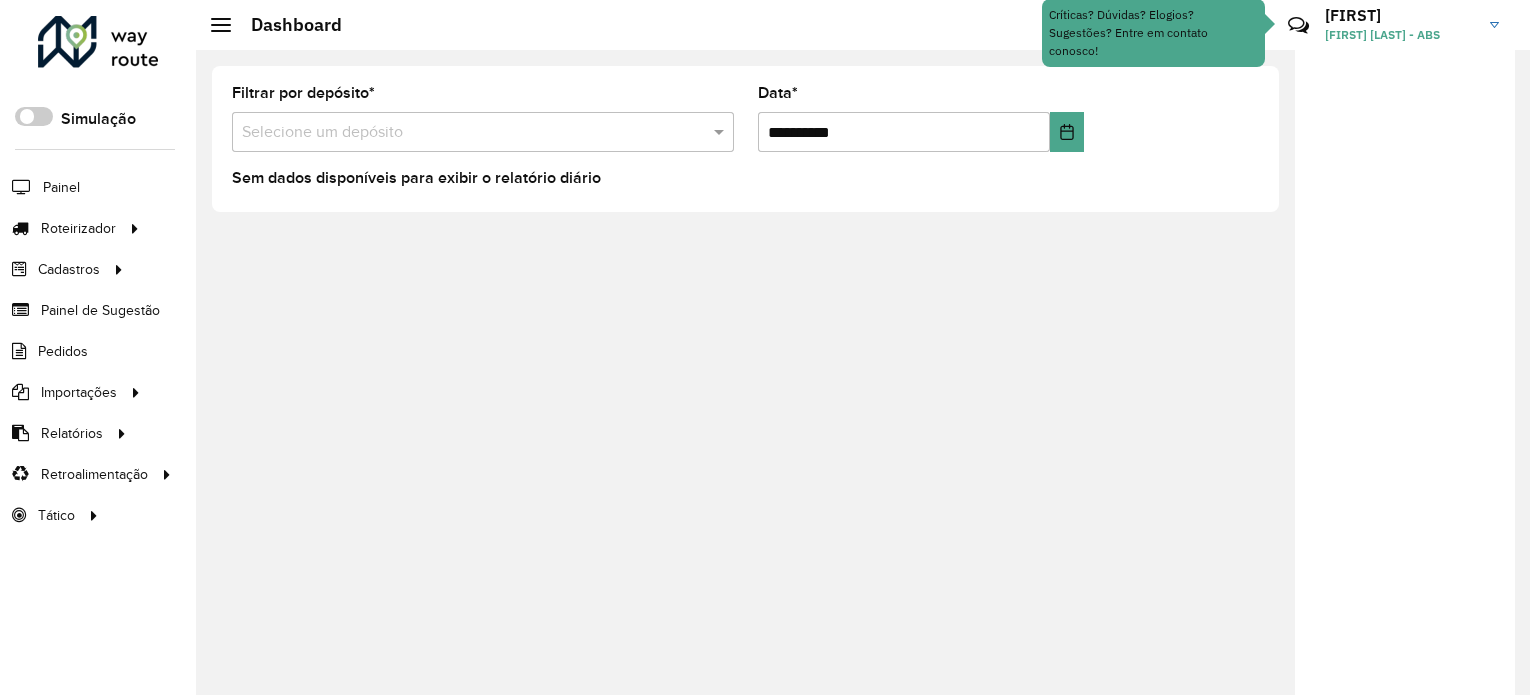 scroll, scrollTop: 0, scrollLeft: 0, axis: both 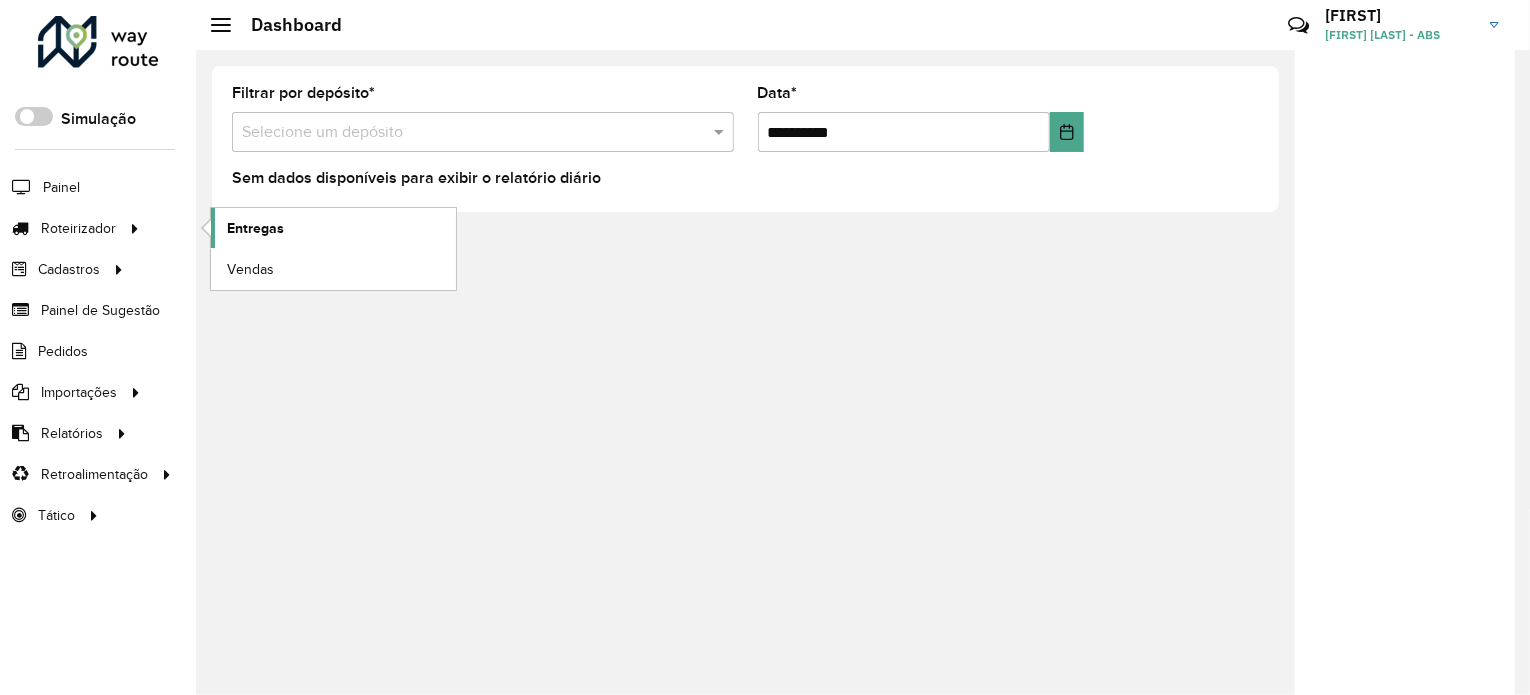 click on "Entregas" 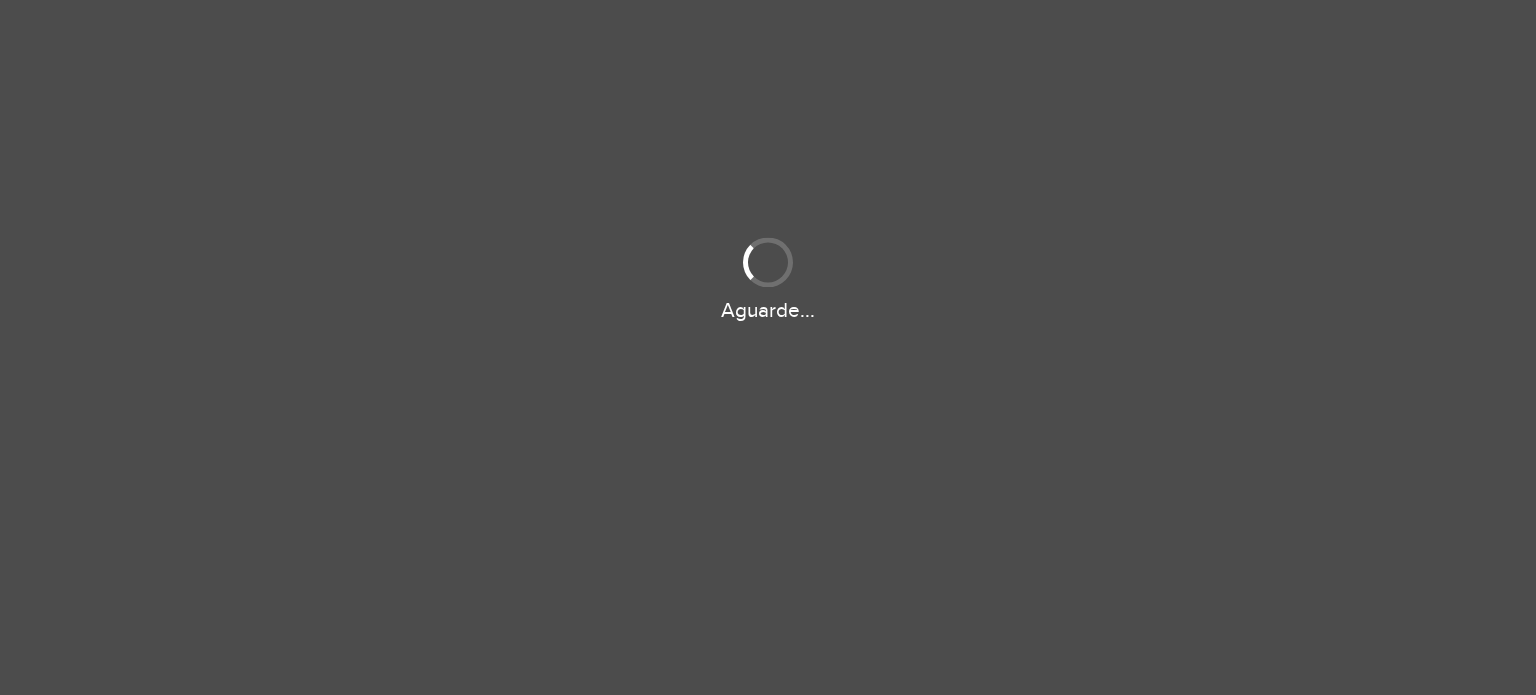 scroll, scrollTop: 0, scrollLeft: 0, axis: both 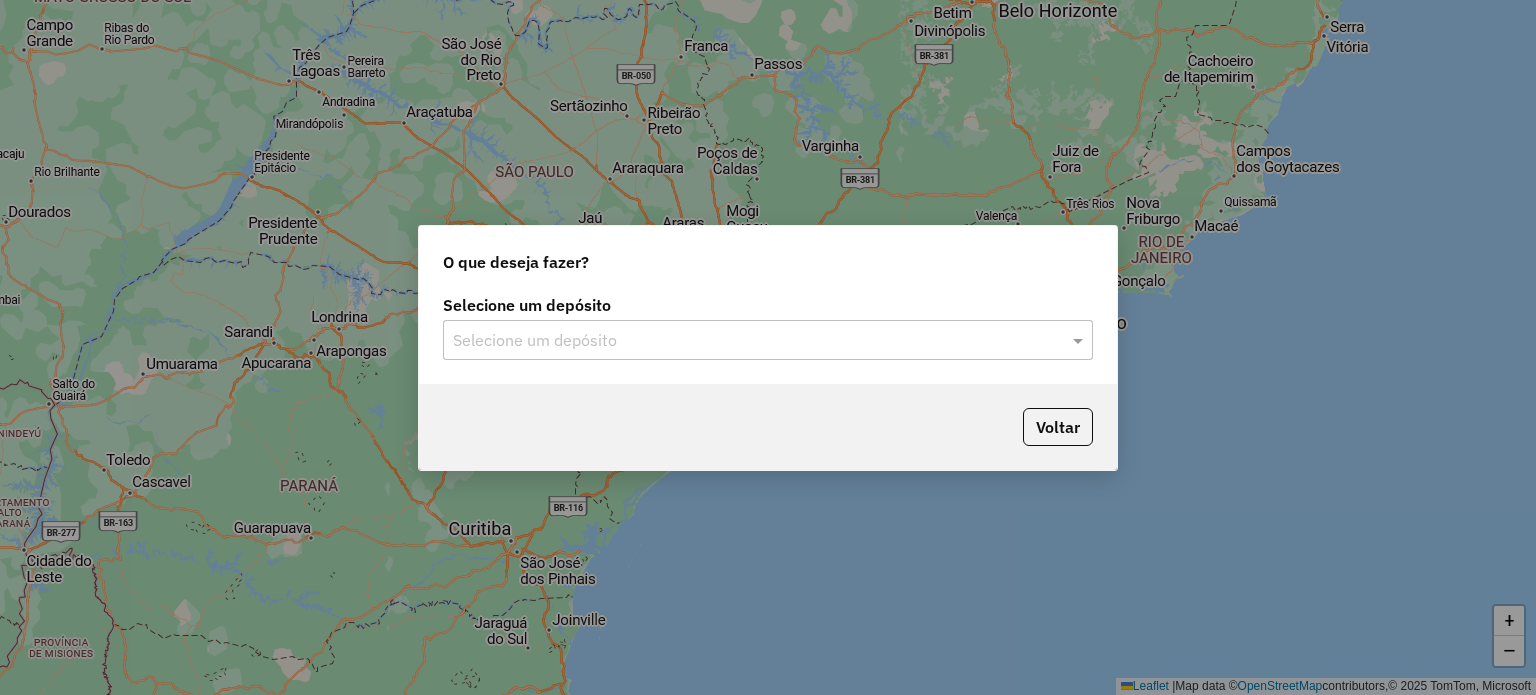 click 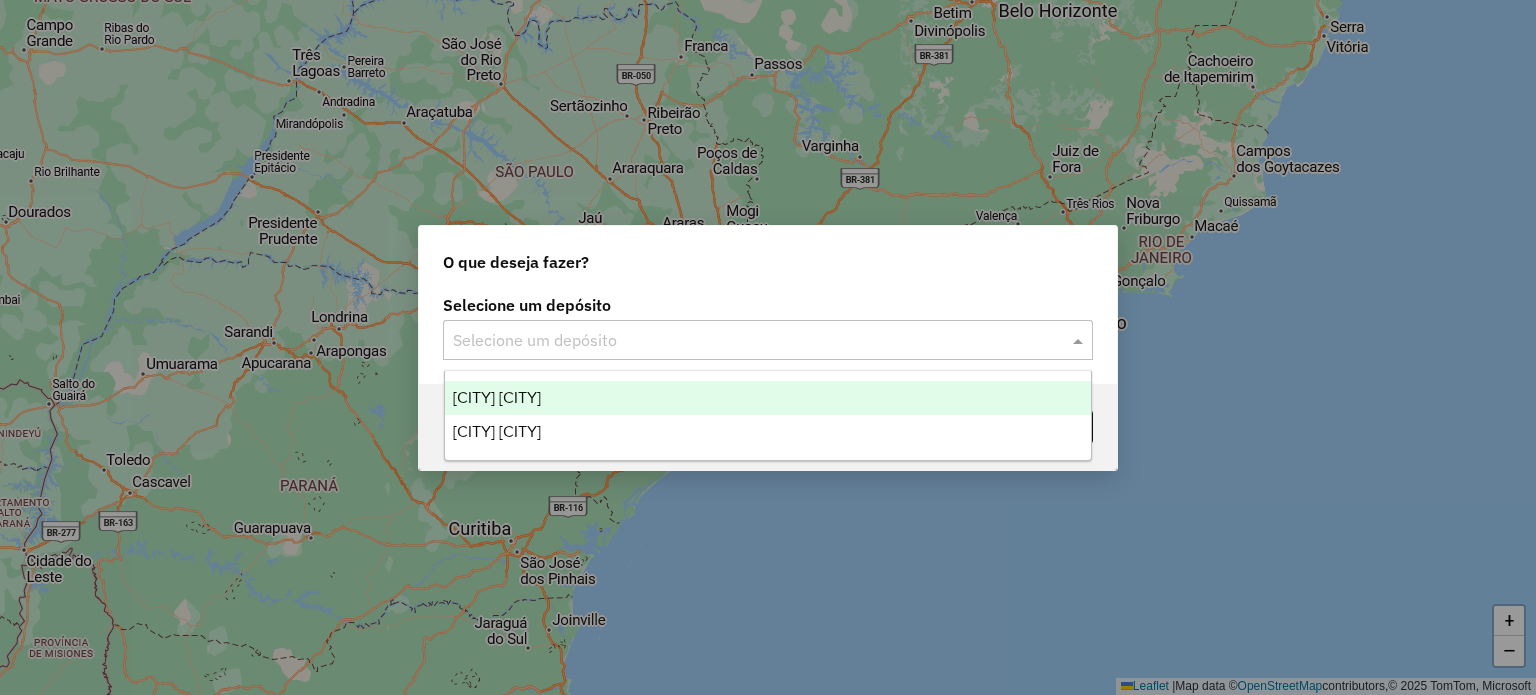 click on "ABS ALTAMIRA" at bounding box center [768, 398] 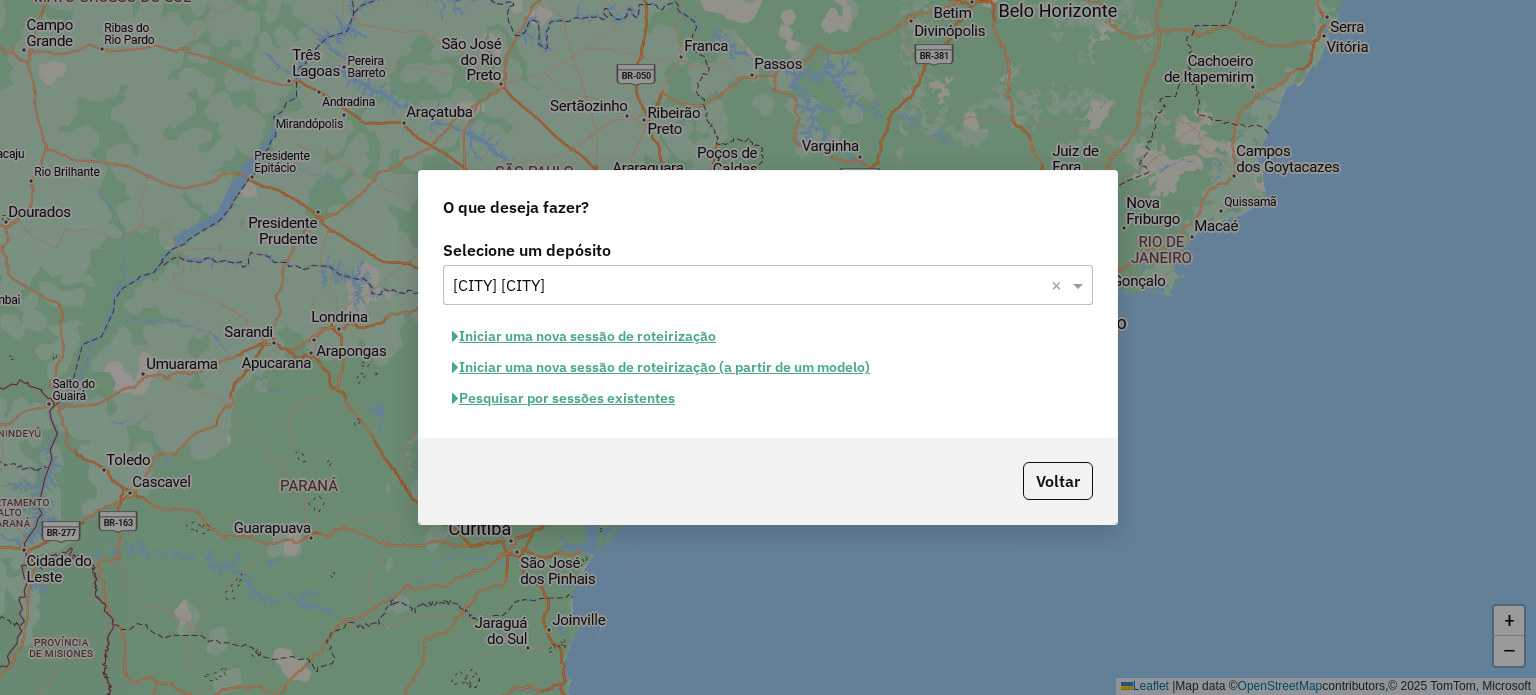 click on "Pesquisar por sessões existentes" 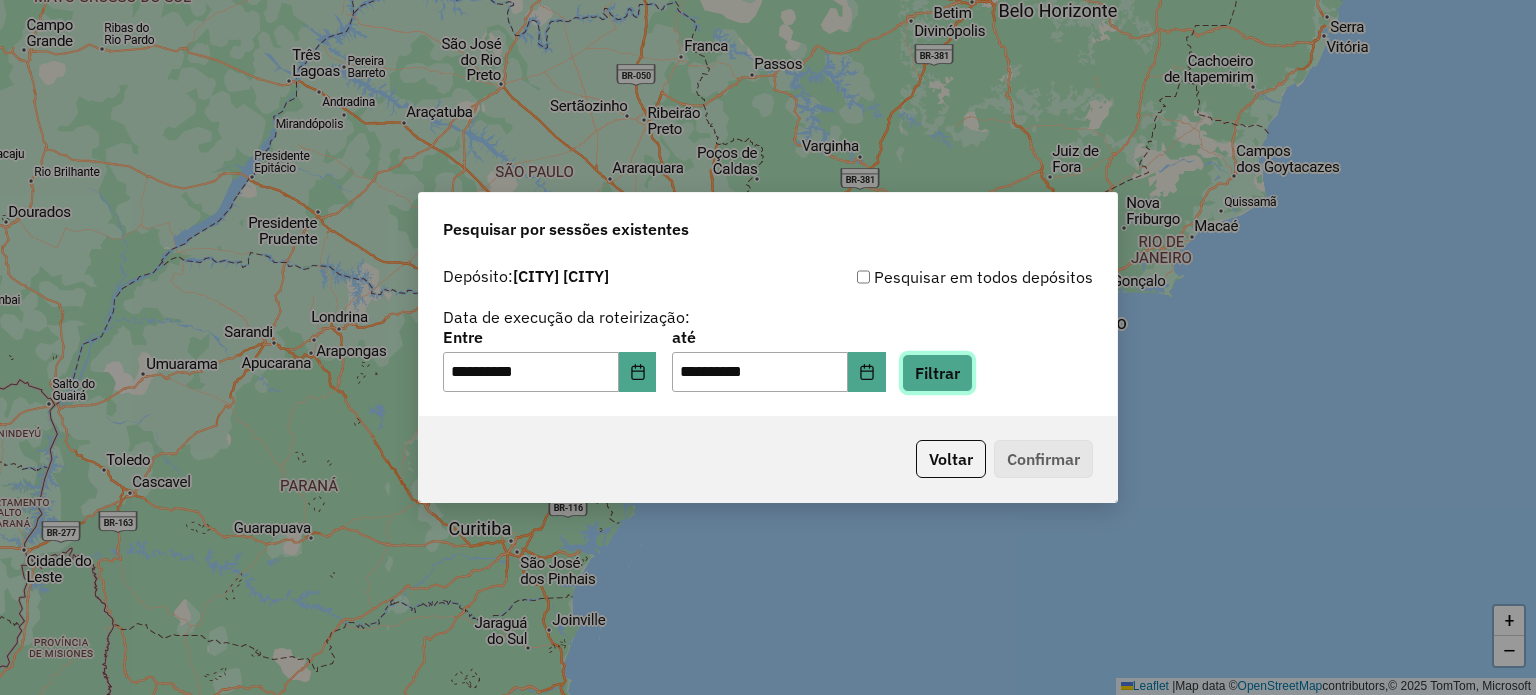 click on "Filtrar" 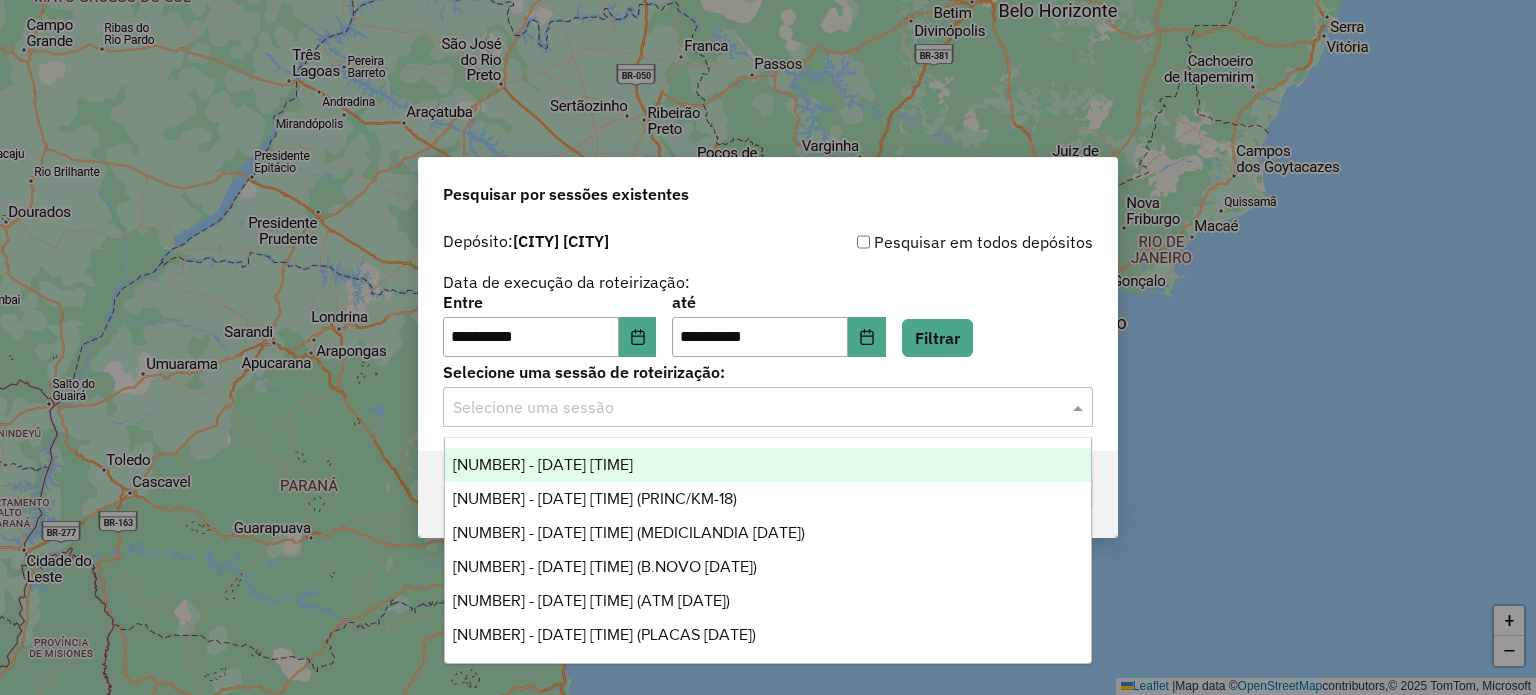 click on "Selecione uma sessão" 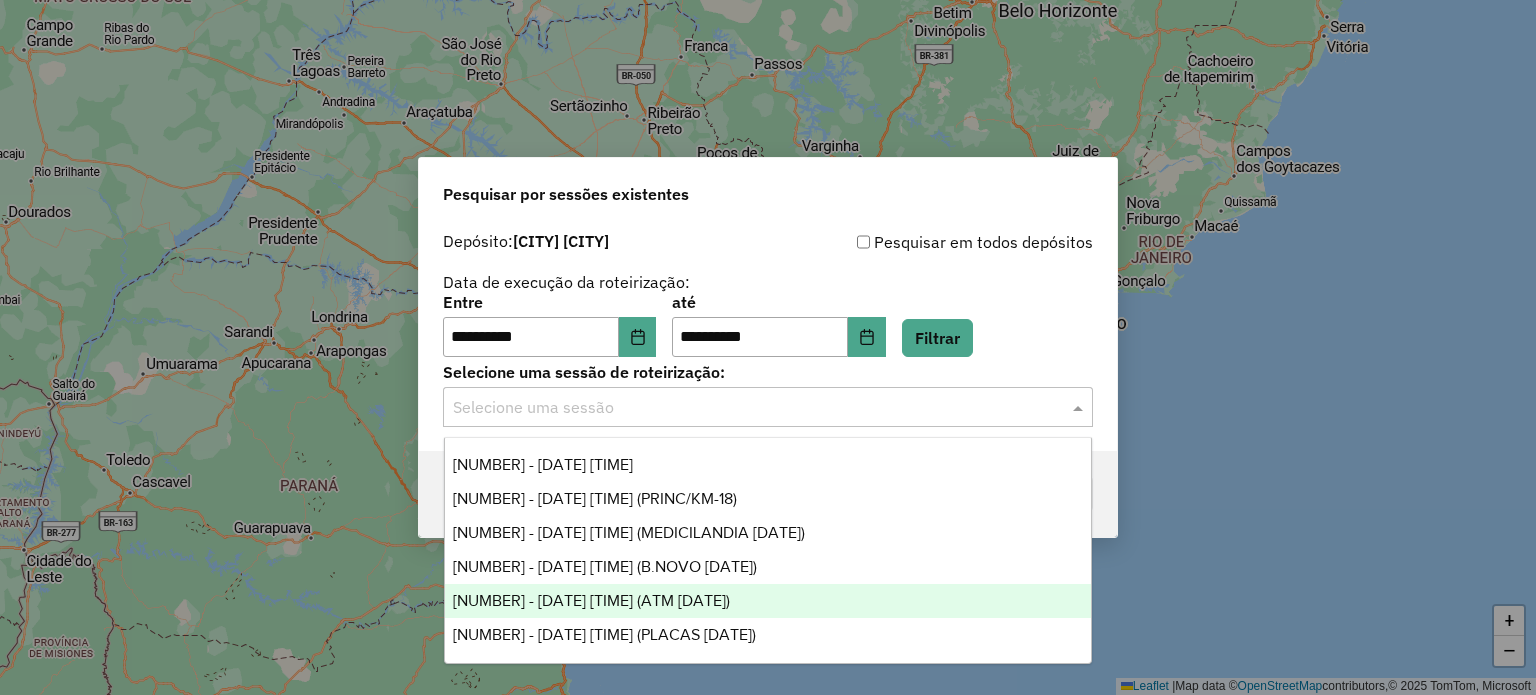 click on "976897 - 08/08/2025 22:15 (ATM 08.08.2025)" at bounding box center (591, 600) 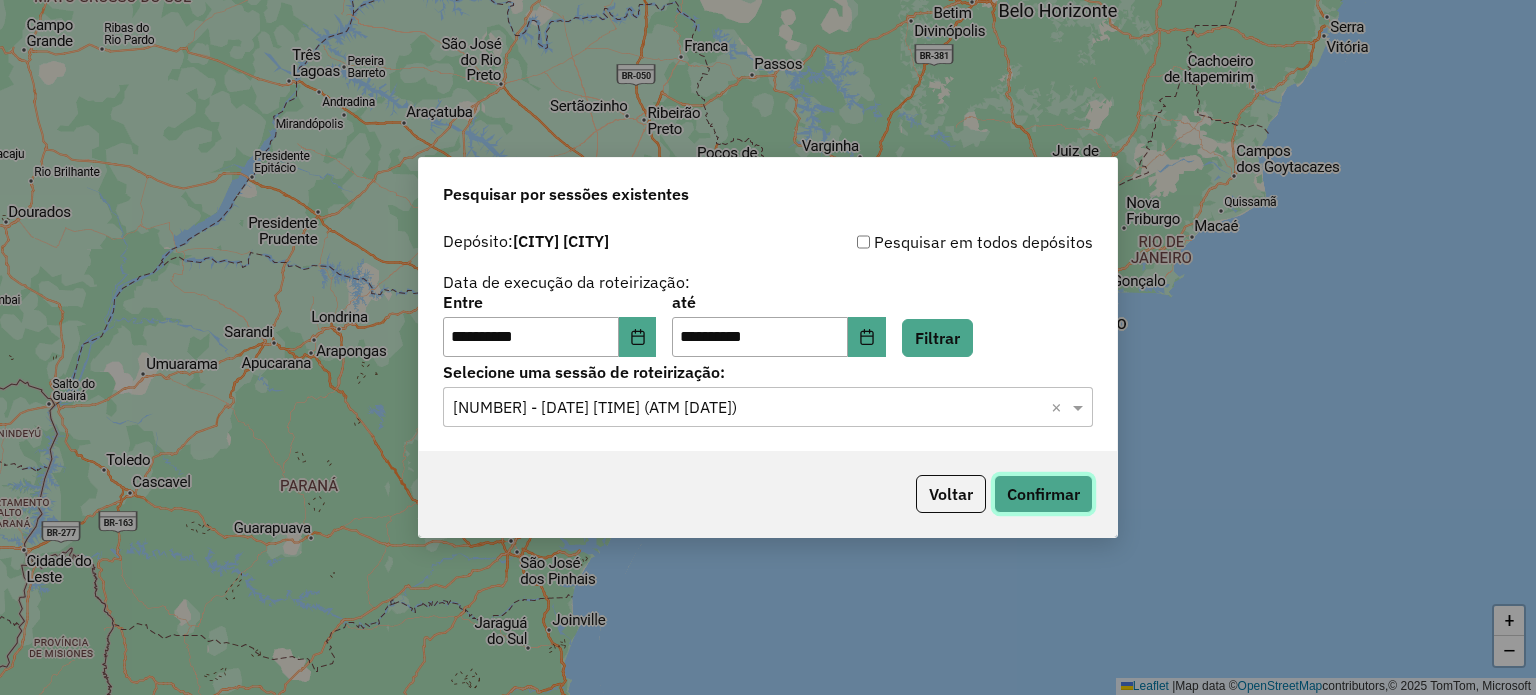 click on "Confirmar" 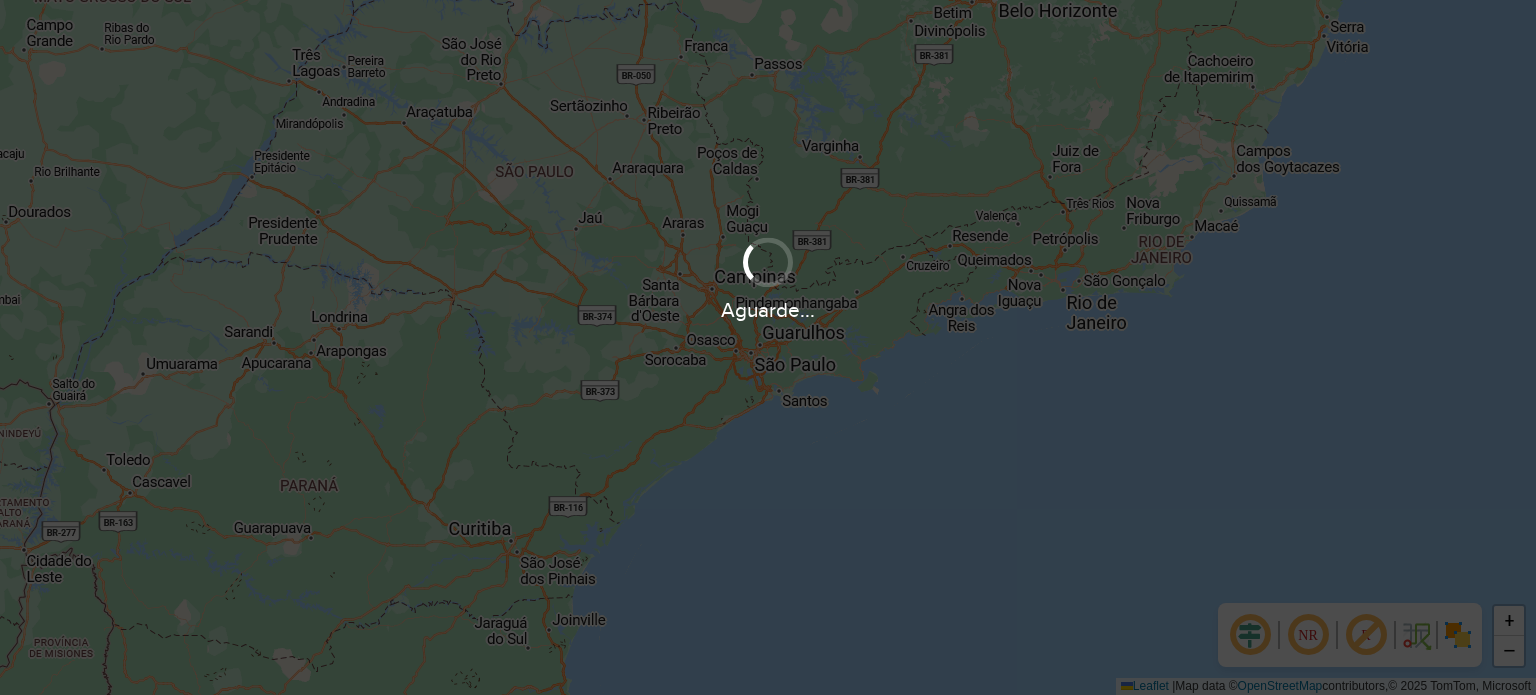 scroll, scrollTop: 0, scrollLeft: 0, axis: both 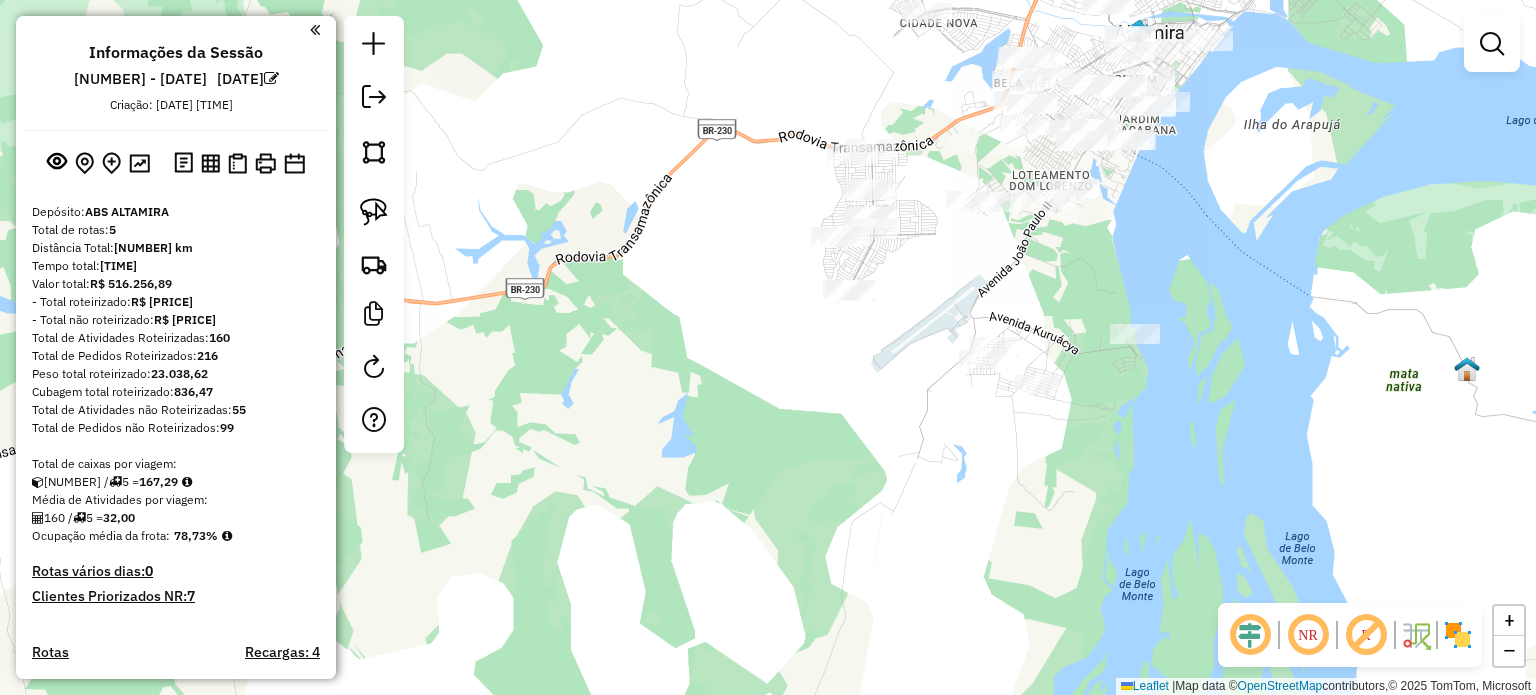 drag, startPoint x: 561, startPoint y: 466, endPoint x: 1055, endPoint y: 294, distance: 523.087 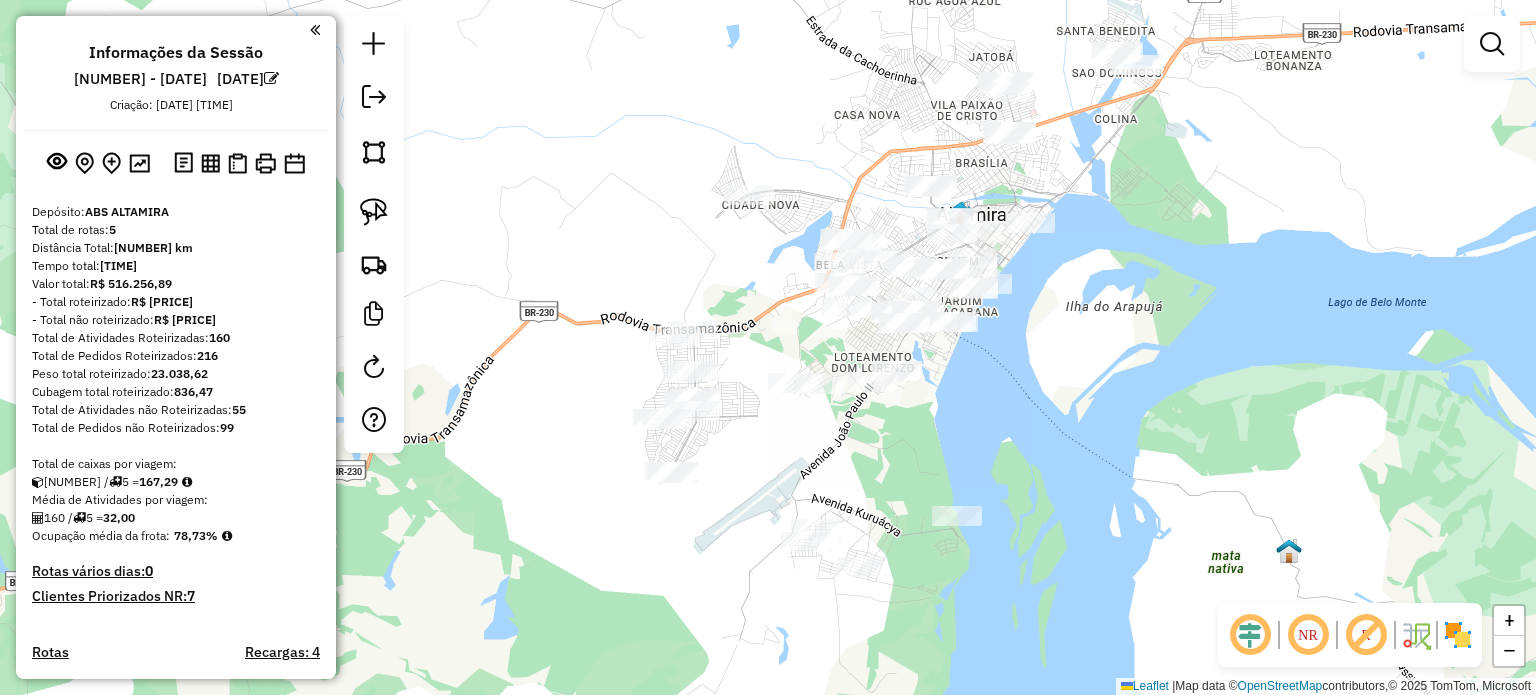 drag, startPoint x: 1106, startPoint y: 234, endPoint x: 928, endPoint y: 416, distance: 254.57416 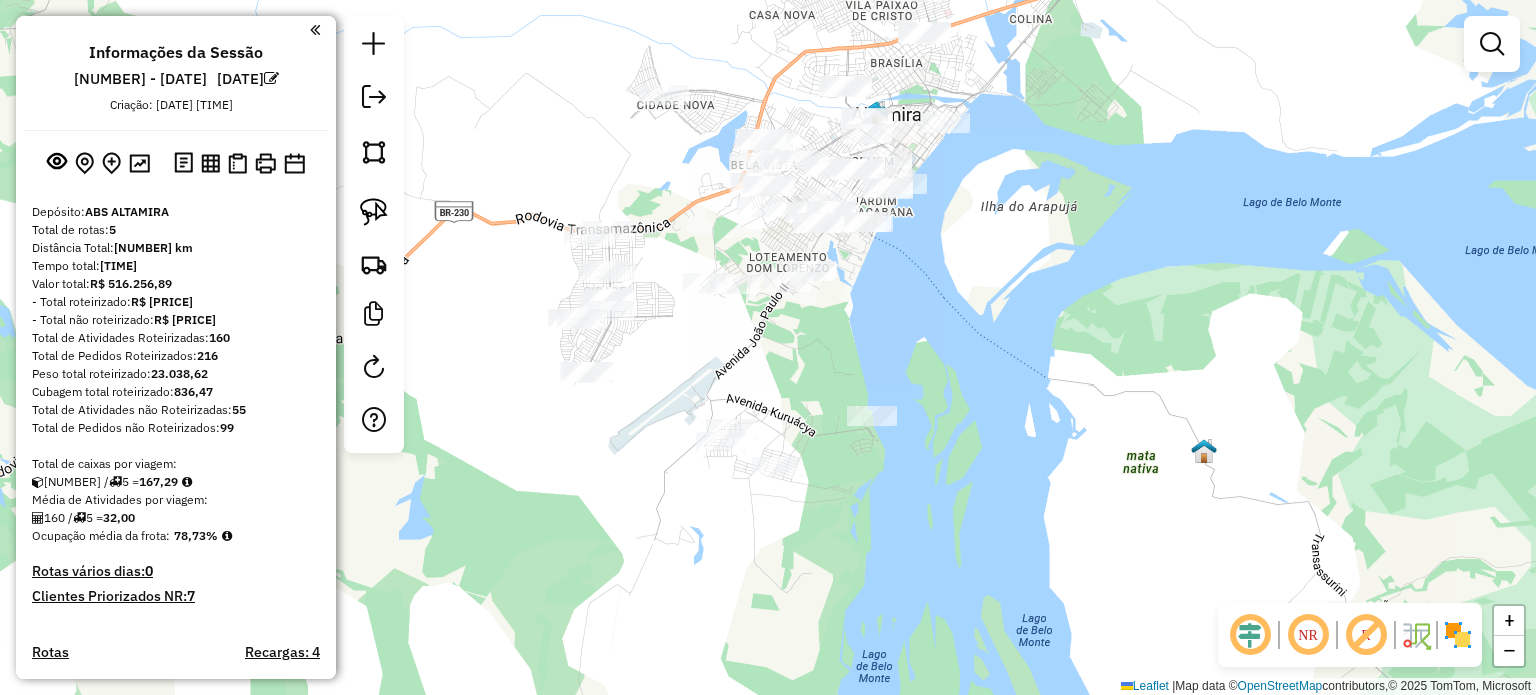 drag, startPoint x: 844, startPoint y: 447, endPoint x: 759, endPoint y: 347, distance: 131.24405 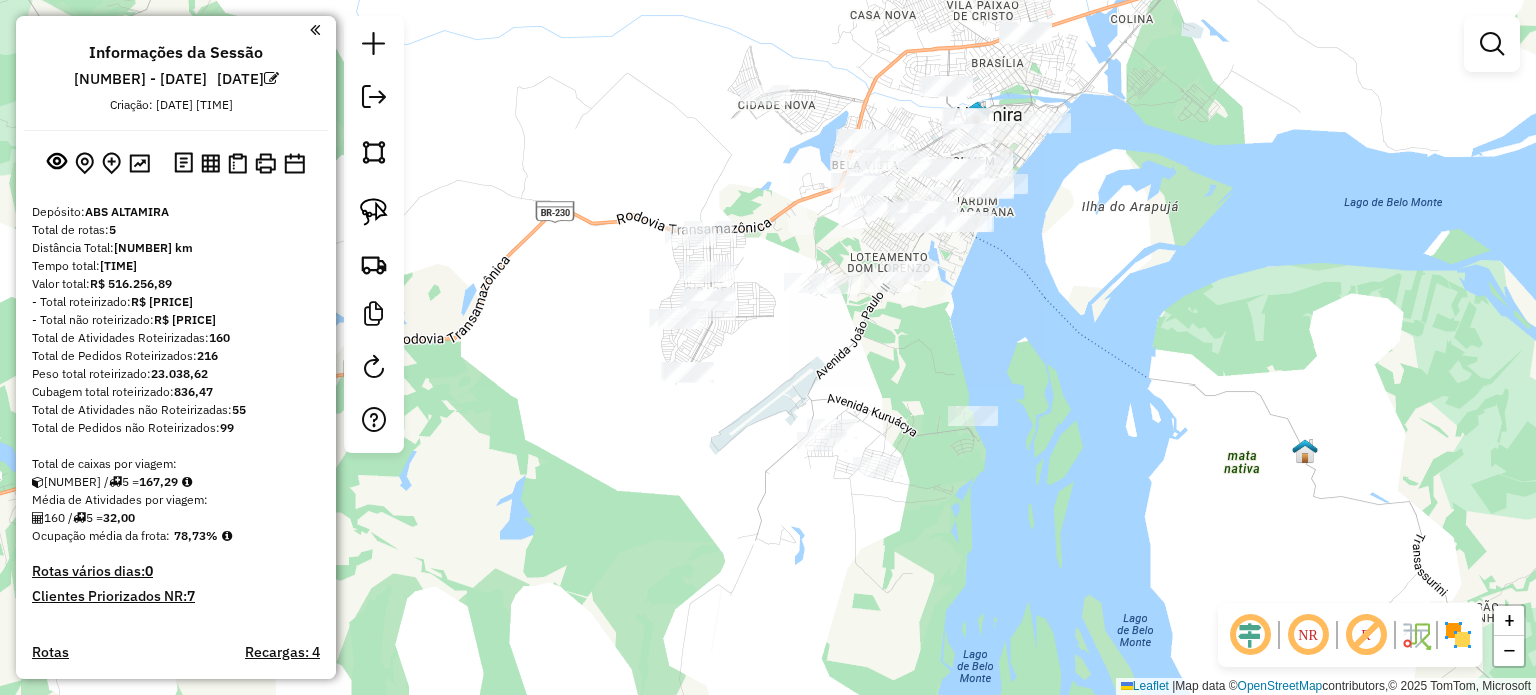 drag, startPoint x: 644, startPoint y: 368, endPoint x: 745, endPoint y: 368, distance: 101 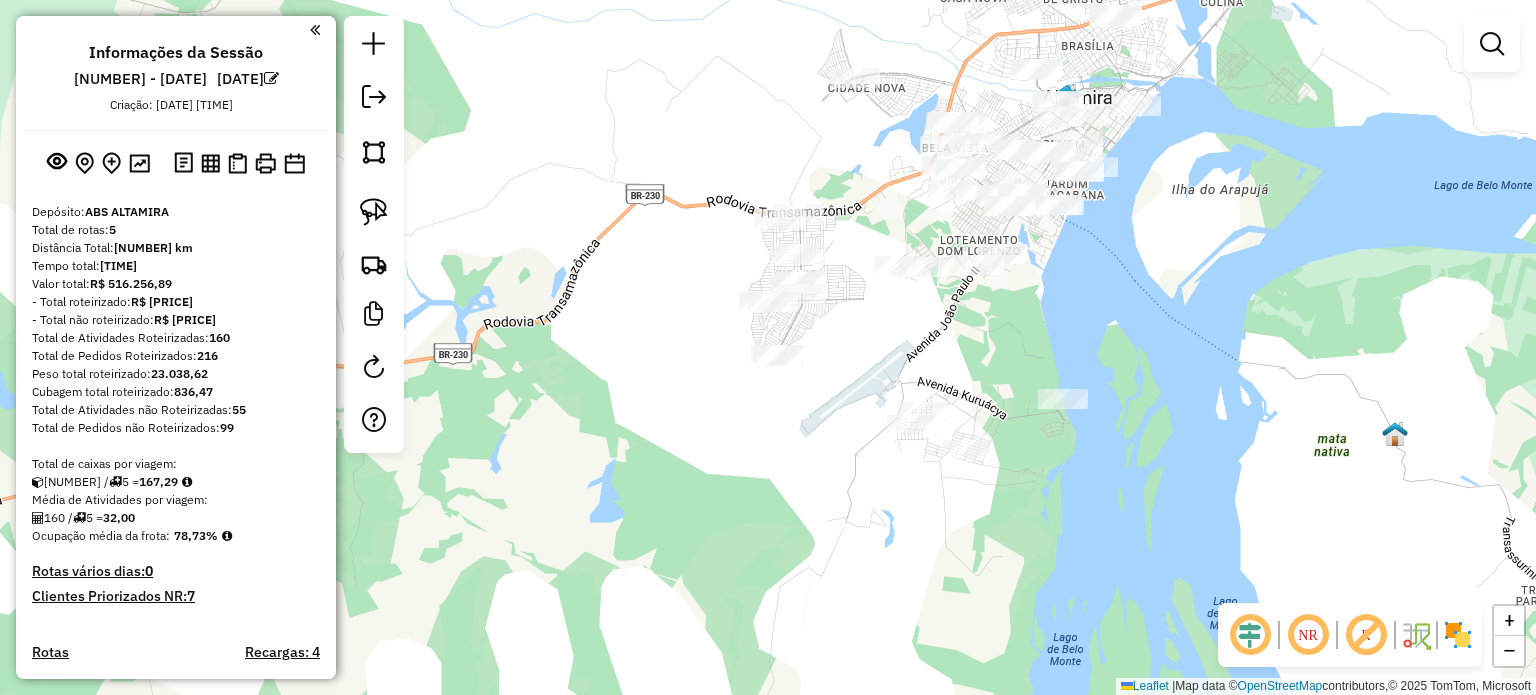 drag, startPoint x: 646, startPoint y: 467, endPoint x: 736, endPoint y: 450, distance: 91.591484 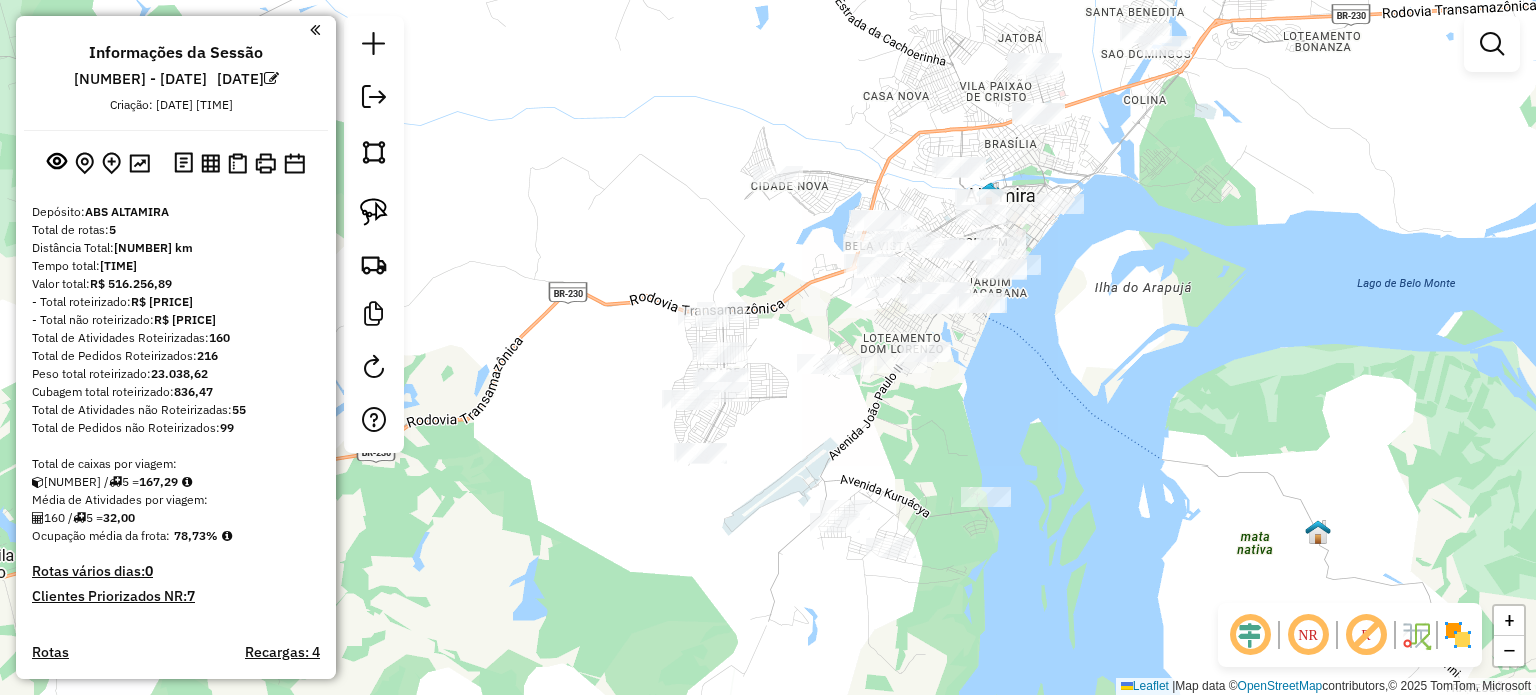 drag, startPoint x: 872, startPoint y: 353, endPoint x: 795, endPoint y: 451, distance: 124.631454 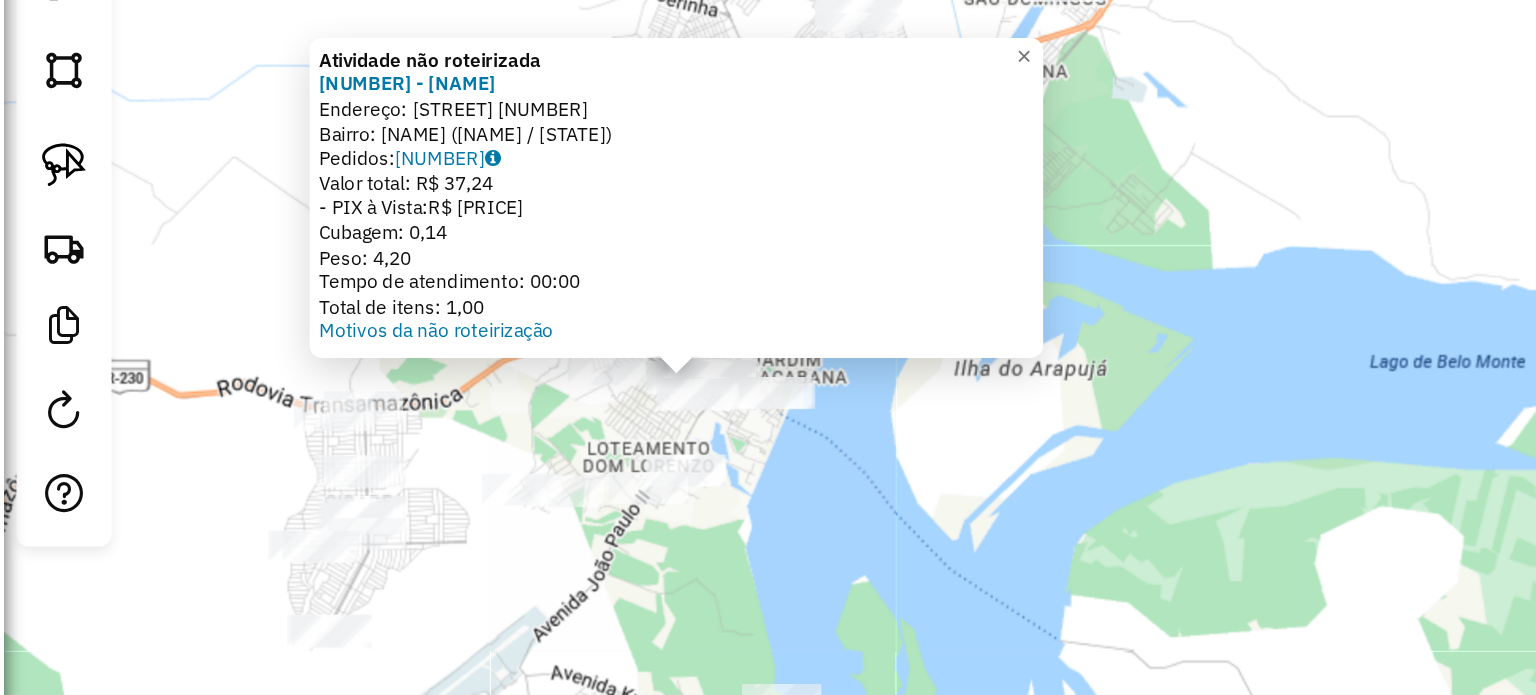 click on "Atividade não roteirizada [NUMBER] - [NAME]  Endereço:  [STREET] [NUMBER]   Bairro: [NAME] ([CITY] / [STATE])   Pedidos:  [NUMBER]   Valor total: R$ [NUMBER]   - PIX à Vista:  R$ [NUMBER]   Cubagem: [NUMBER], [NUMBER]   Peso: [NUMBER], [NUMBER]   Tempo de atendimento: [TIME]   Total de itens: [NUMBER],00  Motivos da não roteirização × Janela de atendimento Grade de atendimento Capacidade Transportadoras Veículos Cliente Pedidos  Rotas Selecione os dias de semana para filtrar as janelas de atendimento  Seg   Ter   Qua   Qui   Sex   Sáb   Dom  Informe o período da janela de atendimento: De: Até:  Filtrar exatamente a janela do cliente  Considerar janela de atendimento padrão  Selecione os dias de semana para filtrar as grades de atendimento  Seg   Ter   Qua   Qui   Sex   Sáb   Dom   Considerar clientes sem dia de atendimento cadastrado  Clientes fora do dia de atendimento selecionado Filtrar as atividades entre os valores definidos abaixo:  Peso mínimo:   Peso máximo:   Cubagem mínima:   Cubagem máxima:   De:   Até:   De:   Até:  Nome: +" 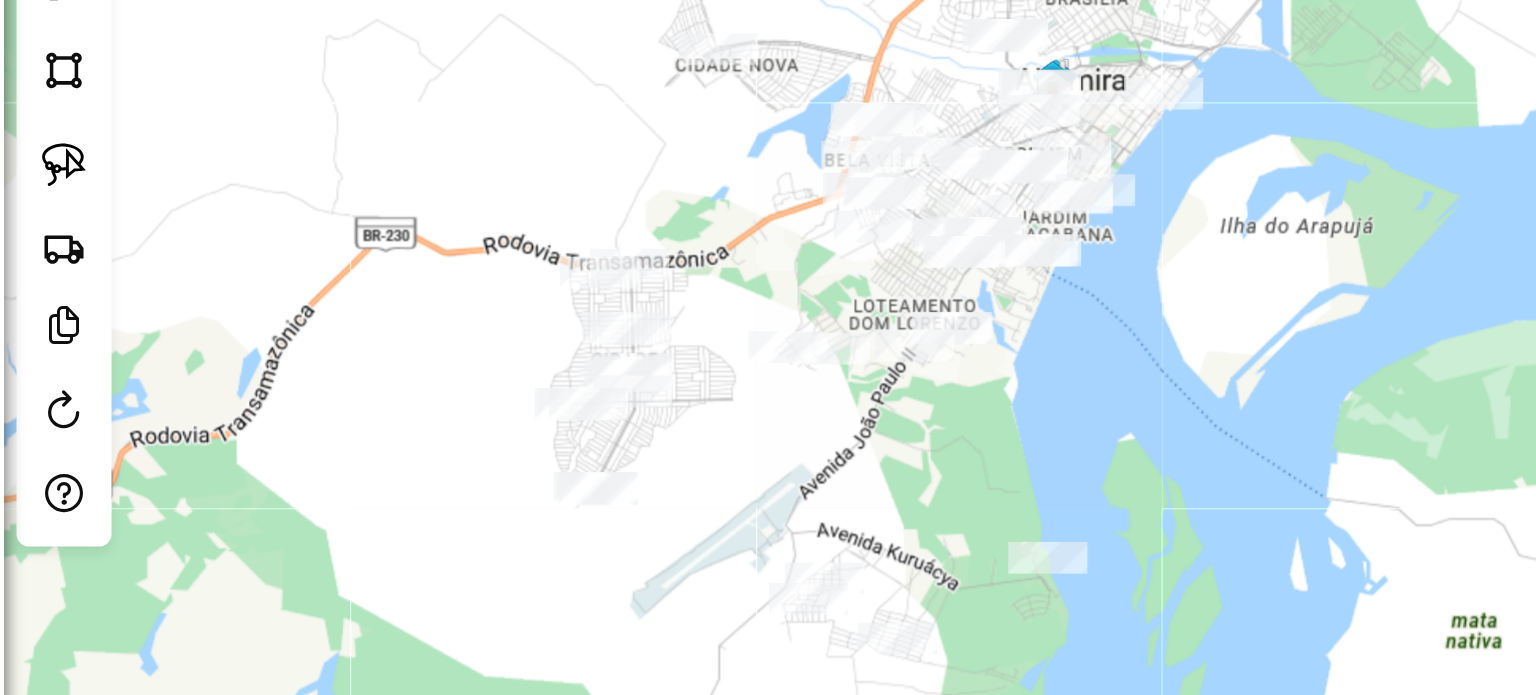 drag, startPoint x: 823, startPoint y: 456, endPoint x: 991, endPoint y: 366, distance: 190.58856 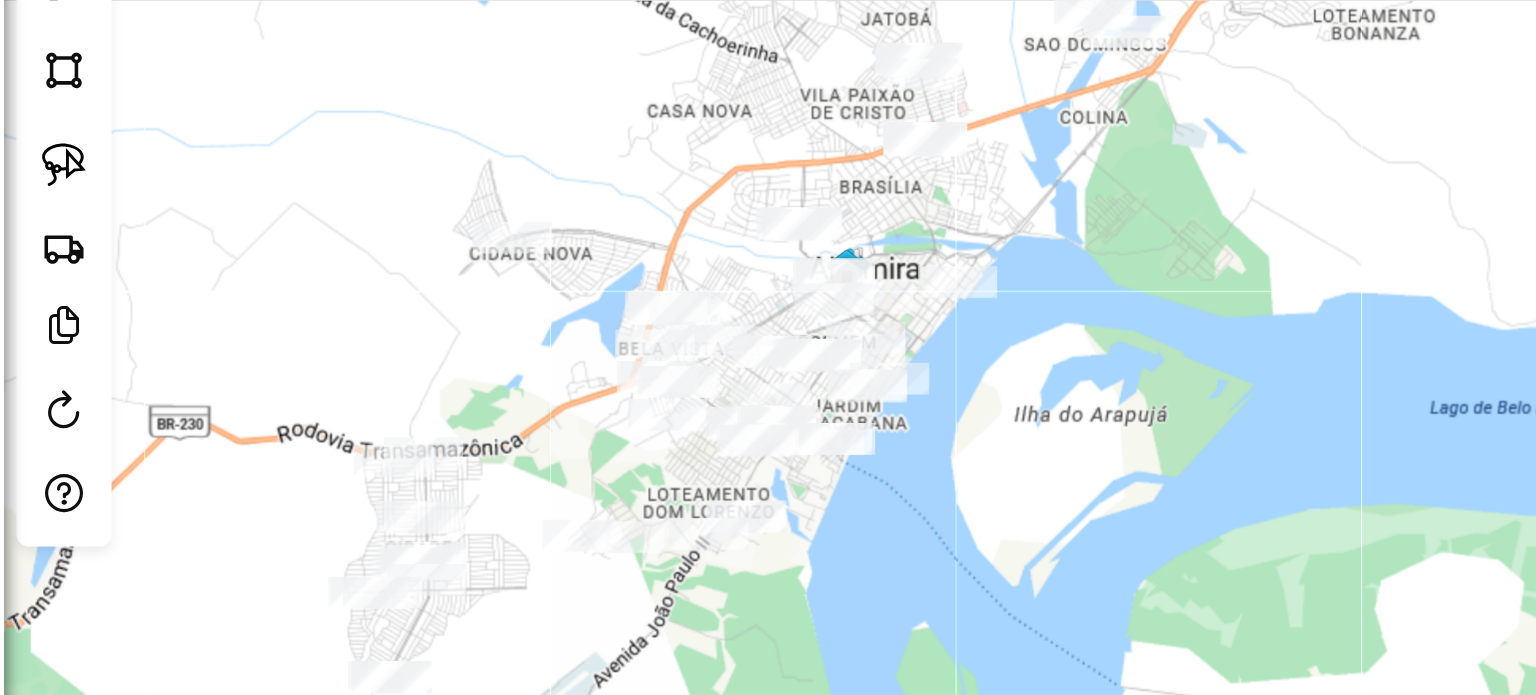 drag, startPoint x: 982, startPoint y: 309, endPoint x: 852, endPoint y: 425, distance: 174.22974 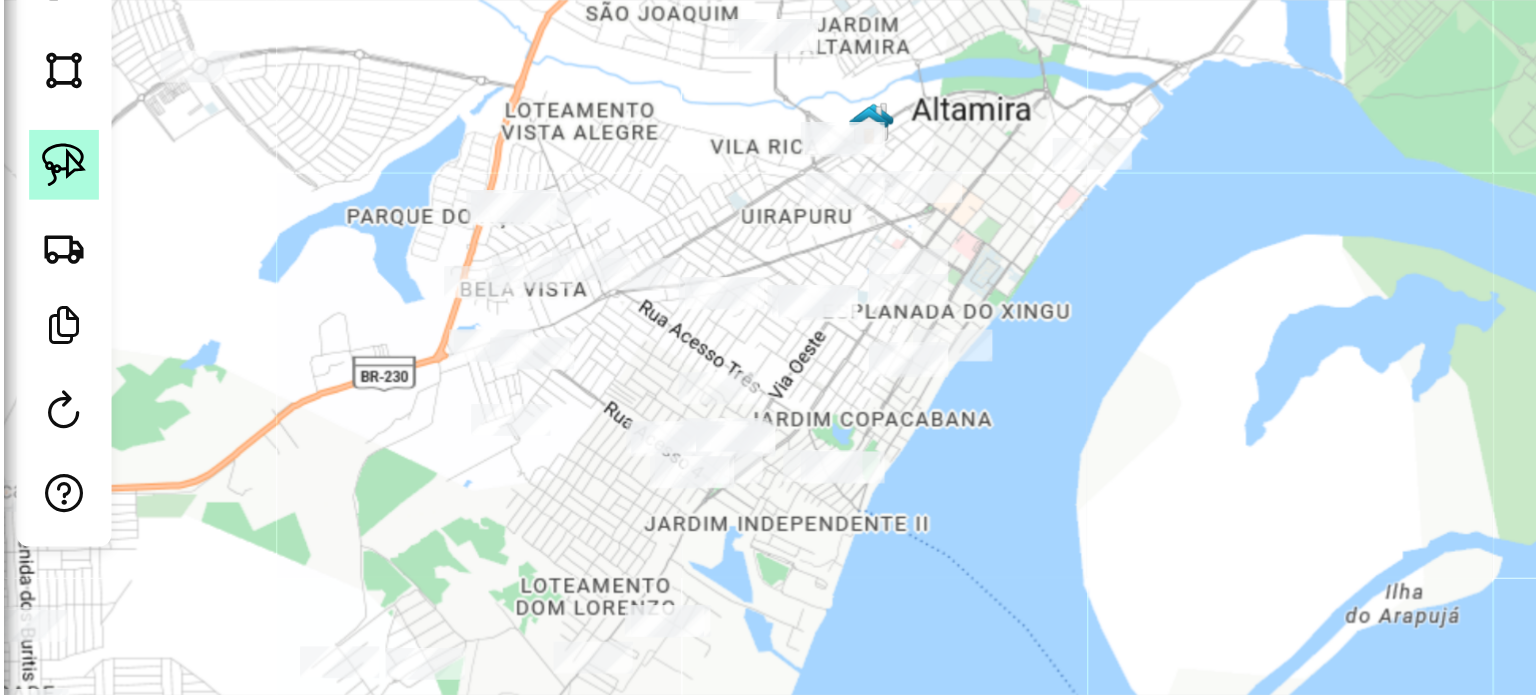 click 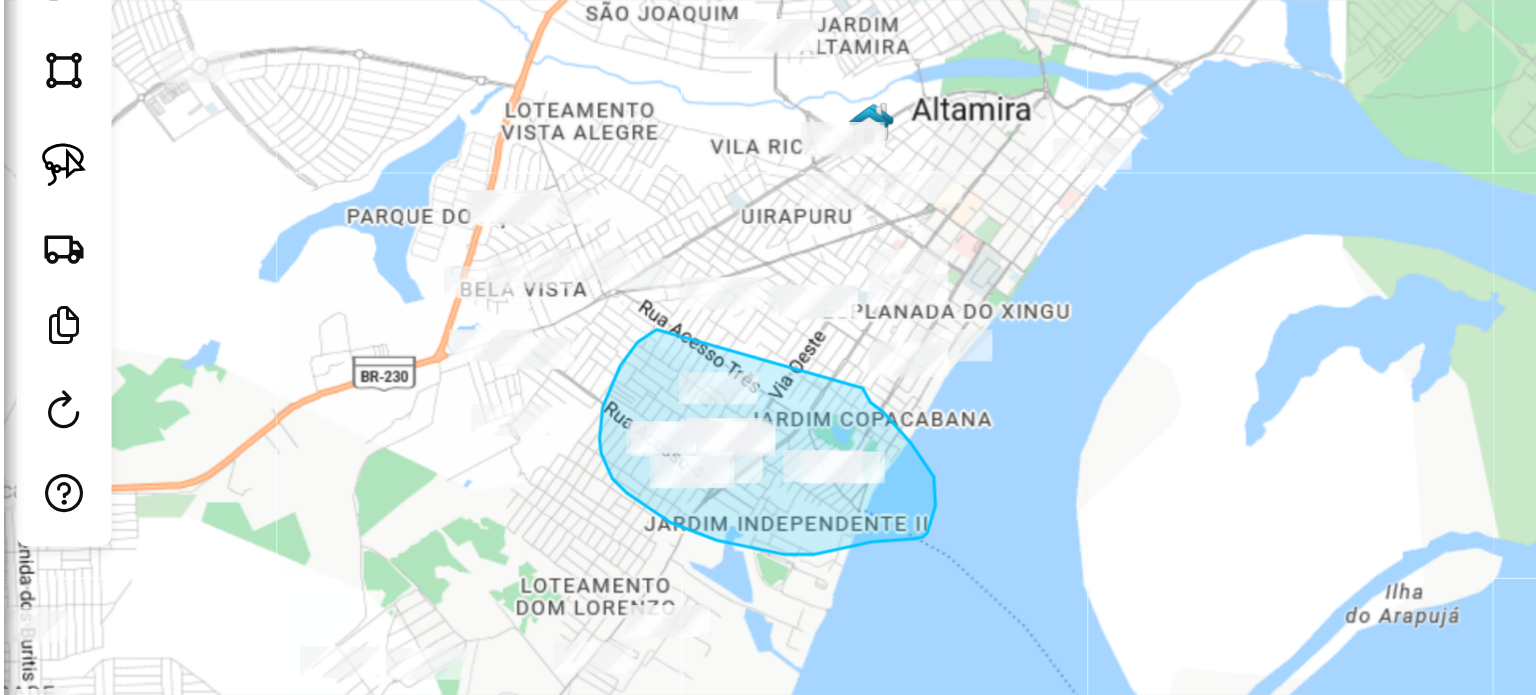 drag, startPoint x: 748, startPoint y: 316, endPoint x: 877, endPoint y: 352, distance: 133.9291 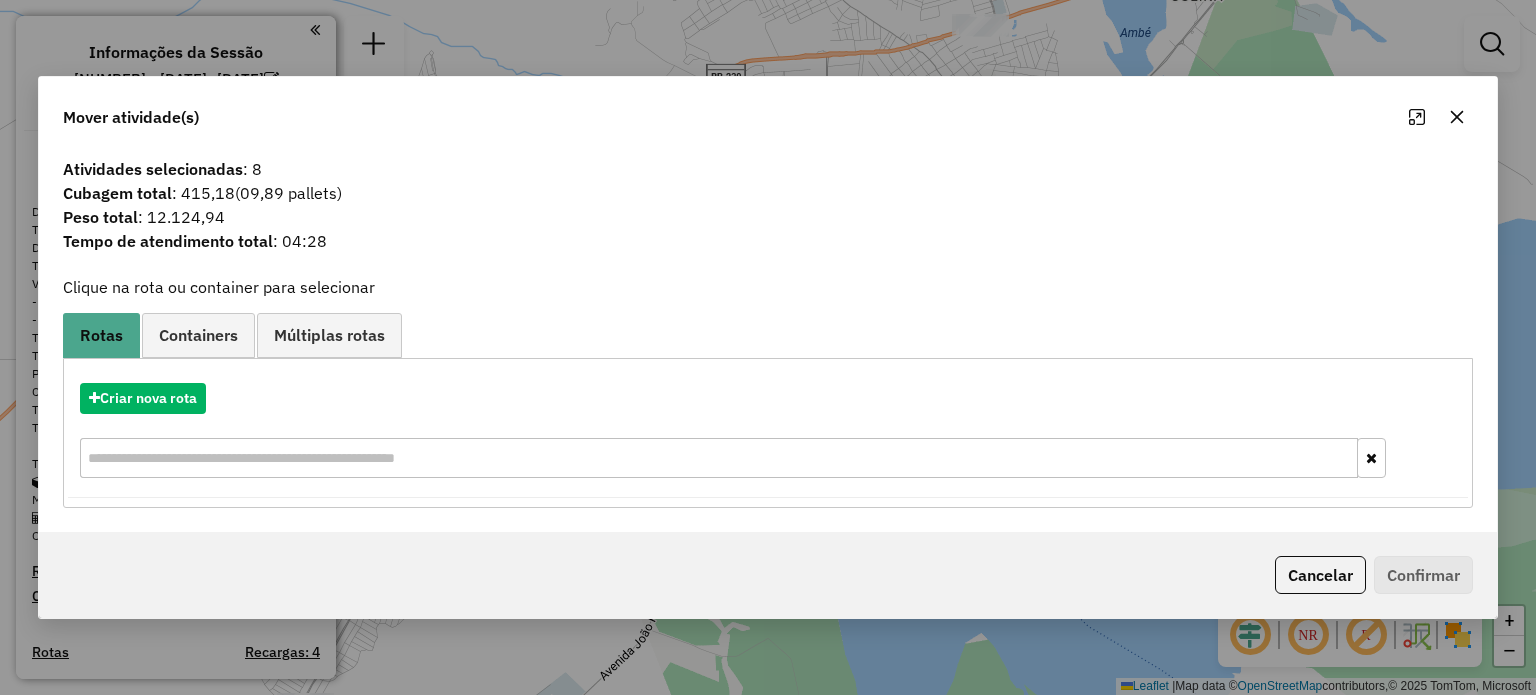 click 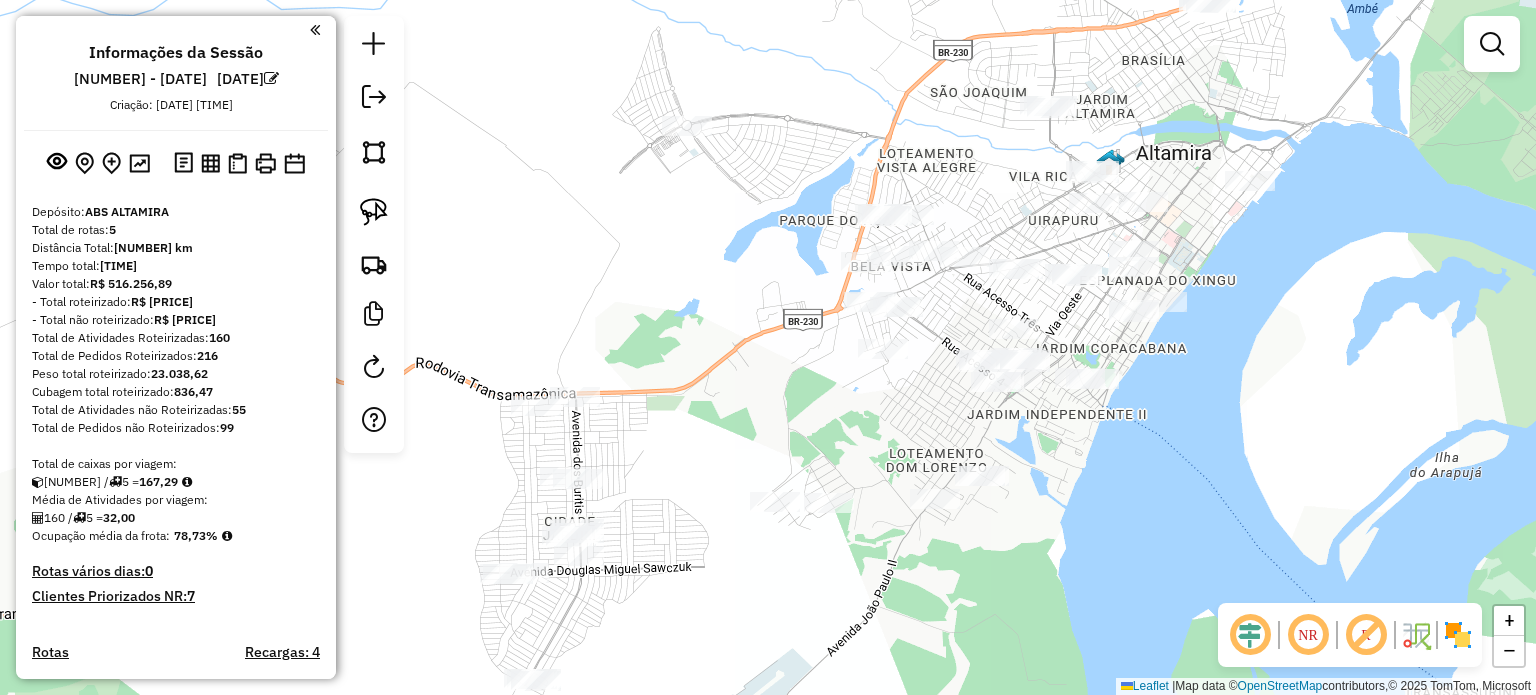 drag, startPoint x: 597, startPoint y: 455, endPoint x: 824, endPoint y: 431, distance: 228.2652 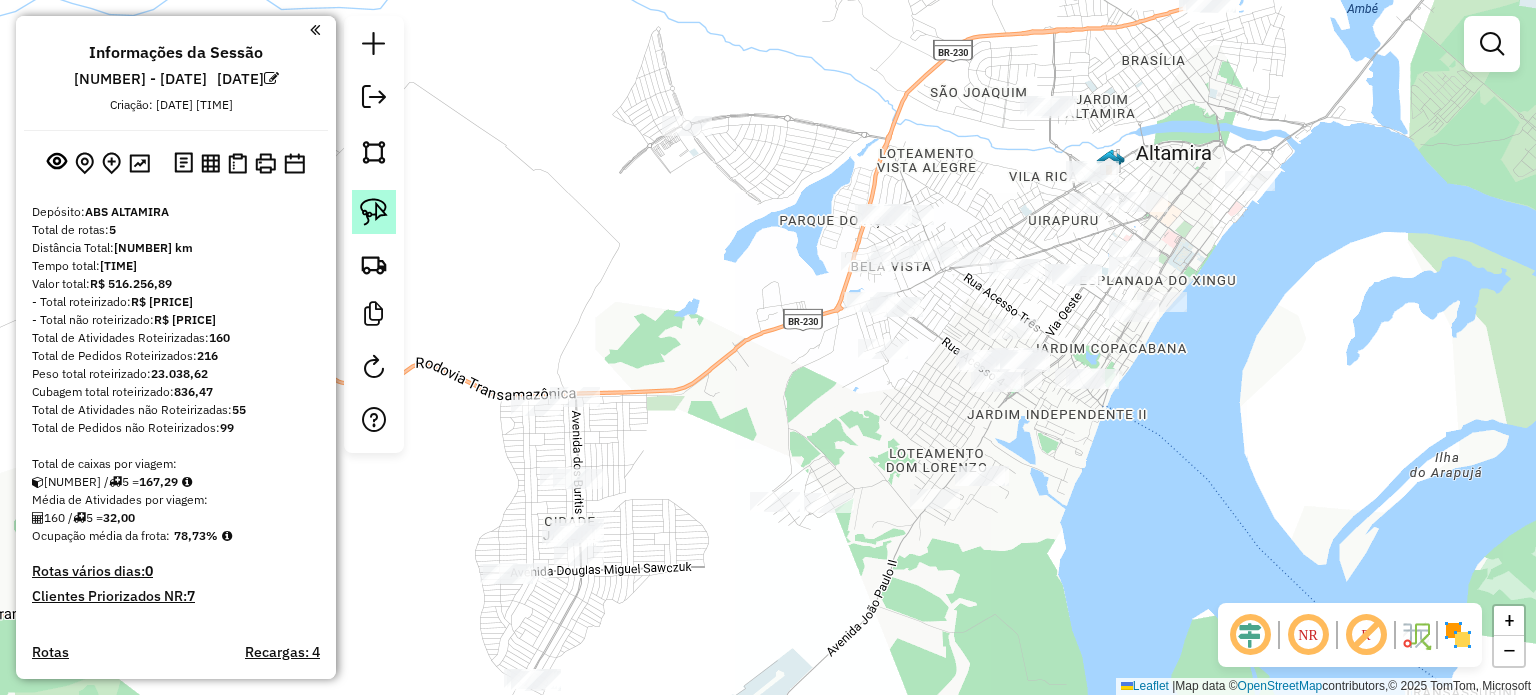 click 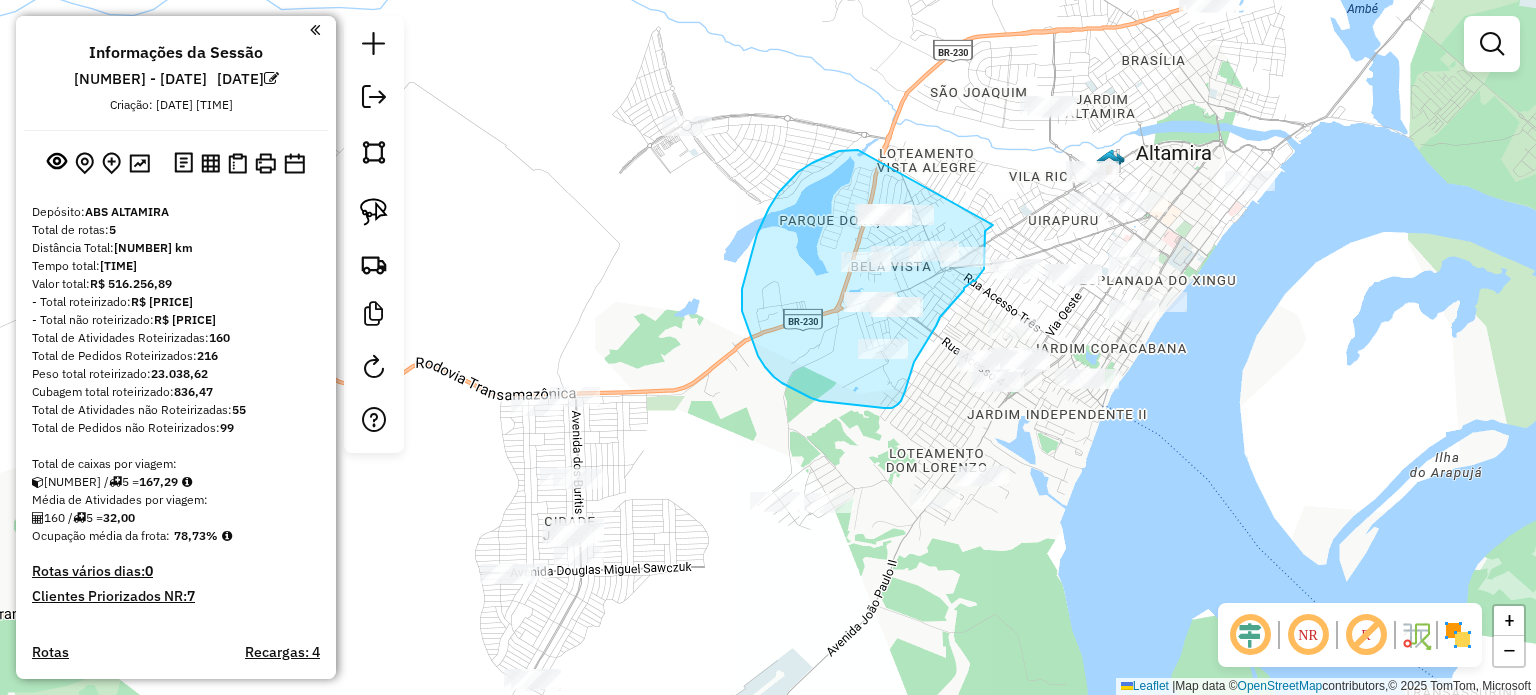 drag, startPoint x: 849, startPoint y: 150, endPoint x: 993, endPoint y: 225, distance: 162.3607 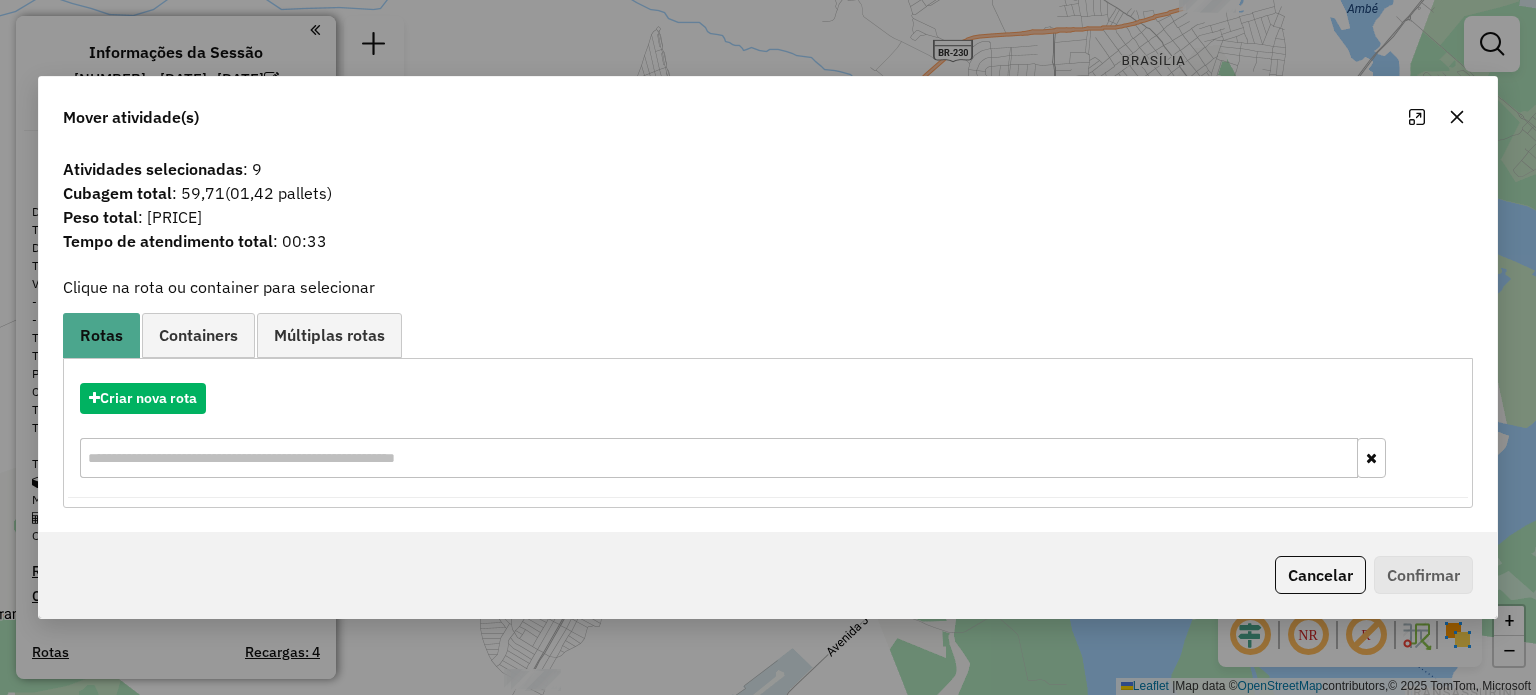click 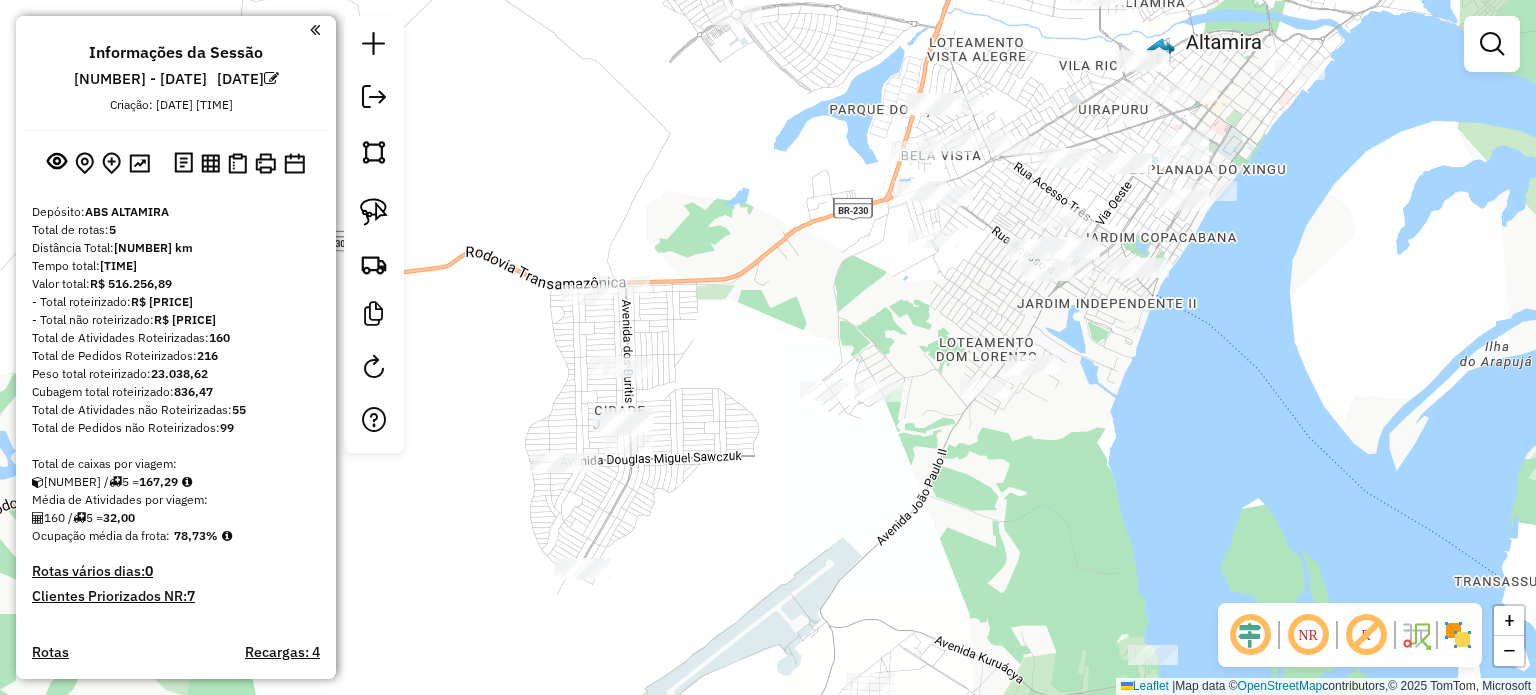 drag, startPoint x: 651, startPoint y: 435, endPoint x: 696, endPoint y: 331, distance: 113.31814 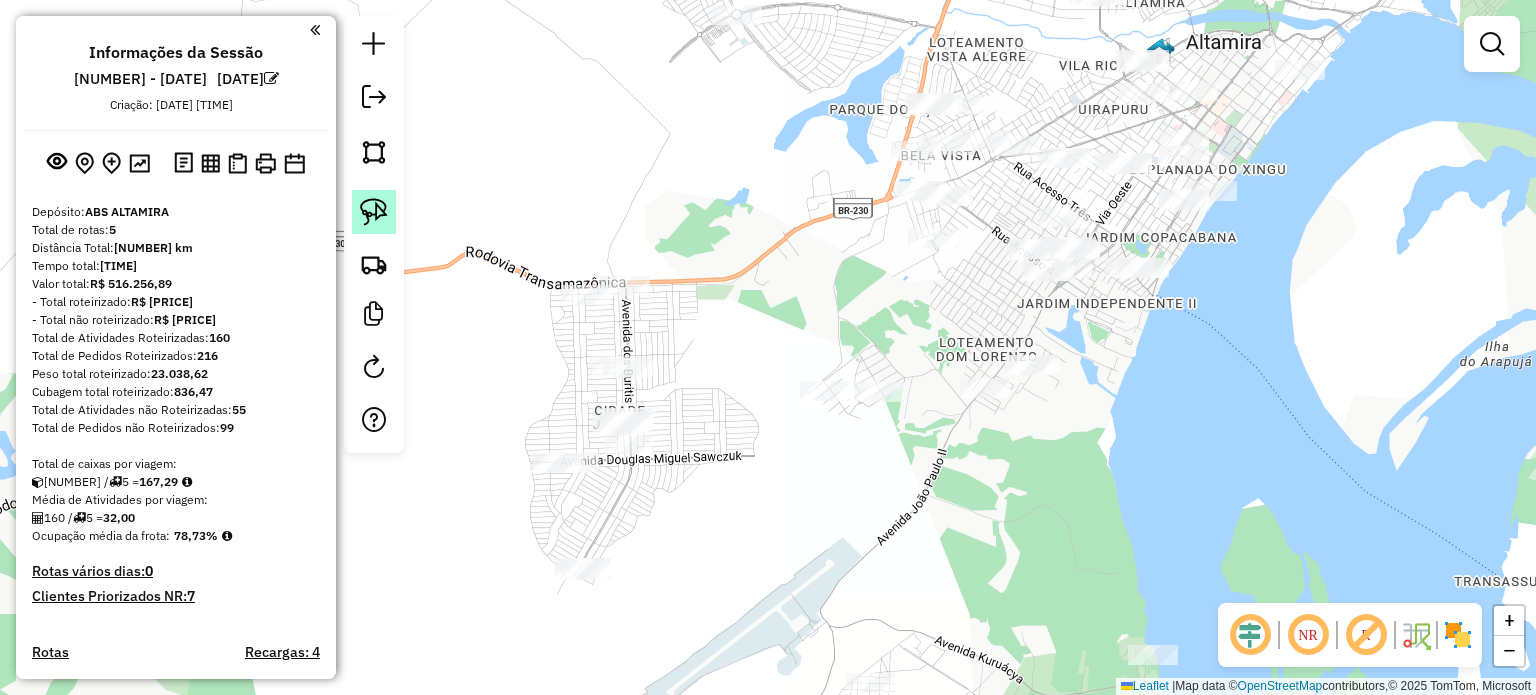 click 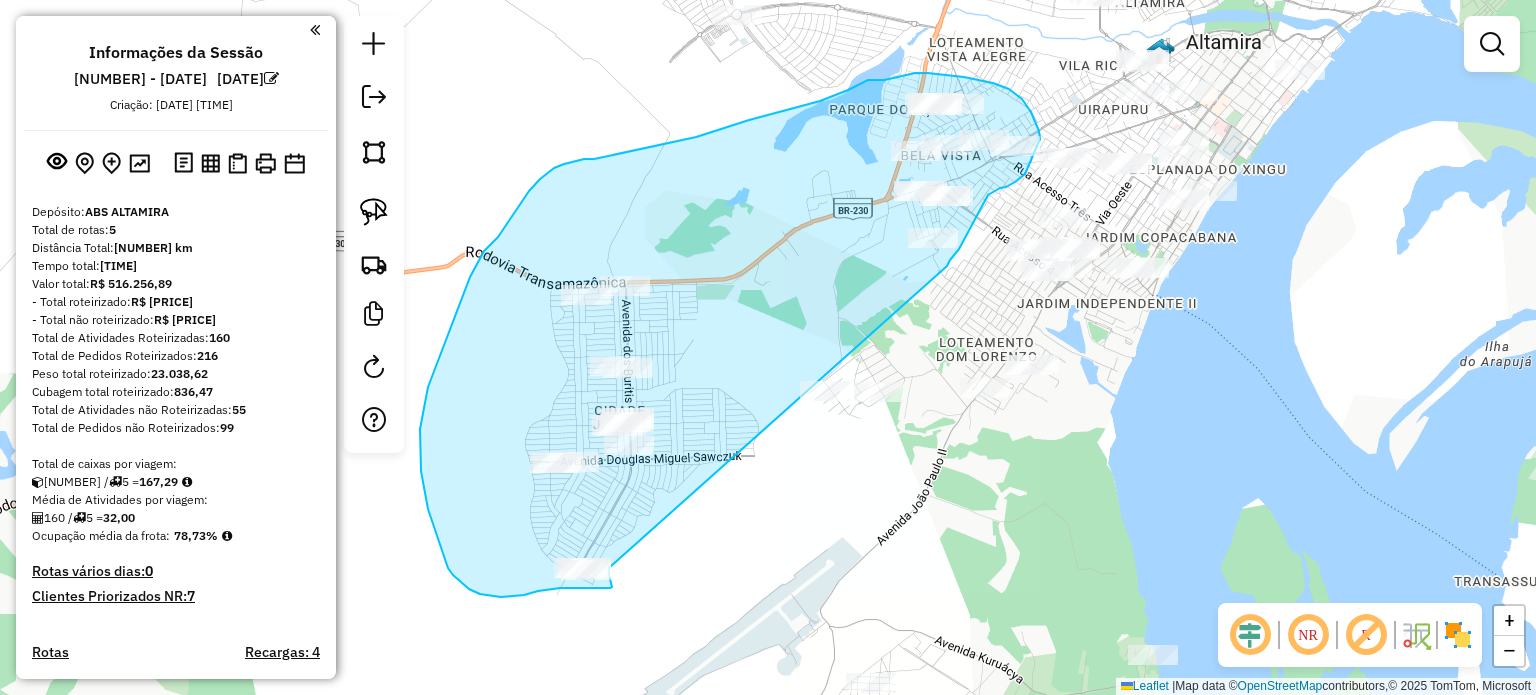 drag, startPoint x: 947, startPoint y: 266, endPoint x: 611, endPoint y: 566, distance: 450.4398 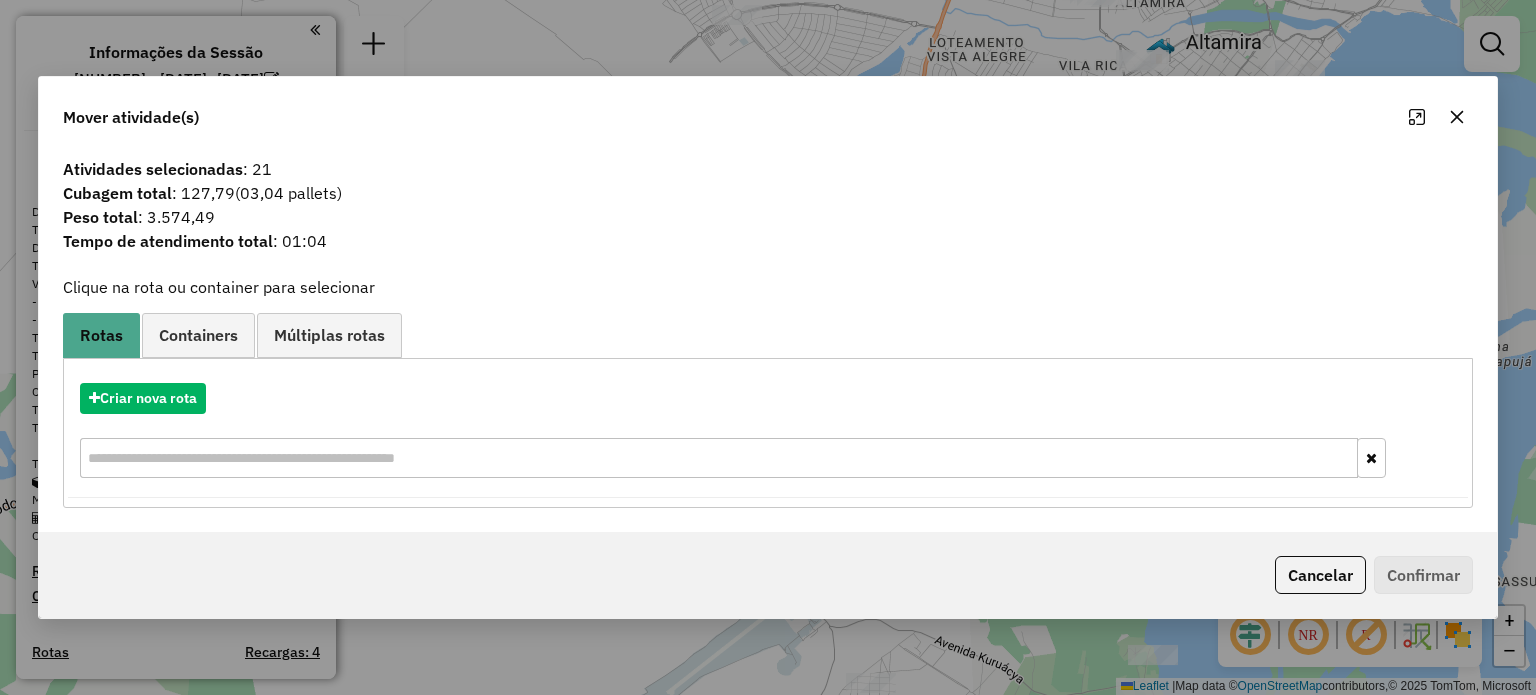 click 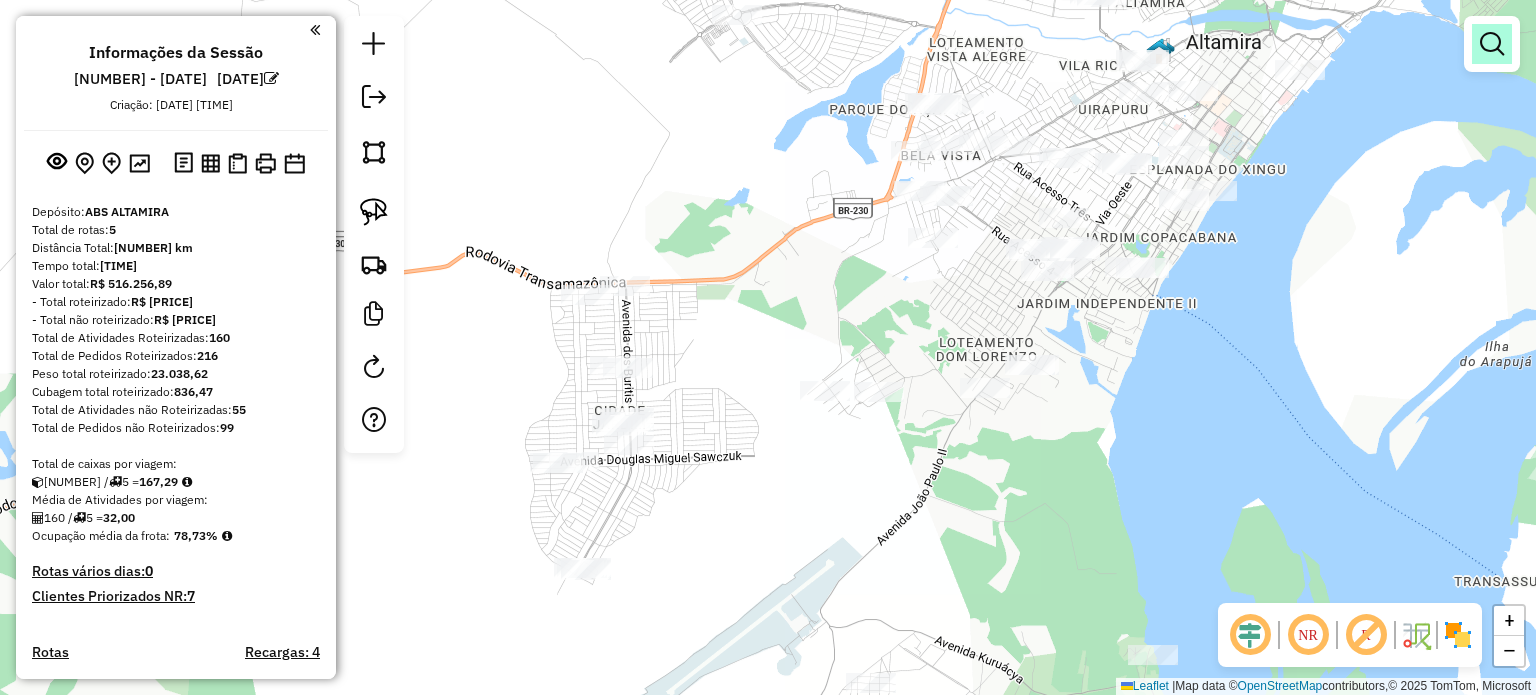 click at bounding box center [1492, 44] 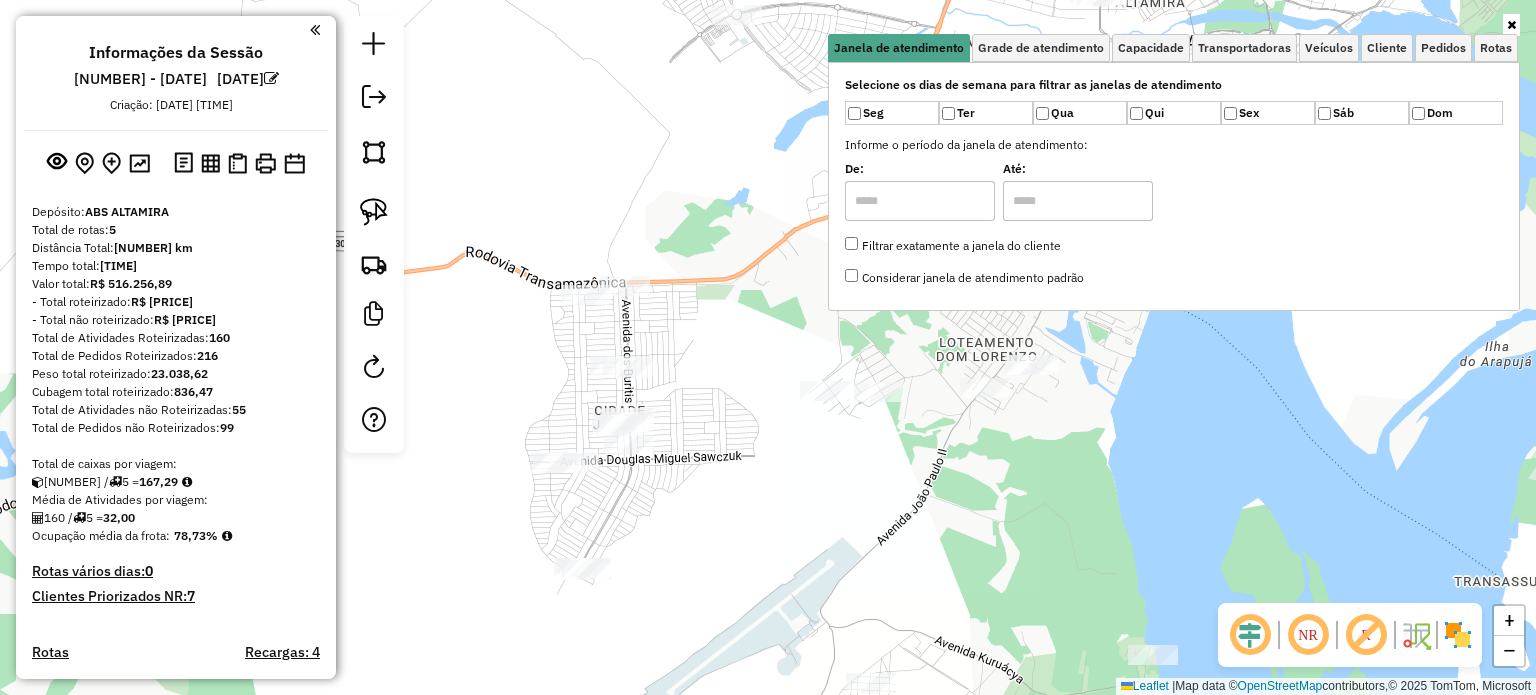 click on "Janela de atendimento Grade de atendimento Capacidade Transportadoras Veículos Cliente Pedidos  Rotas Selecione os dias de semana para filtrar as janelas de atendimento  Seg   Ter   Qua   Qui   Sex   Sáb   Dom  Informe o período da janela de atendimento: De: Até:  Filtrar exatamente a janela do cliente  Considerar janela de atendimento padrão  Selecione os dias de semana para filtrar as grades de atendimento  Seg   Ter   Qua   Qui   Sex   Sáb   Dom   Considerar clientes sem dia de atendimento cadastrado  Clientes fora do dia de atendimento selecionado Filtrar as atividades entre os valores definidos abaixo:  Peso mínimo:   Peso máximo:   Cubagem mínima:   Cubagem máxima:   De:   Até:  Filtrar as atividades entre o tempo de atendimento definido abaixo:  De:   Até:   Considerar capacidade total dos clientes não roteirizados Transportadora: Selecione um ou mais itens Tipo de veículo: Selecione um ou mais itens Veículo: Selecione um ou mais itens Motorista: Selecione um ou mais itens Nome: Rótulo:" 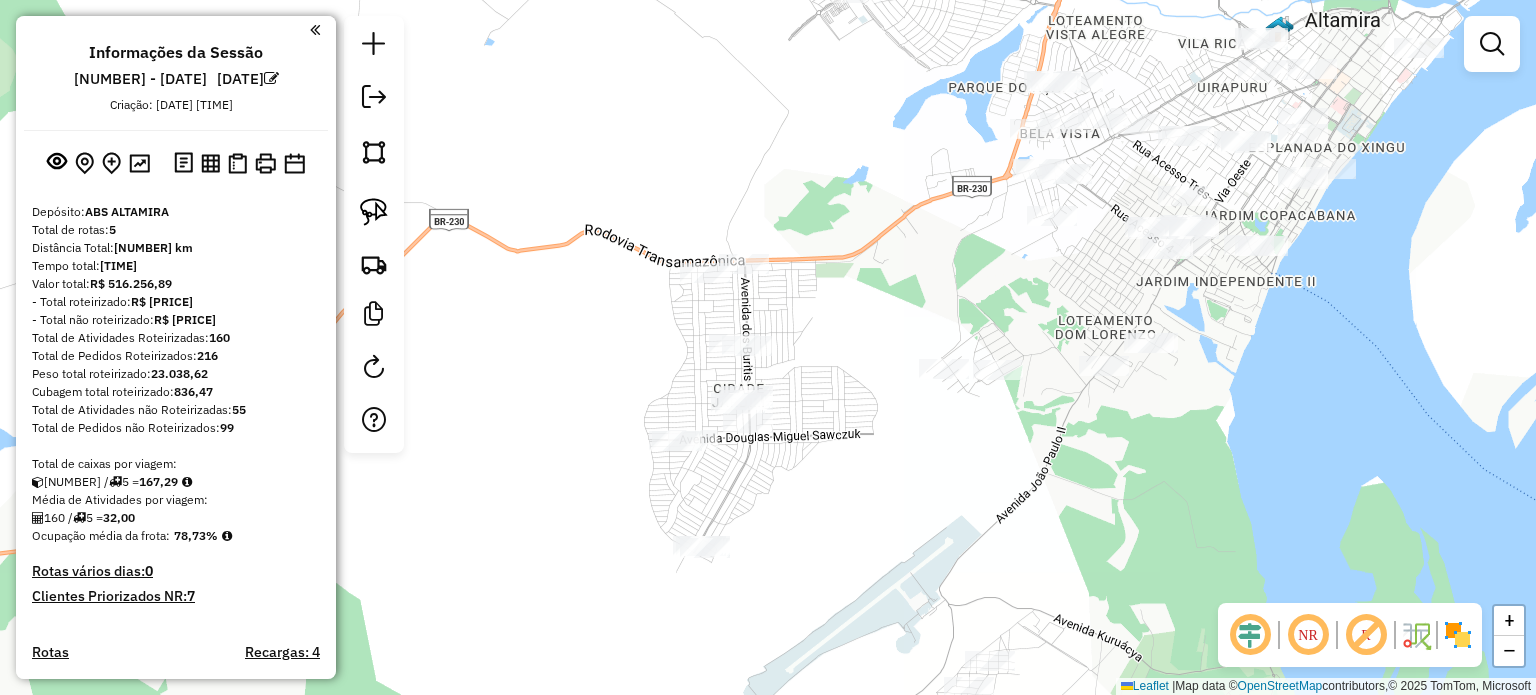 drag, startPoint x: 734, startPoint y: 303, endPoint x: 853, endPoint y: 281, distance: 121.016525 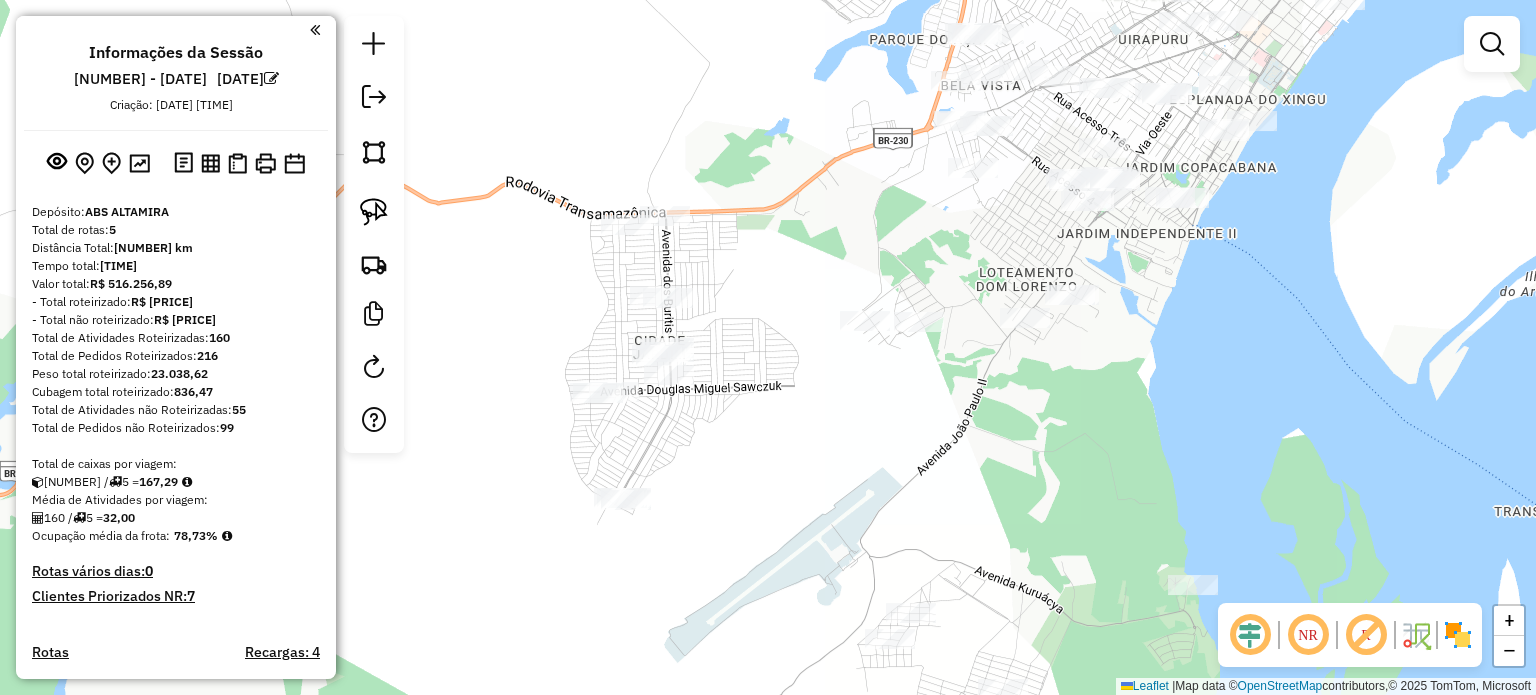 drag, startPoint x: 920, startPoint y: 510, endPoint x: 839, endPoint y: 460, distance: 95.189285 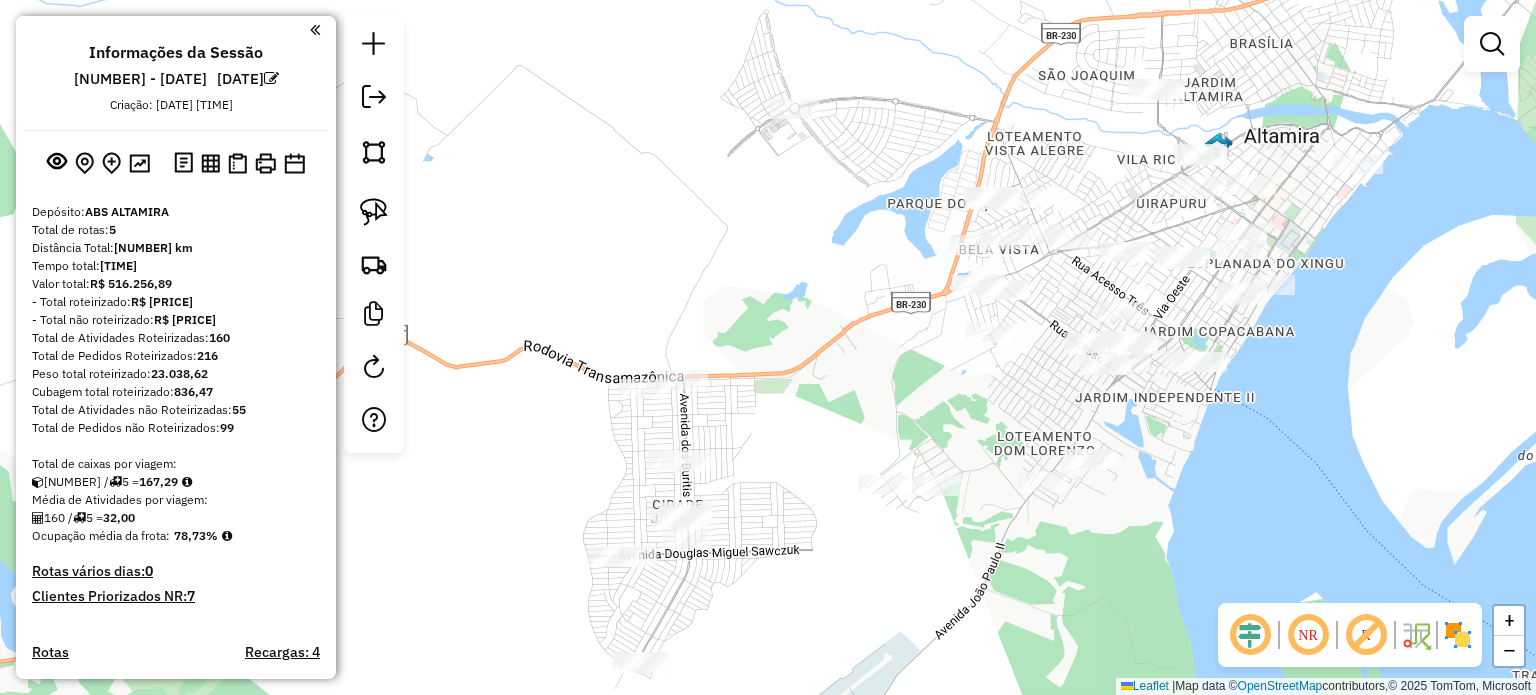 drag, startPoint x: 780, startPoint y: 198, endPoint x: 799, endPoint y: 364, distance: 167.08382 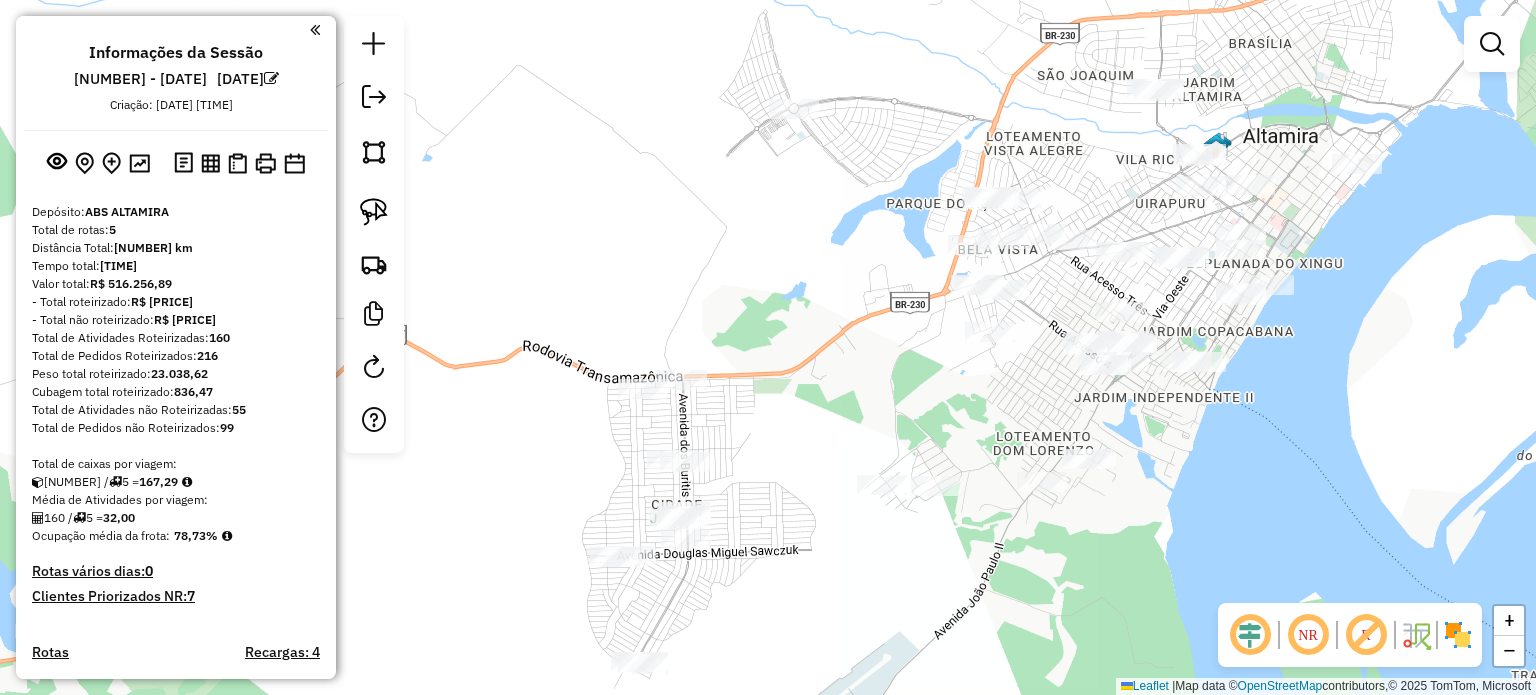 click on "Janela de atendimento Grade de atendimento Capacidade Transportadoras Veículos Cliente Pedidos  Rotas Selecione os dias de semana para filtrar as janelas de atendimento  Seg   Ter   Qua   Qui   Sex   Sáb   Dom  Informe o período da janela de atendimento: De: Até:  Filtrar exatamente a janela do cliente  Considerar janela de atendimento padrão  Selecione os dias de semana para filtrar as grades de atendimento  Seg   Ter   Qua   Qui   Sex   Sáb   Dom   Considerar clientes sem dia de atendimento cadastrado  Clientes fora do dia de atendimento selecionado Filtrar as atividades entre os valores definidos abaixo:  Peso mínimo:   Peso máximo:   Cubagem mínima:   Cubagem máxima:   De:   Até:  Filtrar as atividades entre o tempo de atendimento definido abaixo:  De:   Até:   Considerar capacidade total dos clientes não roteirizados Transportadora: Selecione um ou mais itens Tipo de veículo: Selecione um ou mais itens Veículo: Selecione um ou mais itens Motorista: Selecione um ou mais itens Nome: Rótulo:" 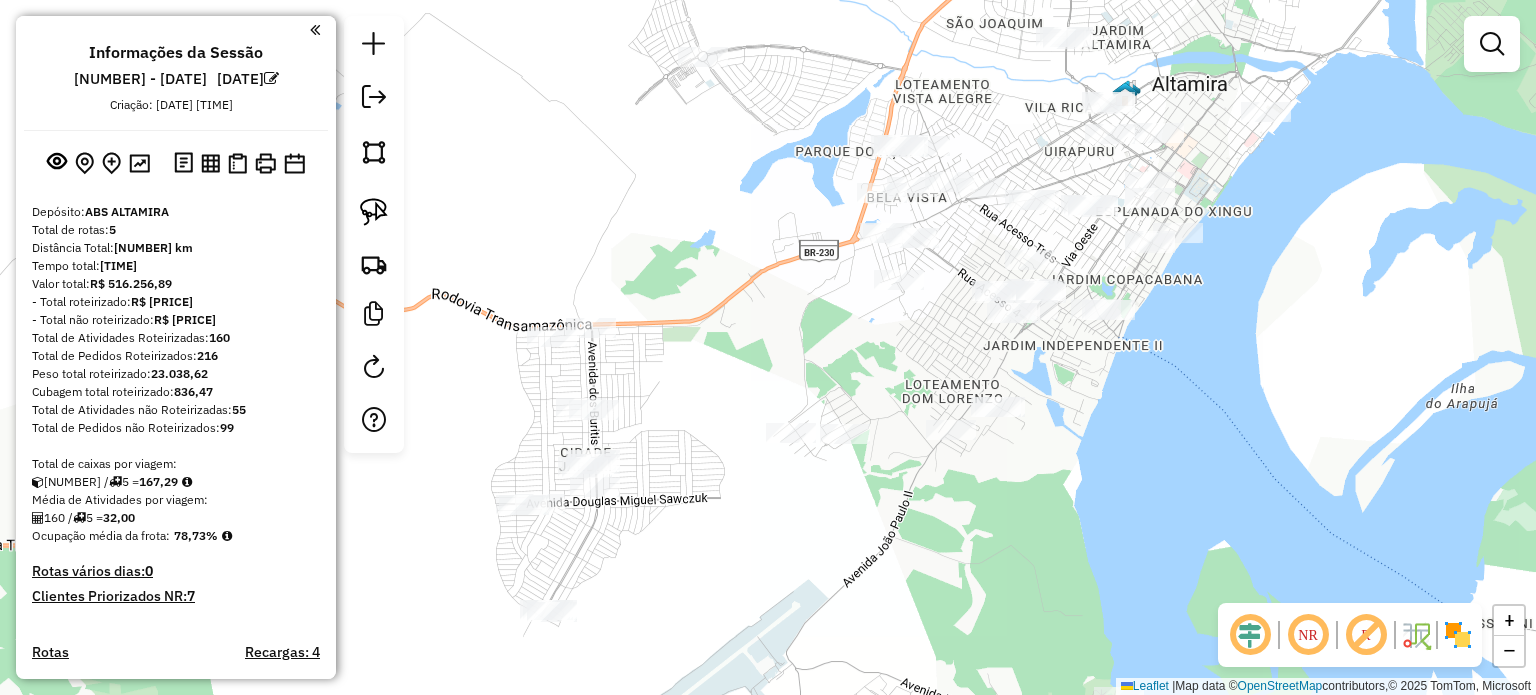 drag, startPoint x: 990, startPoint y: 390, endPoint x: 899, endPoint y: 338, distance: 104.80935 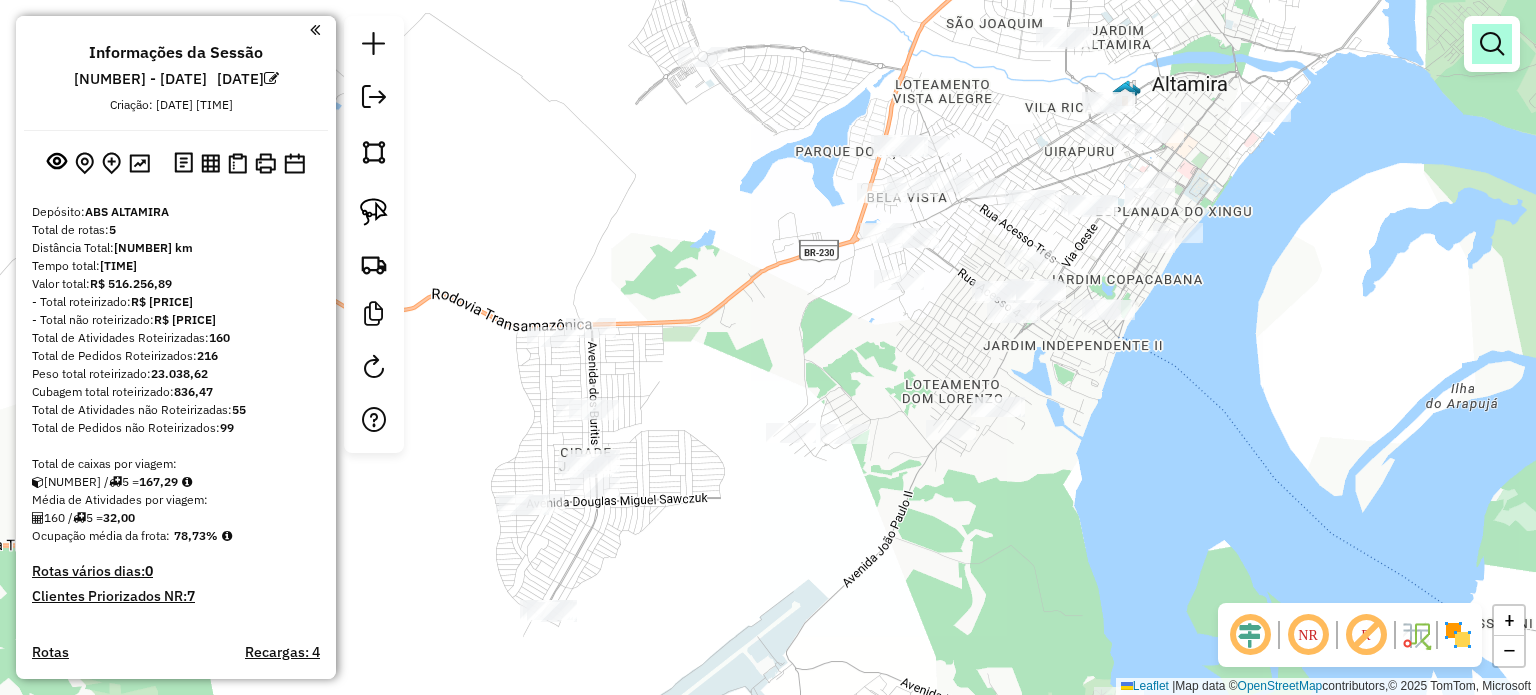 click at bounding box center [1492, 44] 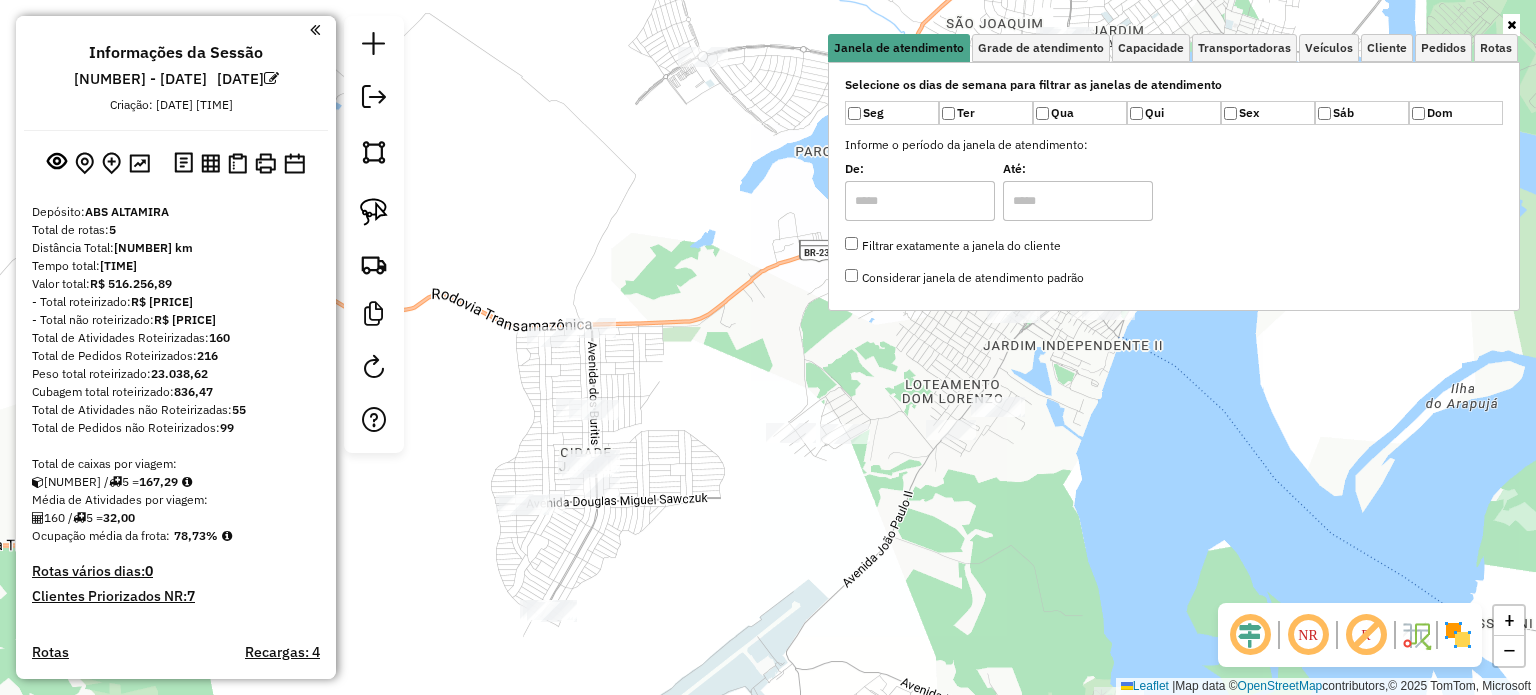 click on "Janela de atendimento Grade de atendimento Capacidade Transportadoras Veículos Cliente Pedidos  Rotas Selecione os dias de semana para filtrar as janelas de atendimento  Seg   Ter   Qua   Qui   Sex   Sáb   Dom  Informe o período da janela de atendimento: De: Até:  Filtrar exatamente a janela do cliente  Considerar janela de atendimento padrão  Selecione os dias de semana para filtrar as grades de atendimento  Seg   Ter   Qua   Qui   Sex   Sáb   Dom   Considerar clientes sem dia de atendimento cadastrado  Clientes fora do dia de atendimento selecionado Filtrar as atividades entre os valores definidos abaixo:  Peso mínimo:   Peso máximo:   Cubagem mínima:   Cubagem máxima:   De:   Até:  Filtrar as atividades entre o tempo de atendimento definido abaixo:  De:   Até:   Considerar capacidade total dos clientes não roteirizados Transportadora: Selecione um ou mais itens Tipo de veículo: Selecione um ou mais itens Veículo: Selecione um ou mais itens Motorista: Selecione um ou mais itens Nome: Rótulo:" 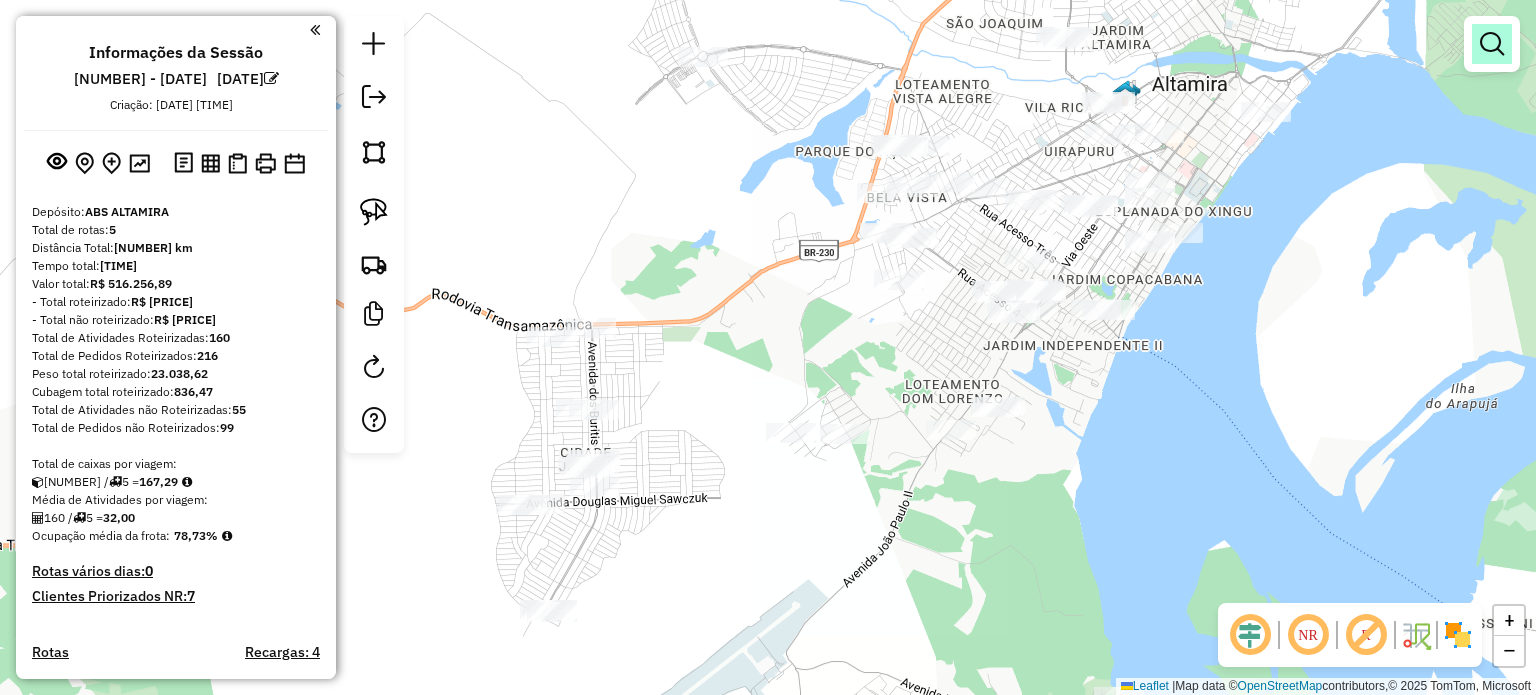 click at bounding box center [1492, 44] 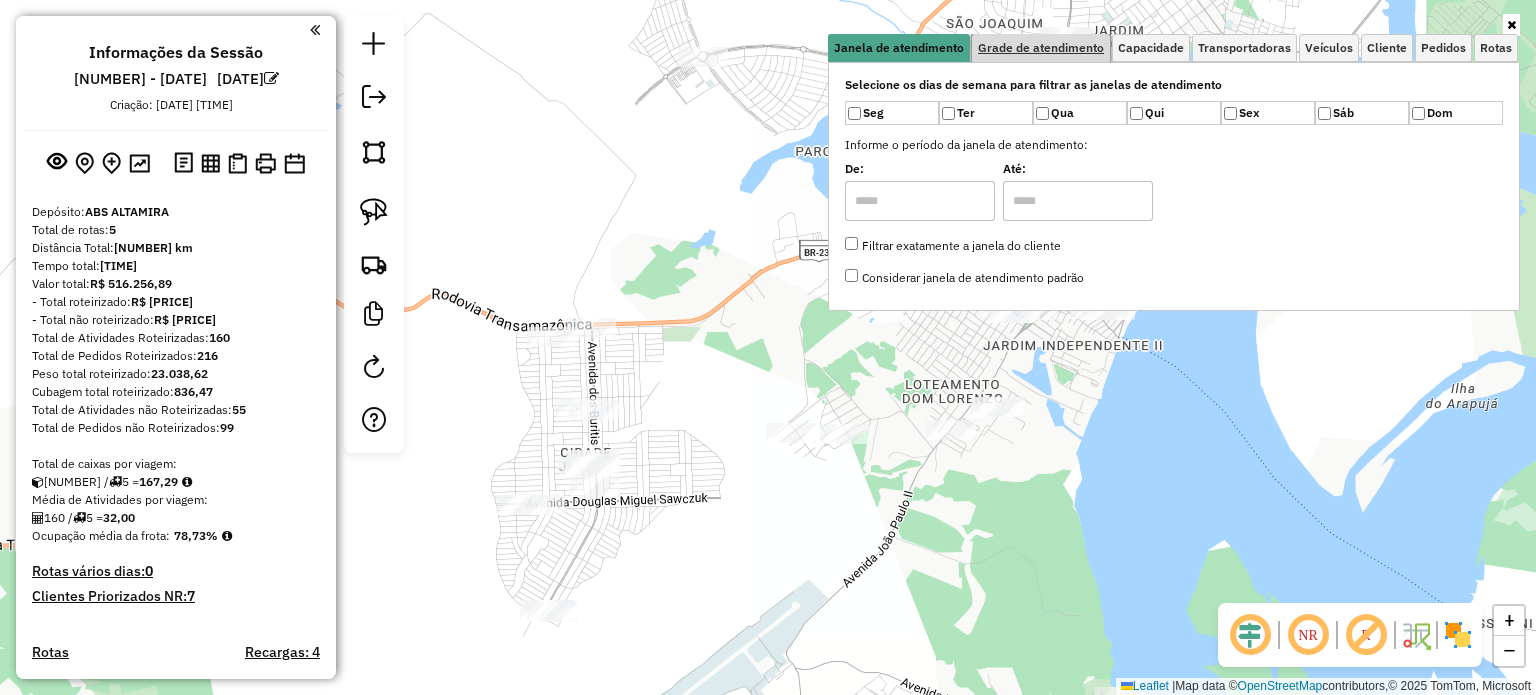 click on "Grade de atendimento" at bounding box center [1041, 48] 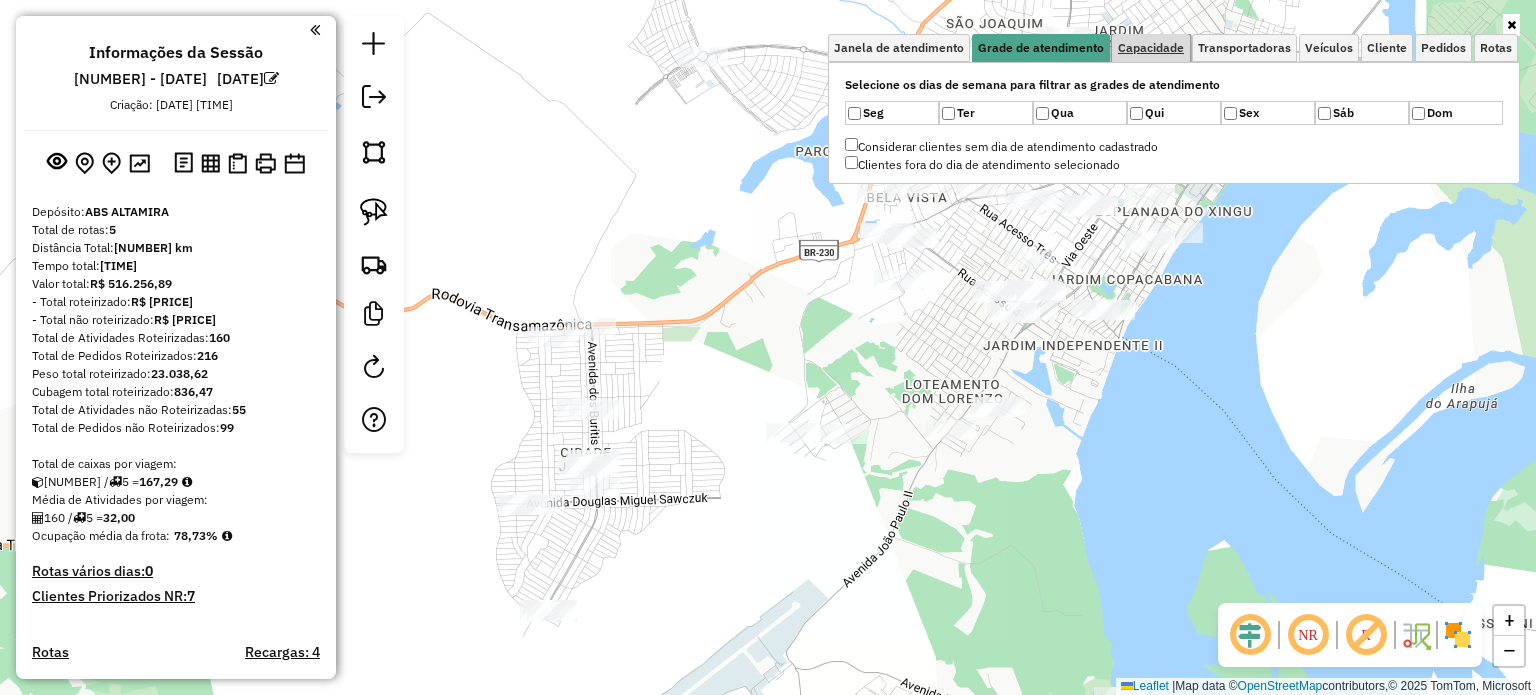 click on "Capacidade" at bounding box center (1151, 48) 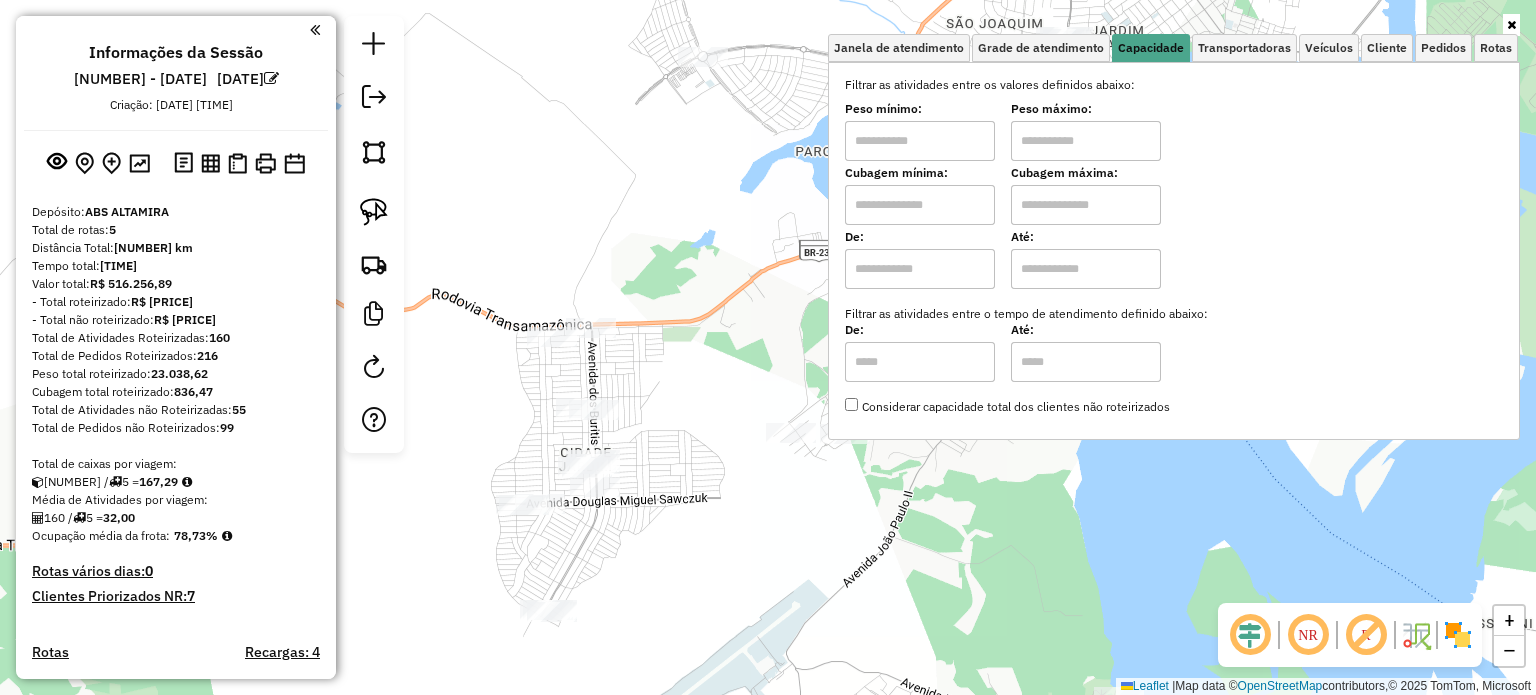 click at bounding box center (920, 141) 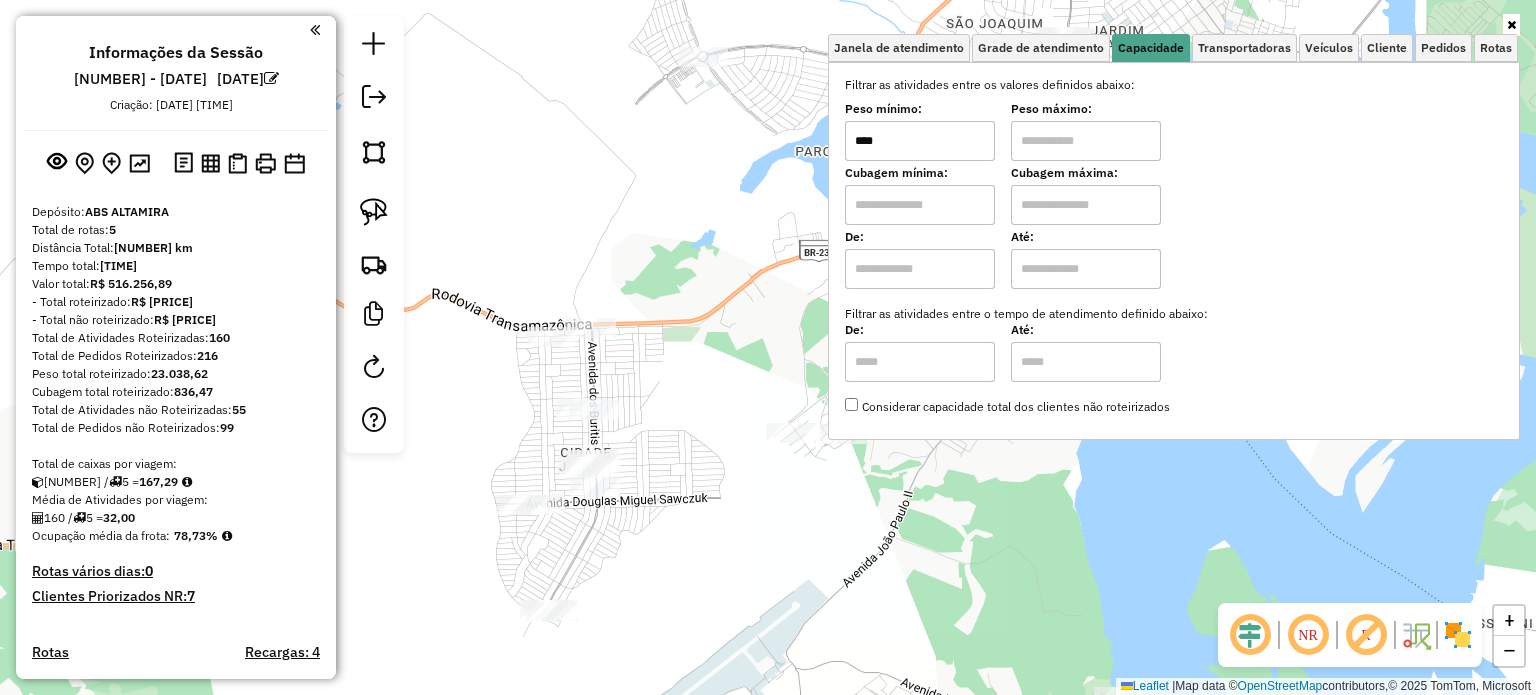 type on "****" 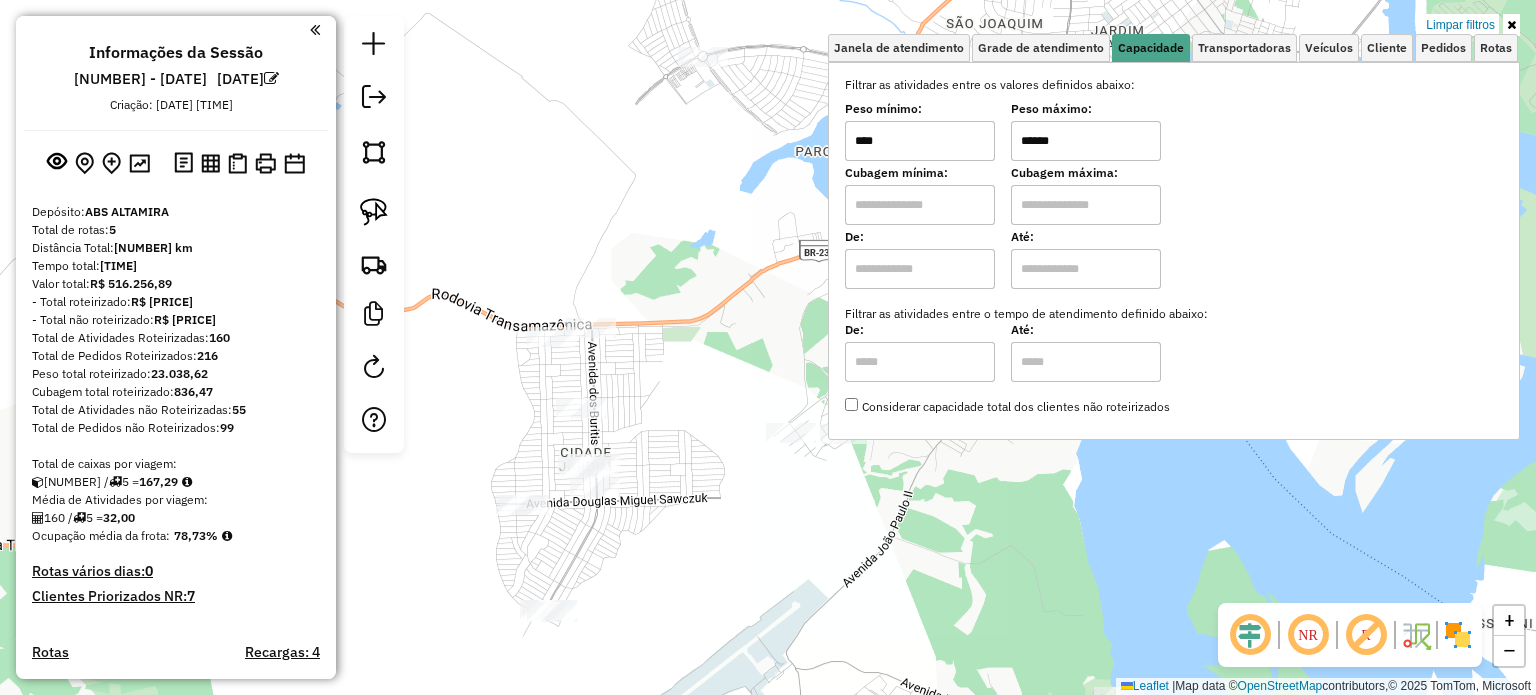click on "Limpar filtros Janela de atendimento Grade de atendimento Capacidade Transportadoras Veículos Cliente Pedidos  Rotas Selecione os dias de semana para filtrar as janelas de atendimento  Seg   Ter   Qua   Qui   Sex   Sáb   Dom  Informe o período da janela de atendimento: De: Até:  Filtrar exatamente a janela do cliente  Considerar janela de atendimento padrão  Selecione os dias de semana para filtrar as grades de atendimento  Seg   Ter   Qua   Qui   Sex   Sáb   Dom   Considerar clientes sem dia de atendimento cadastrado  Clientes fora do dia de atendimento selecionado Filtrar as atividades entre os valores definidos abaixo:  Peso mínimo:  ****  Peso máximo:  ******  Cubagem mínima:   Cubagem máxima:   De:   Até:  Filtrar as atividades entre o tempo de atendimento definido abaixo:  De:   Até:   Considerar capacidade total dos clientes não roteirizados Transportadora: Selecione um ou mais itens Tipo de veículo: Selecione um ou mais itens Veículo: Selecione um ou mais itens Motorista: Nome: Rótulo:" 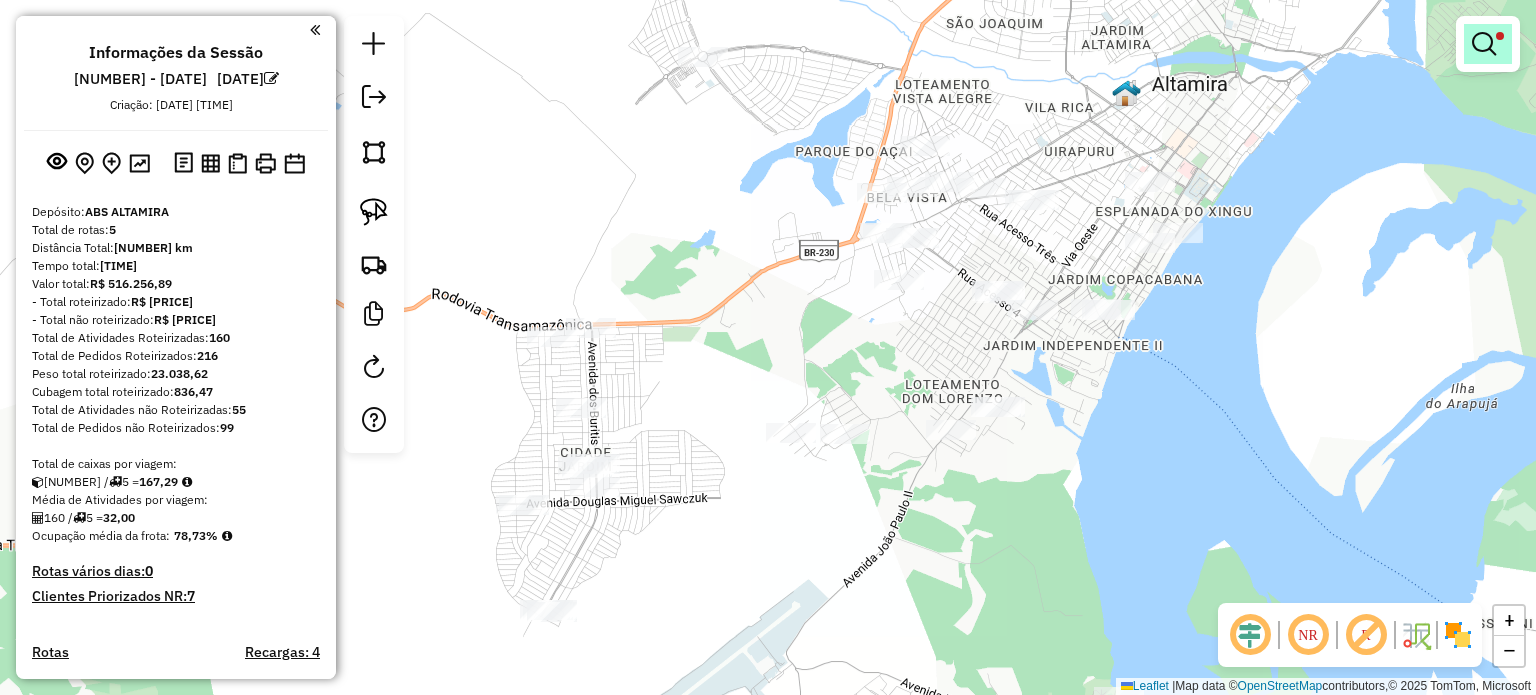 click at bounding box center [1488, 44] 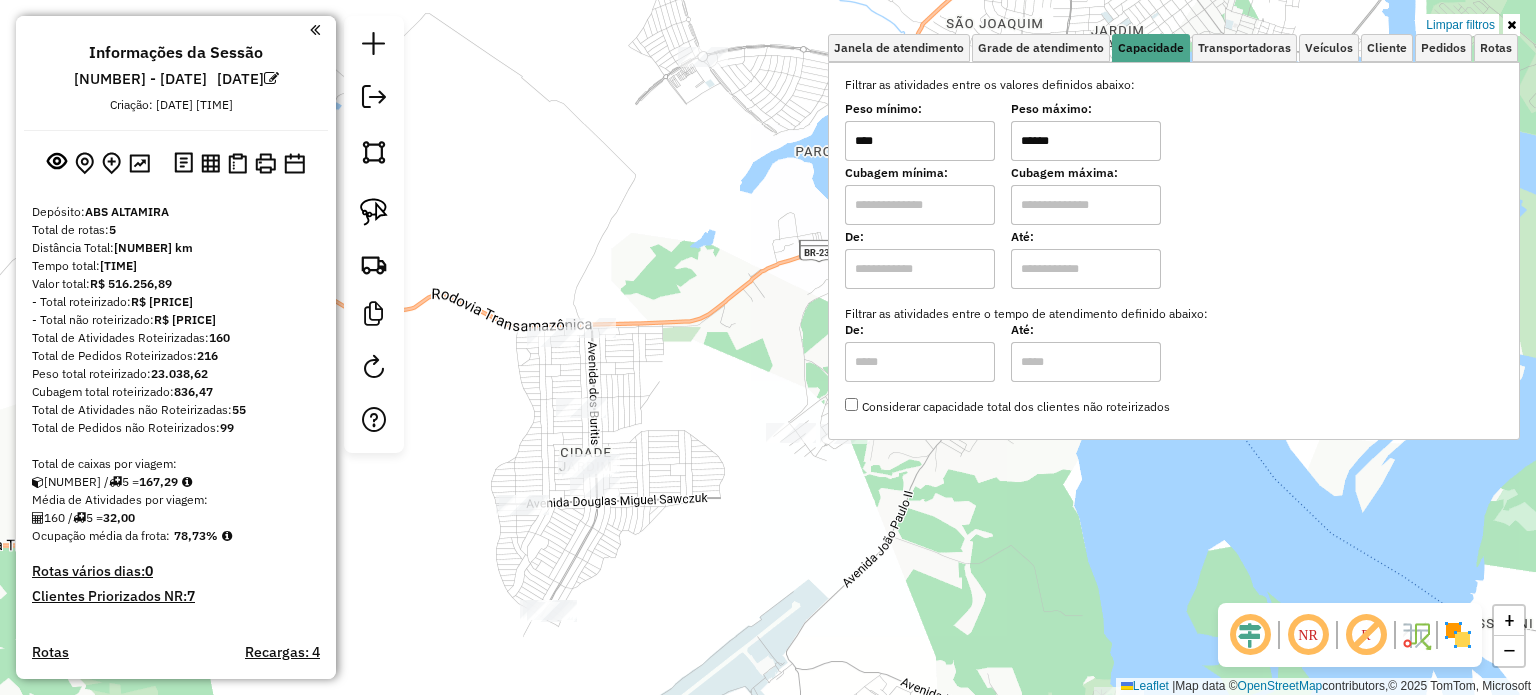 drag, startPoint x: 1078, startPoint y: 133, endPoint x: 940, endPoint y: 150, distance: 139.04315 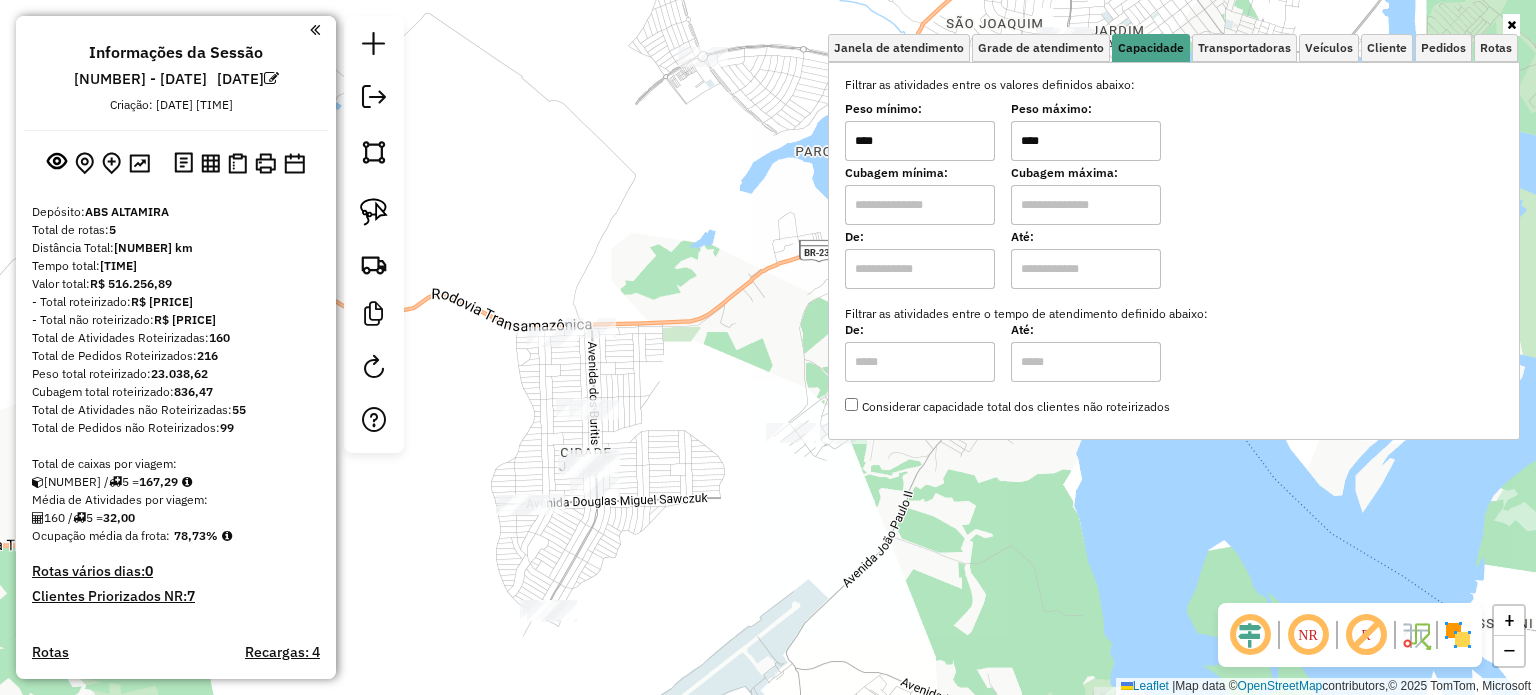 type on "****" 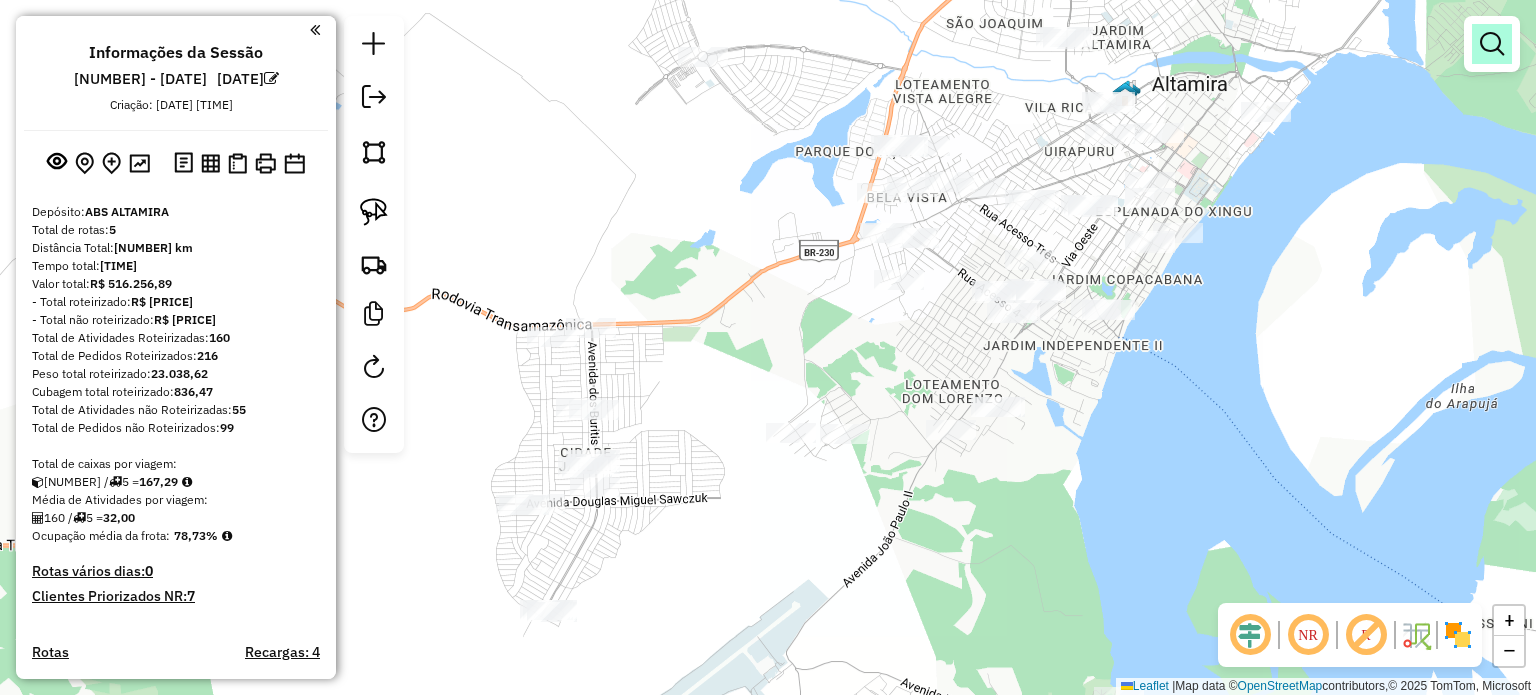 click at bounding box center (1492, 44) 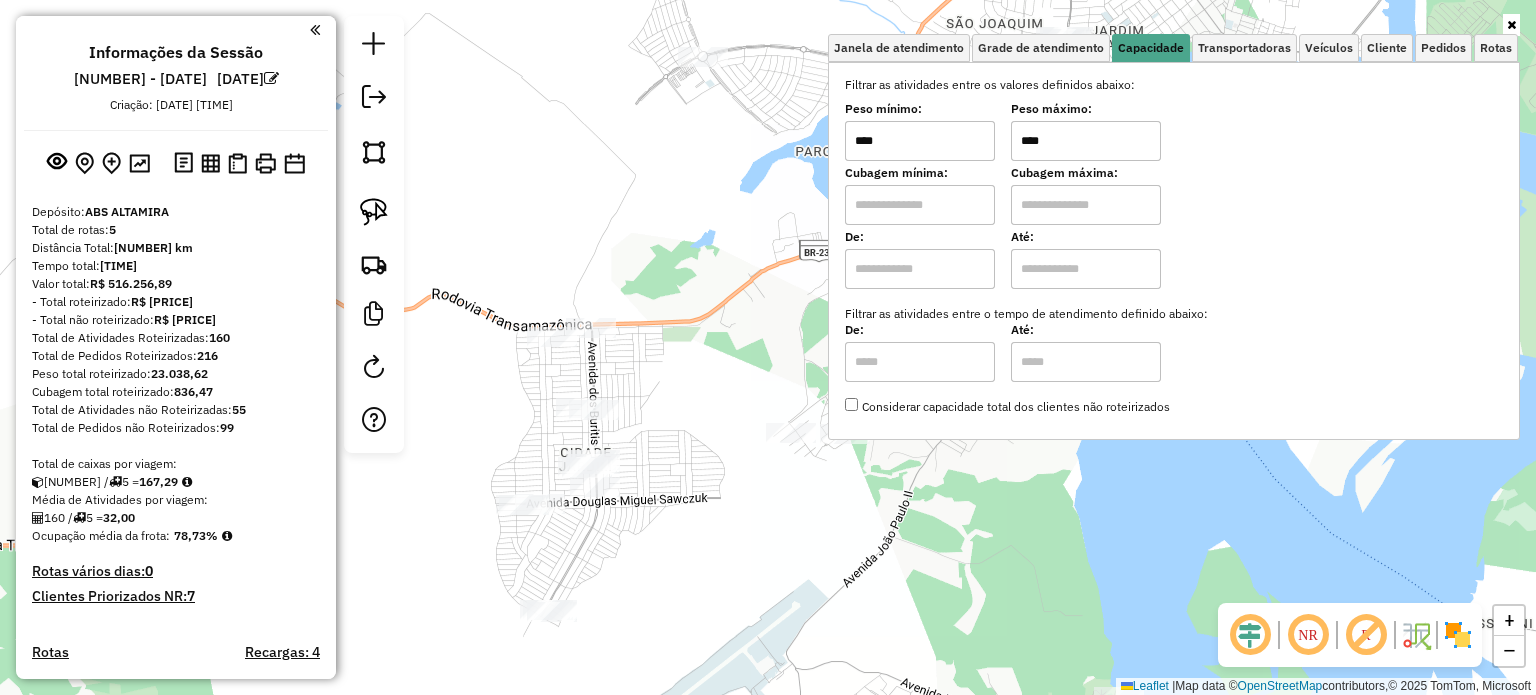 click on "****" at bounding box center (920, 141) 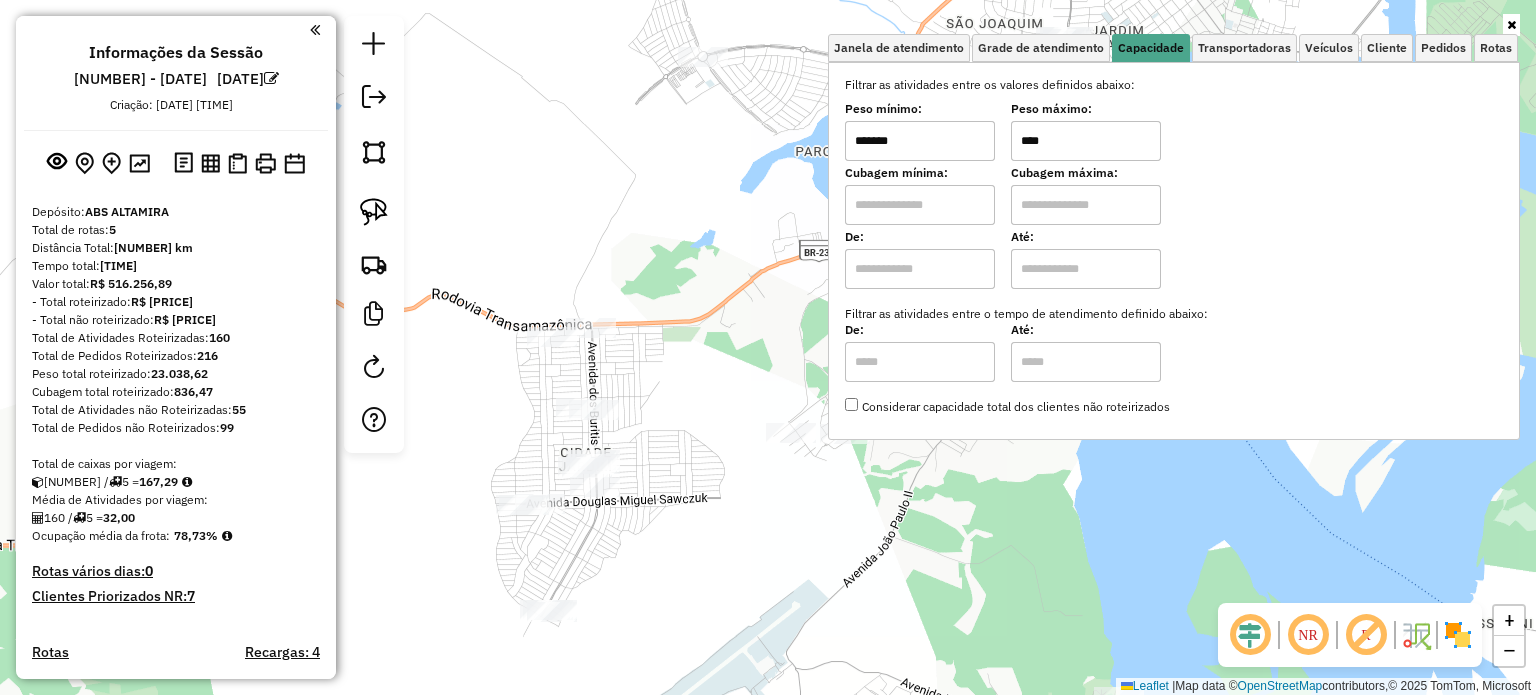 type on "*******" 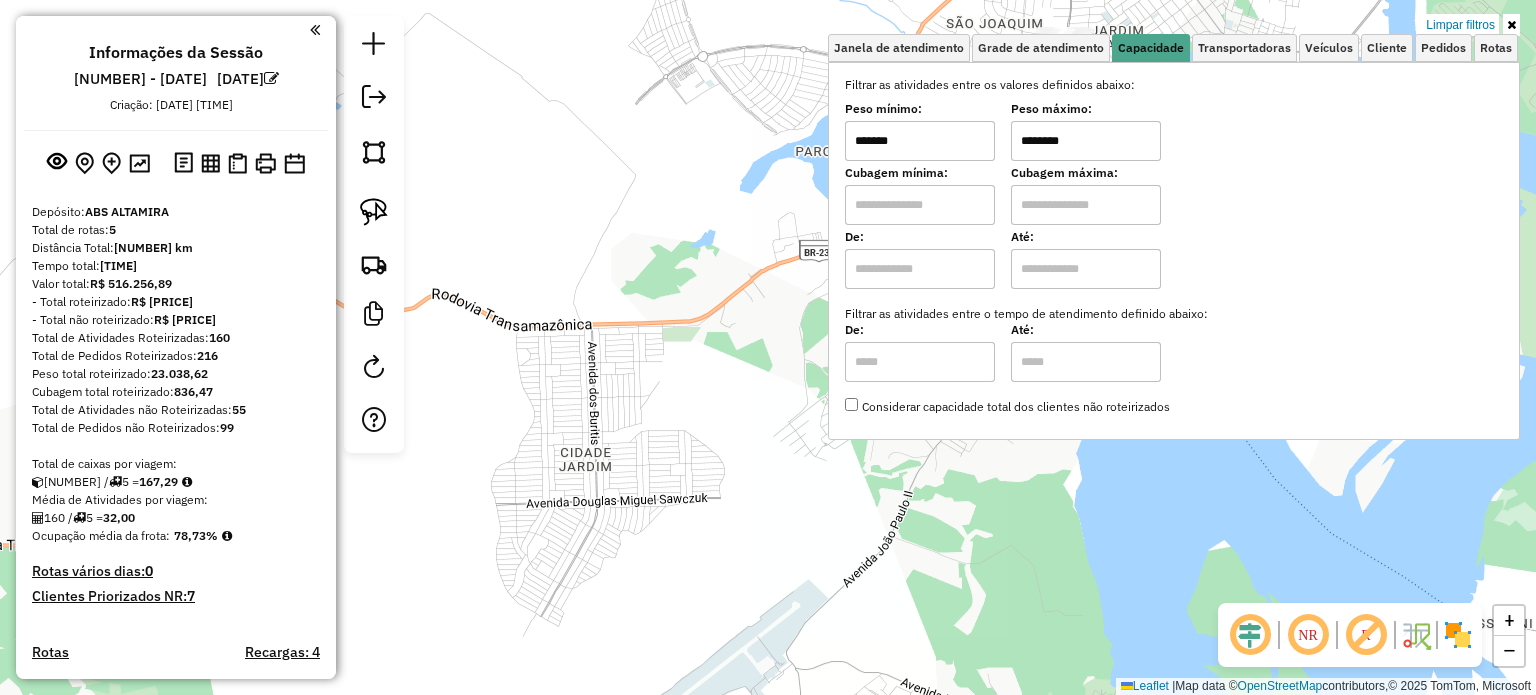 type on "********" 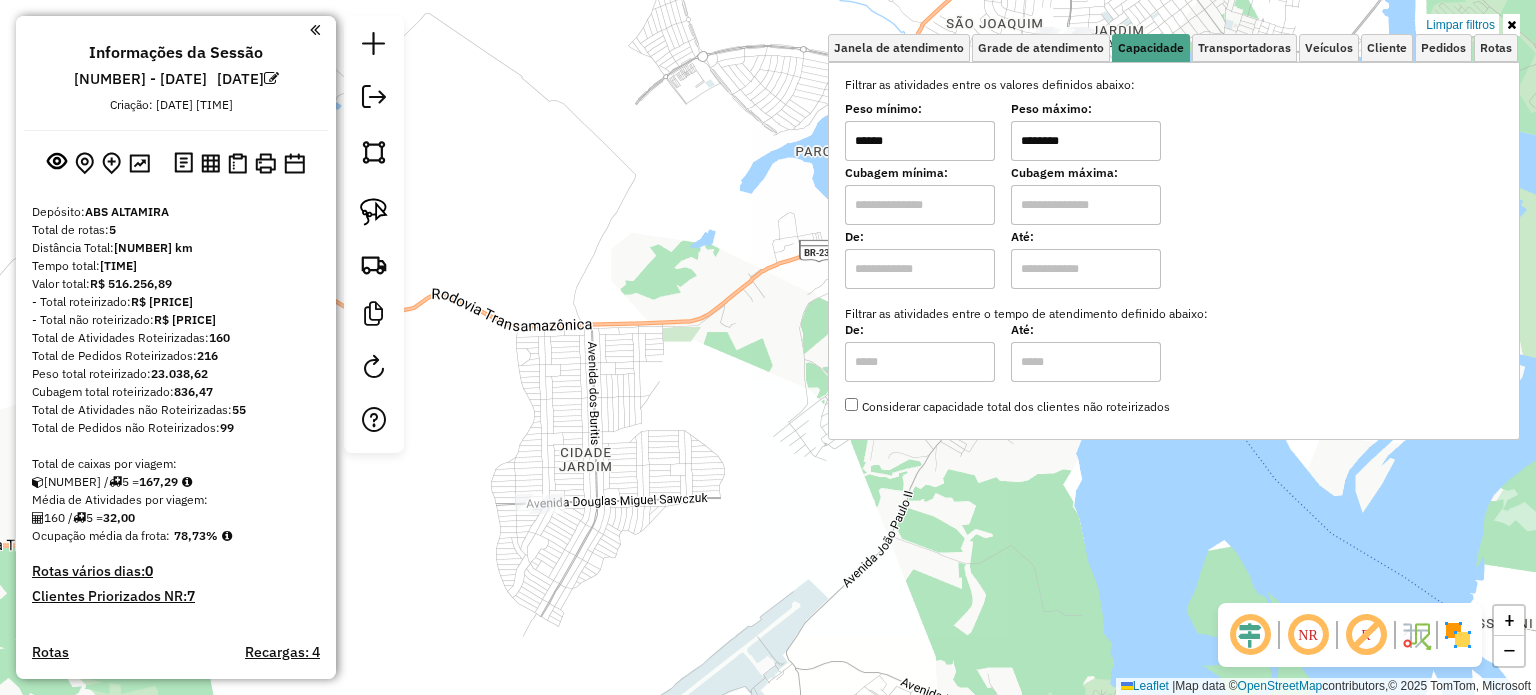 type on "******" 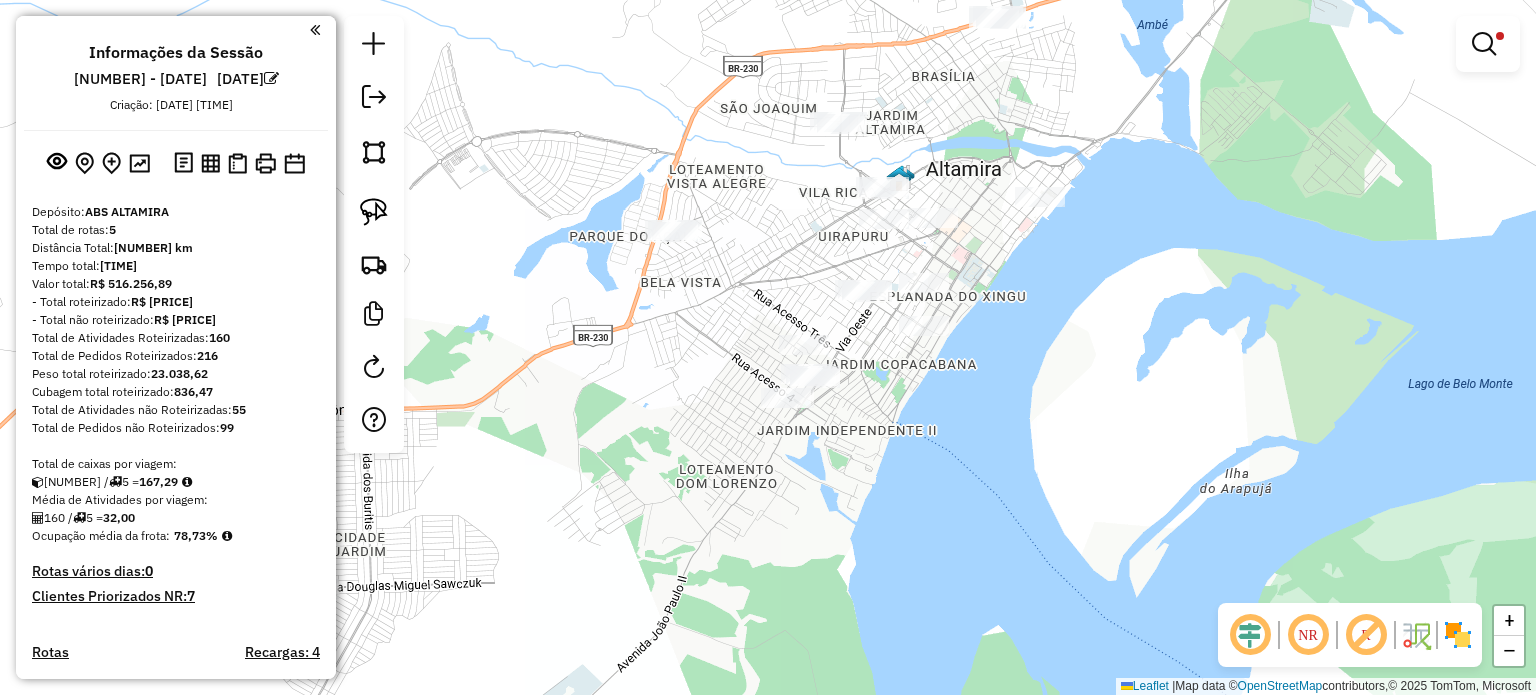 drag, startPoint x: 1060, startPoint y: 361, endPoint x: 831, endPoint y: 447, distance: 244.61603 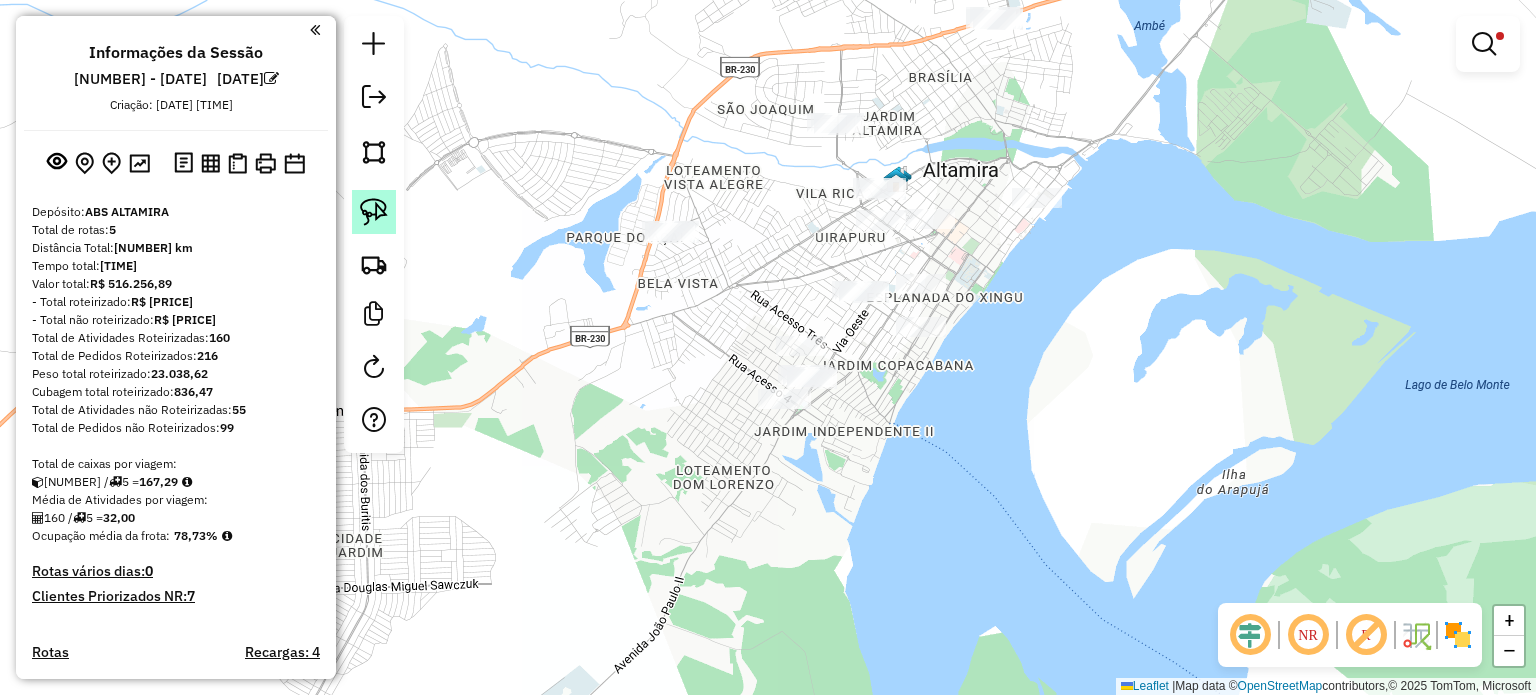 click 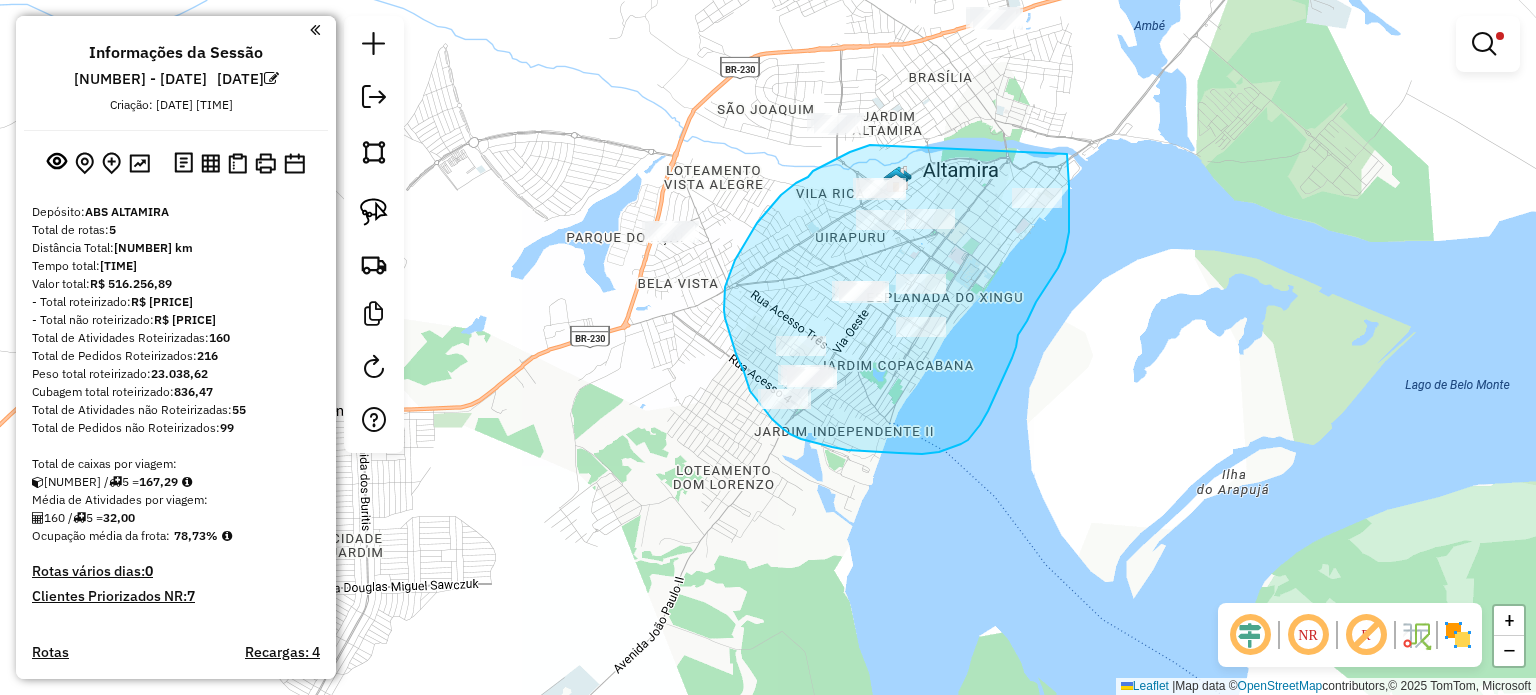 drag, startPoint x: 870, startPoint y: 145, endPoint x: 1067, endPoint y: 154, distance: 197.20547 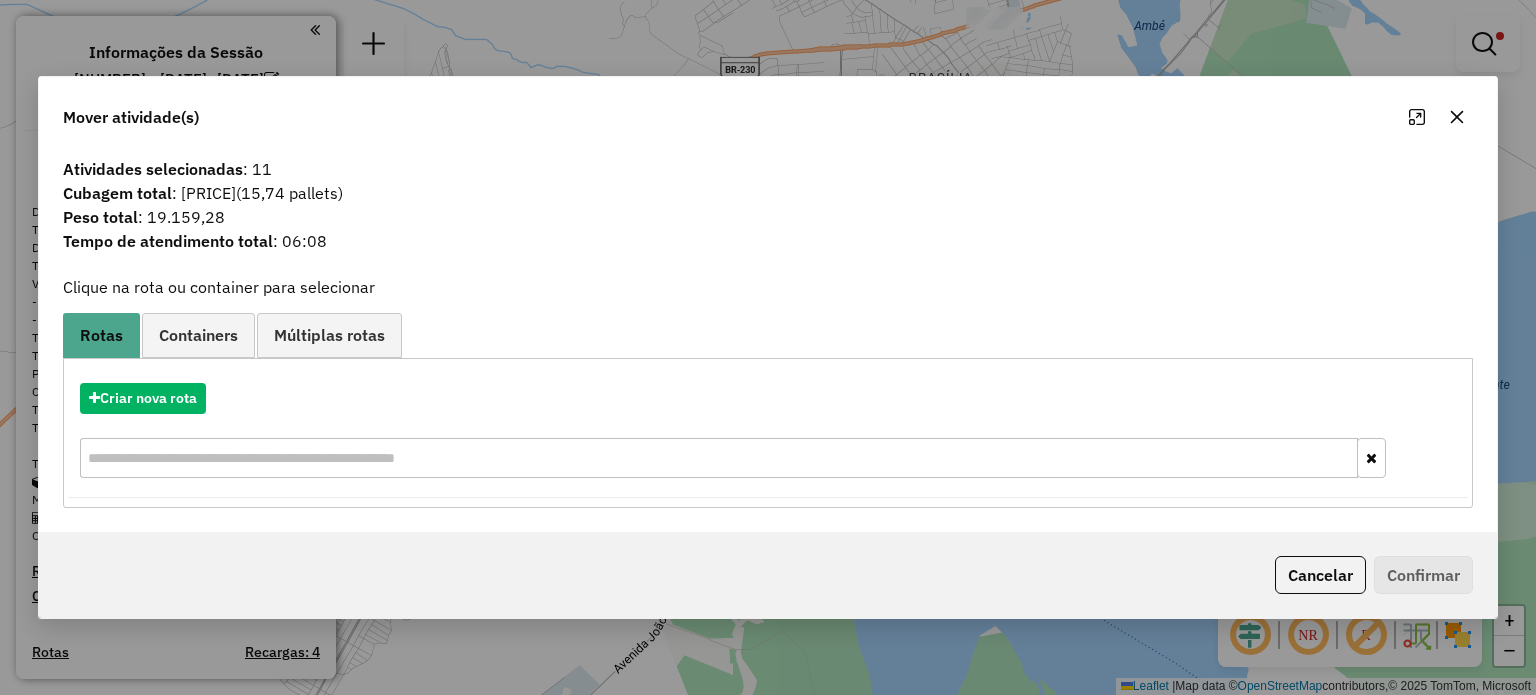 click 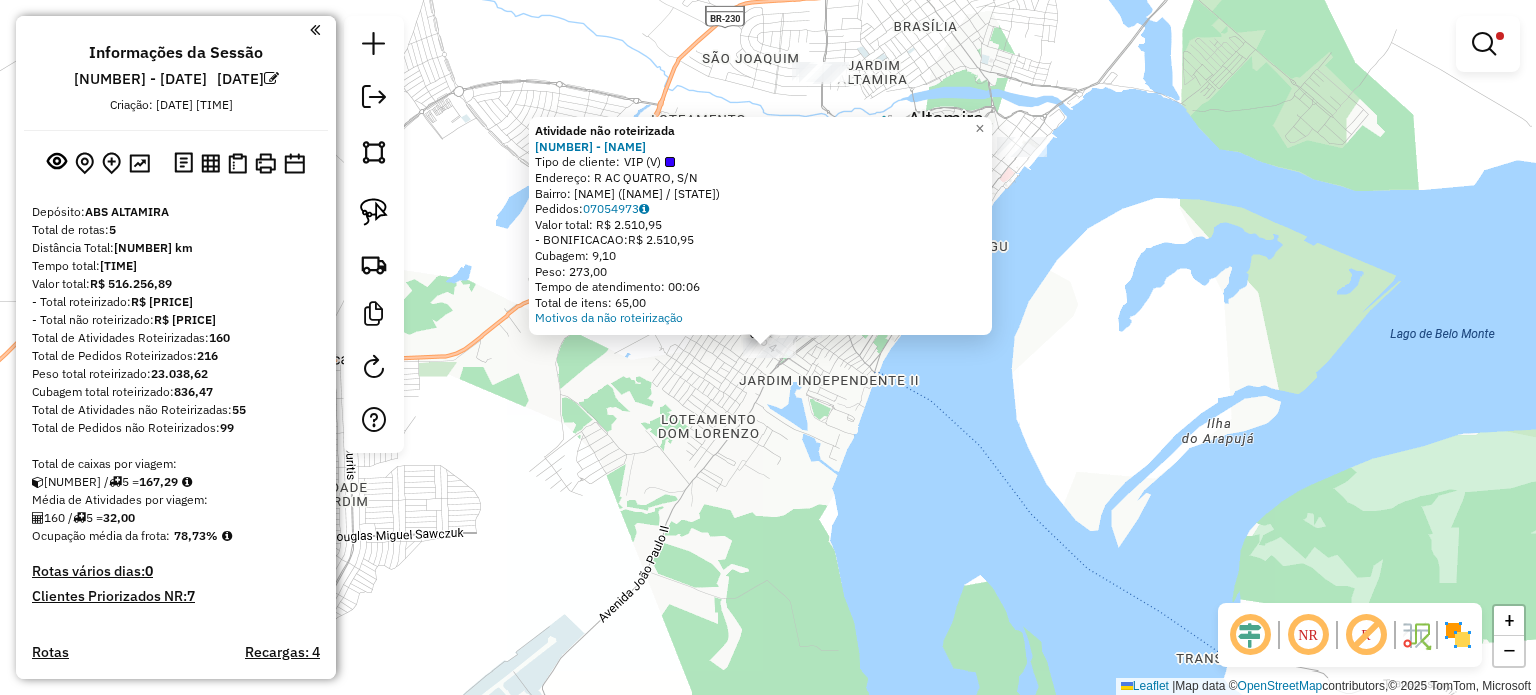click on "Atividade não roteirizada 2903 - SUPERMER. MILENIO  Tipo de cliente:   VIP (V)   Endereço: R AC QUATRO, S/N   Bairro: INDEPENDENTE ([CITY] / [STATE])   Pedidos:  07054973   Valor total: R$ [PRICE]   -BONIFICACAO:  R$ [PRICE]   Cubagem: [PRICE]   Peso: [PRICE]   Tempo de atendimento: [TIME]   Total de itens: [NUMERIC_VALUE]  Motivos da não roteirização × Limpar filtros Janela de atendimento Grade de atendimento Capacidade Transportadoras Veículos Cliente Pedidos  Rotas Selecione os dias de semana para filtrar as janelas de atendimento  Seg   Ter   Qua   Qui   Sex   Sáb   Dom  Informe o período da janela de atendimento: De: Até:  Filtrar exatamente a janela do cliente  Considerar janela de atendimento padrão  Selecione os dias de semana para filtrar as grades de atendimento  Seg   Ter   Qua   Qui   Sex   Sáb   Dom   Considerar clientes sem dia de atendimento cadastrado  Clientes fora do dia de atendimento selecionado Filtrar as atividades entre os valores definidos abaixo:  Peso mínimo:  ******  Peso máximo:  +" 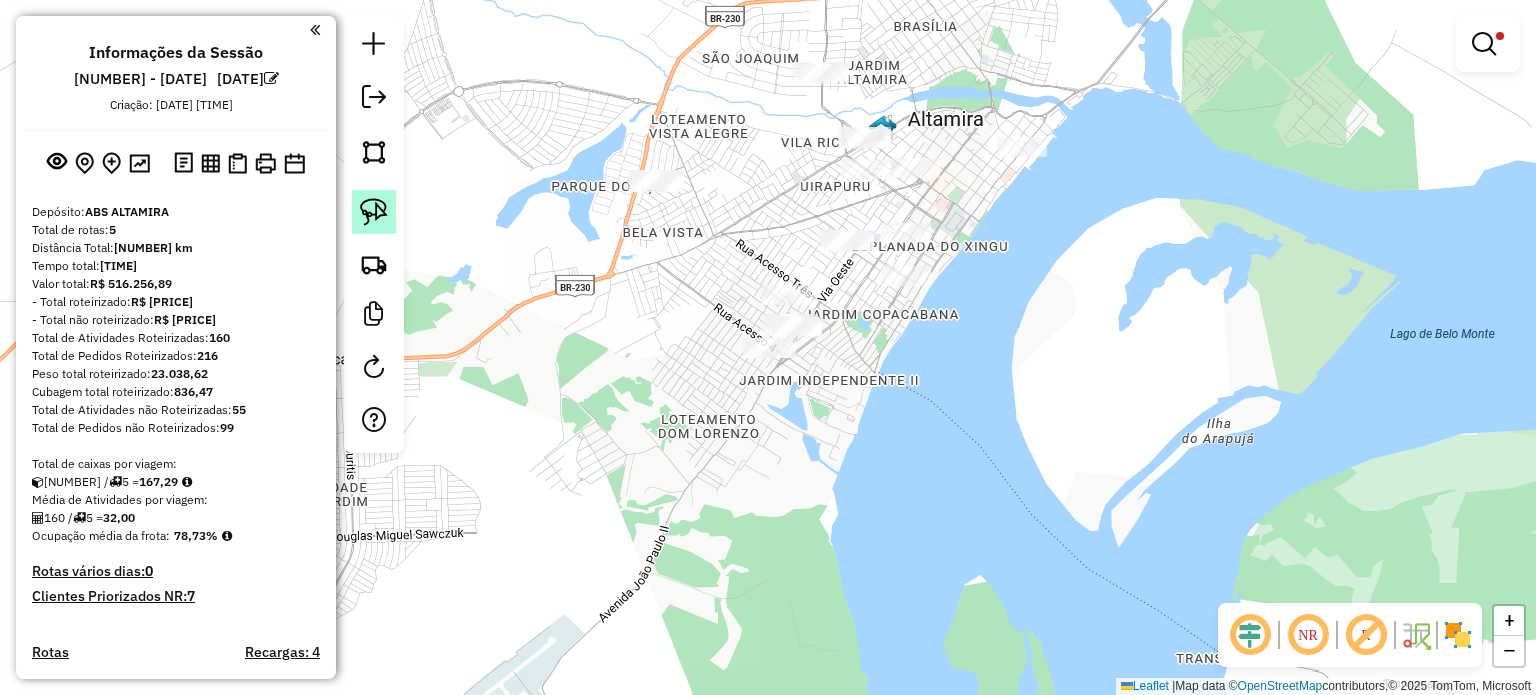 click 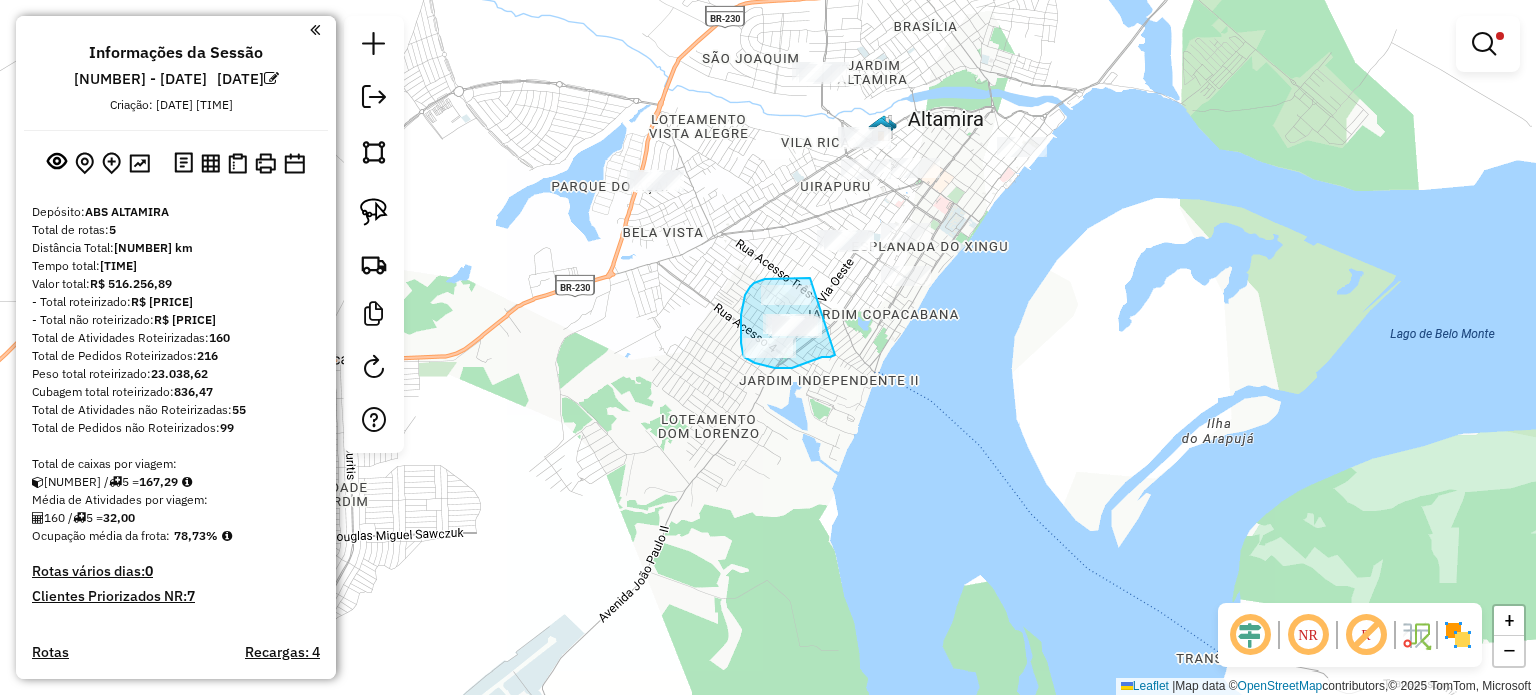 drag, startPoint x: 810, startPoint y: 278, endPoint x: 835, endPoint y: 355, distance: 80.95678 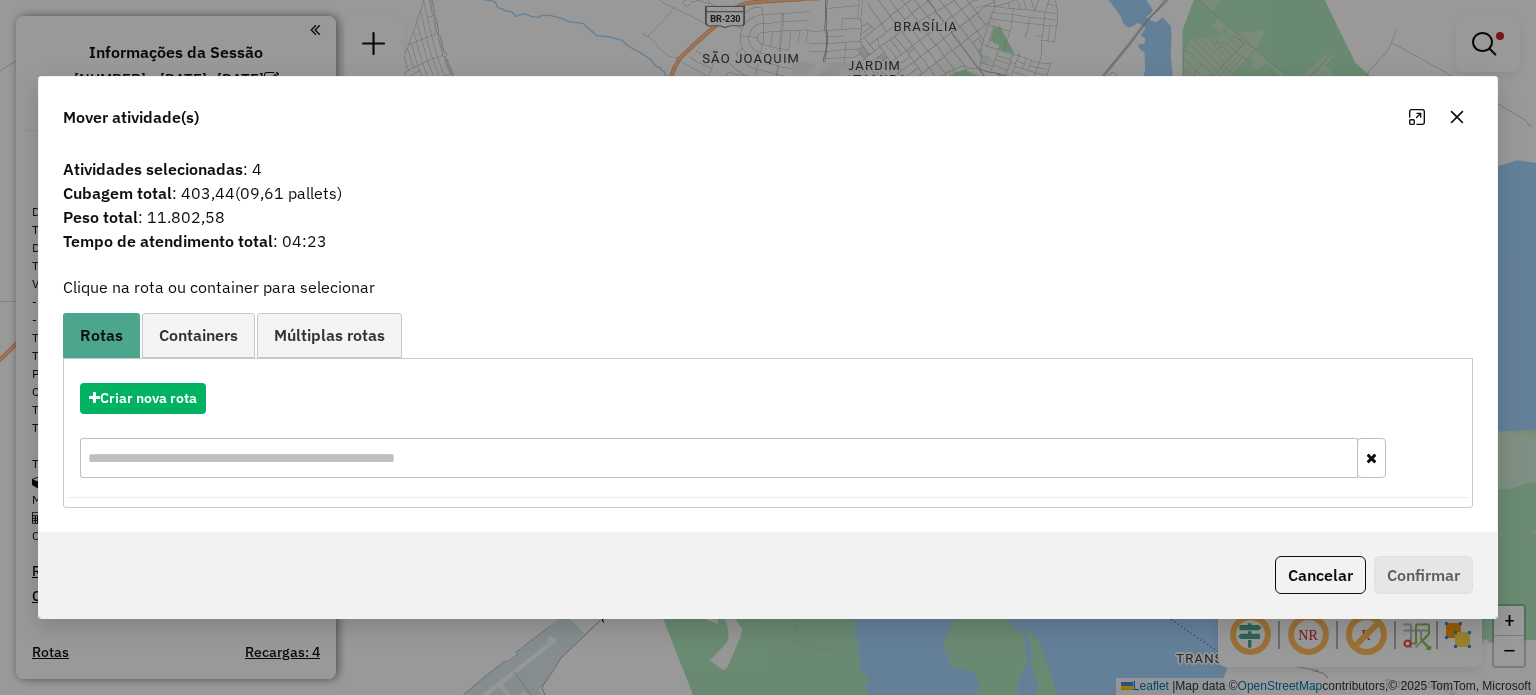 click 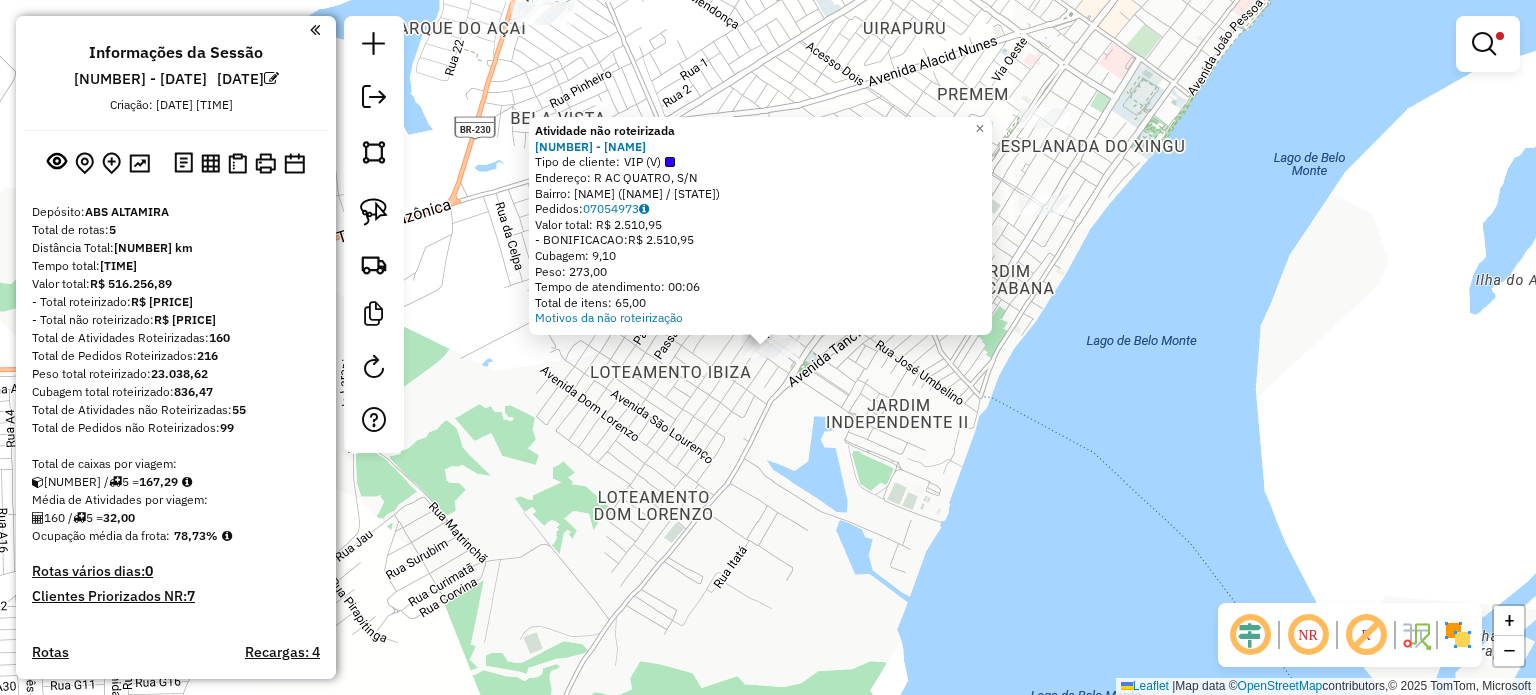 click on "Atividade não roteirizada 2903 - SUPERMER. MILENIO  Tipo de cliente:   VIP (V)   Endereço: R AC QUATRO, S/N   Bairro: INDEPENDENTE ([CITY] / [STATE])   Pedidos:  07054973   Valor total: R$ [PRICE]   -BONIFICACAO:  R$ [PRICE]   Cubagem: [PRICE]   Peso: [PRICE]   Tempo de atendimento: [TIME]   Total de itens: [NUMERIC_VALUE]  Motivos da não roteirização × Limpar filtros Janela de atendimento Grade de atendimento Capacidade Transportadoras Veículos Cliente Pedidos  Rotas Selecione os dias de semana para filtrar as janelas de atendimento  Seg   Ter   Qua   Qui   Sex   Sáb   Dom  Informe o período da janela de atendimento: De: Até:  Filtrar exatamente a janela do cliente  Considerar janela de atendimento padrão  Selecione os dias de semana para filtrar as grades de atendimento  Seg   Ter   Qua   Qui   Sex   Sáb   Dom   Considerar clientes sem dia de atendimento cadastrado  Clientes fora do dia de atendimento selecionado Filtrar as atividades entre os valores definidos abaixo:  Peso mínimo:  ******  Peso máximo:  +" 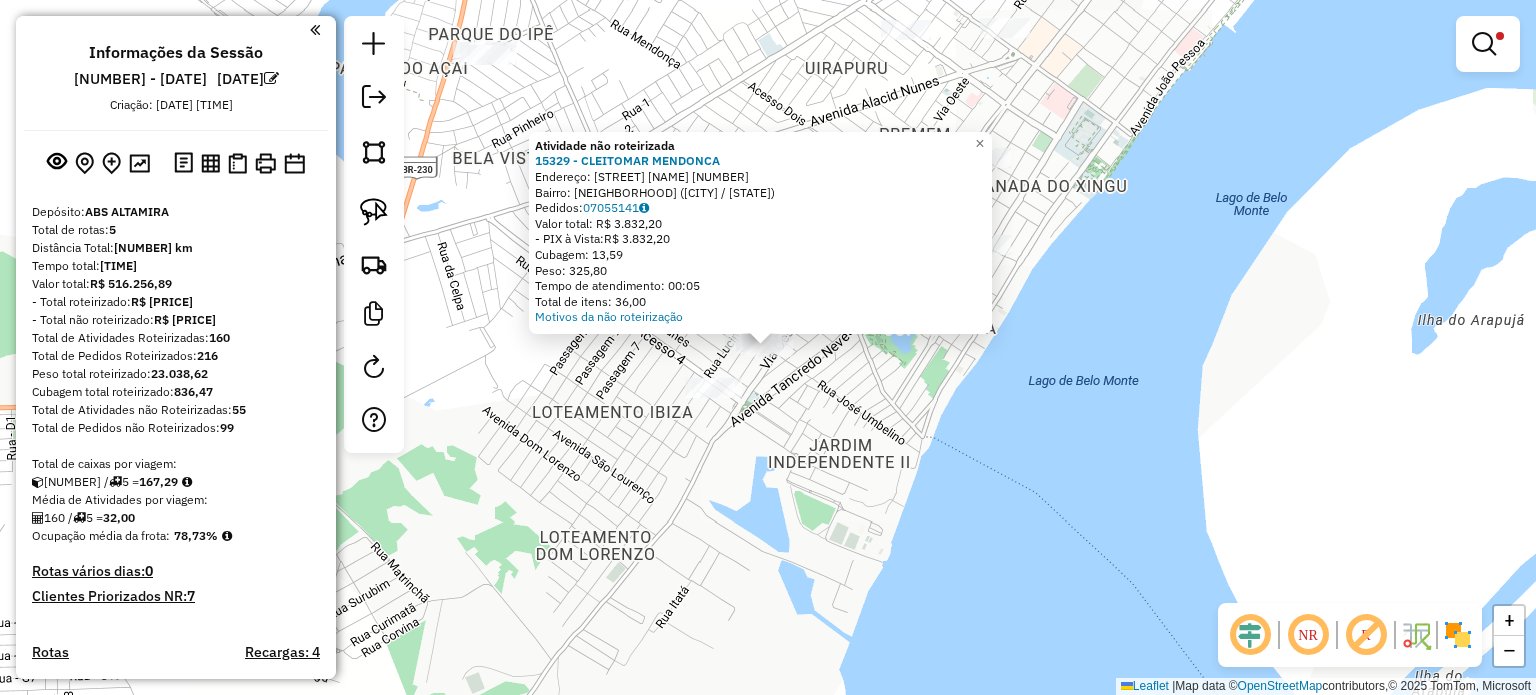 click on "Atividade não roteirizada 15329 - [NAME]  Endereço:  HUMBELINO JOSE DE OLIVEIRA [NUMBER]   Bairro: JARDIM INDEPENDENTE I ([CITY] / [STATE])   Pedidos:  07055141   Valor total: R$ [PRICE]   - PIX à Vista:  R$ [PRICE]   Cubagem: [PRICE]   Peso: [PRICE]   Tempo de atendimento: [TIME]   Total de itens: [NUMERIC_VALUE]  Motivos da não roteirização × Limpar filtros Janela de atendimento Grade de atendimento Capacidade Transportadoras Veículos Cliente Pedidos  Rotas Selecione os dias de semana para filtrar as janelas de atendimento  Seg   Ter   Qua   Qui   Sex   Sáb   Dom  Informe o período da janela de atendimento: De: Até:  Filtrar exatamente a janela do cliente  Considerar janela de atendimento padrão  Selecione os dias de semana para filtrar as grades de atendimento  Seg   Ter   Qua   Qui   Sex   Sáb   Dom   Considerar clientes sem dia de atendimento cadastrado  Clientes fora do dia de atendimento selecionado Filtrar as atividades entre os valores definidos abaixo:  Peso mínimo:  ******  Peso máximo:  De:" 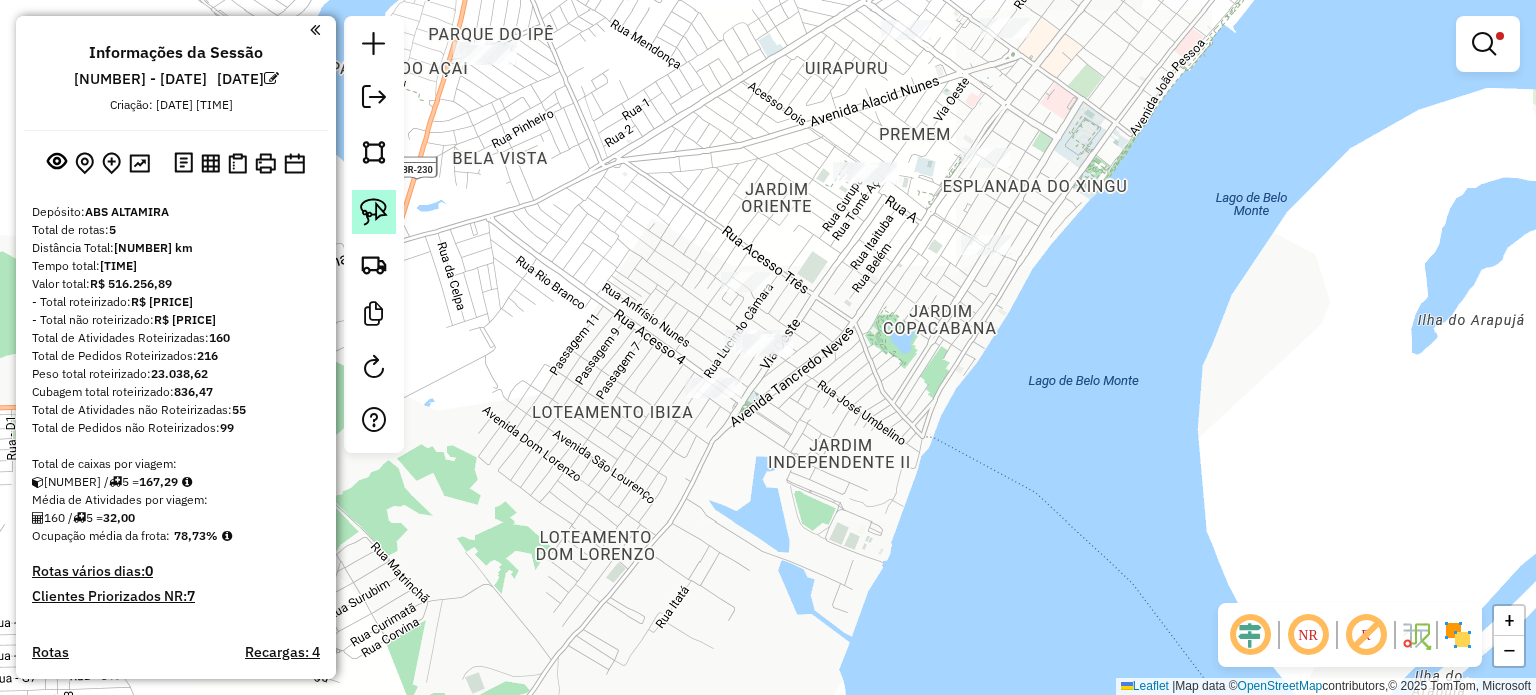click 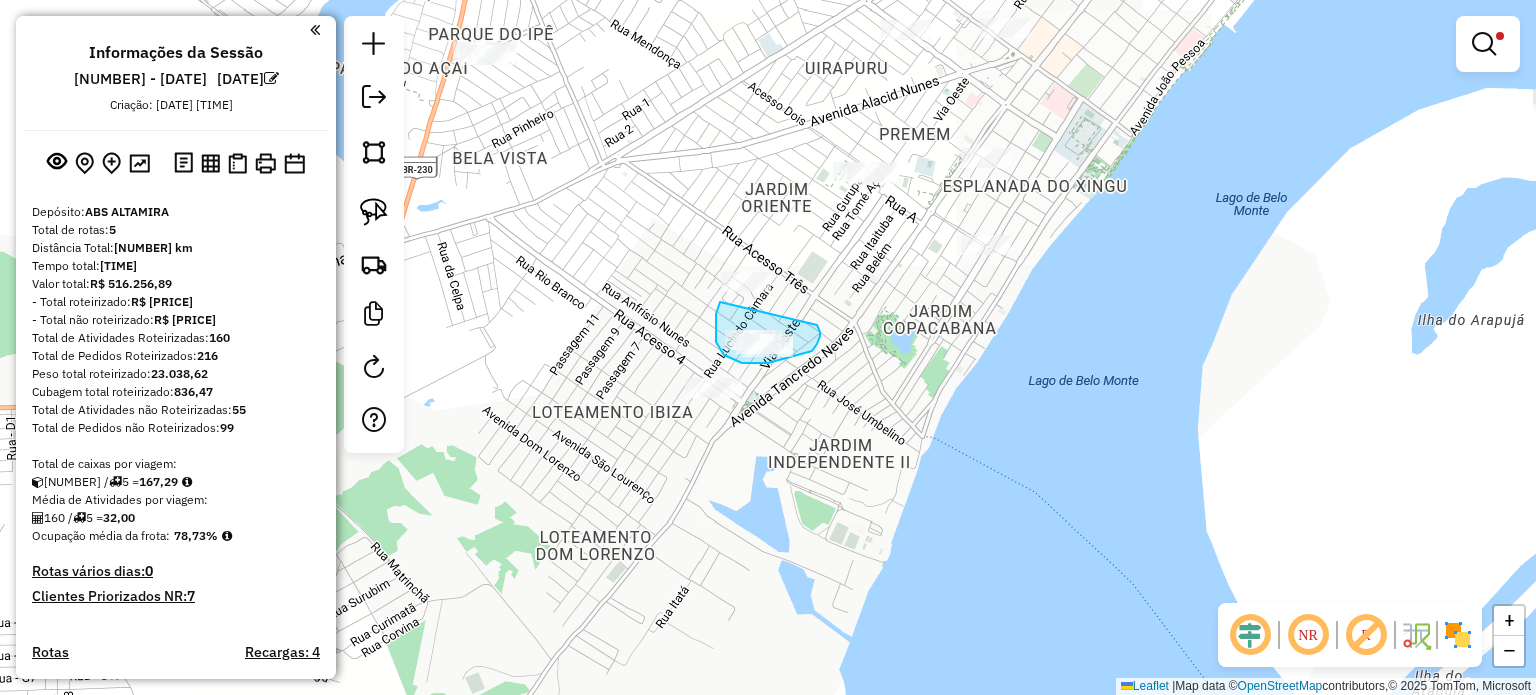 drag, startPoint x: 720, startPoint y: 302, endPoint x: 815, endPoint y: 321, distance: 96.88137 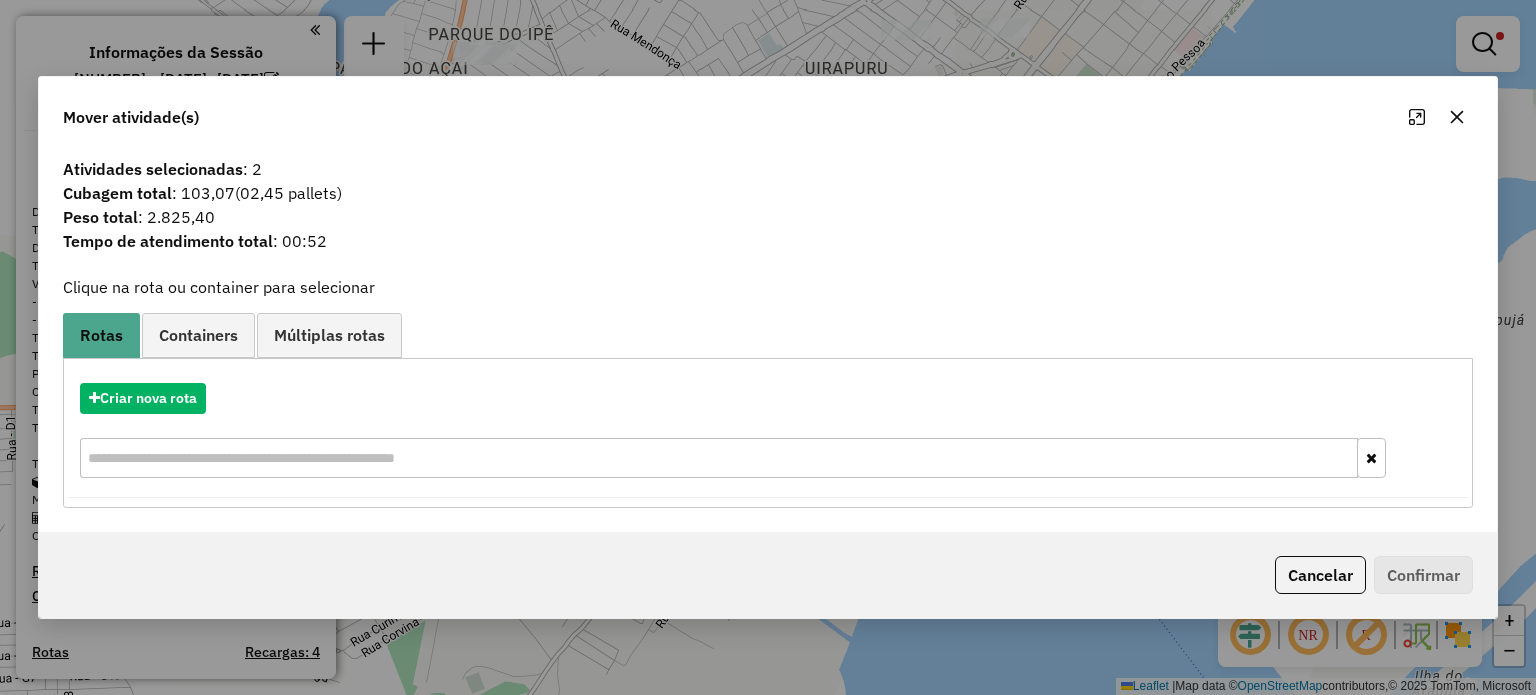 click on "Mover atividade(s)" 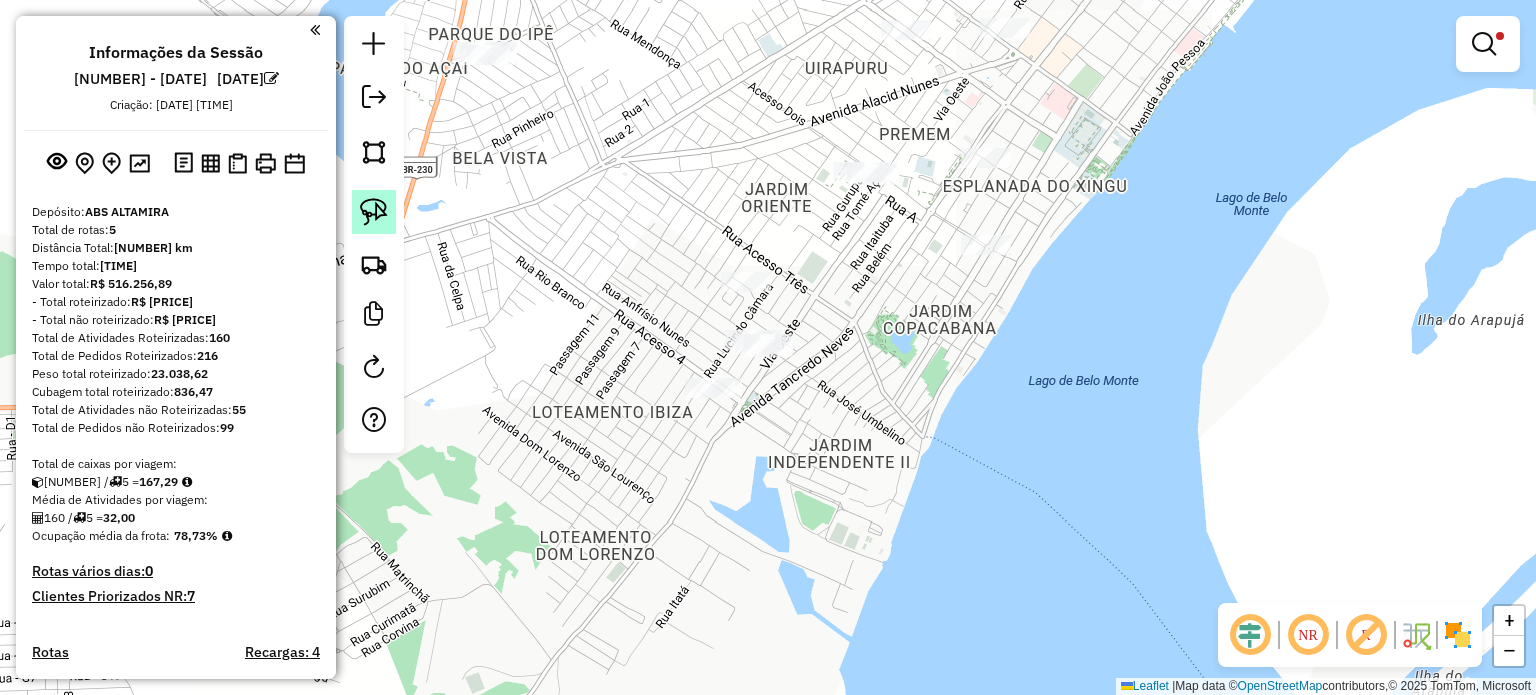 click 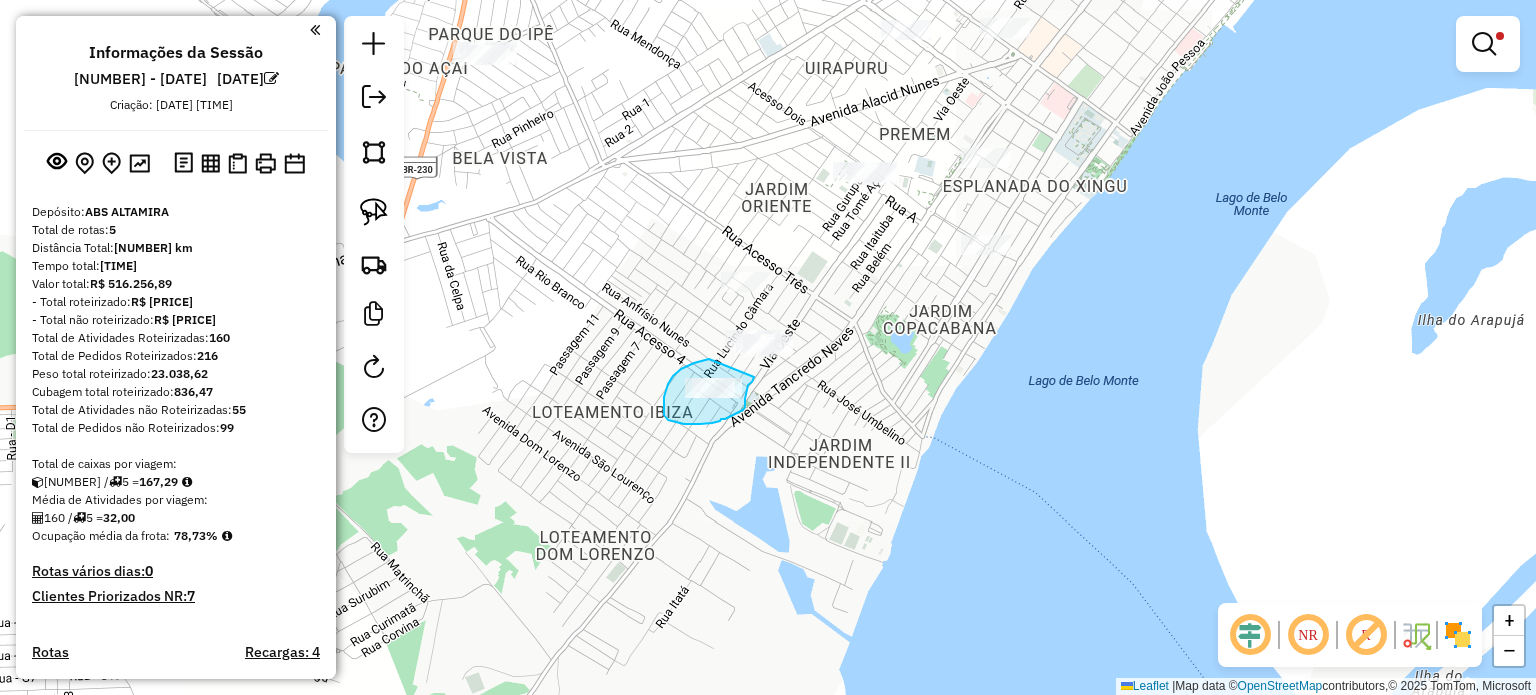 drag, startPoint x: 709, startPoint y: 359, endPoint x: 754, endPoint y: 377, distance: 48.466484 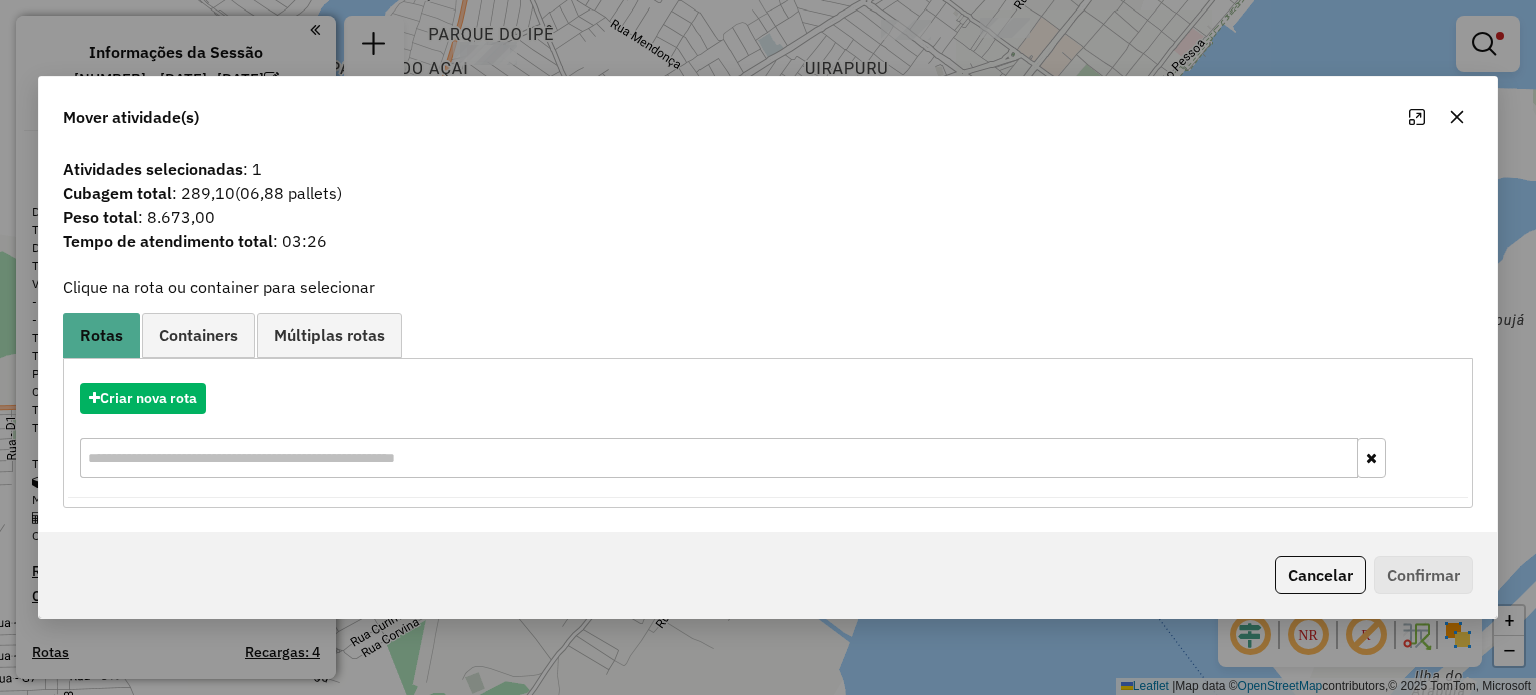 click 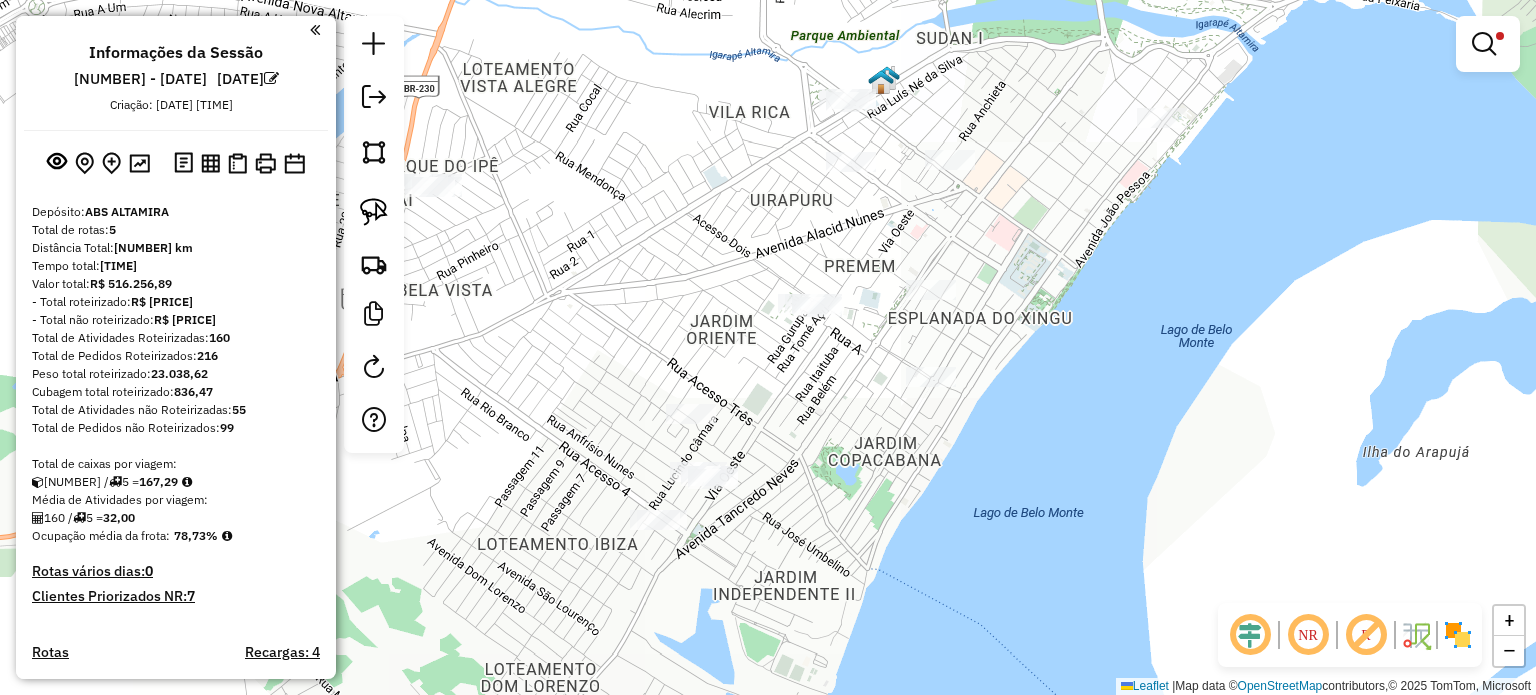 drag, startPoint x: 925, startPoint y: 197, endPoint x: 862, endPoint y: 328, distance: 145.36162 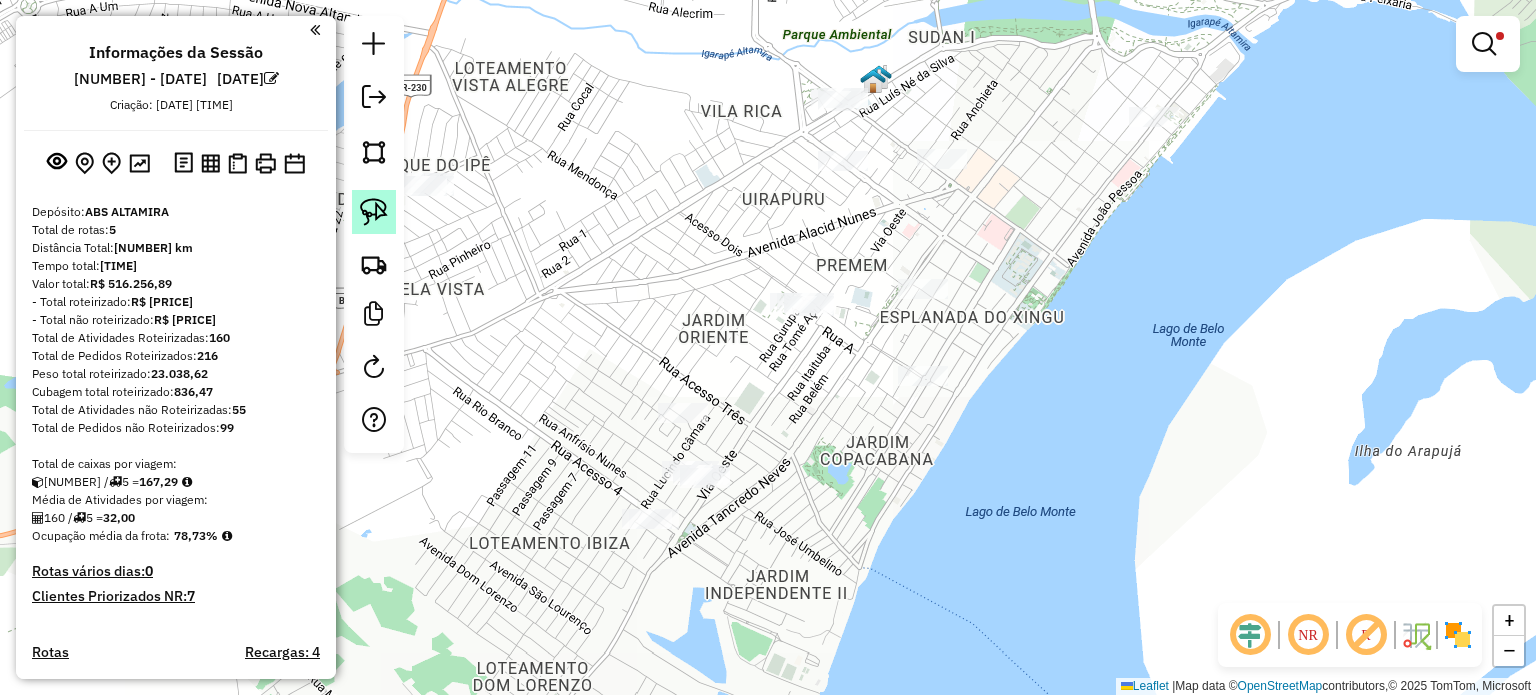 click 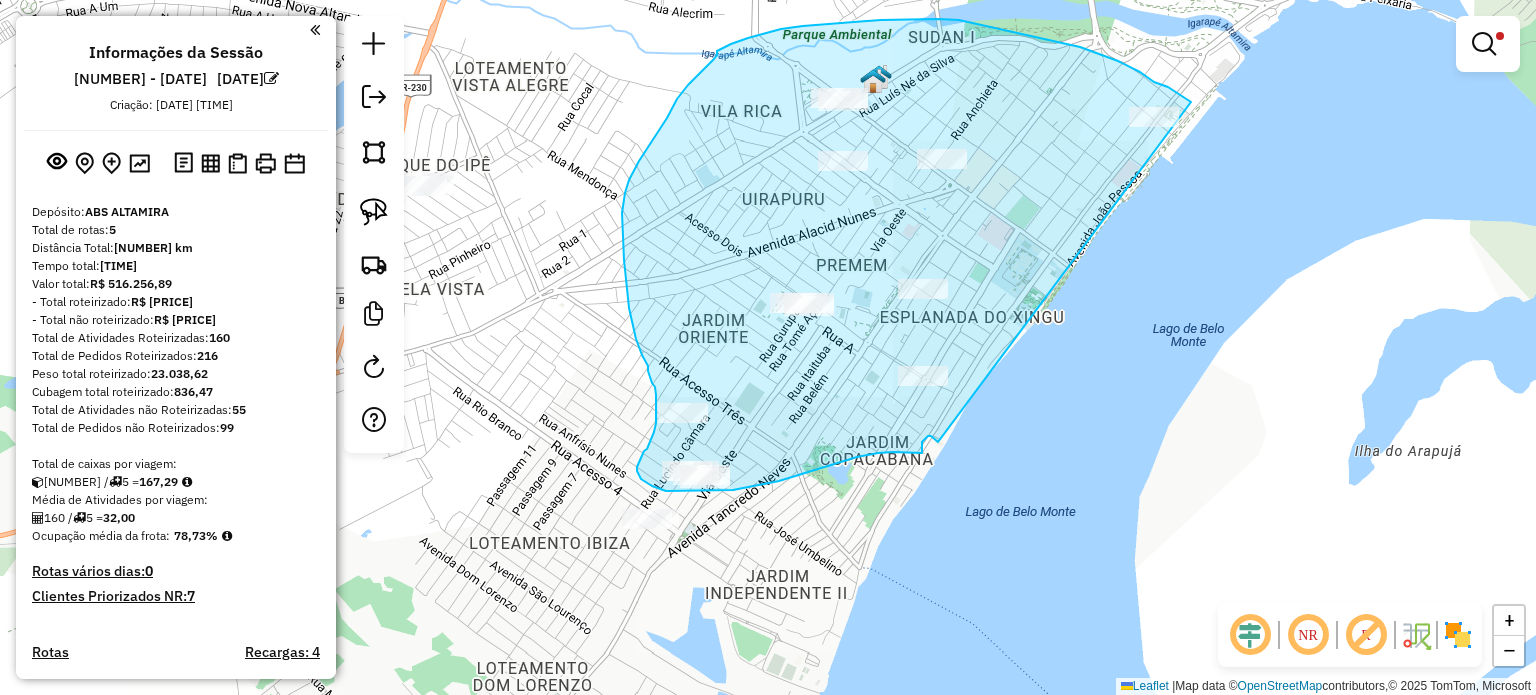drag, startPoint x: 1191, startPoint y: 102, endPoint x: 938, endPoint y: 442, distance: 423.803 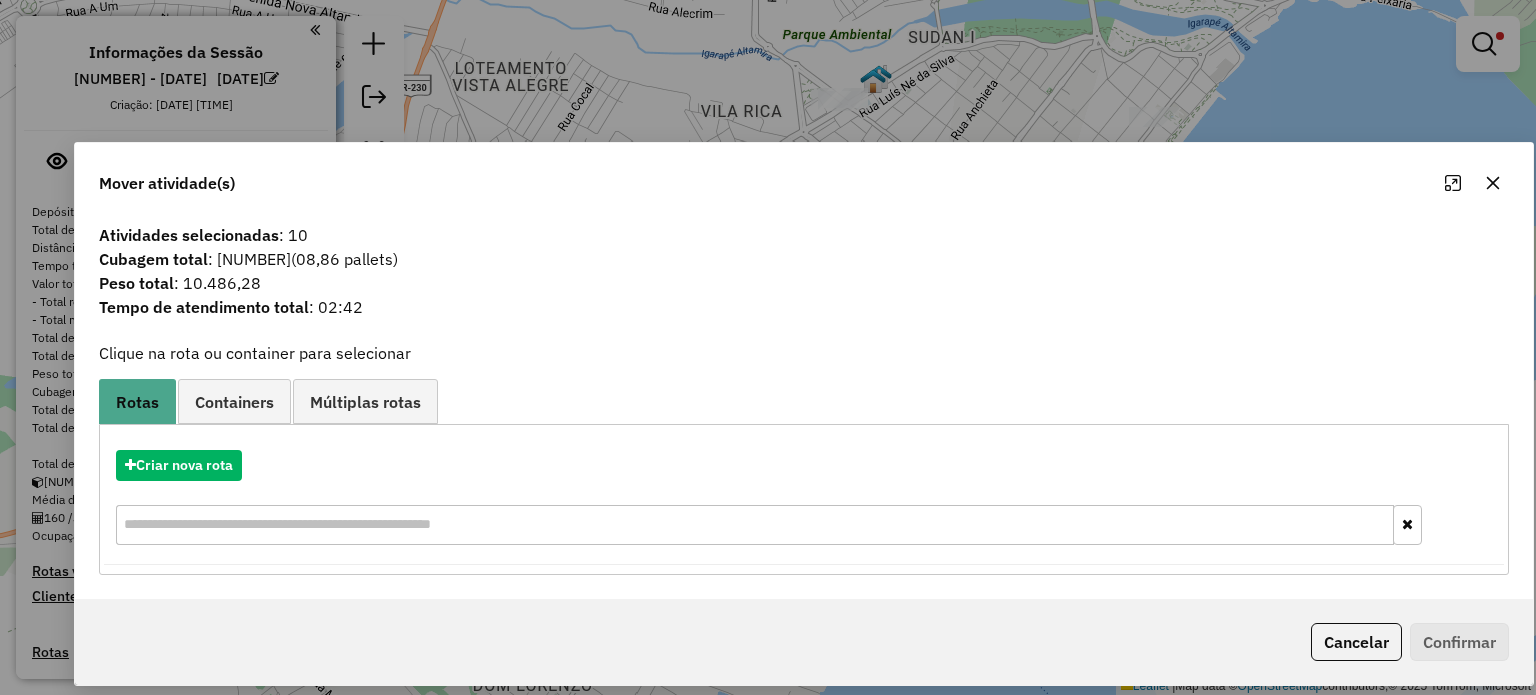 drag, startPoint x: 781, startPoint y: 119, endPoint x: 829, endPoint y: 200, distance: 94.15413 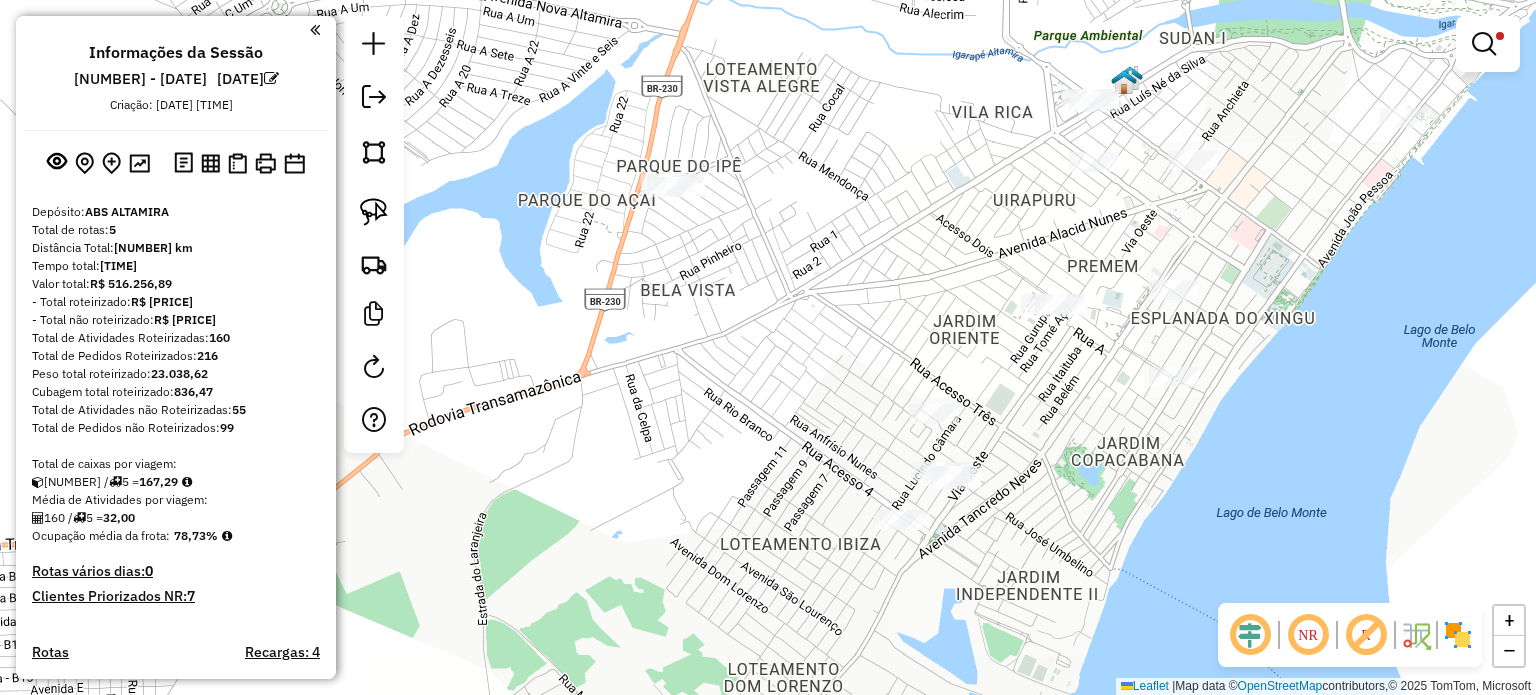 drag, startPoint x: 848, startPoint y: 220, endPoint x: 1098, endPoint y: 221, distance: 250.002 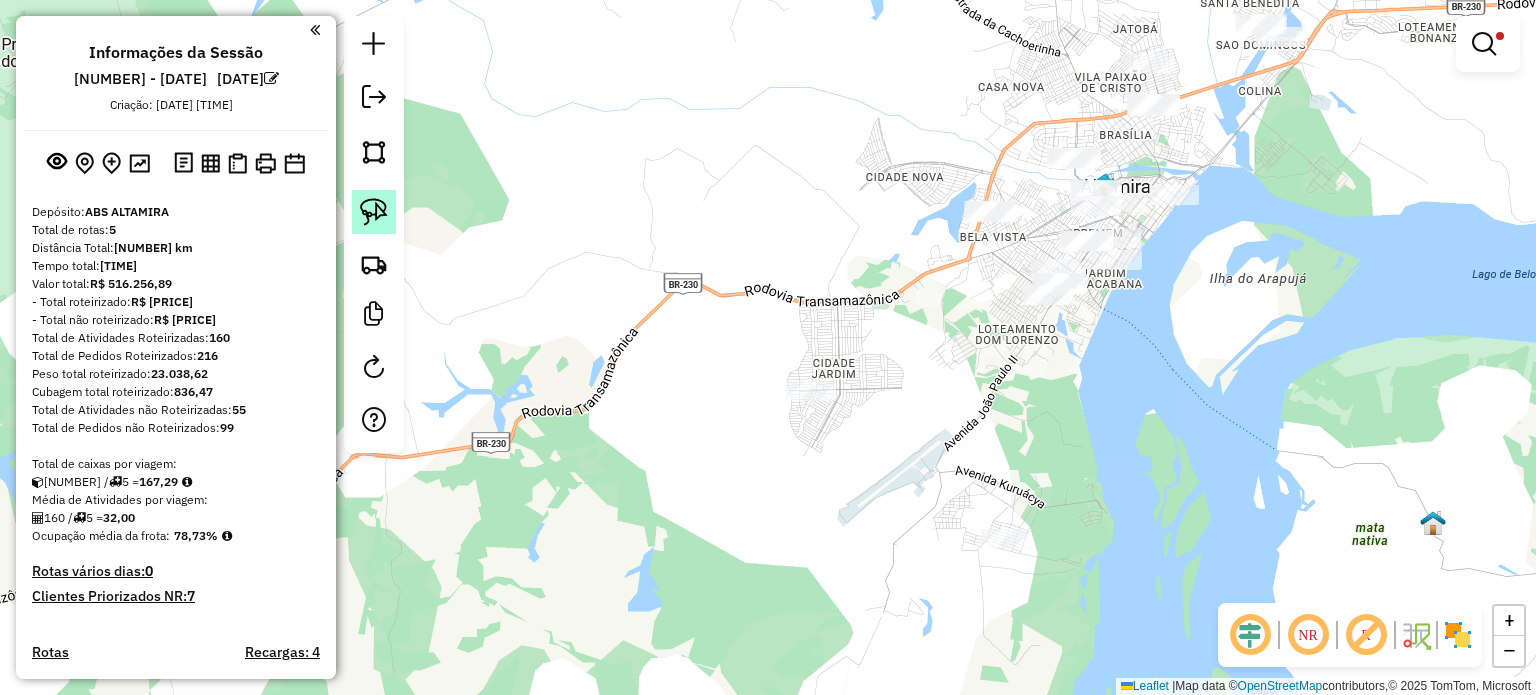 click 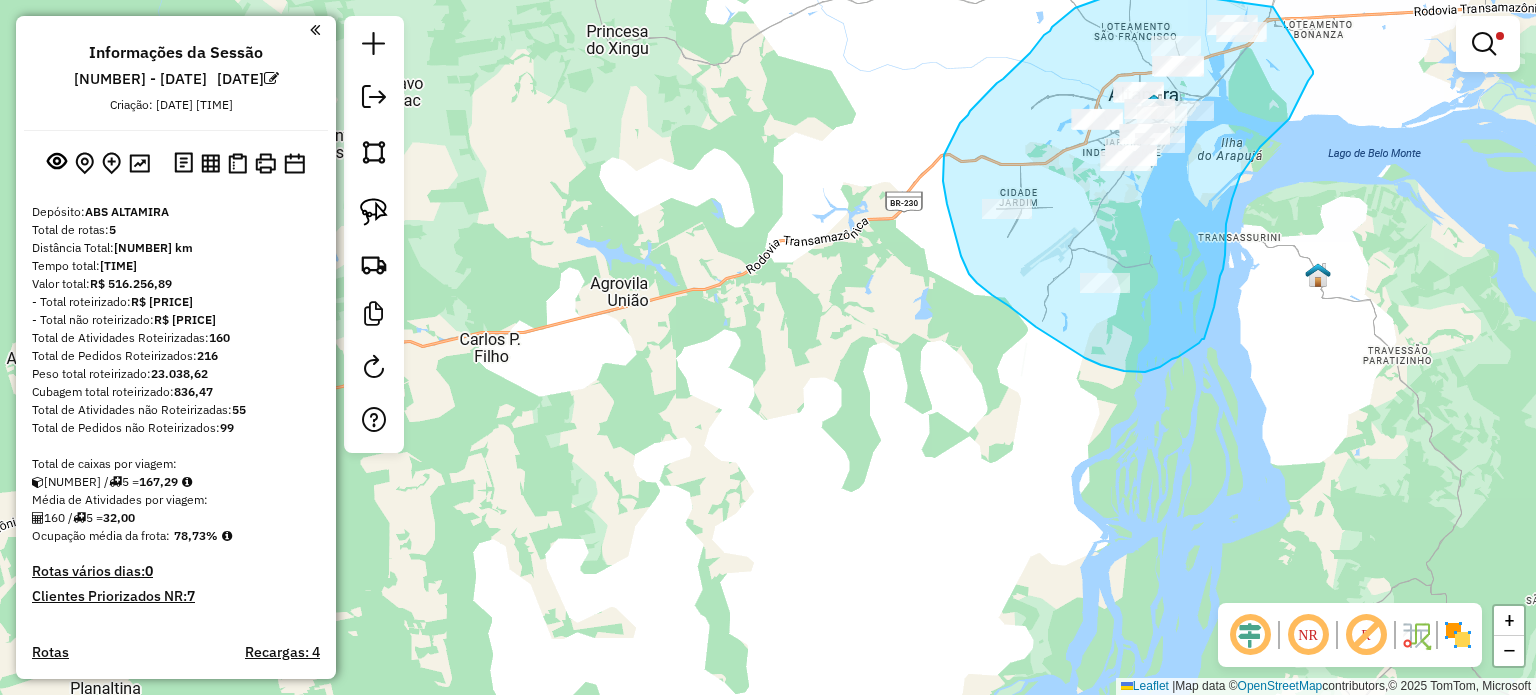 drag, startPoint x: 1273, startPoint y: 7, endPoint x: 1313, endPoint y: 71, distance: 75.47185 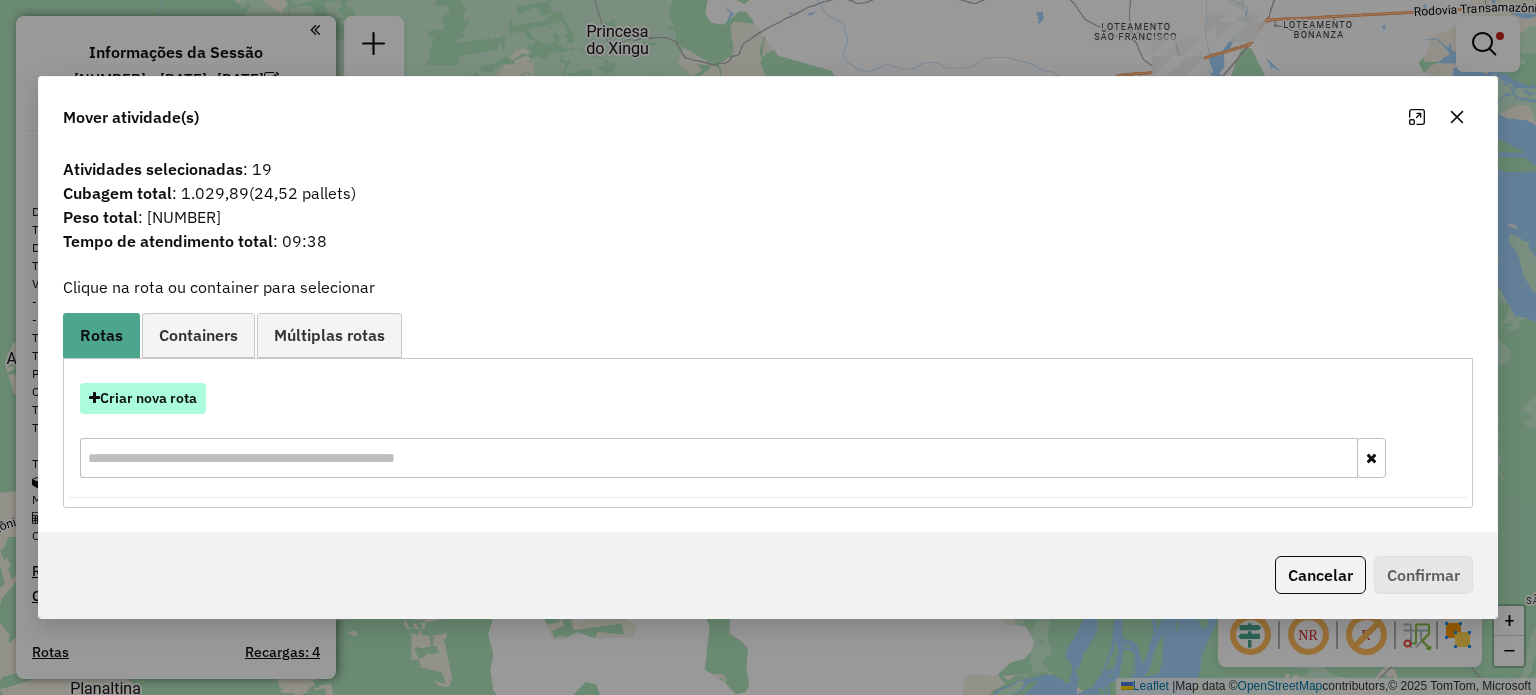 click on "Criar nova rota" at bounding box center (143, 398) 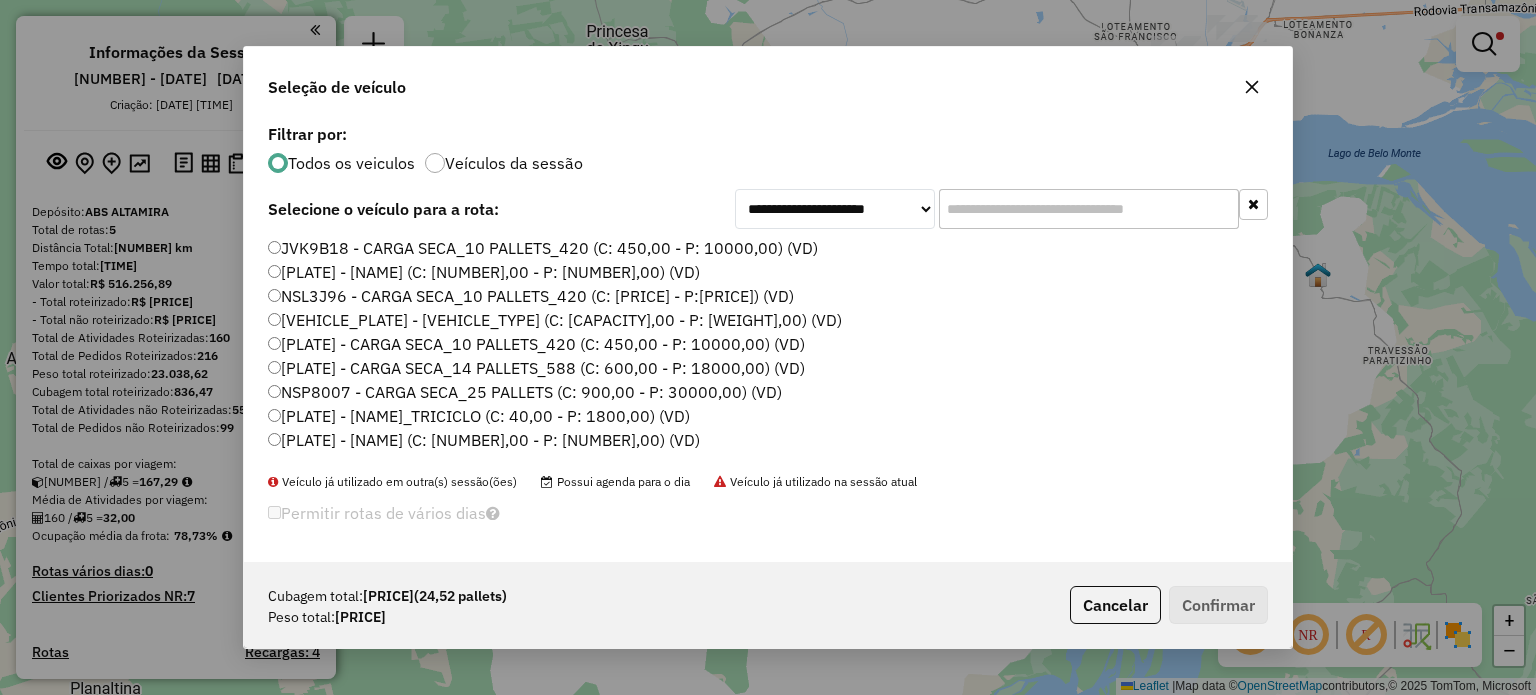 scroll, scrollTop: 10, scrollLeft: 6, axis: both 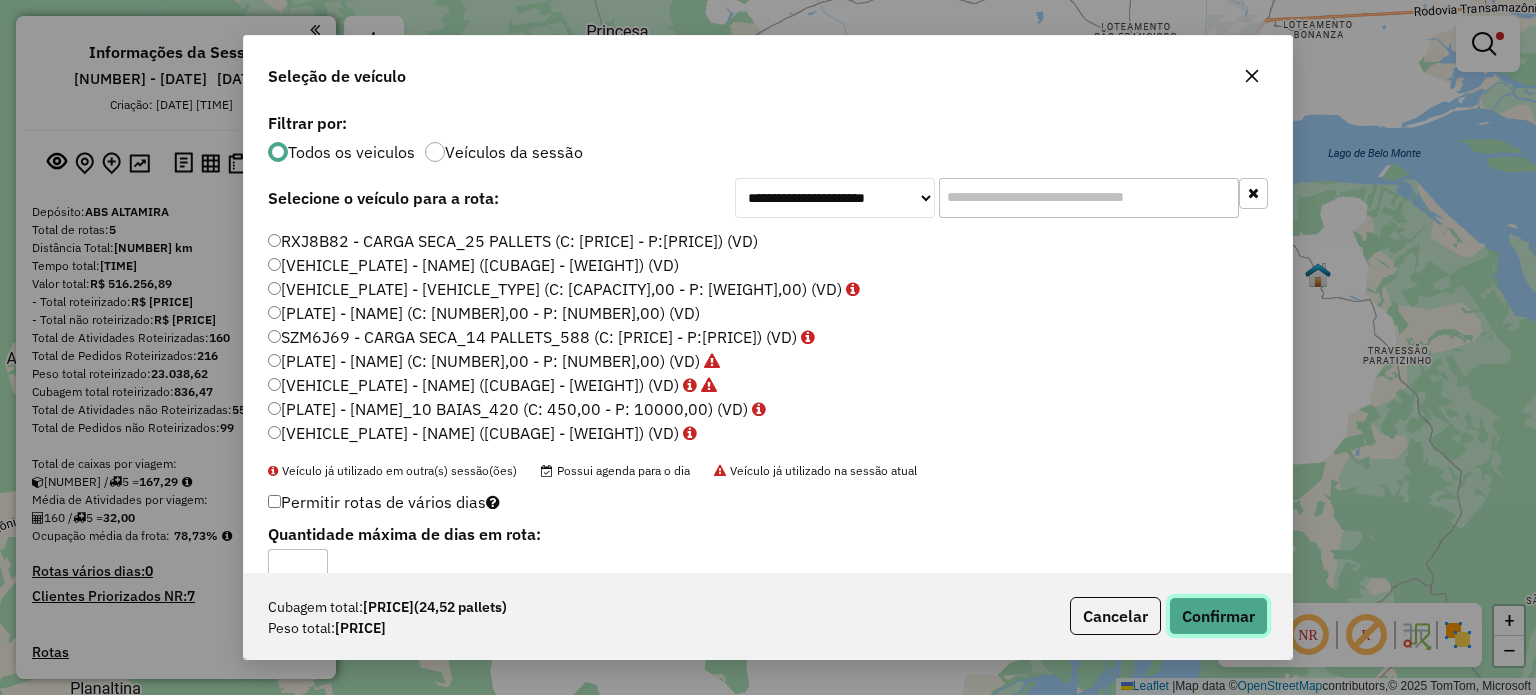 click on "Confirmar" 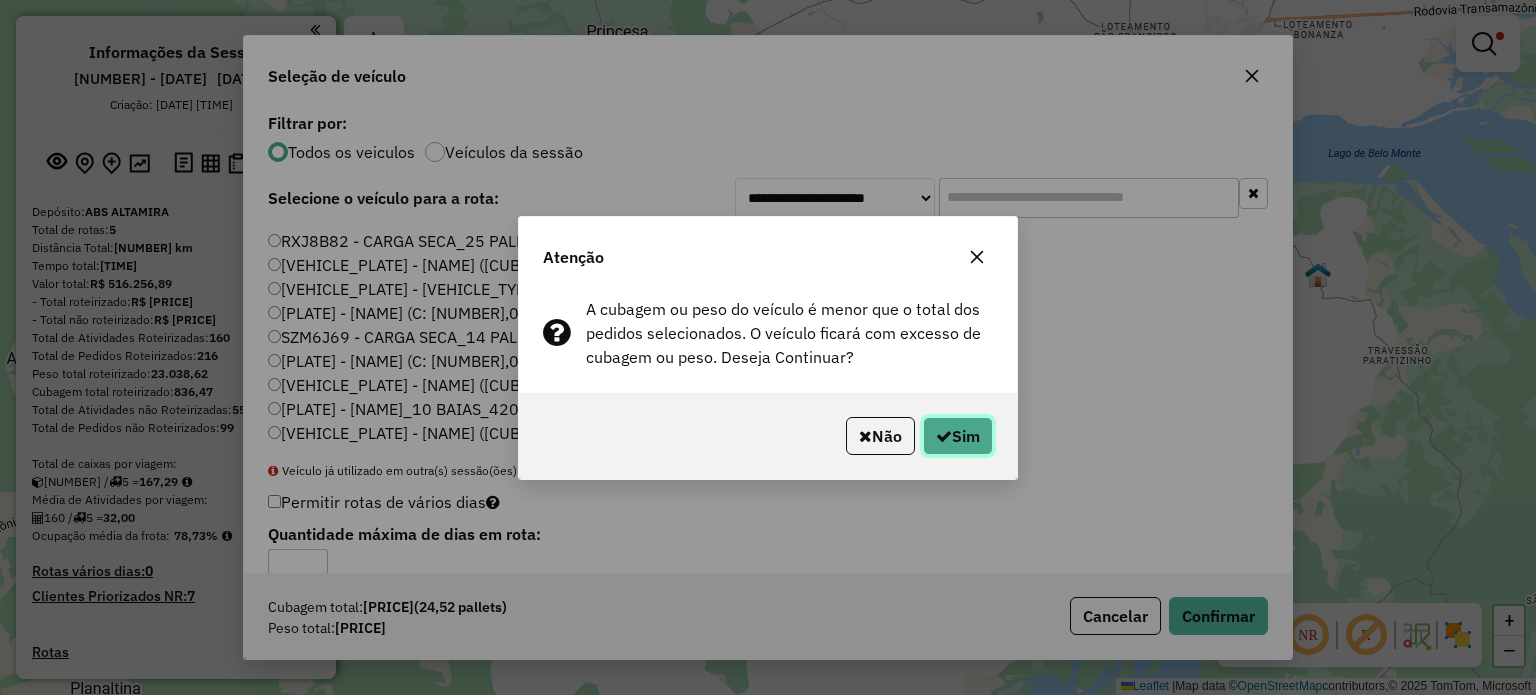 click on "Sim" 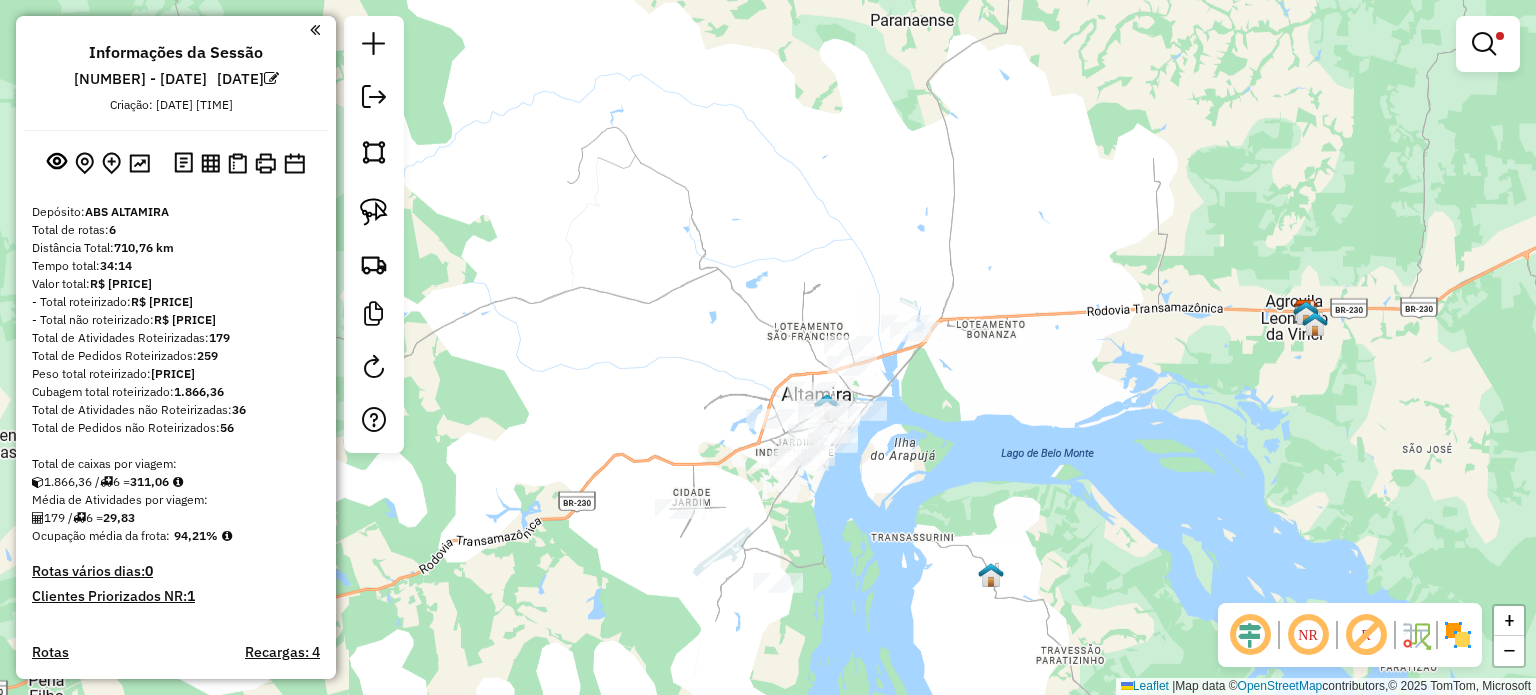 drag, startPoint x: 1256, startPoint y: 211, endPoint x: 928, endPoint y: 510, distance: 443.82993 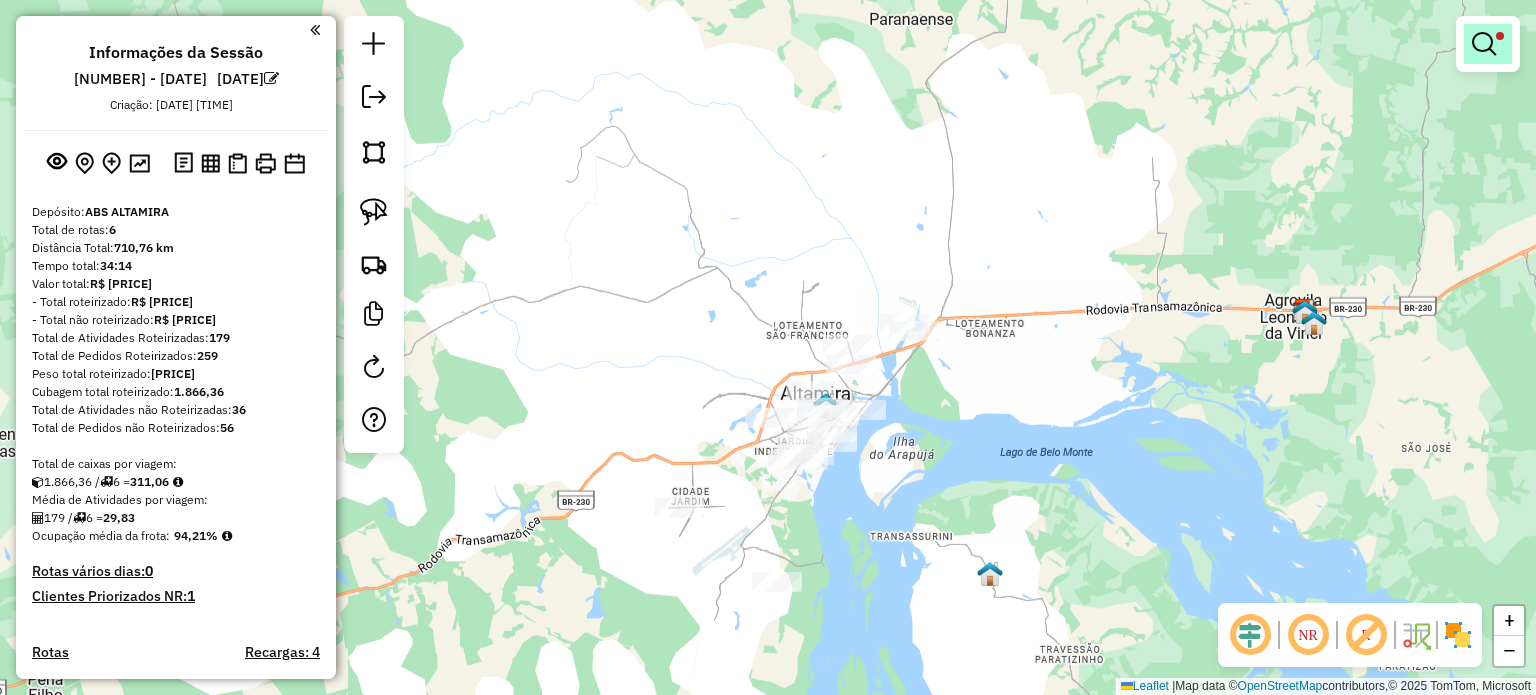 click at bounding box center [1488, 44] 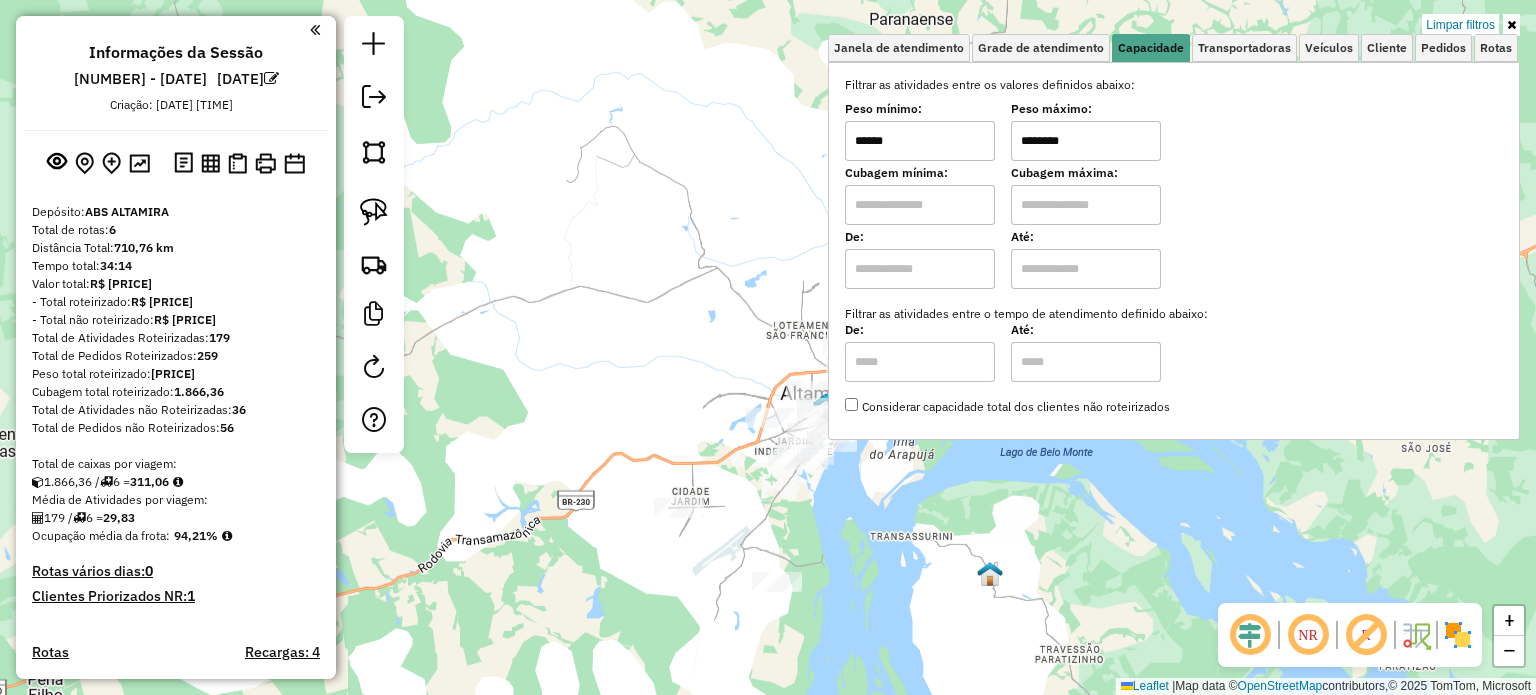 click on "********" at bounding box center [1086, 141] 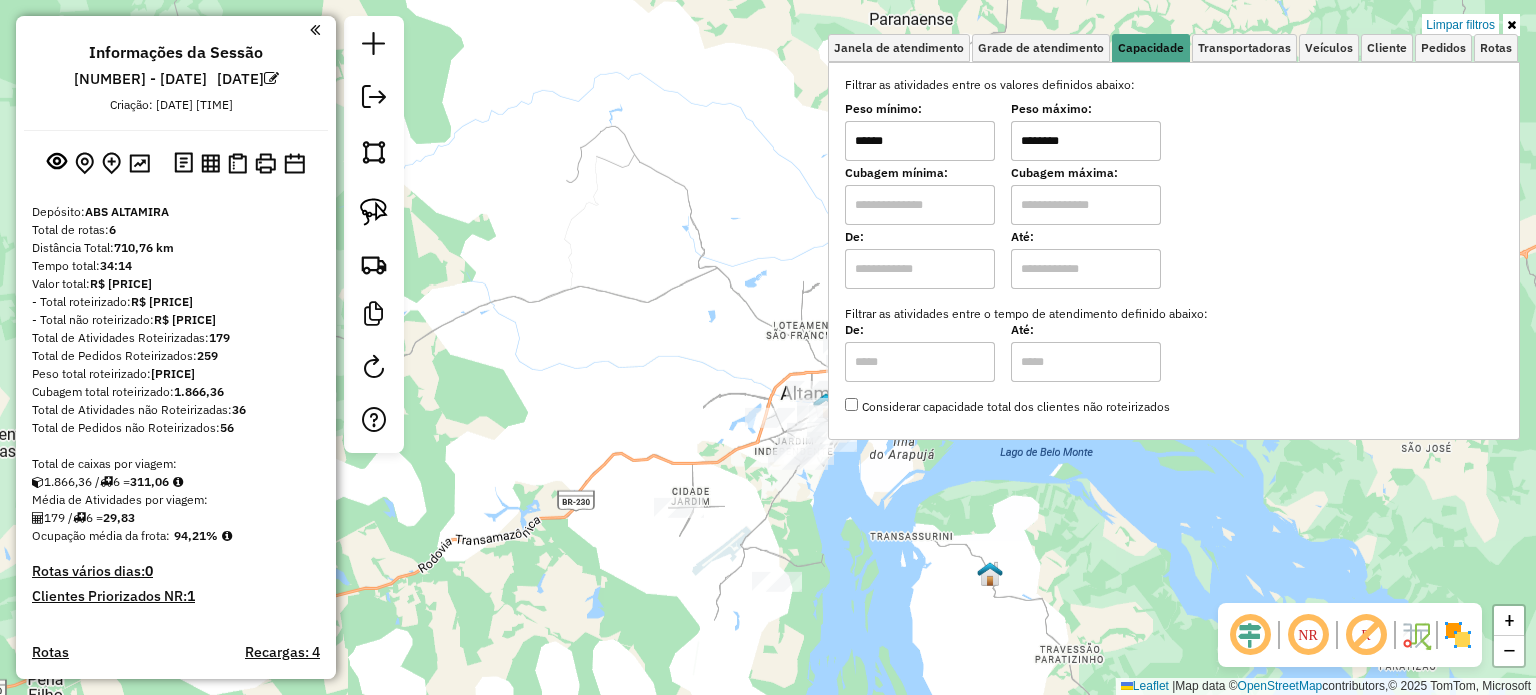 click on "******" at bounding box center [920, 141] 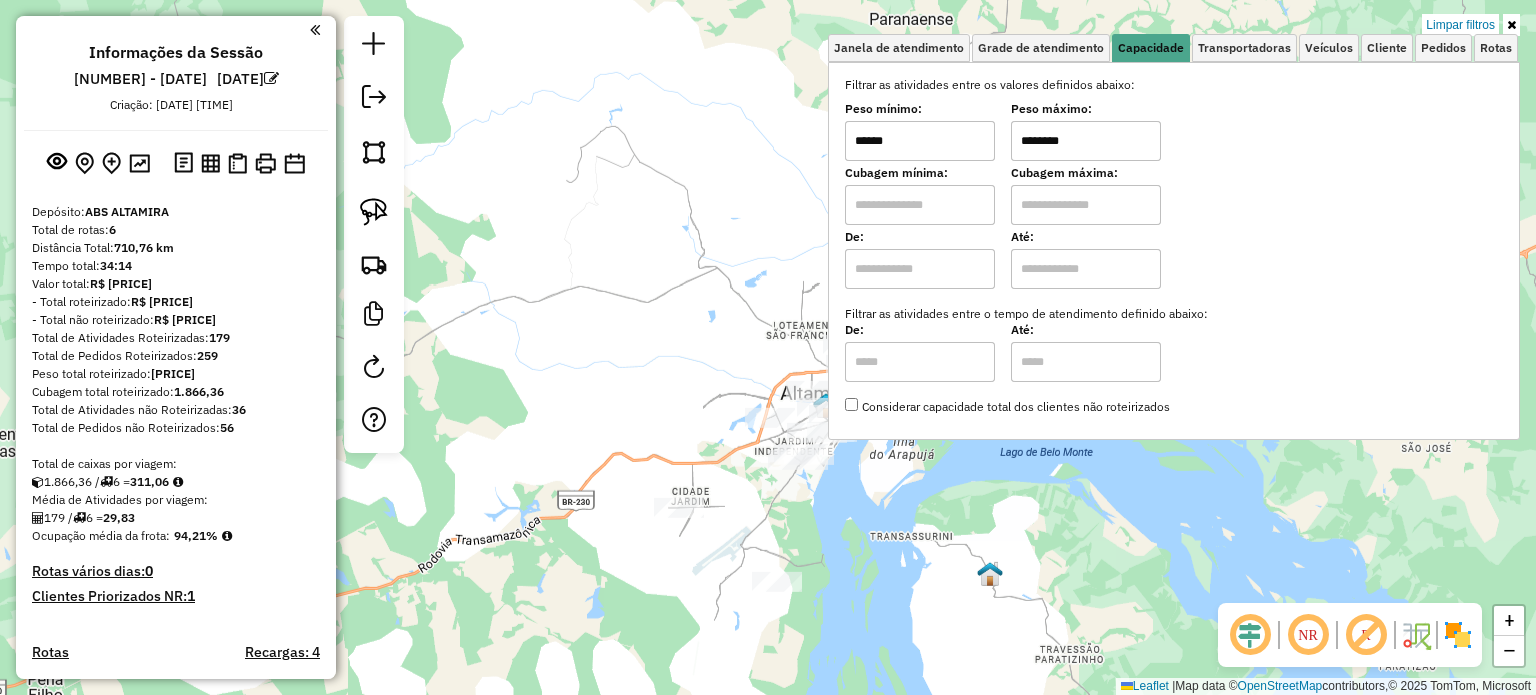 type on "******" 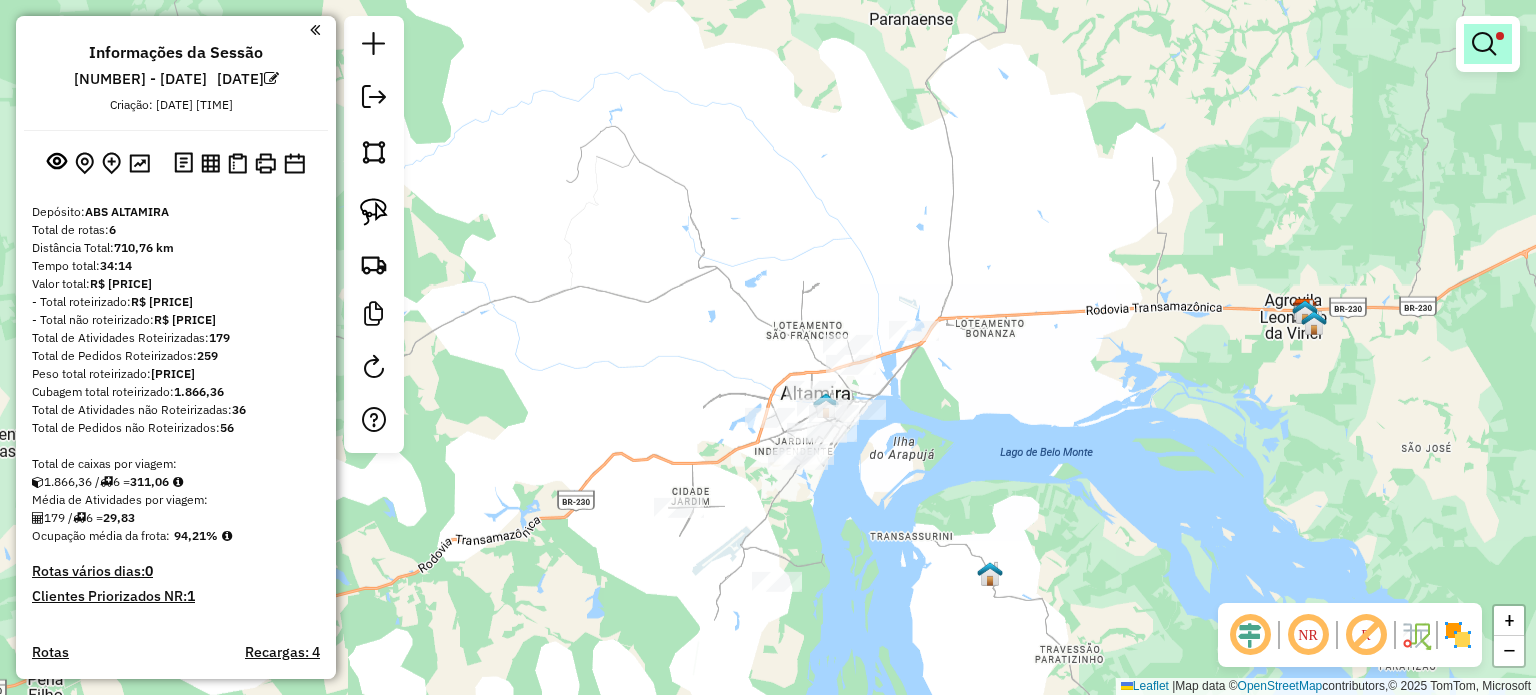 click at bounding box center [1484, 44] 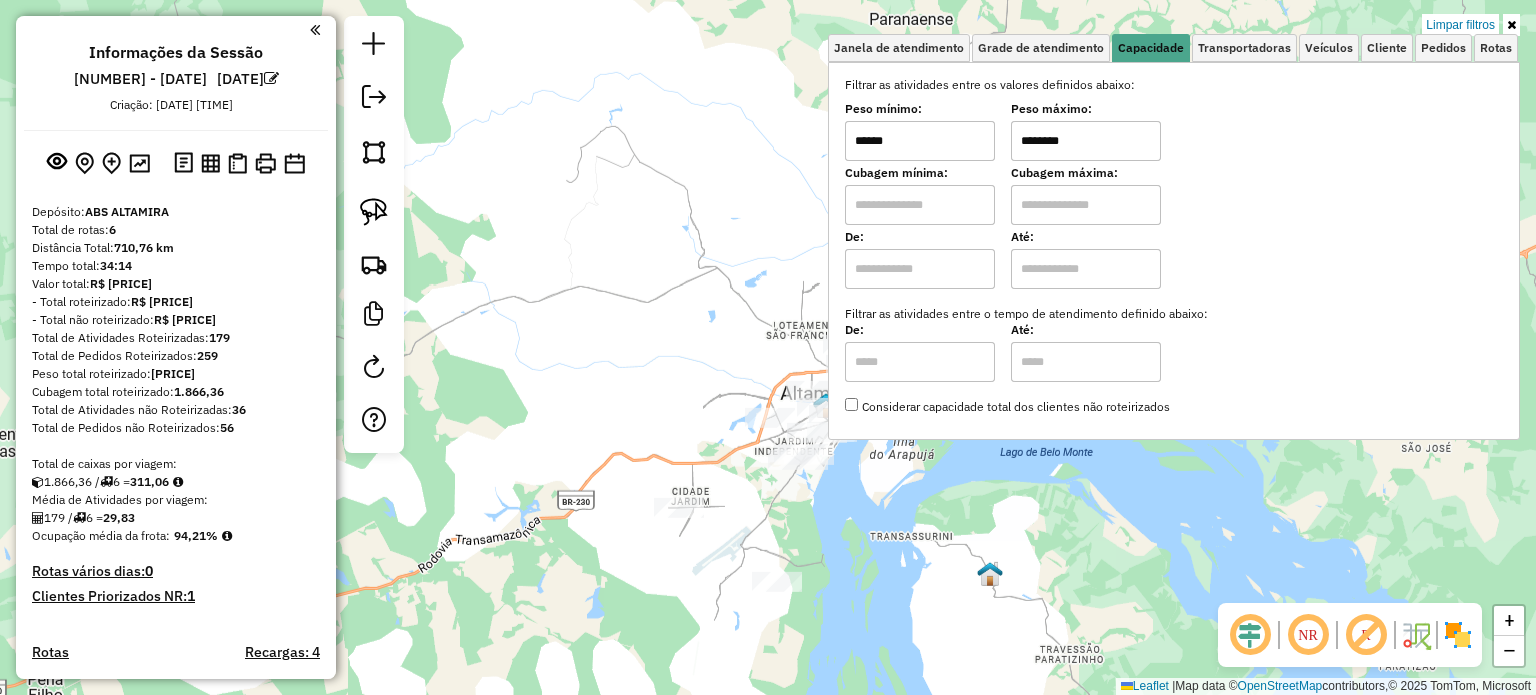 drag, startPoint x: 1120, startPoint y: 147, endPoint x: 920, endPoint y: 151, distance: 200.04 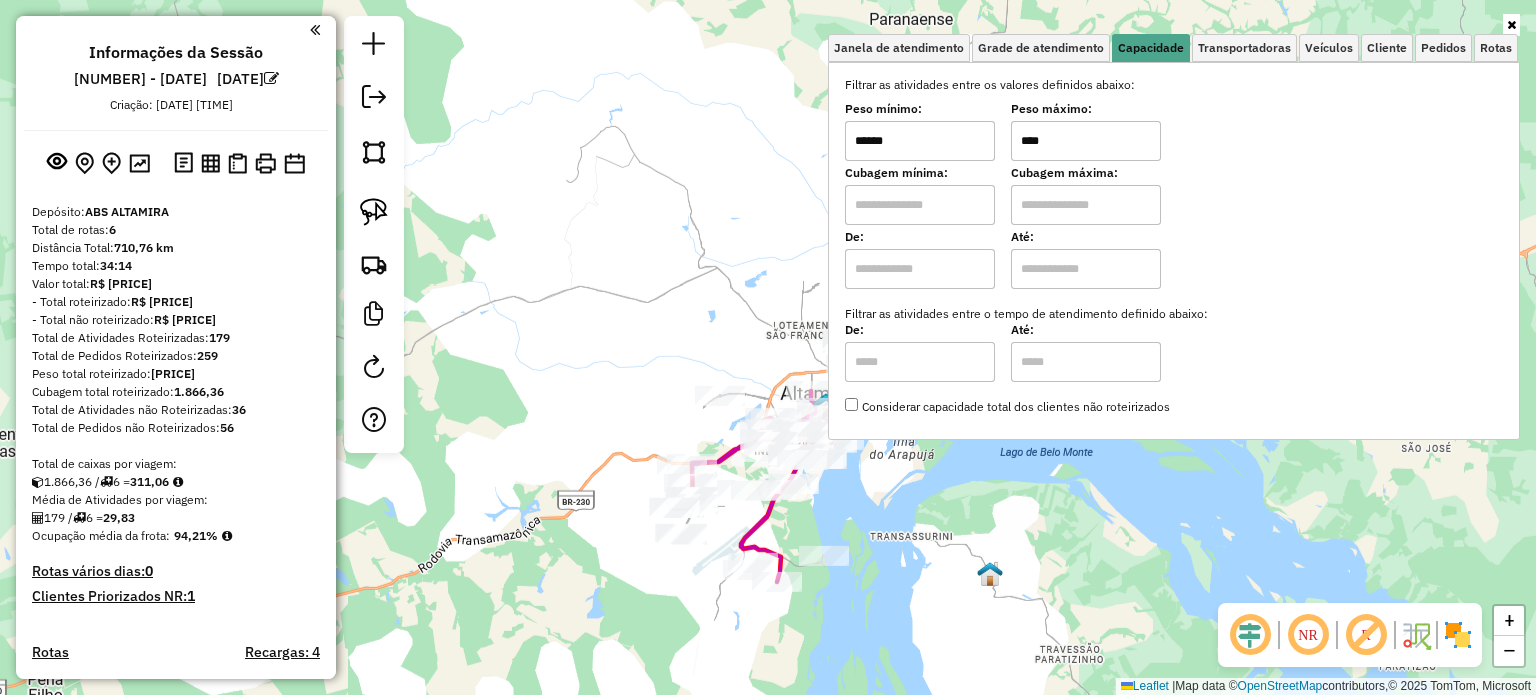 type on "****" 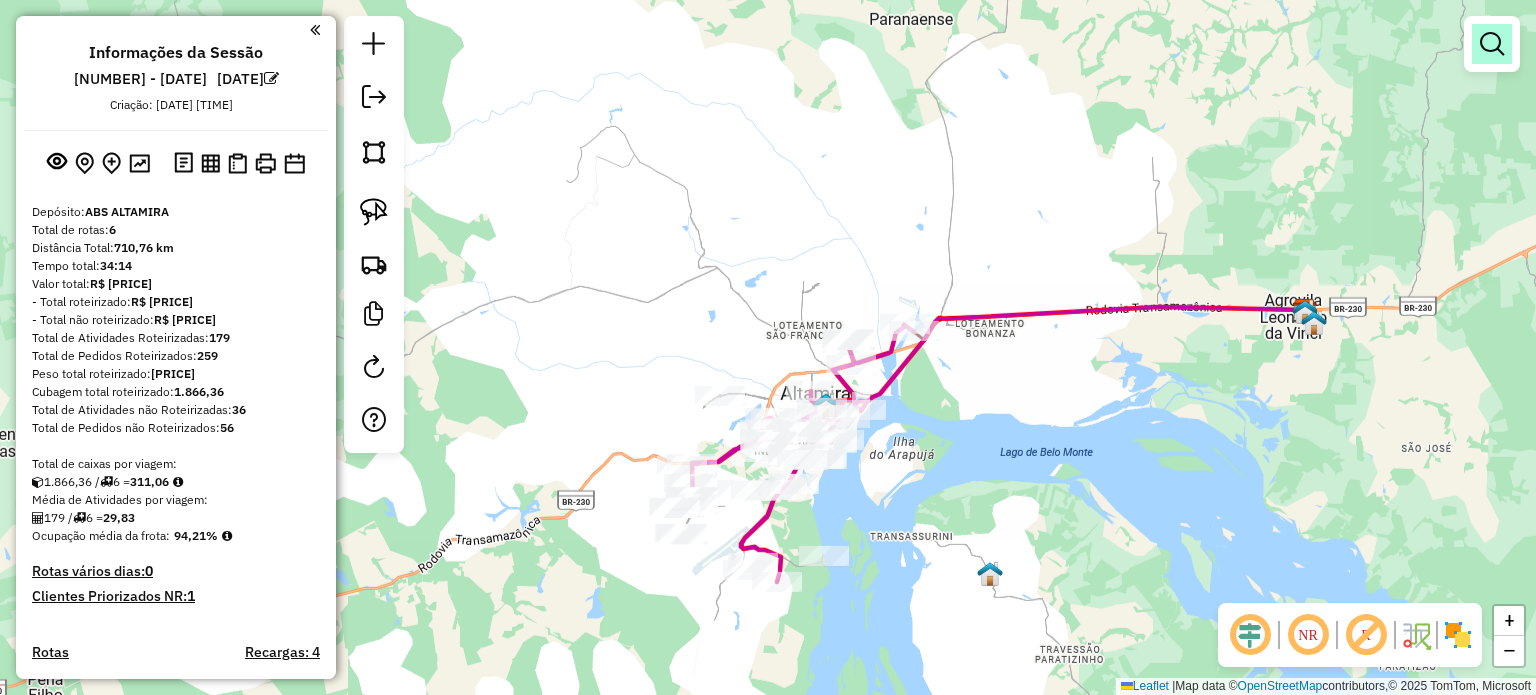 click at bounding box center (1492, 44) 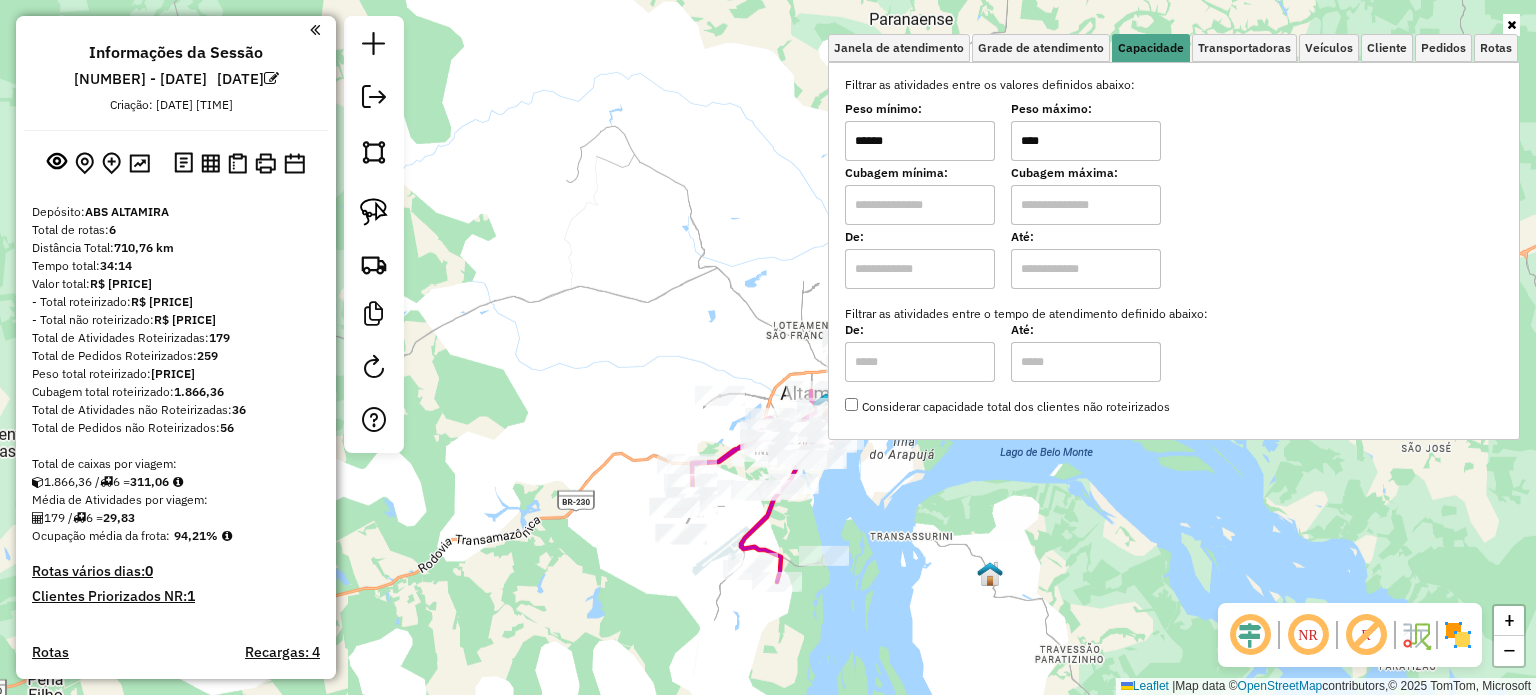click on "Janela de atendimento Grade de atendimento Capacidade Transportadoras Veículos Cliente Pedidos  Rotas Selecione os dias de semana para filtrar as janelas de atendimento  Seg   Ter   Qua   Qui   Sex   Sáb   Dom  Informe o período da janela de atendimento: De: Até:  Filtrar exatamente a janela do cliente  Considerar janela de atendimento padrão  Selecione os dias de semana para filtrar as grades de atendimento  Seg   Ter   Qua   Qui   Sex   Sáb   Dom   Considerar clientes sem dia de atendimento cadastrado  Clientes fora do dia de atendimento selecionado Filtrar as atividades entre os valores definidos abaixo:  Peso mínimo:  ******  Peso máximo:  ****  Cubagem mínima:   Cubagem máxima:   De:   Até:  Filtrar as atividades entre o tempo de atendimento definido abaixo:  De:   Até:   Considerar capacidade total dos clientes não roteirizados Transportadora: Selecione um ou mais itens Tipo de veículo: Selecione um ou mais itens Veículo: Selecione um ou mais itens Motorista: Selecione um ou mais itens +" 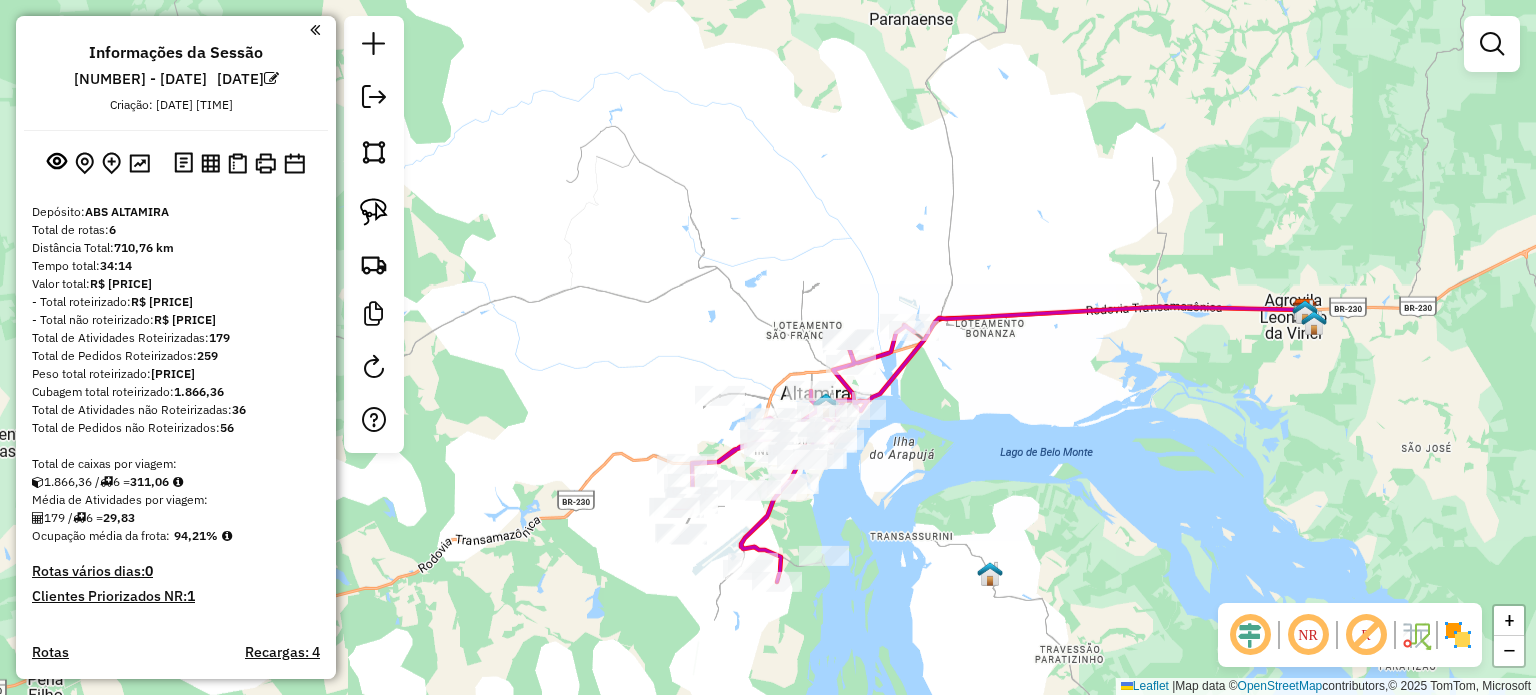 click at bounding box center (1492, 44) 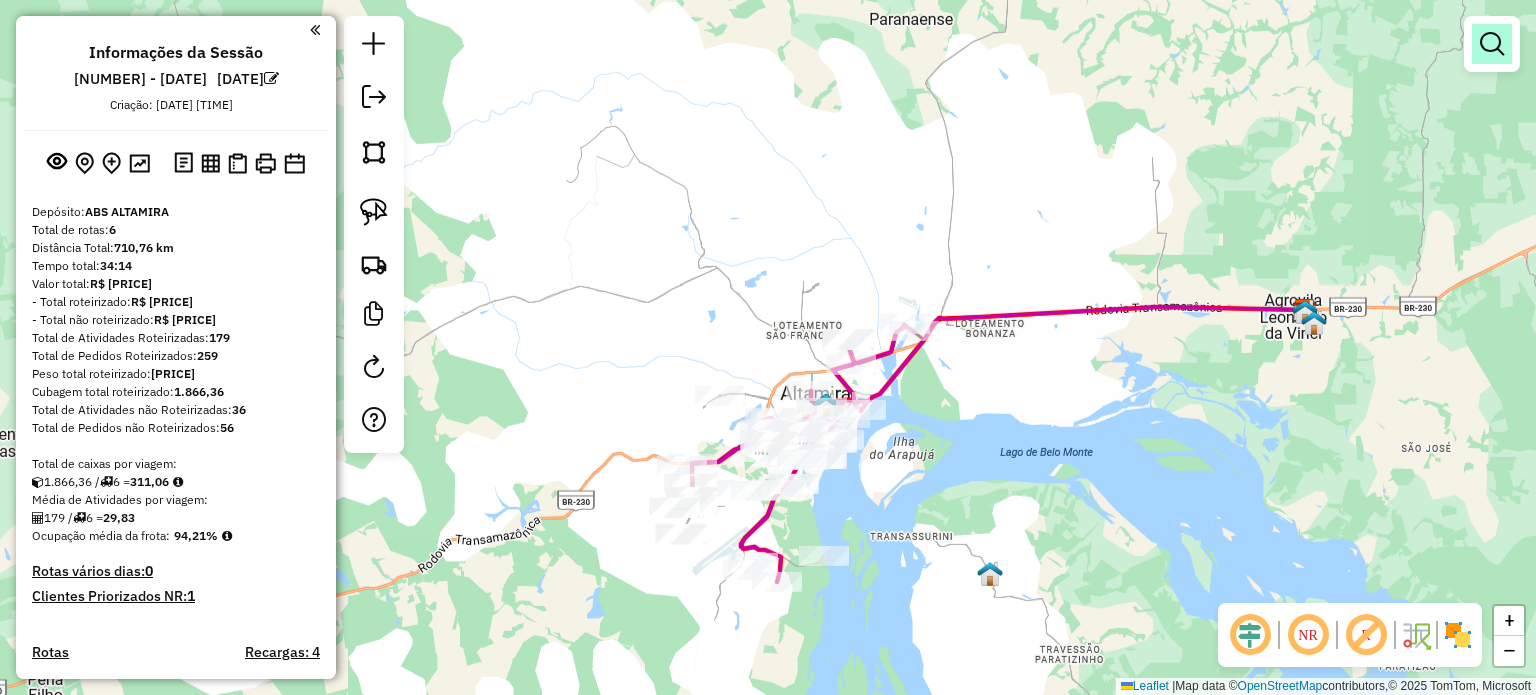 click at bounding box center (1492, 44) 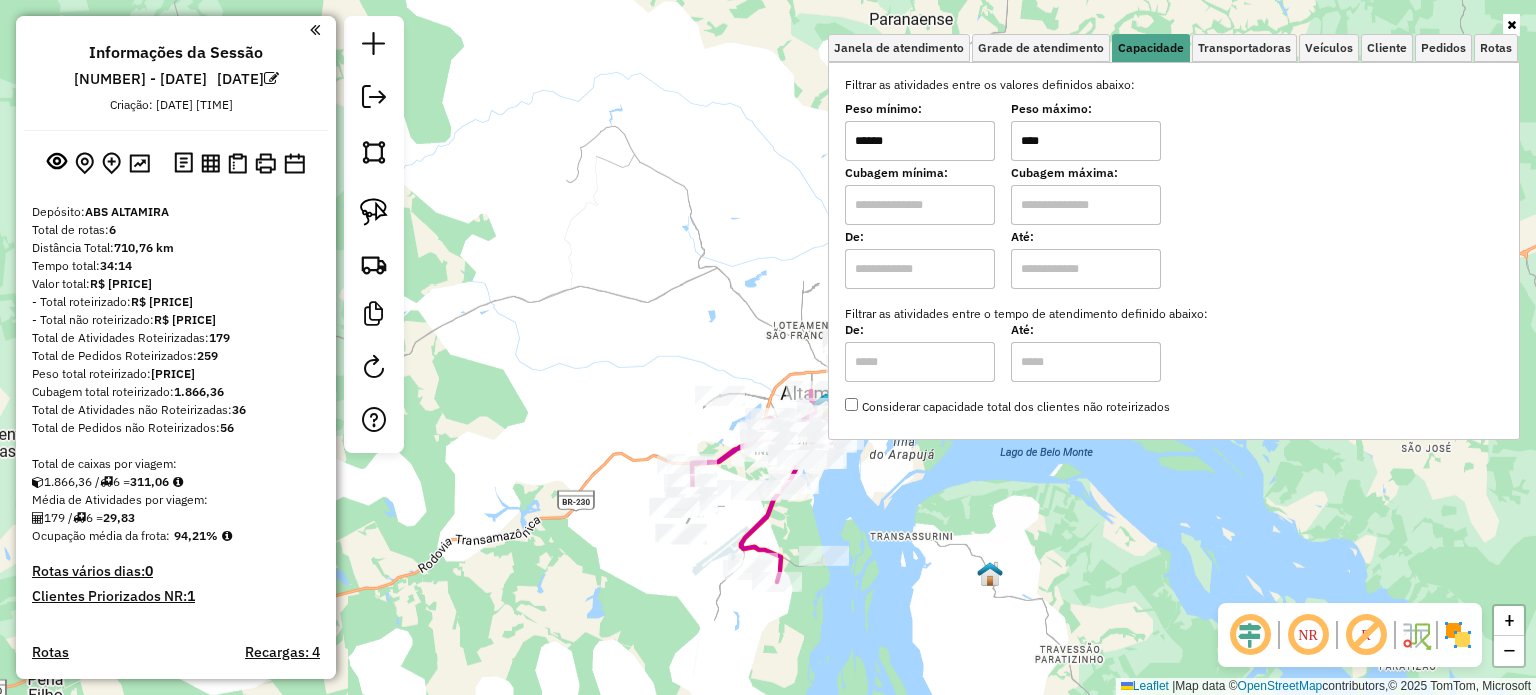 drag, startPoint x: 916, startPoint y: 145, endPoint x: 640, endPoint y: 141, distance: 276.029 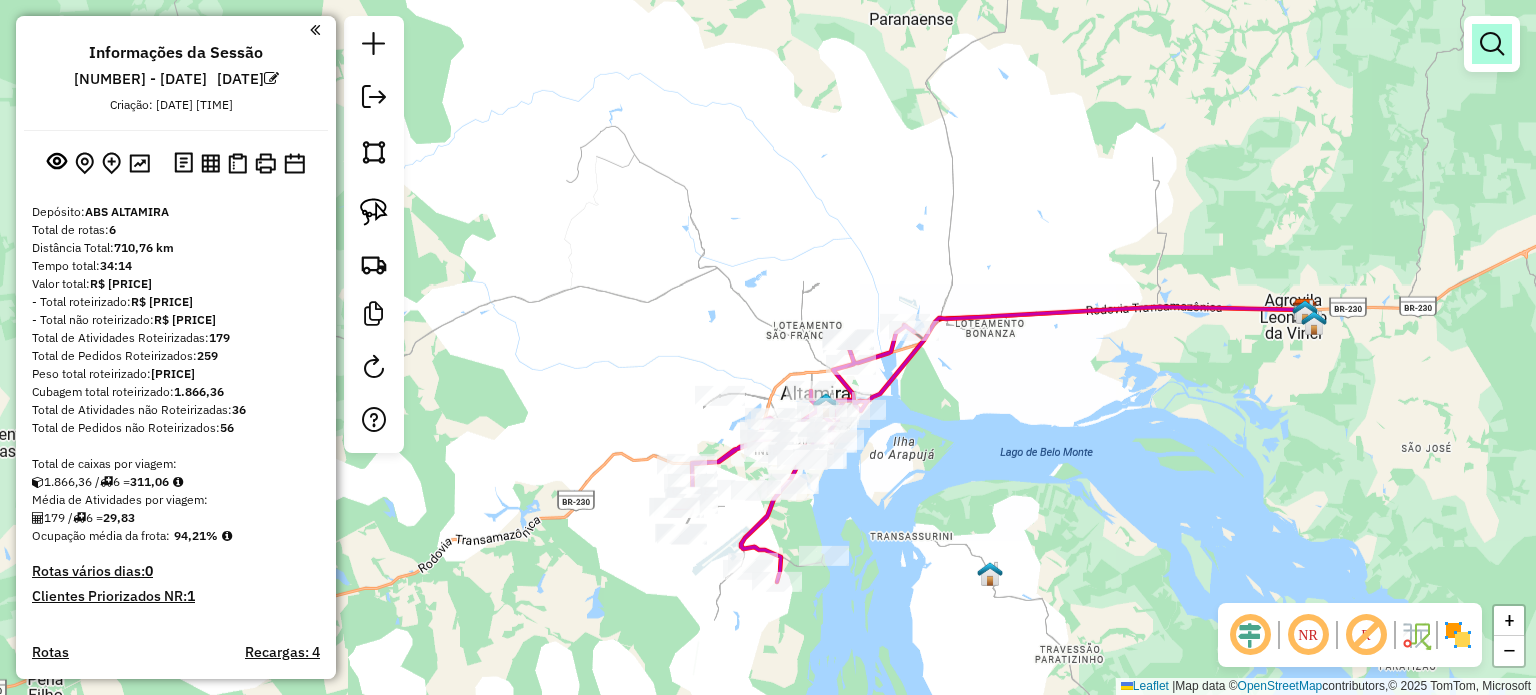 click at bounding box center [1492, 44] 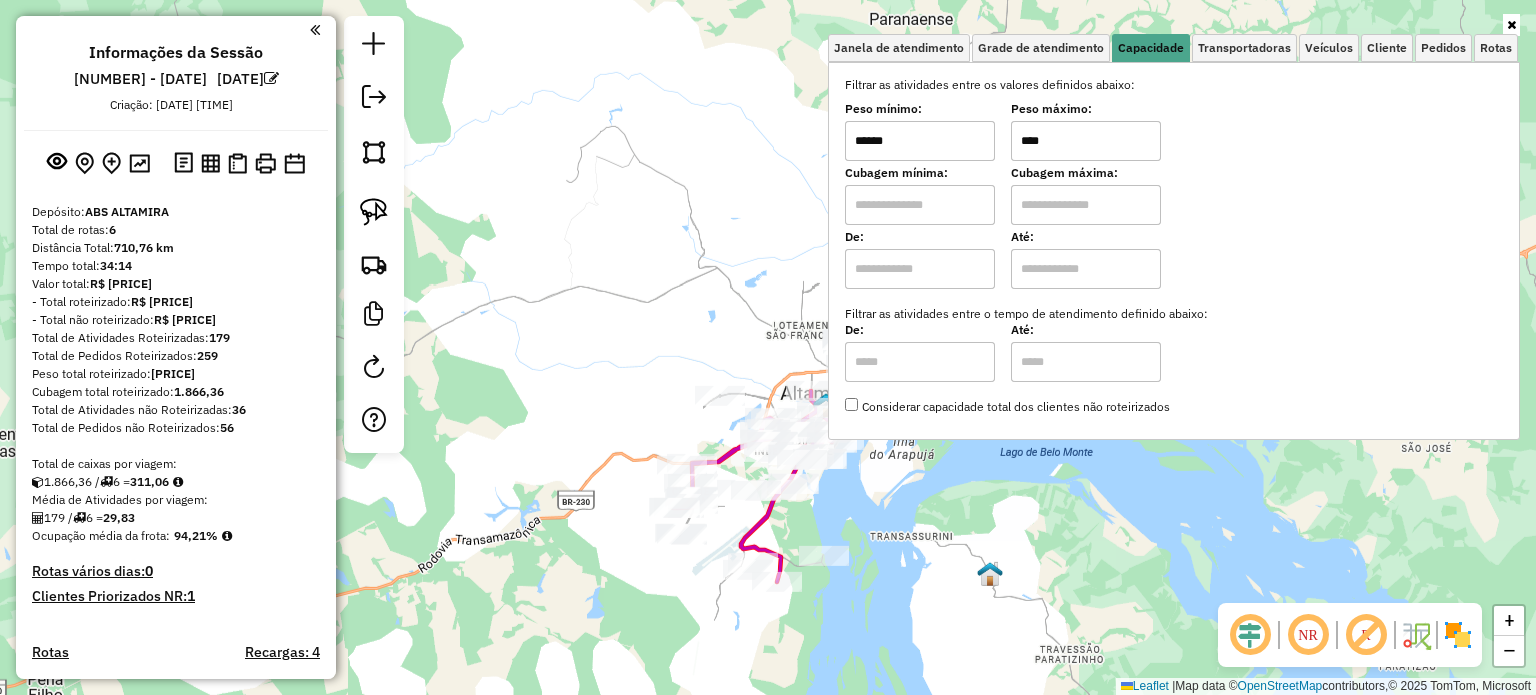 click on "******" at bounding box center (920, 141) 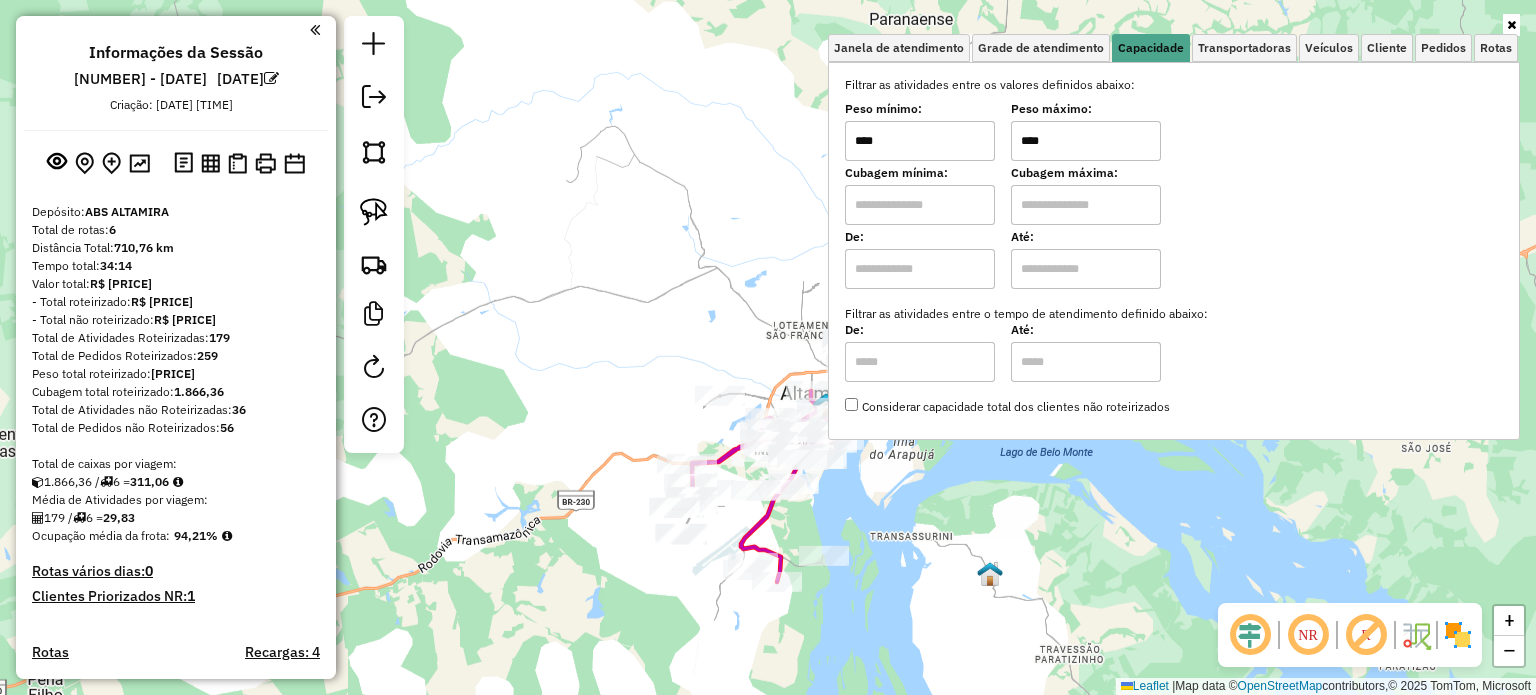 type on "****" 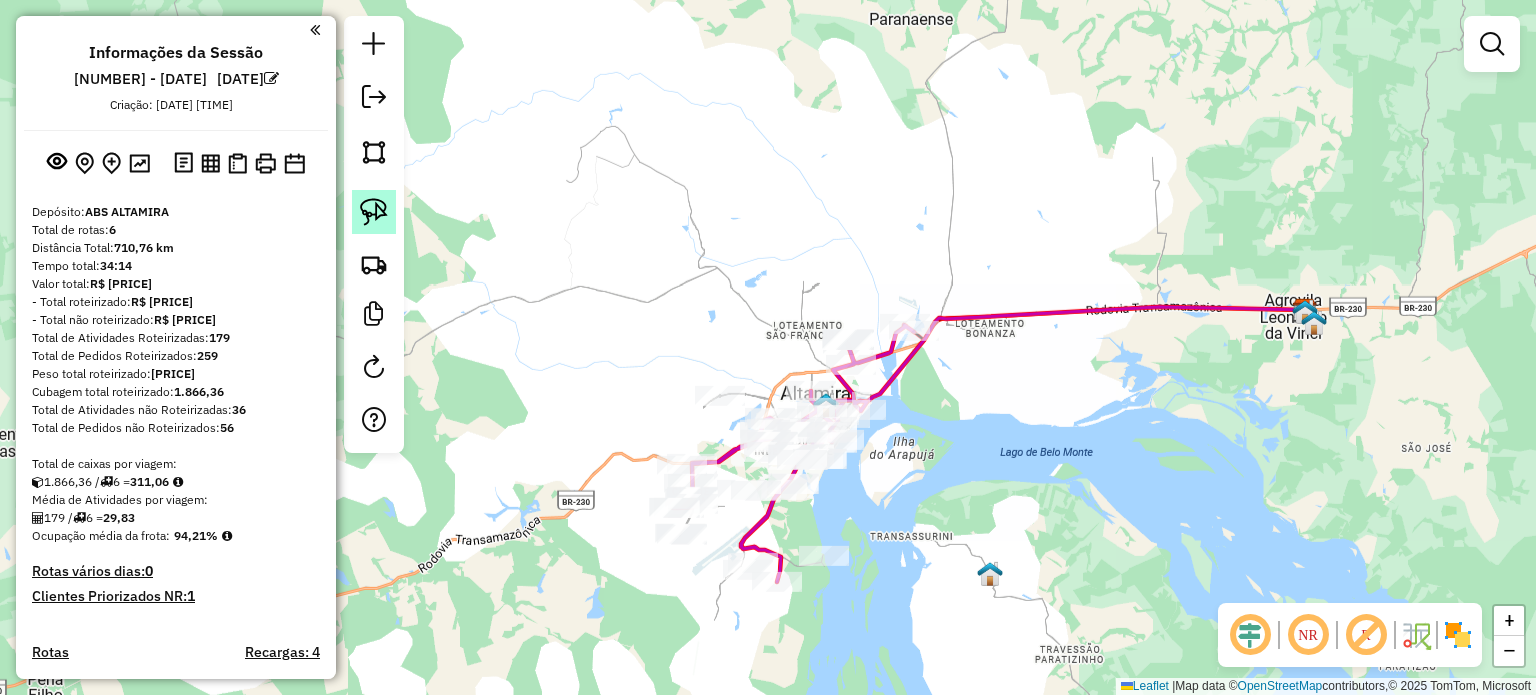 click 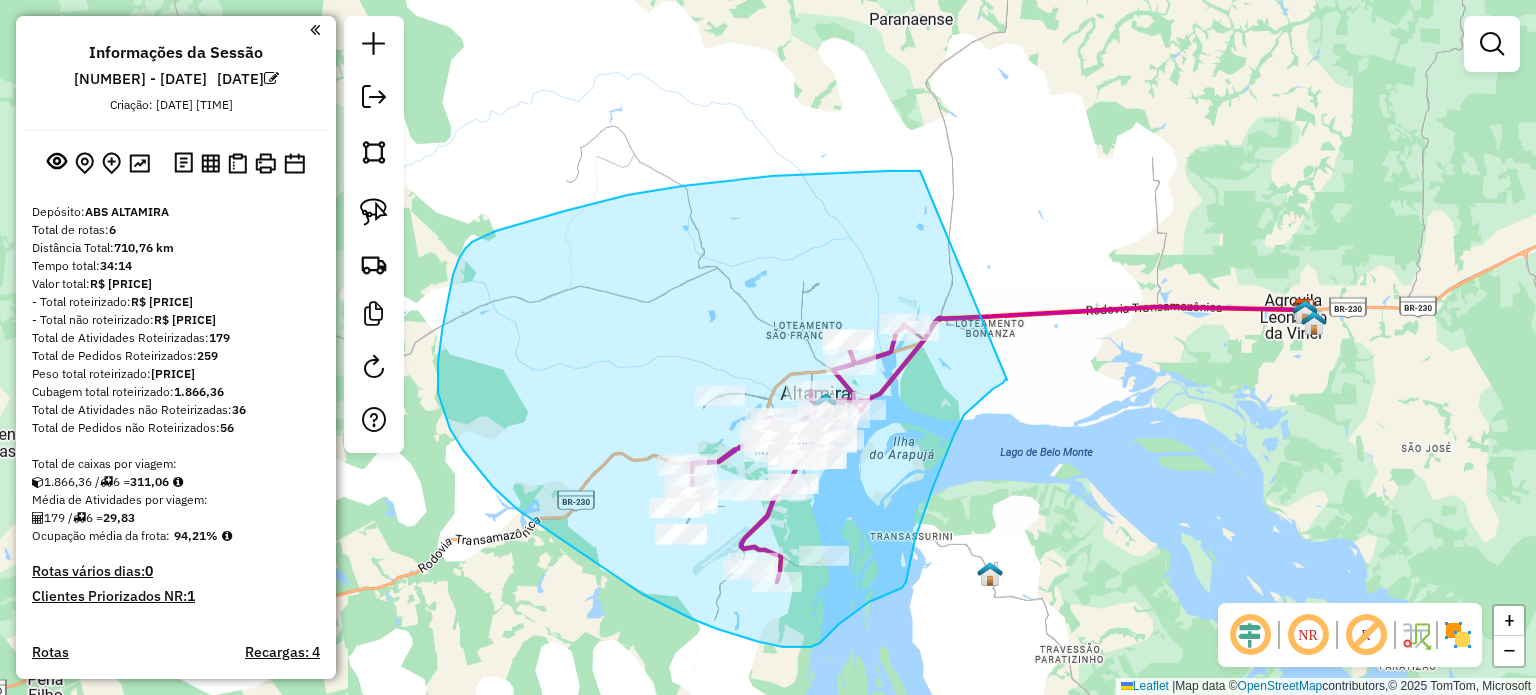 drag, startPoint x: 920, startPoint y: 171, endPoint x: 1008, endPoint y: 379, distance: 225.8495 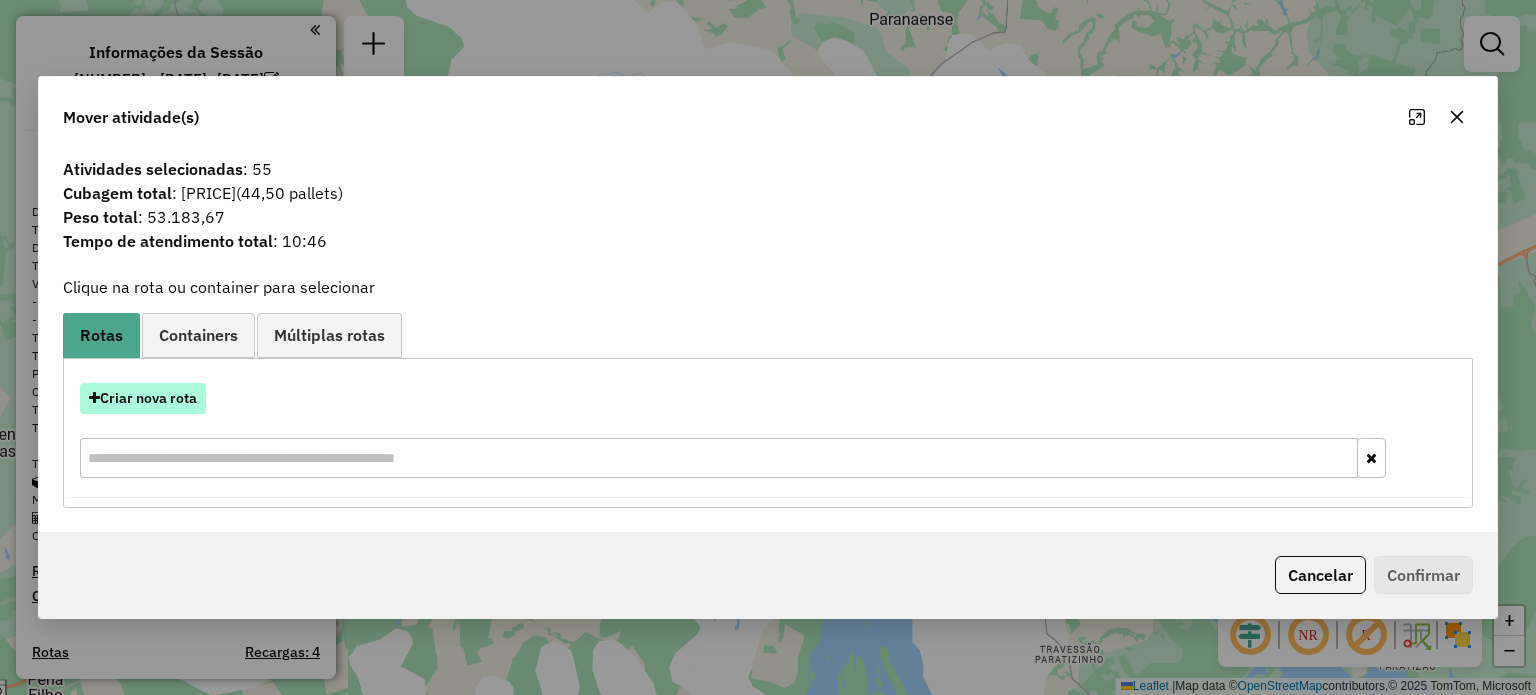 click on "Criar nova rota" at bounding box center [143, 398] 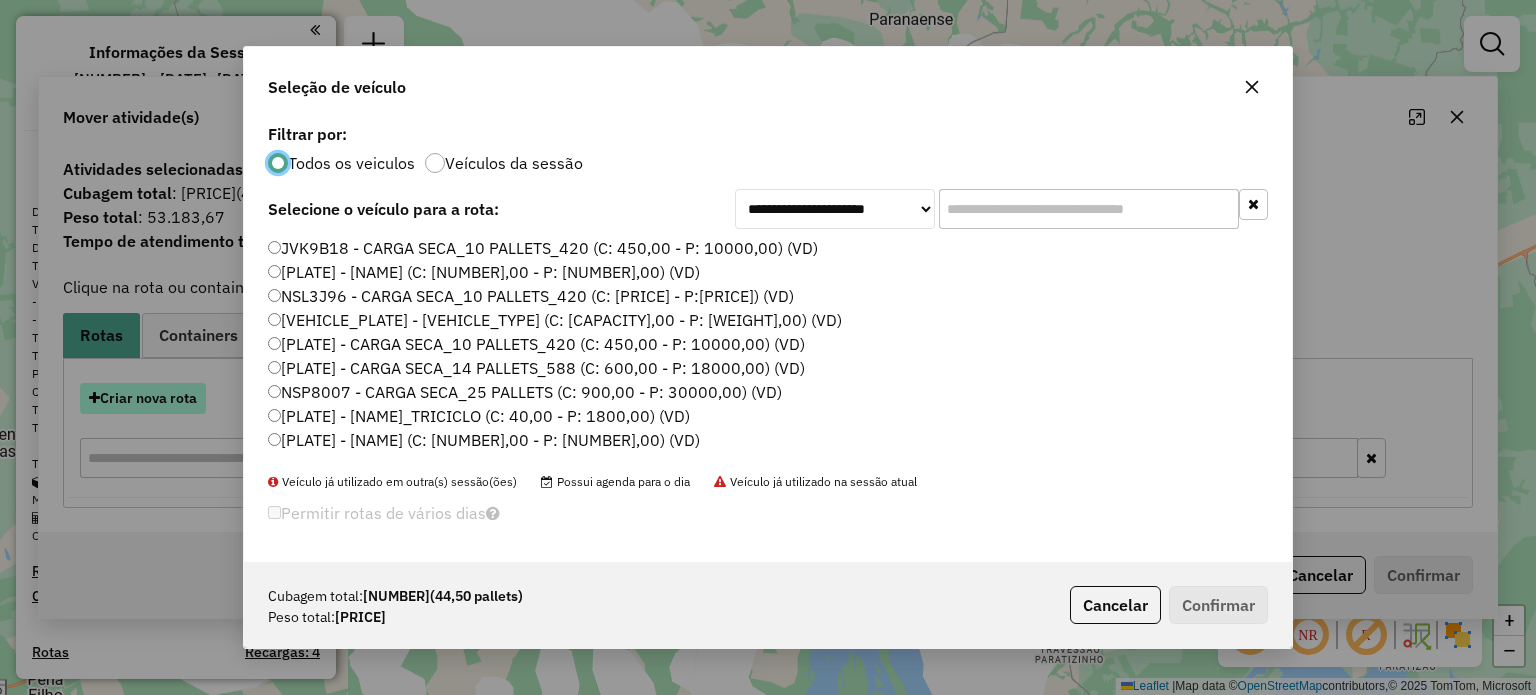 scroll, scrollTop: 10, scrollLeft: 6, axis: both 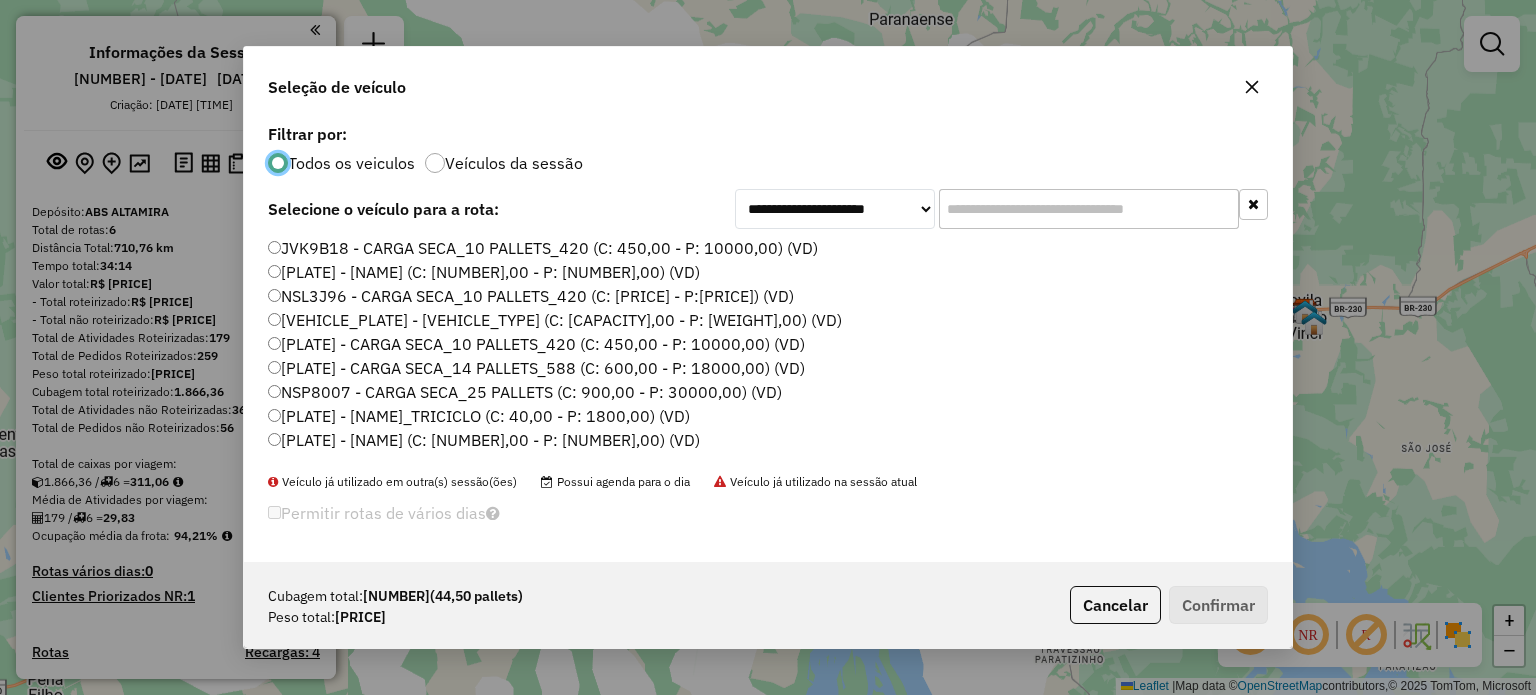click on "[PLATE] - CARGA SECA_10 PALLETS_420 (C: 450,00 - P: 10000,00) (VD)   [PLATE] - BAU_10 BAIAS_420 (C: 450,00 - P: 10000,00) (VD)   [PLATE] - CARGA SECA_10 PALLETS_420 (C: 450,00 - P: 10000,00) (VD)   [PLATE] - BAU_10 BAIAS_420 (C: 450,00 - P: 10000,00) (VD)   [PLATE] - CARGA SECA_10 PALLETS_420 (C: 450,00 - P: 10000,00) (VD)   [PLATE] - CARGA SECA_14 PALLETS_588 (C: 600,00 - P: 18000,00) (VD)   [PLATE] - CARGA SECA_25 PALLETS (C: 900,00 - P: 30000,00) (VD)   [PLATE] - FUSCO MOTO_TRICICLO (C: 40,00 - P: 1800,00) (VD)   [PLATE] - FUSCO MOTO_TRICICLO (C: 40,00 - P: 1800,00) (VD)   [PLATE] - FUSCO MOTO_TRICICLO (C: 40,00 - P: 1800,00) (VD)   [PLATE] - HYUNDAI/HR_HDB (C: 1,00 - P: 1200,00) (VD)   [PLATE] - BAU_10 BAIAS_420 (C: 450,00 - P: 10000,00) (VD)   [PLATE] - FUSCO MOTO_TRICICLO (C: 40,00 - P: 1800,00) (VD)   [PLATE] - FUSCO MOTO_TRICICLO INTERIOR (C: 95,00 - P: 4200,00) (VD)   [PLATE] - FUSCO MOTO_TRICICLO INTERIOR (C: 95,00 - P: 4200,00) (VD)   [PLATE] - BAU_10 BAIAS_420 (C: 450,00 - P: 10000,00) (VD)" 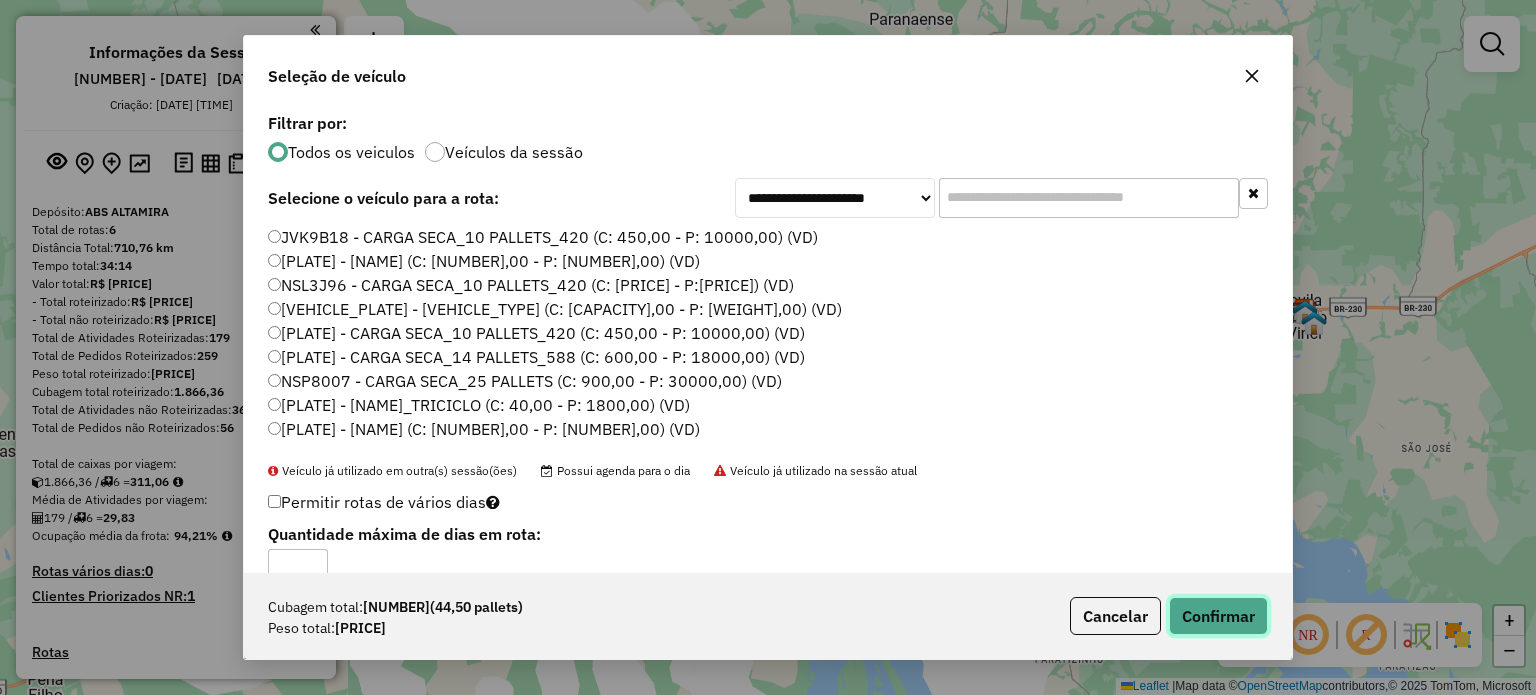 click on "Confirmar" 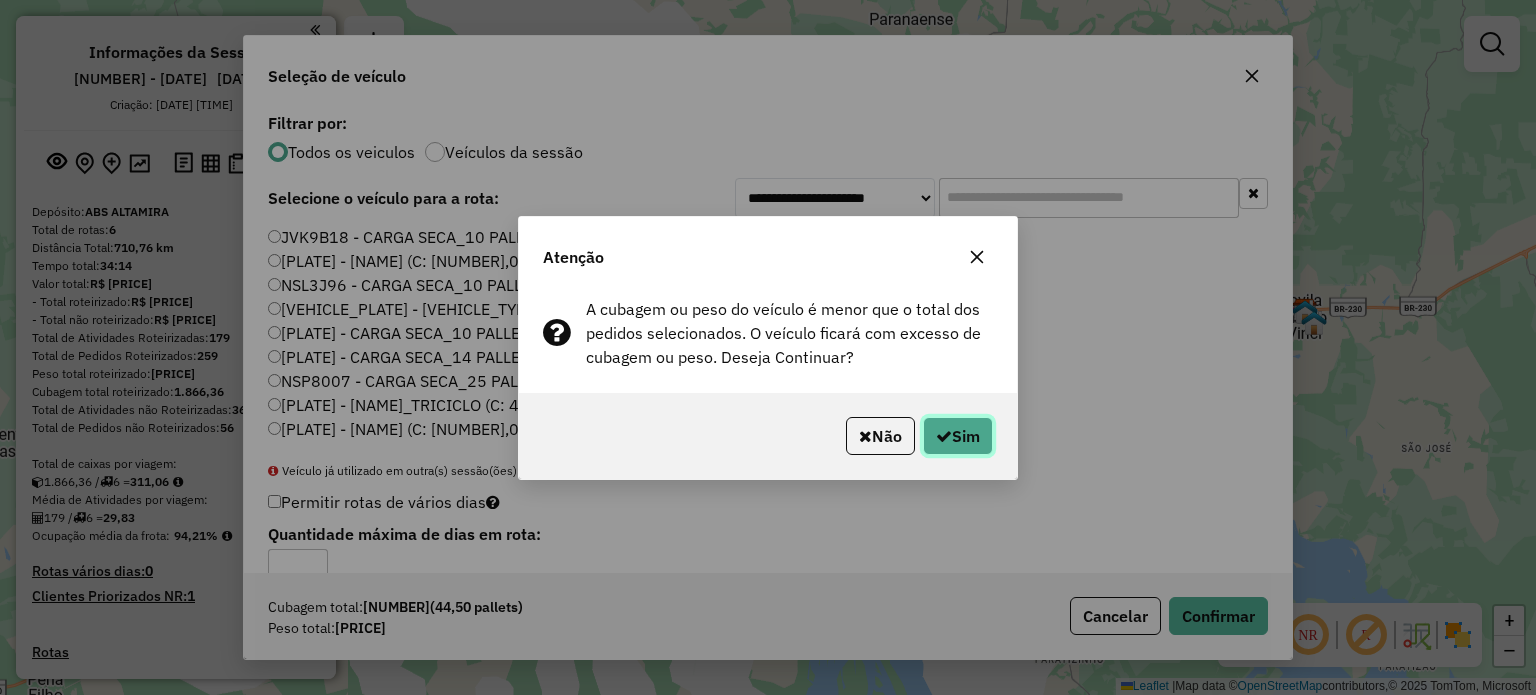 click on "Sim" 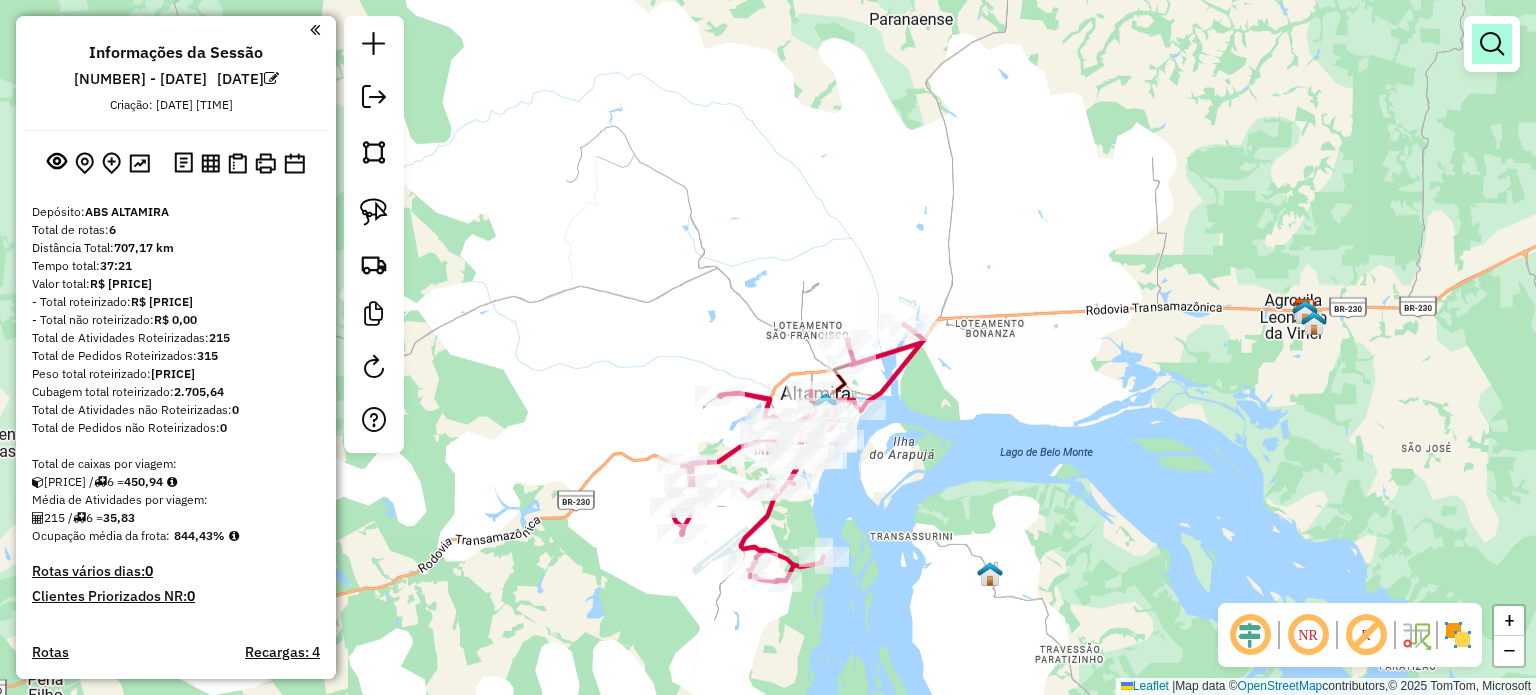 click at bounding box center [1492, 44] 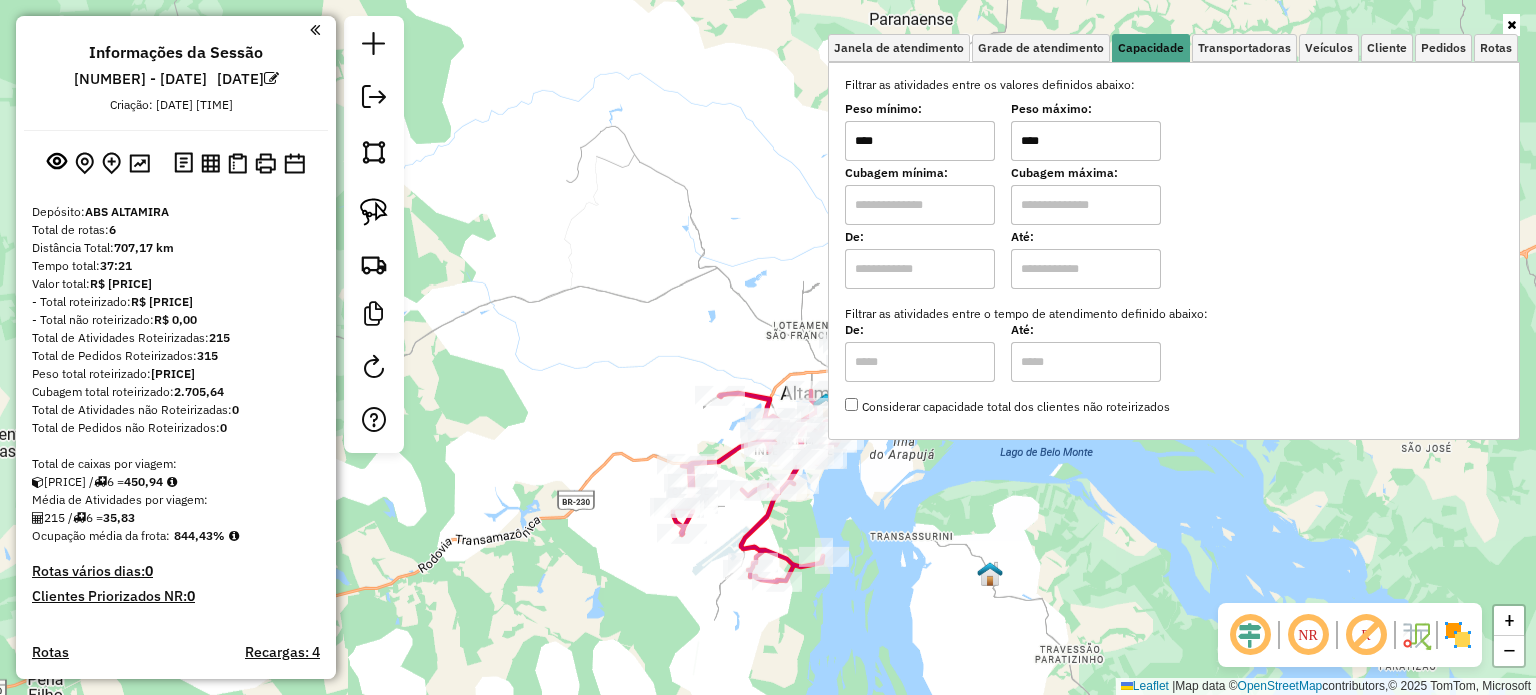 drag, startPoint x: 893, startPoint y: 139, endPoint x: 814, endPoint y: 137, distance: 79.025314 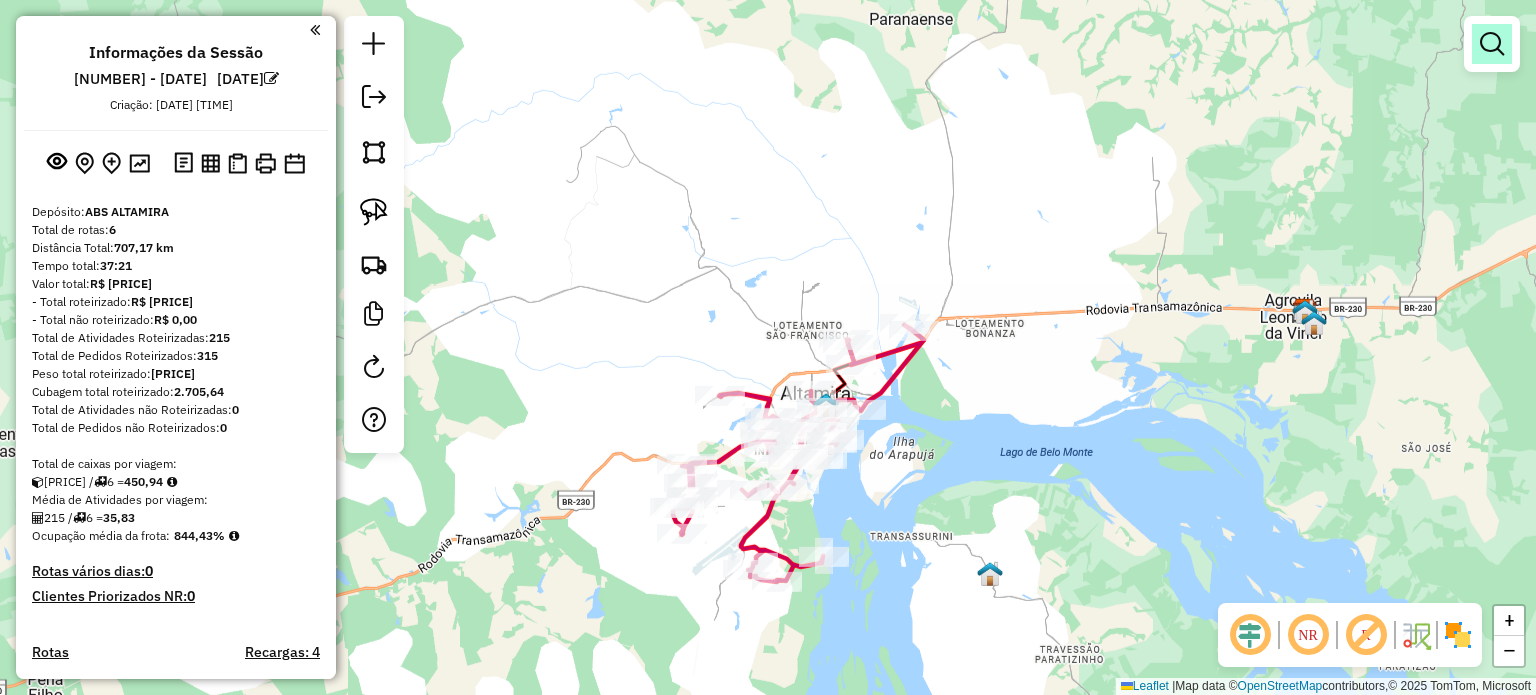 click at bounding box center (1492, 44) 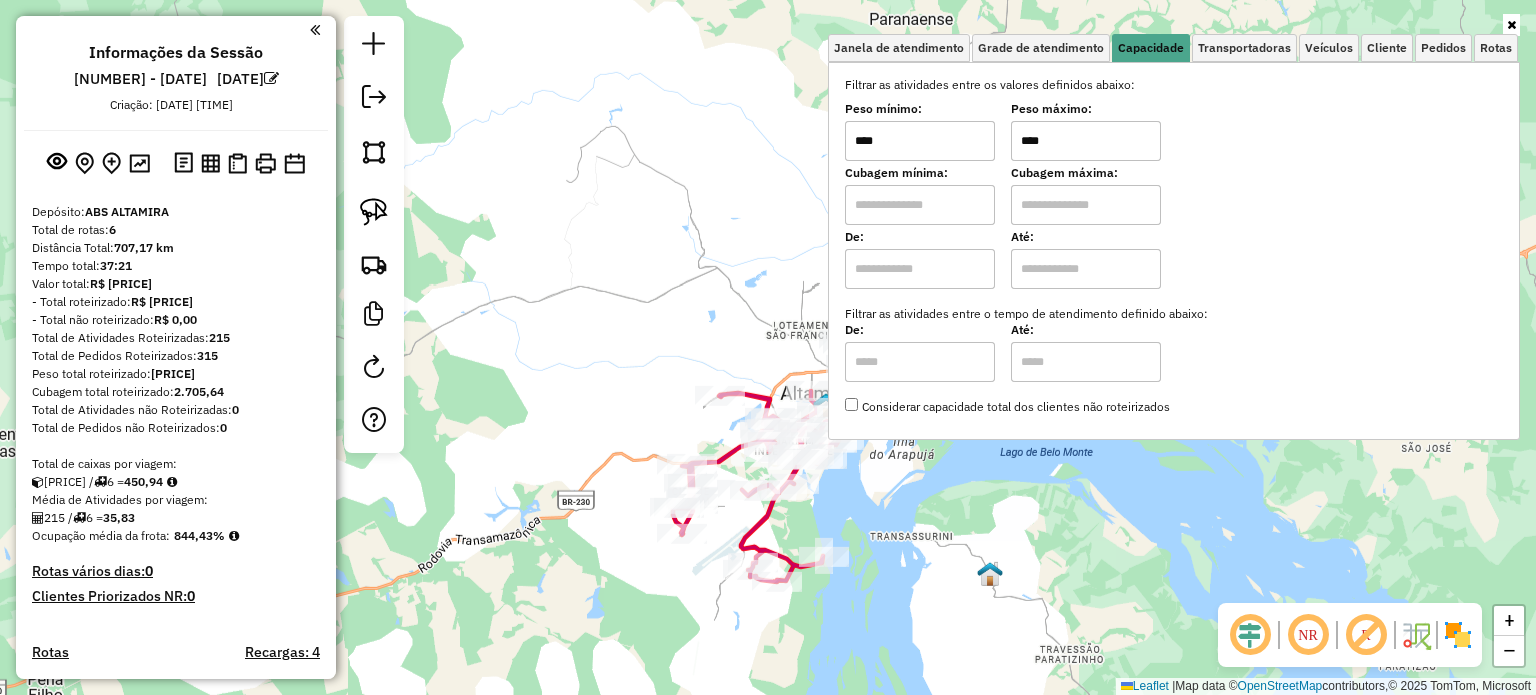 click on "****" at bounding box center [920, 141] 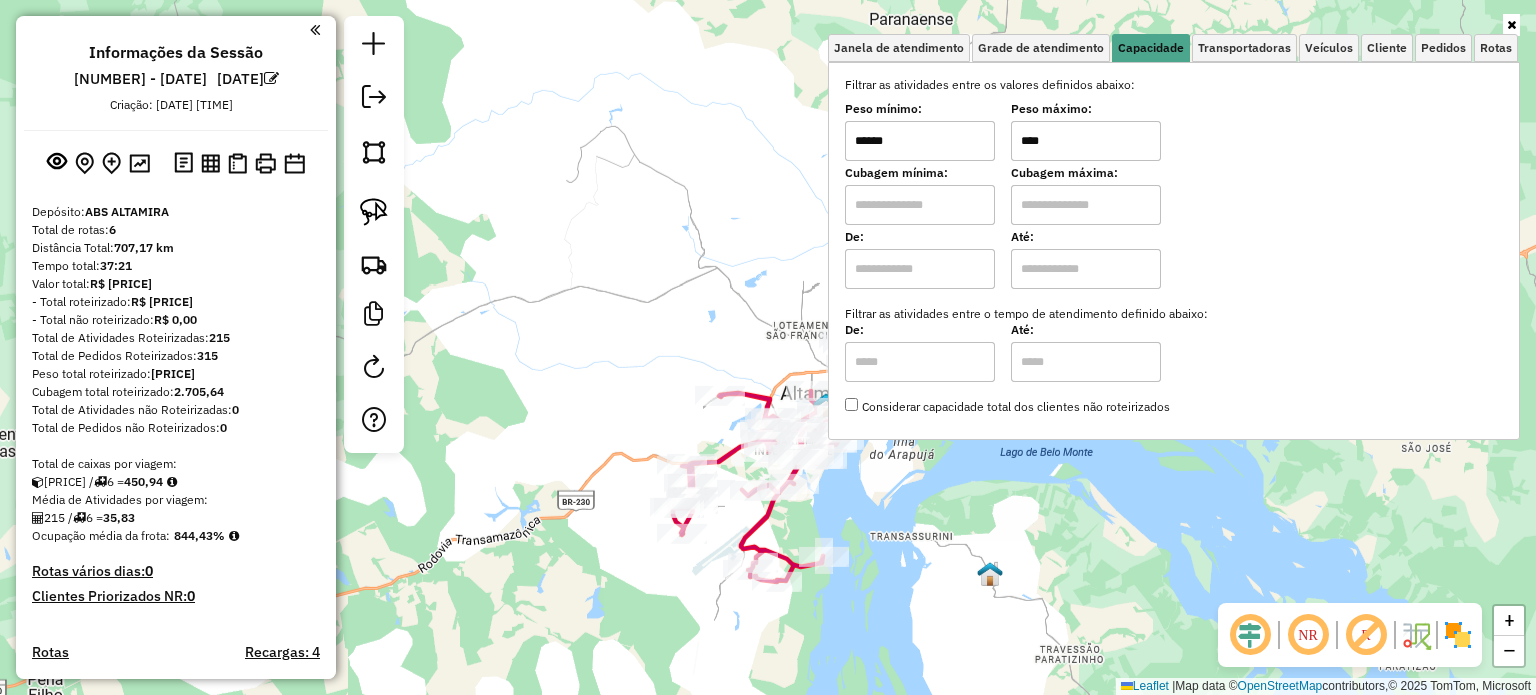 type on "******" 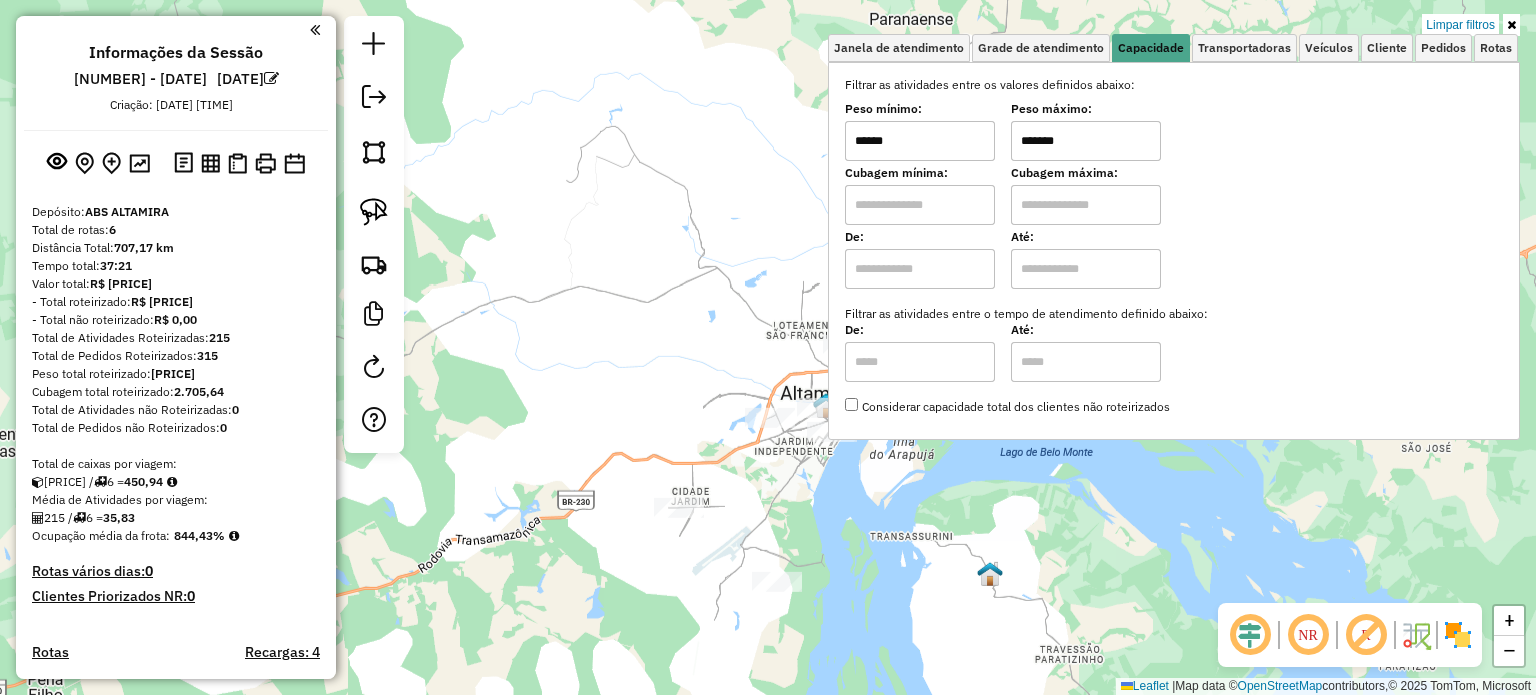click on "Limpar filtros Janela de atendimento Grade de atendimento Capacidade Transportadoras Veículos Cliente Pedidos  Rotas Selecione os dias de semana para filtrar as janelas de atendimento  Seg   Ter   Qua   Qui   Sex   Sáb   Dom  Informe o período da janela de atendimento: De: Até:  Filtrar exatamente a janela do cliente  Considerar janela de atendimento padrão  Selecione os dias de semana para filtrar as grades de atendimento  Seg   Ter   Qua   Qui   Sex   Sáb   Dom   Considerar clientes sem dia de atendimento cadastrado  Clientes fora do dia de atendimento selecionado Filtrar as atividades entre os valores definidos abaixo:  Peso mínimo:  ******  Peso máximo:  *******  Cubagem mínima:   Cubagem máxima:   De:   Até:  Filtrar as atividades entre o tempo de atendimento definido abaixo:  De:   Até:   Considerar capacidade total dos clientes não roteirizados Transportadora: Selecione um ou mais itens Tipo de veículo: Selecione um ou mais itens Veículo: Selecione um ou mais itens Motorista: Nome: Tipo:" 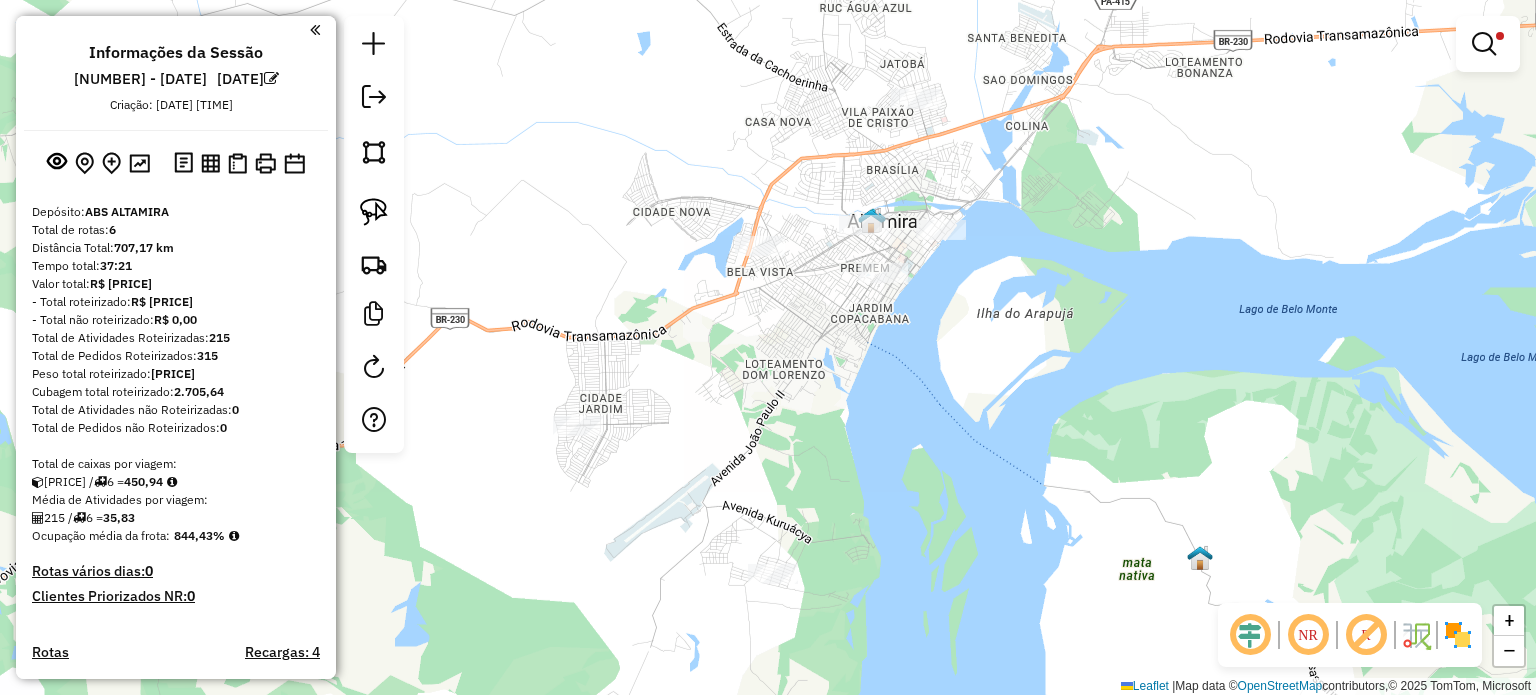 drag, startPoint x: 755, startPoint y: 447, endPoint x: 804, endPoint y: 300, distance: 154.9516 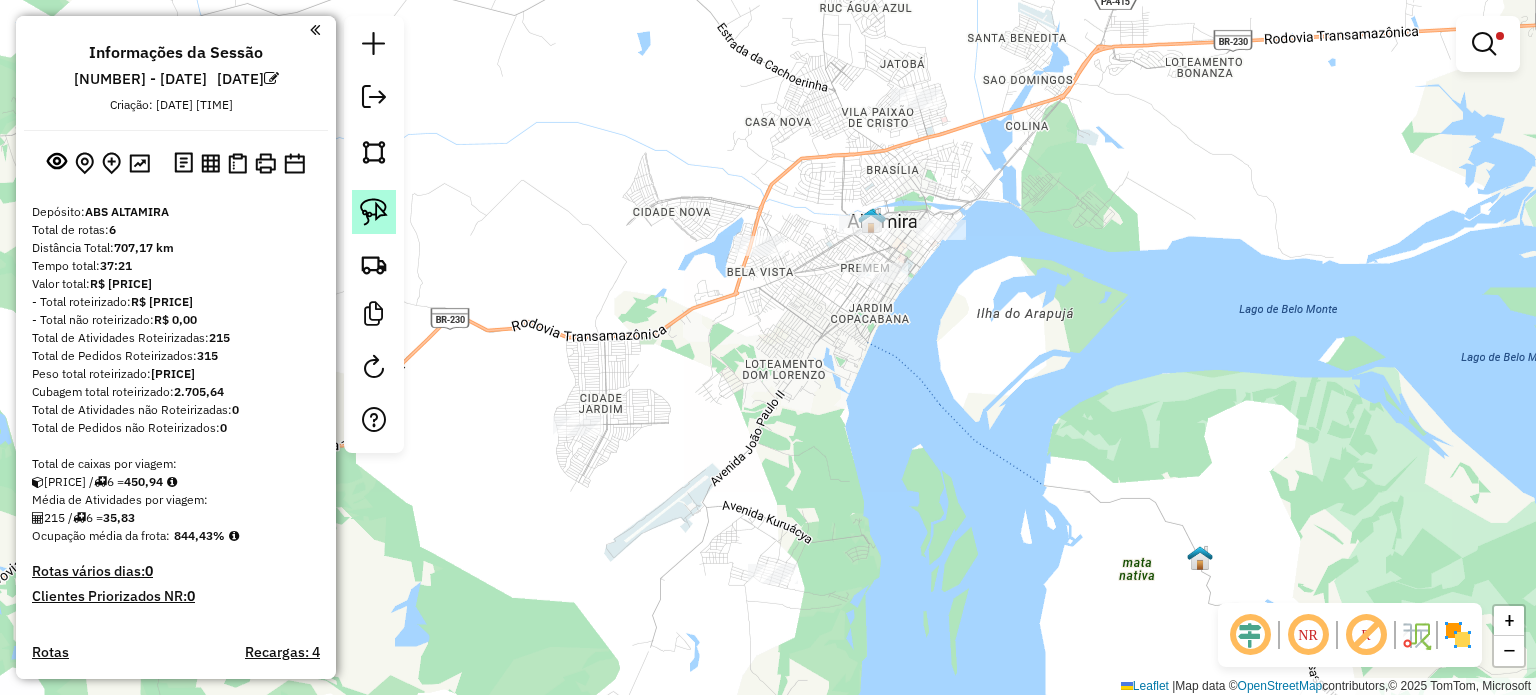click 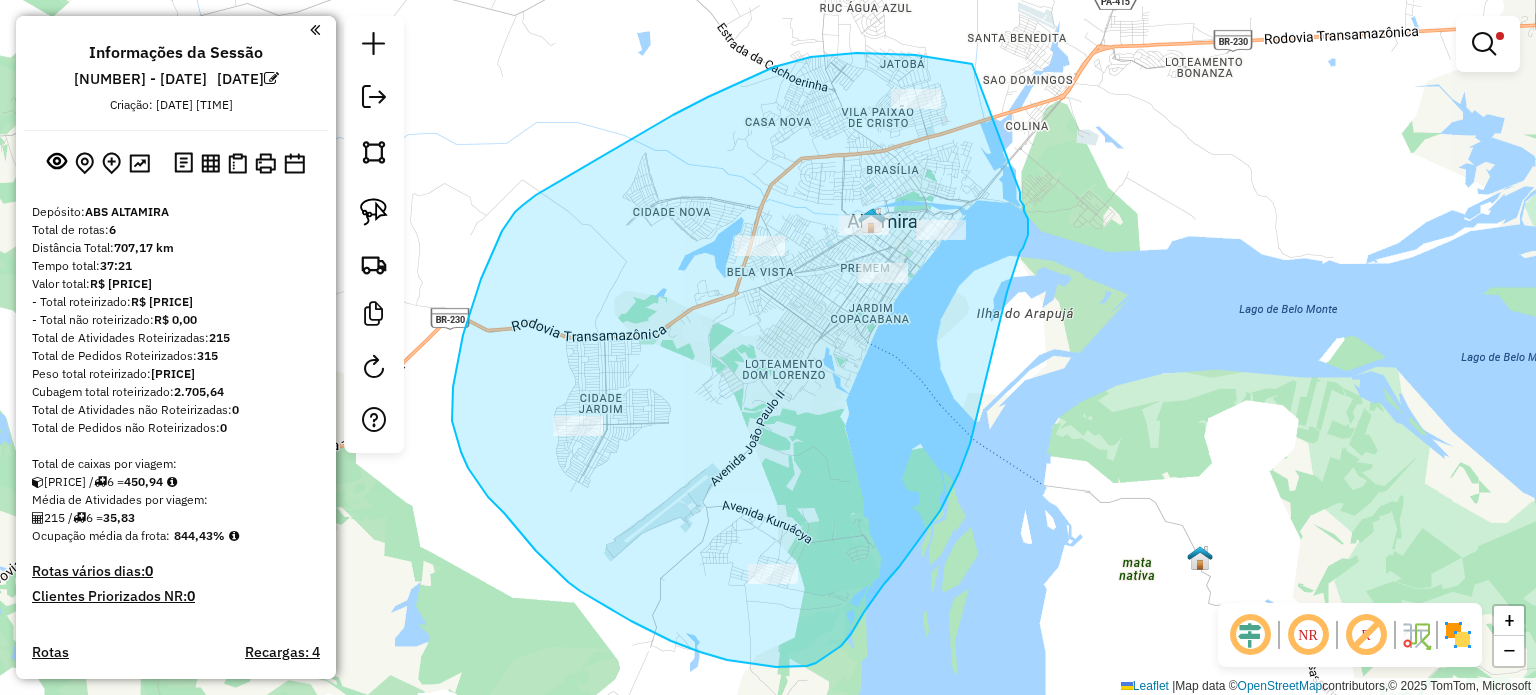 drag, startPoint x: 972, startPoint y: 64, endPoint x: 1019, endPoint y: 192, distance: 136.35616 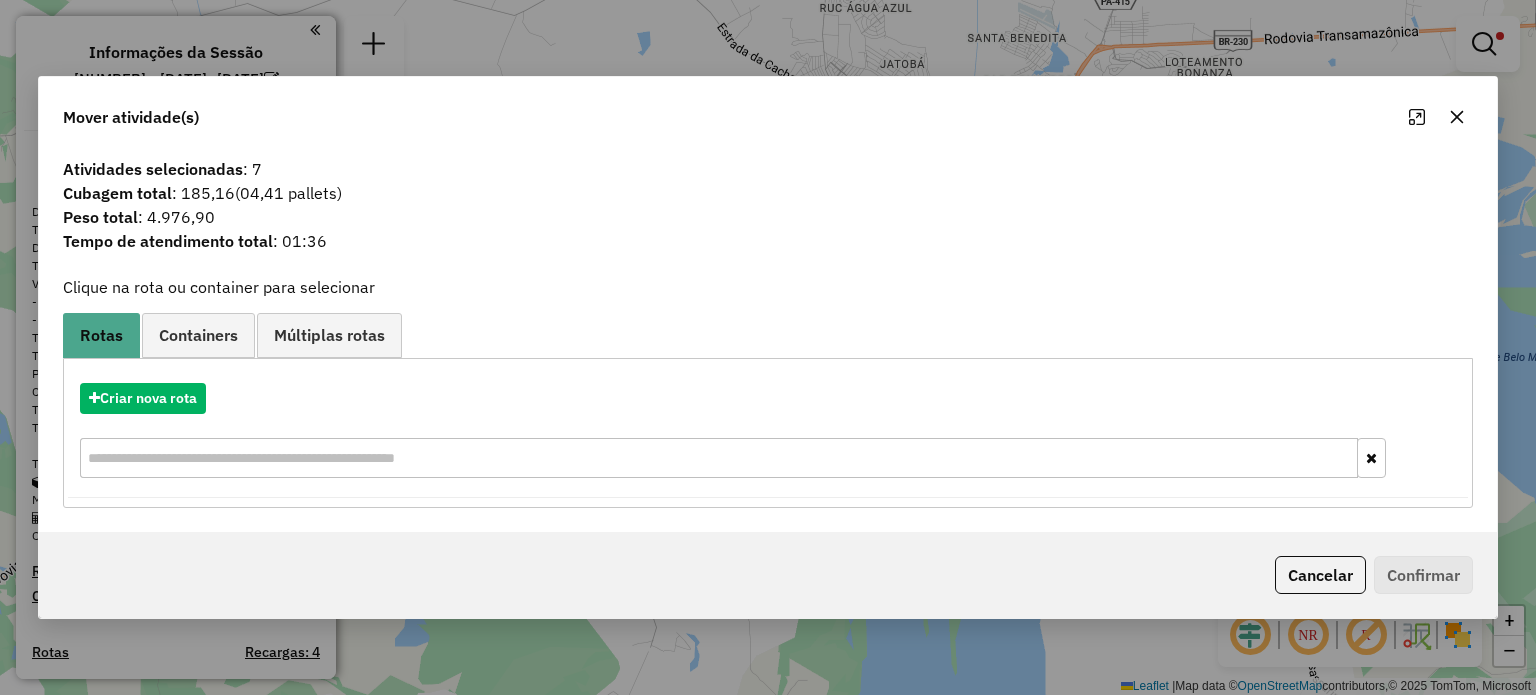 click 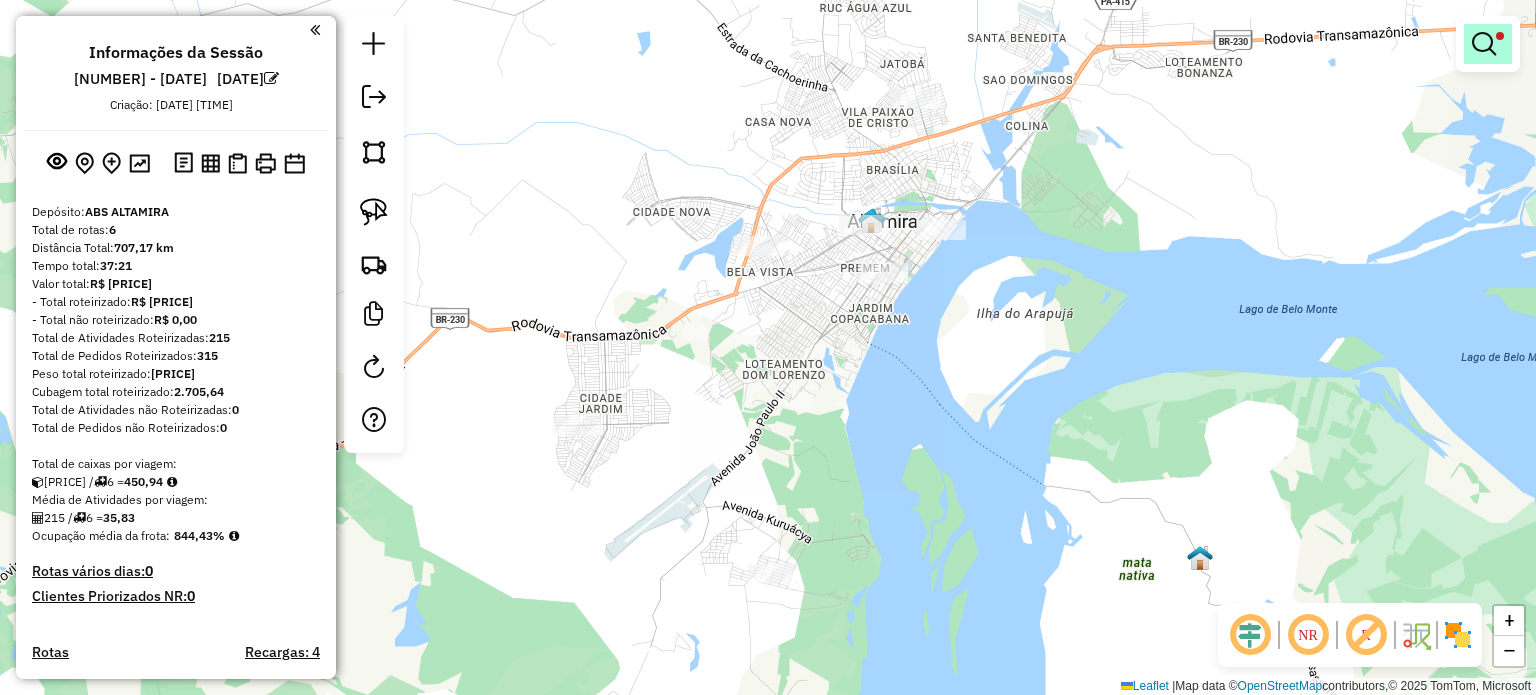 click at bounding box center (1484, 44) 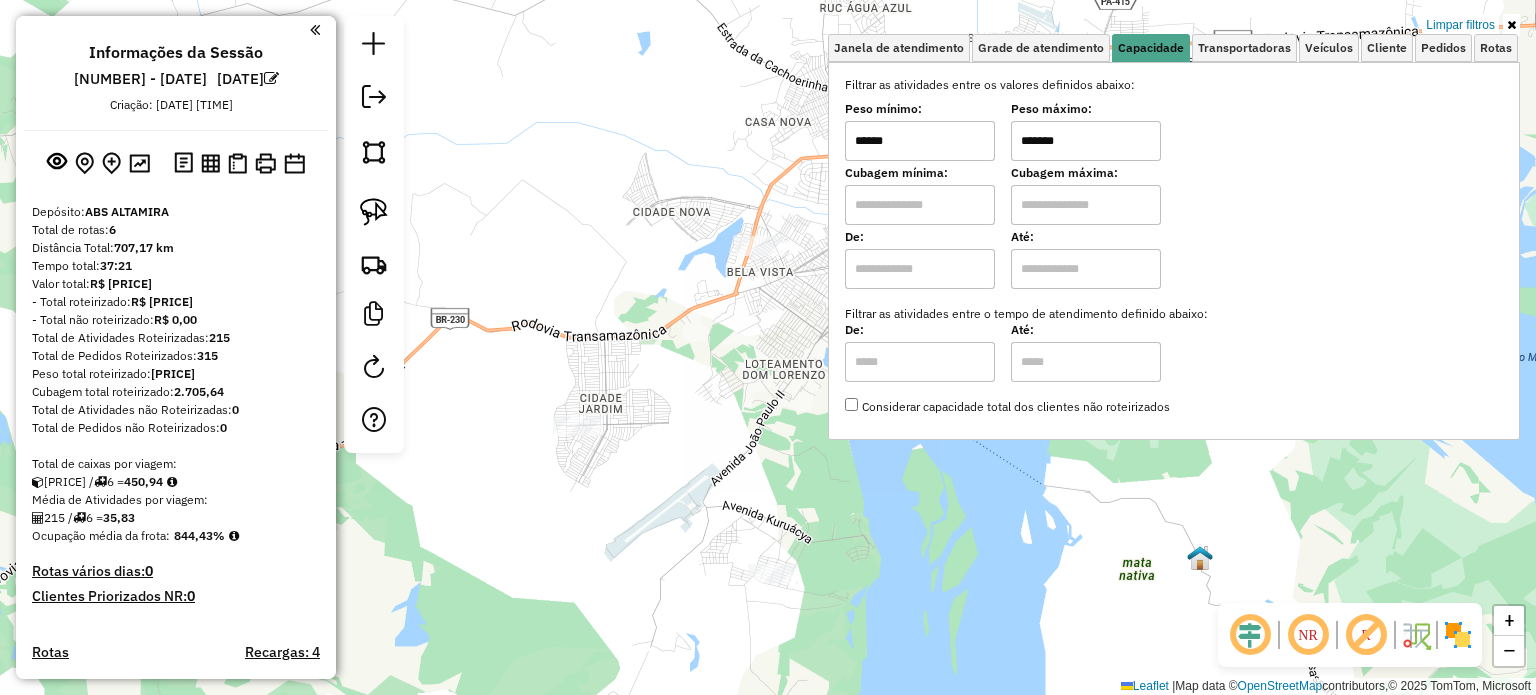 click on "*******" at bounding box center [1086, 141] 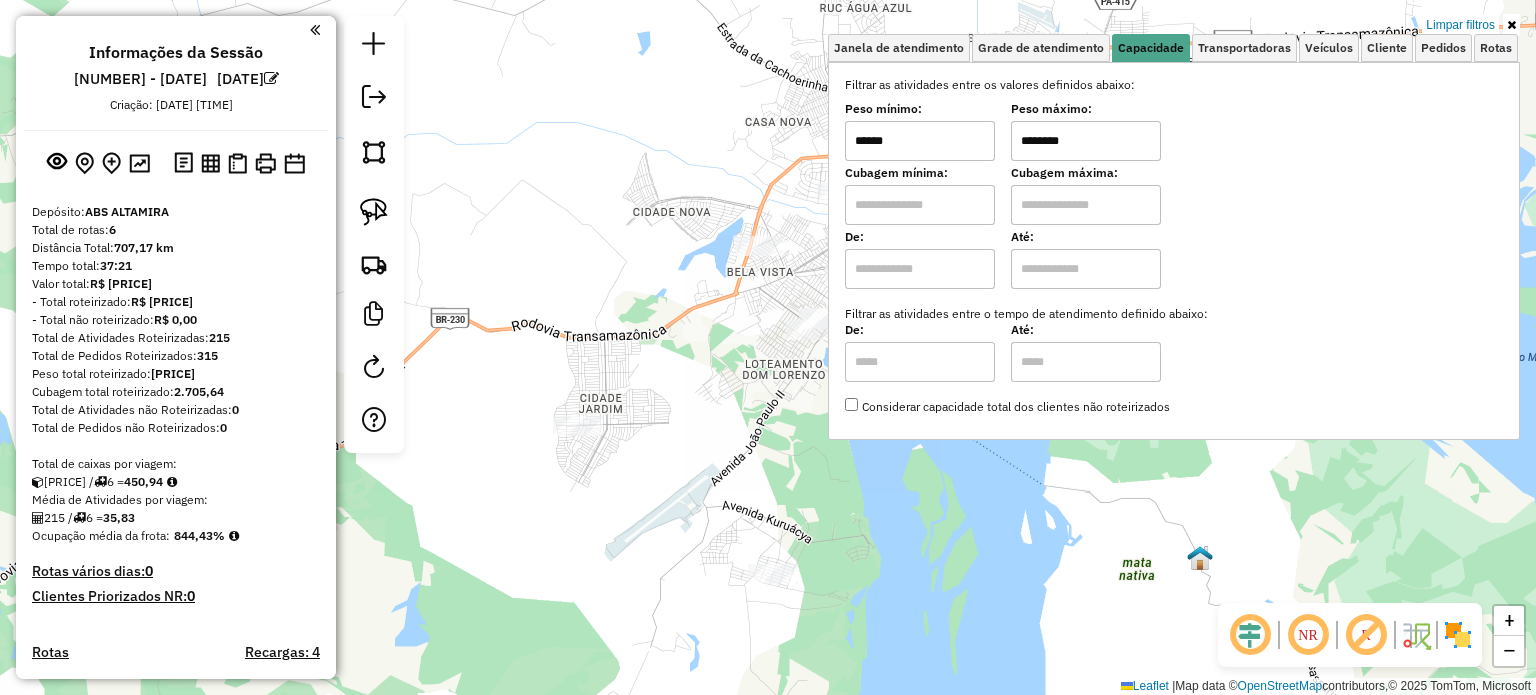 type on "********" 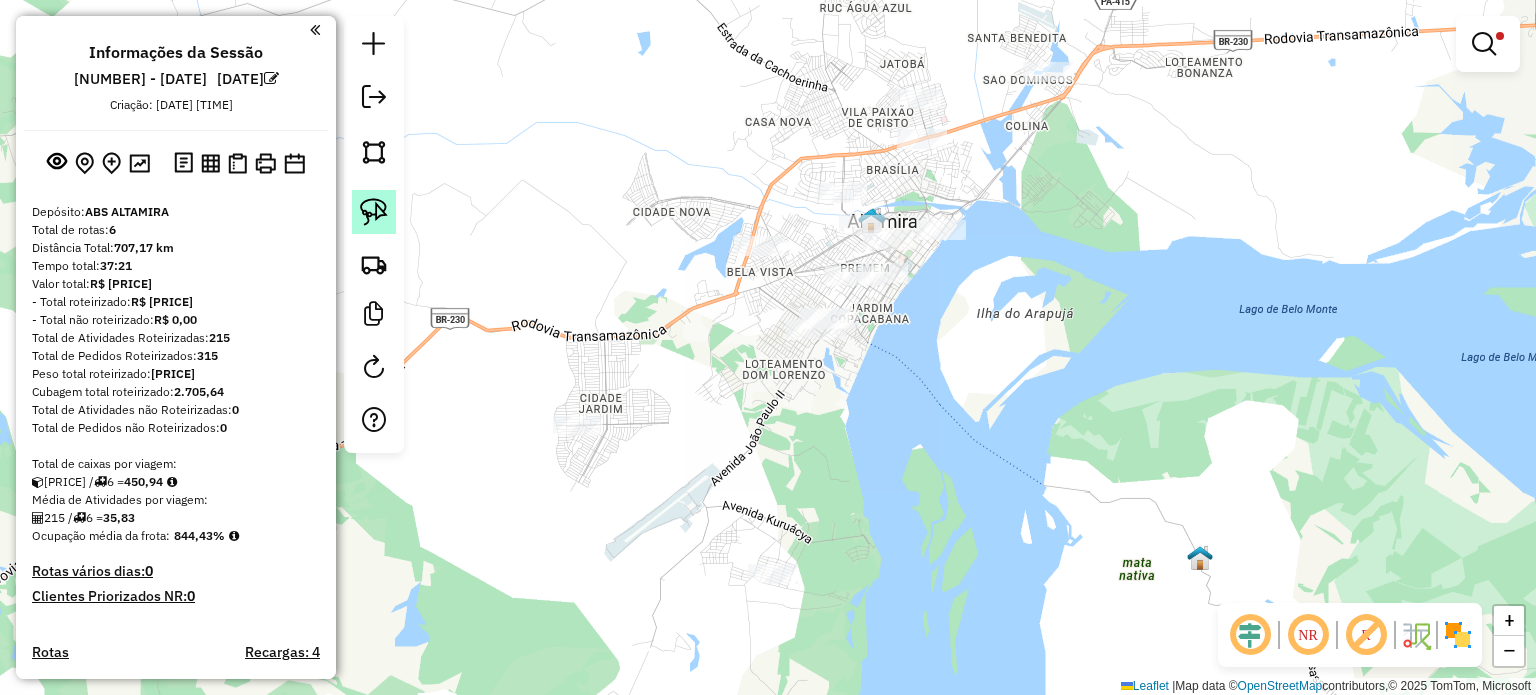 click 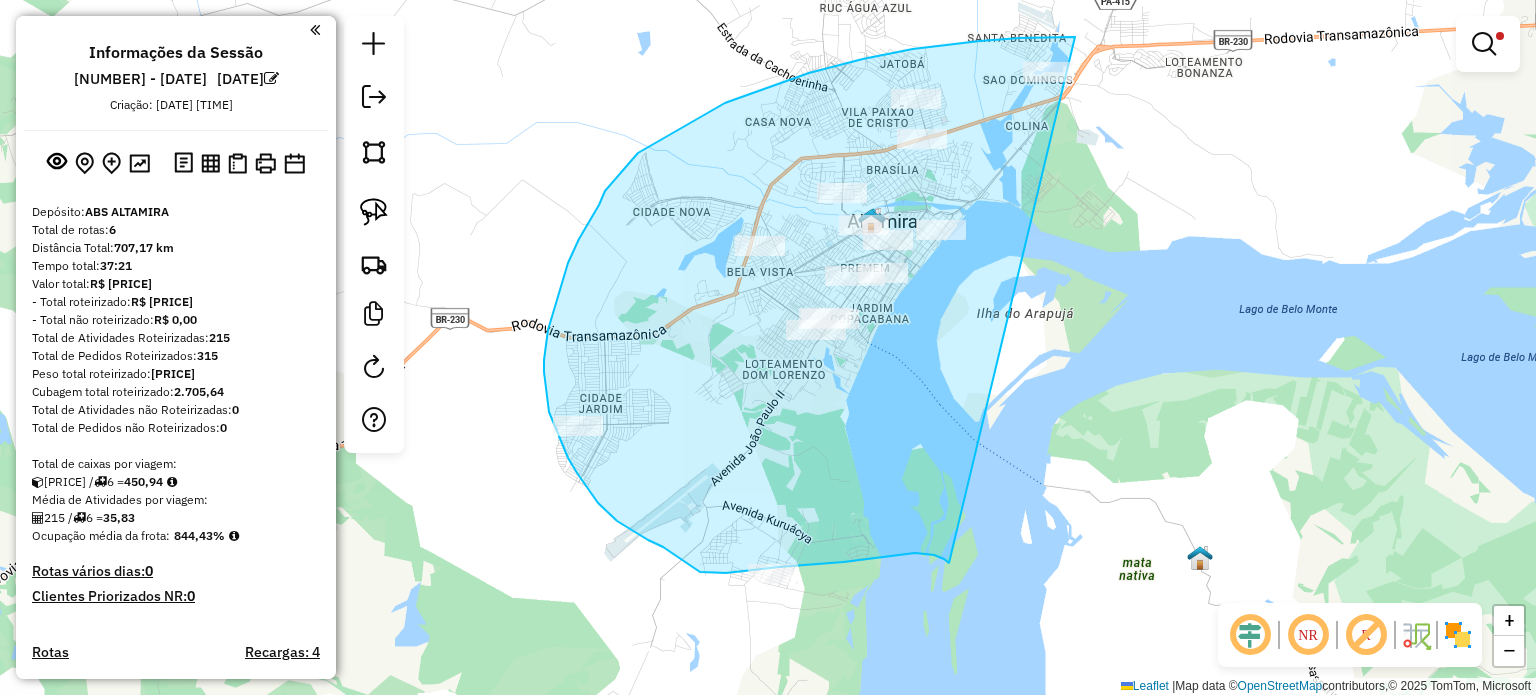 drag, startPoint x: 1075, startPoint y: 37, endPoint x: 949, endPoint y: 563, distance: 540.88074 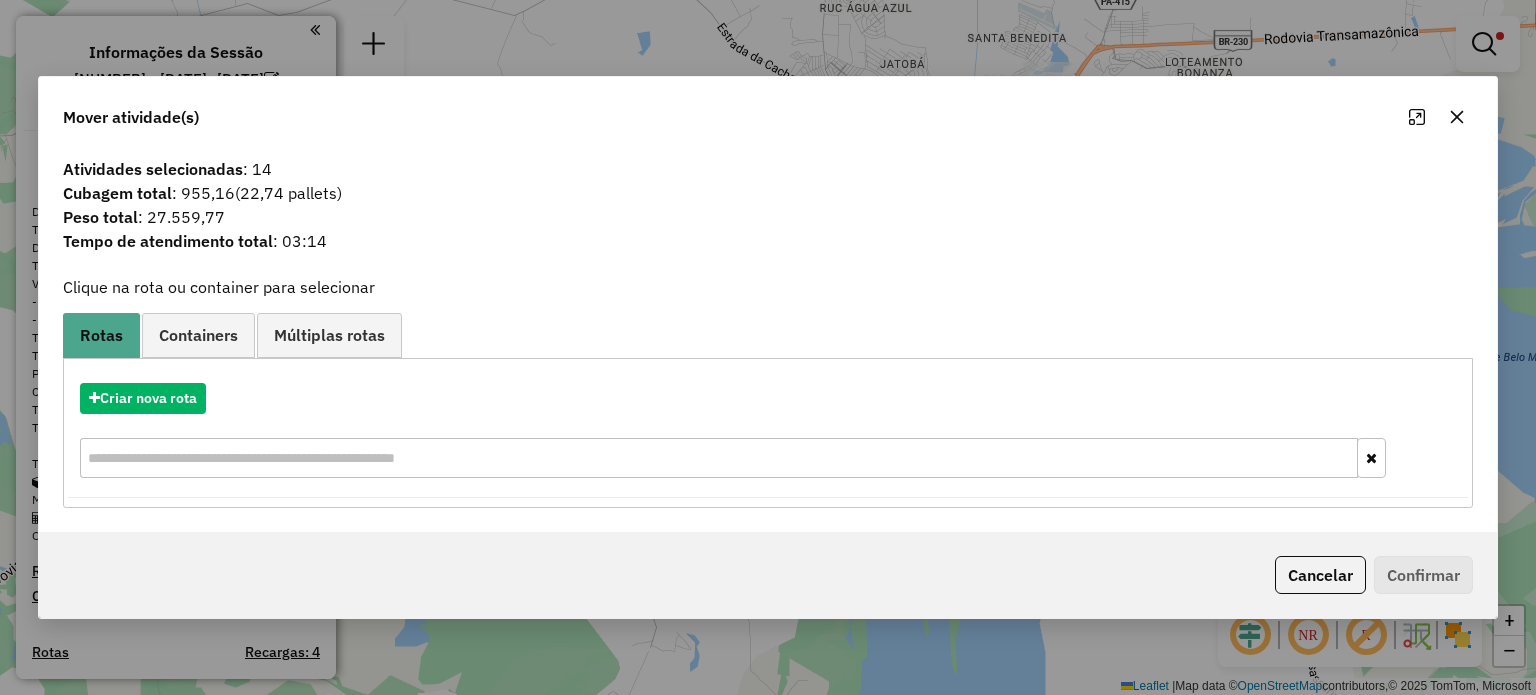 click 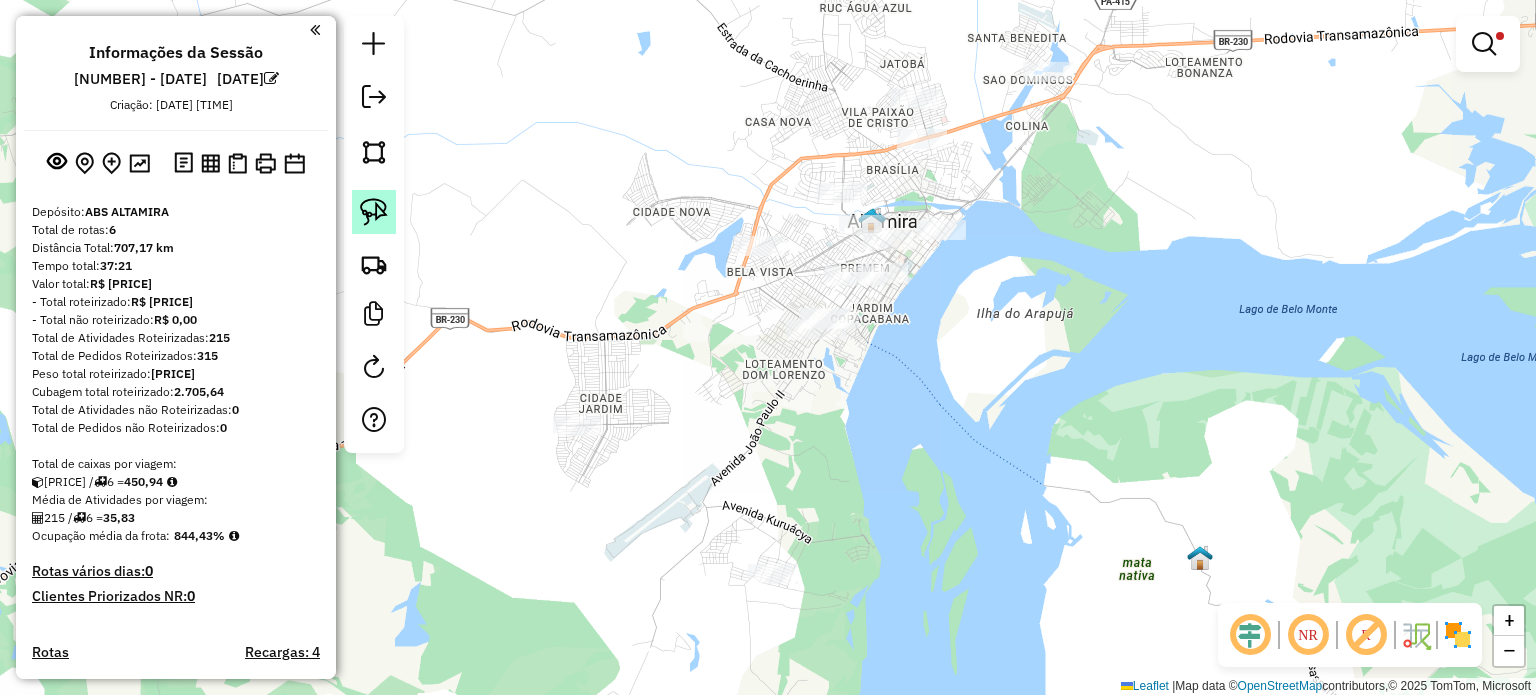 click 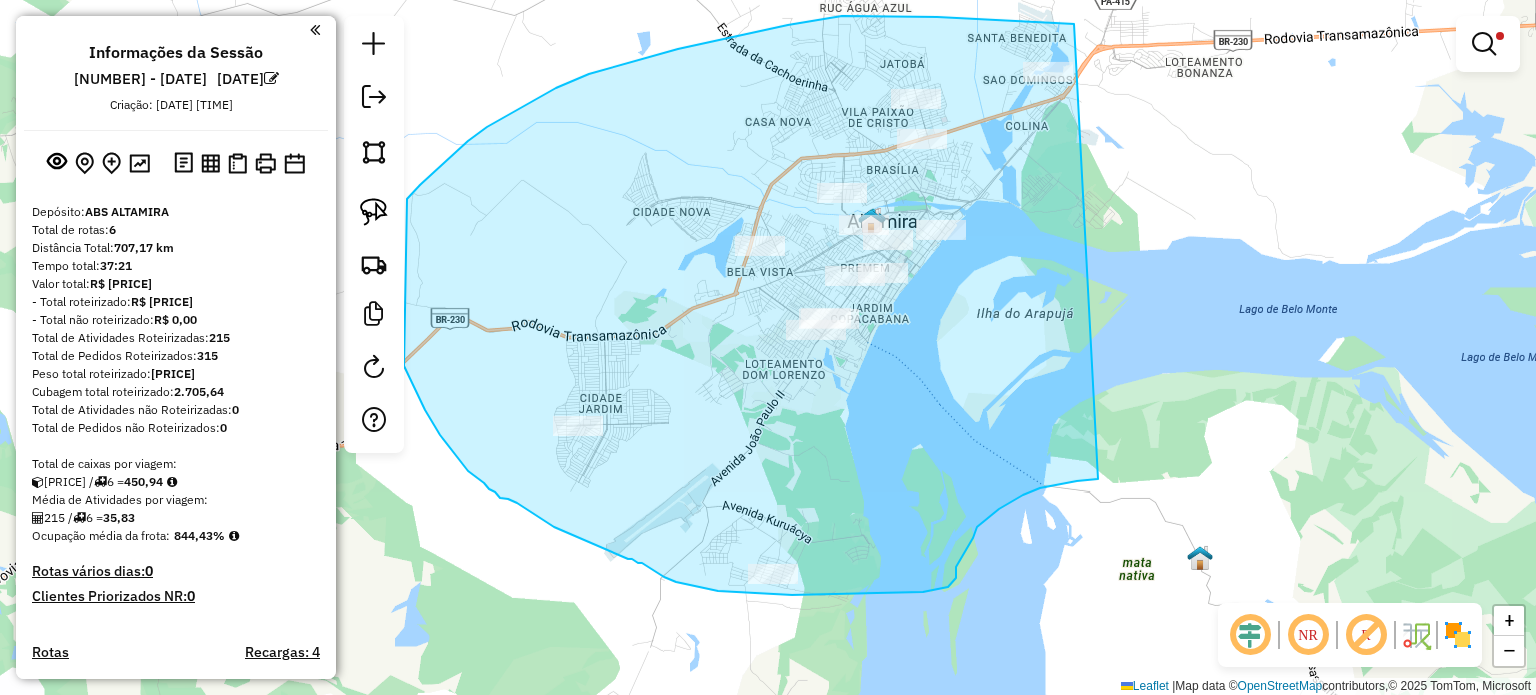 drag, startPoint x: 1074, startPoint y: 24, endPoint x: 1098, endPoint y: 479, distance: 455.63254 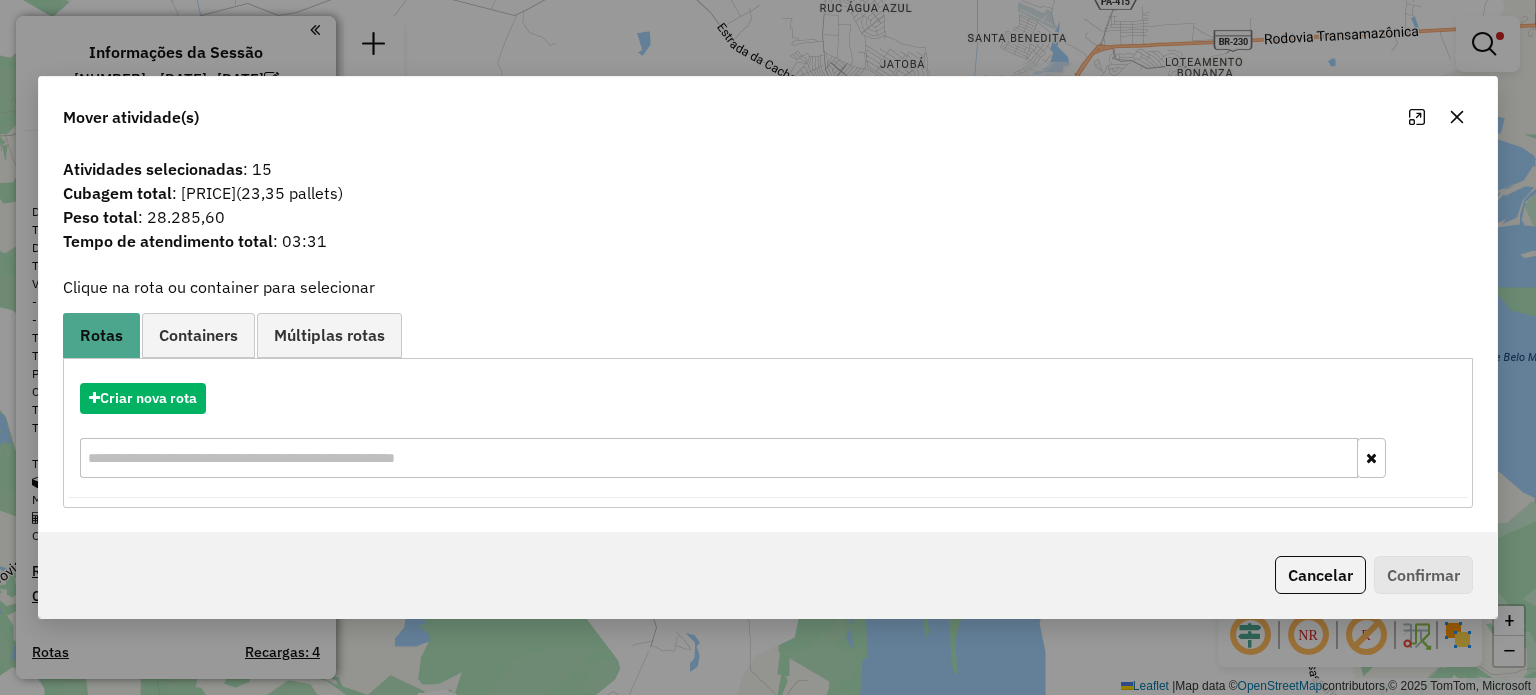 click 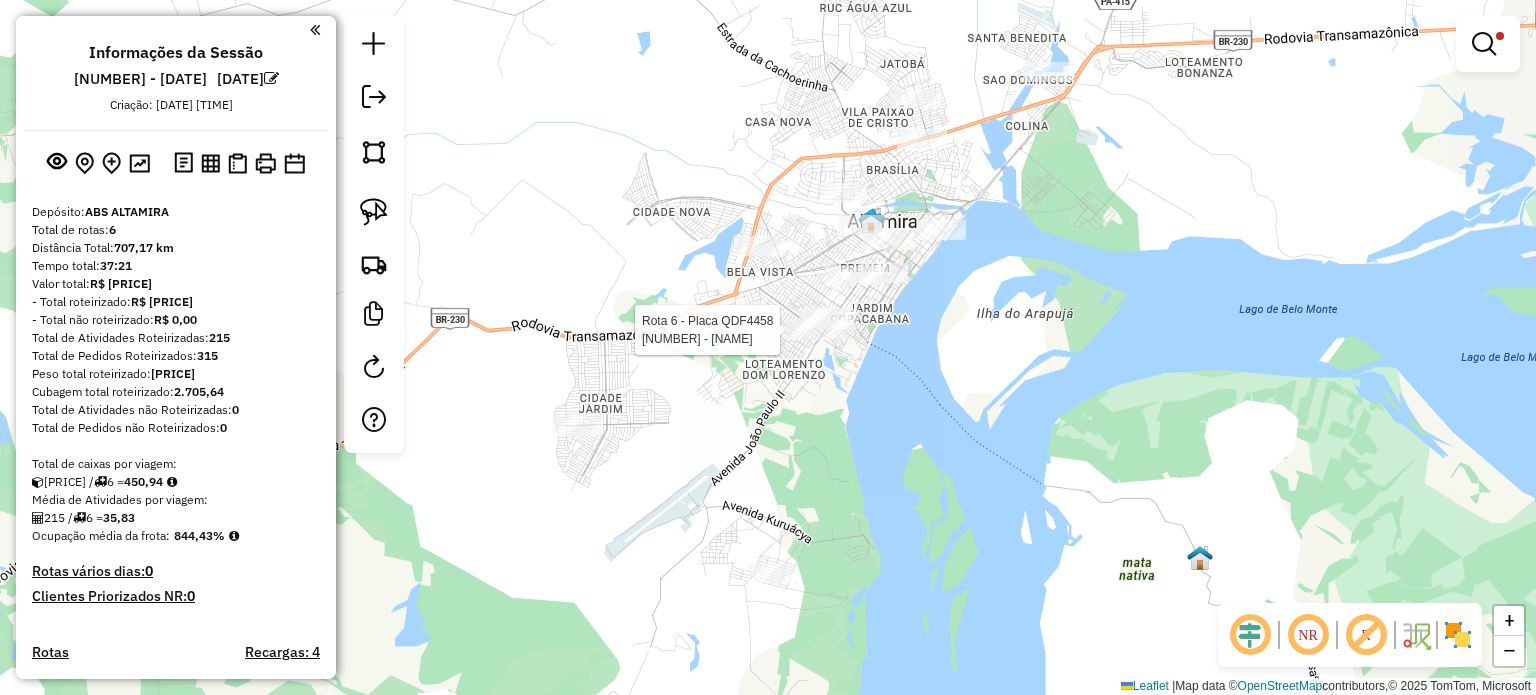 select on "**********" 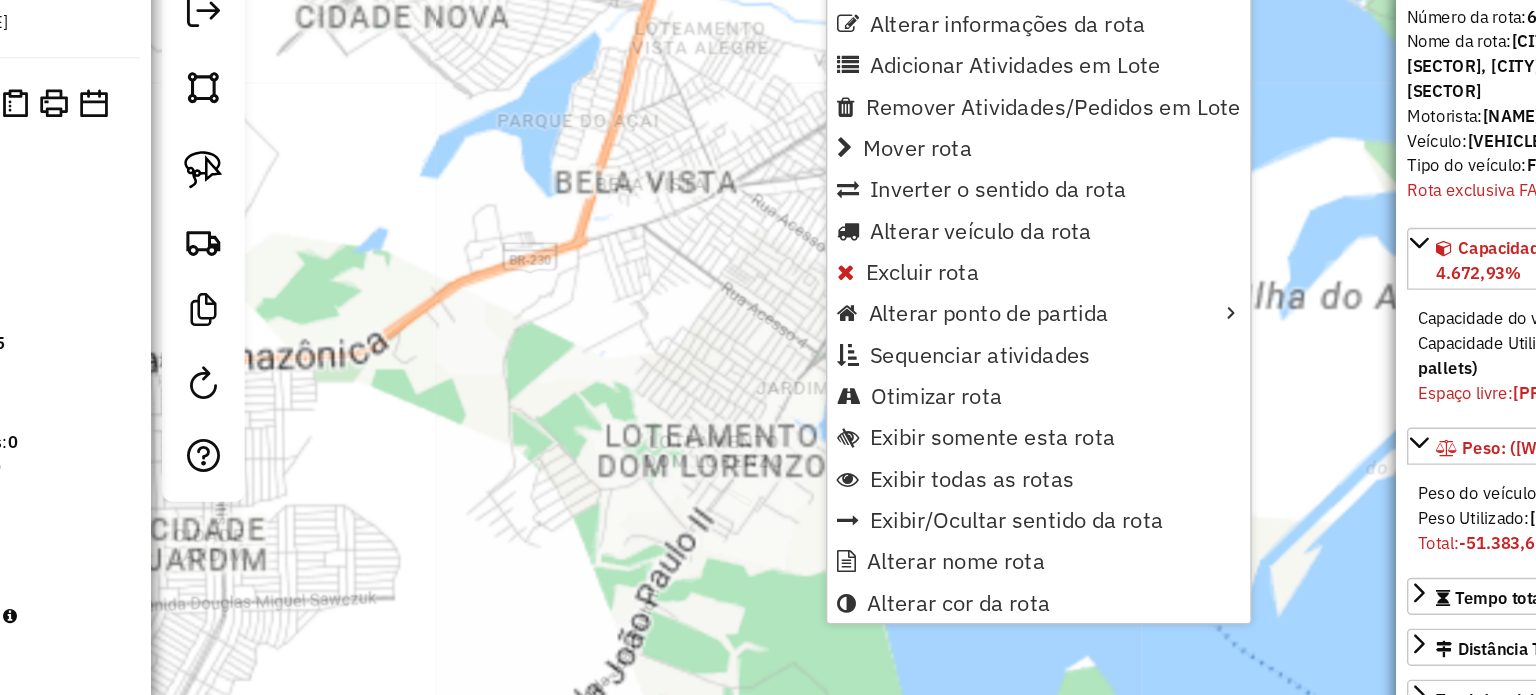 scroll, scrollTop: 472, scrollLeft: 0, axis: vertical 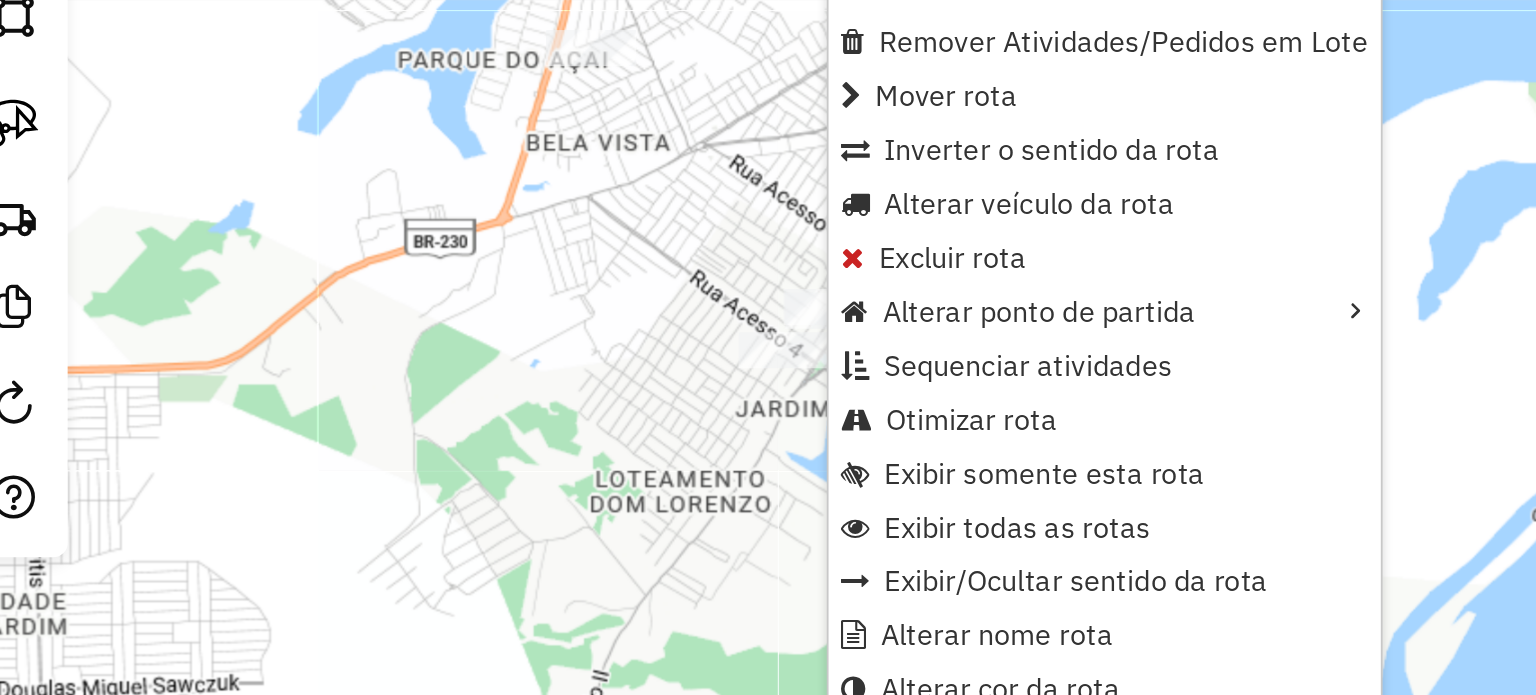click on "Limpar filtros Janela de atendimento Grade de atendimento Capacidade Transportadoras Veículos Cliente Pedidos  Rotas Selecione os dias de semana para filtrar as janelas de atendimento  Seg   Ter   Qua   Qui   Sex   Sáb   Dom  Informe o período da janela de atendimento: De: Até:  Filtrar exatamente a janela do cliente  Considerar janela de atendimento padrão  Selecione os dias de semana para filtrar as grades de atendimento  Seg   Ter   Qua   Qui   Sex   Sáb   Dom   Considerar clientes sem dia de atendimento cadastrado  Clientes fora do dia de atendimento selecionado Filtrar as atividades entre os valores definidos abaixo:  Peso mínimo:  ******  Peso máximo:  ********  Cubagem mínima:   Cubagem máxima:   De:   Até:  Filtrar as atividades entre o tempo de atendimento definido abaixo:  De:   Até:   Considerar capacidade total dos clientes não roteirizados Transportadora: Selecione um ou mais itens Tipo de veículo: Selecione um ou mais itens Veículo: Selecione um ou mais itens Motorista: Nome: De:" 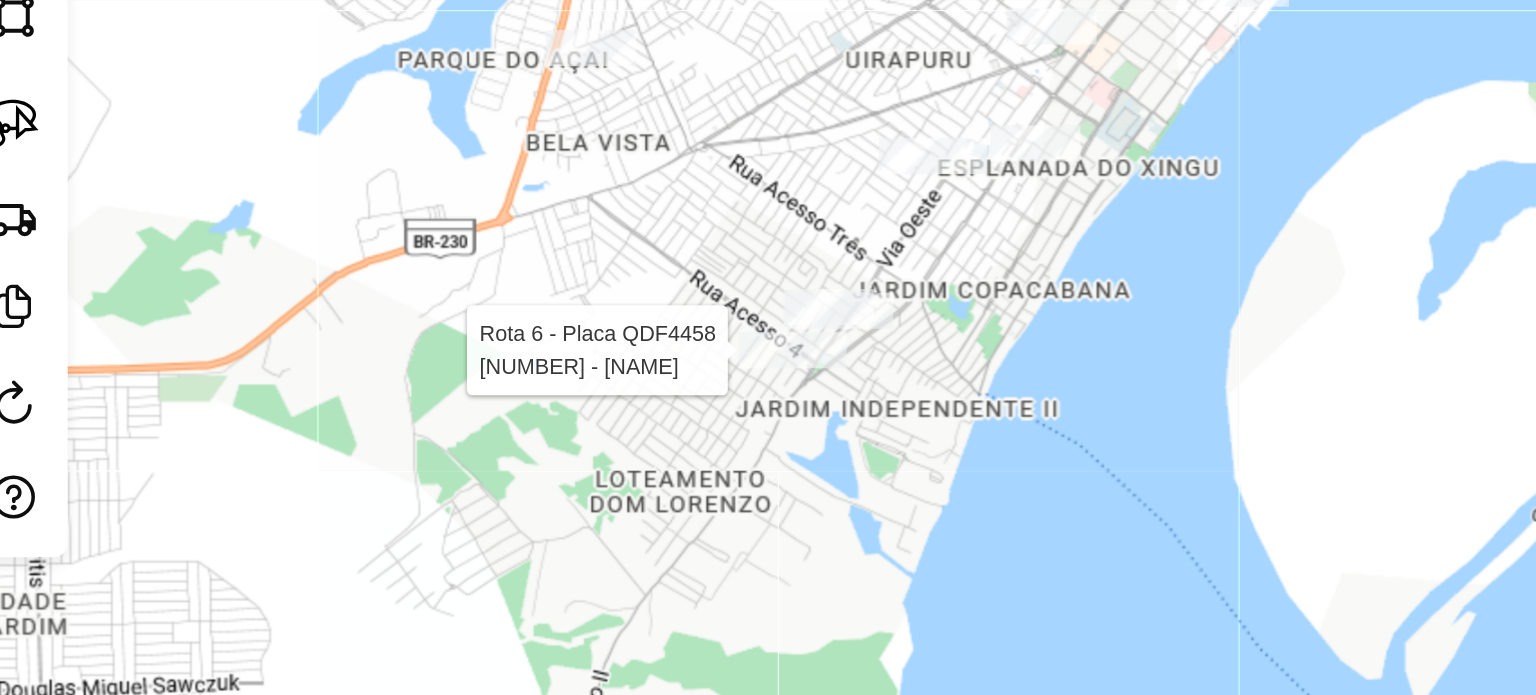 select on "**********" 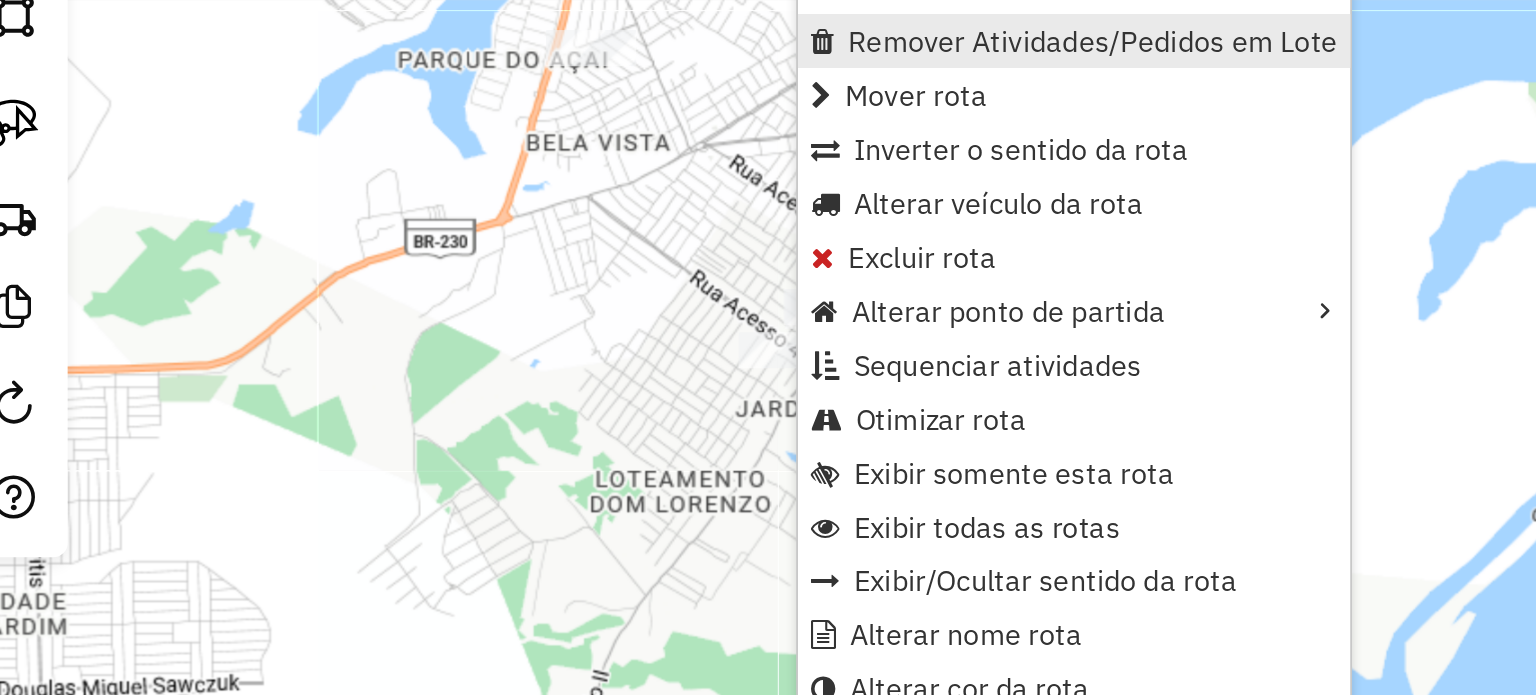 click on "Remover Atividades/Pedidos em Lote" at bounding box center [974, 166] 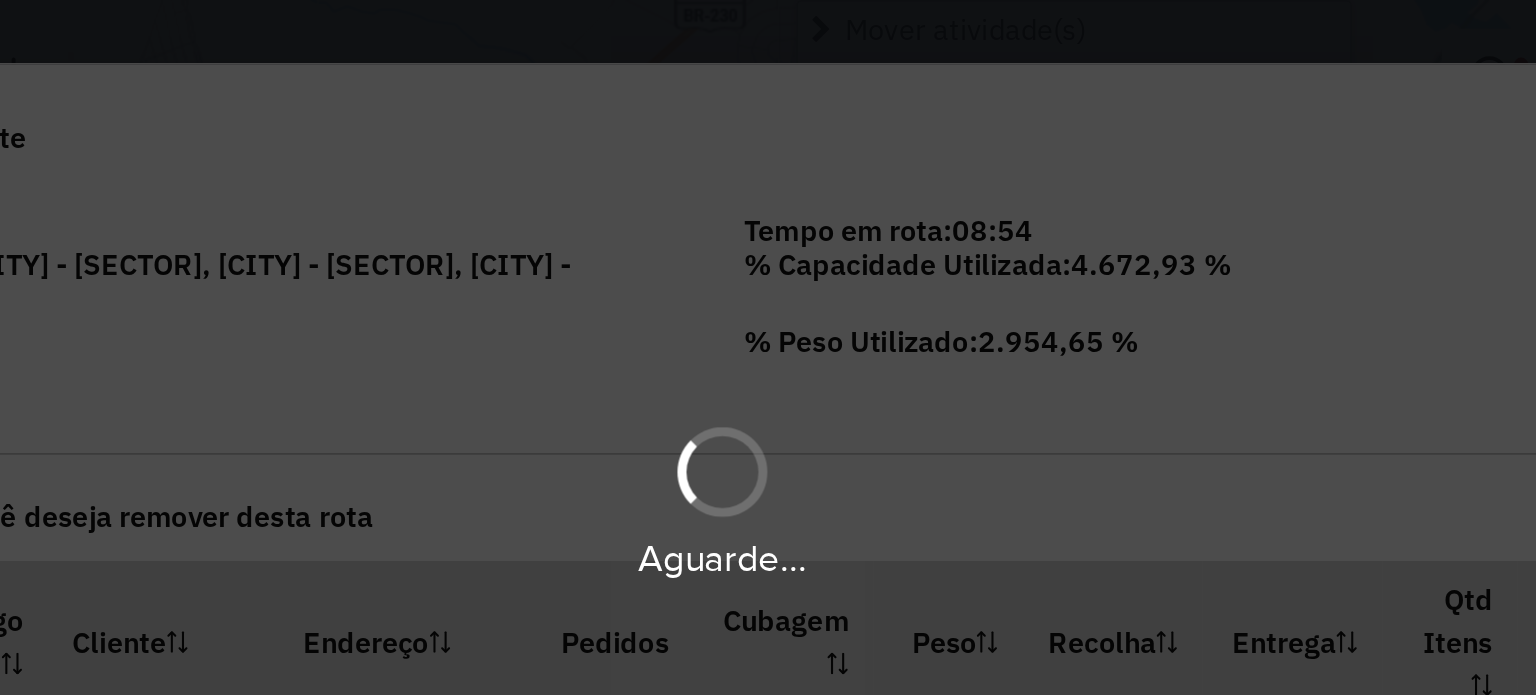 scroll, scrollTop: 105, scrollLeft: 0, axis: vertical 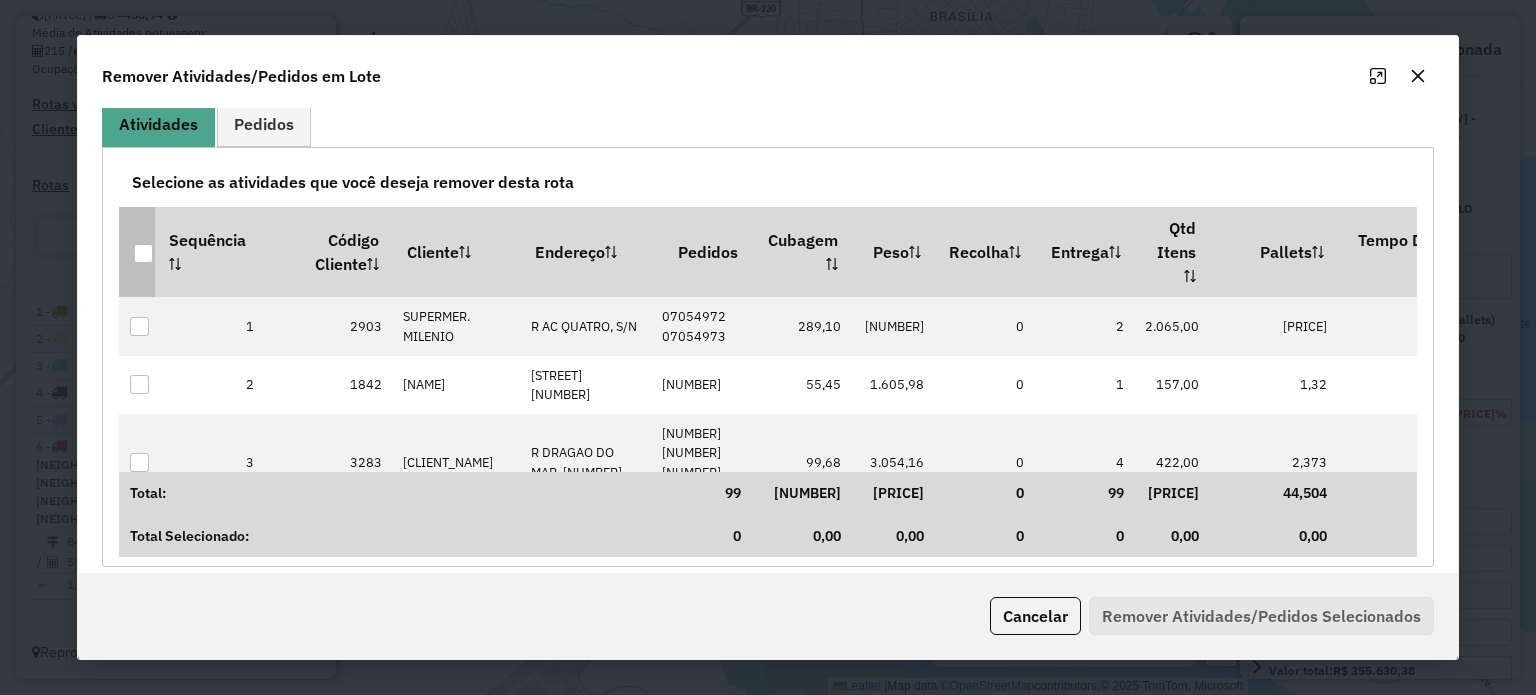 click at bounding box center (143, 253) 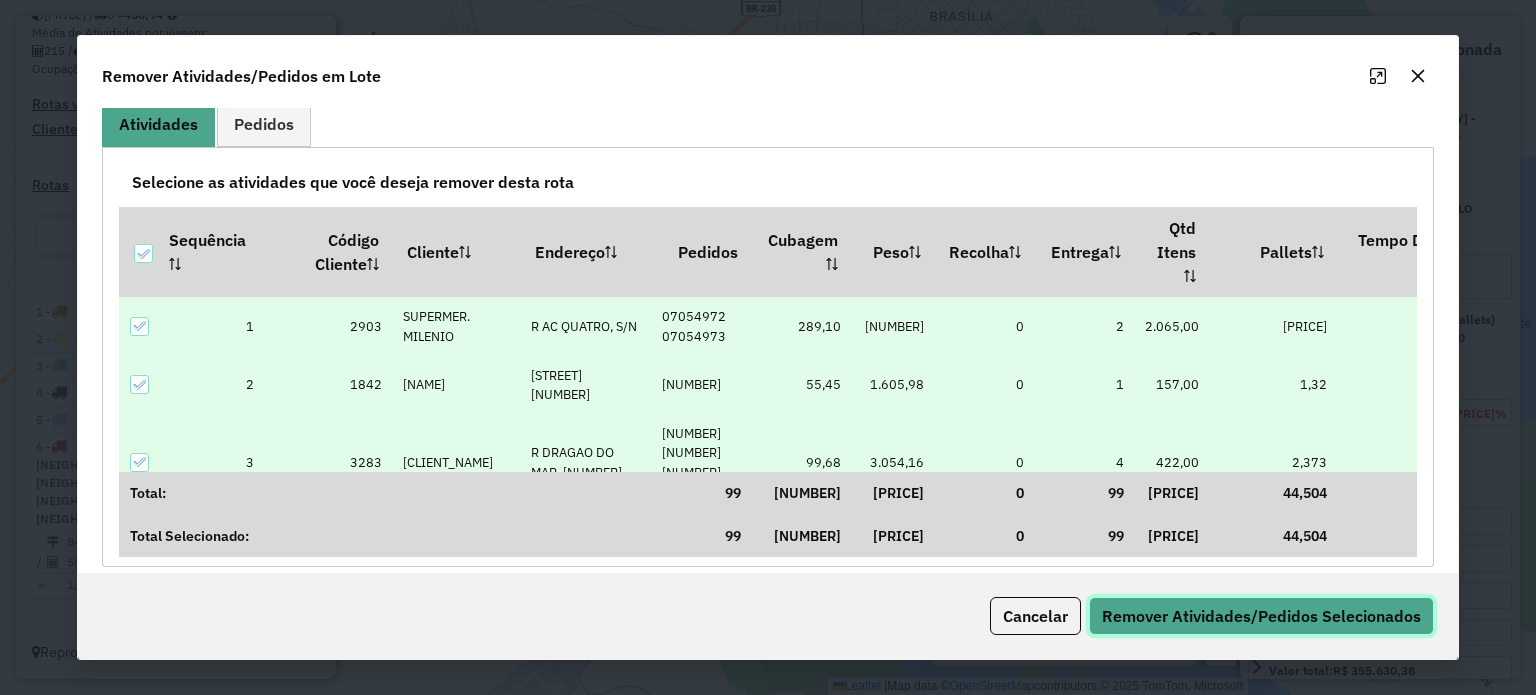 click on "Remover Atividades/Pedidos Selecionados" 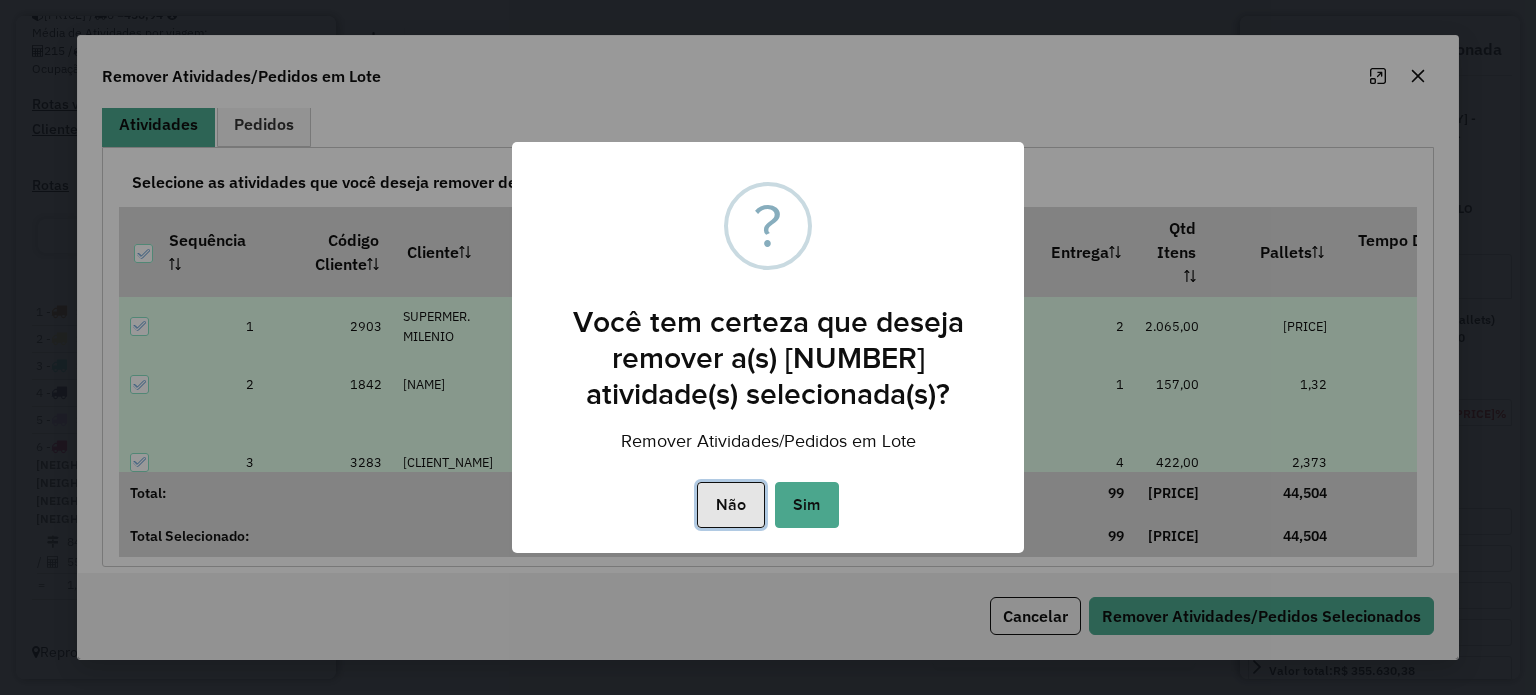 click on "Não" at bounding box center [730, 505] 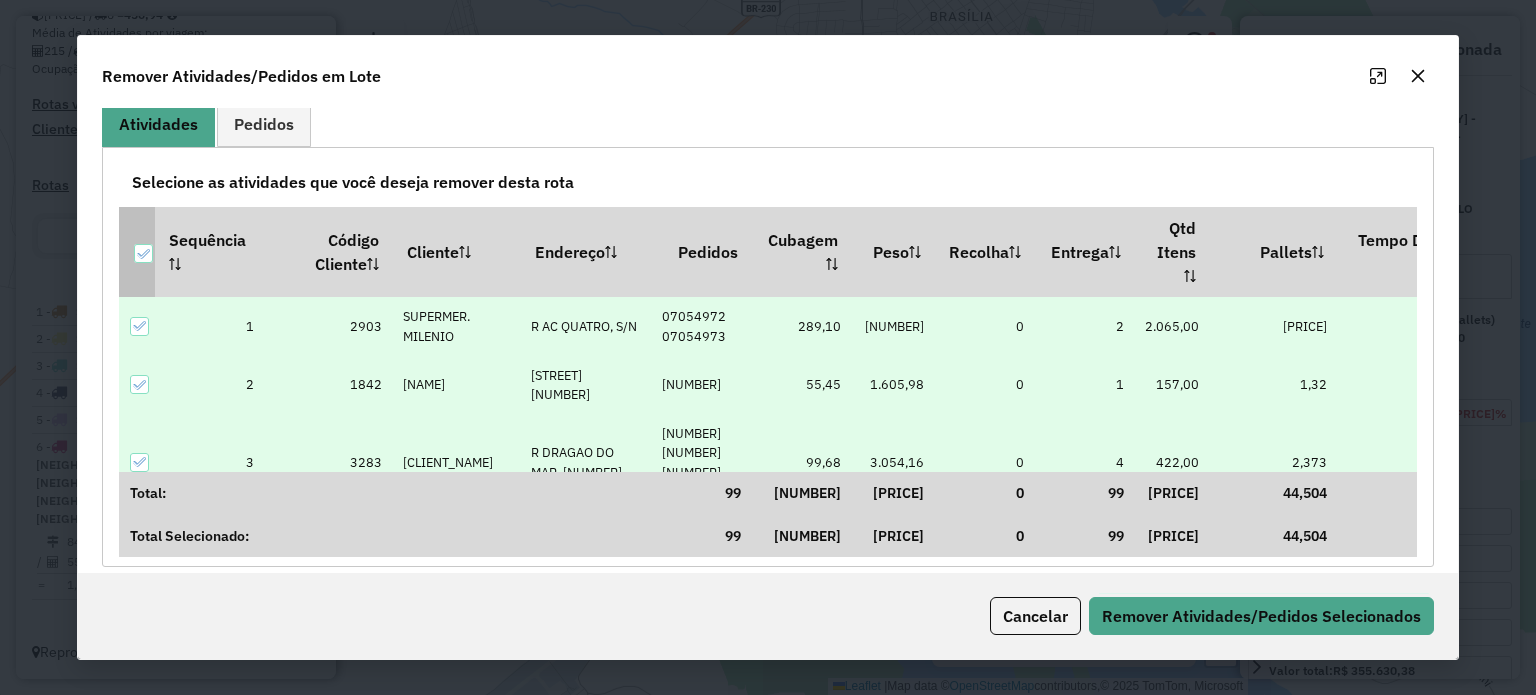 click 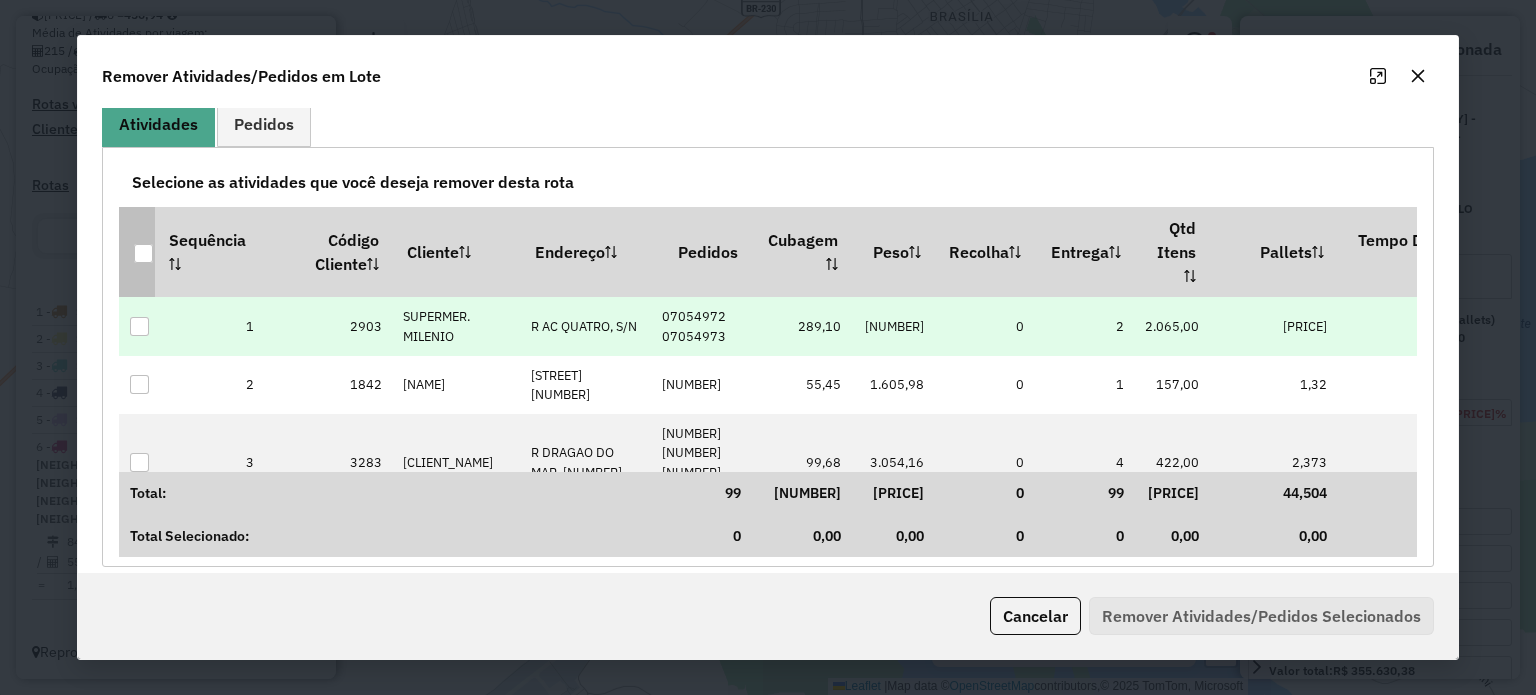 click at bounding box center [139, 326] 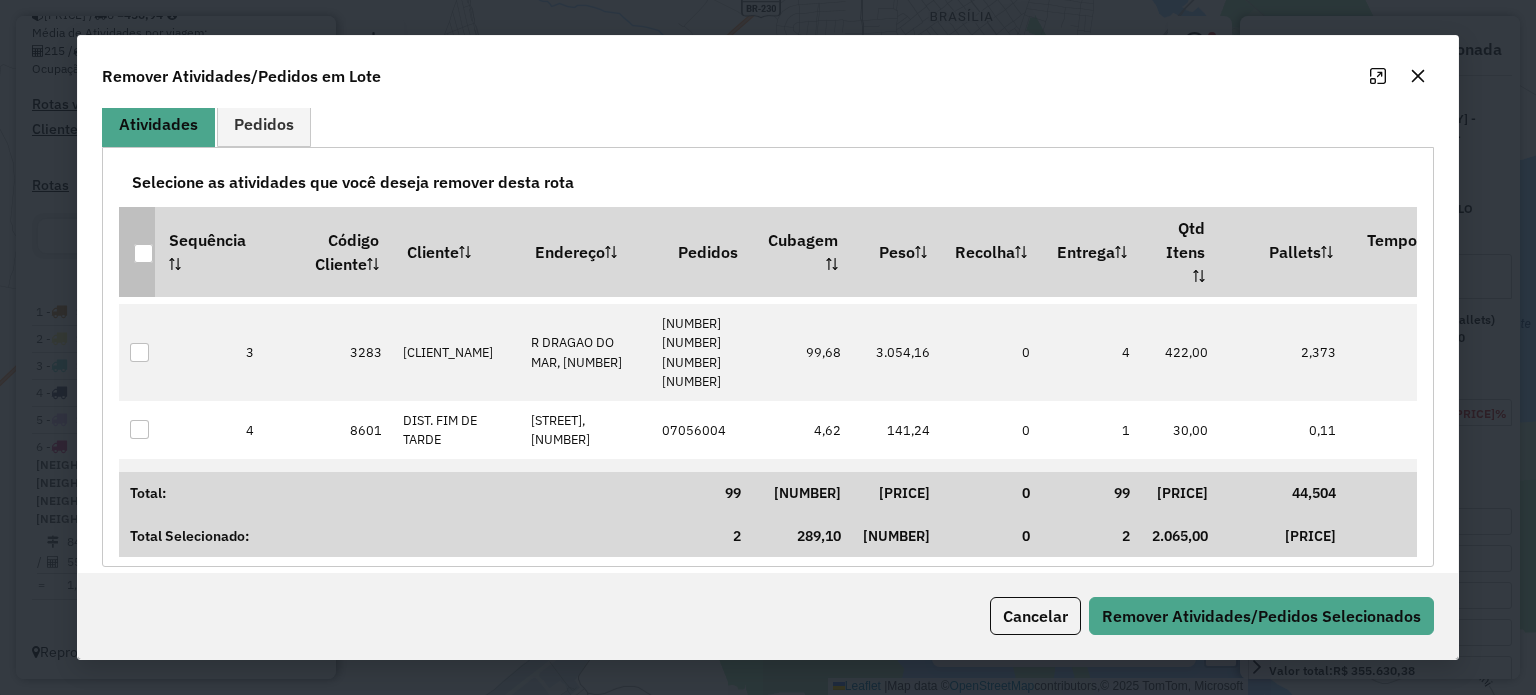 scroll, scrollTop: 0, scrollLeft: 0, axis: both 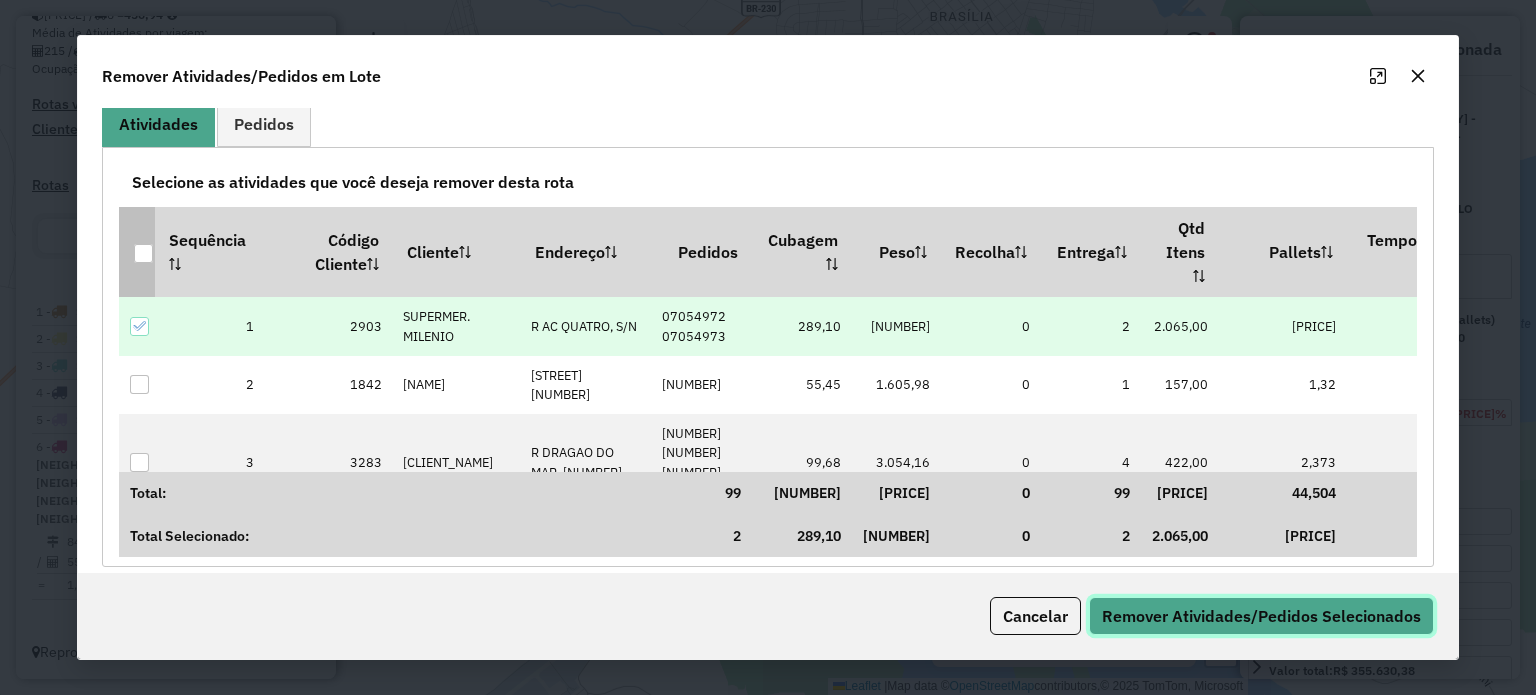 click on "Remover Atividades/Pedidos Selecionados" 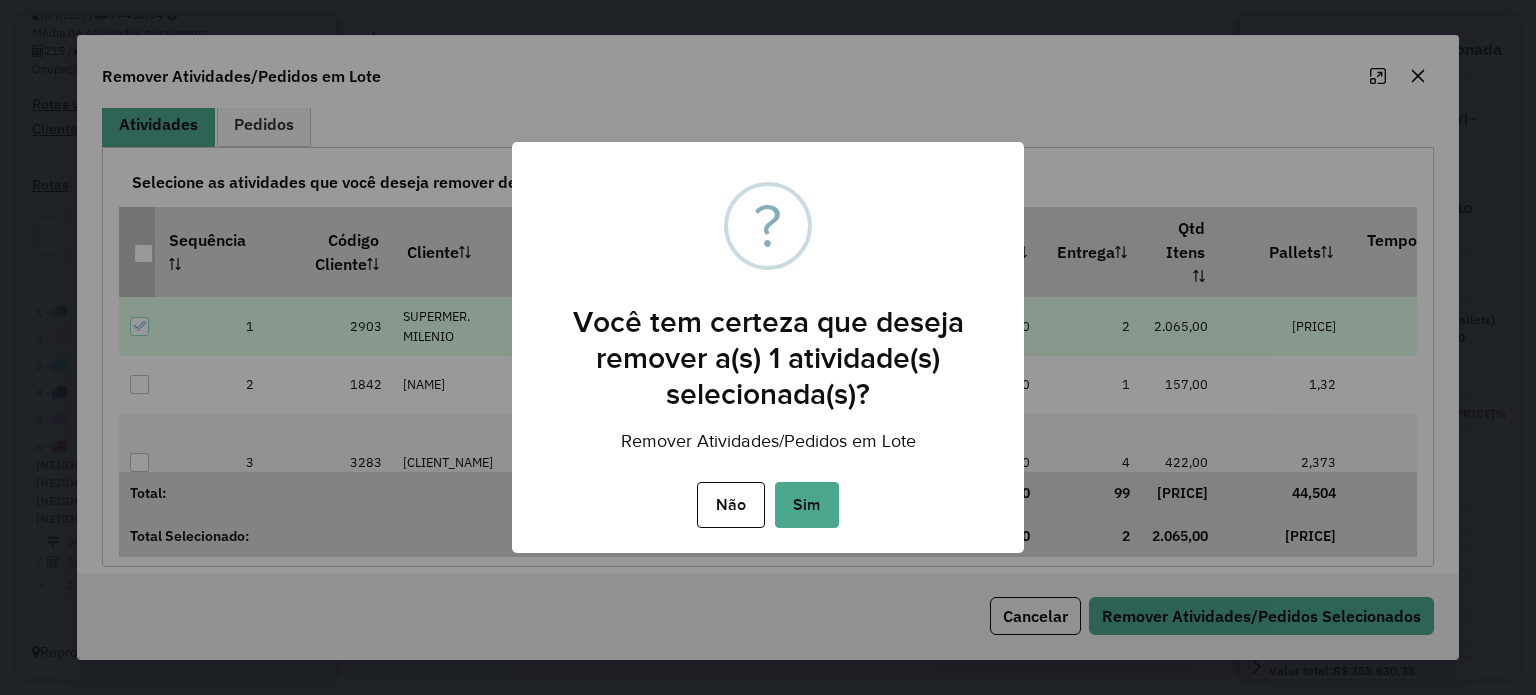 drag, startPoint x: 802, startPoint y: 514, endPoint x: 796, endPoint y: 540, distance: 26.683329 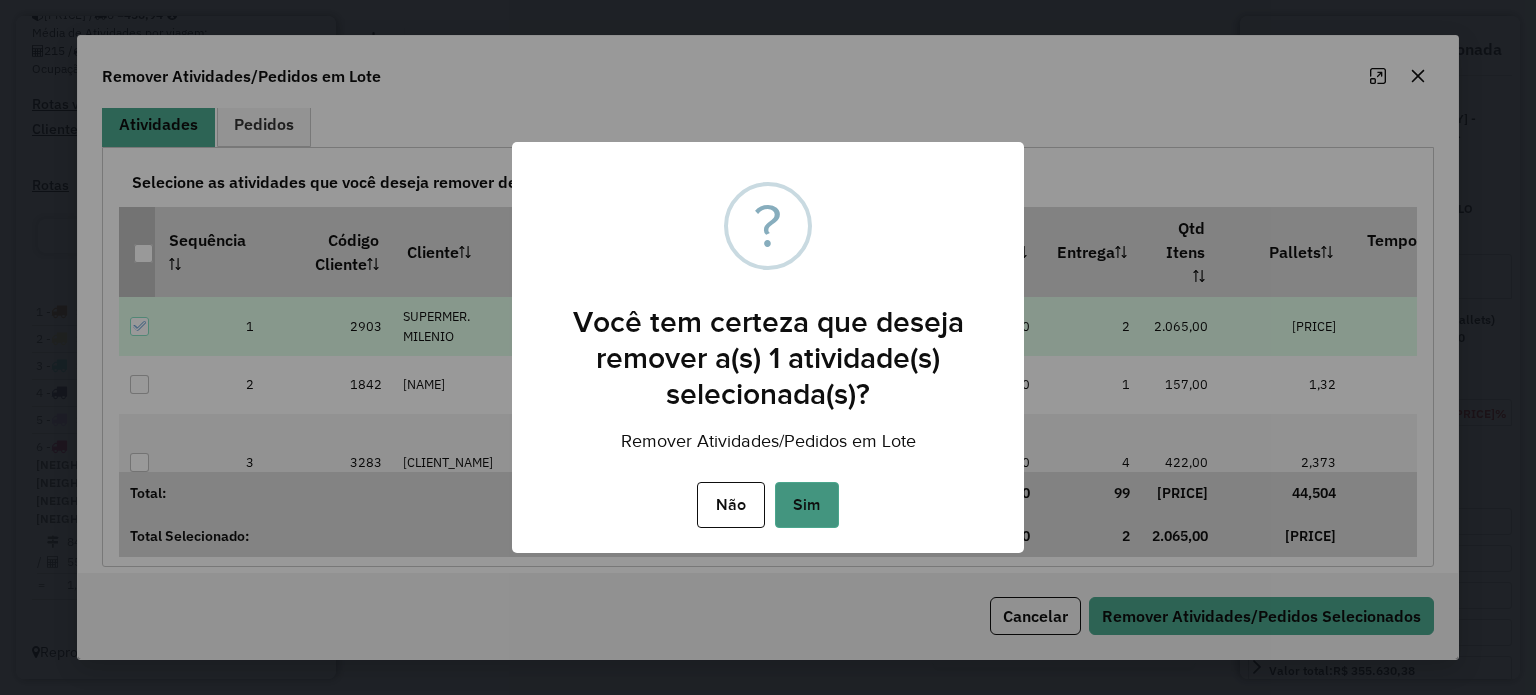 click on "Sim" at bounding box center [807, 505] 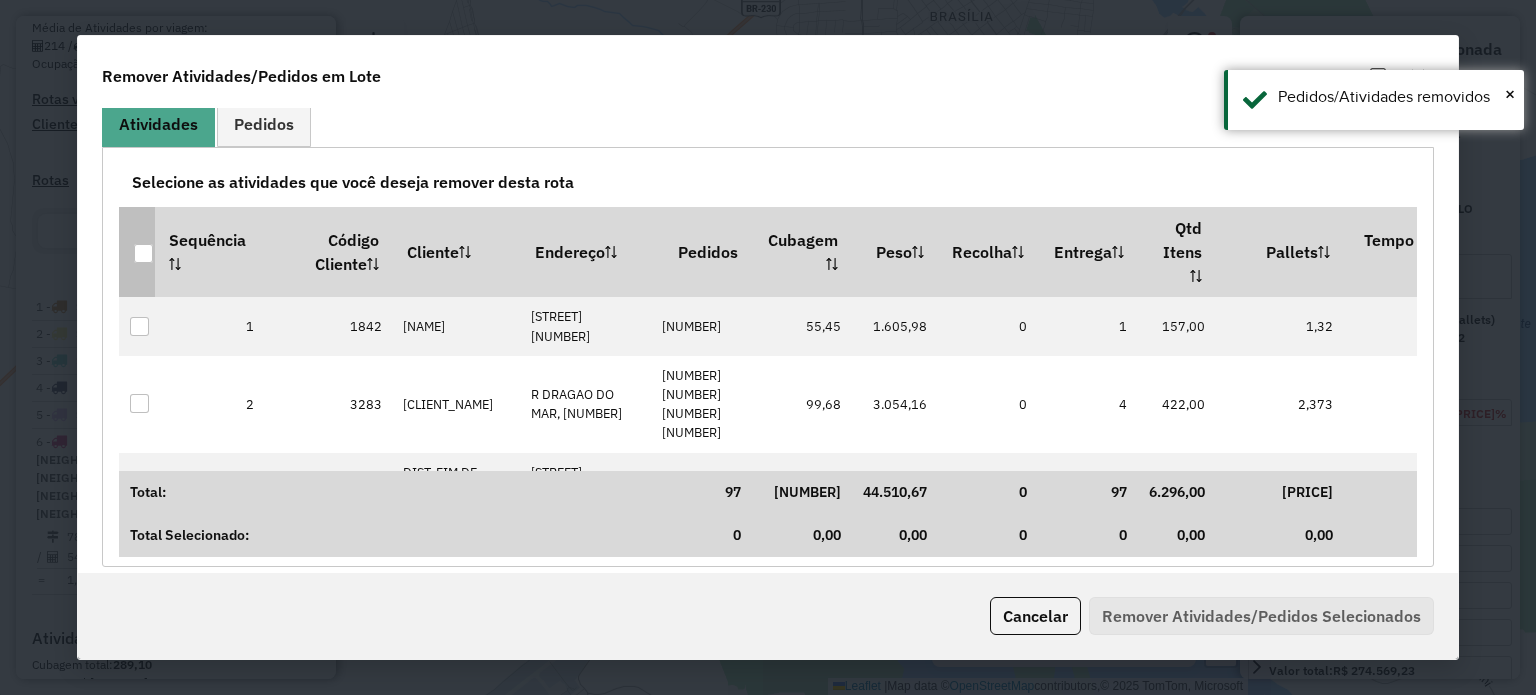 scroll, scrollTop: 786, scrollLeft: 0, axis: vertical 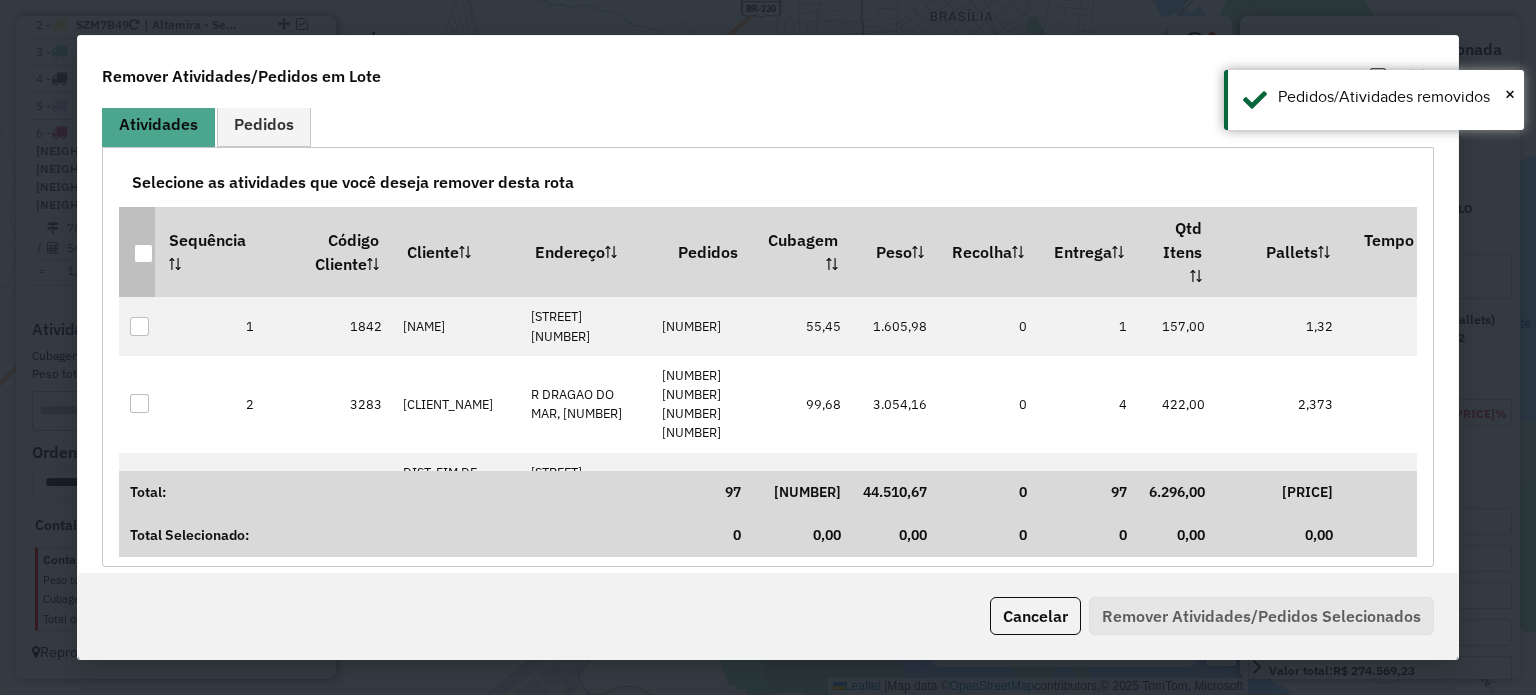 click on "Remover Atividades/Pedidos em Lote" 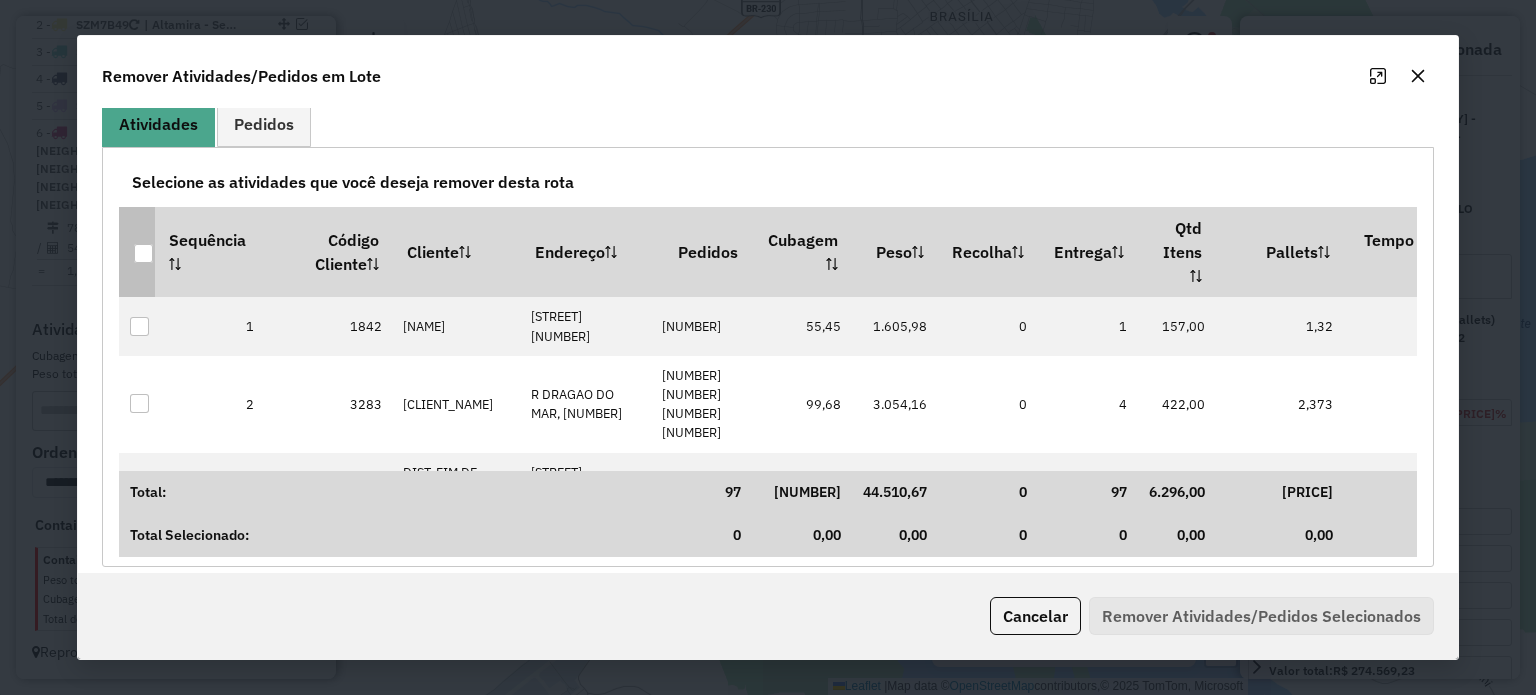 click 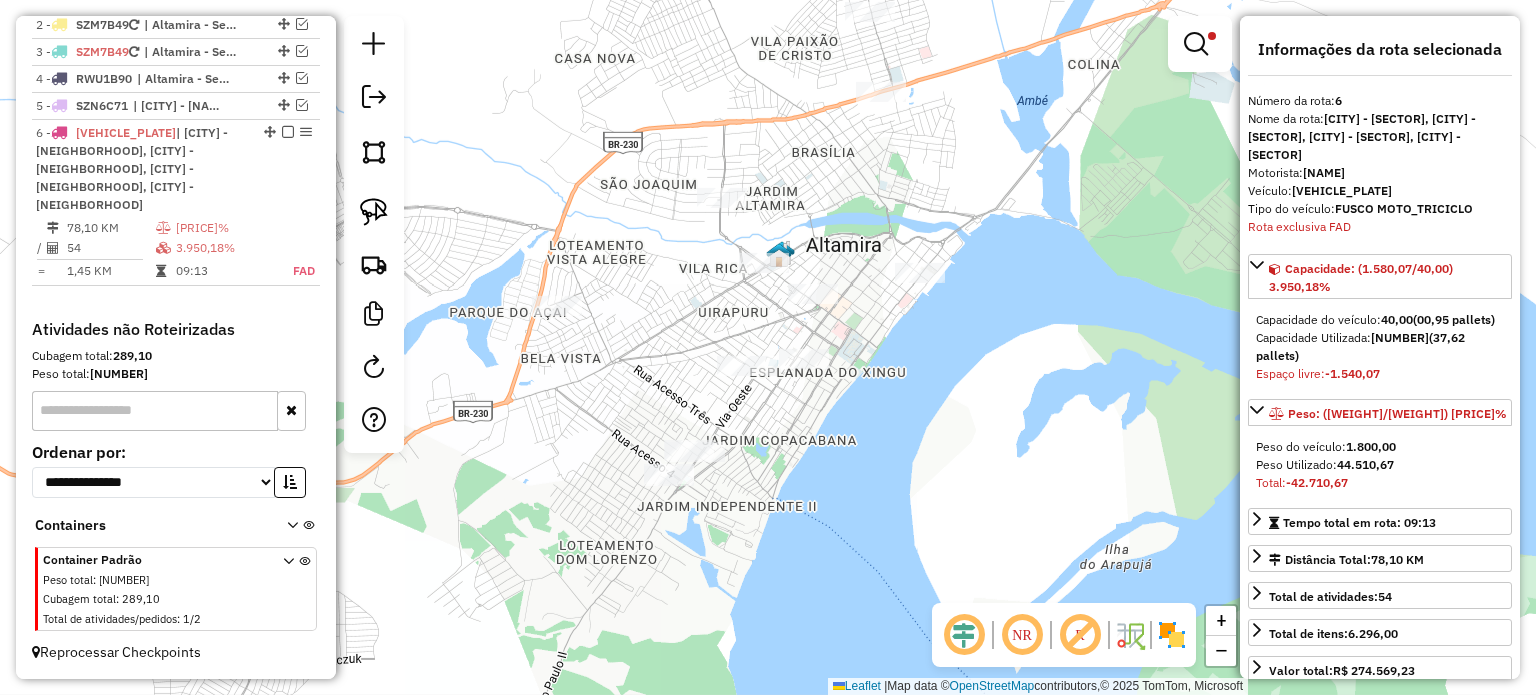 drag, startPoint x: 935, startPoint y: 290, endPoint x: 798, endPoint y: 426, distance: 193.04144 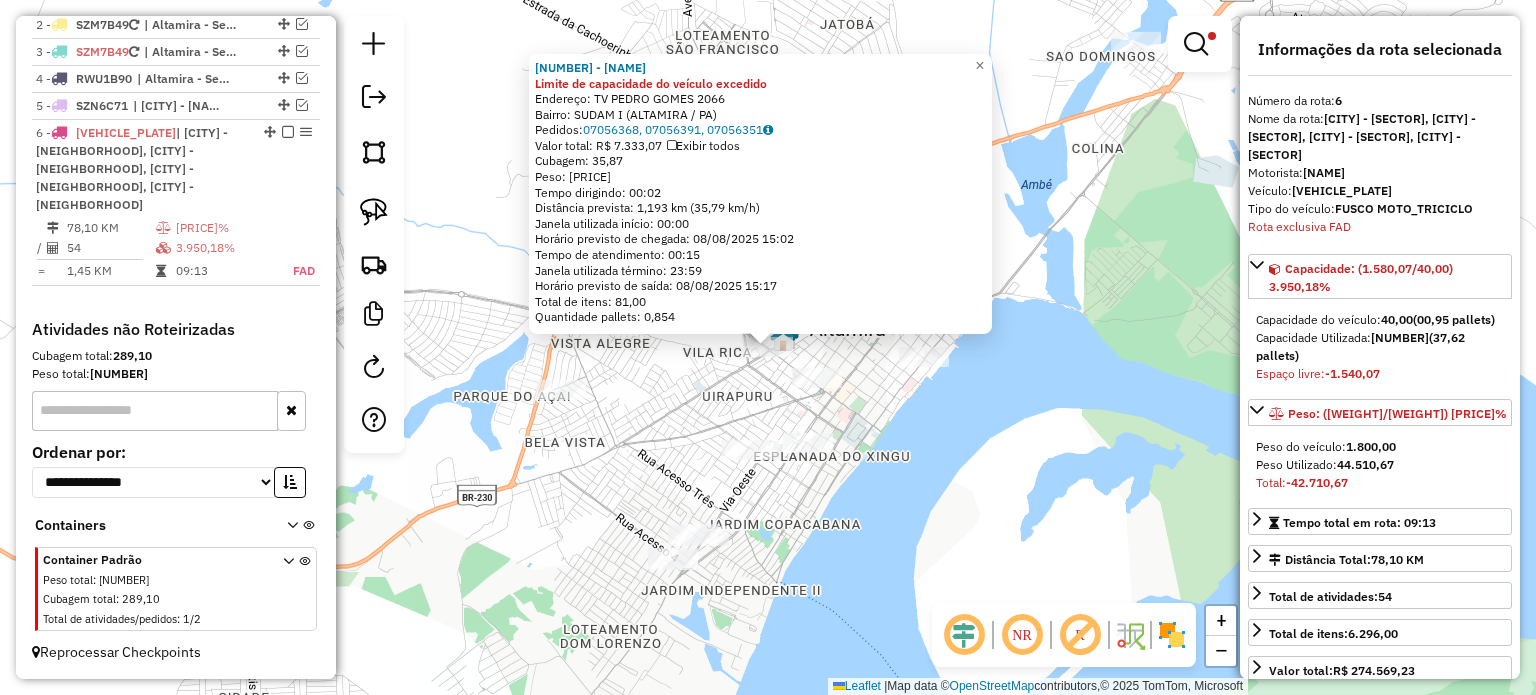 click on "12977 - [CLIENTE] Limite de capacidade do veículo excedido  Endereço:  TV PEDRO GOMES [NUMBER]   Bairro: SUDAM I (ALTAMIRA / PA)   Pedidos:  07056368, 07056391, 07056351   Valor total: R$ 7.333,07   Exibir todos   Cubagem: 35,87  Peso: 937,91  Tempo dirigindo: 00:02   Distância prevista: 1,193 km (35,79 km/h)   Janela utilizada início: 00:00   Horário previsto de chegada: [DATE] [TIME]   Tempo de atendimento: 00:15   Janela utilizada término: 23:59   Horário previsto de saída: [DATE] [TIME]   Total de itens: 81,00   Quantidade pallets: 0,854  × Limpar filtros Janela de atendimento Grade de atendimento Capacidade Transportadoras Veículos Cliente Pedidos  Rotas Selecione os dias de semana para filtrar as janelas de atendimento  Seg   Ter   Qua   Qui   Sex   Sáb   Dom  Informe o período da janela de atendimento: De: Até:  Filtrar exatamente a janela do cliente  Considerar janela de atendimento padrão  Selecione os dias de semana para filtrar as grades de atendimento  Seg   Ter   Qua   Qui  +" 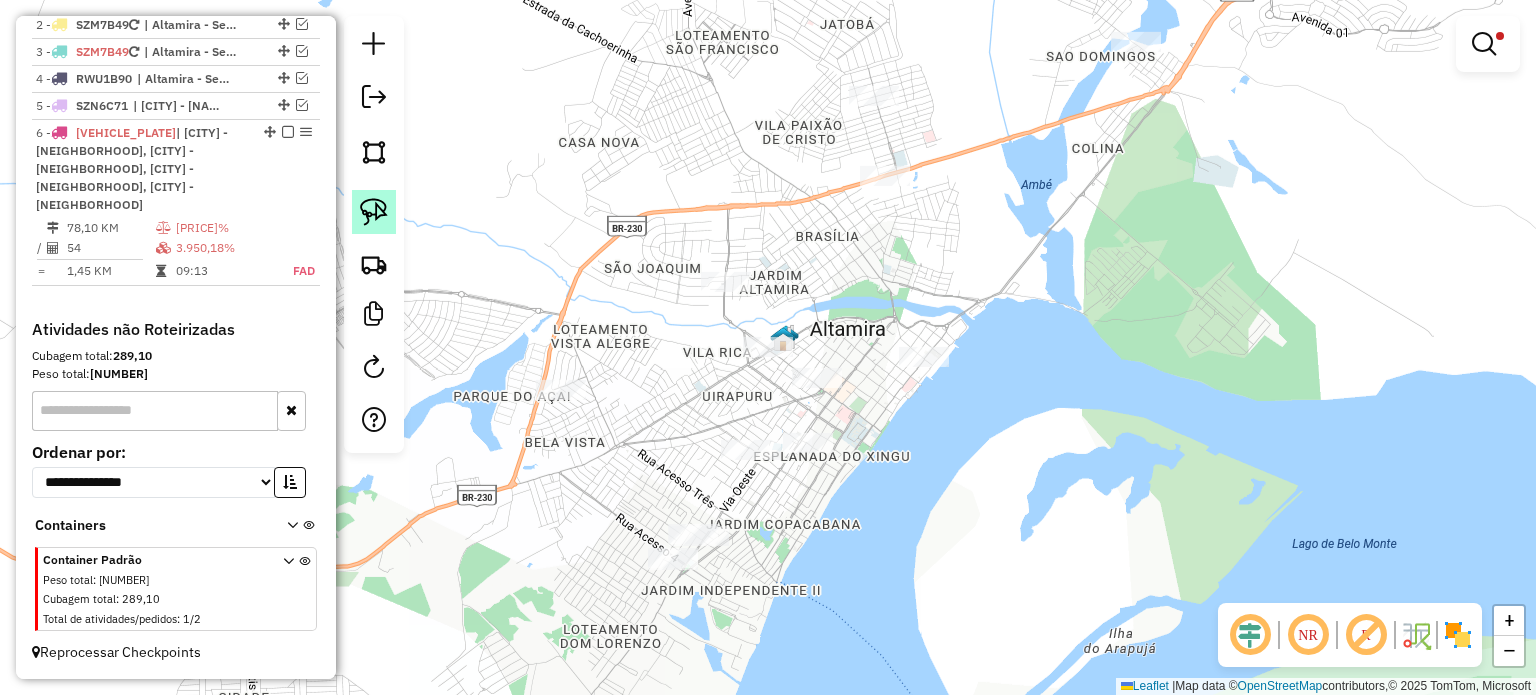 click 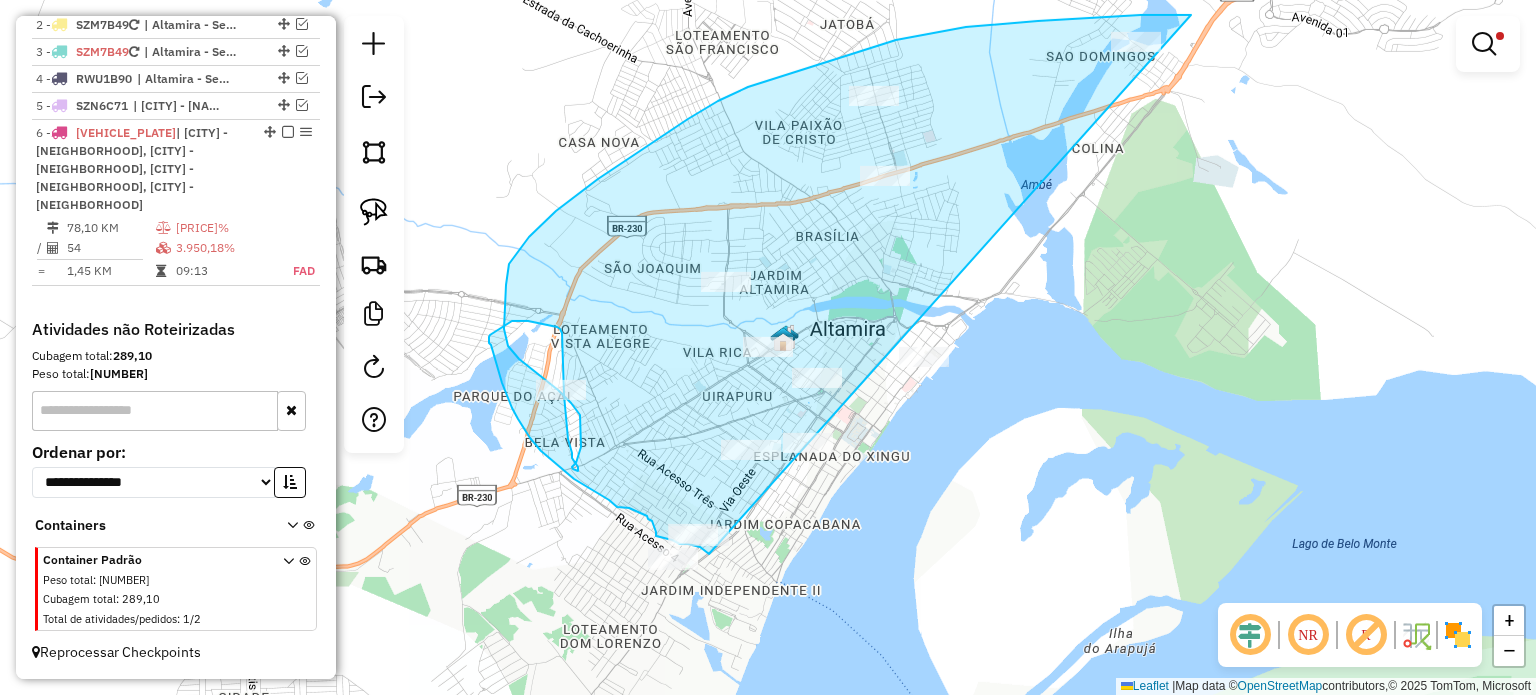 drag, startPoint x: 1191, startPoint y: 15, endPoint x: 709, endPoint y: 554, distance: 723.0802 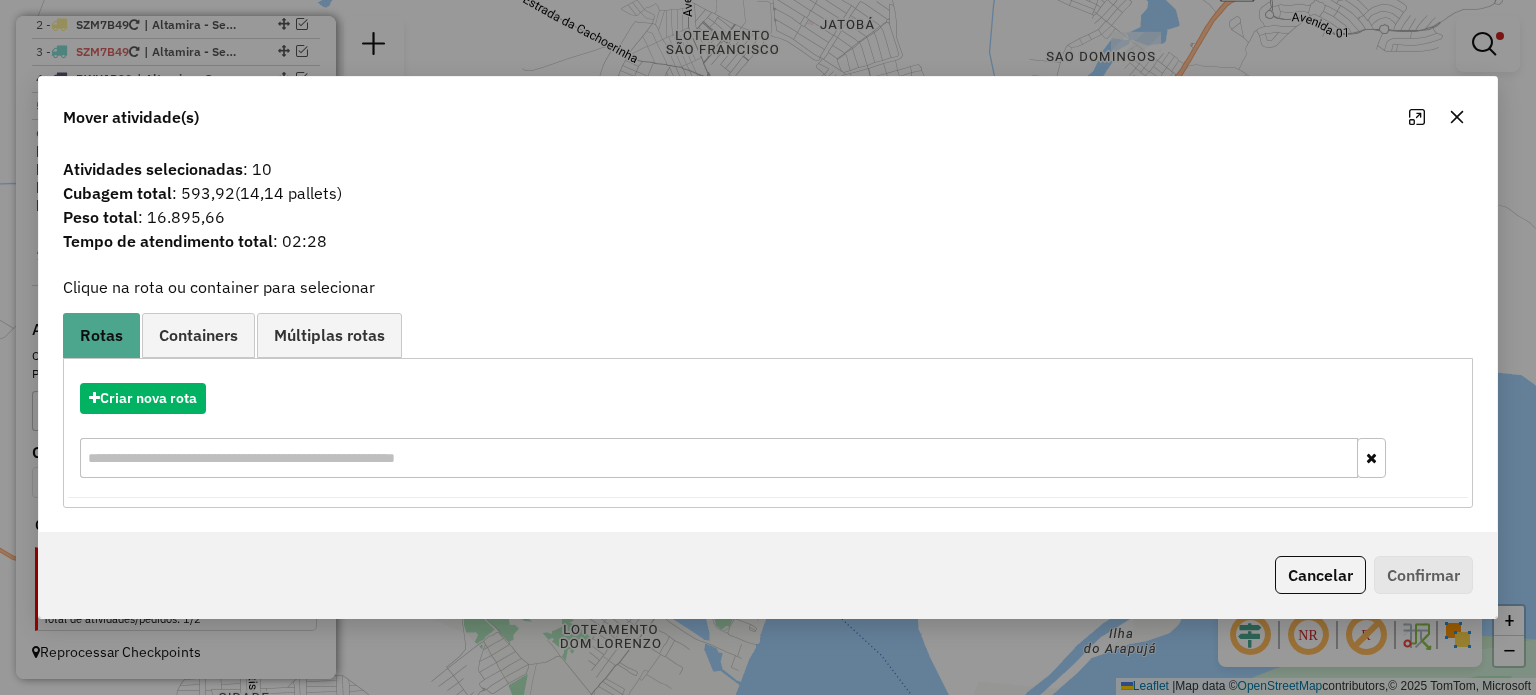 click 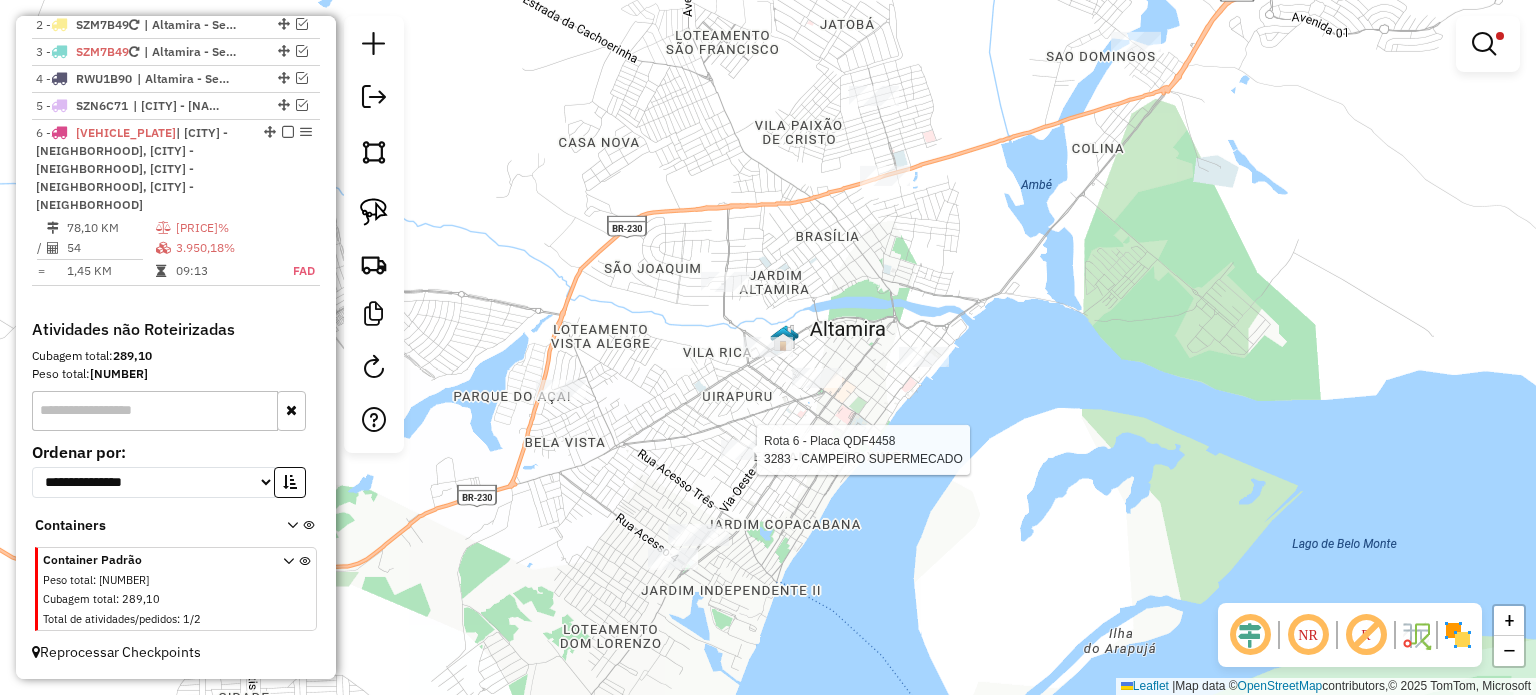 select on "**********" 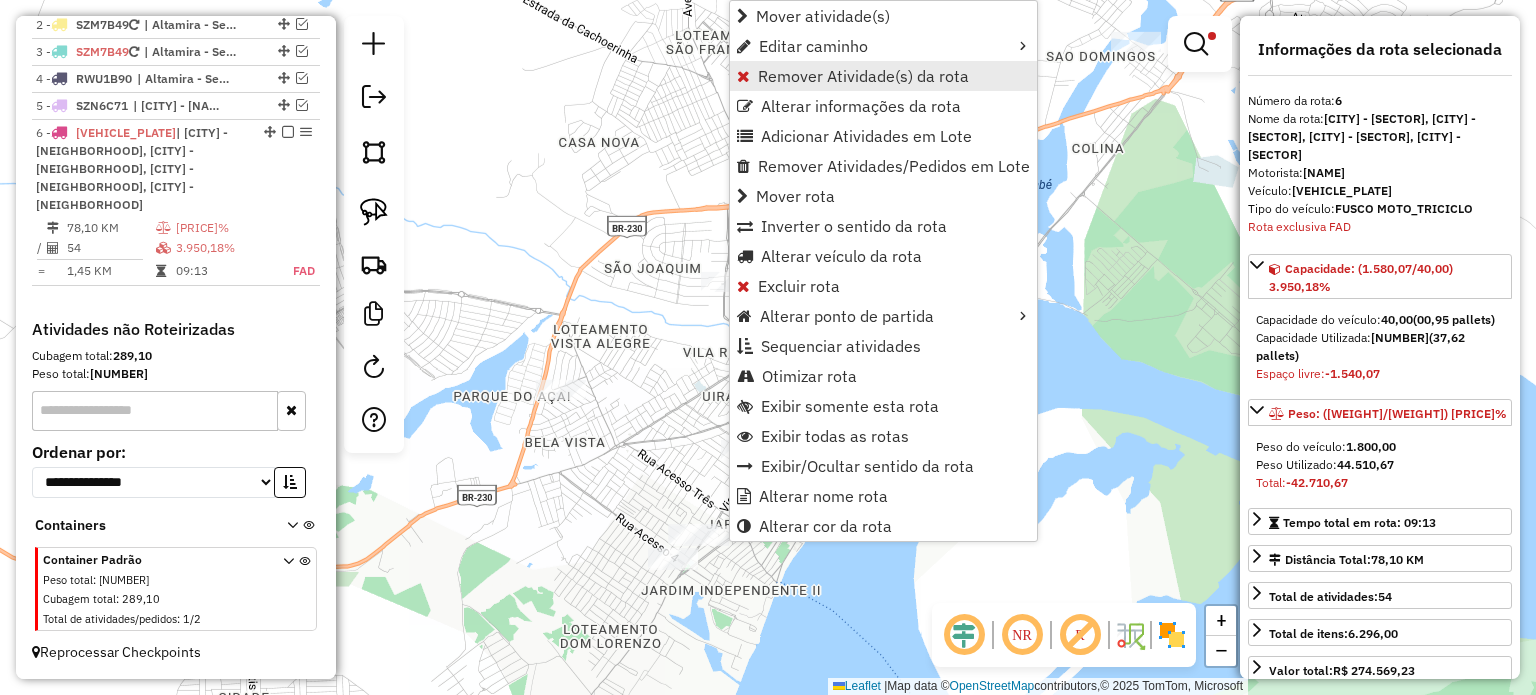 click on "Remover Atividade(s) da rota" at bounding box center (863, 76) 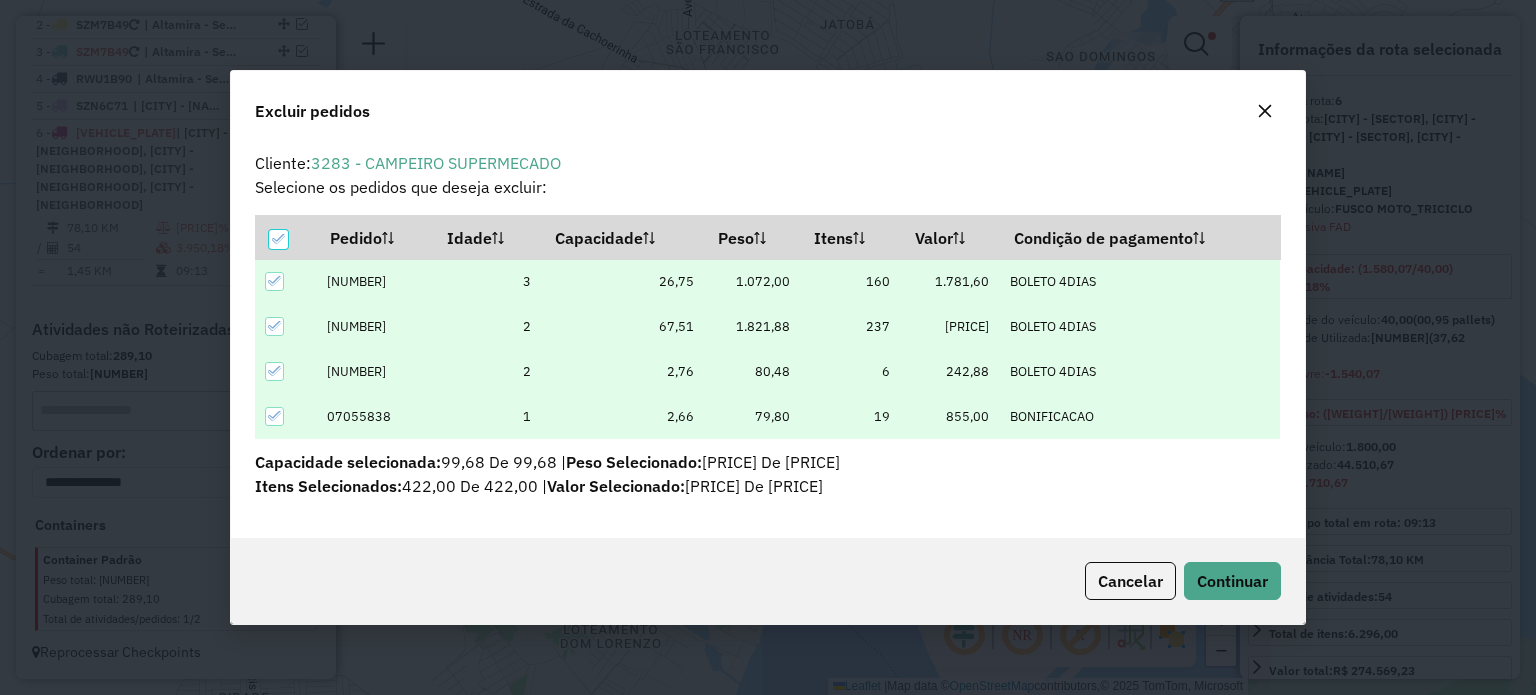 scroll, scrollTop: 0, scrollLeft: 0, axis: both 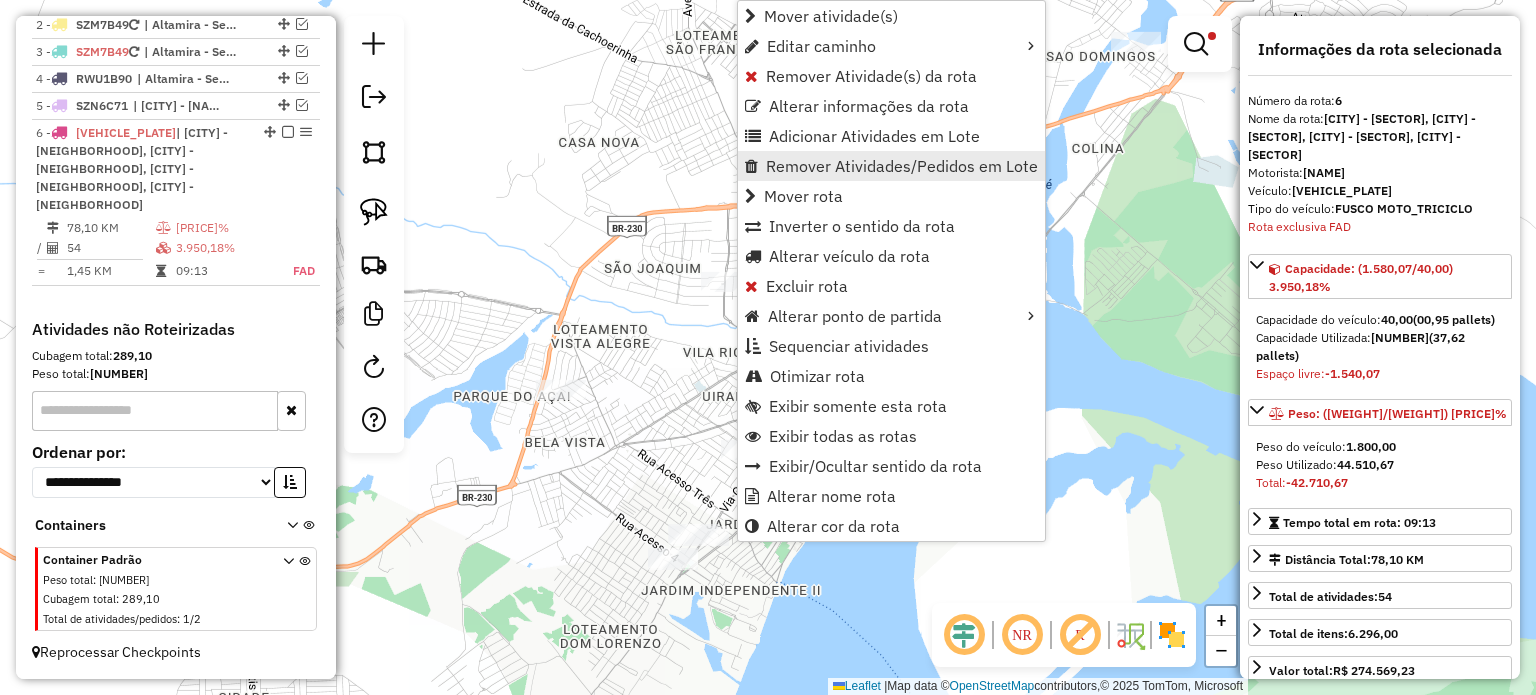 click on "Remover Atividades/Pedidos em Lote" at bounding box center [902, 166] 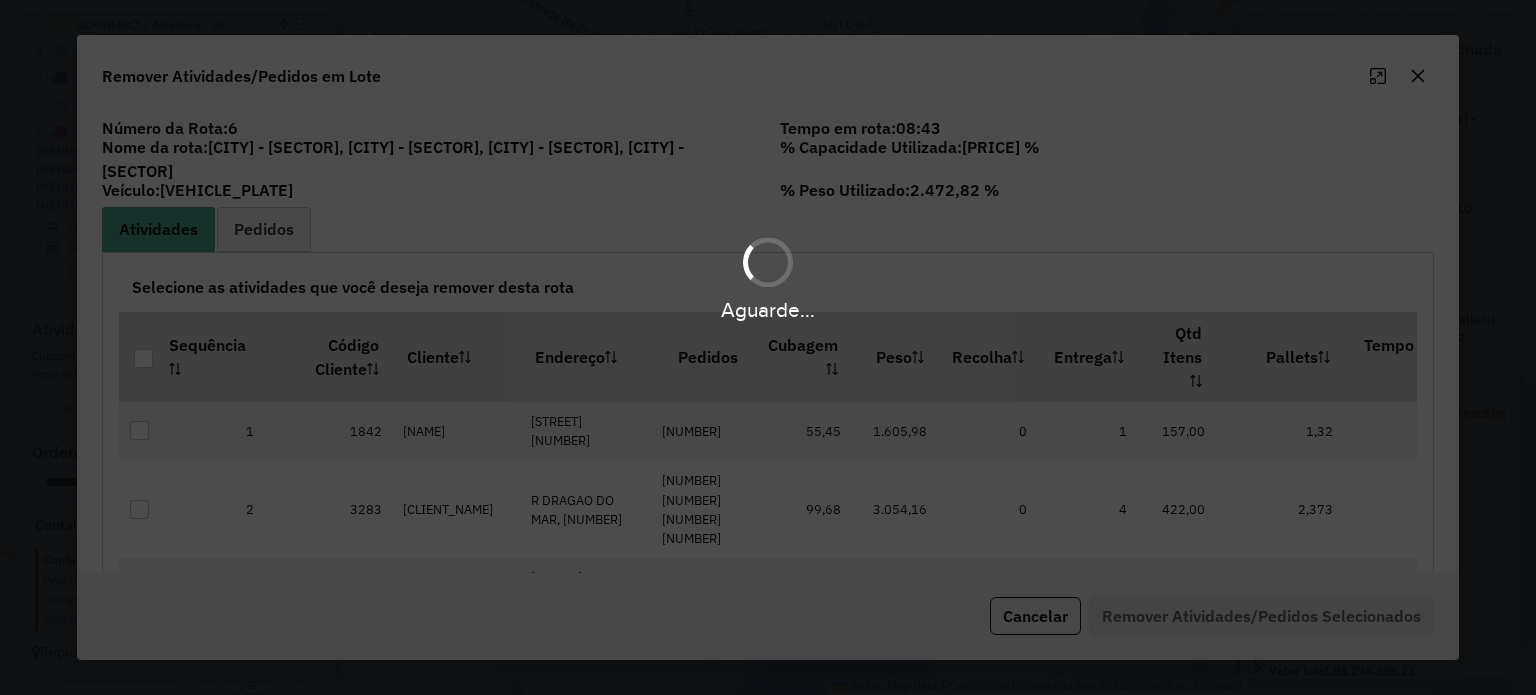 scroll, scrollTop: 105, scrollLeft: 0, axis: vertical 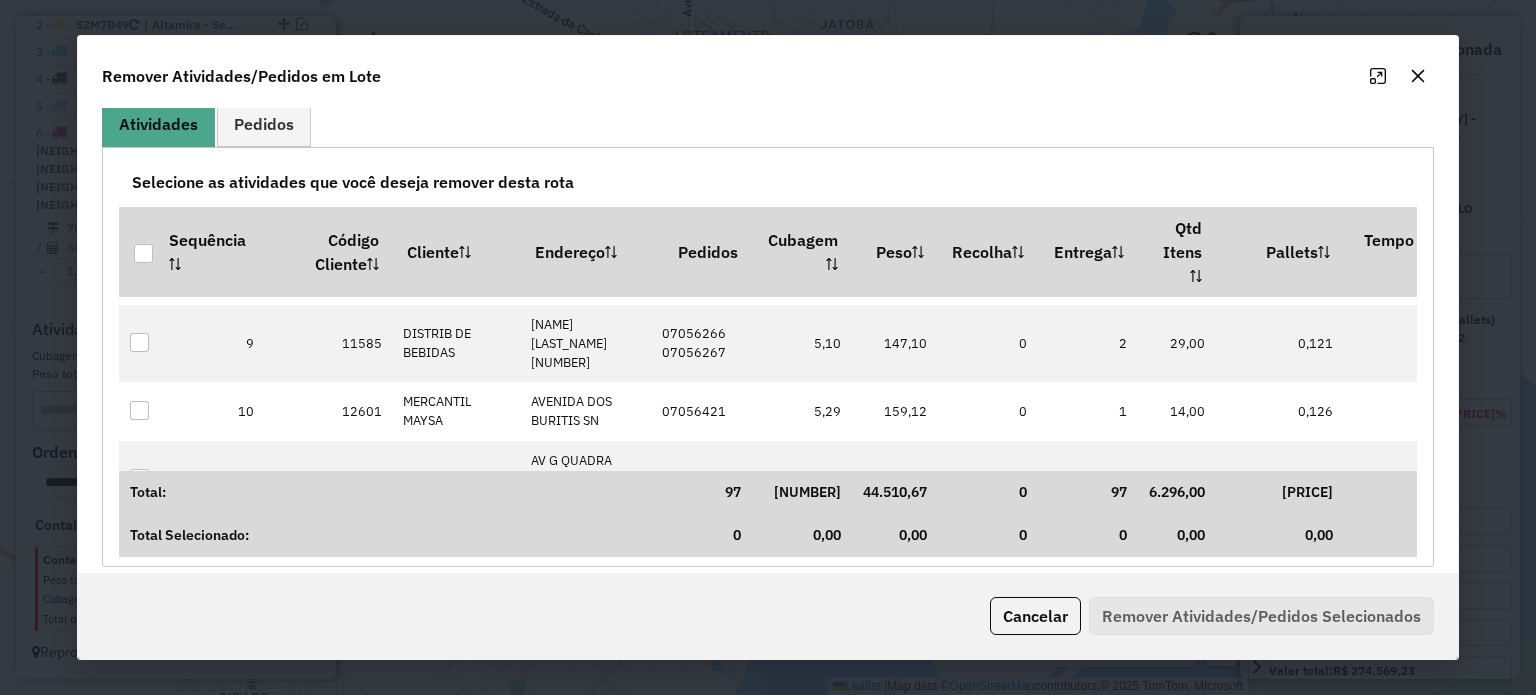 click 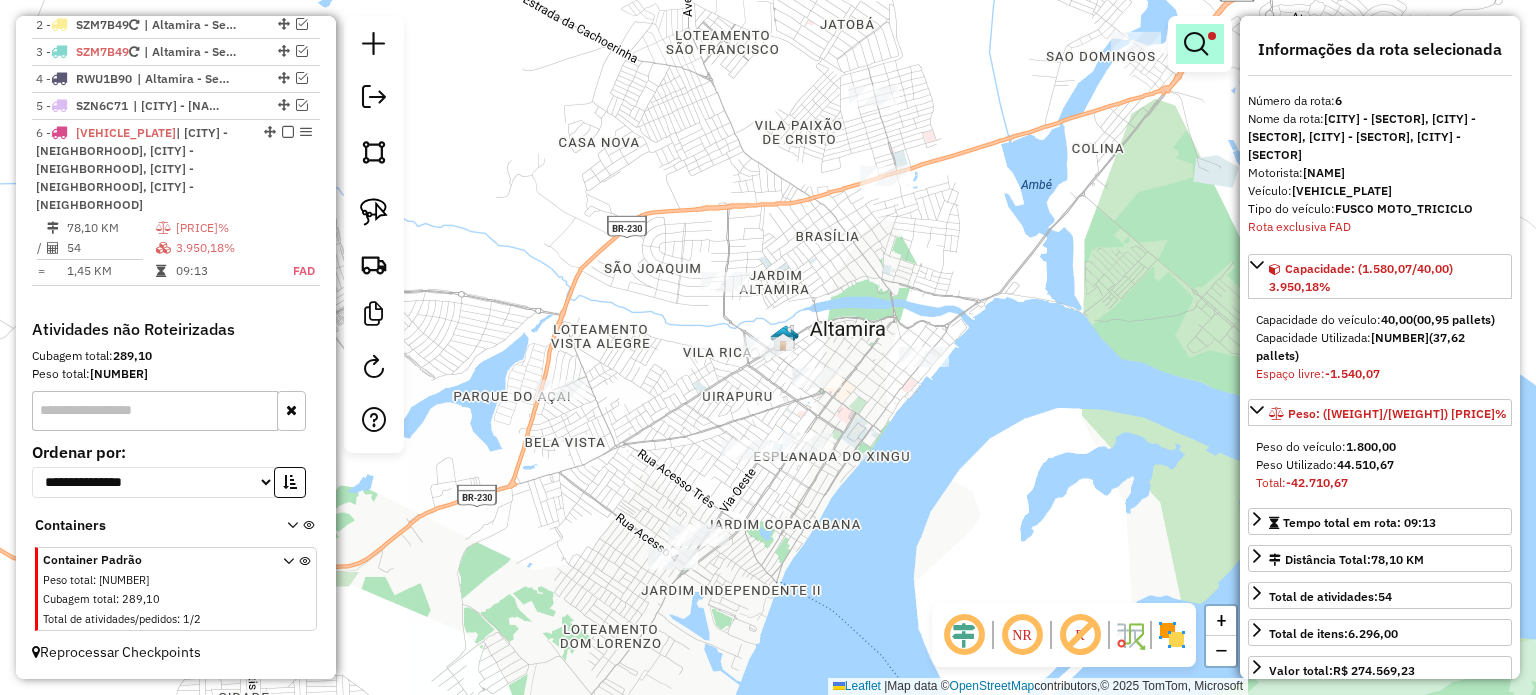 click at bounding box center (1200, 44) 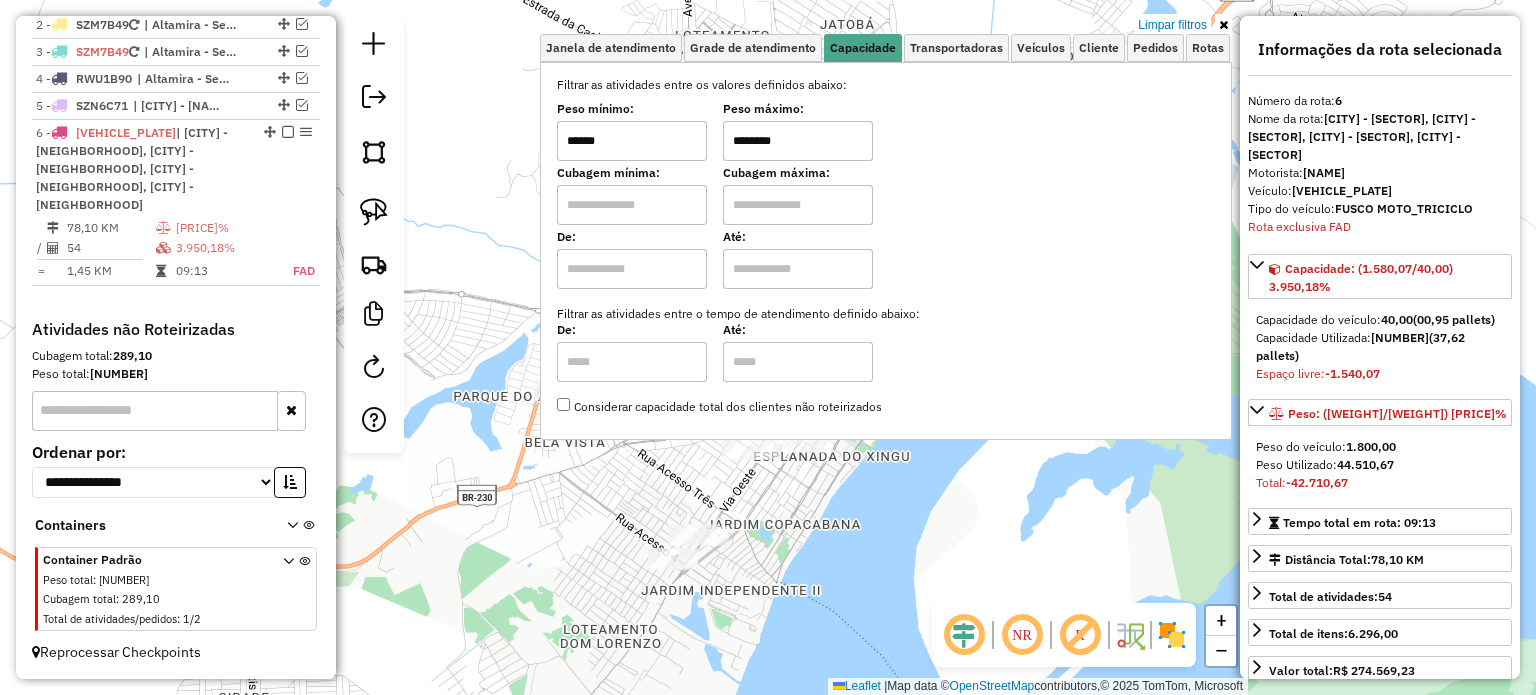 click on "Limpar filtros Janela de atendimento Grade de atendimento Capacidade Transportadoras Veículos Cliente Pedidos  Rotas Selecione os dias de semana para filtrar as janelas de atendimento  Seg   Ter   Qua   Qui   Sex   Sáb   Dom  Informe o período da janela de atendimento: De: Até:  Filtrar exatamente a janela do cliente  Considerar janela de atendimento padrão  Selecione os dias de semana para filtrar as grades de atendimento  Seg   Ter   Qua   Qui   Sex   Sáb   Dom   Considerar clientes sem dia de atendimento cadastrado  Clientes fora do dia de atendimento selecionado Filtrar as atividades entre os valores definidos abaixo:  Peso mínimo:  ******  Peso máximo:  ********  Cubagem mínima:   Cubagem máxima:   De:   Até:  Filtrar as atividades entre o tempo de atendimento definido abaixo:  De:   Até:   Considerar capacidade total dos clientes não roteirizados Transportadora: Selecione um ou mais itens Tipo de veículo: Selecione um ou mais itens Veículo: Selecione um ou mais itens Motorista: Nome: De:" 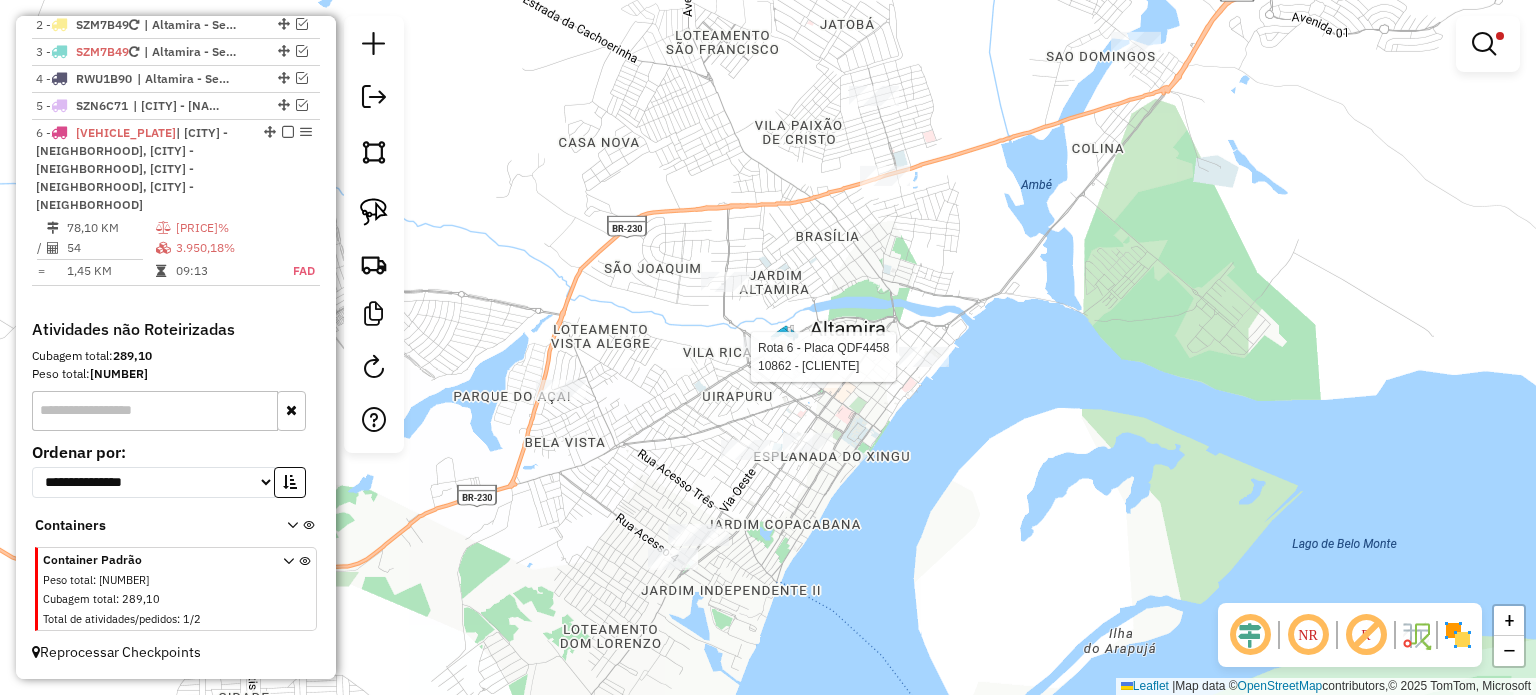 select on "**********" 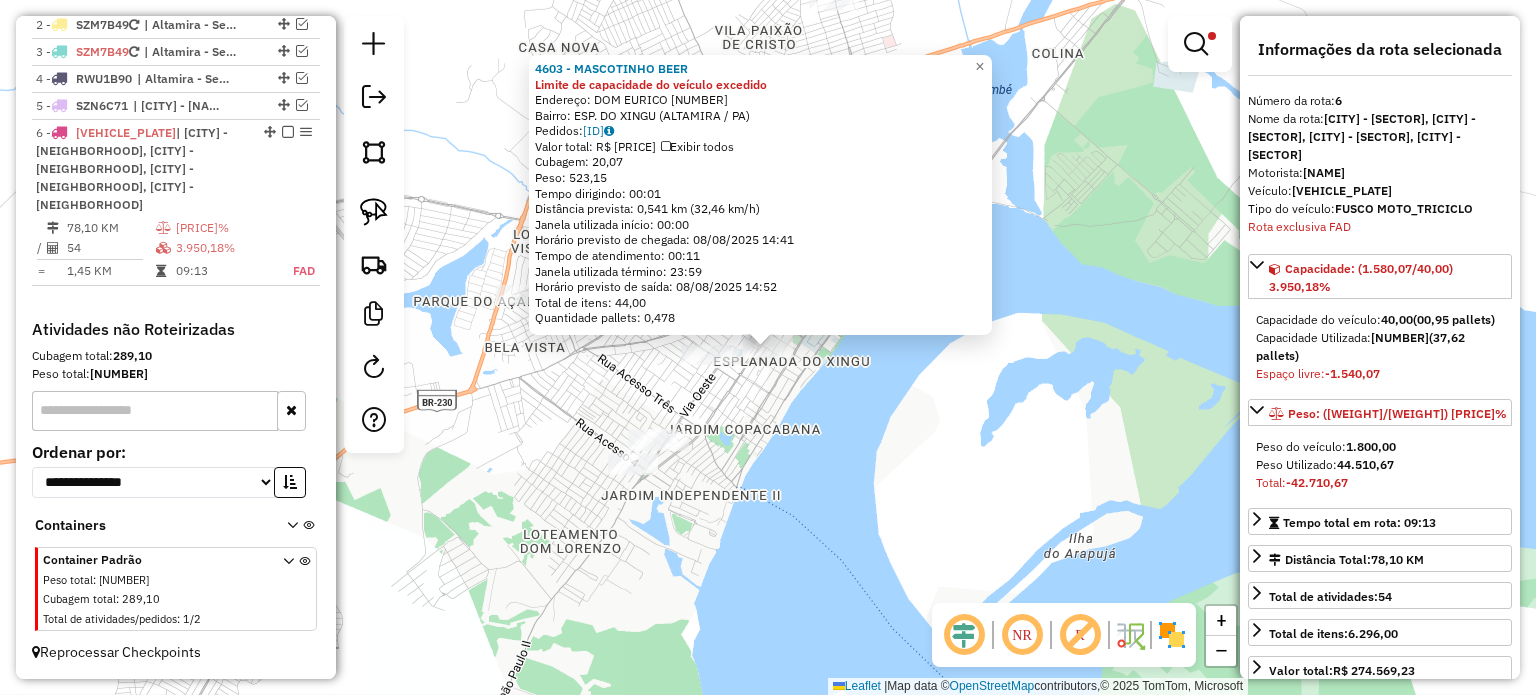 click on "4603 - [CLIENTE] Limite de capacidade do veículo excedido  Endereço:  DOM EURICO [NUMBER]   Bairro: ESP. DO XINGU (ALTAMIRA / PA)   Pedidos:  07056219   Valor total: R$ 3.633,38   Exibir todos   Cubagem: 20,07  Peso: 523,15  Tempo dirigindo: 00:01   Distância prevista: 0,541 km (32,46 km/h)   Janela utilizada início: 00:00   Horário previsto de chegada: [DATE] [TIME]   Tempo de atendimento: 00:11   Janela utilizada término: 23:59   Horário previsto de saída: [DATE] [TIME]   Total de itens: 44,00   Quantidade pallets: 0,478  × Limpar filtros Janela de atendimento Grade de atendimento Capacidade Transportadoras Veículos Cliente Pedidos  Rotas Selecione os dias de semana para filtrar as janelas de atendimento  Seg   Ter   Qua   Qui   Sex   Sáb   Dom  Informe o período da janela de atendimento: De: Até:  Filtrar exatamente a janela do cliente  Considerar janela de atendimento padrão  Selecione os dias de semana para filtrar as grades de atendimento  Seg   Ter   Qua   Qui   Sex   Sáb   Dom" 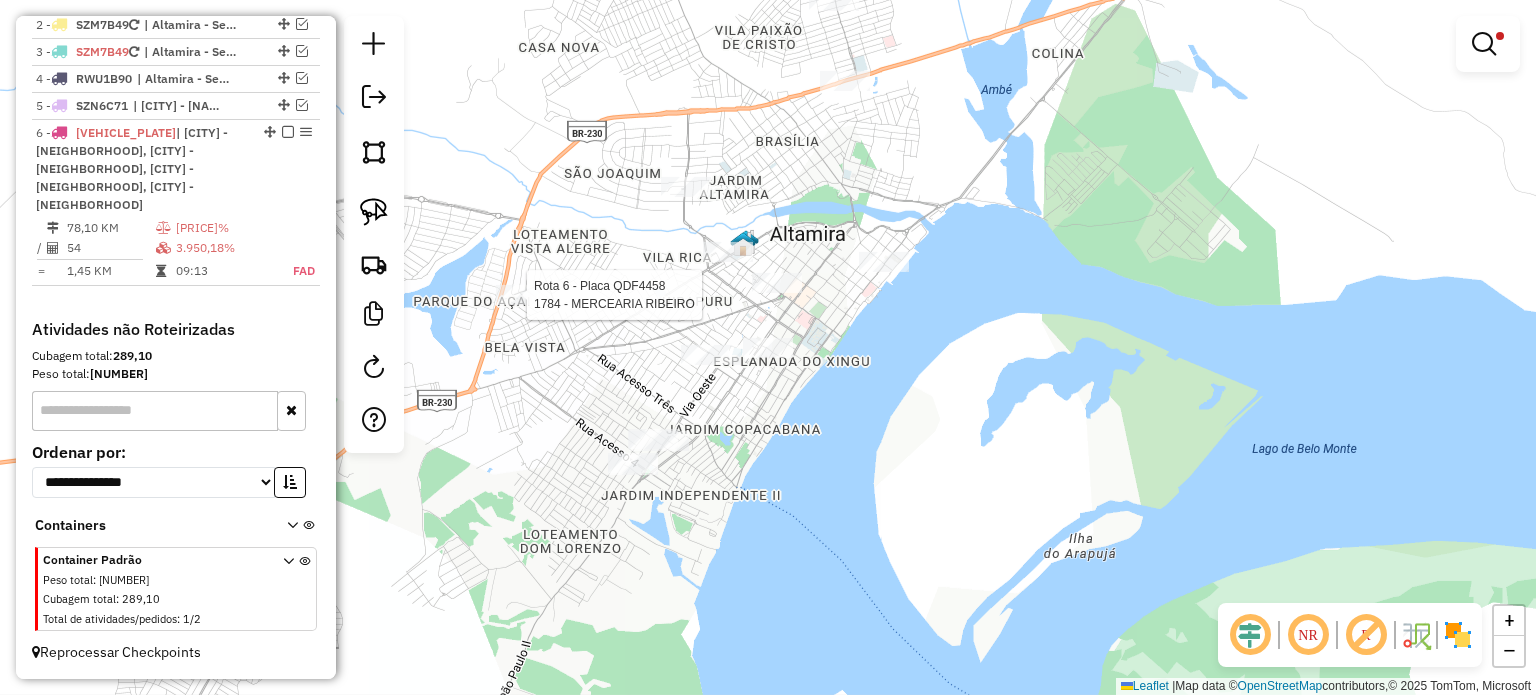 click 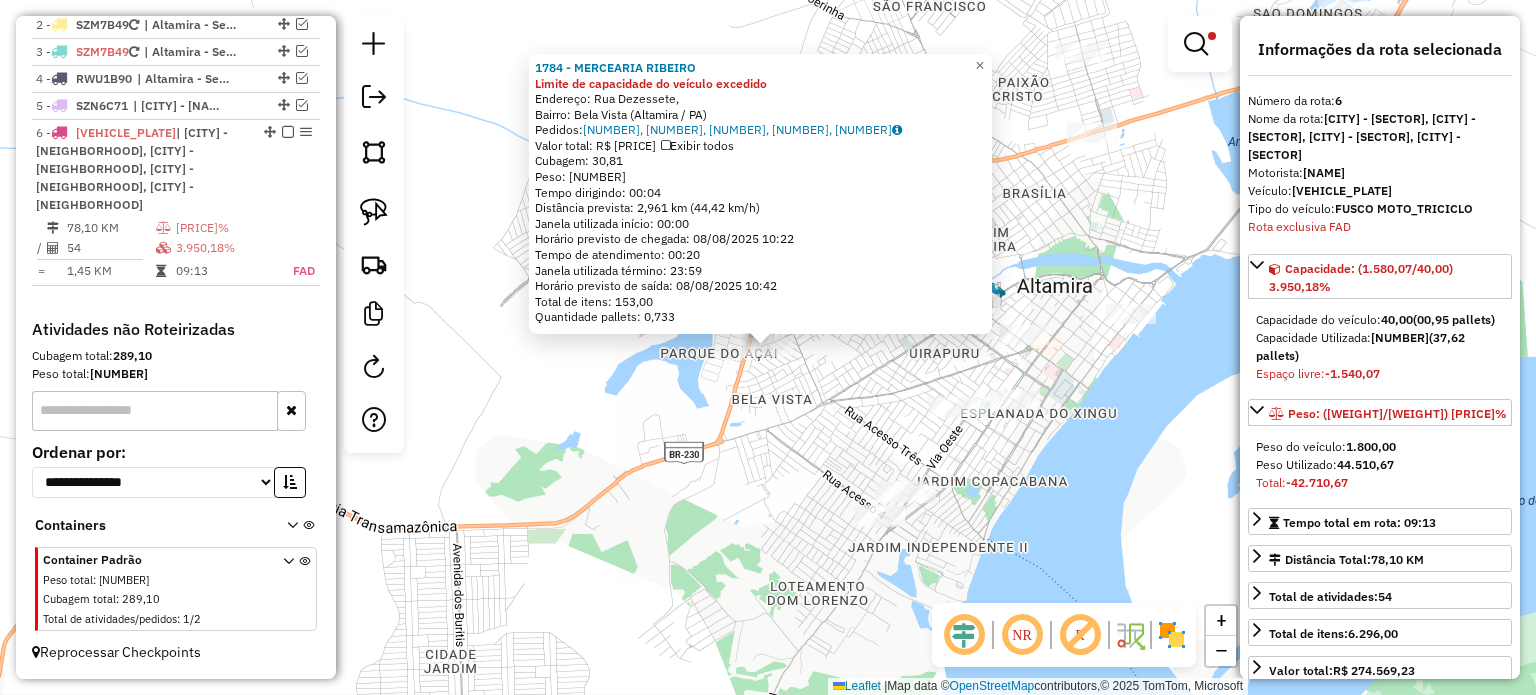 click on "[NUMBER] - [NAME] Limite de capacidade do veículo excedido  Endereço: [STREET] [NUMBER],    Bairro: [NAME] ([NAME] / [STATE])   Pedidos:  [ORDER_ID], [ORDER_ID], [ORDER_ID], [ORDER_ID], [ORDER_ID]   Valor total: [CURRENCY] [AMOUNT]   Exibir todos   Cubagem: [AMOUNT]  Peso: [AMOUNT]  Tempo dirigindo: 00:04   Distância prevista: [AMOUNT] km ([AMOUNT] km/h)   Janela utilizada início: 00:00   Horário previsto de chegada: [DATE] [TIME]   Tempo de atendimento: 00:20   Janela utilizada término: 23:59   Horário previsto de saída: [DATE] [TIME]   Total de itens: [AMOUNT]   Quantidade pallets: [AMOUNT]  × Limpar filtros Janela de atendimento Grade de atendimento Capacidade Transportadoras Veículos Cliente Pedidos  Rotas Selecione os dias de semana para filtrar as janelas de atendimento  Seg   Ter   Qua   Qui   Sex   Sáb   Dom  Informe o período da janela de atendimento: De: Até:  Filtrar exatamente a janela do cliente  Considerar janela de atendimento padrão  Selecione os dias de semana para filtrar as grades de atendimento De:" 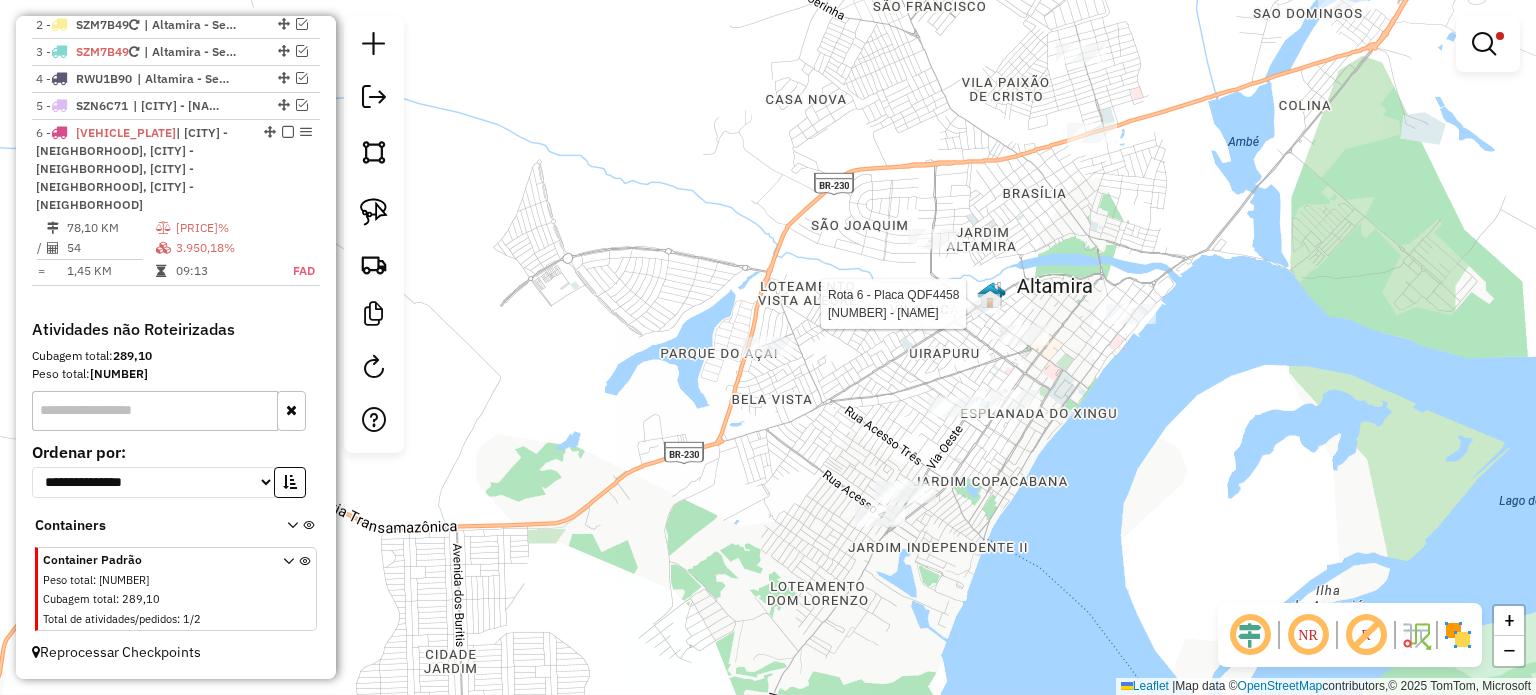 select on "**********" 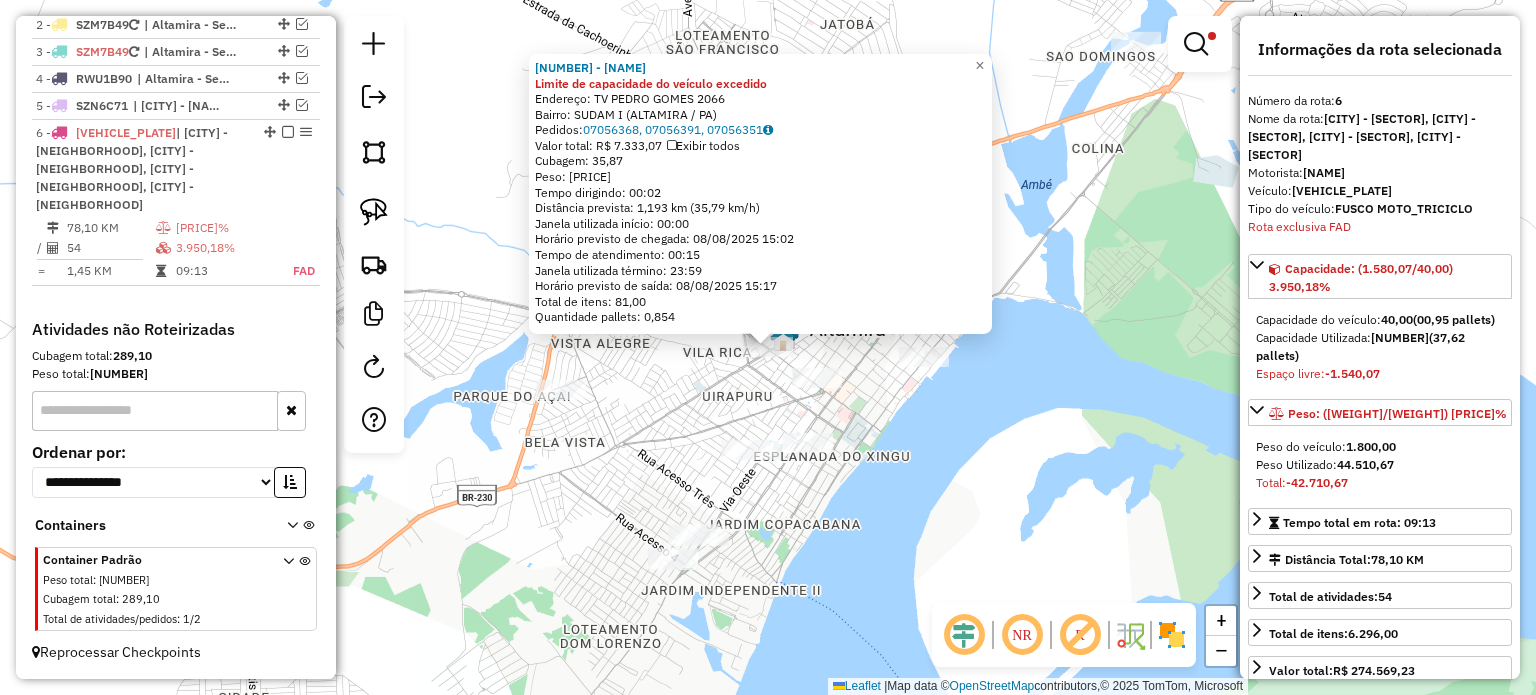 click on "12977 - [CLIENTE] Limite de capacidade do veículo excedido  Endereço:  TV PEDRO GOMES [NUMBER]   Bairro: SUDAM I (ALTAMIRA / PA)   Pedidos:  07056368, 07056391, 07056351   Valor total: R$ 7.333,07   Exibir todos   Cubagem: 35,87  Peso: 937,91  Tempo dirigindo: 00:02   Distância prevista: 1,193 km (35,79 km/h)   Janela utilizada início: 00:00   Horário previsto de chegada: [DATE] [TIME]   Tempo de atendimento: 00:15   Janela utilizada término: 23:59   Horário previsto de saída: [DATE] [TIME]   Total de itens: 81,00   Quantidade pallets: 0,854  × Limpar filtros Janela de atendimento Grade de atendimento Capacidade Transportadoras Veículos Cliente Pedidos  Rotas Selecione os dias de semana para filtrar as janelas de atendimento  Seg   Ter   Qua   Qui   Sex   Sáb   Dom  Informe o período da janela de atendimento: De: Até:  Filtrar exatamente a janela do cliente  Considerar janela de atendimento padrão  Selecione os dias de semana para filtrar as grades de atendimento  Seg   Ter   Qua   Qui  +" 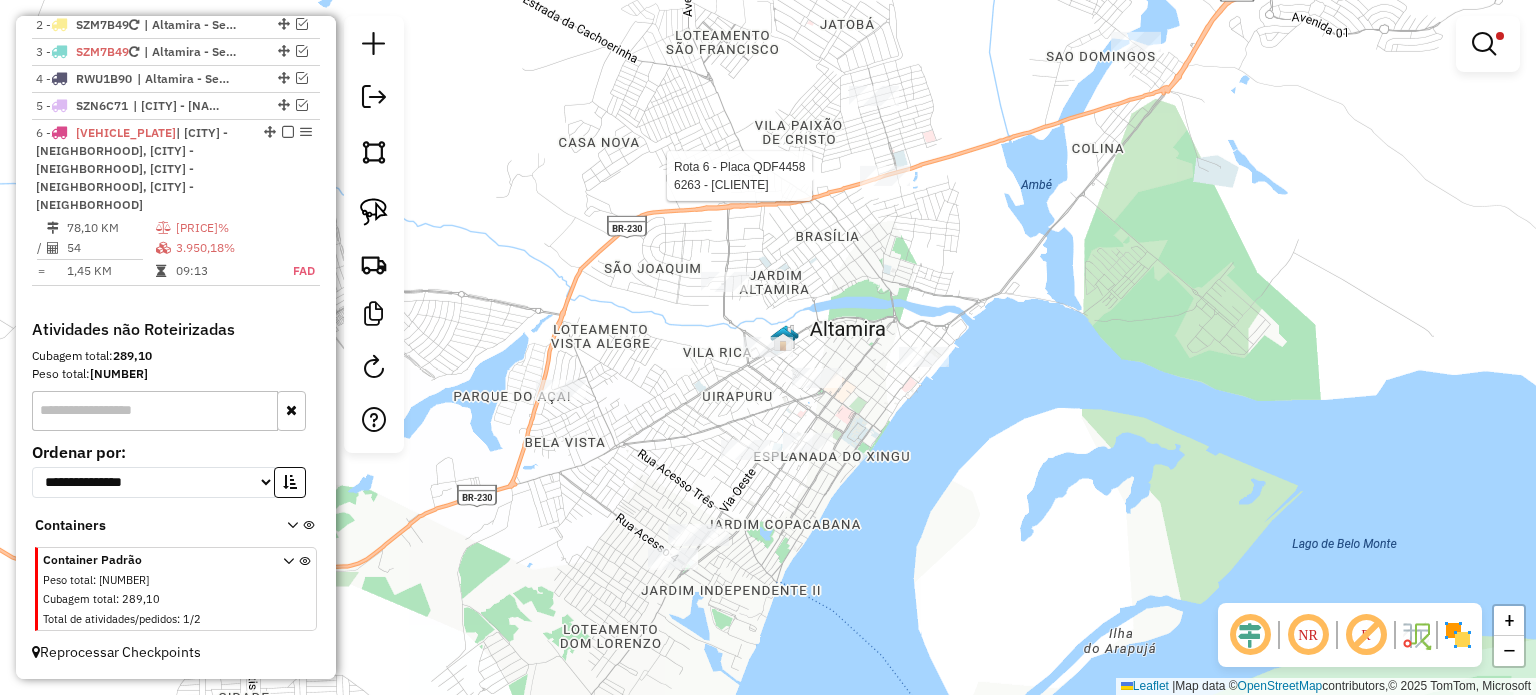 select on "**********" 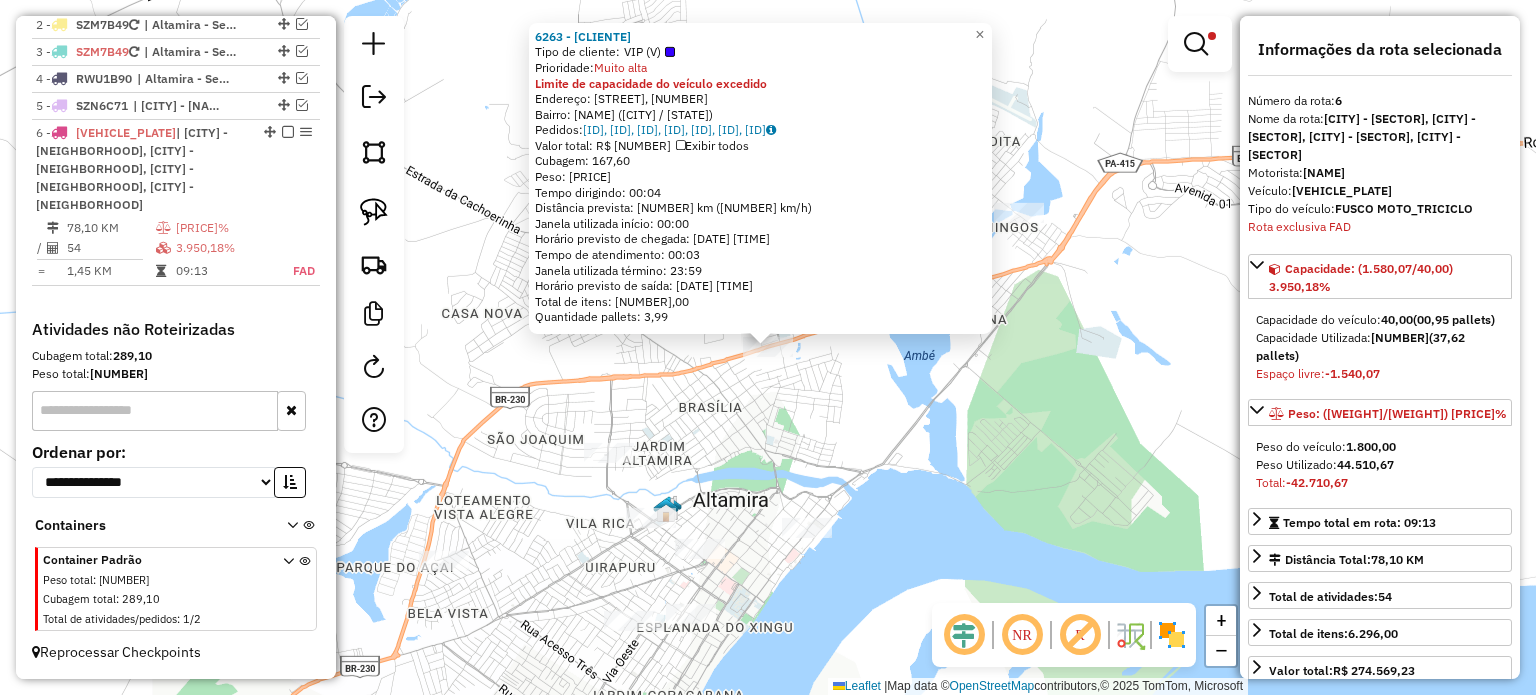 click on "Endereço: ROD TRANSAMAZONICA, [NUMBER] Bairro: [NEIGHBORHOOD] ([CITY] / [STATE]) Pedidos: [NUMBER], [NUMBER], [NUMBER], [NUMBER], [NUMBER], [NUMBER], [NUMBER] Valor total: [CURRENCY] [NUMBER] Exibir todos Cubagem: [NUMBER] Peso: [NUMBER] Tempo dirigindo: [TIME] Distância prevista: [NUMBER] km ([NUMBER] km/h) Janela utilizada início: [TIME] Horário previsto de chegada: [DATE] [TIME] Tempo de atendimento: [TIME] Janela utilizada término: [TIME] Horário previsto de saída: [DATE] [TIME] Total de itens: [NUMBER] Quantidade pallets: [NUMBER] × Limpar filtros Janela de atendimento Grade de atendimento Capacidade Transportadoras Veículos Cliente Pedidos Rotas Selecione os dias de semana para filtrar as janelas de atendimento Seg Ter Qua Qui Sex Sáb Dom Informe o período da janela de atendimento: De: [DATE] Até: [DATE] Filtrar exatamente a janela do cliente Seg Ter Qua Qui" 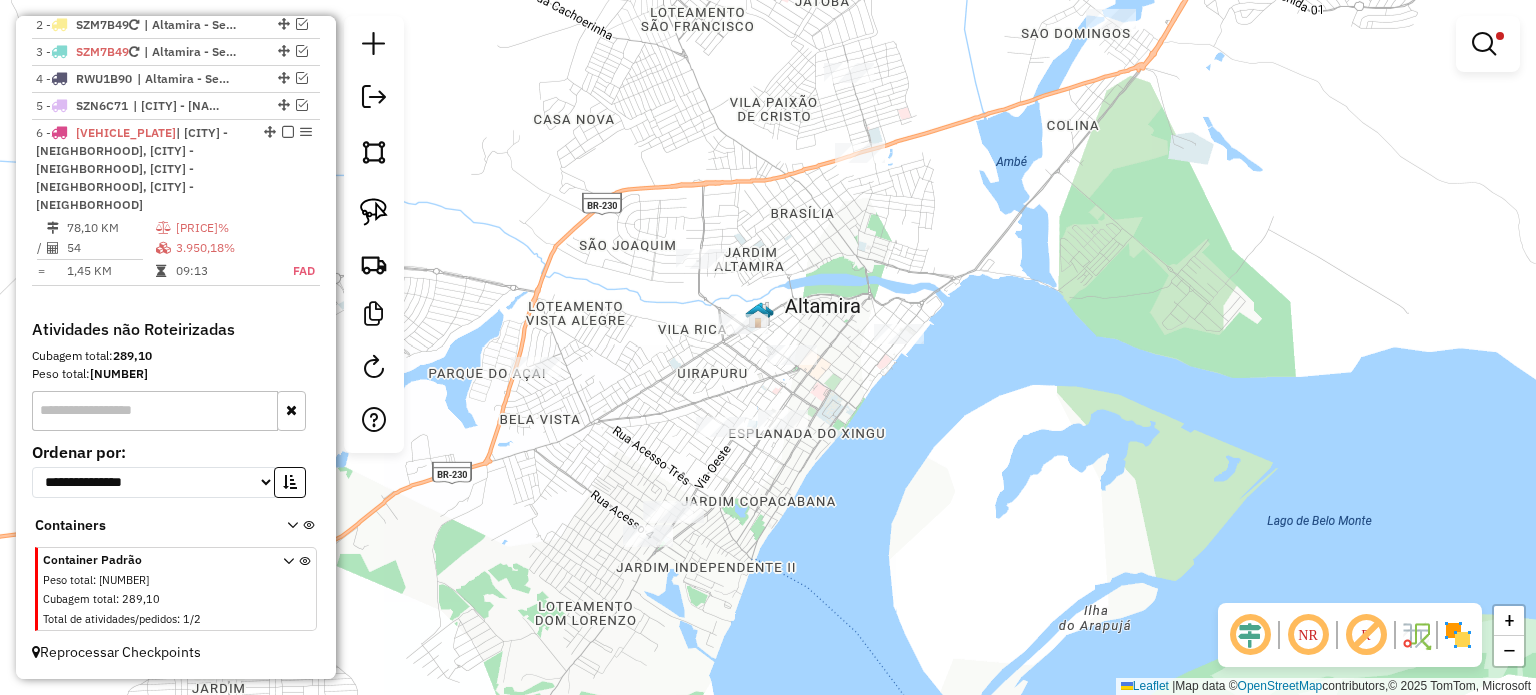 drag, startPoint x: 891, startPoint y: 410, endPoint x: 984, endPoint y: 216, distance: 215.1395 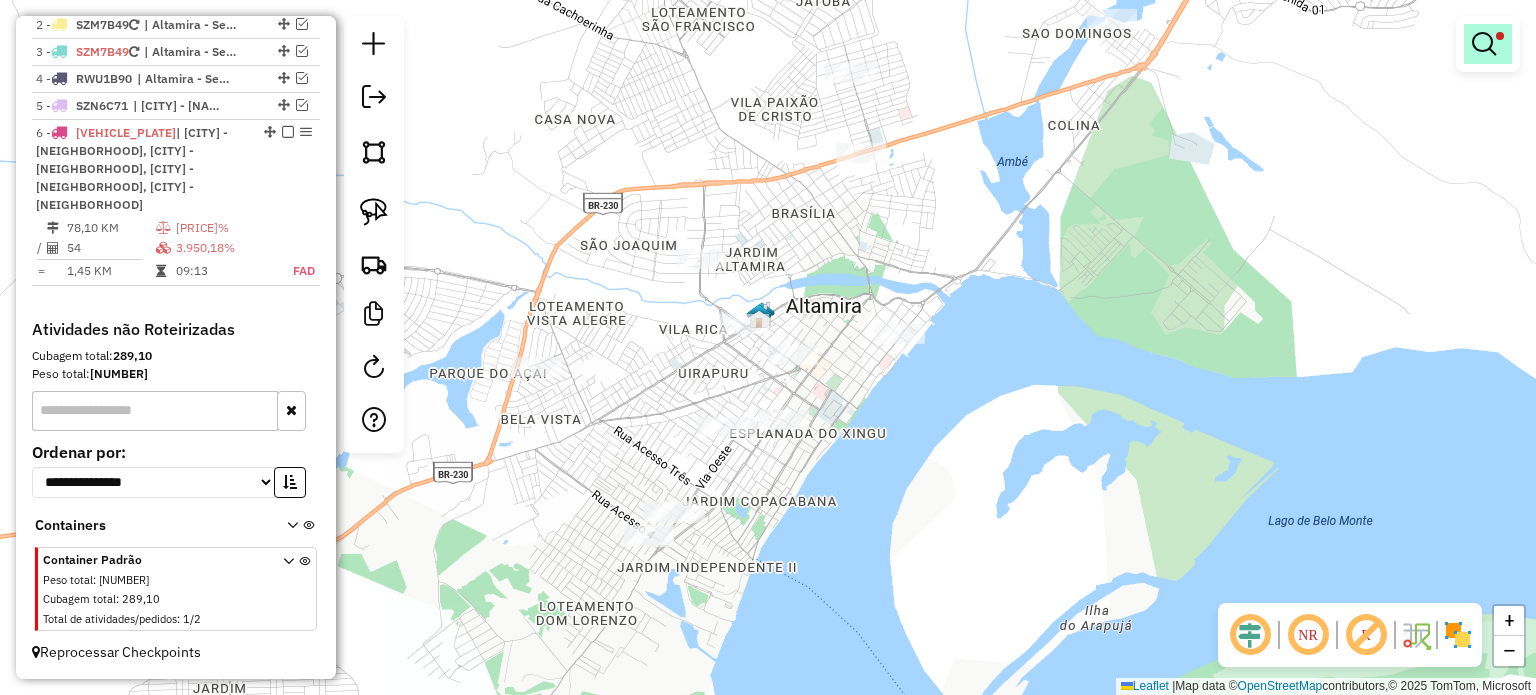 click at bounding box center [1484, 44] 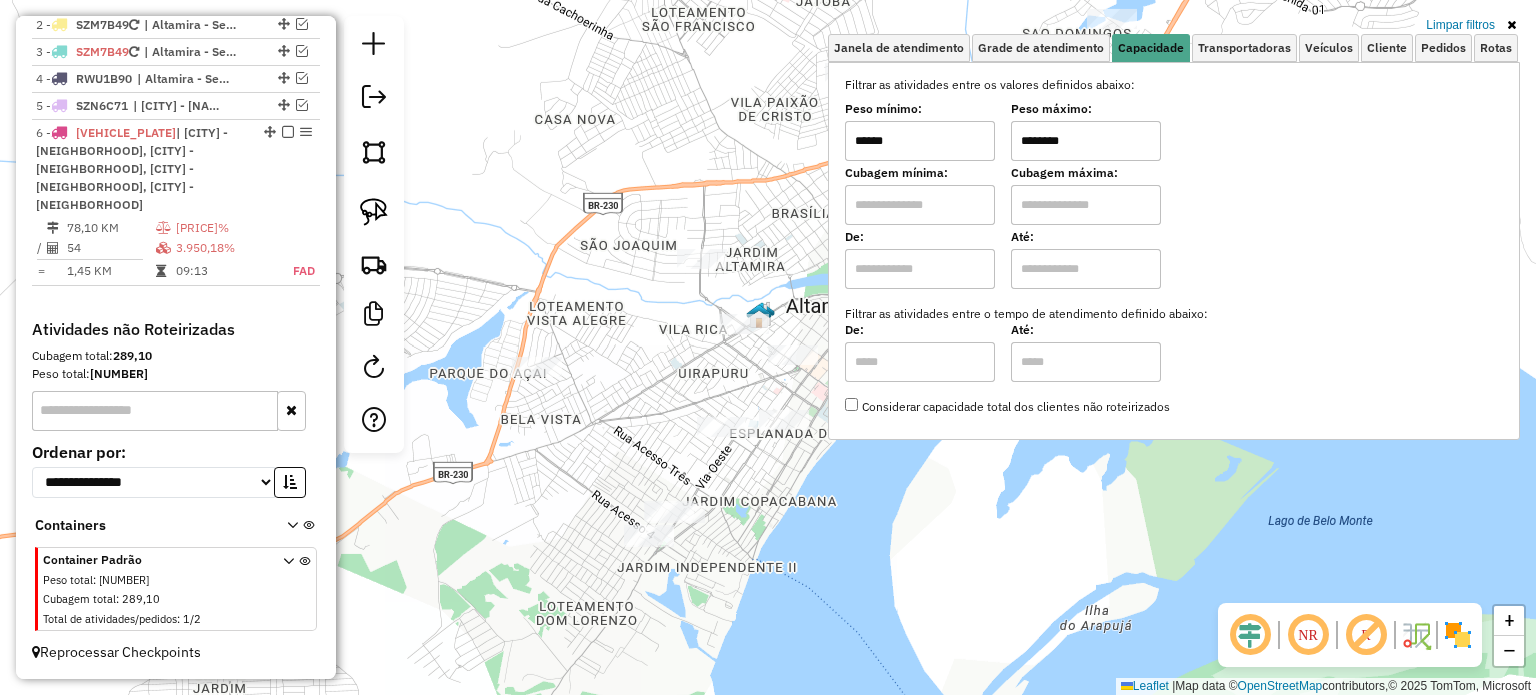 click on "********" at bounding box center (1086, 141) 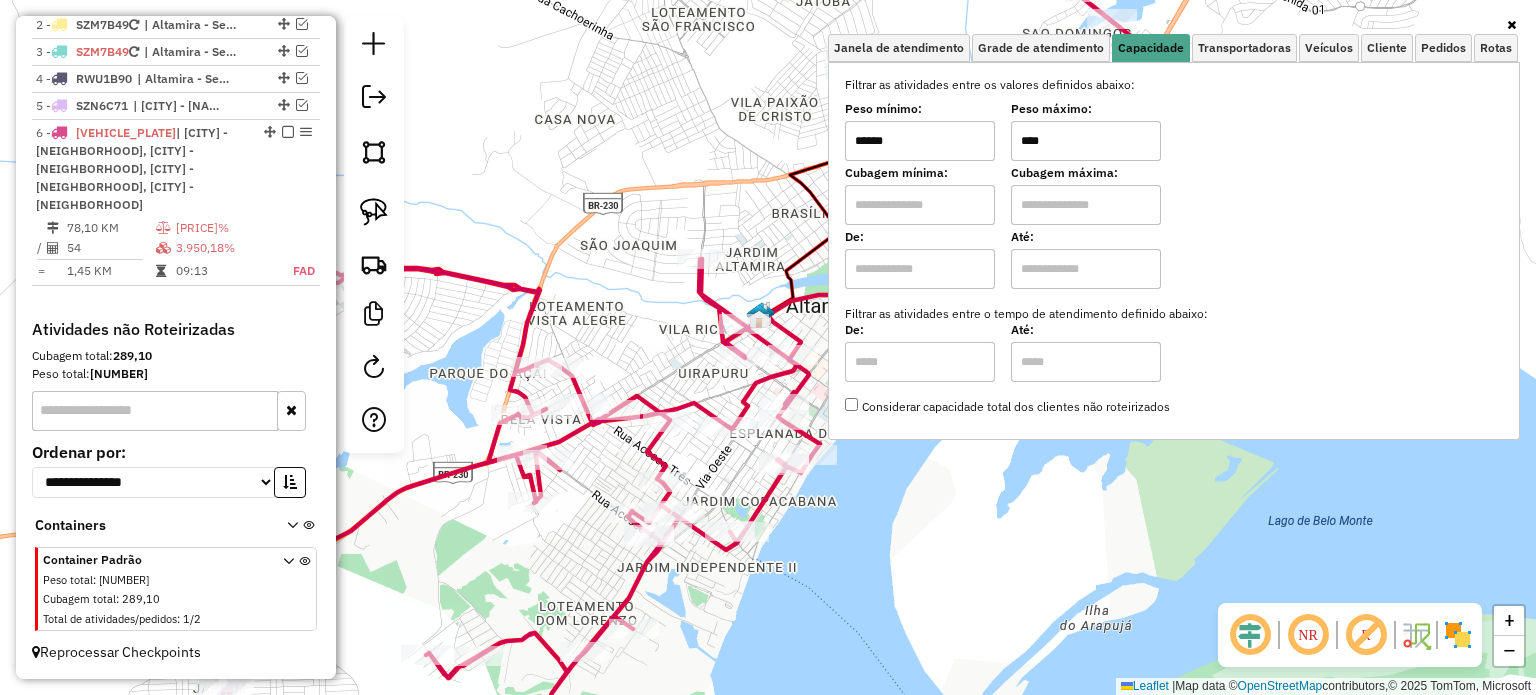 type on "****" 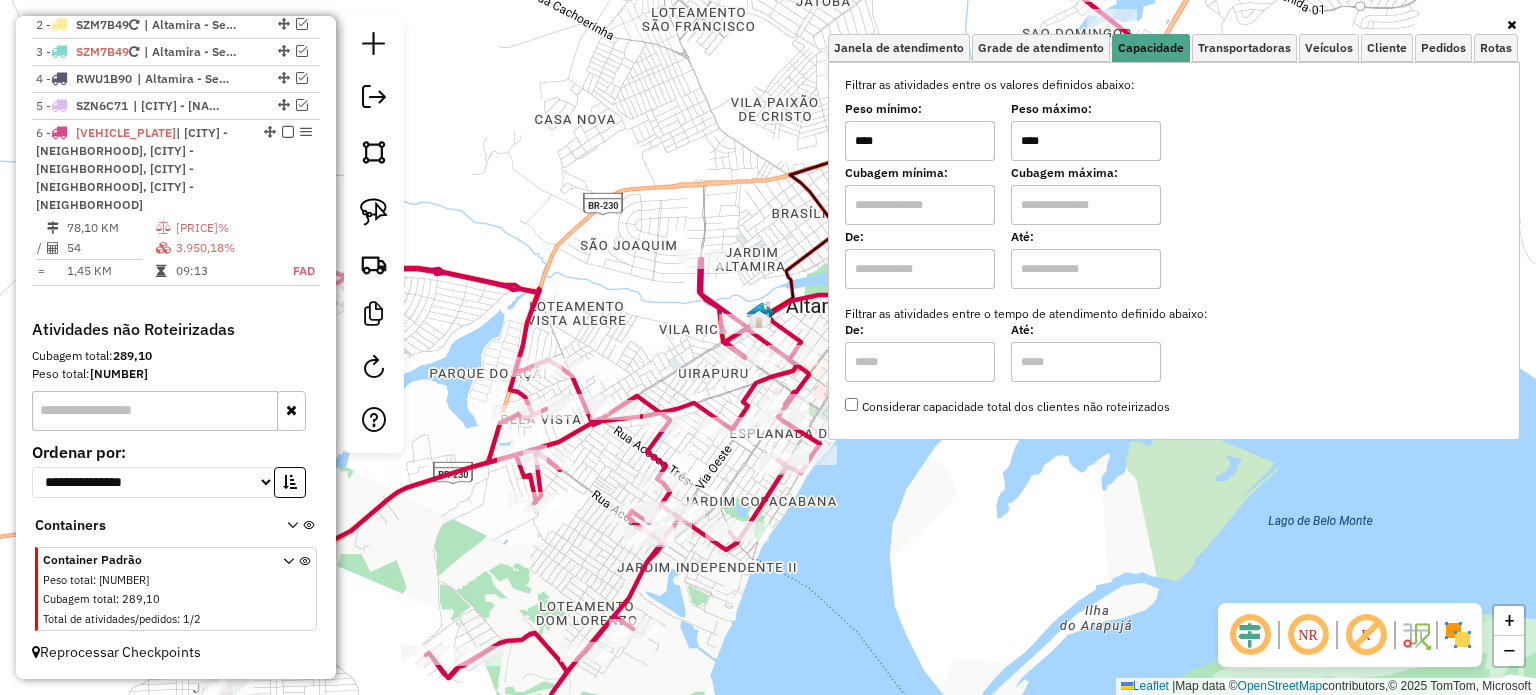 type on "****" 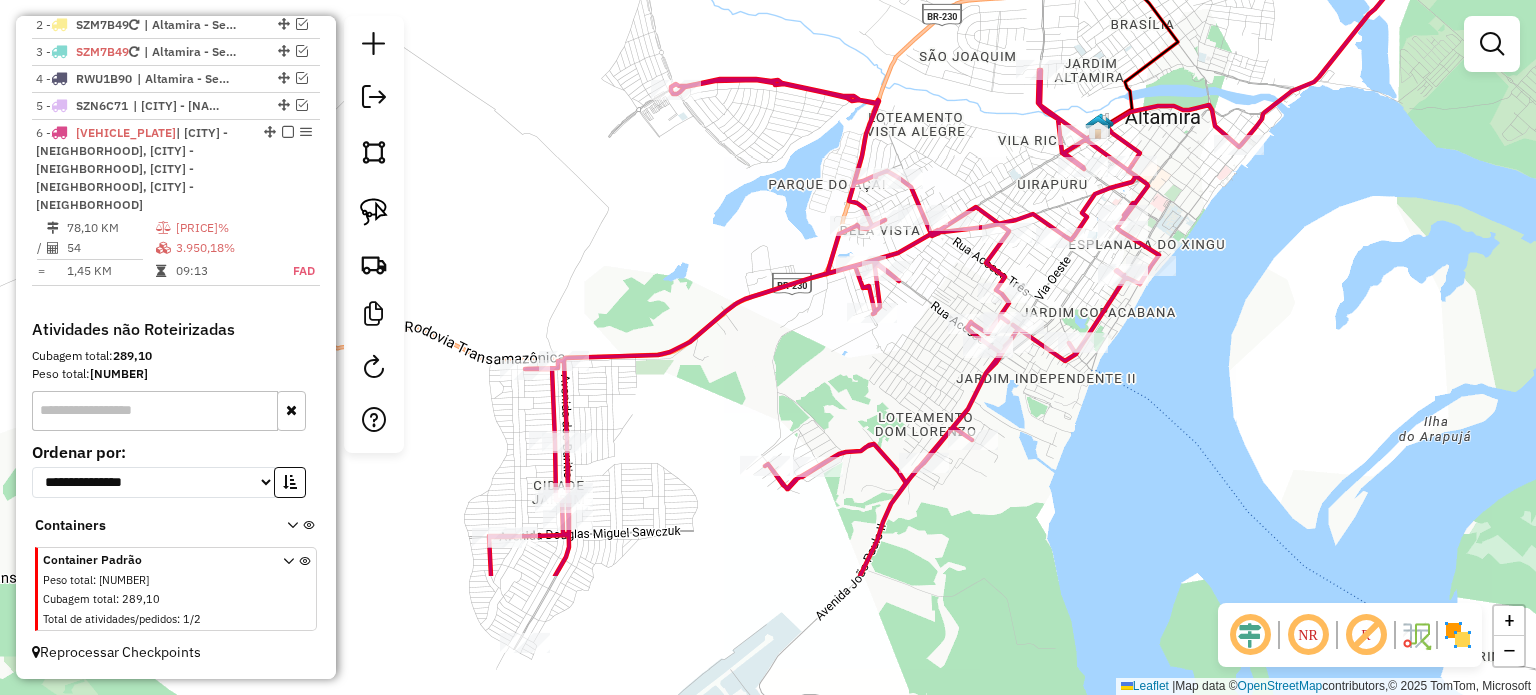 drag, startPoint x: 963, startPoint y: 435, endPoint x: 1301, endPoint y: 246, distance: 387.25314 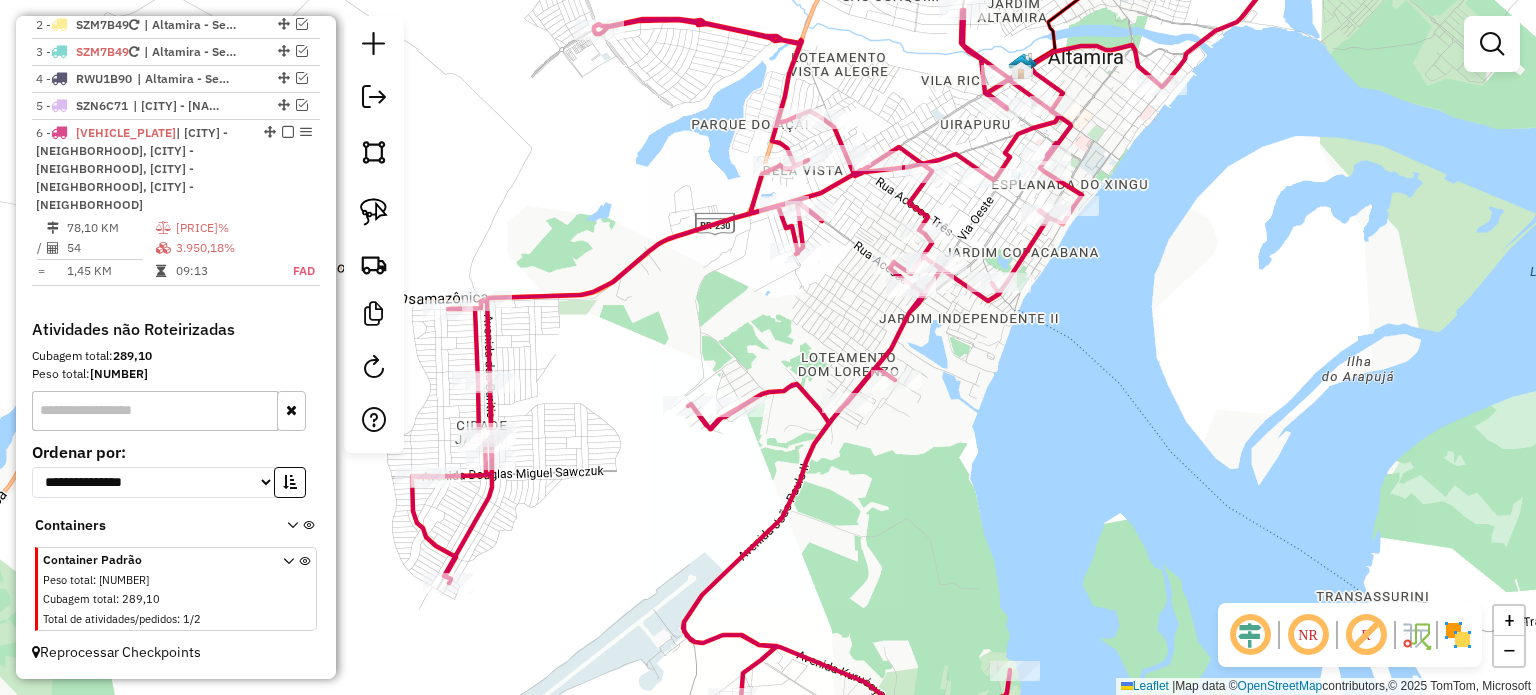 drag, startPoint x: 1028, startPoint y: 431, endPoint x: 951, endPoint y: 371, distance: 97.6166 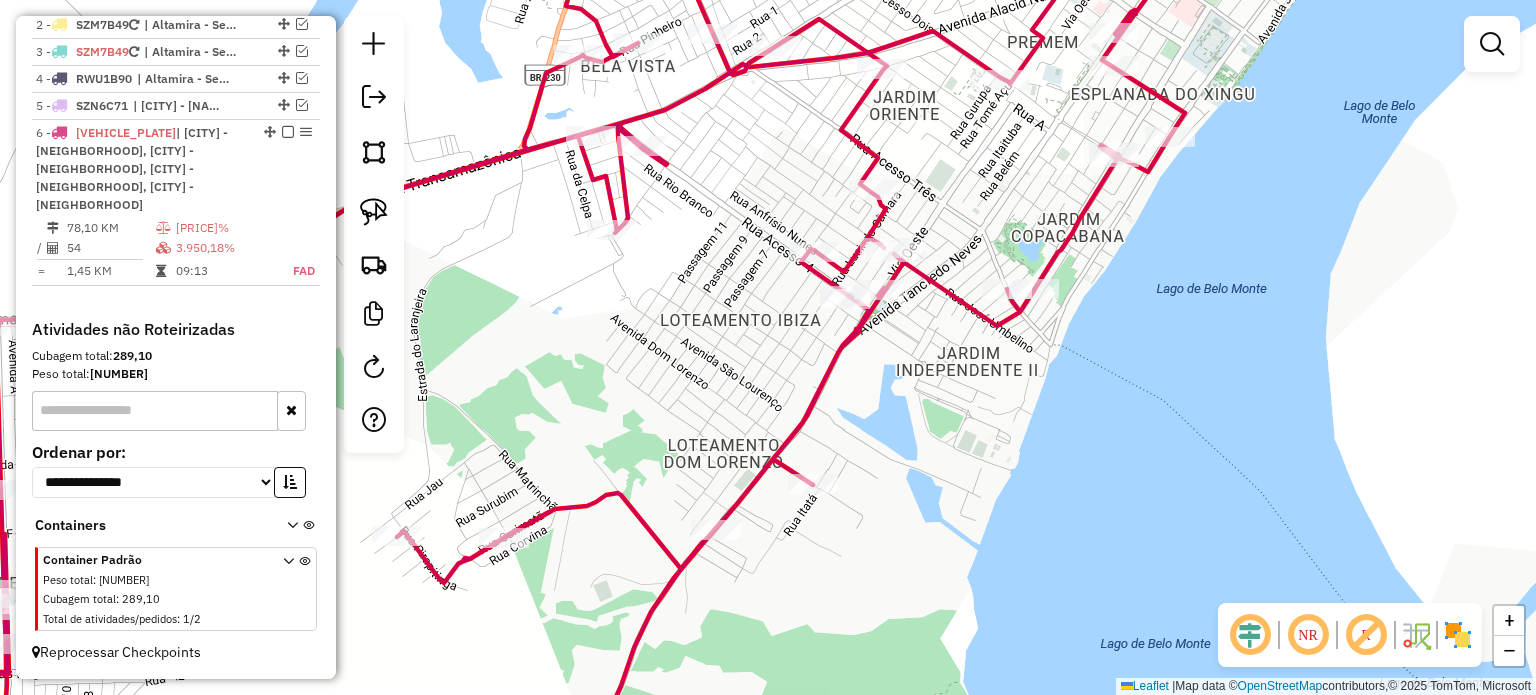 drag, startPoint x: 932, startPoint y: 281, endPoint x: 936, endPoint y: 332, distance: 51.156624 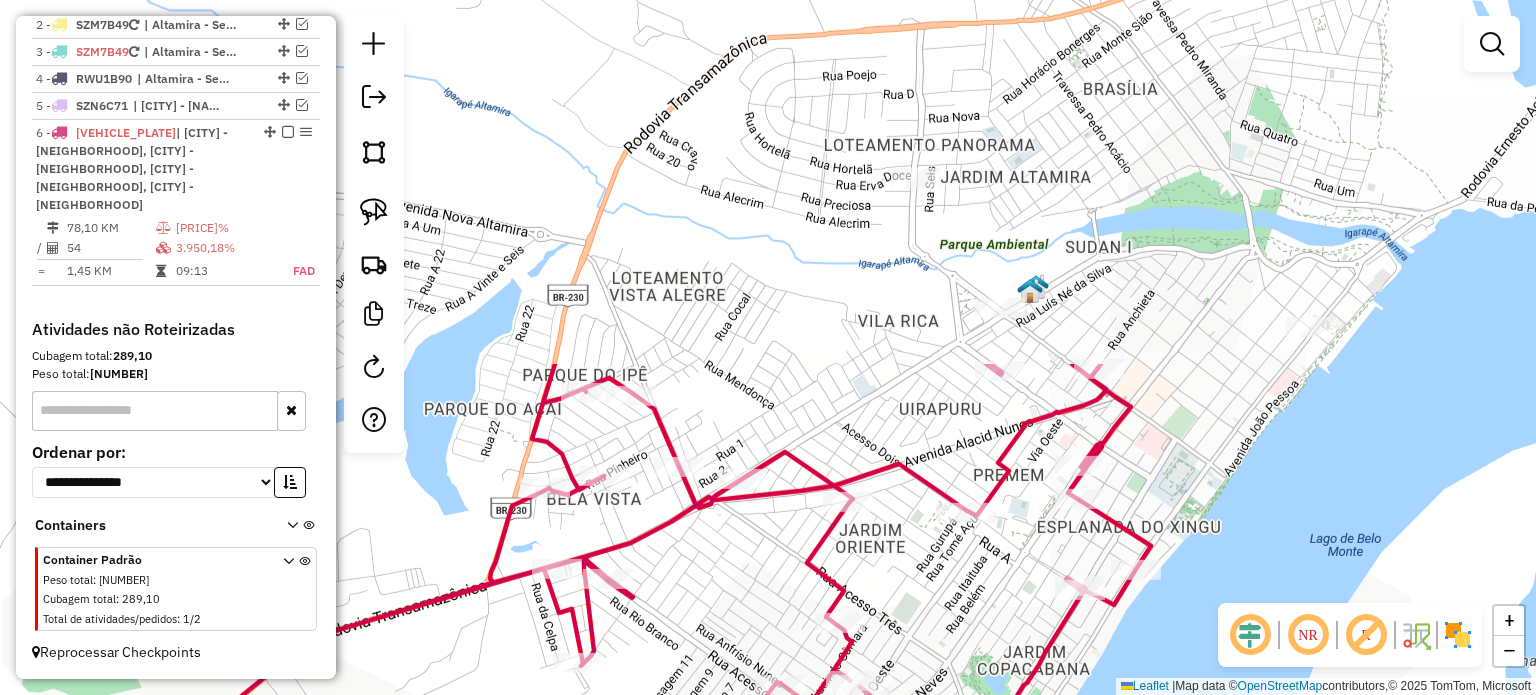 drag, startPoint x: 1198, startPoint y: 212, endPoint x: 1164, endPoint y: 644, distance: 433.3359 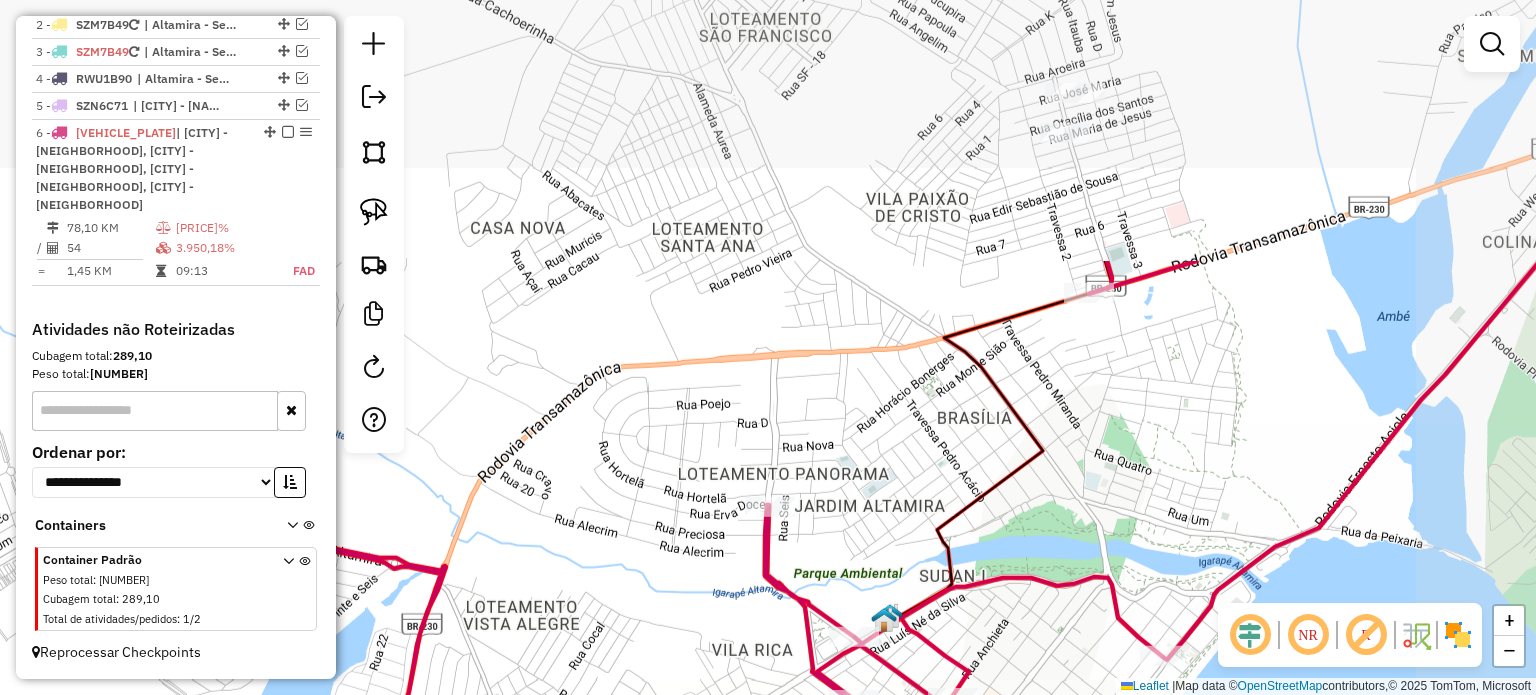 drag, startPoint x: 1261, startPoint y: 343, endPoint x: 1100, endPoint y: 678, distance: 371.67996 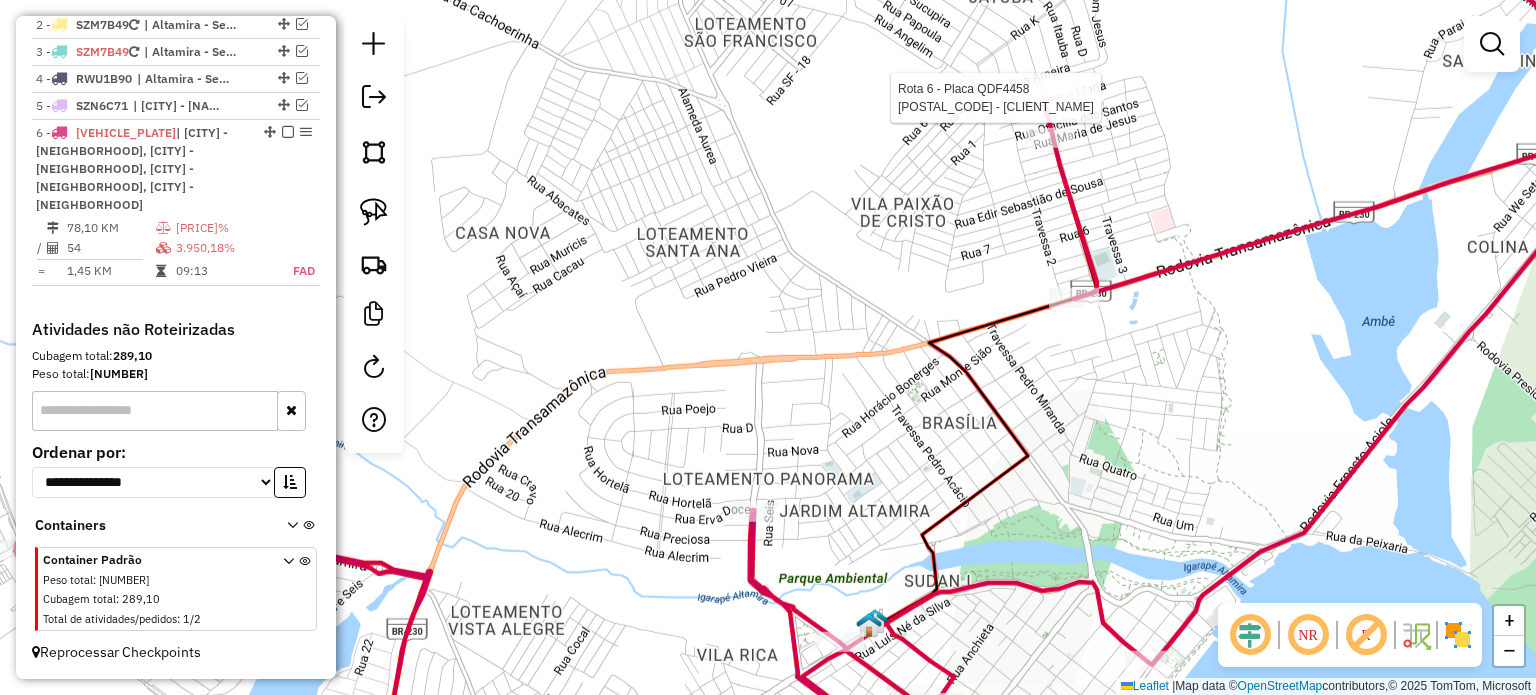 select on "**********" 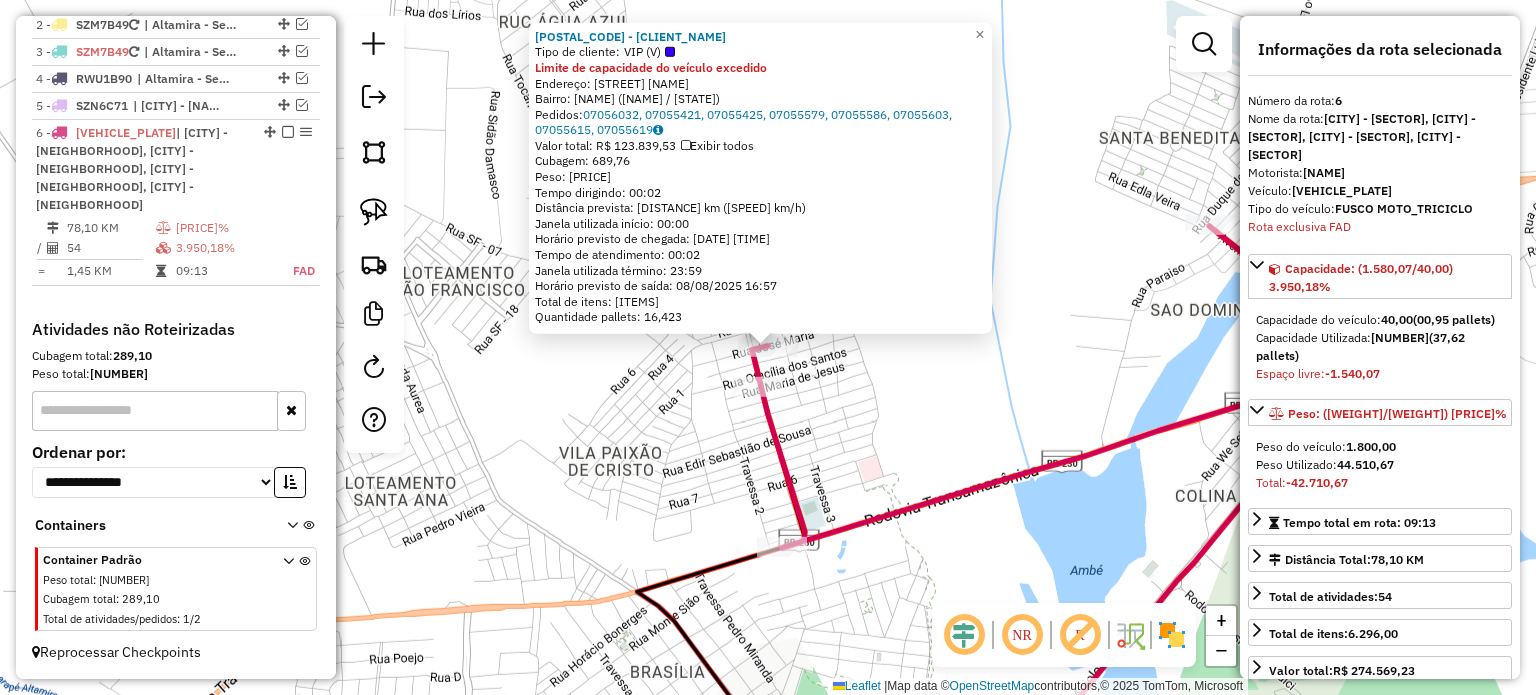 click on "2 - 13397 - DIST DO ANTONIO  Tipo de cliente:   VIP (V)  Limite de capacidade do veículo excedido  Endereço: RUA JOSE MARIA, N/S   Bairro: Multirão ([CITY] / [STATE])   Pedidos:  07056032, 07055421, 07055425, 07055579, 07055586, 07055603, 07055615, 07055619   Valor total: R$ [PRICE]   Exibir todos   Cubagem: [PRICE]  Peso: [PRICE]  Tempo dirigindo: [TIME]   Distância prevista: [DISTANCE] km ([SPEED] km/h)   Janela utilizada início: [TIME]   Horário previsto de chegada: [DATE] [TIME]   Tempo de atendimento: [TIME]   Janela utilizada término: [TIME]   Horário previsto de saída: [DATE] [TIME]   Total de itens: [NUMERIC_VALUE]   Quantidade pallets: [NUMERIC_VALUE]  × Janela de atendimento Grade de atendimento Capacidade Transportadoras Veículos Cliente Pedidos  Rotas Selecione os dias de semana para filtrar as janelas de atendimento  Seg   Ter   Qua   Qui   Sex   Sáb   Dom  Informe o período da janela de atendimento: De: Até:  Filtrar exatamente a janela do cliente  Considerar janela de atendimento padrão   Seg   Ter  De:" 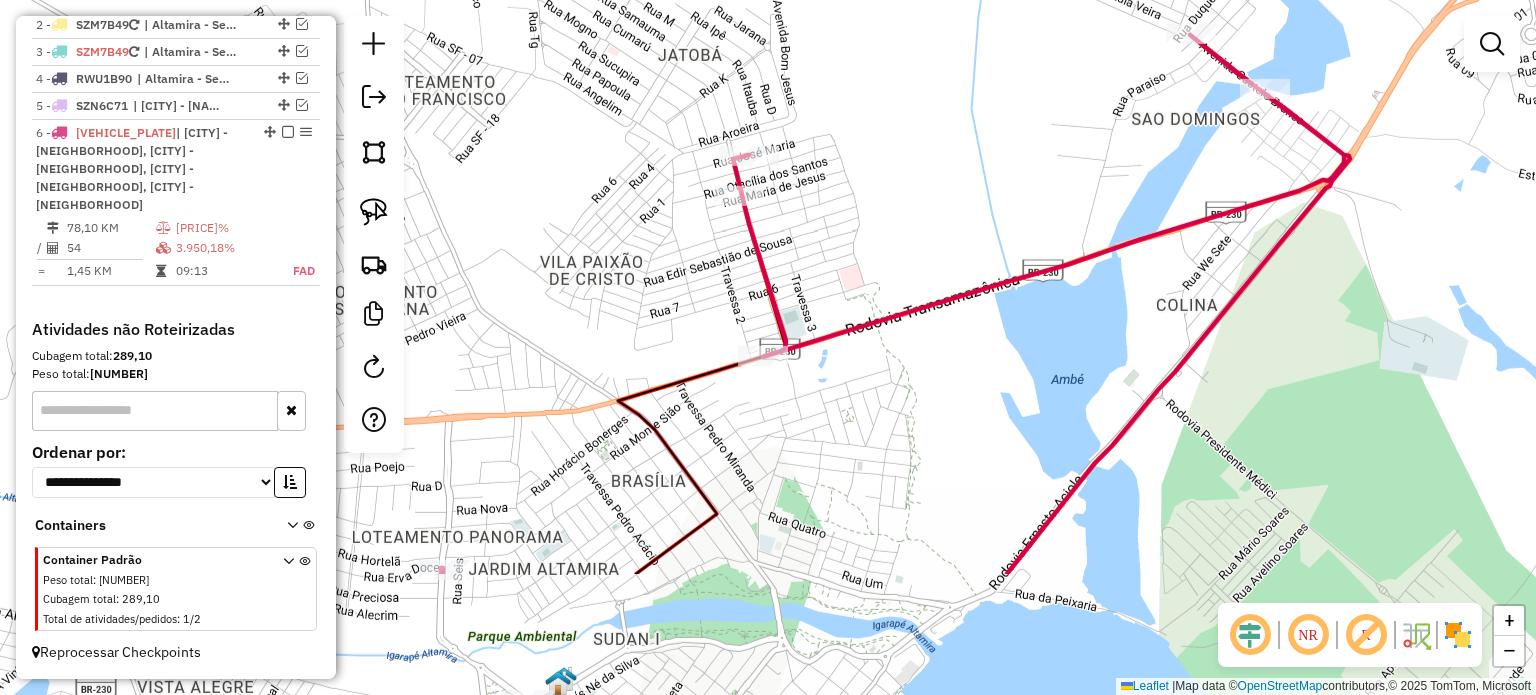 drag, startPoint x: 996, startPoint y: 346, endPoint x: 987, endPoint y: 143, distance: 203.1994 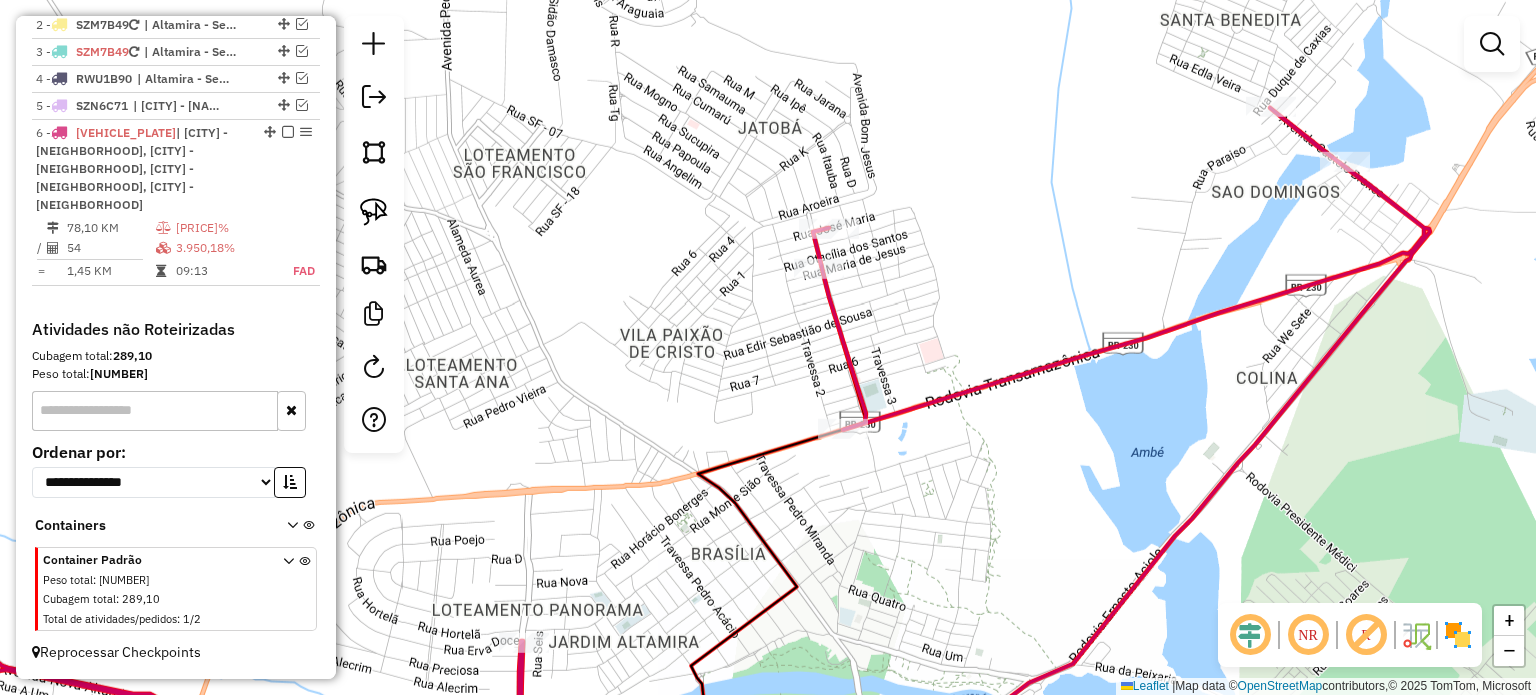 drag, startPoint x: 1090, startPoint y: 141, endPoint x: 1185, endPoint y: 198, distance: 110.788086 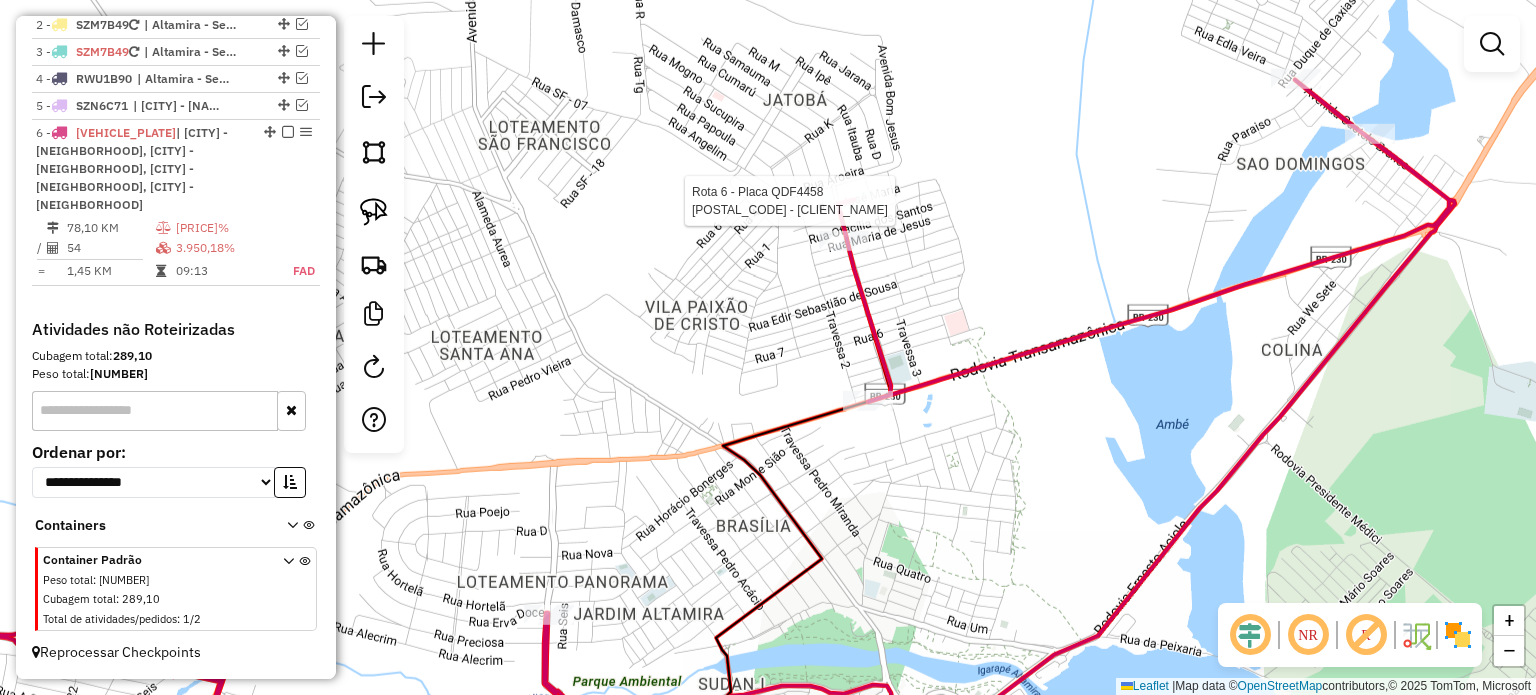 select on "**********" 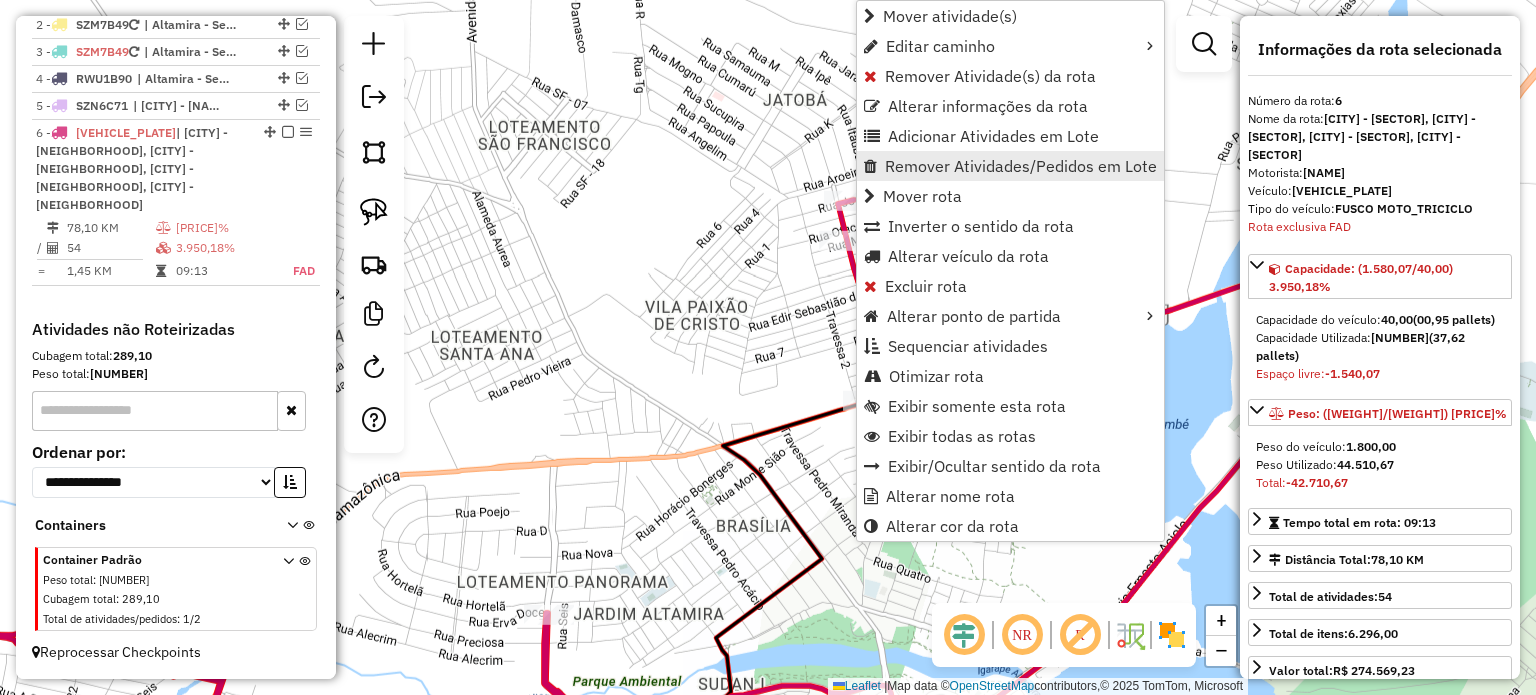 click on "Remover Atividades/Pedidos em Lote" at bounding box center (1021, 166) 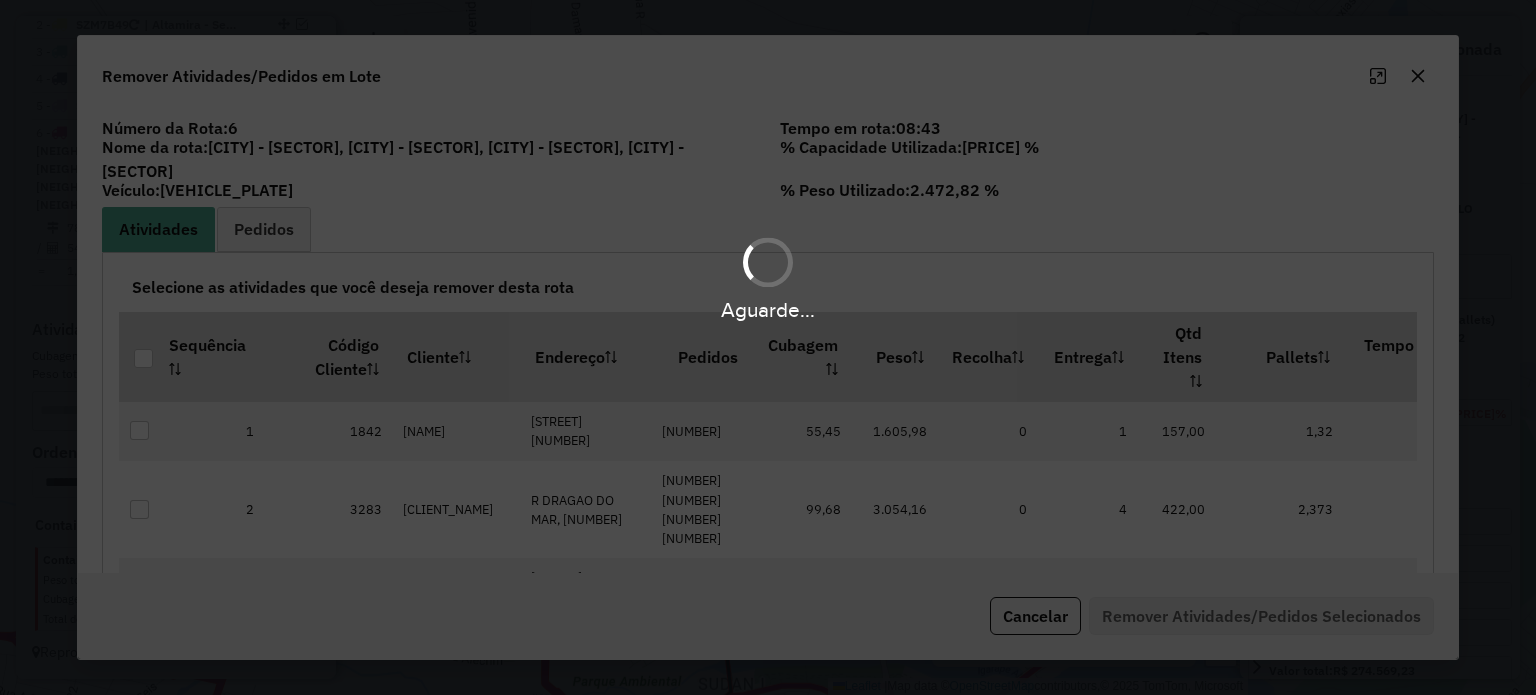scroll, scrollTop: 105, scrollLeft: 0, axis: vertical 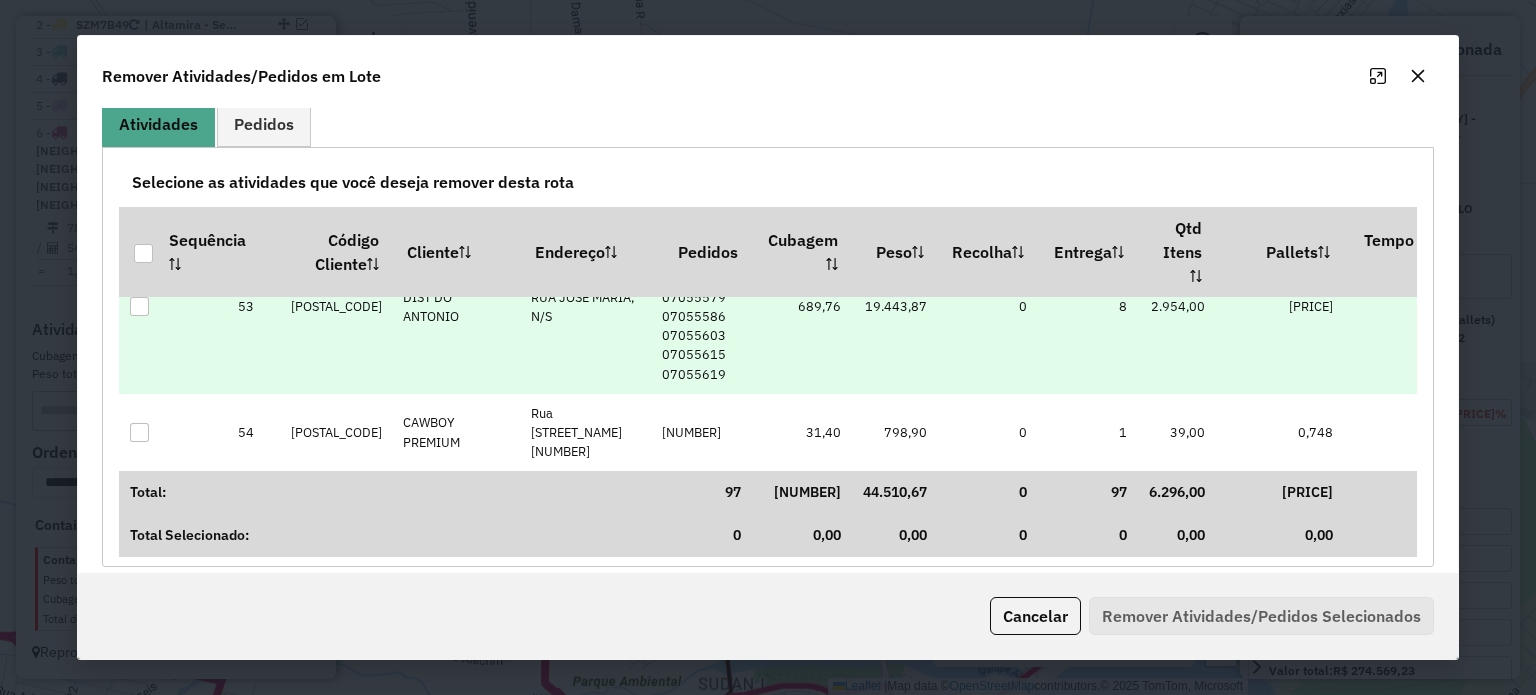 click at bounding box center (139, 306) 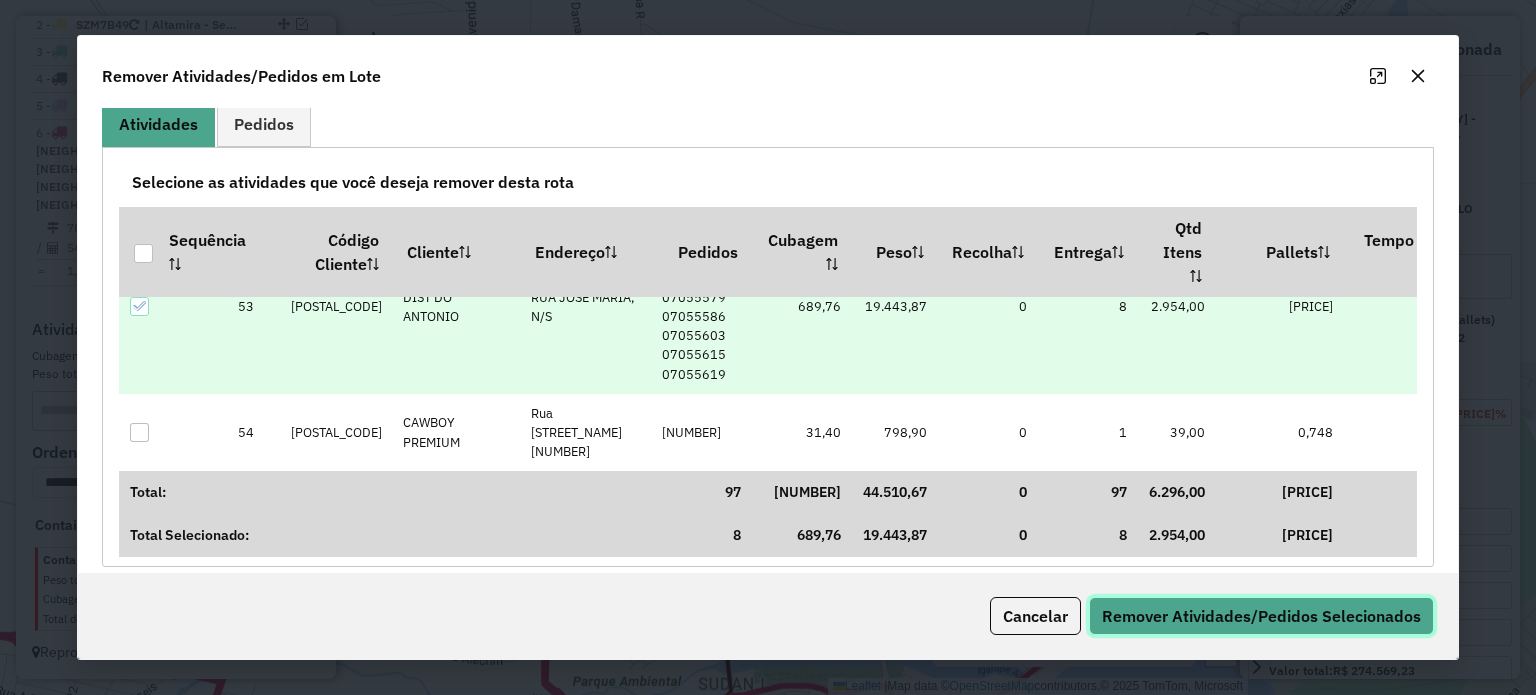 click on "Remover Atividades/Pedidos Selecionados" 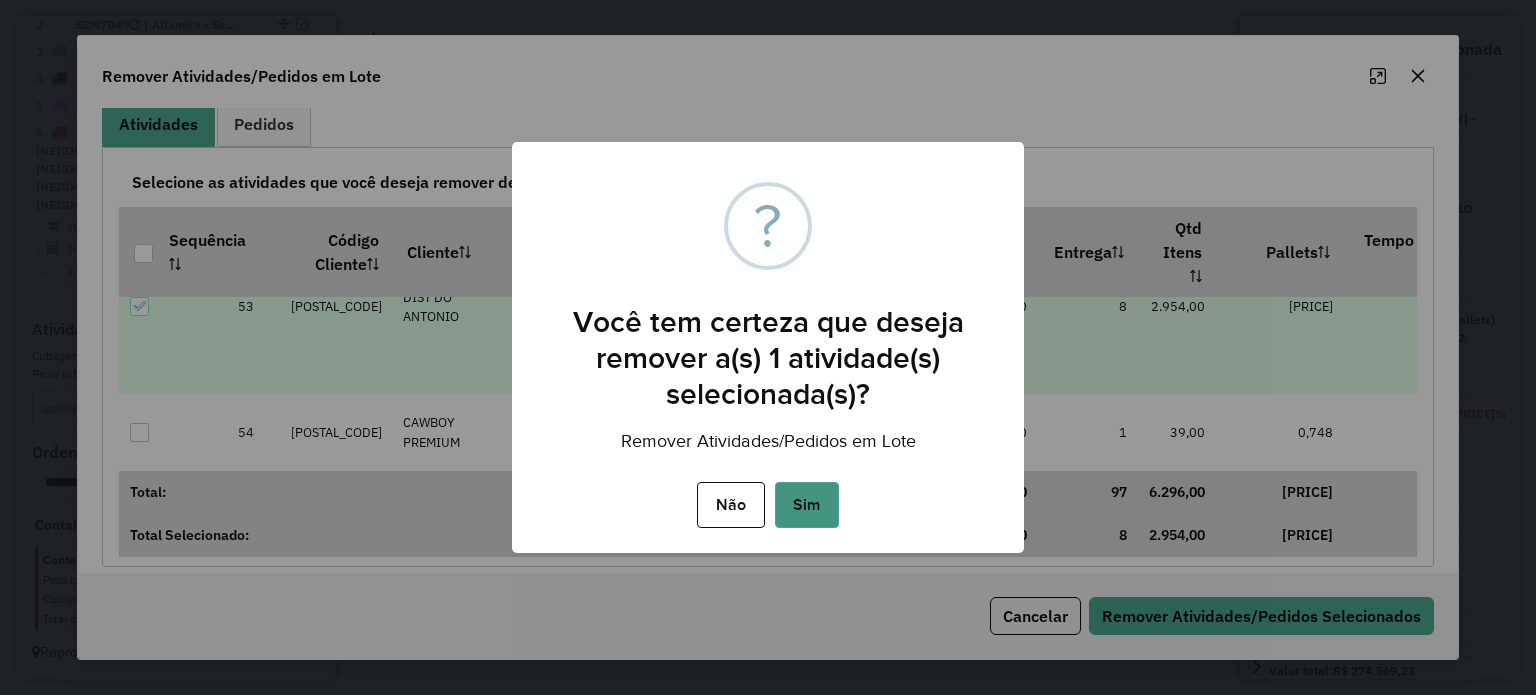 click on "Sim" at bounding box center (807, 505) 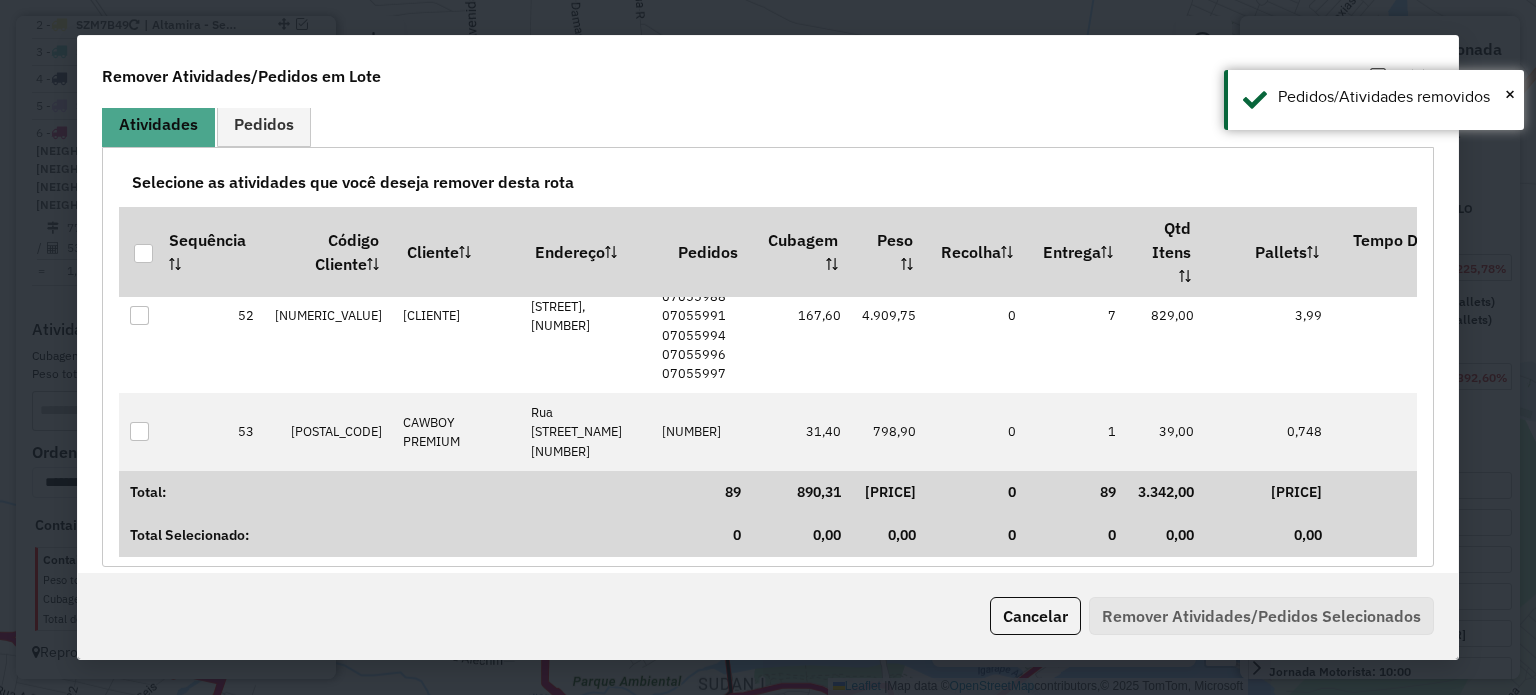 scroll, scrollTop: 3348, scrollLeft: 0, axis: vertical 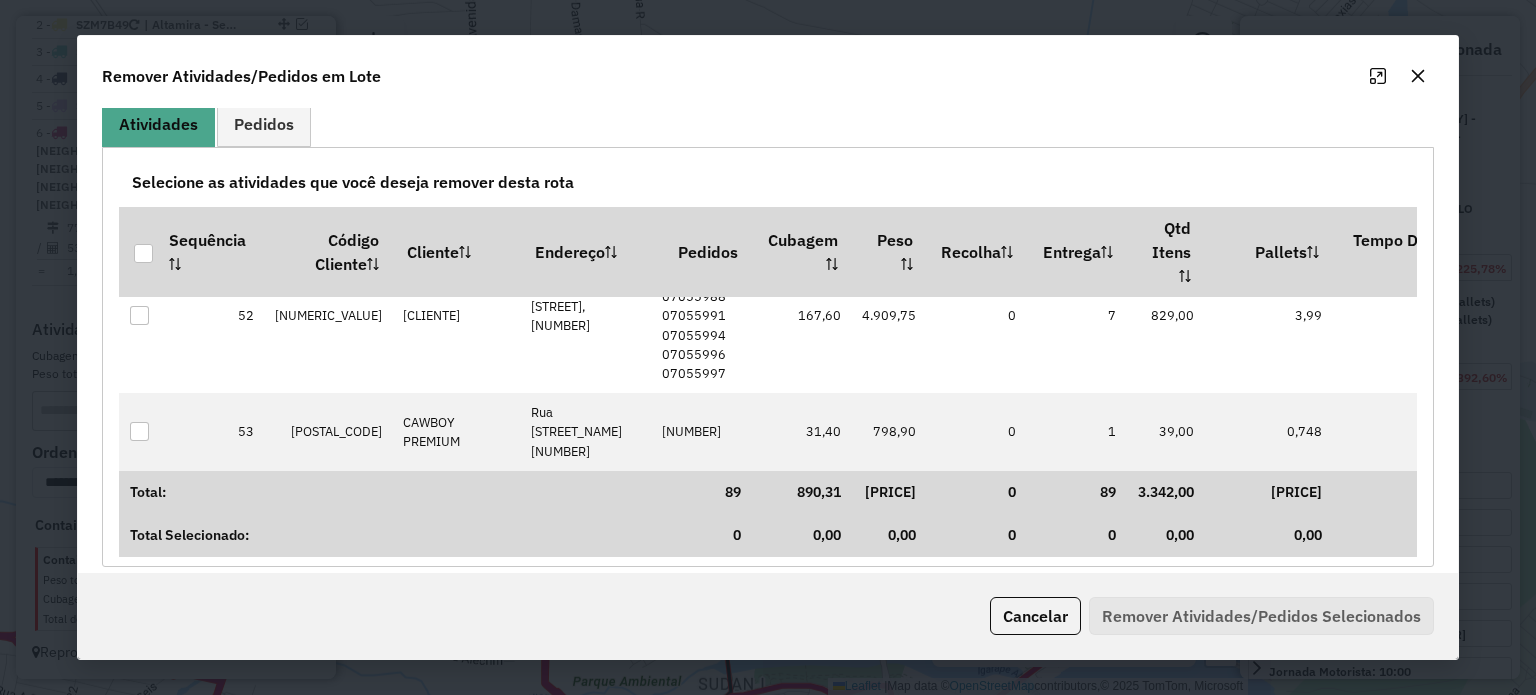 click 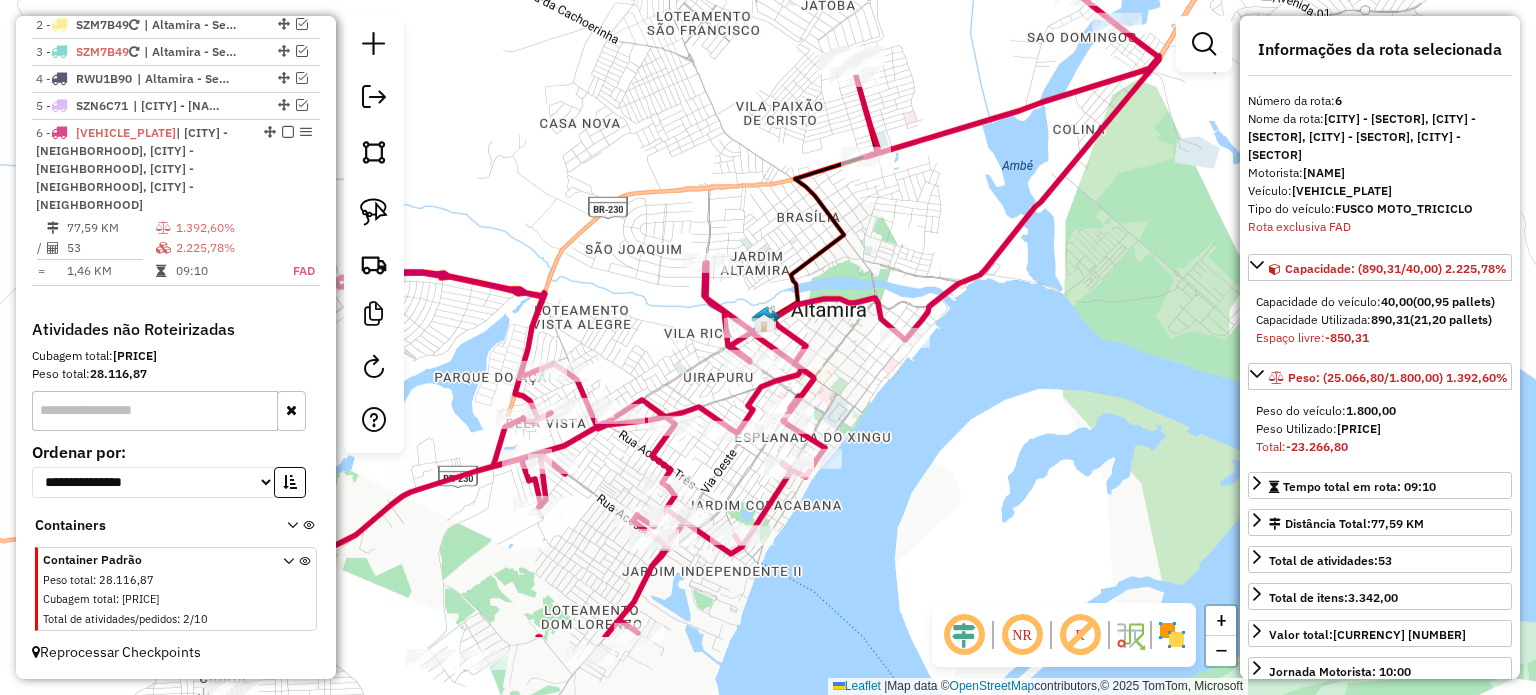 drag, startPoint x: 988, startPoint y: 226, endPoint x: 913, endPoint y: 99, distance: 147.49237 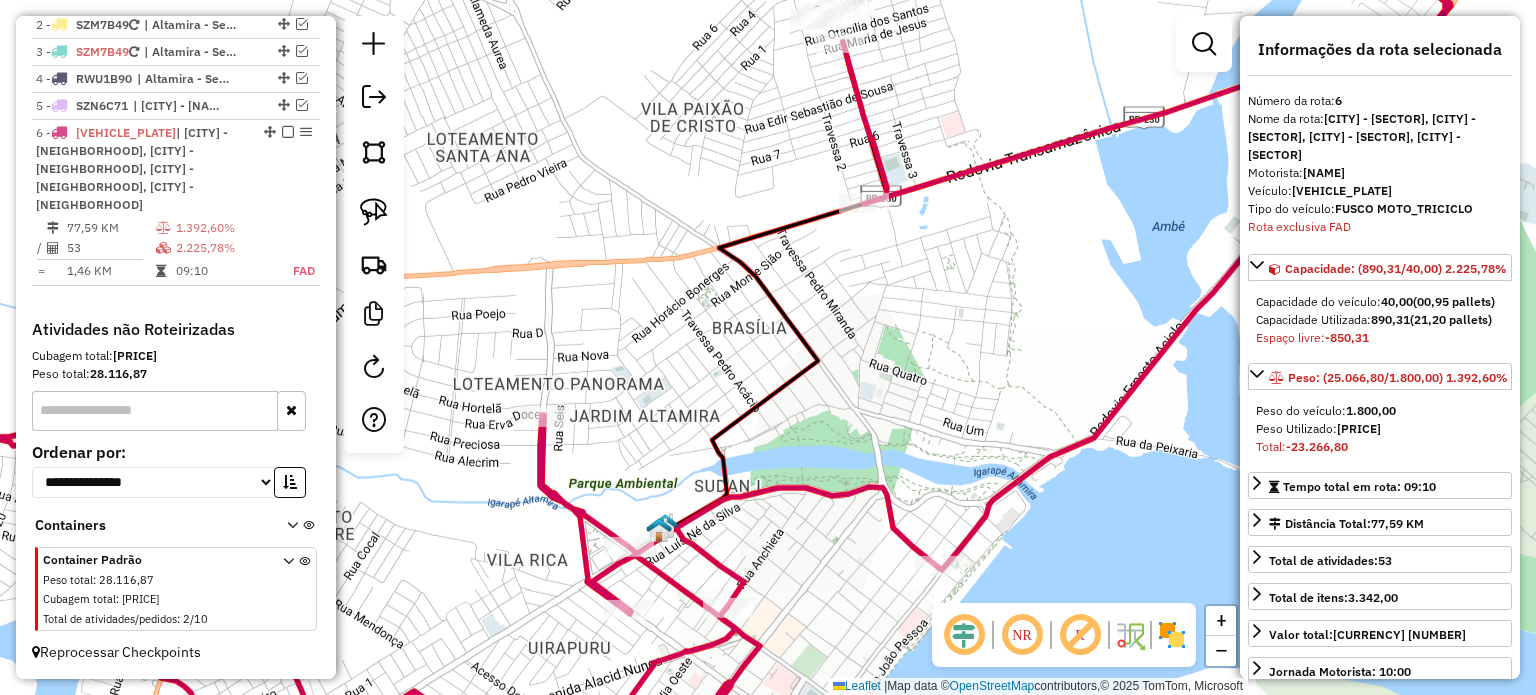 drag, startPoint x: 917, startPoint y: 131, endPoint x: 924, endPoint y: 82, distance: 49.497475 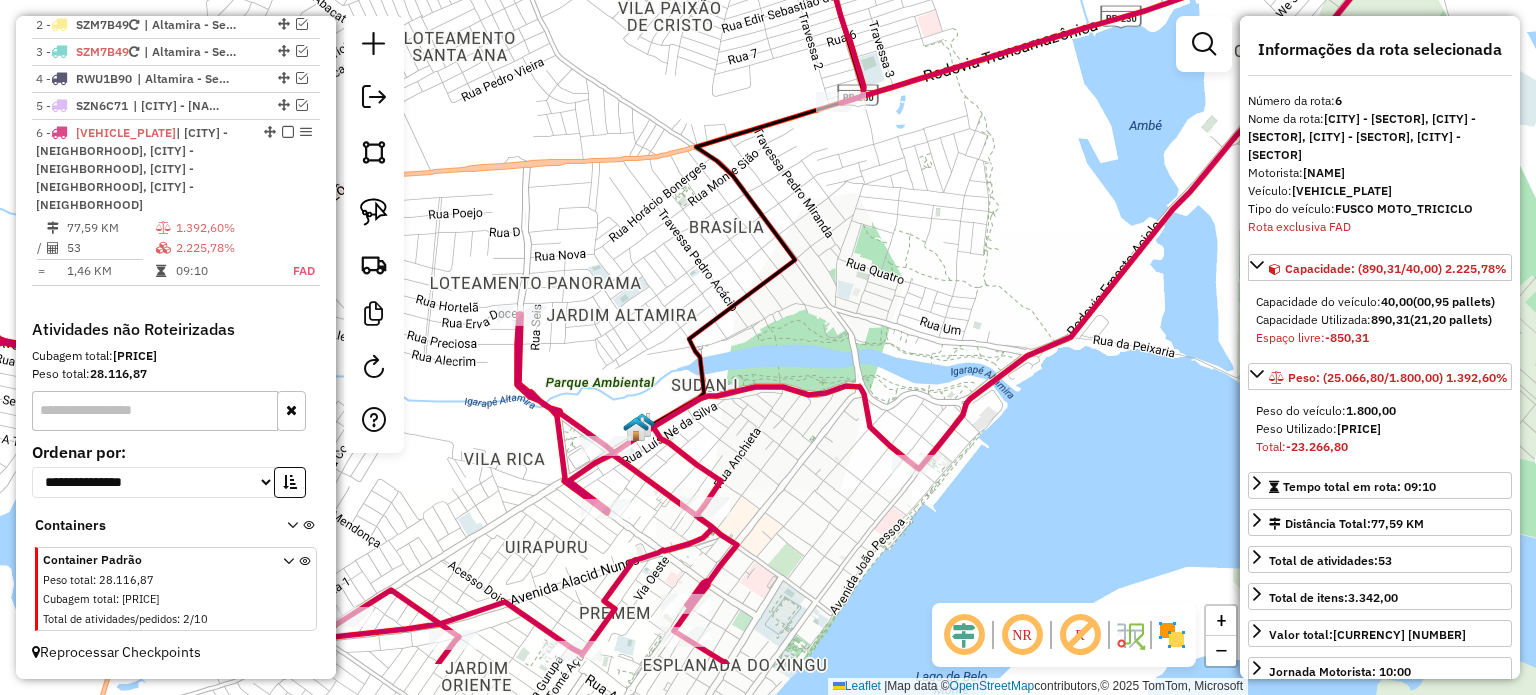 drag, startPoint x: 976, startPoint y: 344, endPoint x: 956, endPoint y: 228, distance: 117.71151 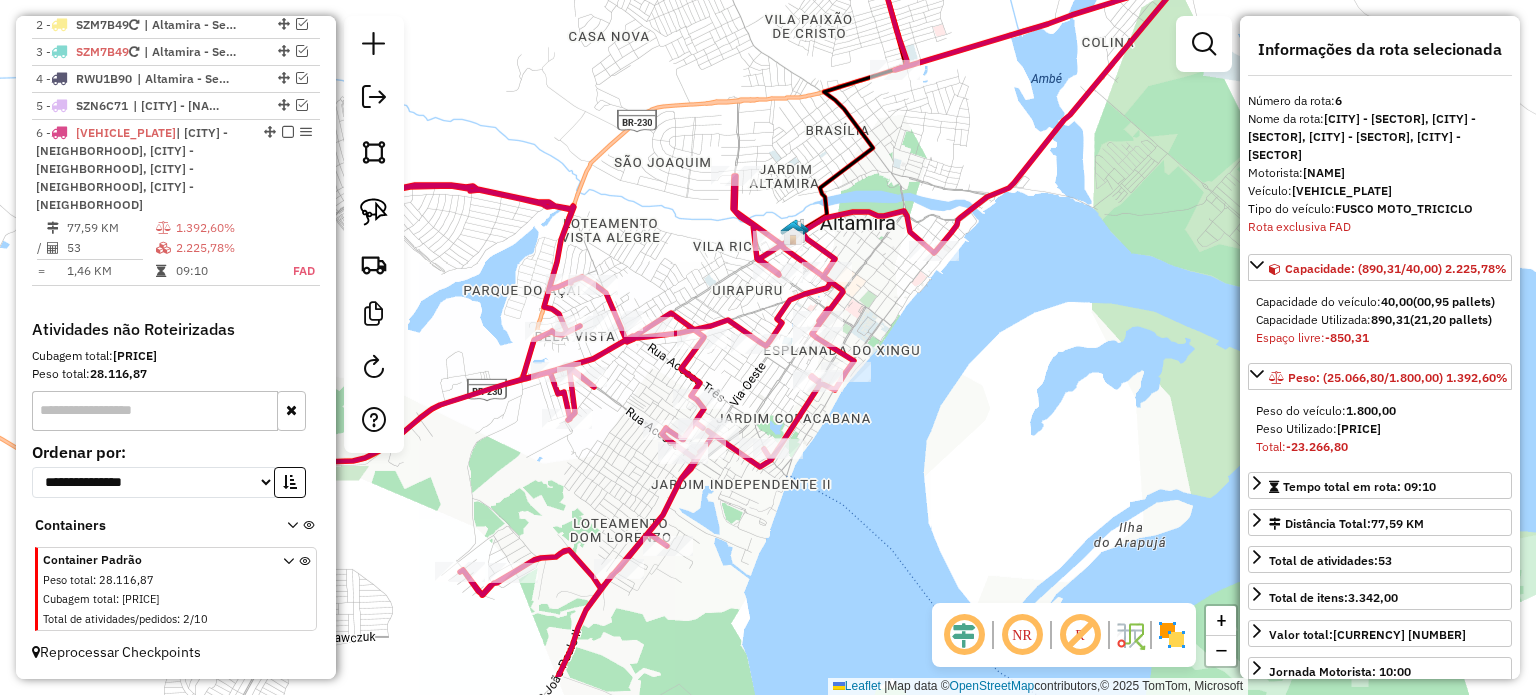 drag, startPoint x: 988, startPoint y: 257, endPoint x: 987, endPoint y: 165, distance: 92.00543 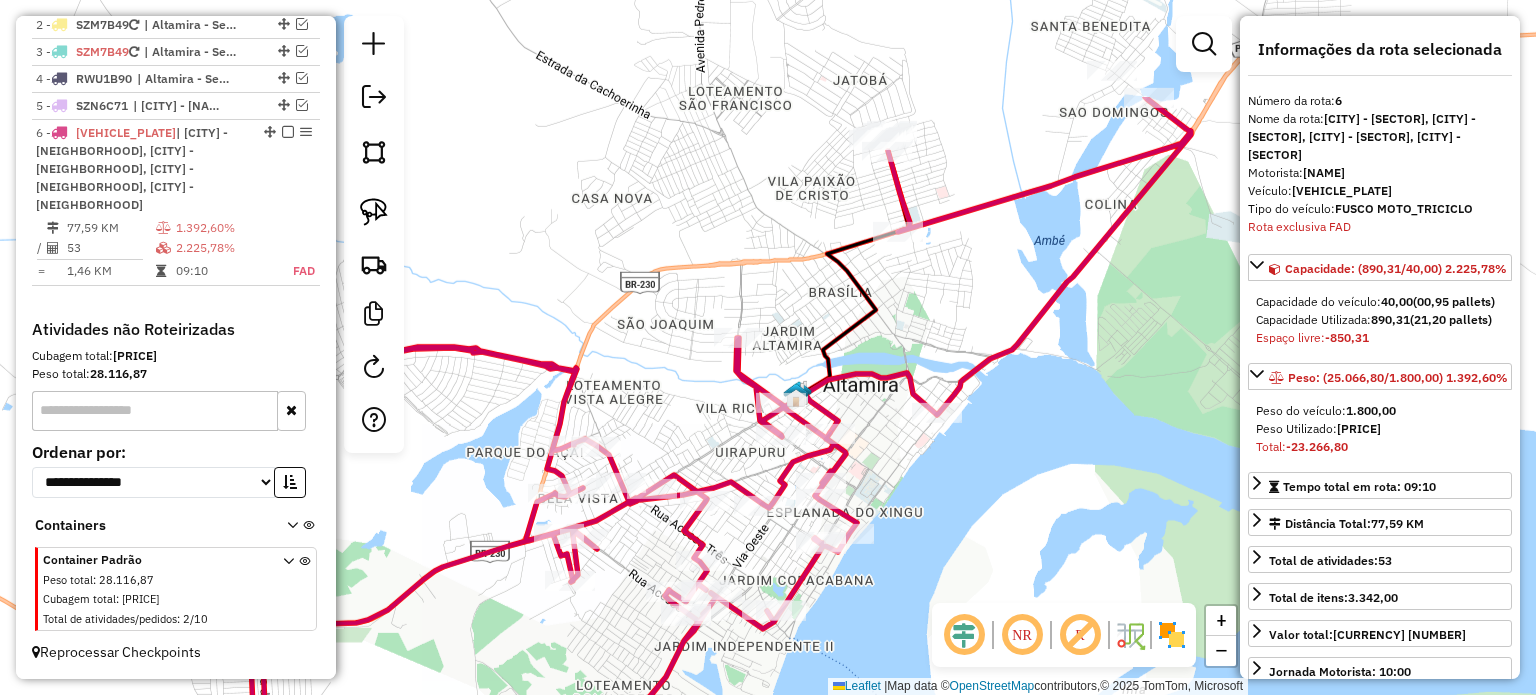 drag, startPoint x: 960, startPoint y: 107, endPoint x: 959, endPoint y: 269, distance: 162.00308 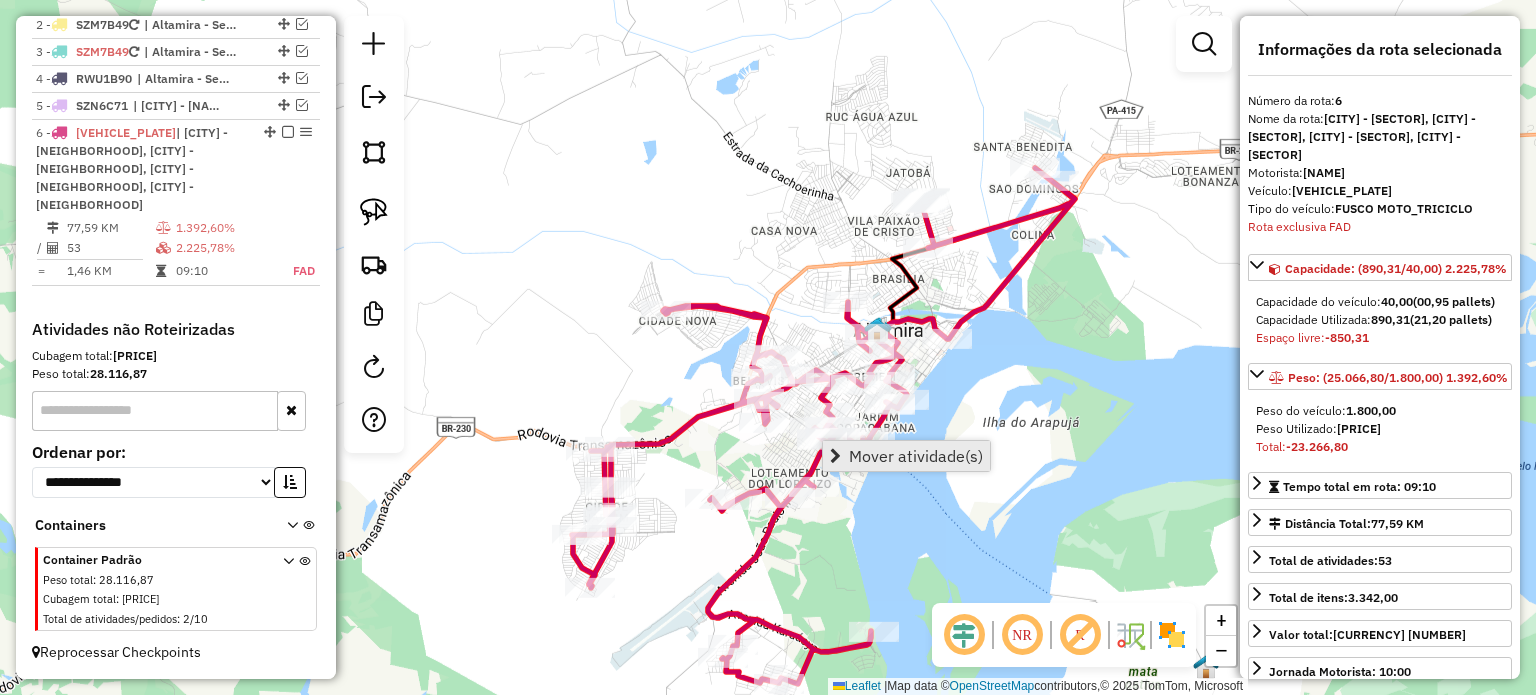 click on "Mover atividade(s)" at bounding box center (916, 456) 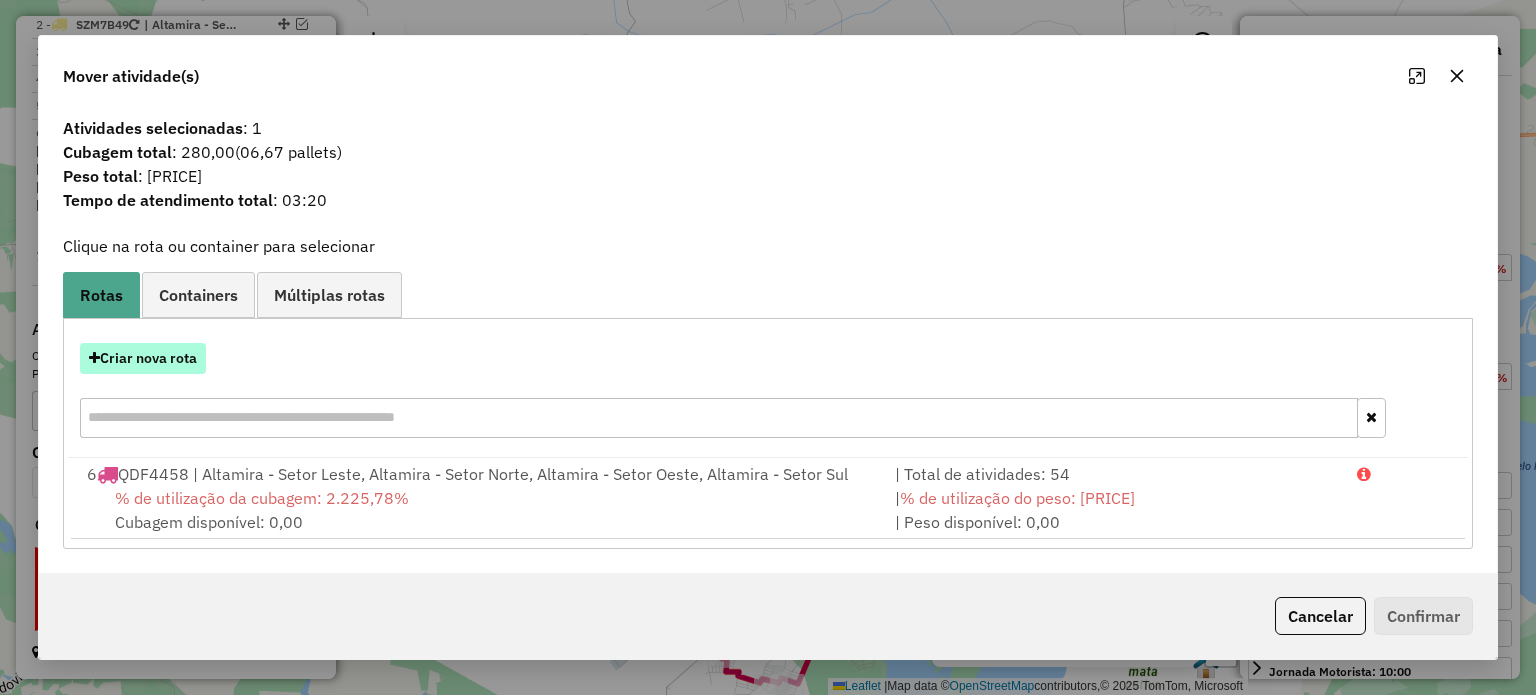 click on "Criar nova rota" at bounding box center (143, 358) 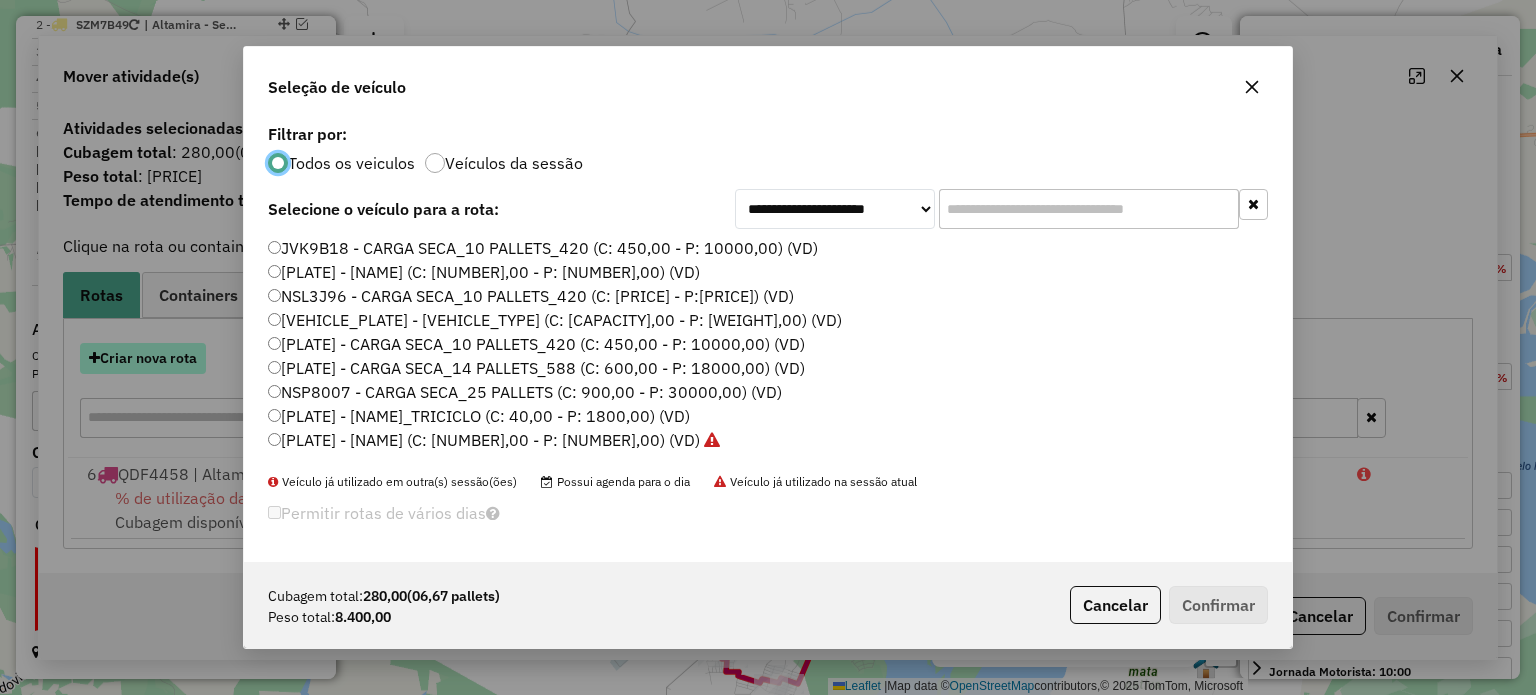 scroll, scrollTop: 10, scrollLeft: 6, axis: both 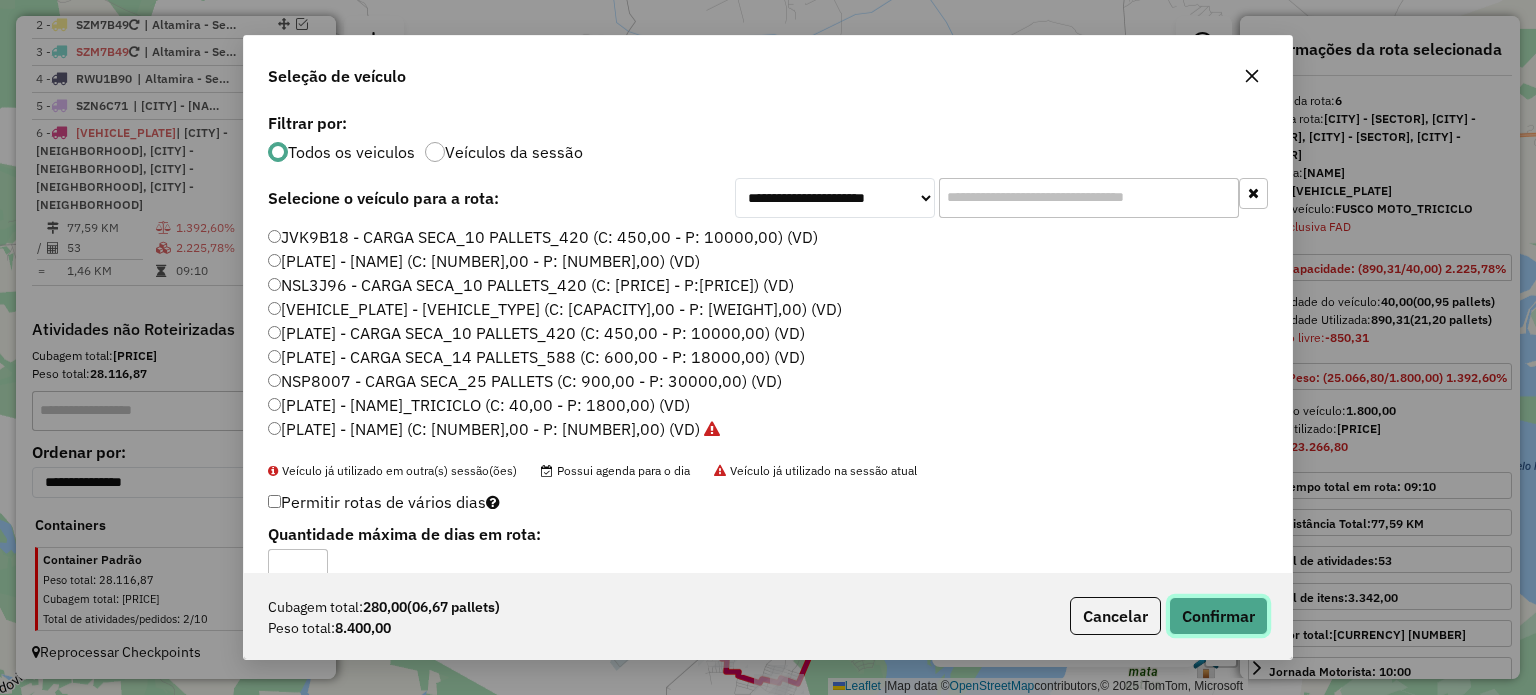 click on "Confirmar" 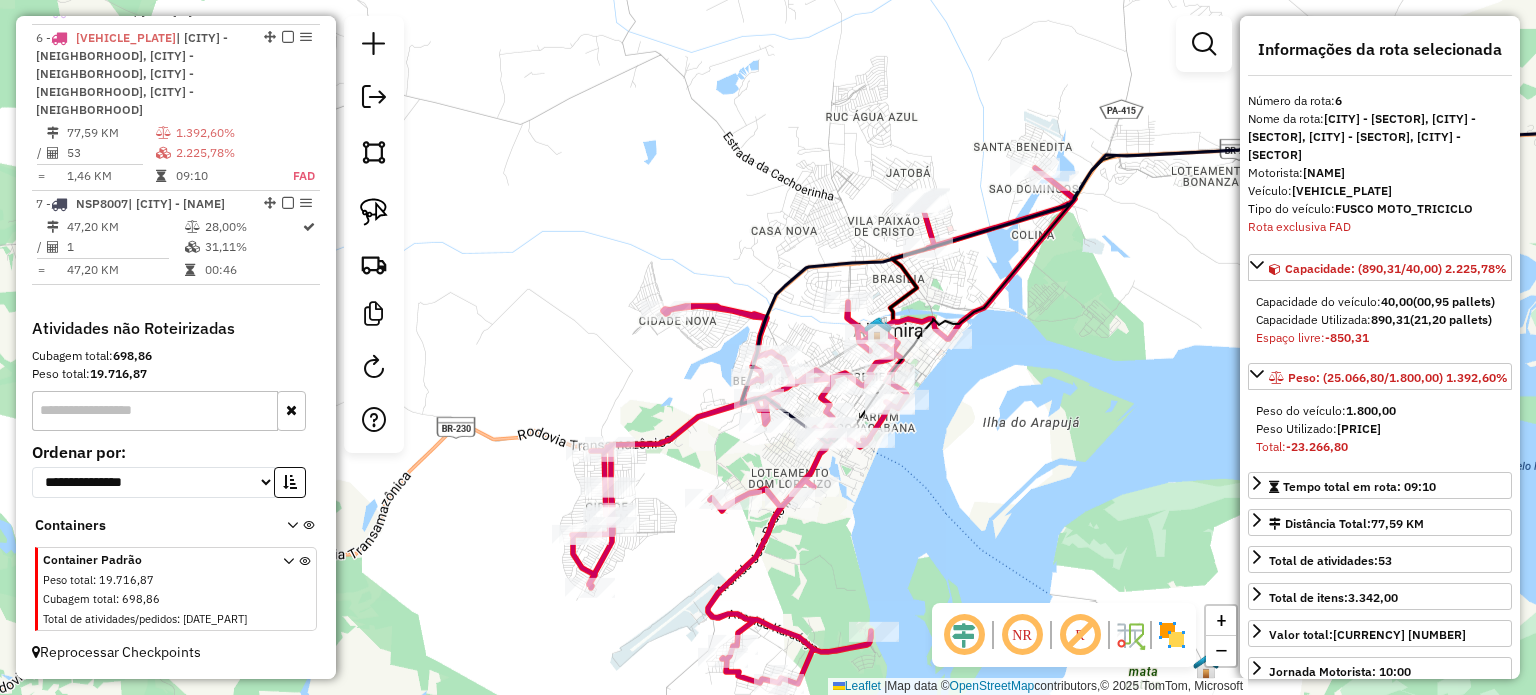 scroll, scrollTop: 923, scrollLeft: 0, axis: vertical 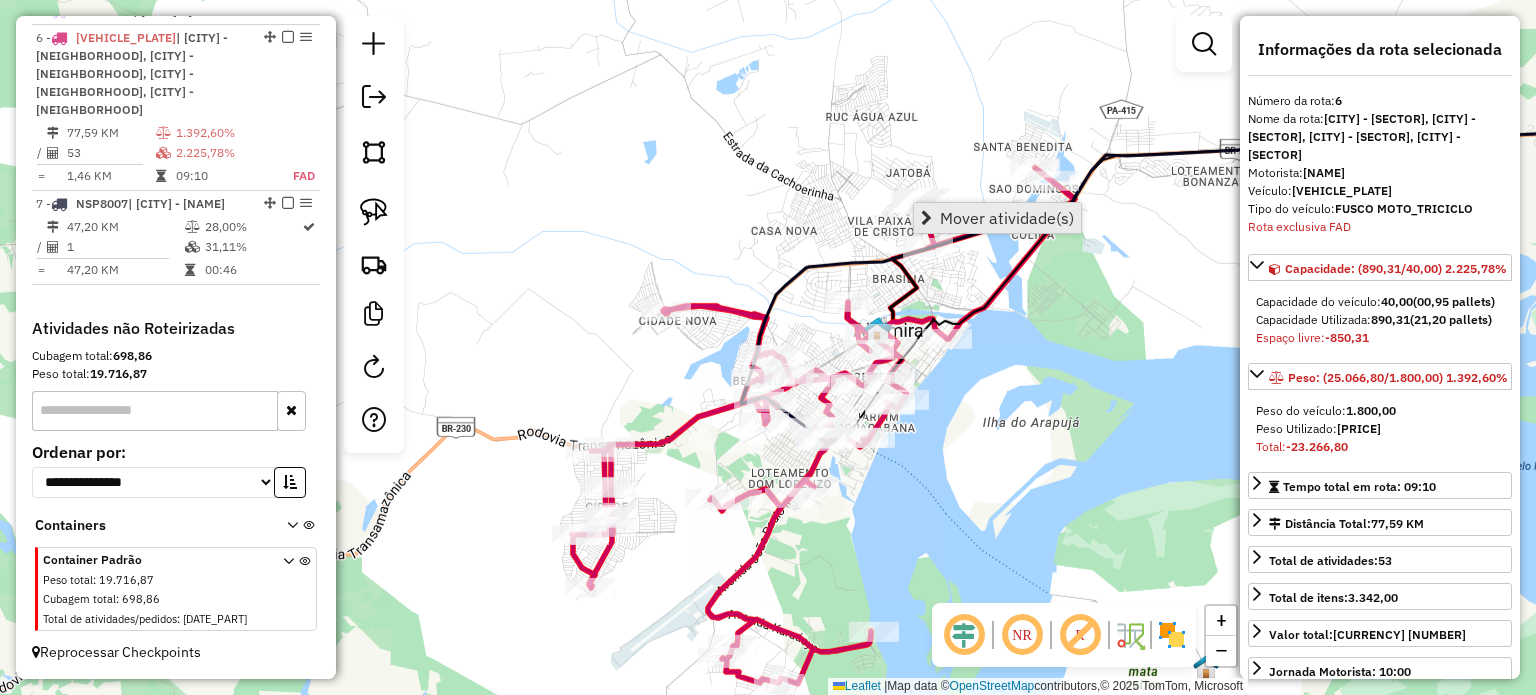 click on "Mover atividade(s)" at bounding box center [997, 218] 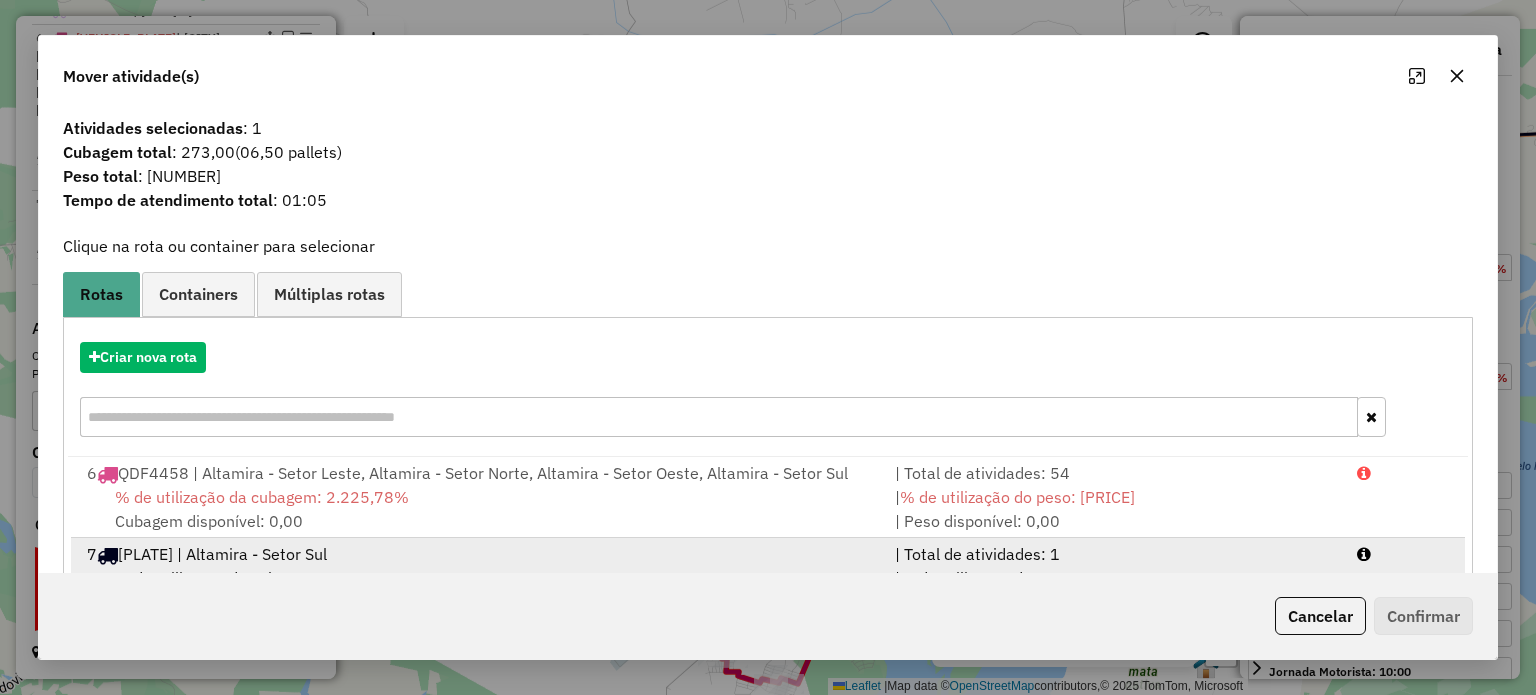 click on "[PLATE] | [NAME] - [NAME], [NAME] - [NAME]" at bounding box center [479, 554] 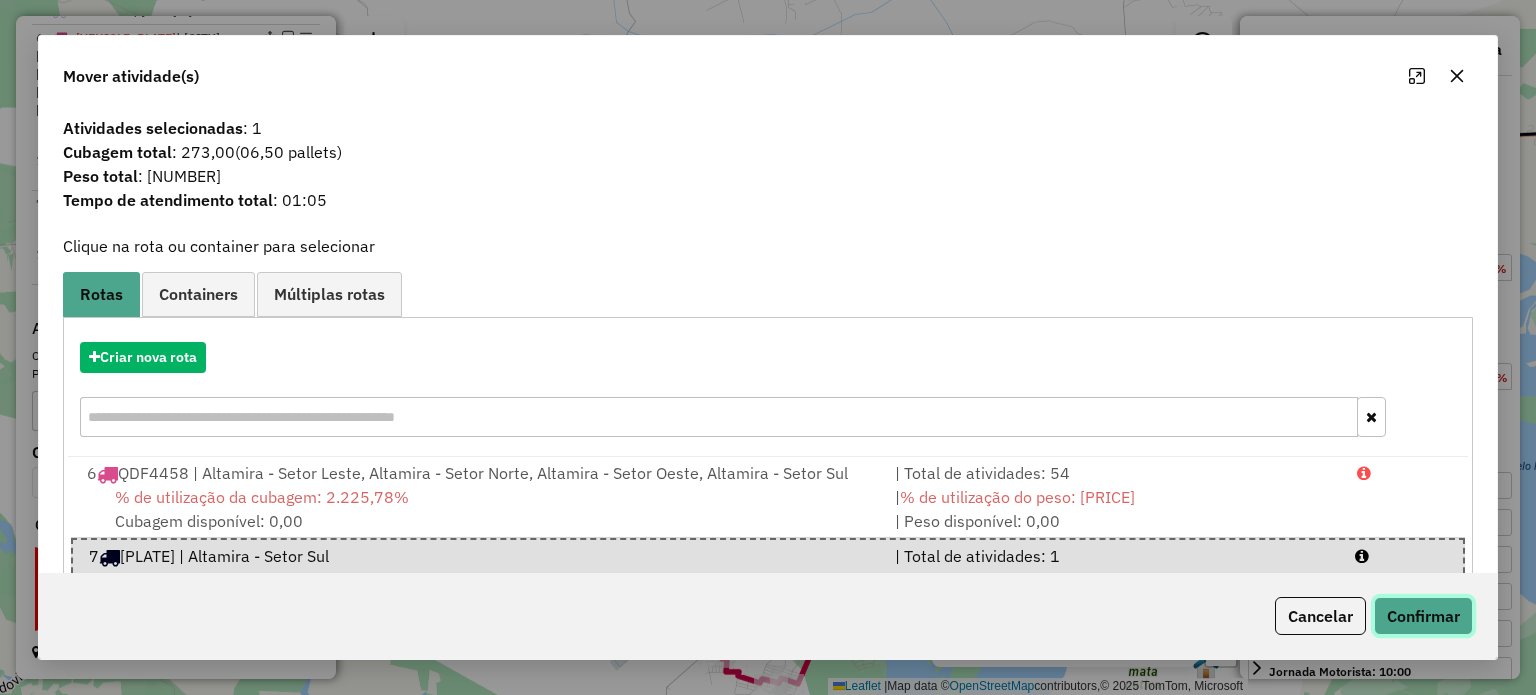 click on "Confirmar" 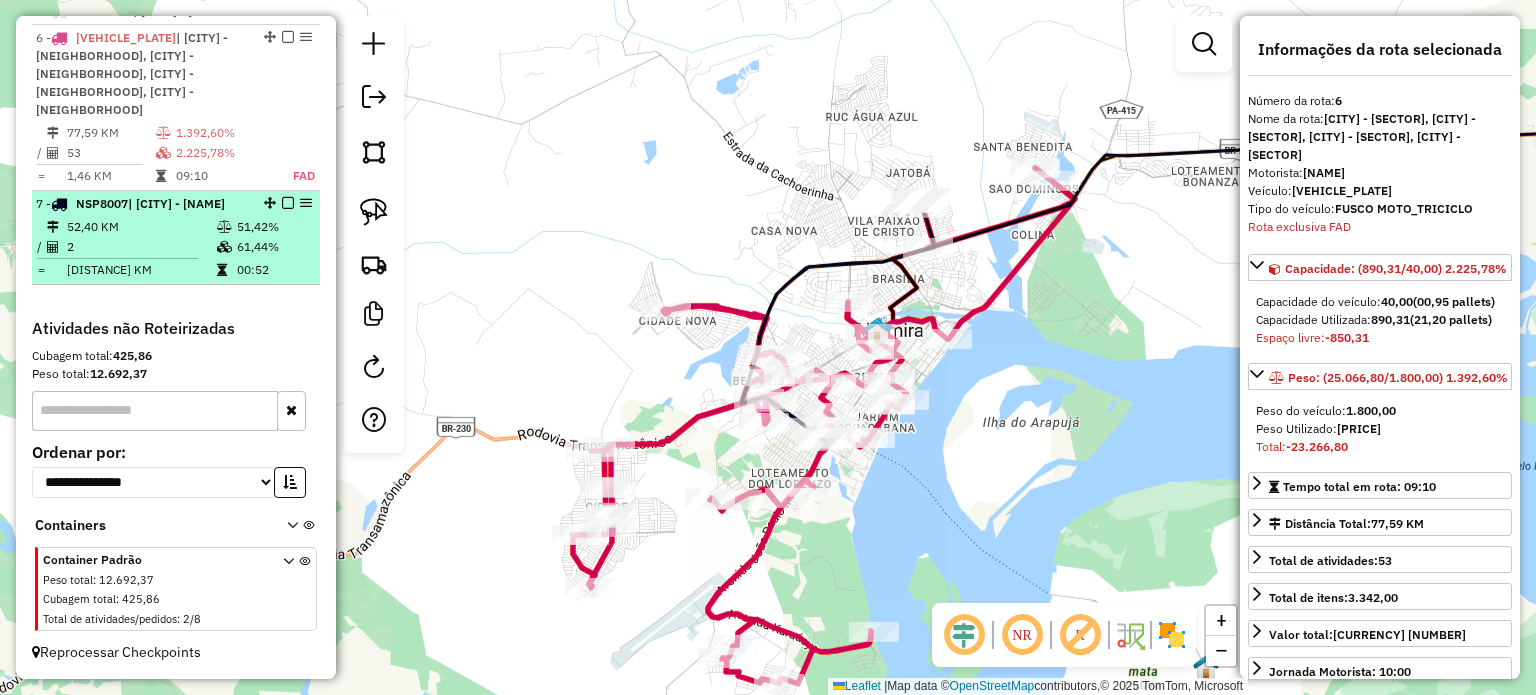 click at bounding box center (288, 203) 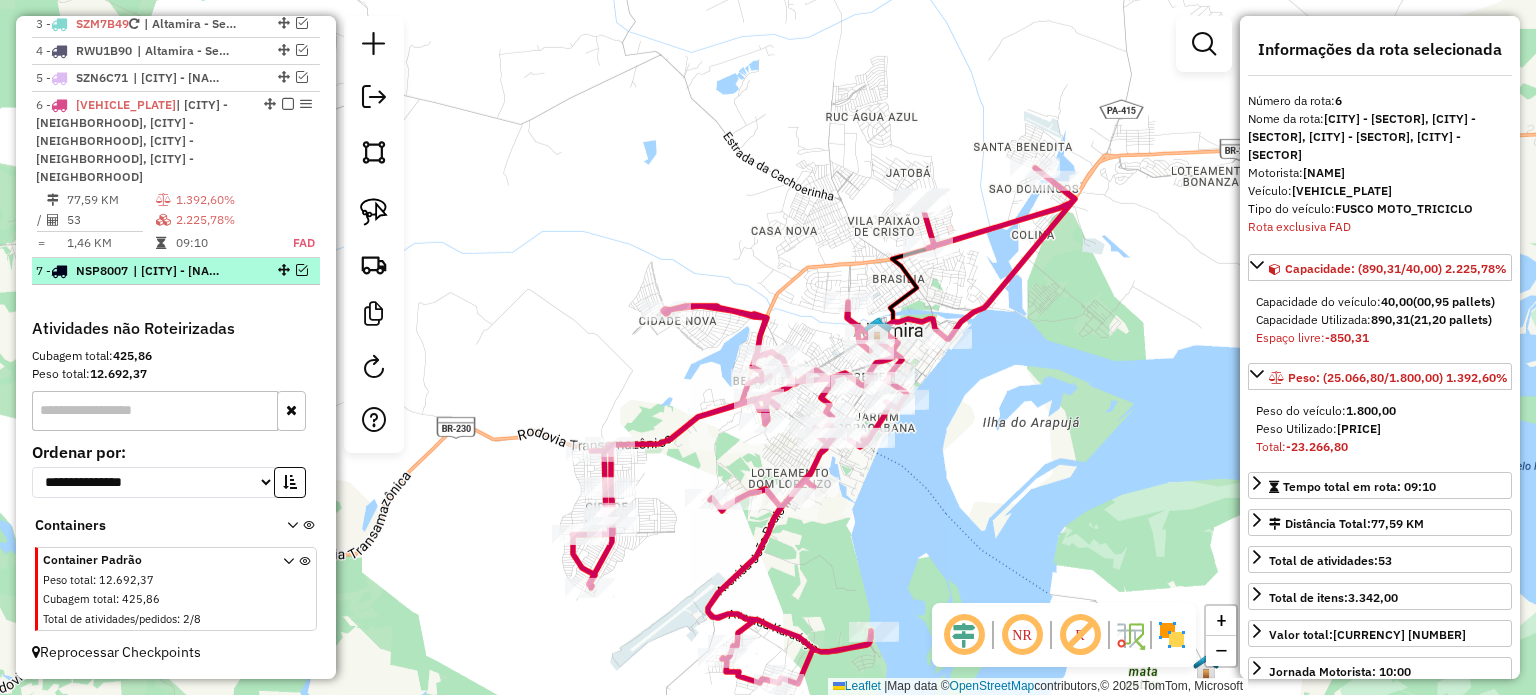 scroll, scrollTop: 838, scrollLeft: 0, axis: vertical 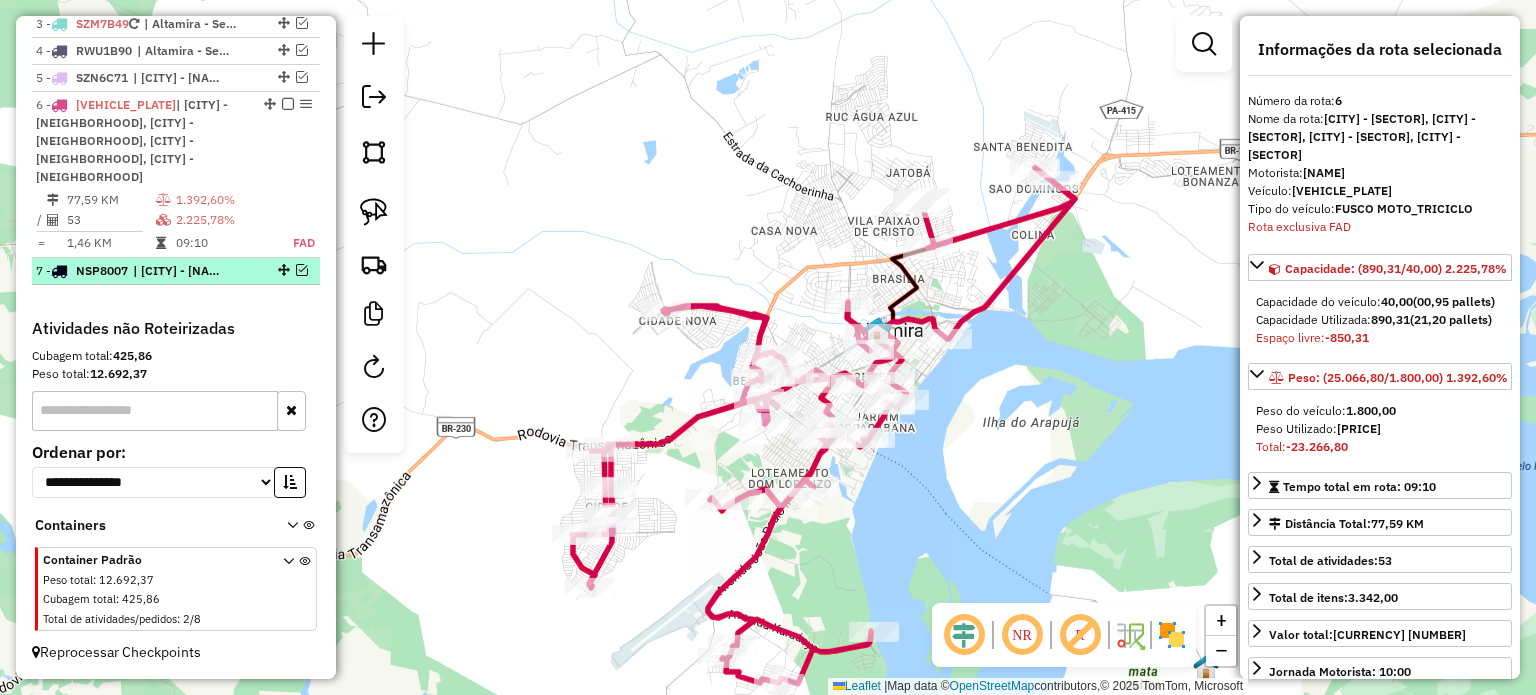 click at bounding box center (302, 270) 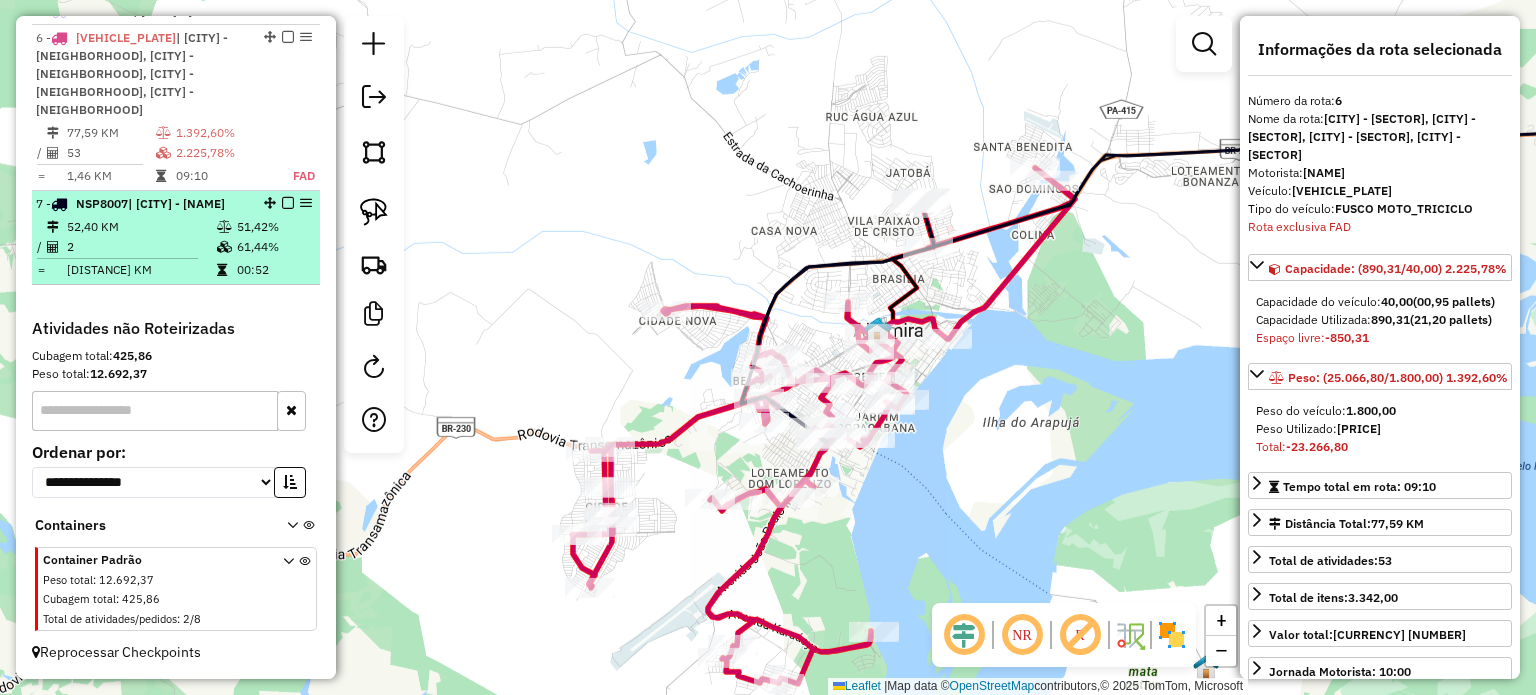 click at bounding box center [288, 203] 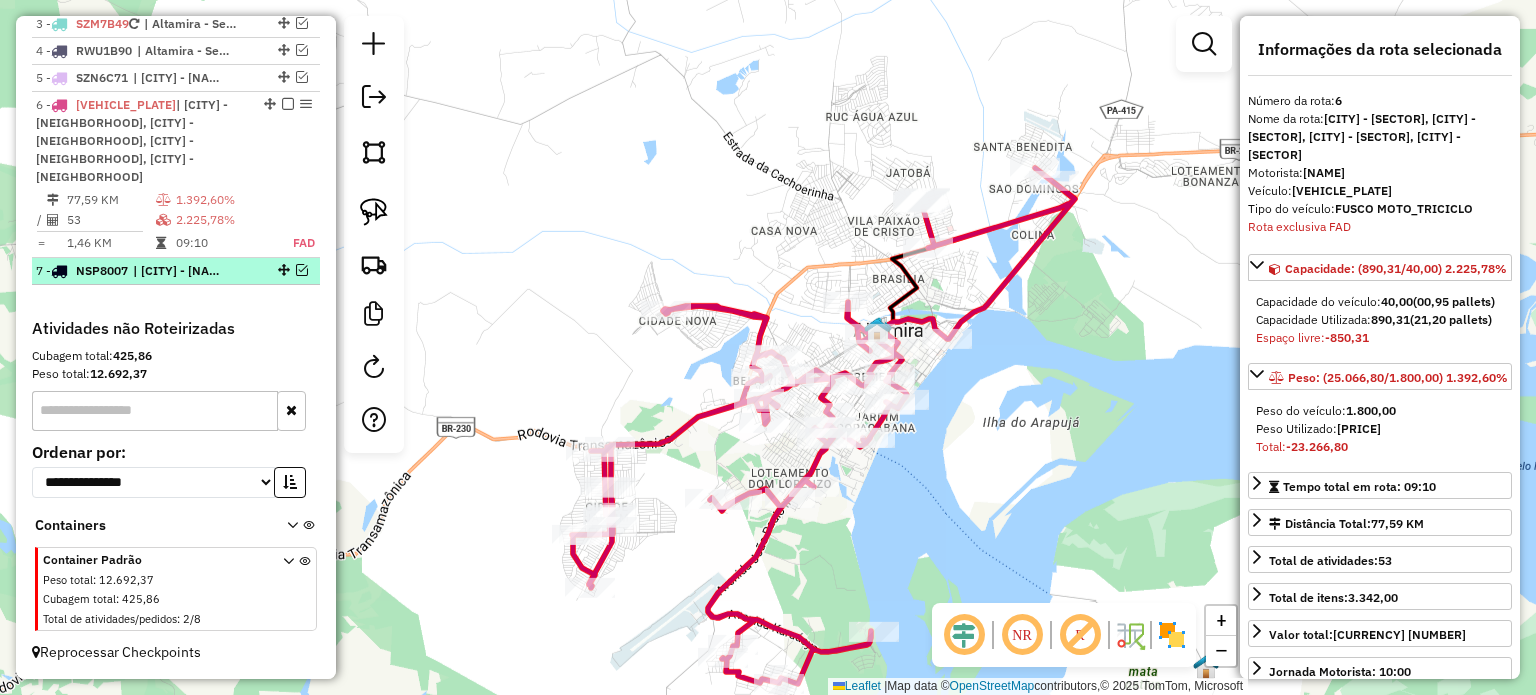 scroll, scrollTop: 838, scrollLeft: 0, axis: vertical 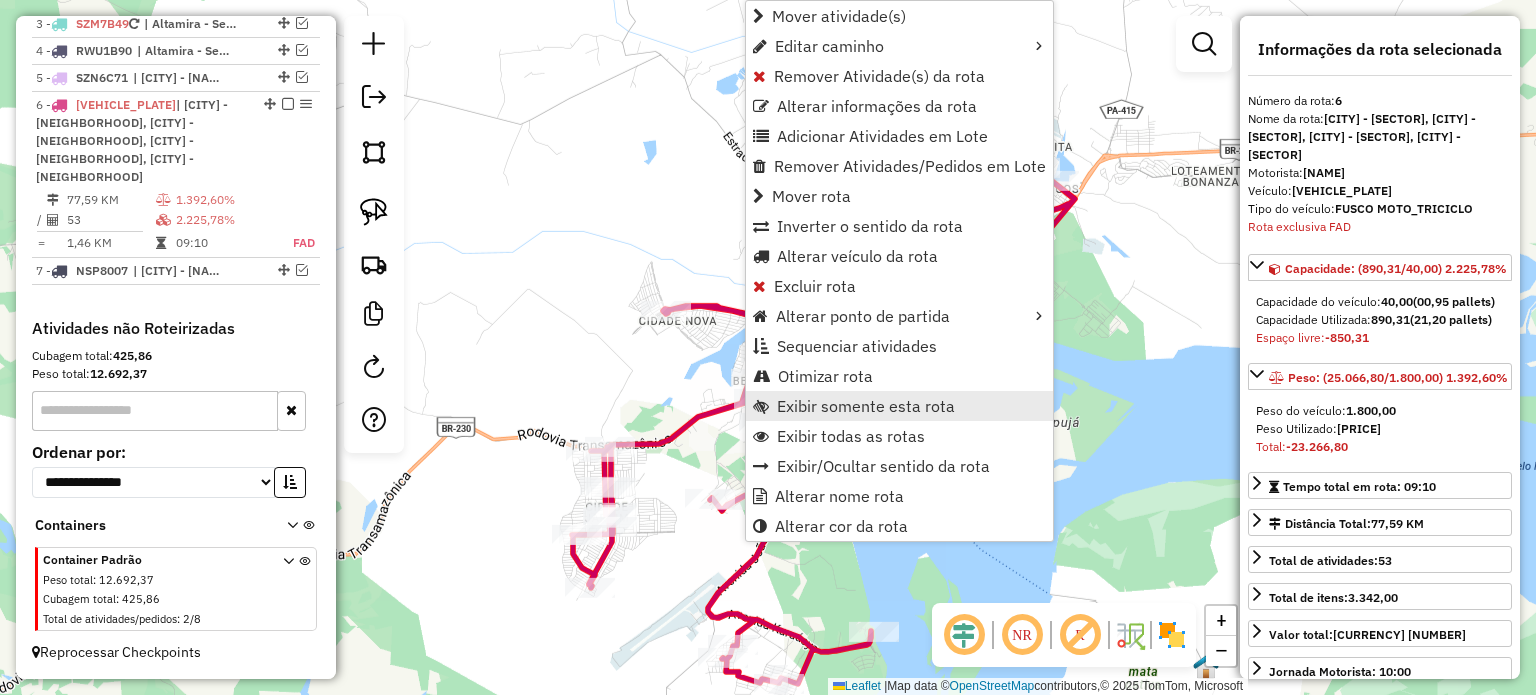 click on "Exibir somente esta rota" at bounding box center [866, 406] 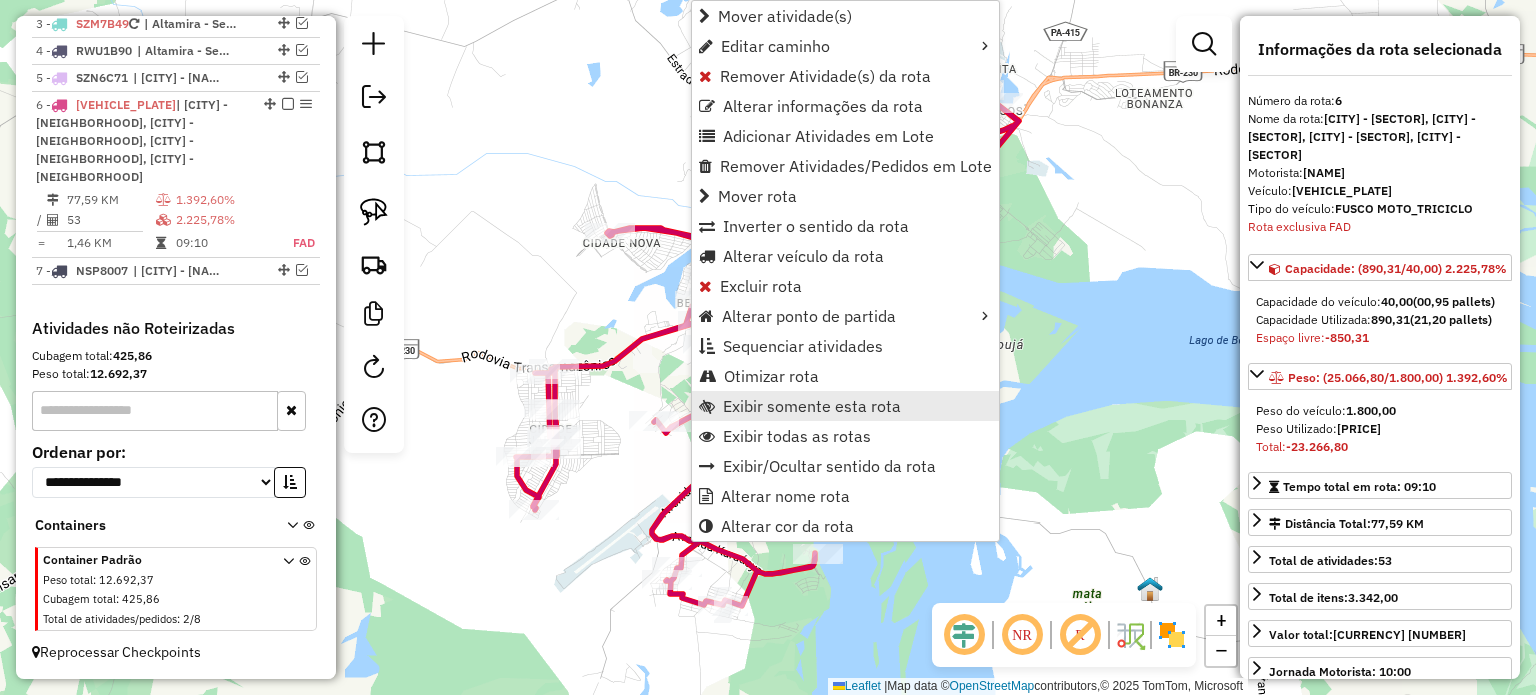 click on "Exibir somente esta rota" at bounding box center [812, 406] 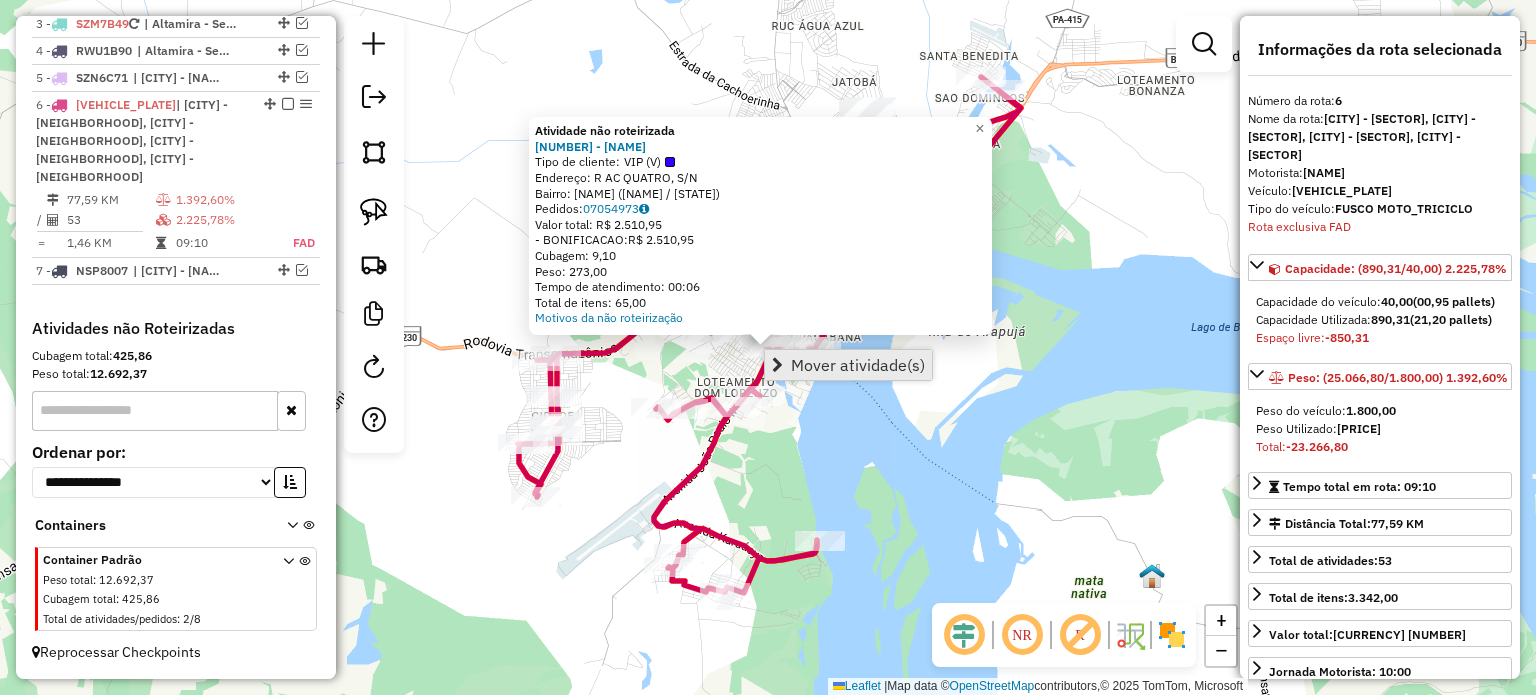 click on "Mover atividade(s)" at bounding box center (858, 365) 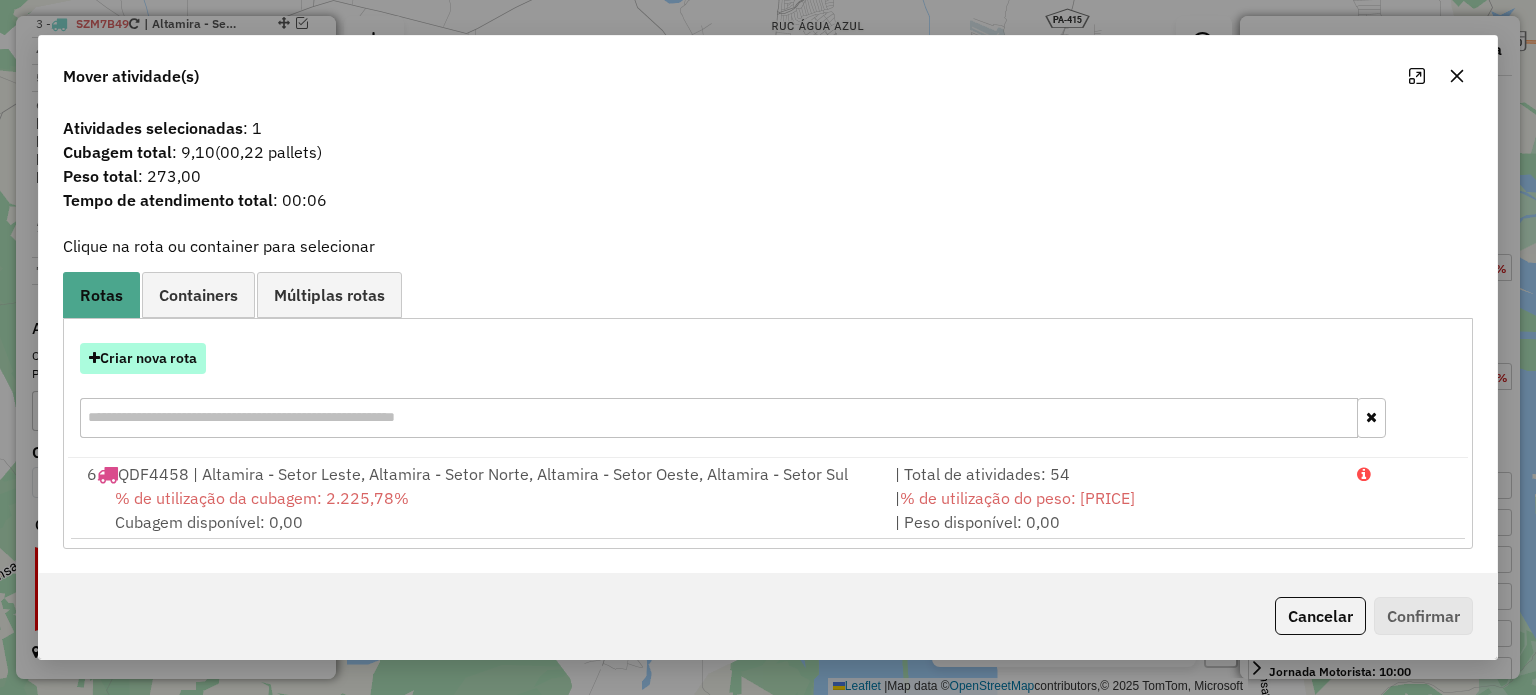 click on "Criar nova rota" at bounding box center [143, 358] 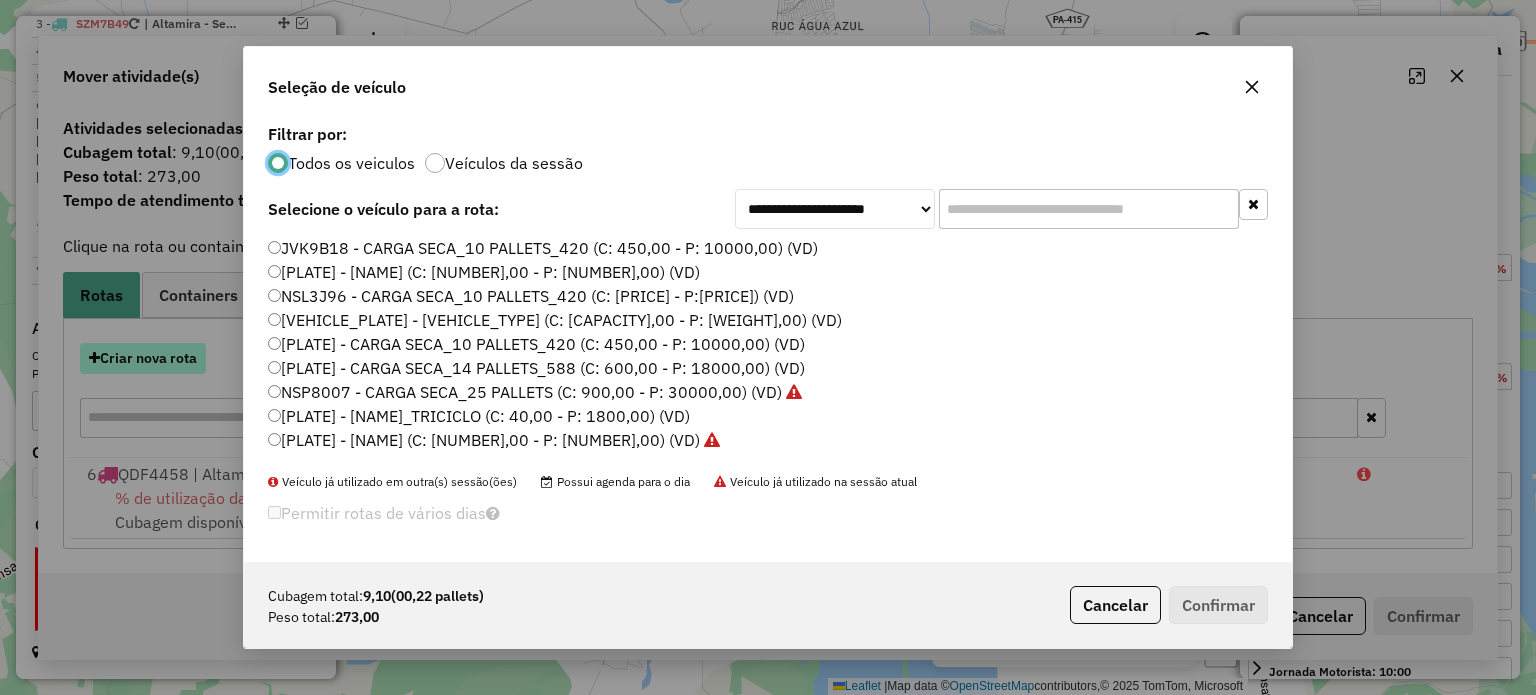 scroll, scrollTop: 10, scrollLeft: 6, axis: both 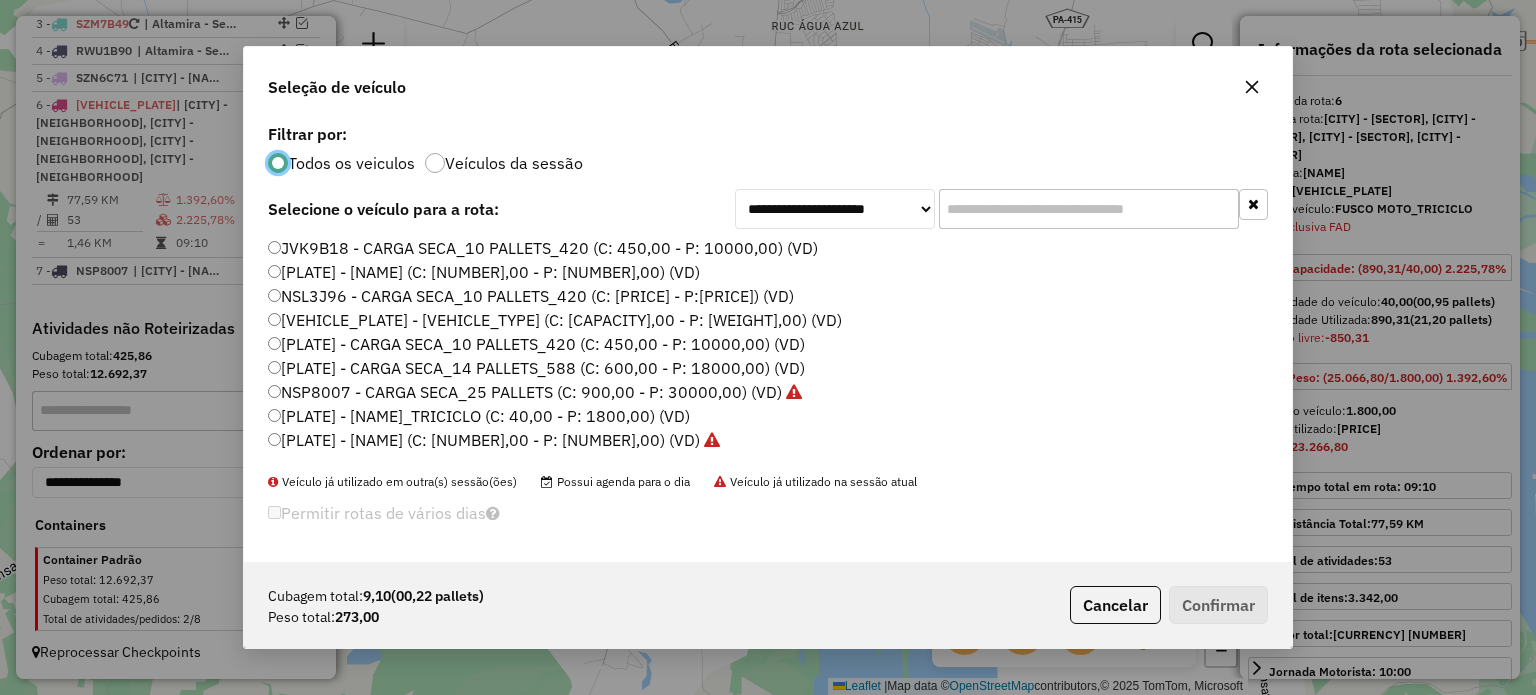 click on "NSP8007 - CARGA SECA_25 PALLETS (C: 900,00 - P: 30000,00) (VD)" 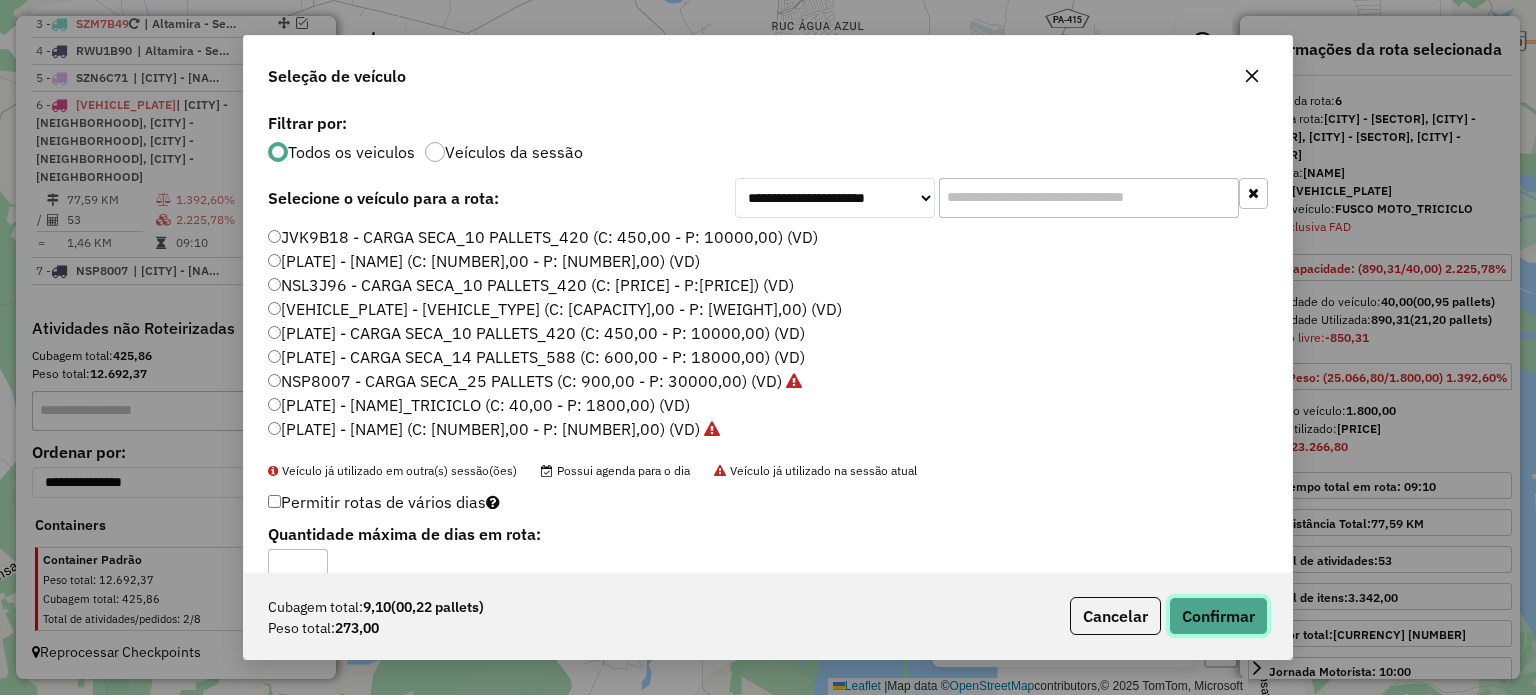 click on "Confirmar" 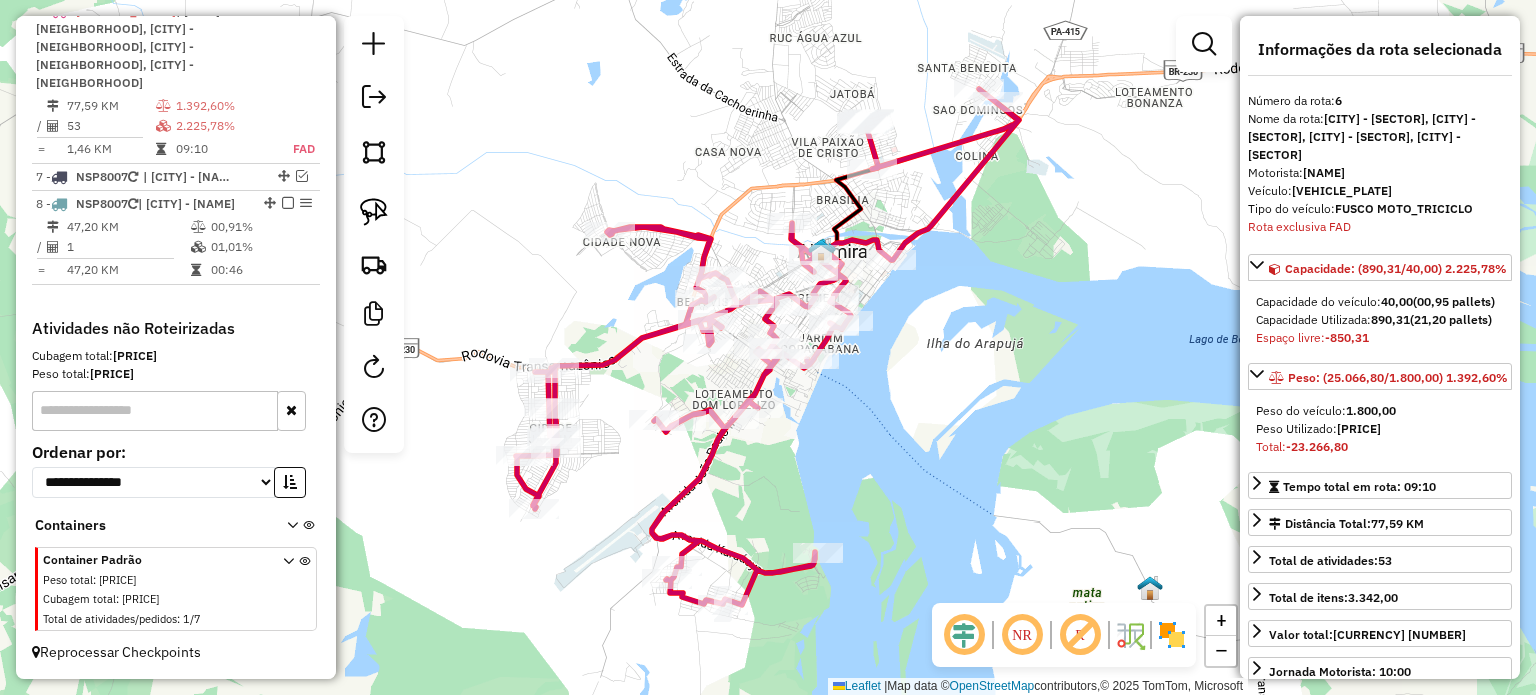 scroll, scrollTop: 934, scrollLeft: 0, axis: vertical 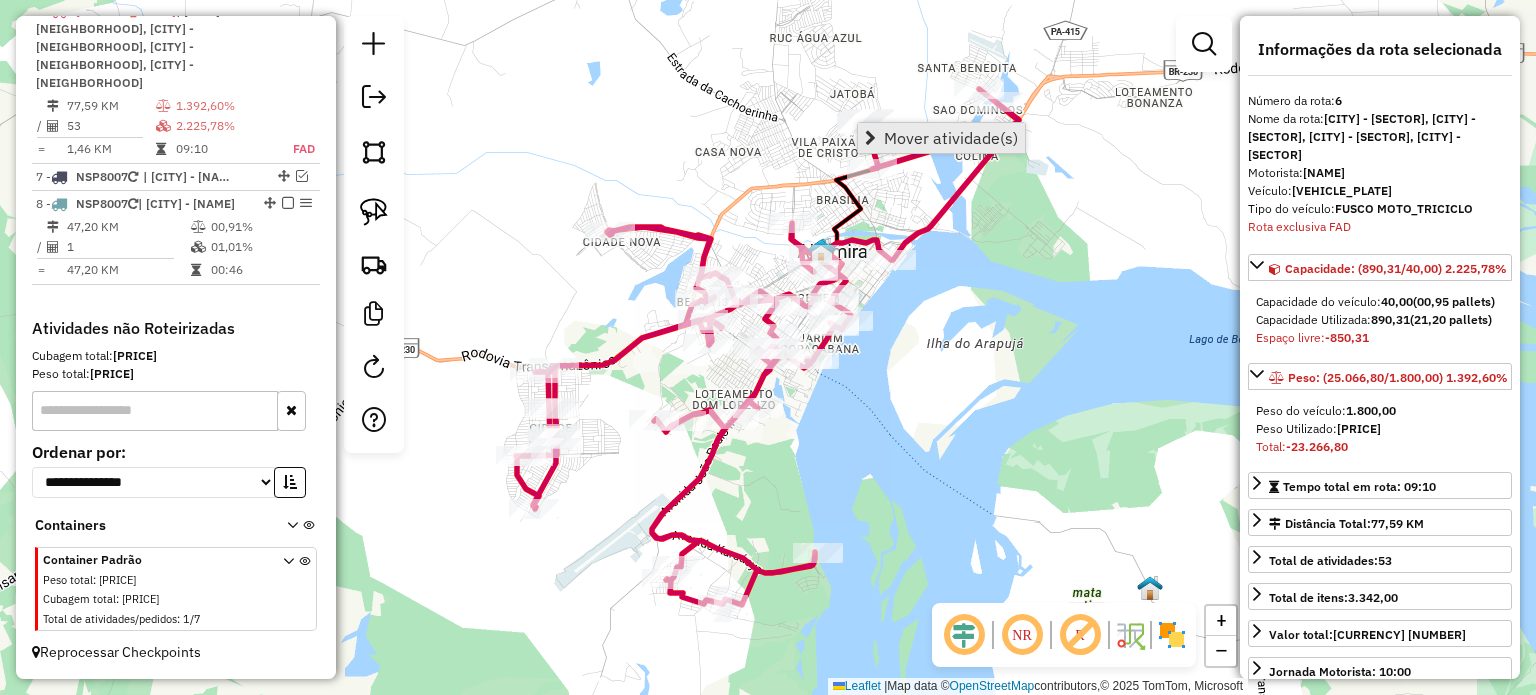 click on "Mover atividade(s)" at bounding box center (951, 138) 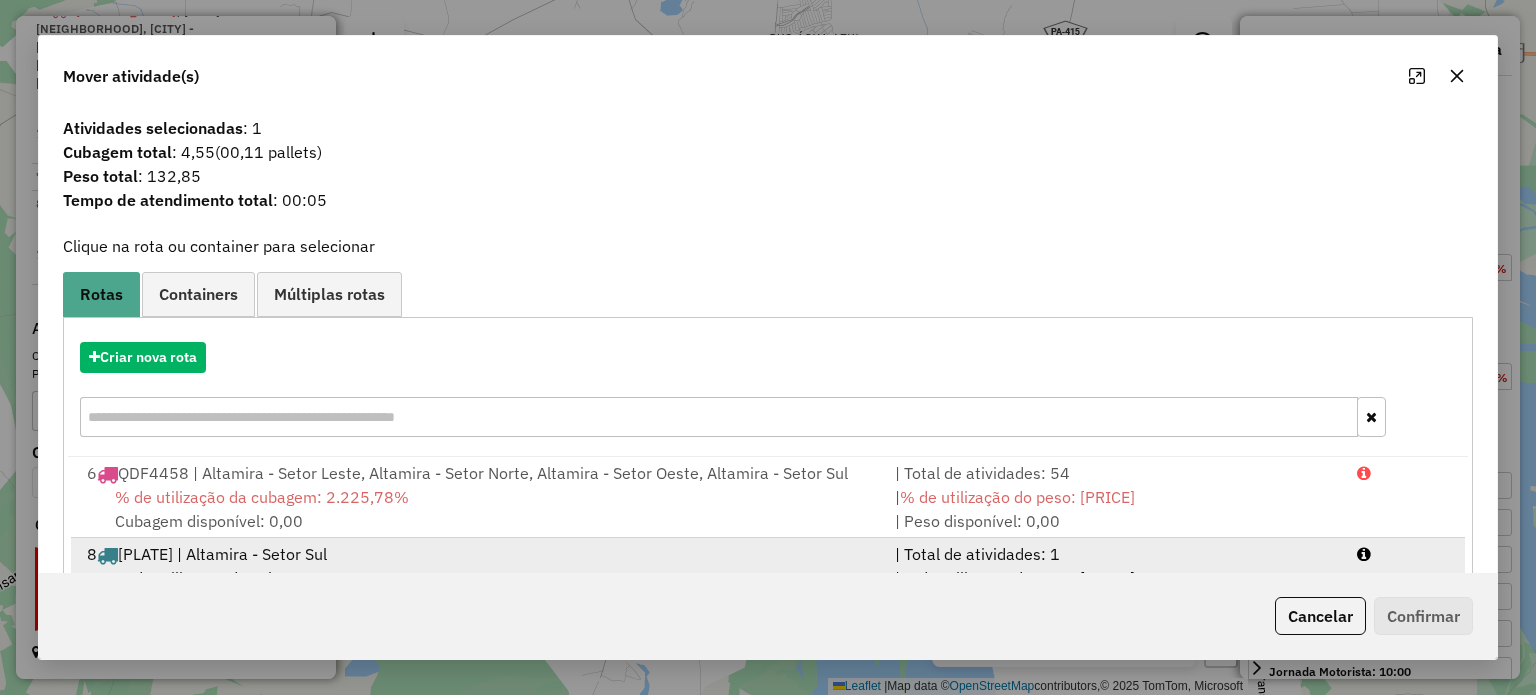click on "[NUMBER] [PLATE] | [CITY] - [NAME]" at bounding box center (479, 554) 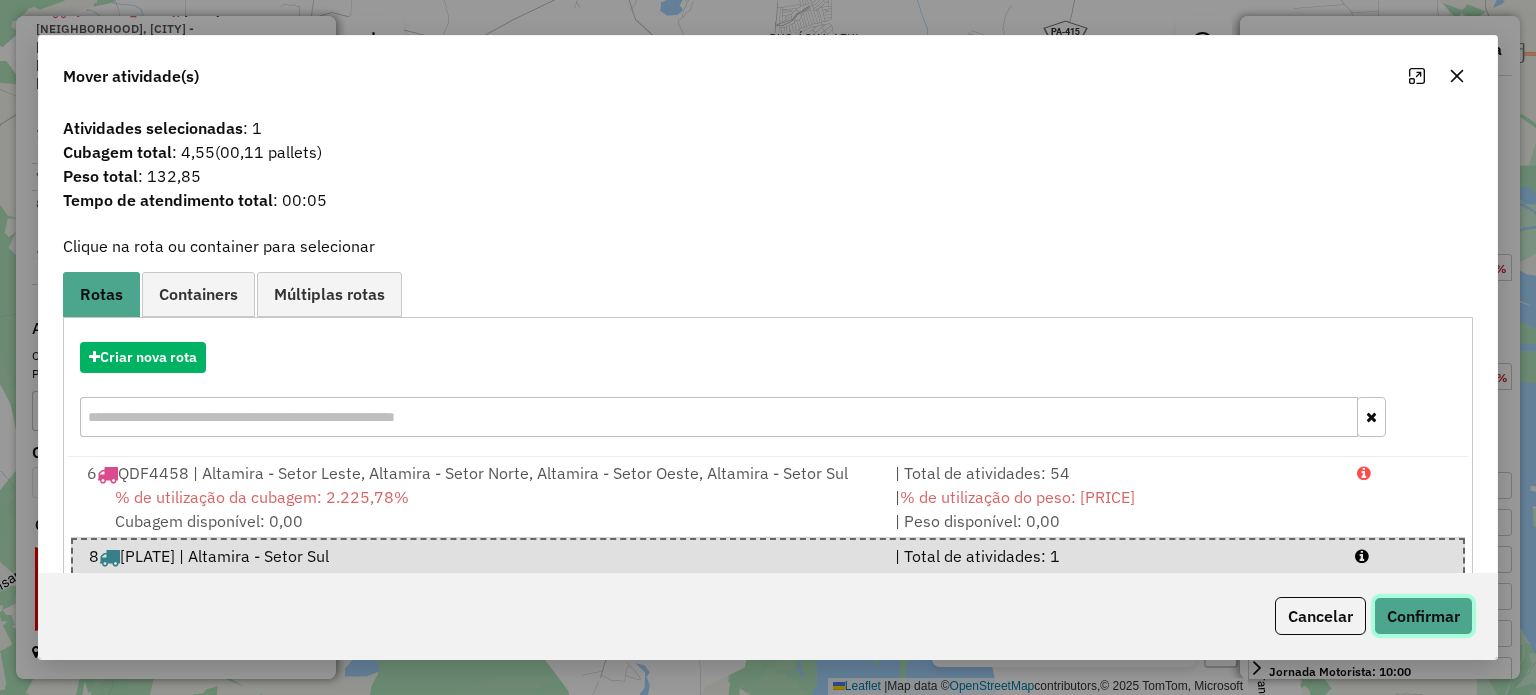 click on "Confirmar" 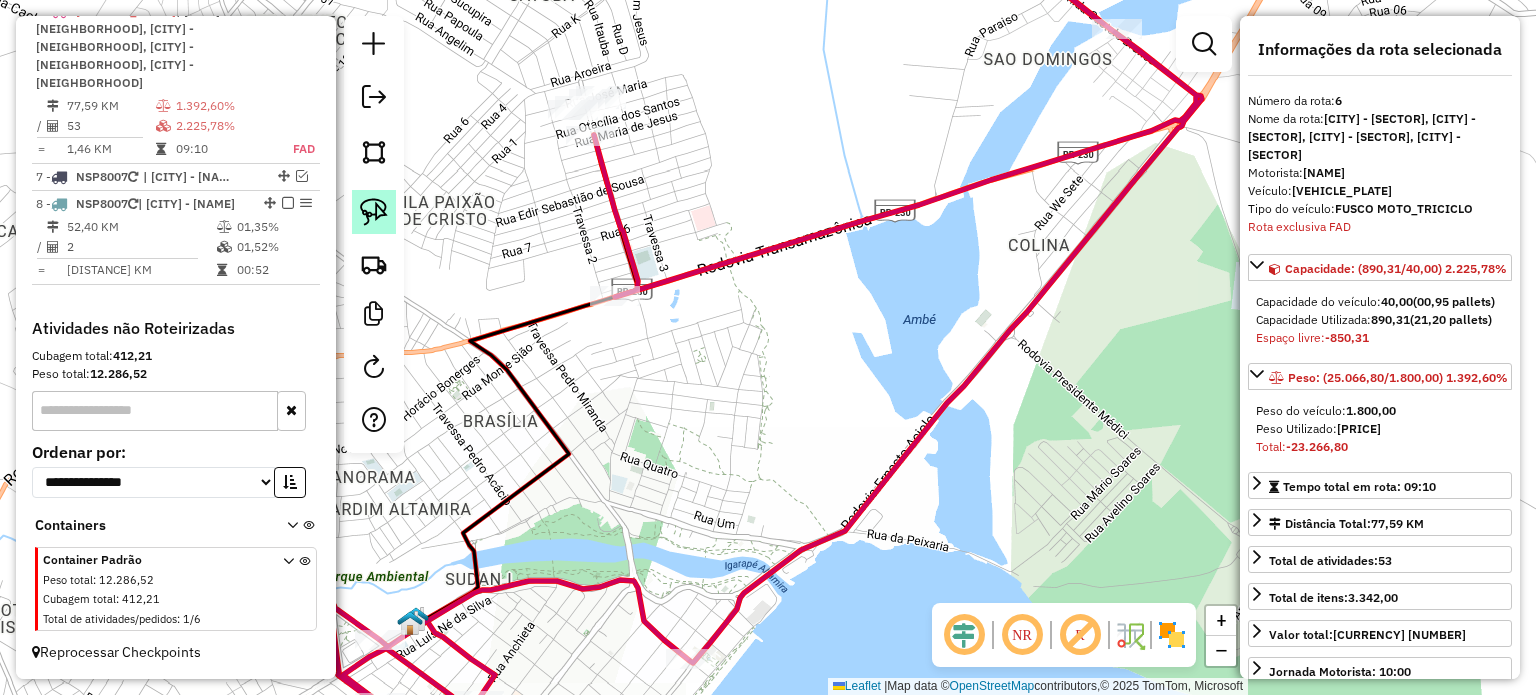 click 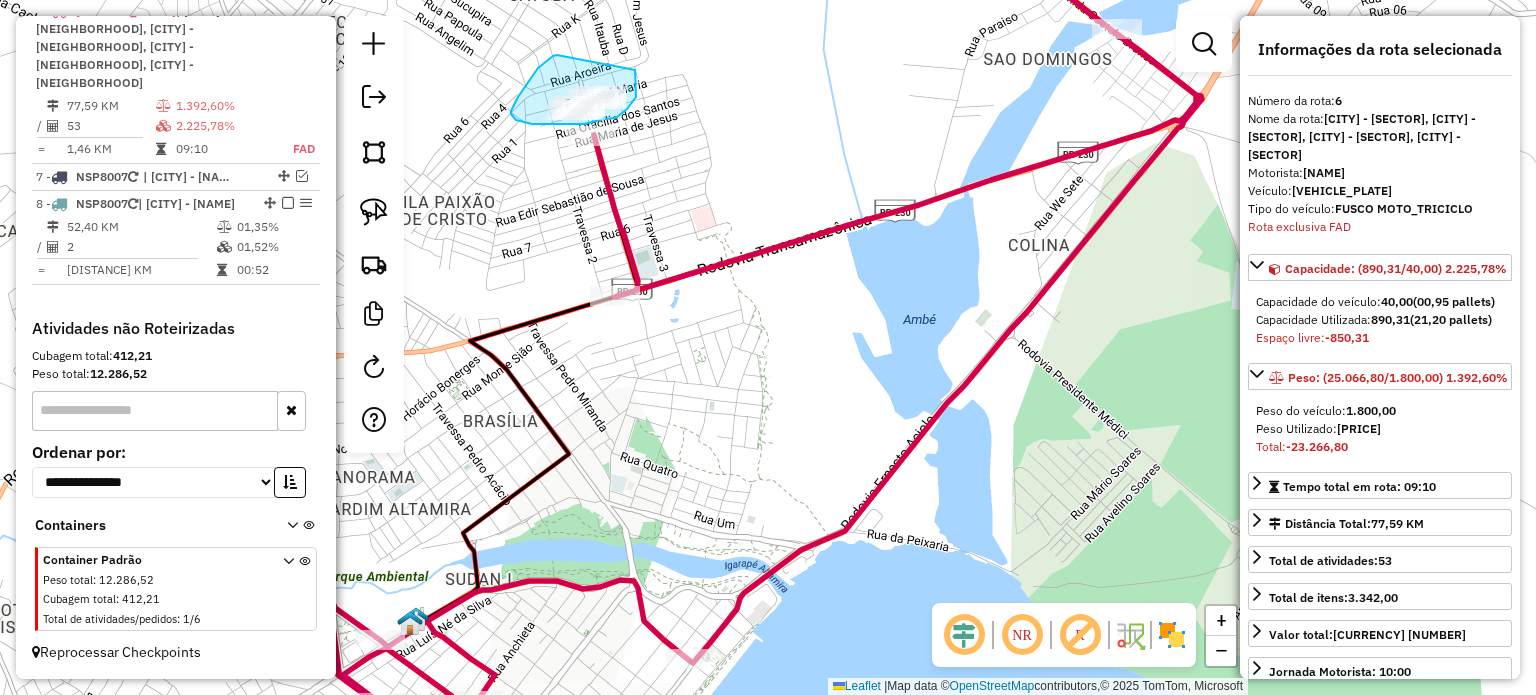 drag, startPoint x: 557, startPoint y: 55, endPoint x: 635, endPoint y: 71, distance: 79.624115 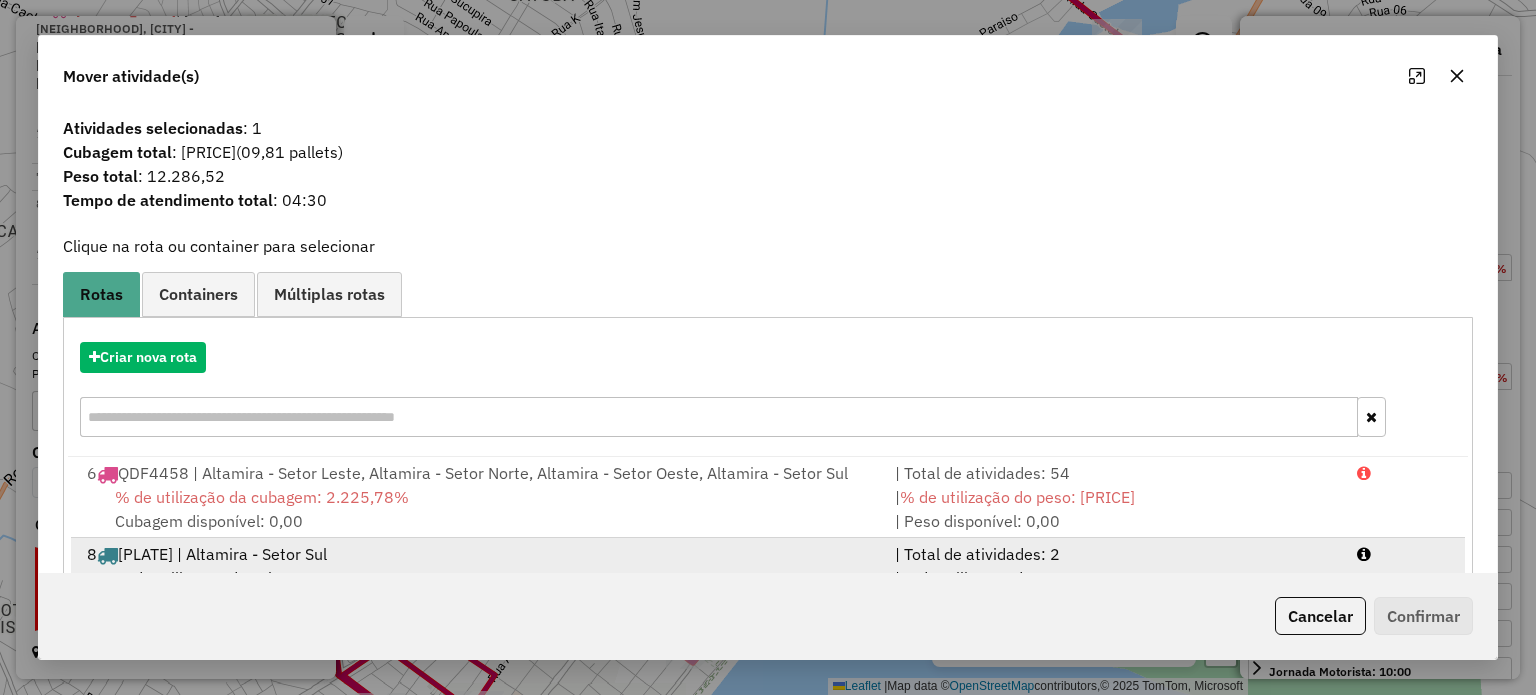 click on "[NUMBER] [PLATE] | [CITY] - [NAME]" at bounding box center (479, 554) 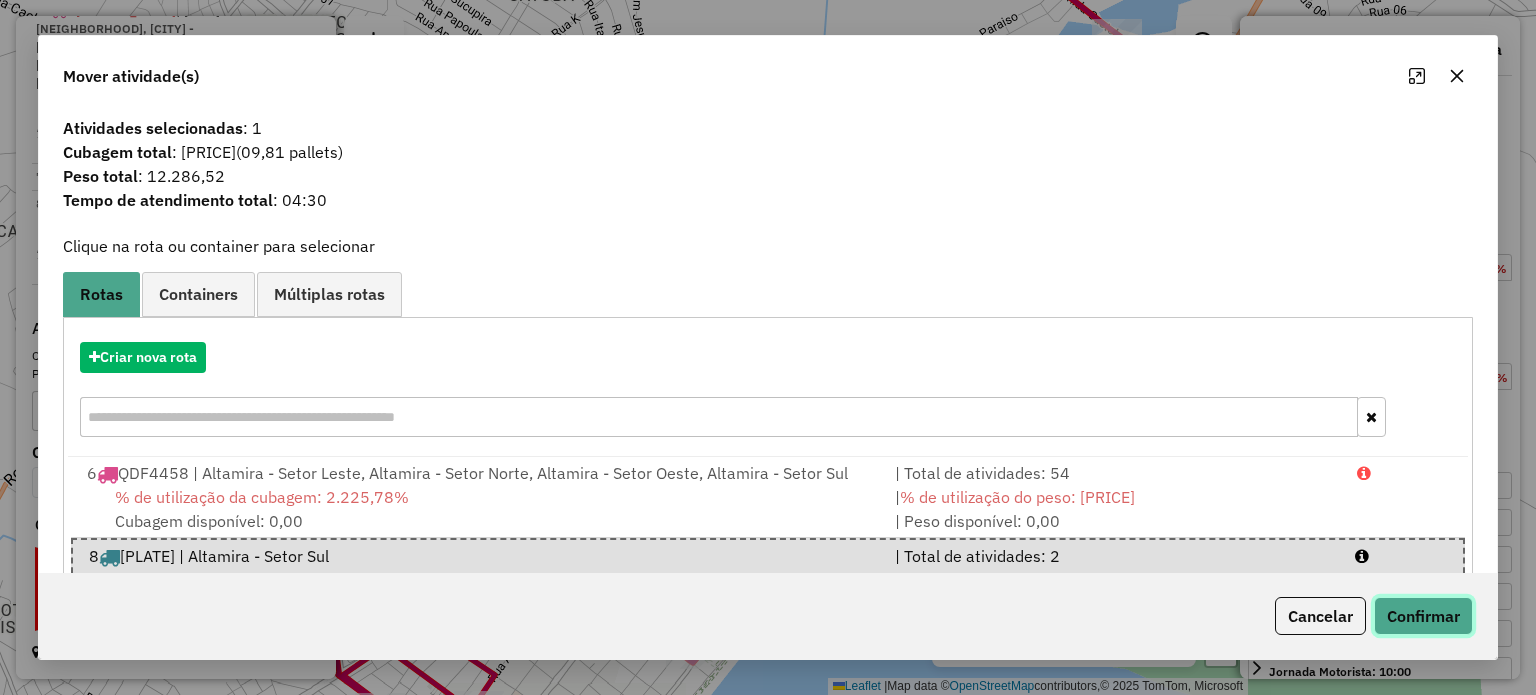 click on "Confirmar" 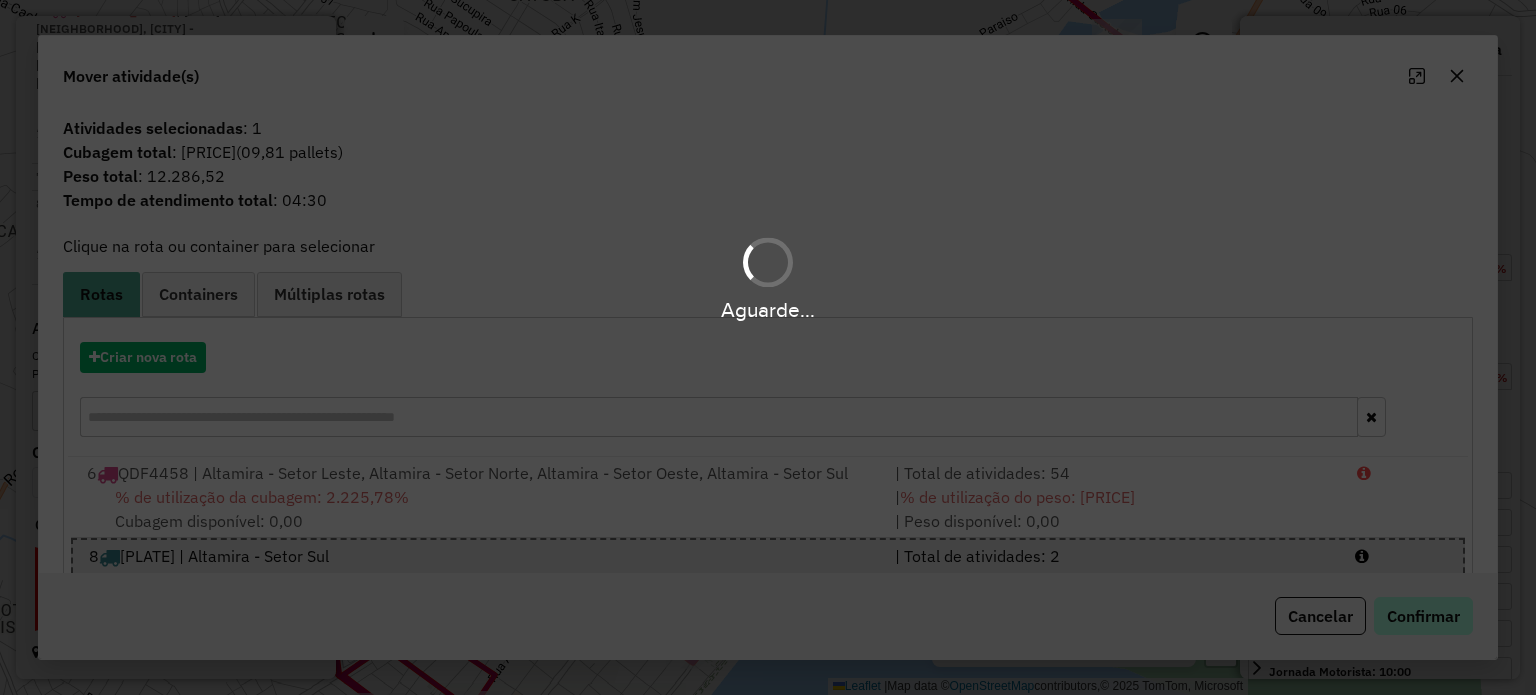 scroll, scrollTop: 636, scrollLeft: 0, axis: vertical 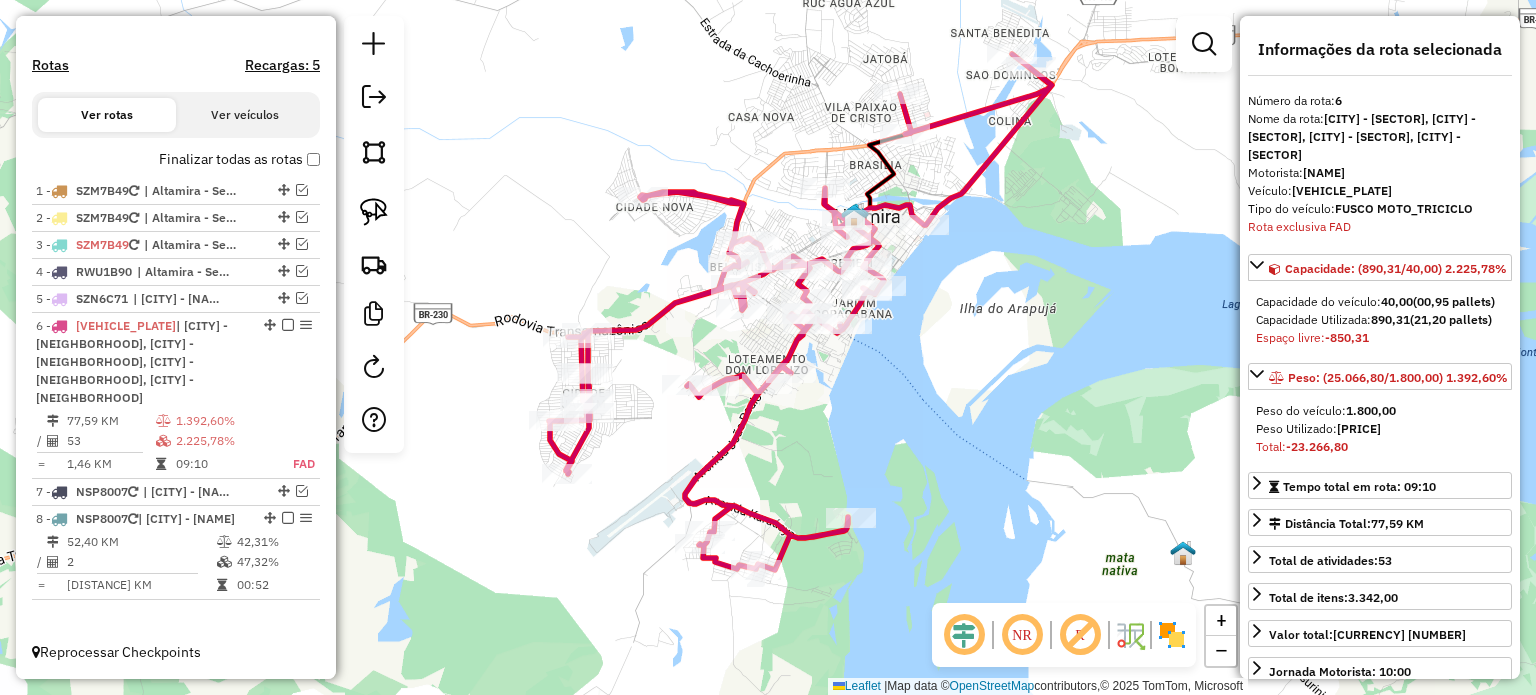 drag, startPoint x: 1040, startPoint y: 207, endPoint x: 1073, endPoint y: 171, distance: 48.83646 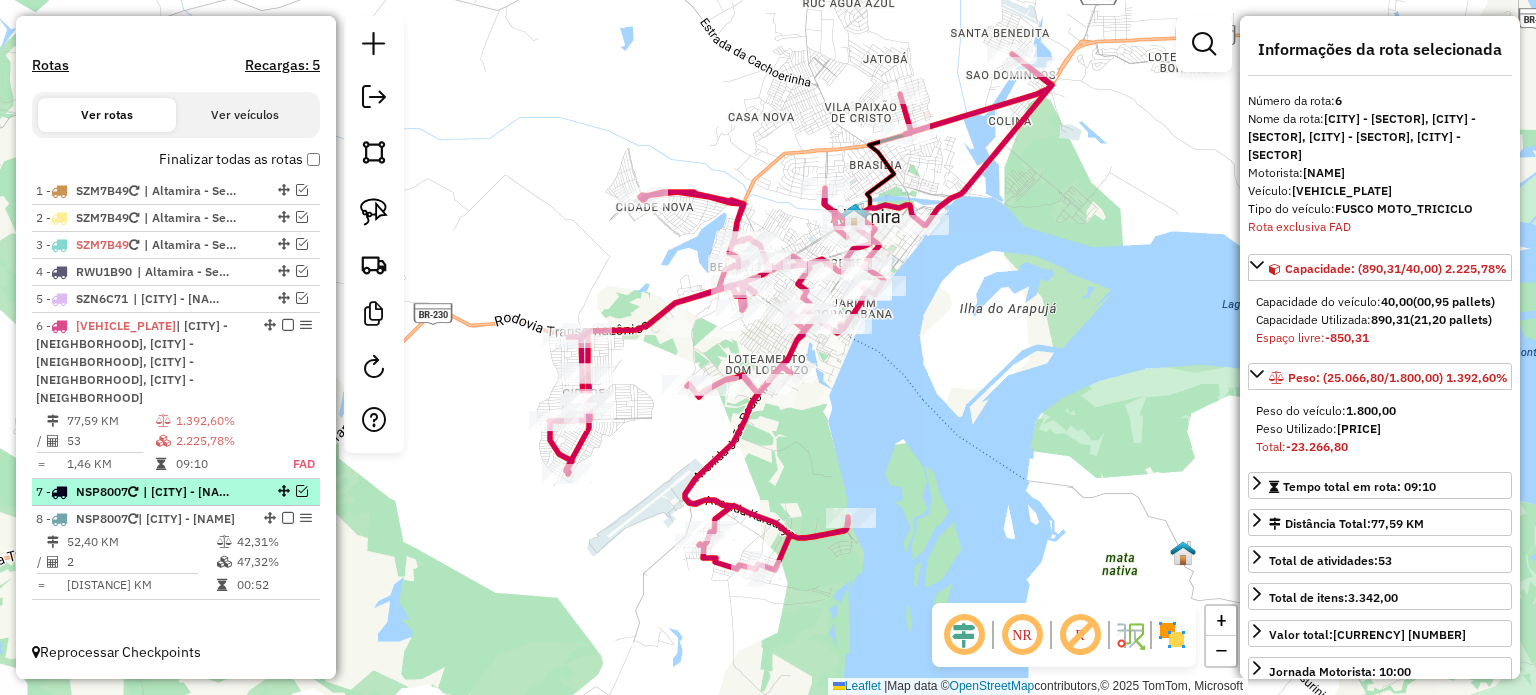click at bounding box center (302, 491) 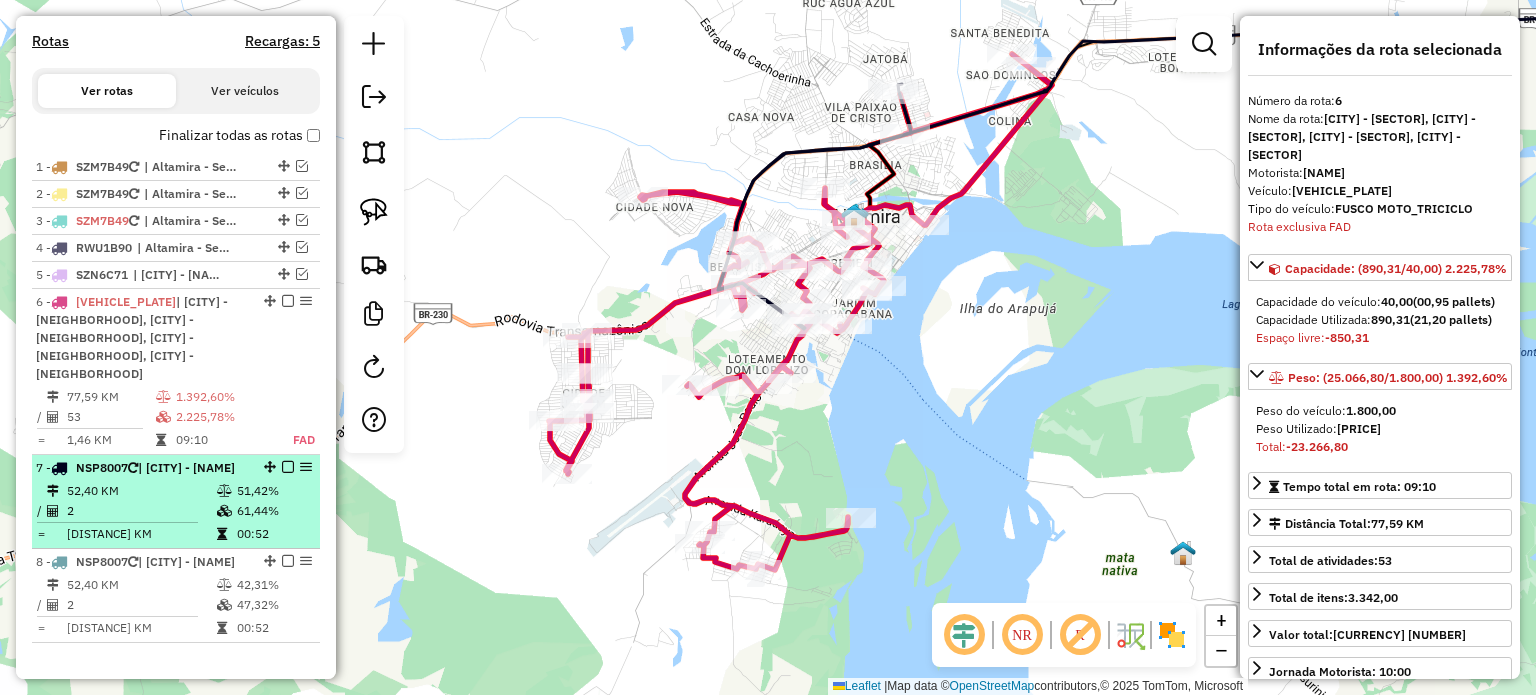 scroll, scrollTop: 721, scrollLeft: 0, axis: vertical 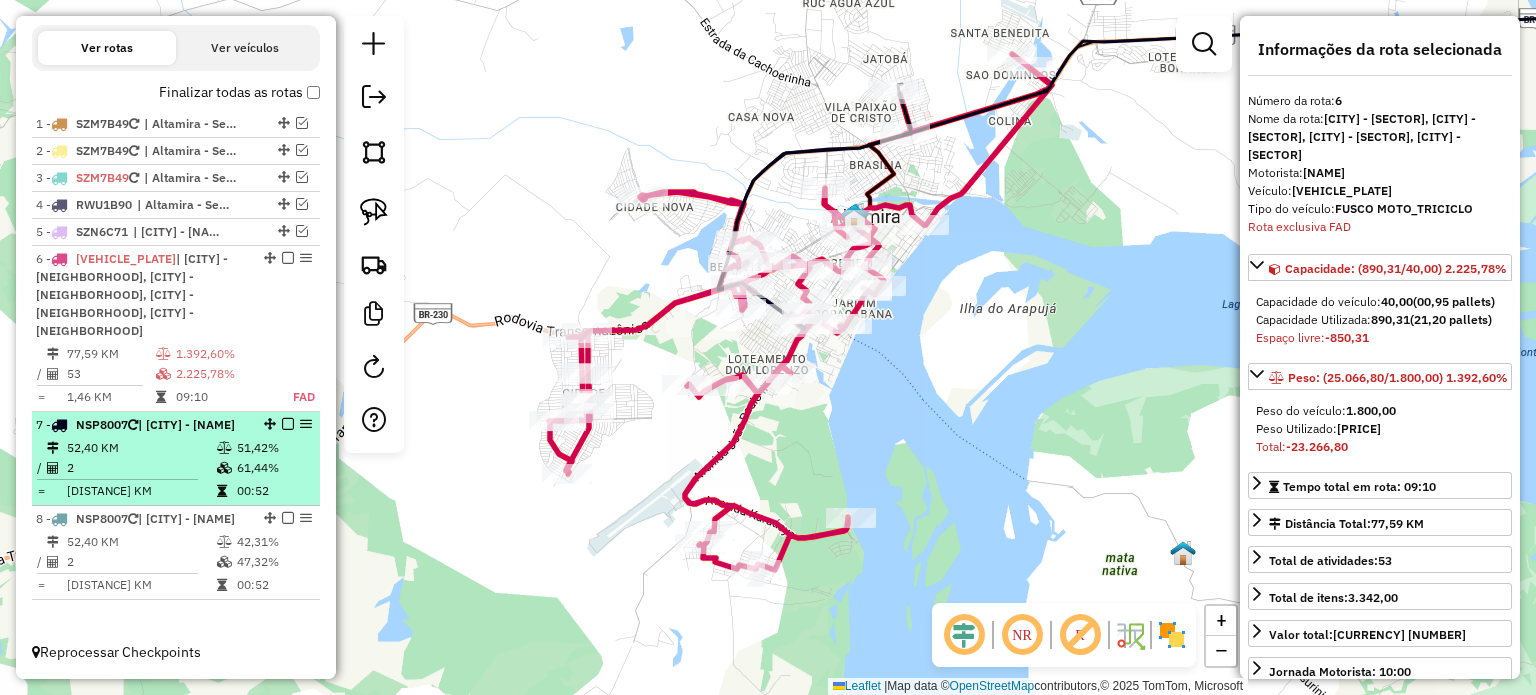click at bounding box center [224, 448] 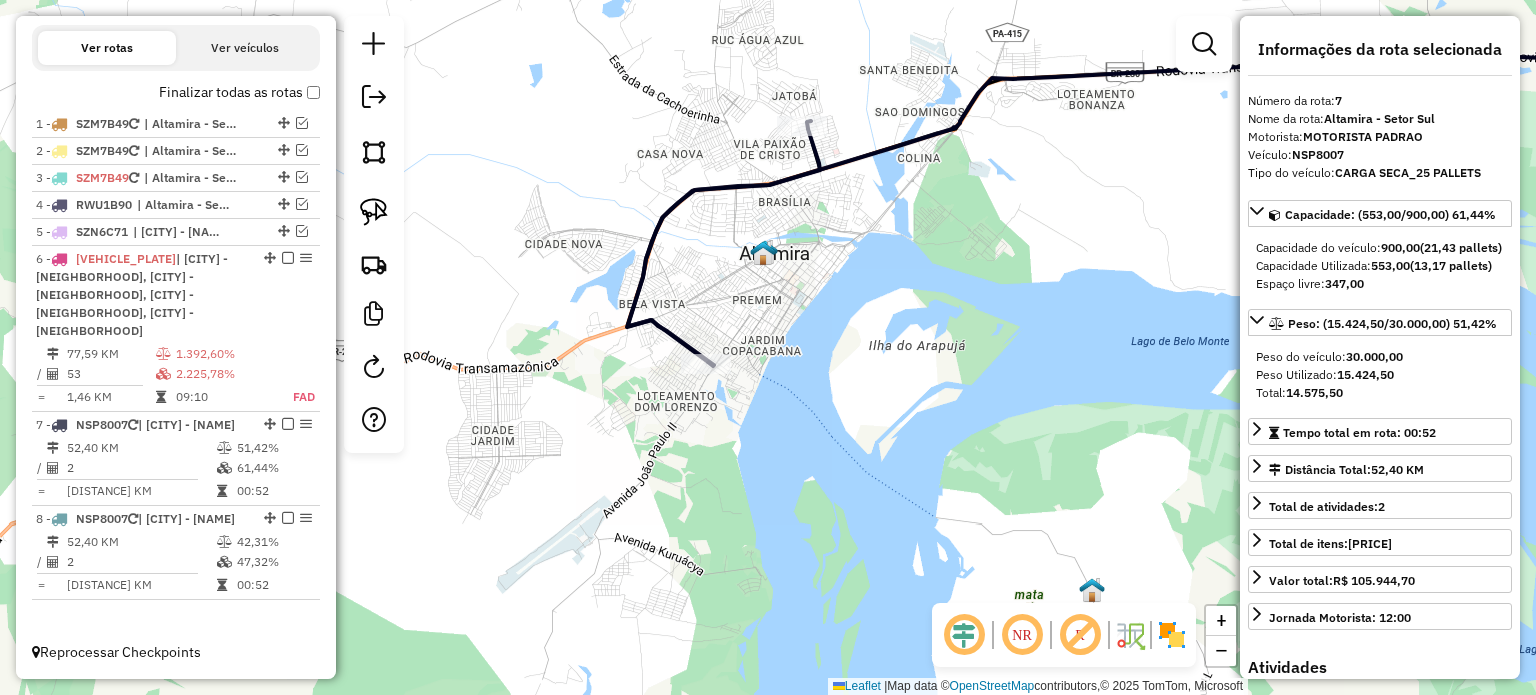 drag, startPoint x: 609, startPoint y: 361, endPoint x: 1015, endPoint y: 224, distance: 428.49155 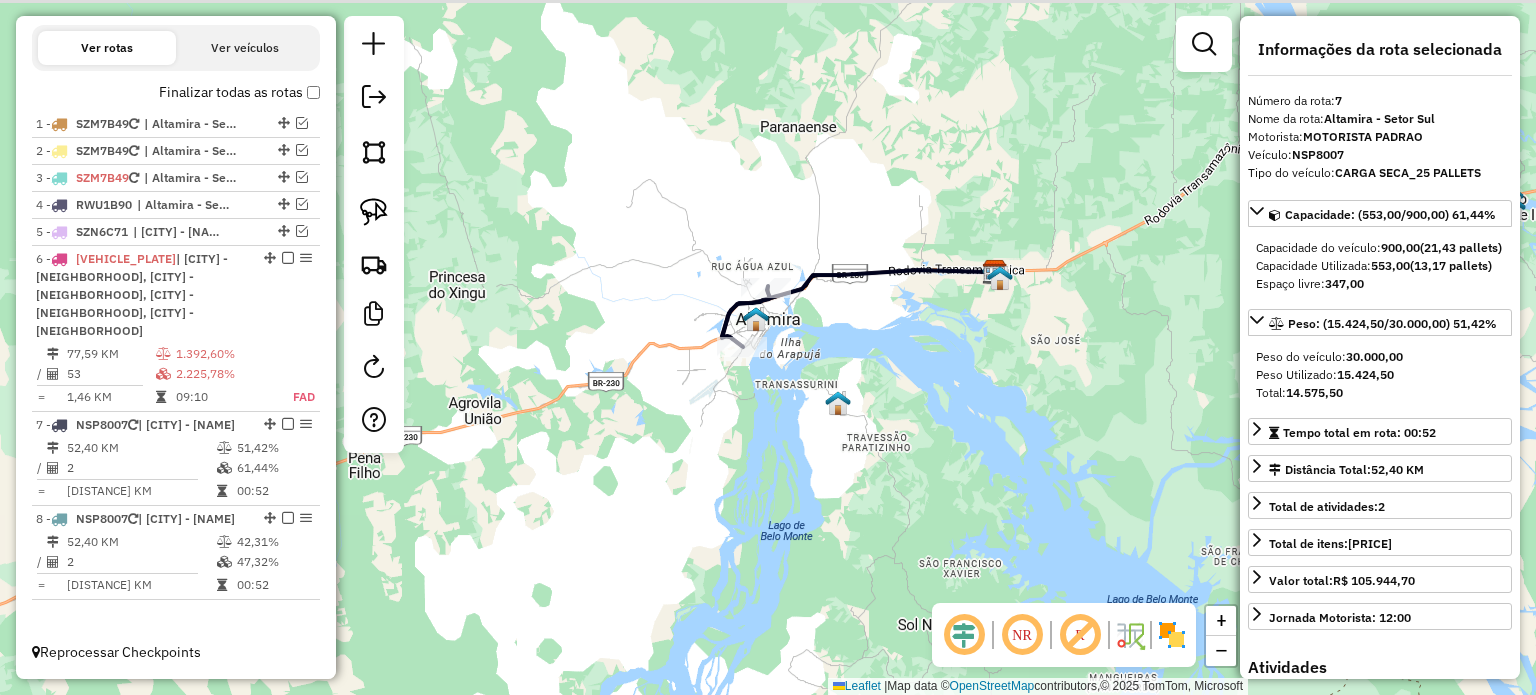 drag, startPoint x: 1076, startPoint y: 255, endPoint x: 848, endPoint y: 355, distance: 248.96587 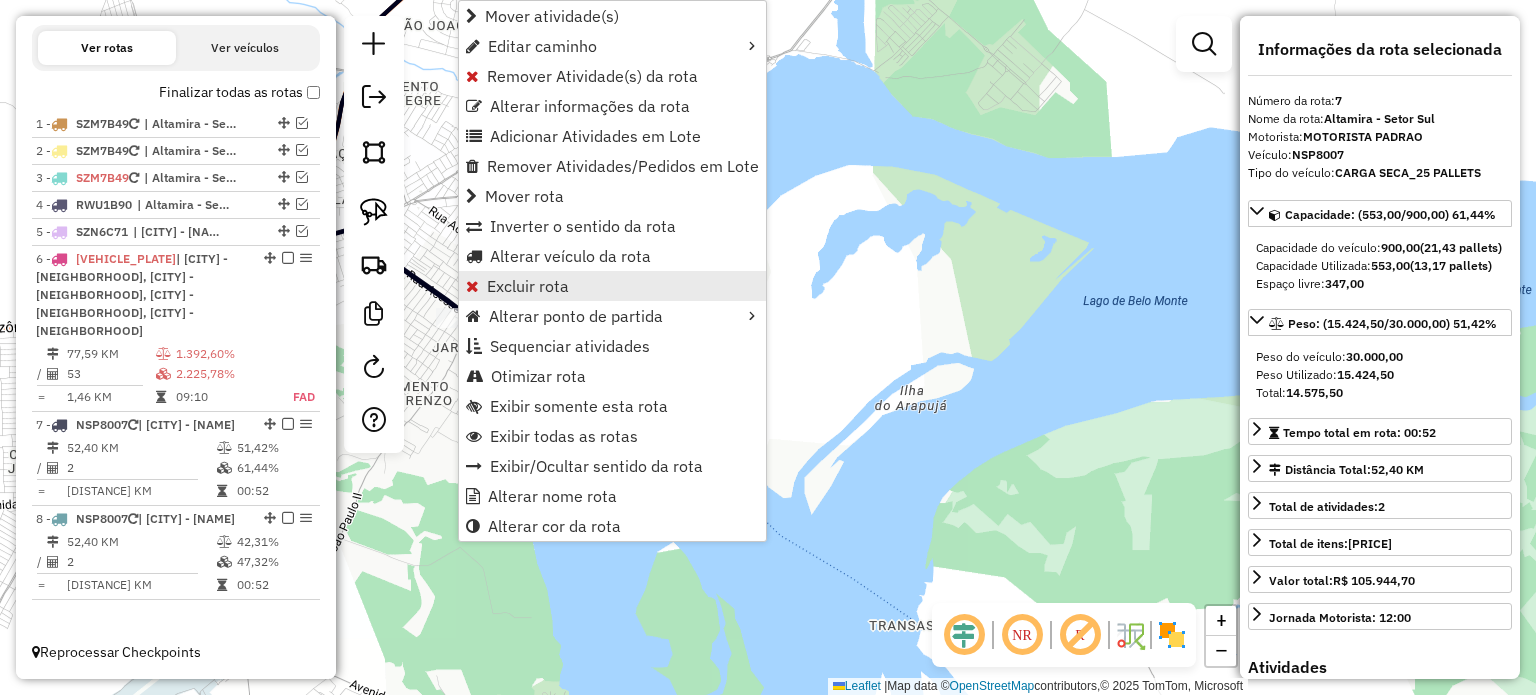 click on "Excluir rota" at bounding box center [528, 286] 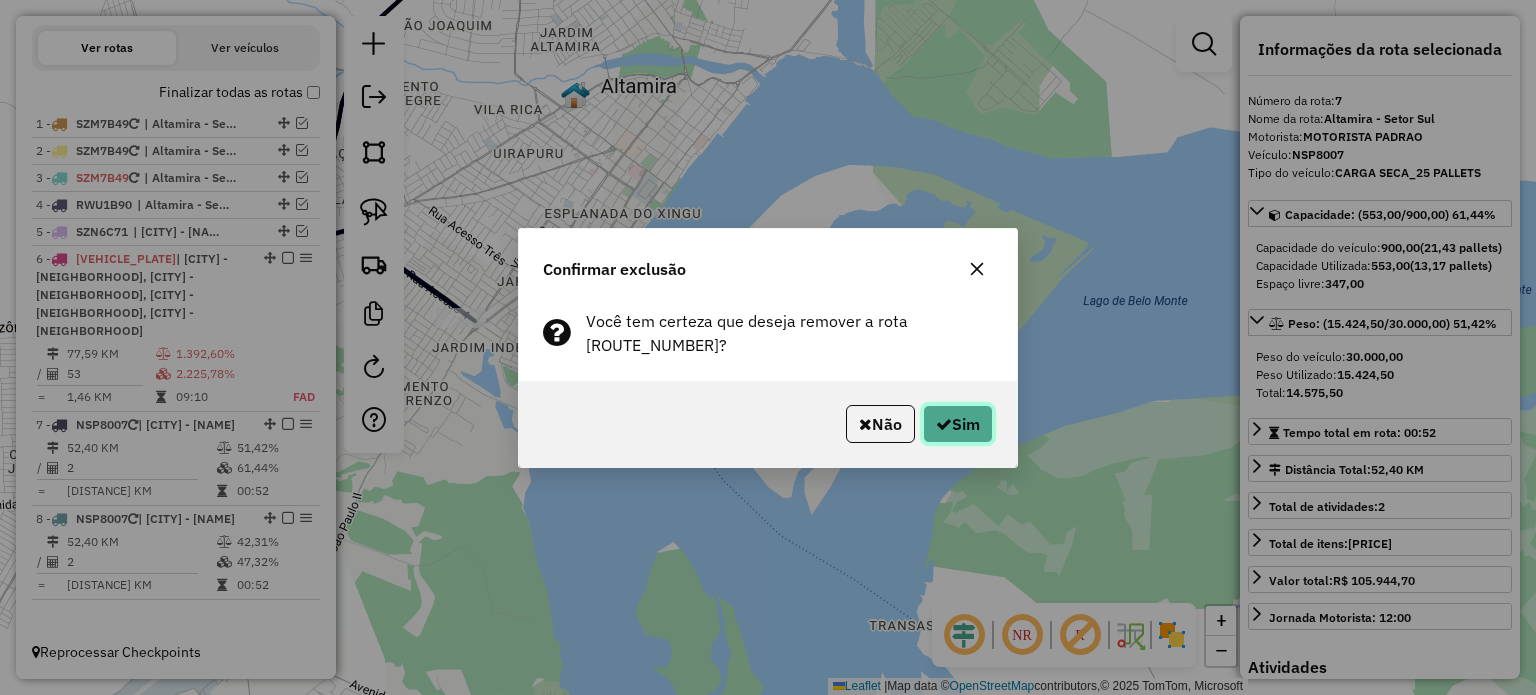 click on "Sim" 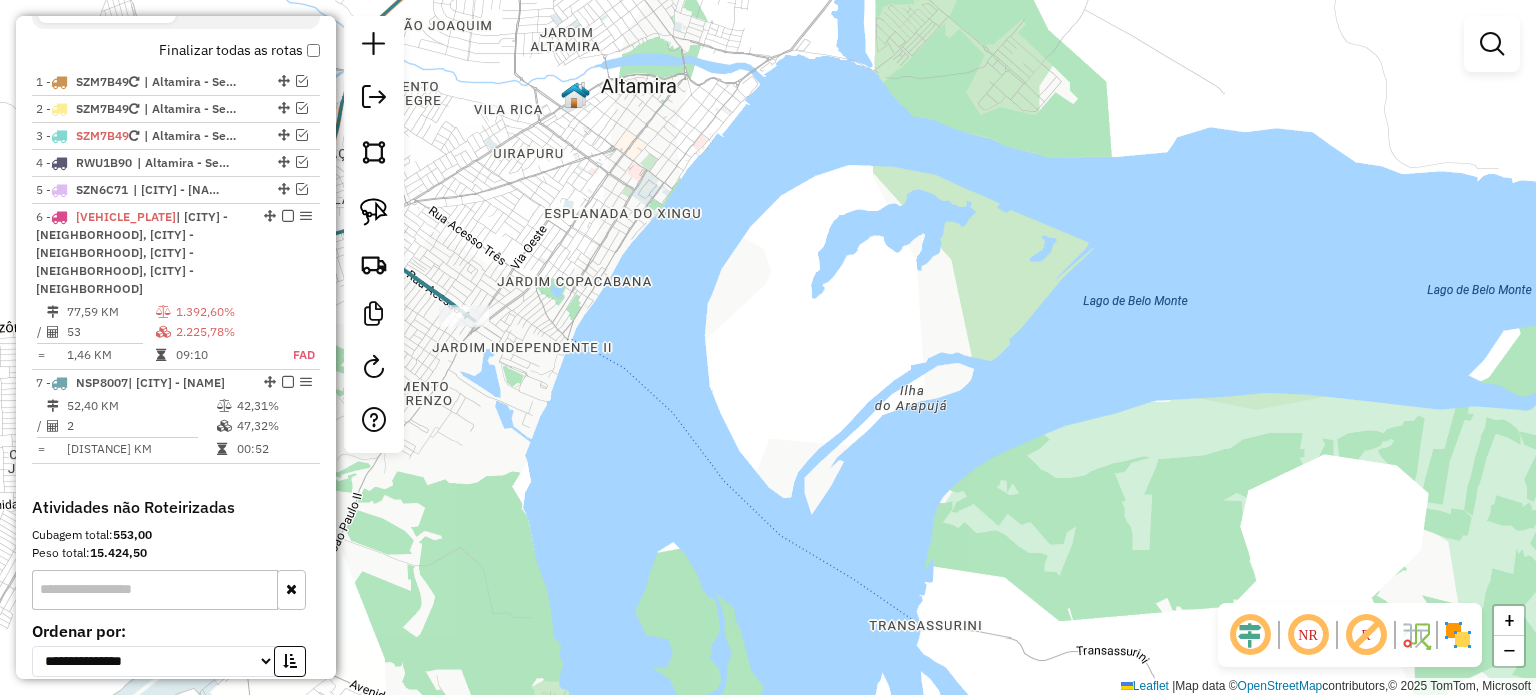 scroll, scrollTop: 923, scrollLeft: 0, axis: vertical 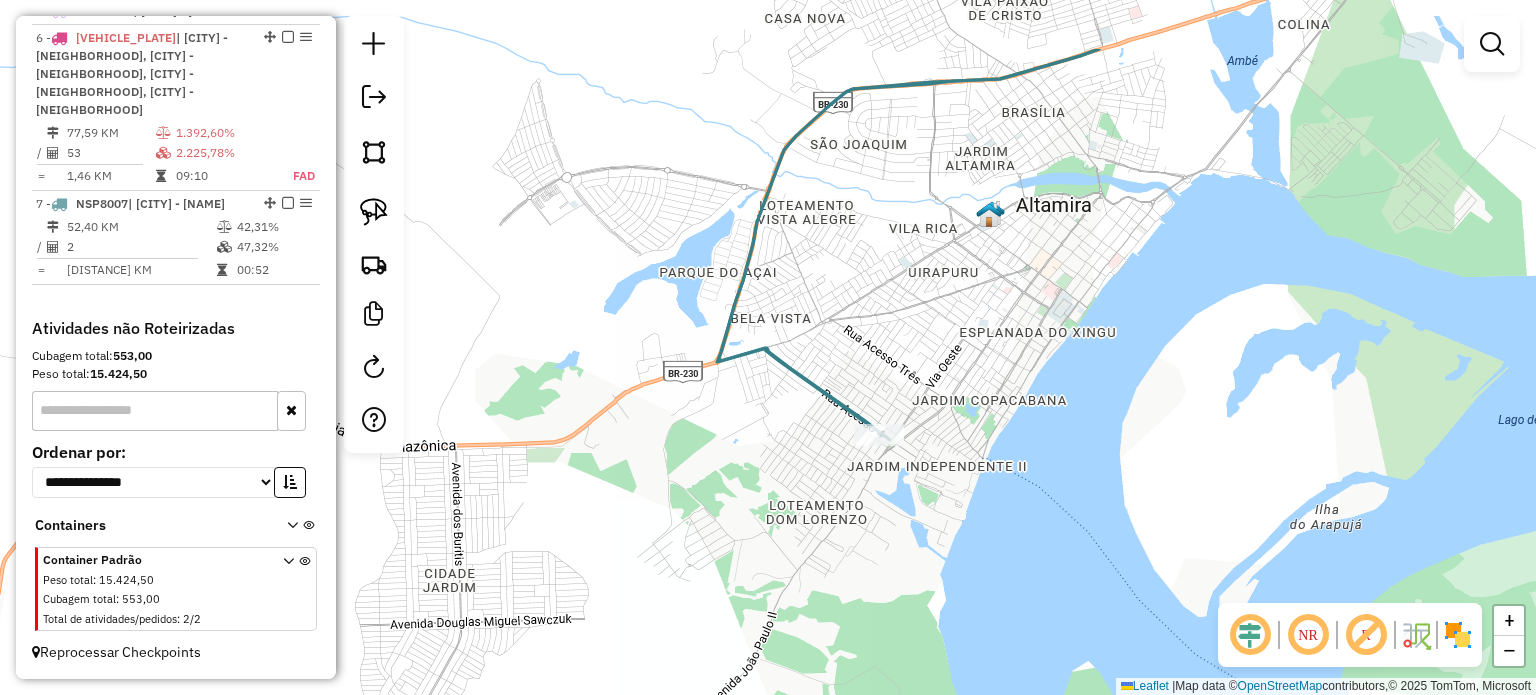 drag, startPoint x: 556, startPoint y: 312, endPoint x: 1028, endPoint y: 391, distance: 478.56555 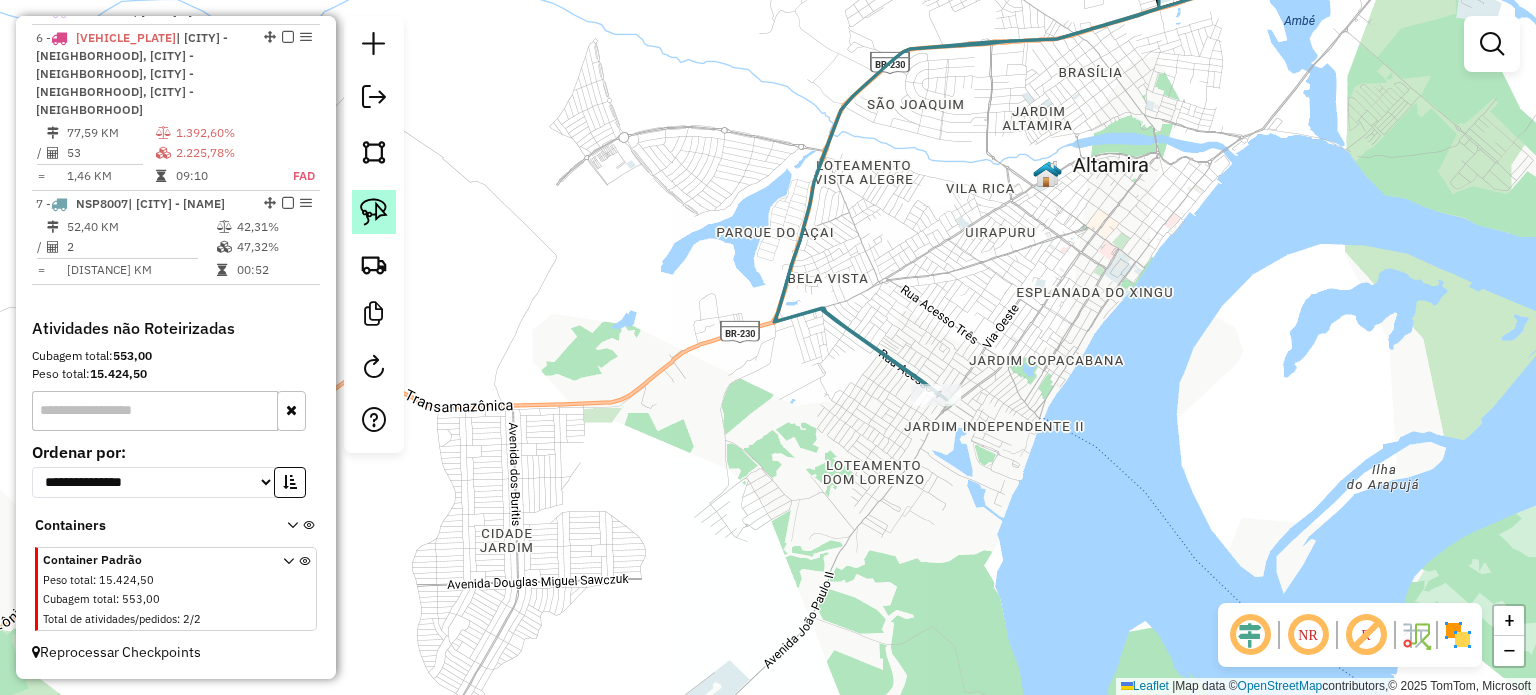 click 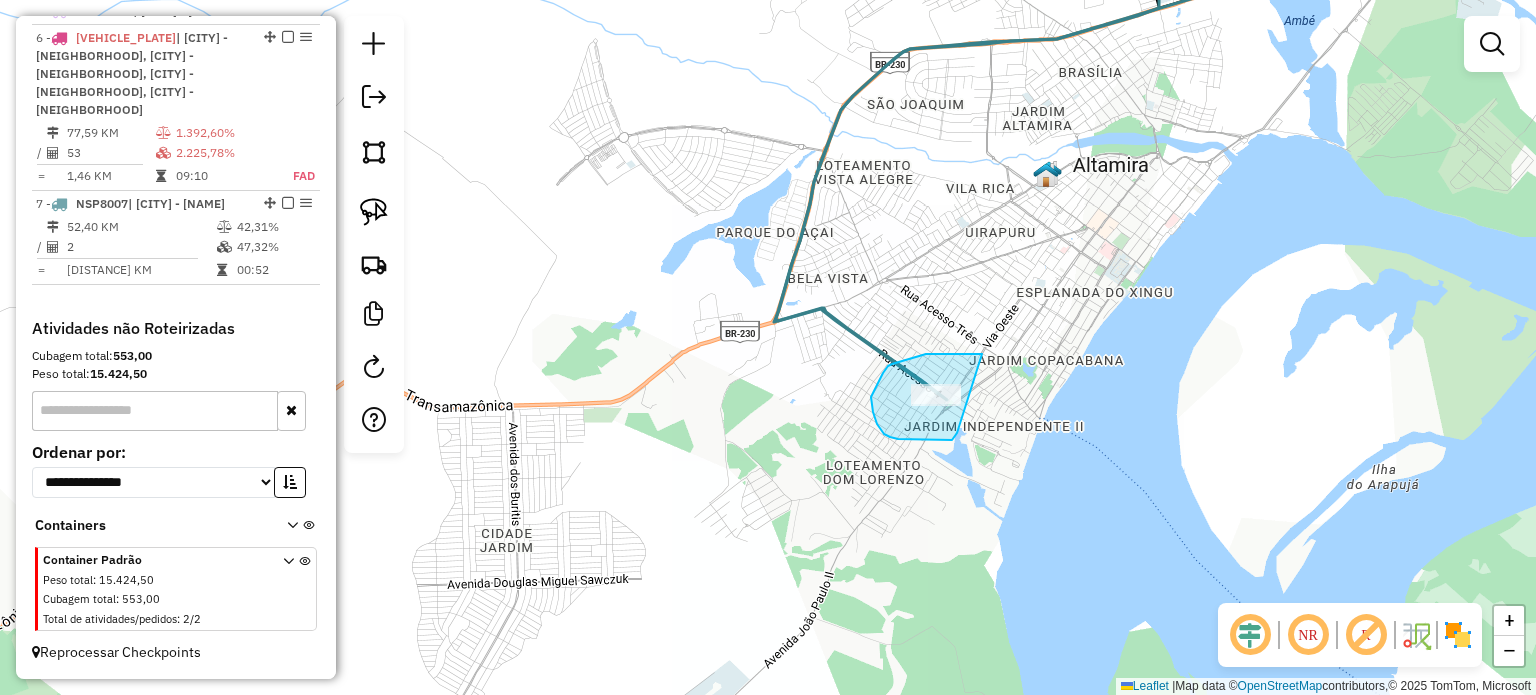 drag, startPoint x: 982, startPoint y: 354, endPoint x: 961, endPoint y: 419, distance: 68.30813 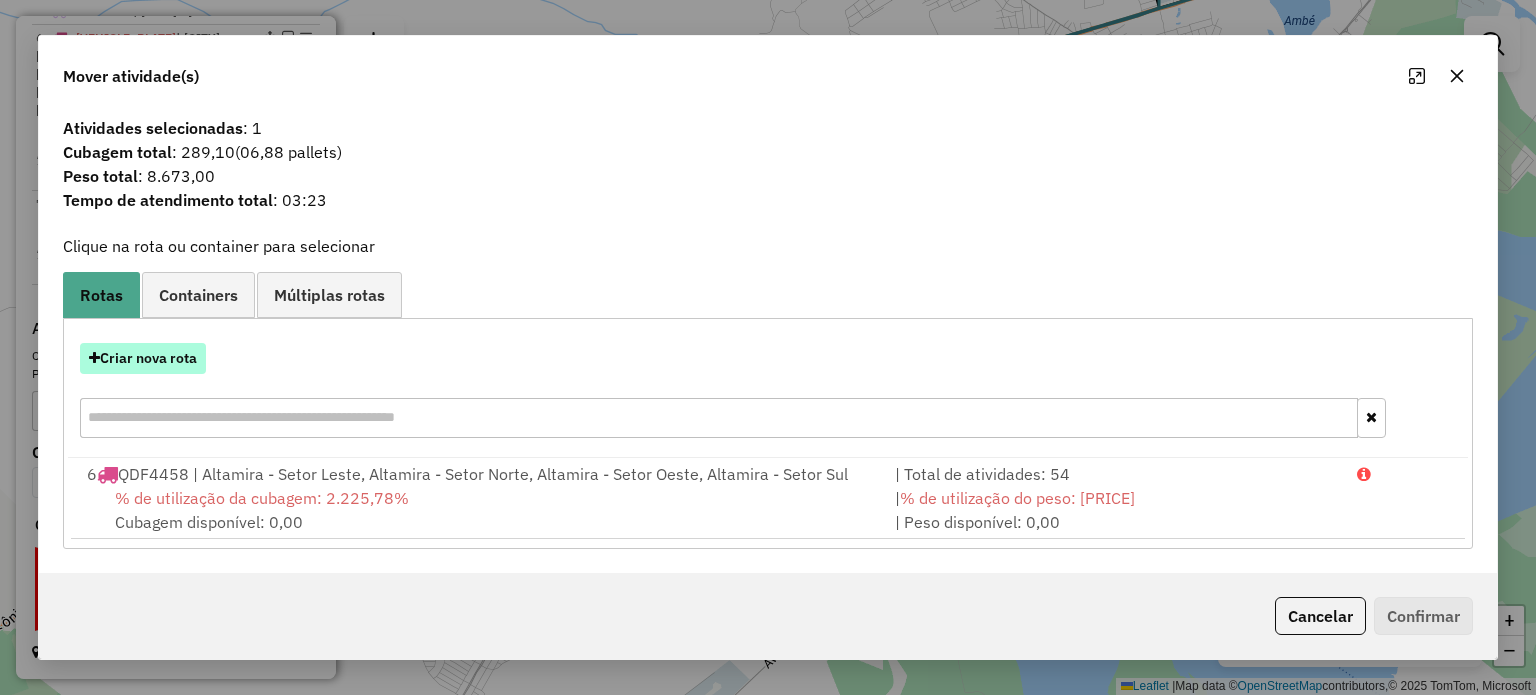 click on "Criar nova rota" at bounding box center [143, 358] 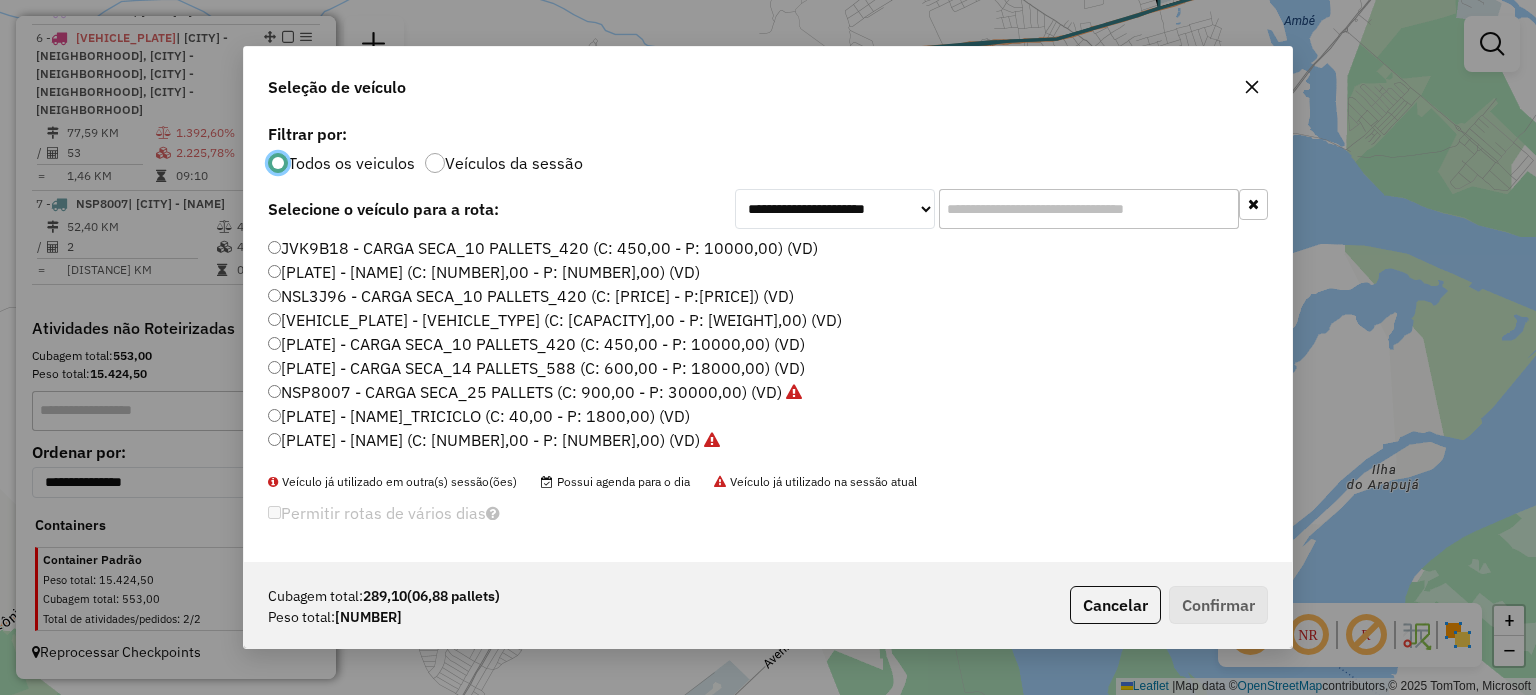 scroll, scrollTop: 10, scrollLeft: 6, axis: both 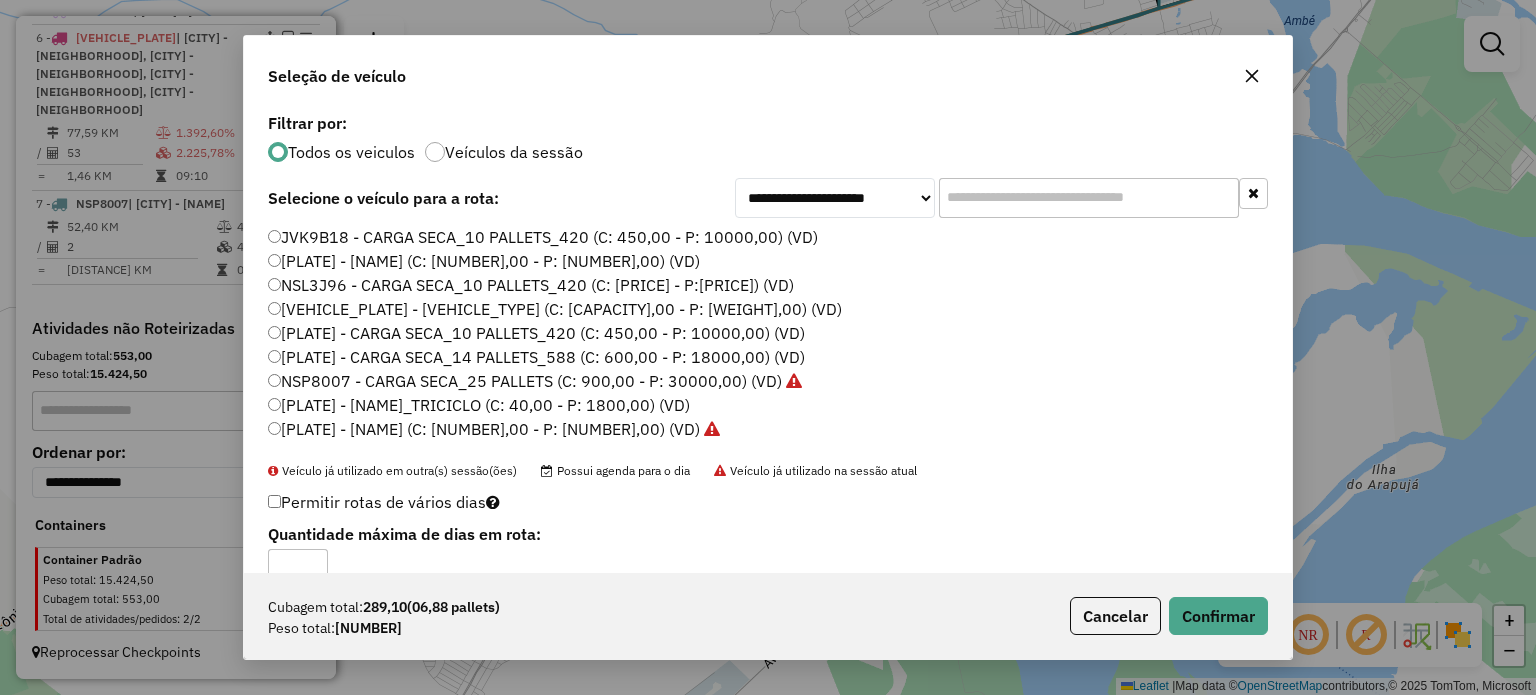 click 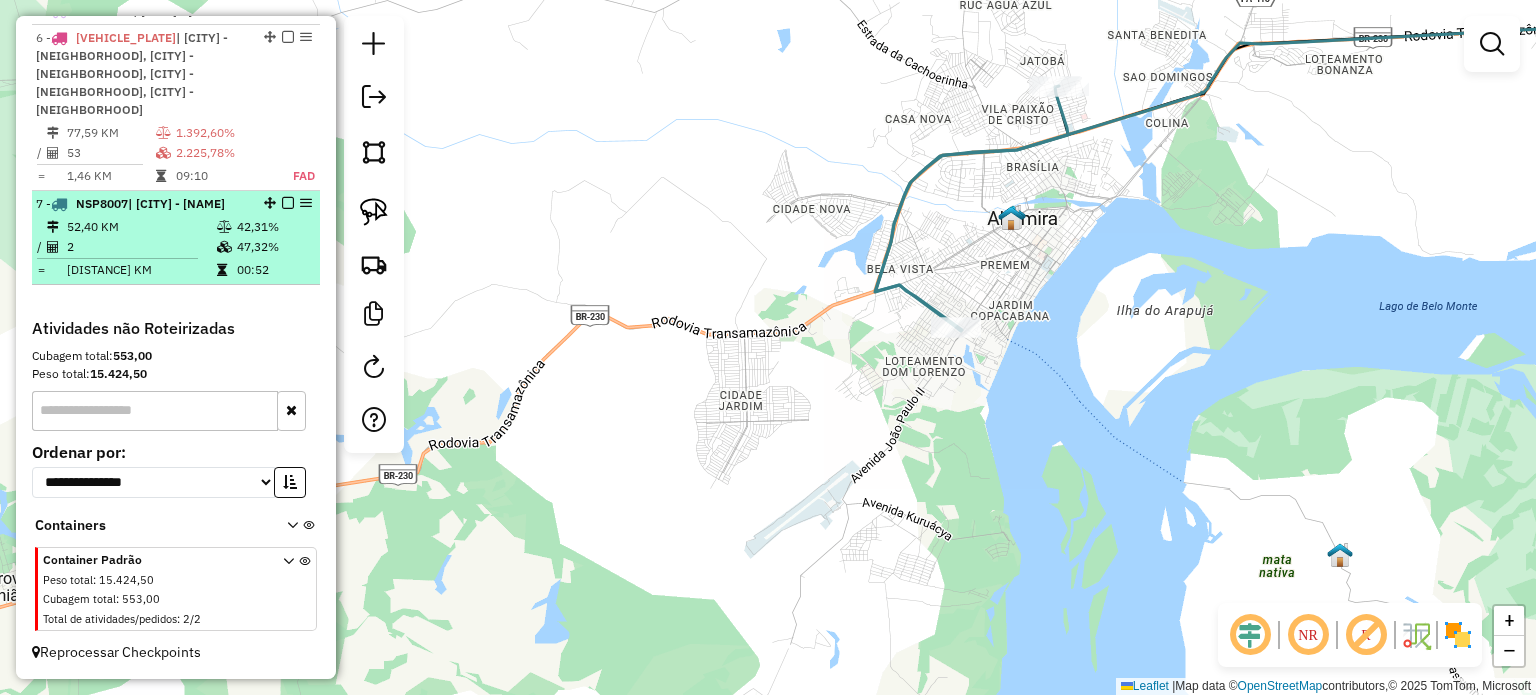 click at bounding box center (288, 203) 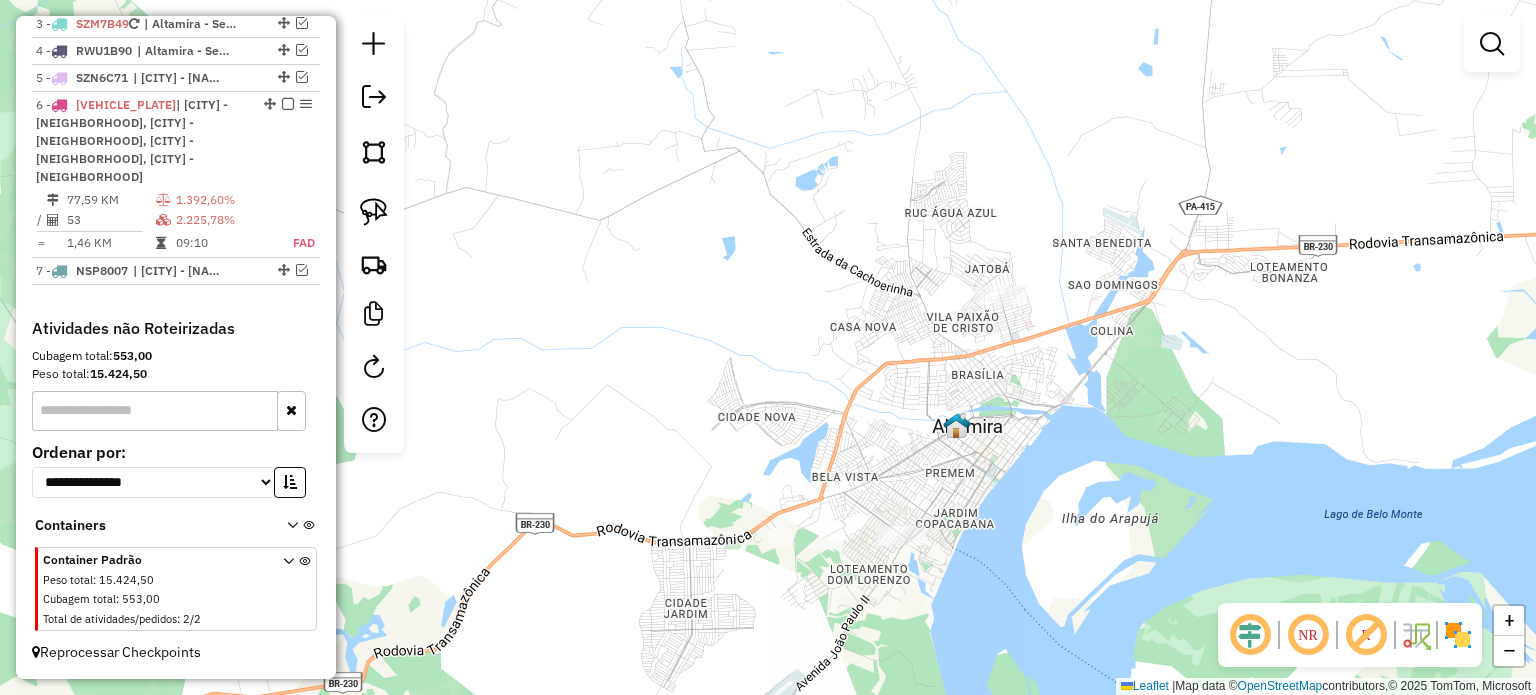 drag, startPoint x: 1056, startPoint y: 171, endPoint x: 1008, endPoint y: 371, distance: 205.67937 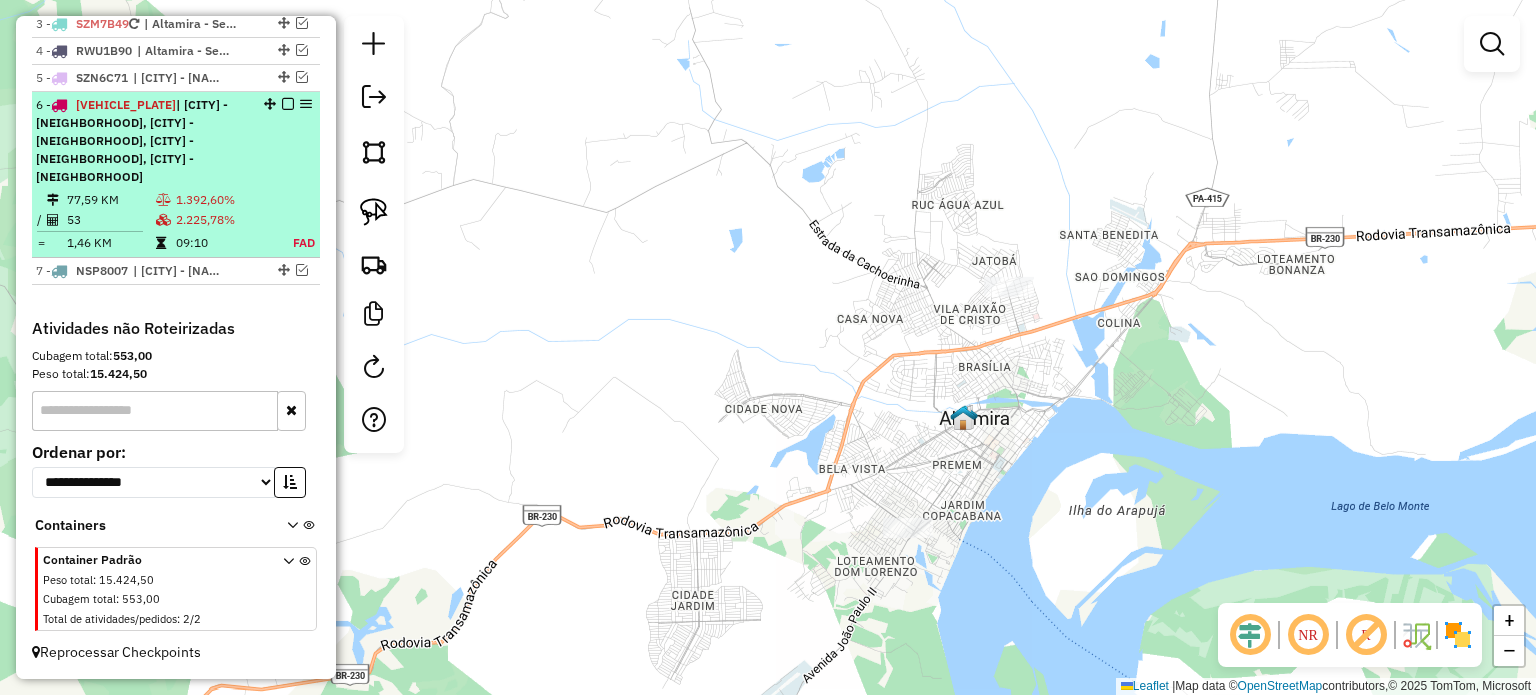 click at bounding box center [288, 104] 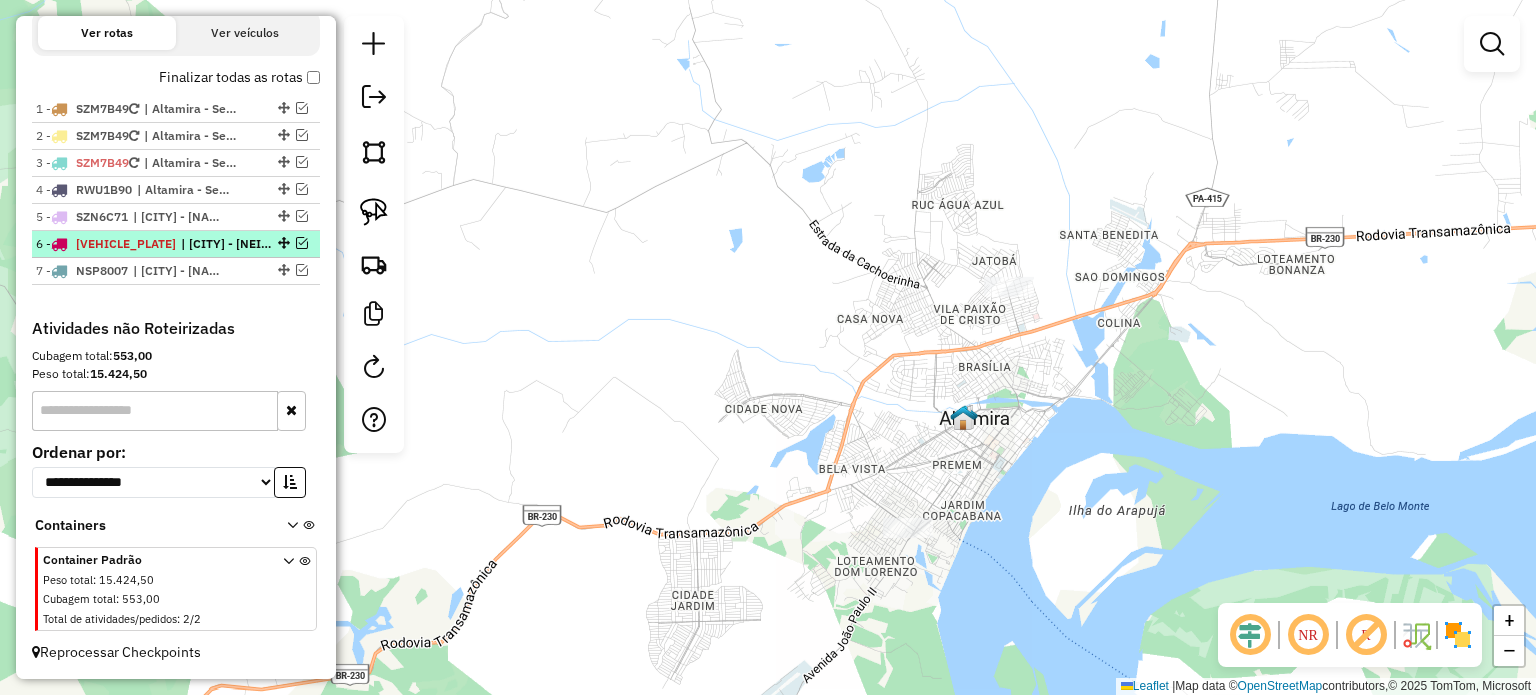 scroll, scrollTop: 717, scrollLeft: 0, axis: vertical 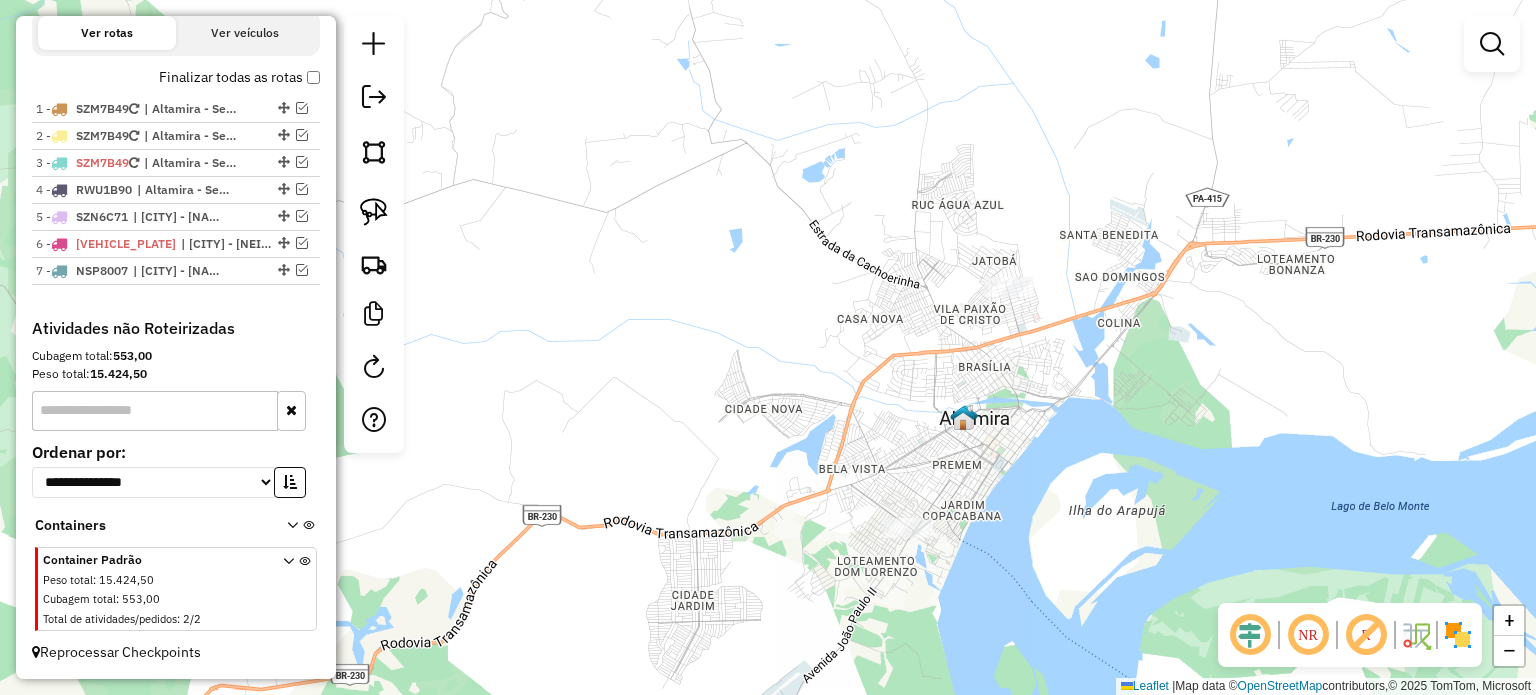 click on "Finalizar todas as rotas" at bounding box center [239, 77] 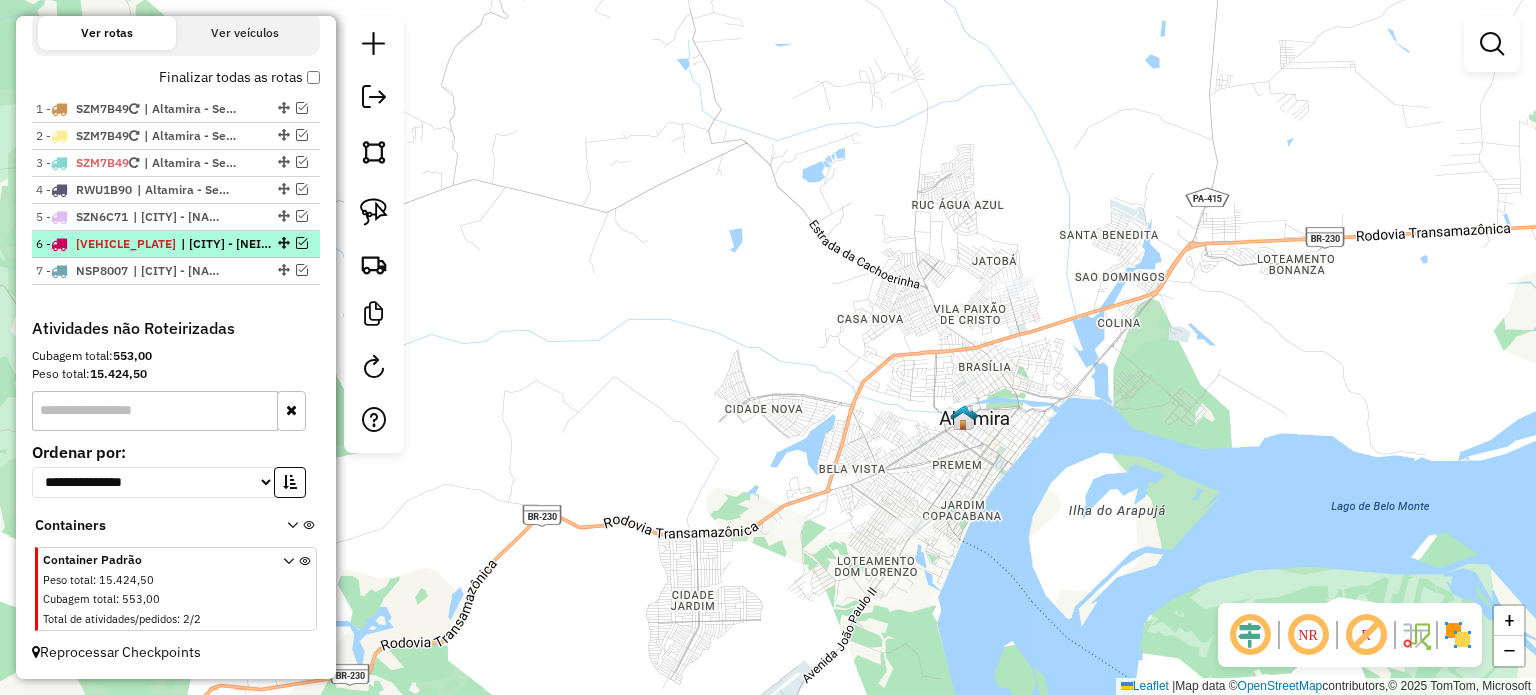 click at bounding box center (282, 243) 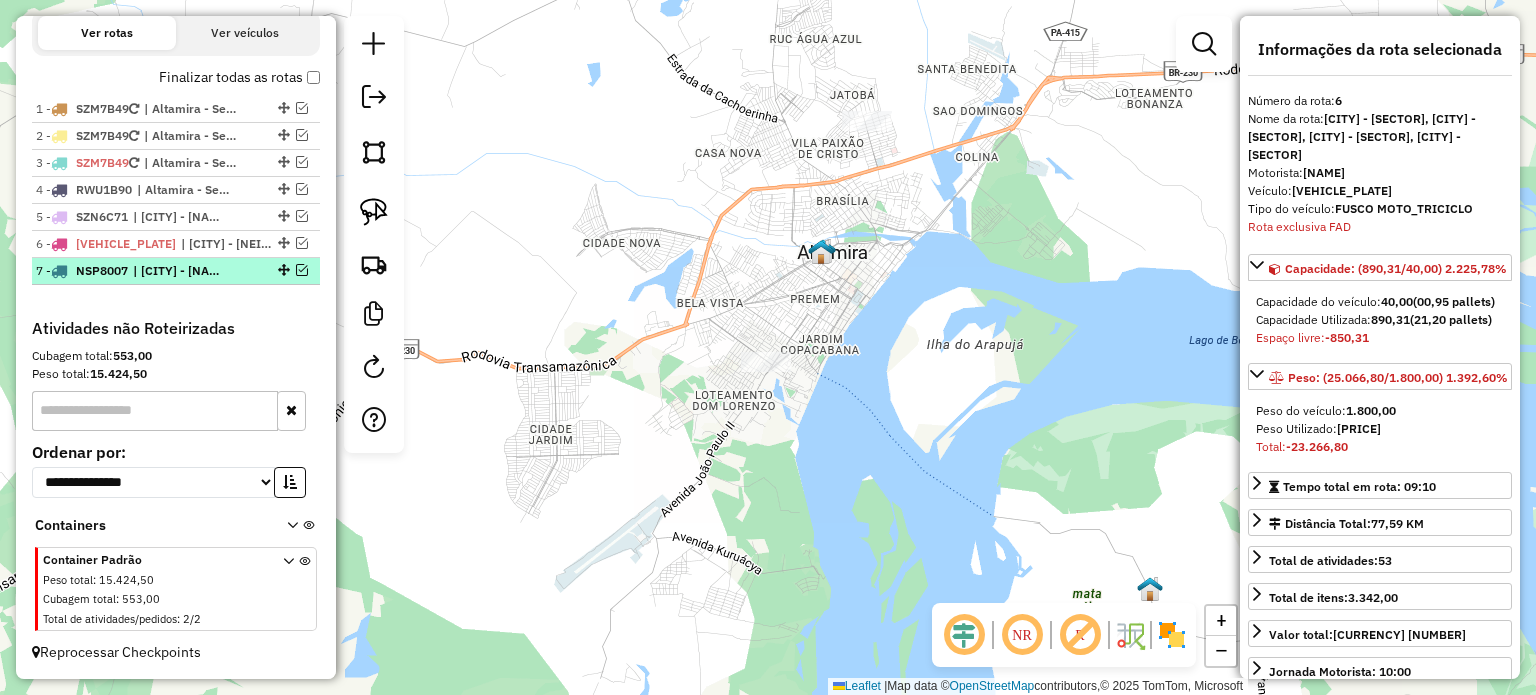 click at bounding box center [302, 270] 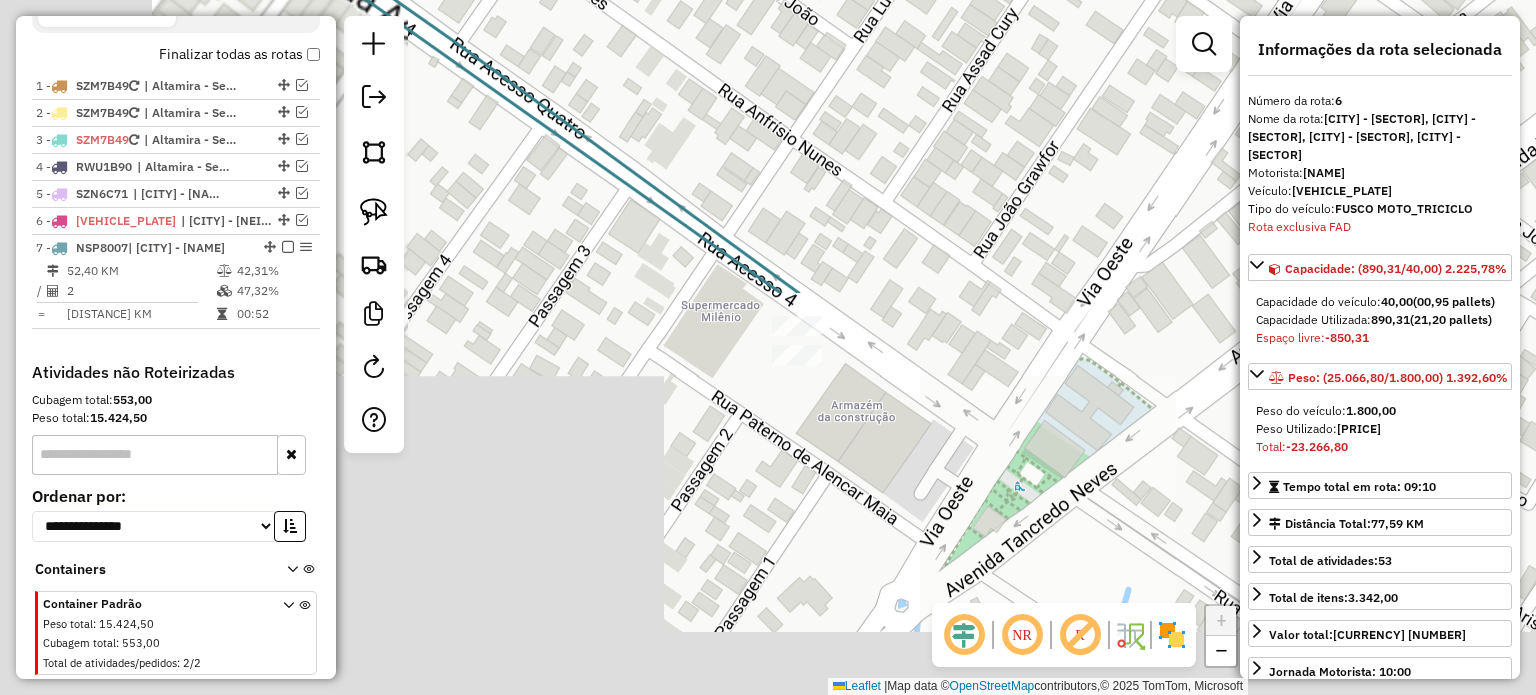 drag, startPoint x: 747, startPoint y: 627, endPoint x: 927, endPoint y: 155, distance: 505.1574 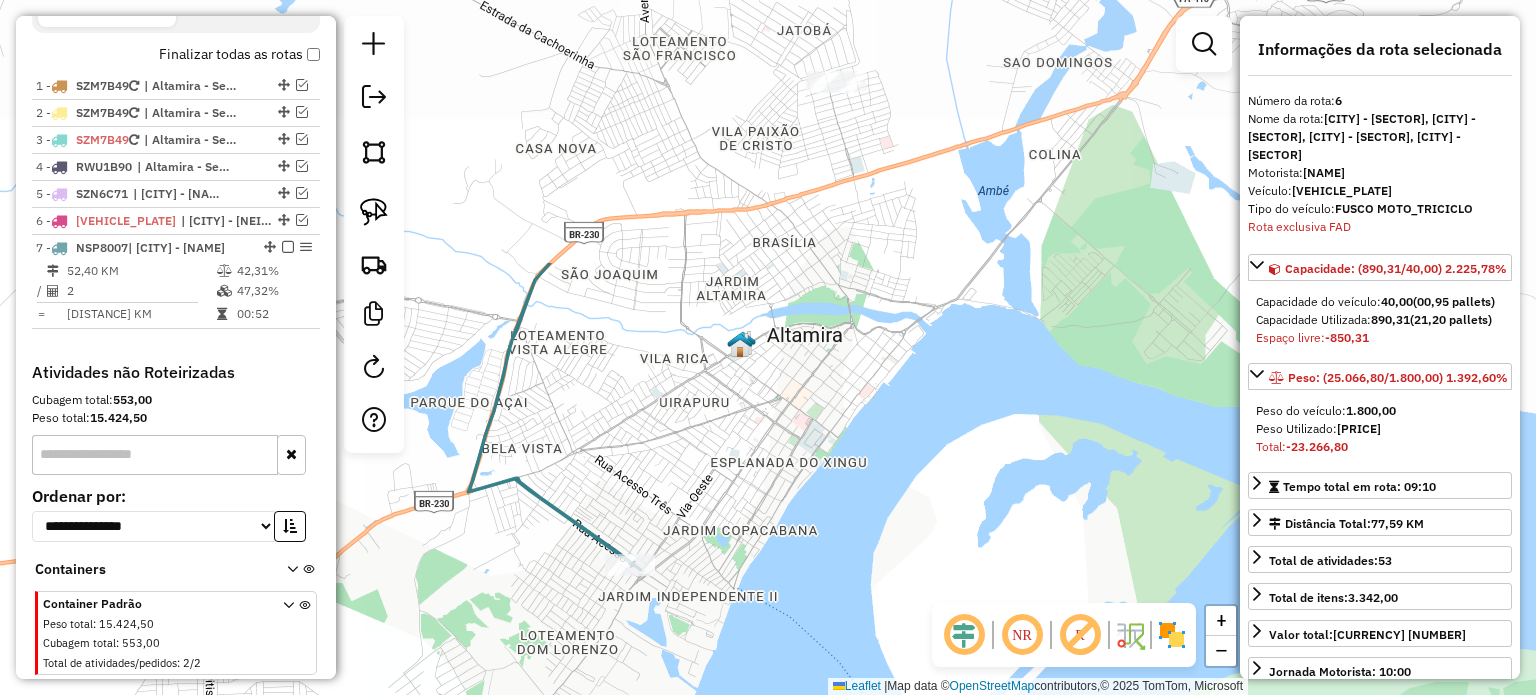 drag, startPoint x: 909, startPoint y: 135, endPoint x: 717, endPoint y: 467, distance: 383.52054 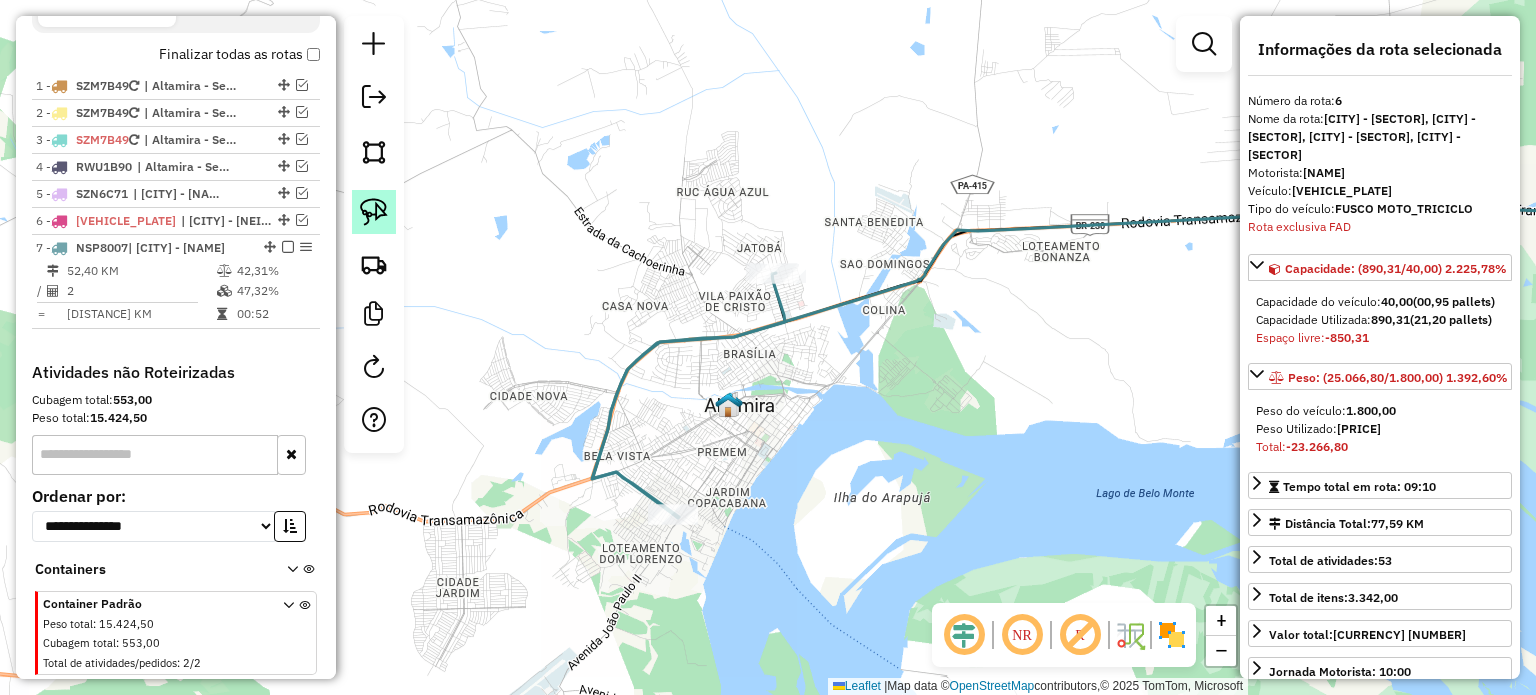 click 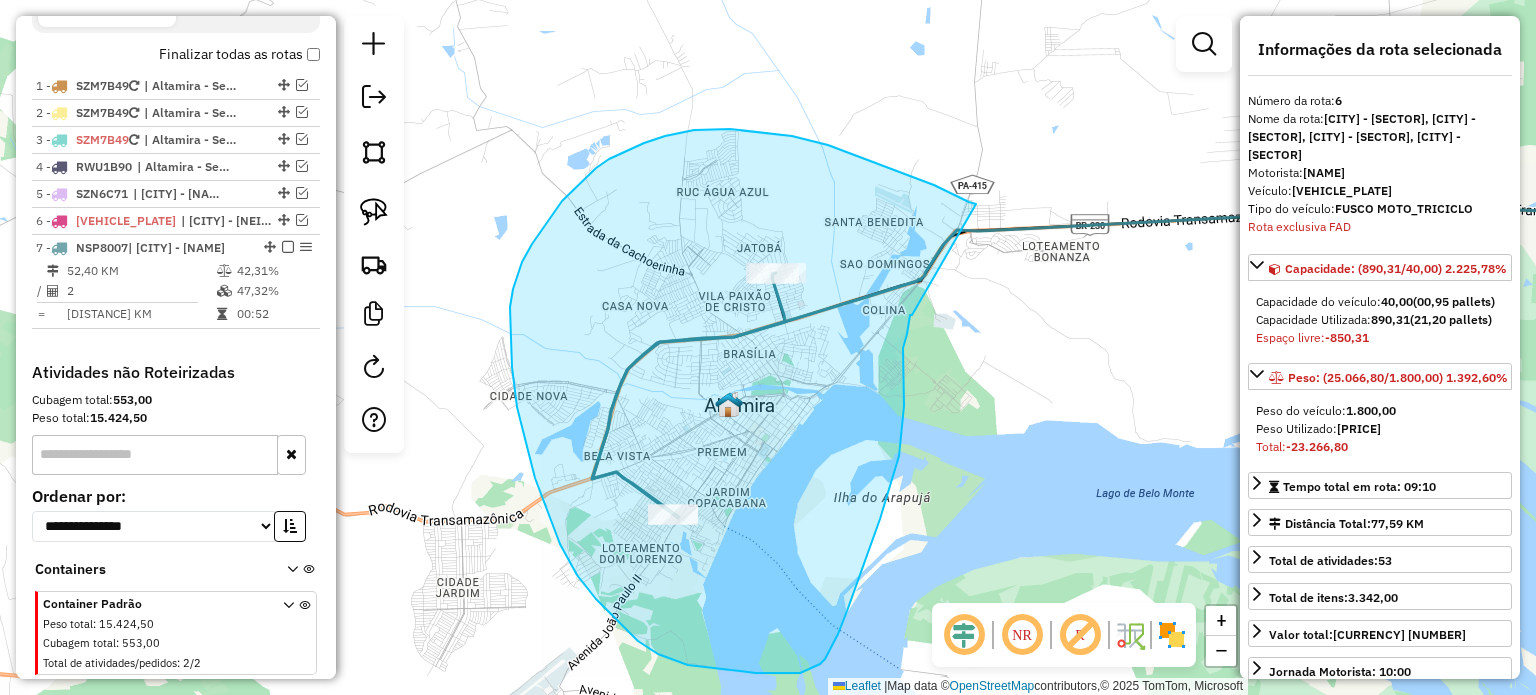 drag, startPoint x: 976, startPoint y: 204, endPoint x: 912, endPoint y: 315, distance: 128.12885 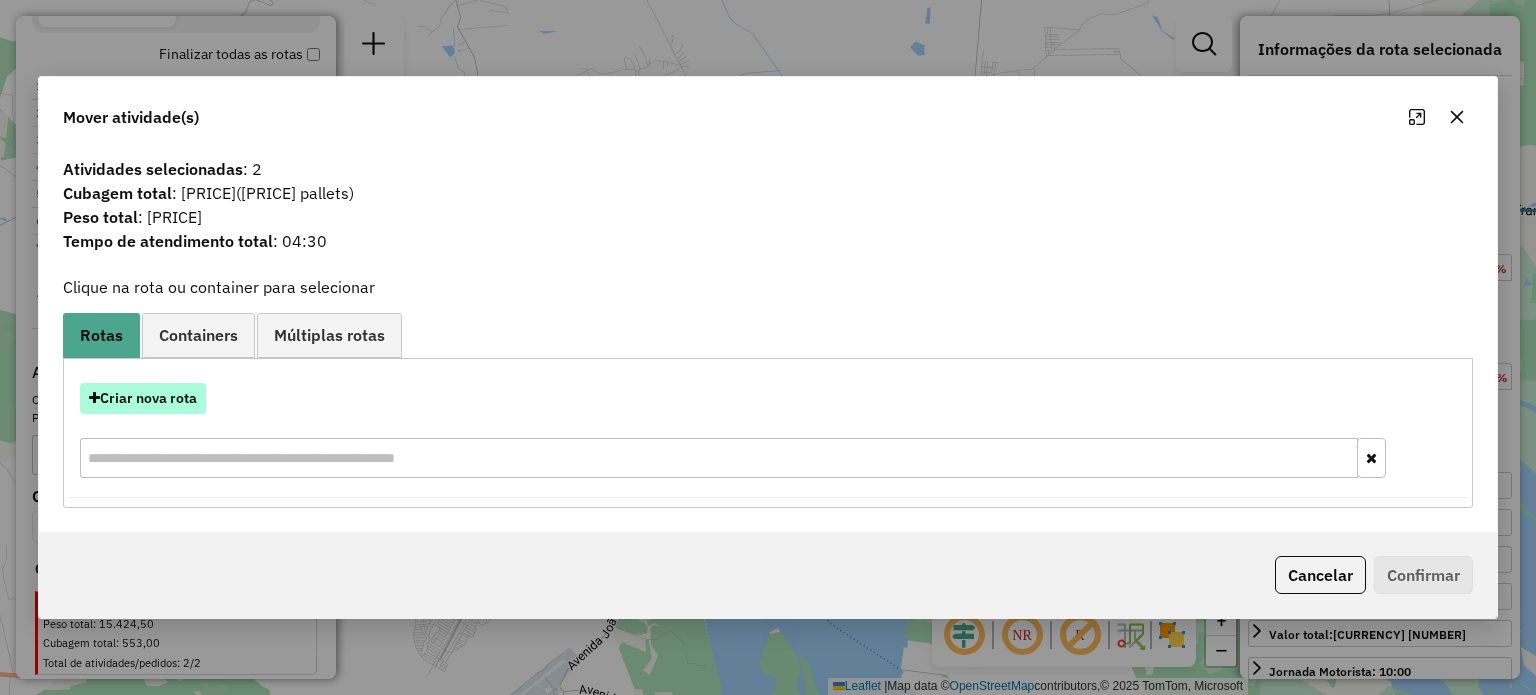 click on "Criar nova rota" at bounding box center (143, 398) 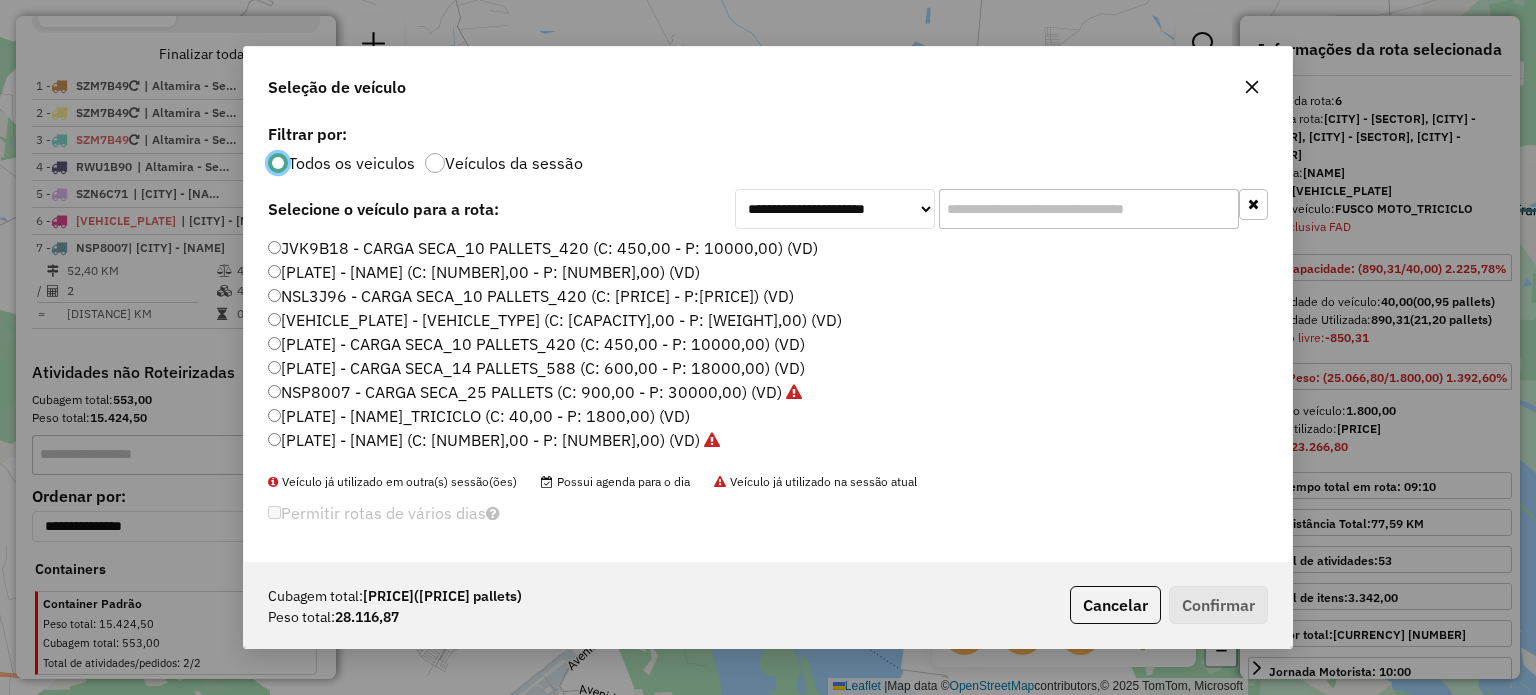scroll, scrollTop: 10, scrollLeft: 6, axis: both 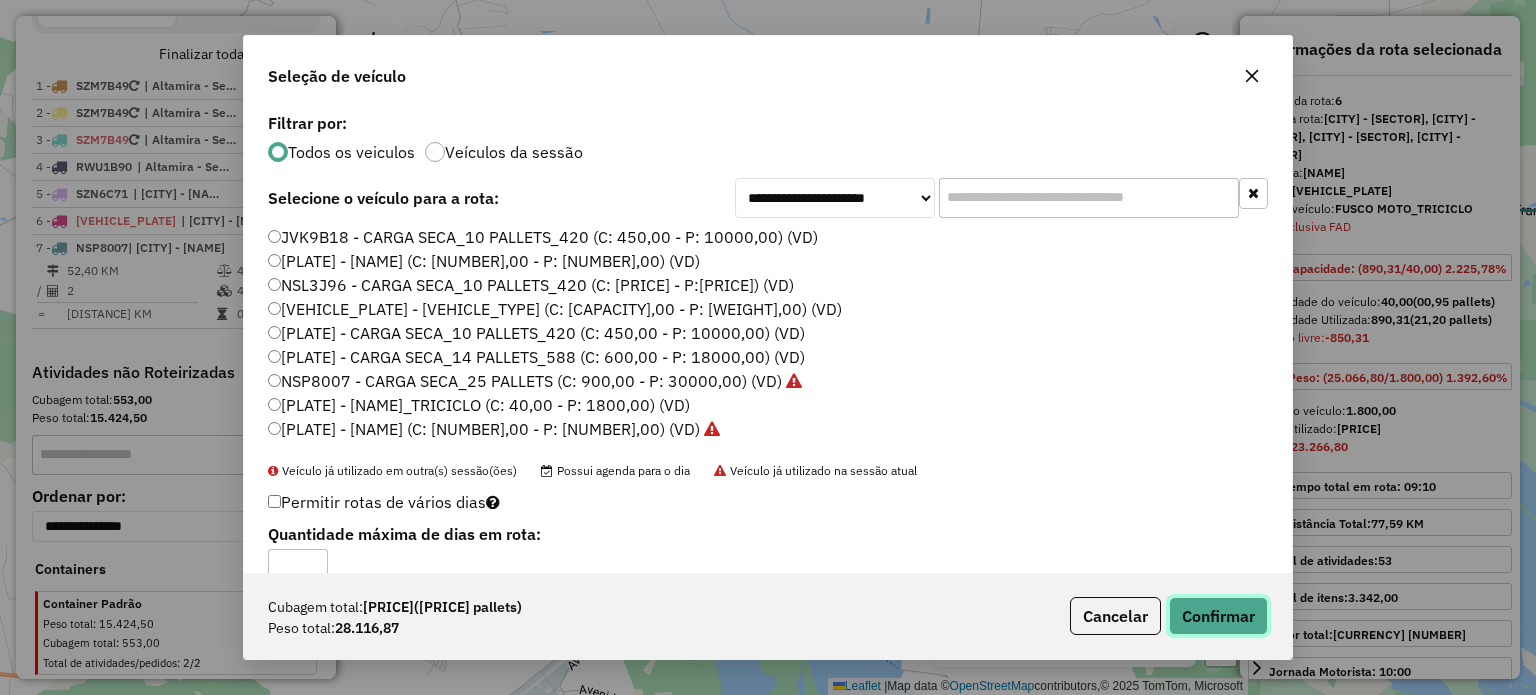 click on "Confirmar" 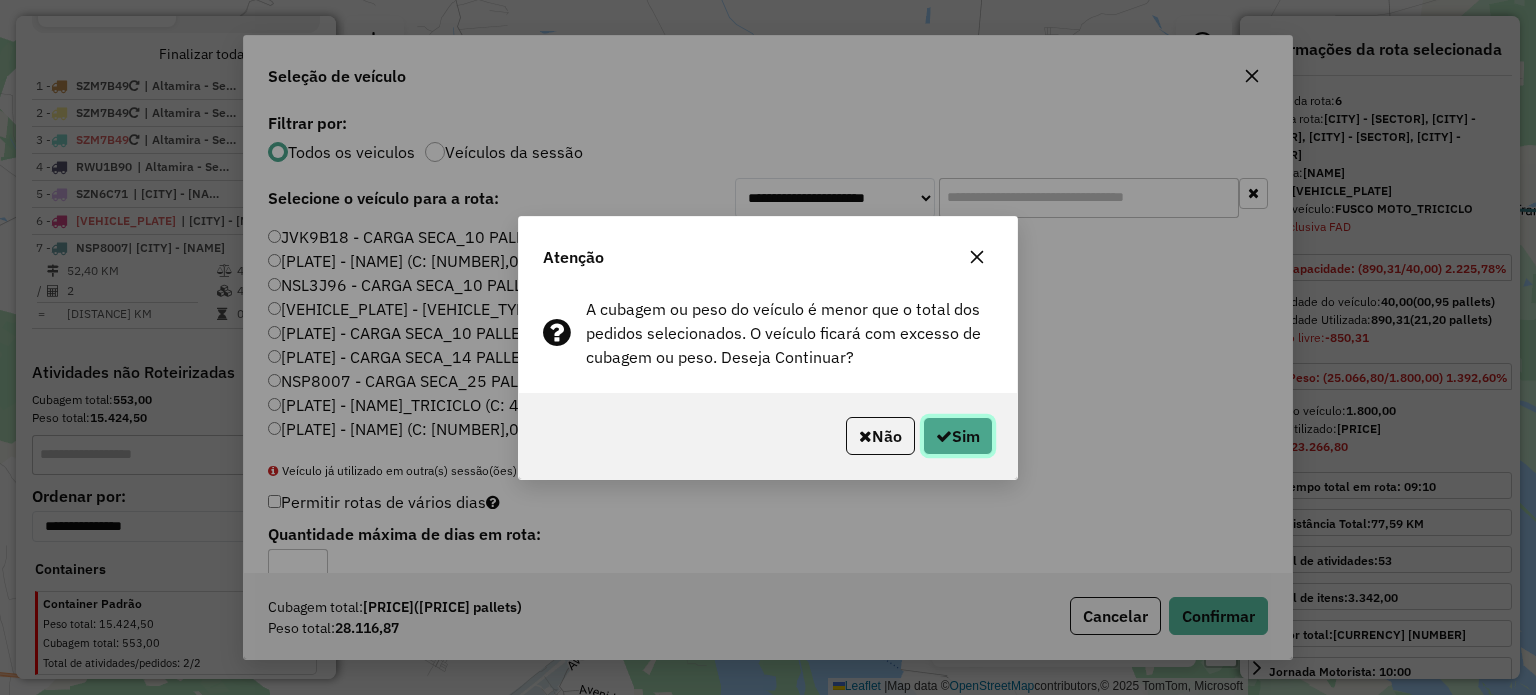 click on "Sim" 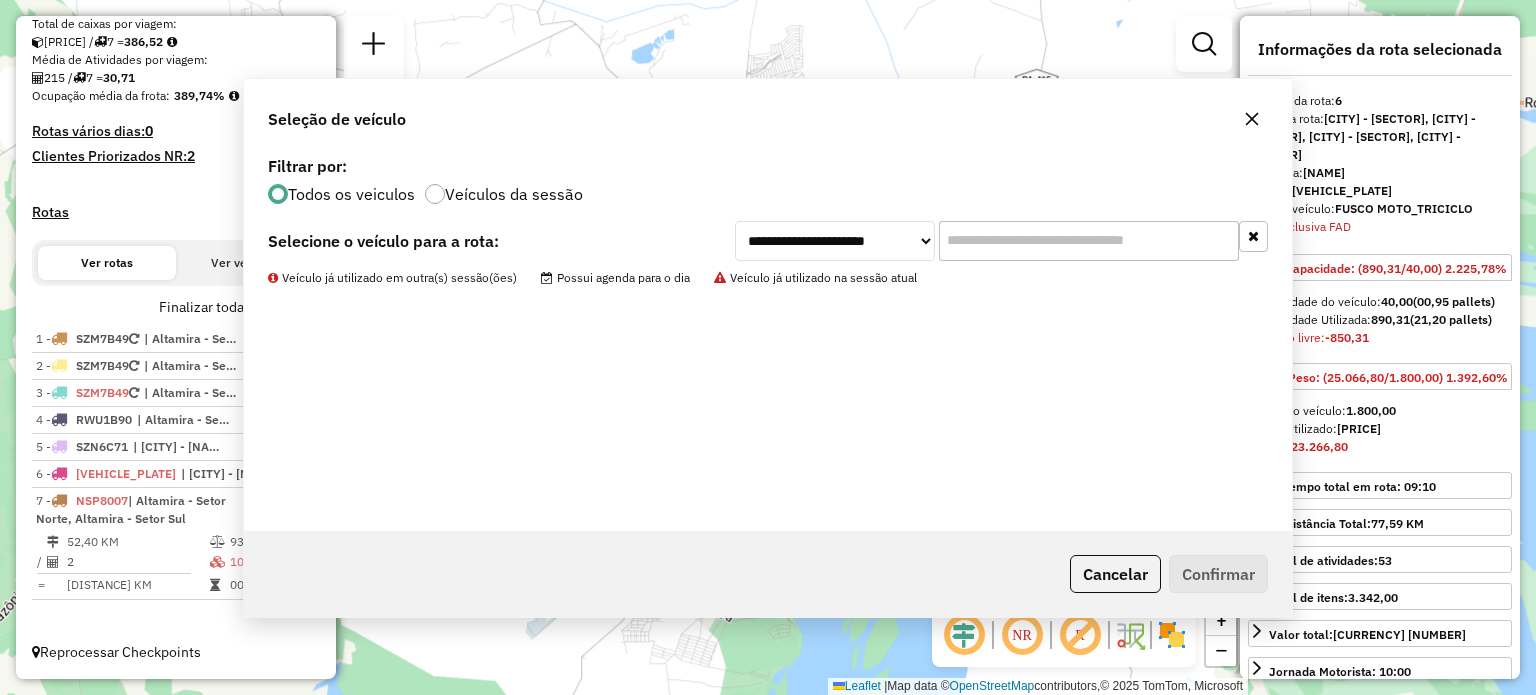 scroll, scrollTop: 464, scrollLeft: 0, axis: vertical 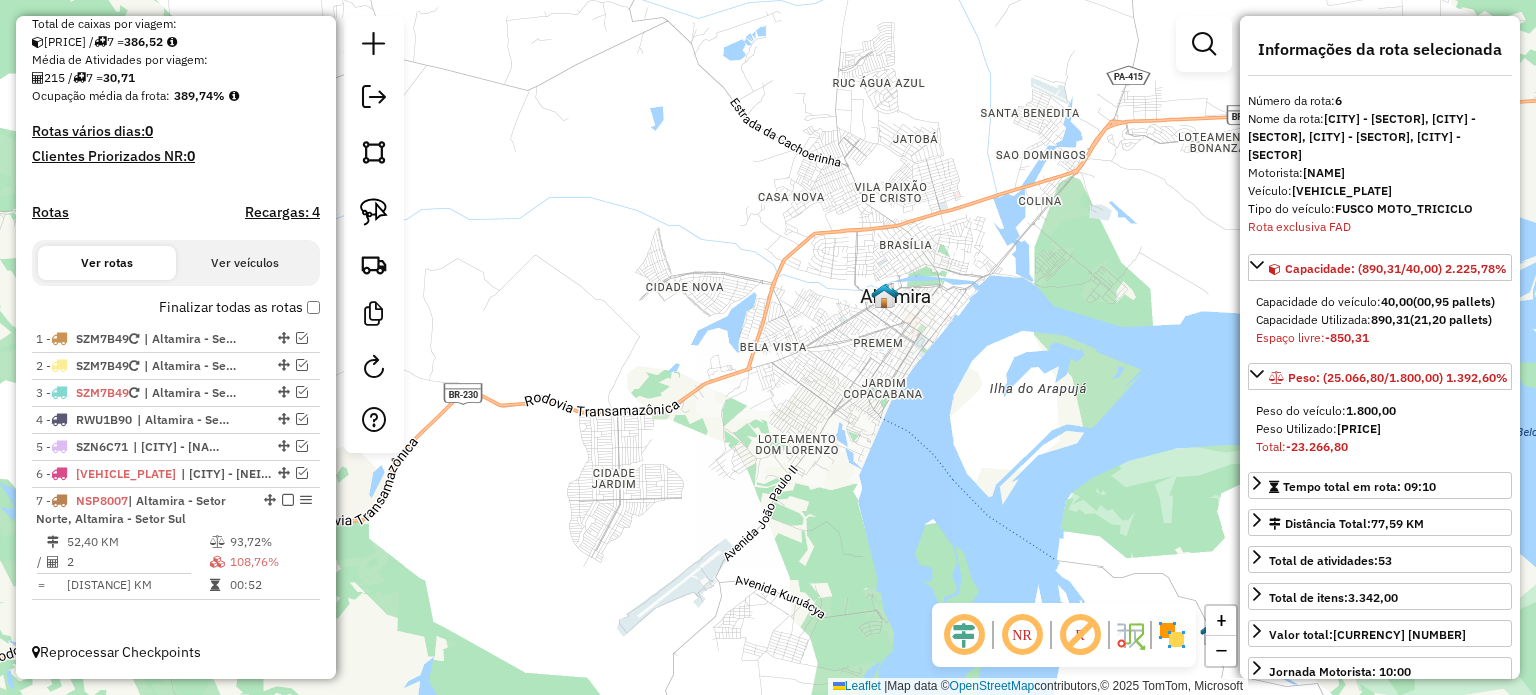 drag, startPoint x: 736, startPoint y: 283, endPoint x: 799, endPoint y: 327, distance: 76.843994 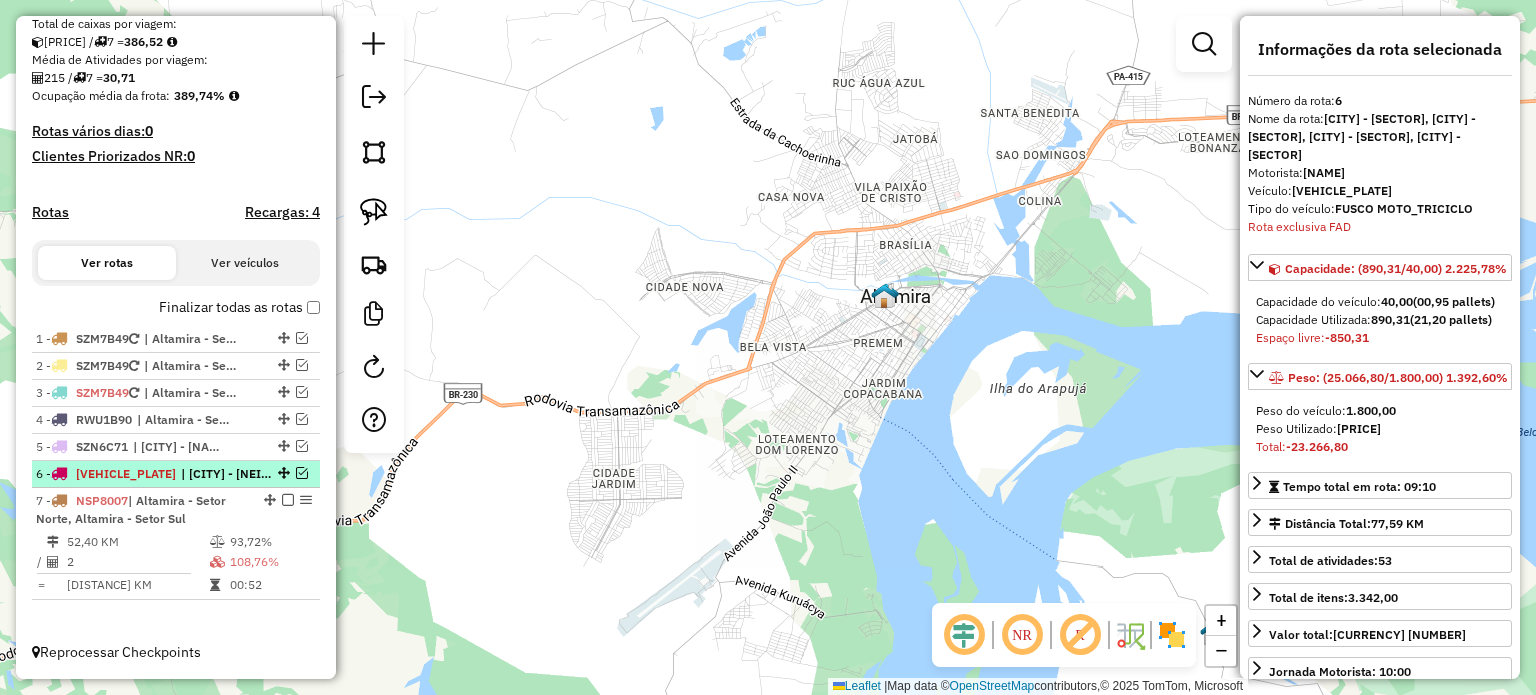 click at bounding box center [302, 473] 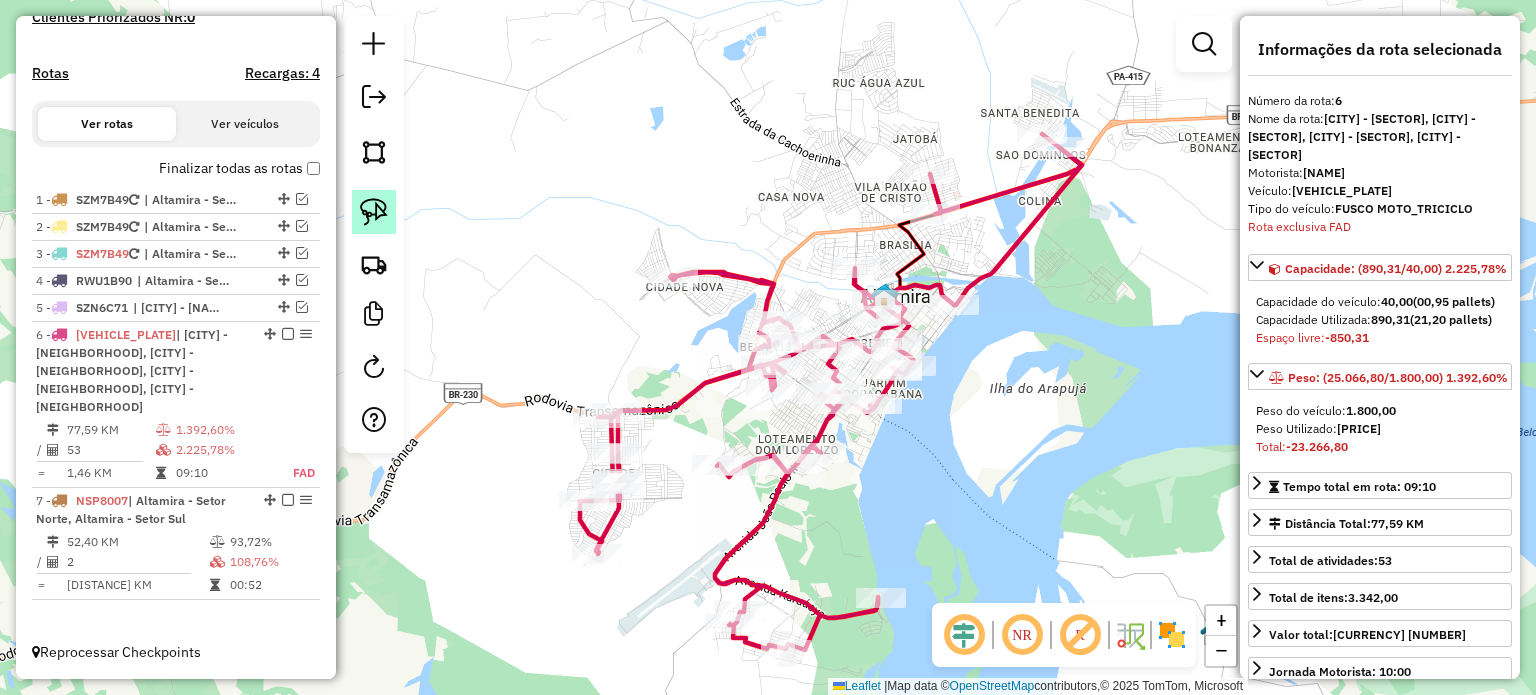 click 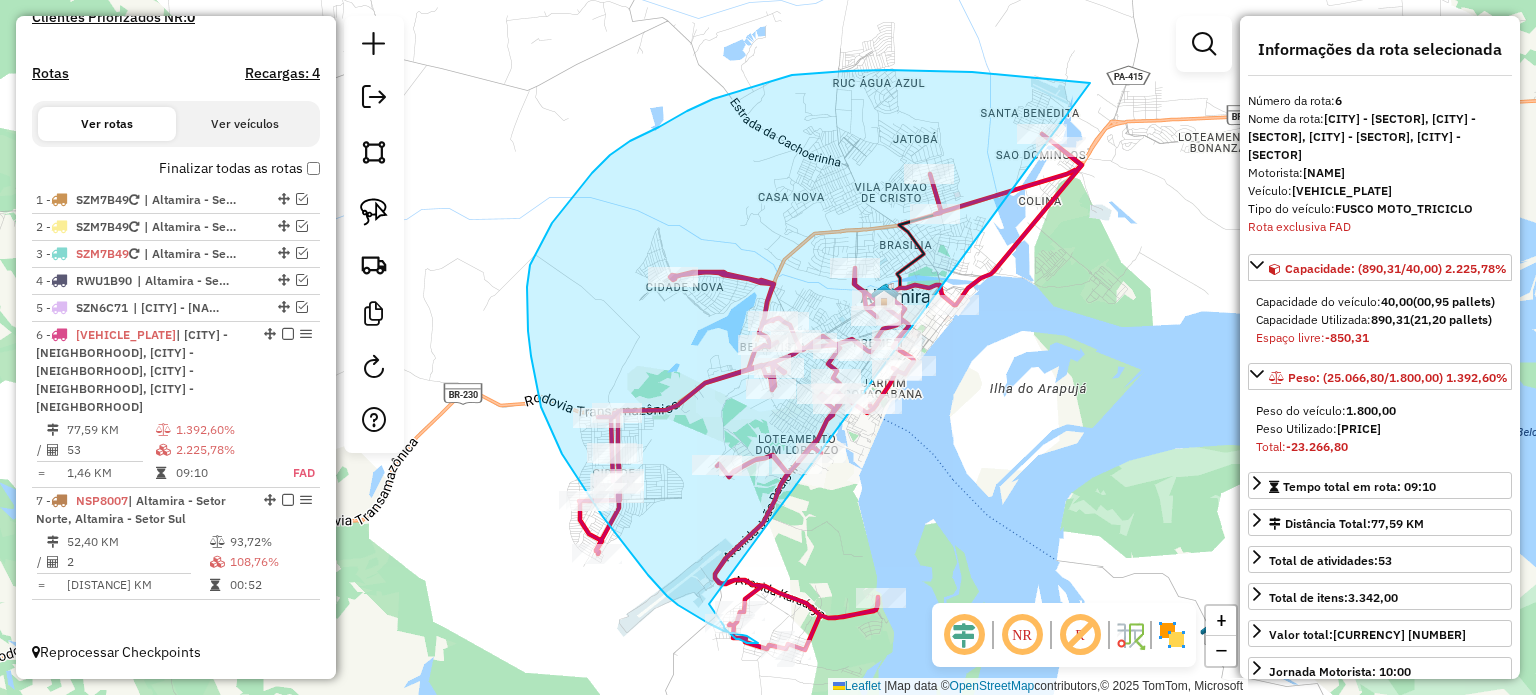 drag, startPoint x: 1090, startPoint y: 83, endPoint x: 707, endPoint y: 600, distance: 643.4112 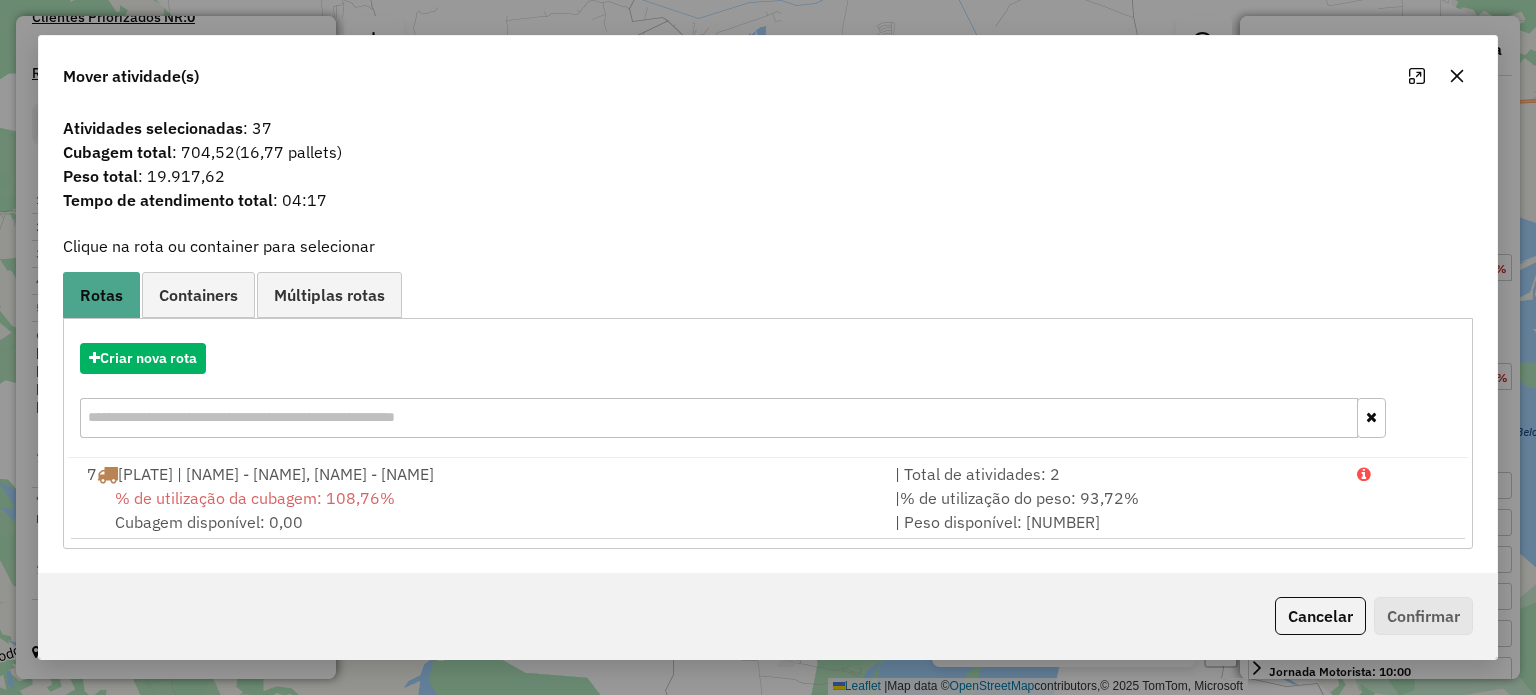 click 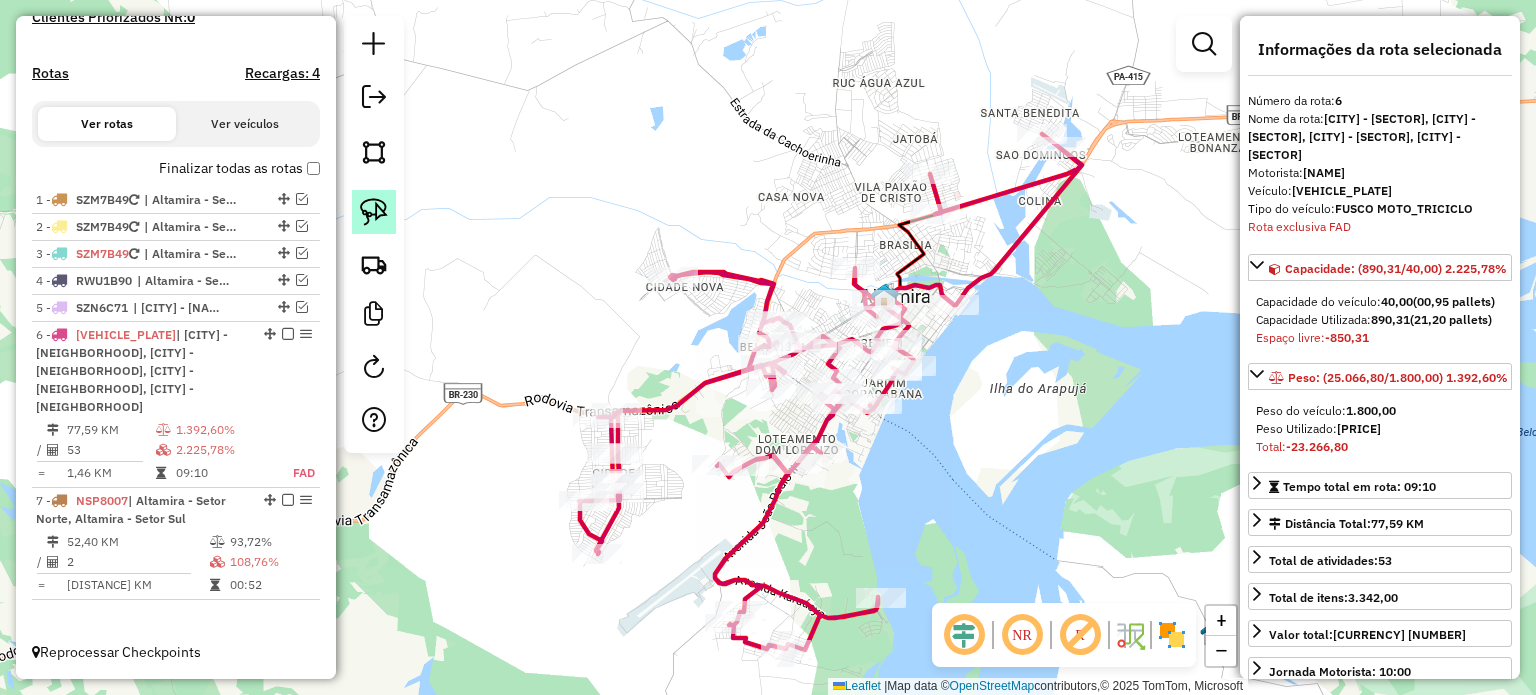 click 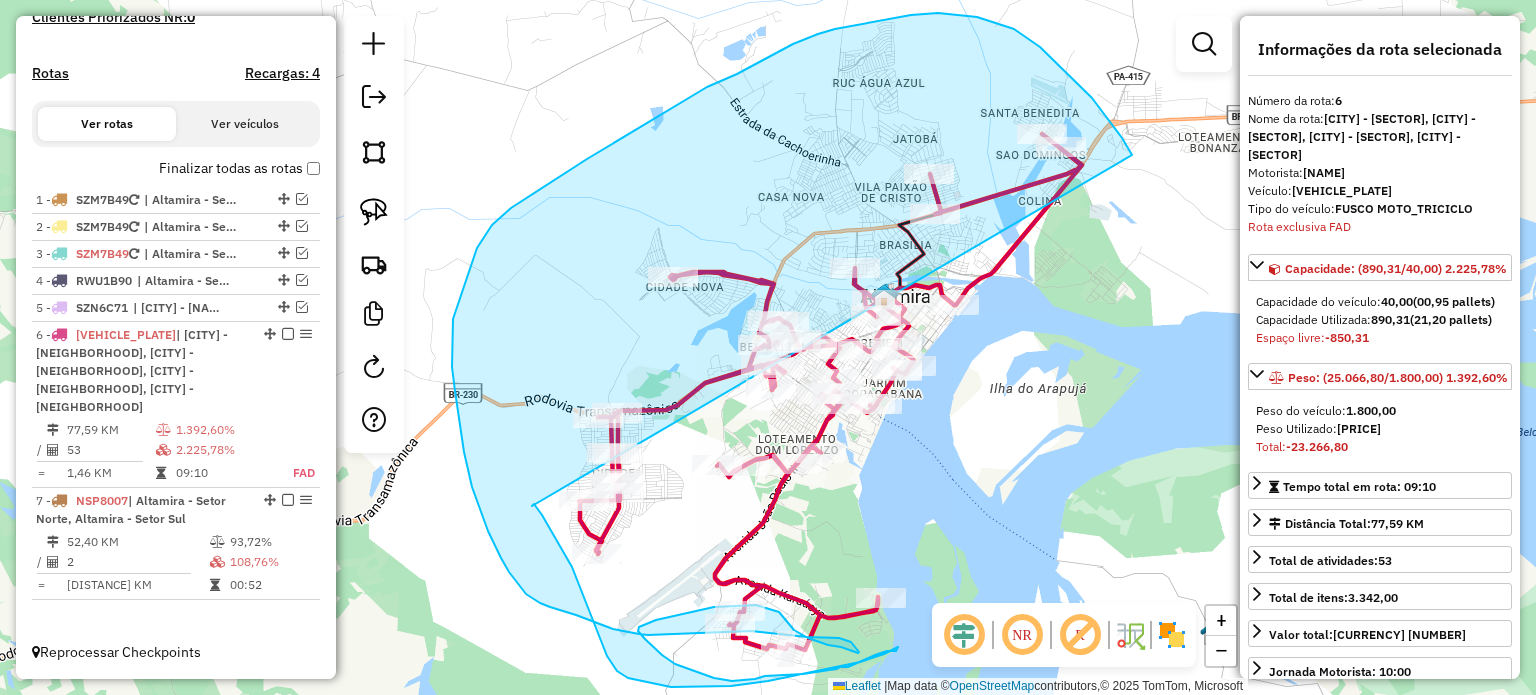 drag, startPoint x: 1132, startPoint y: 155, endPoint x: 536, endPoint y: 507, distance: 692.18494 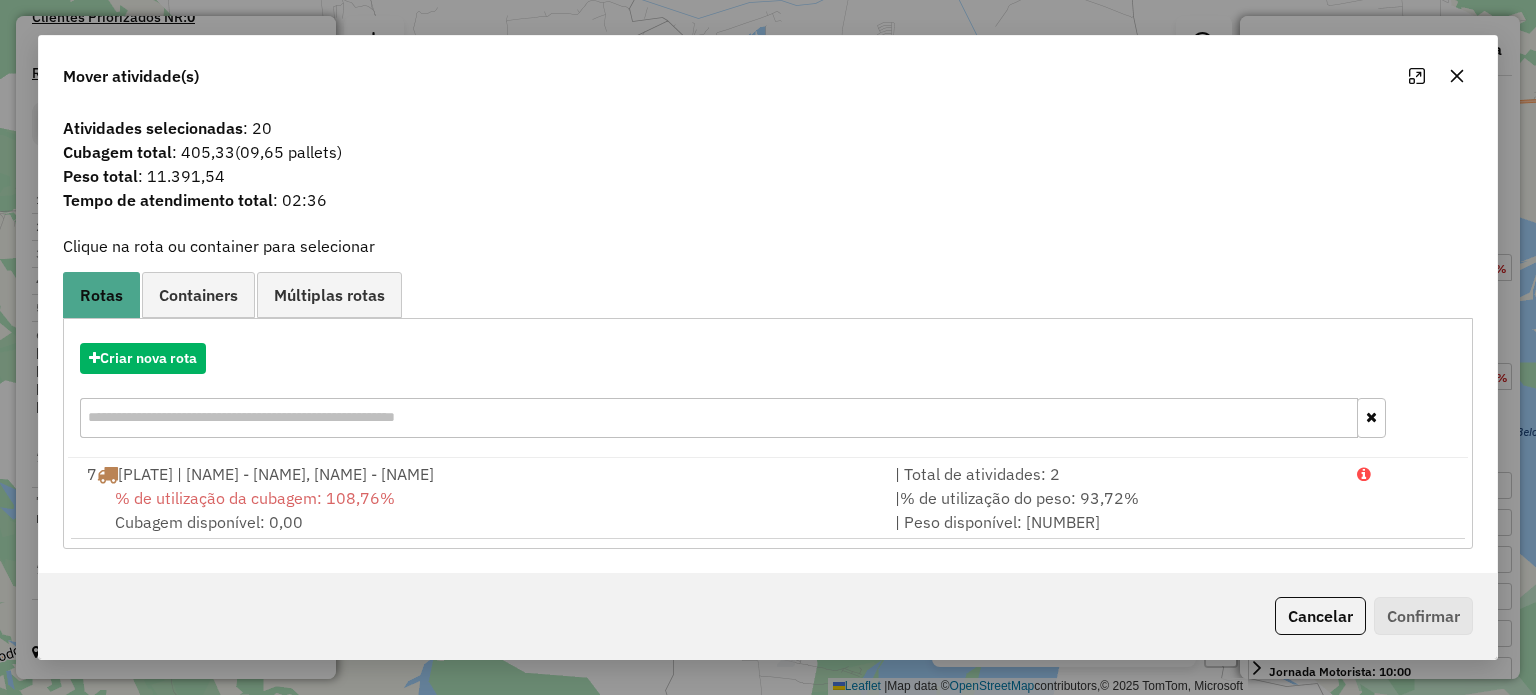 click 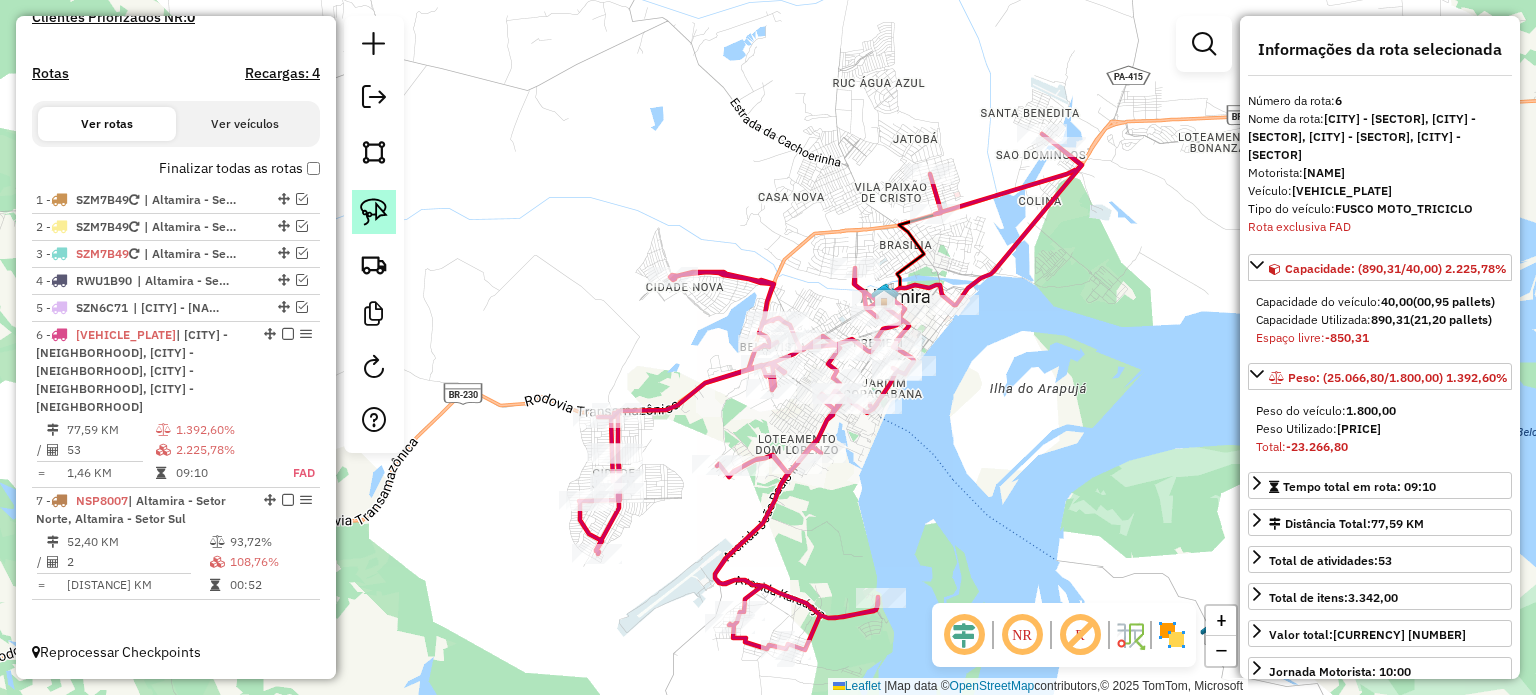 click 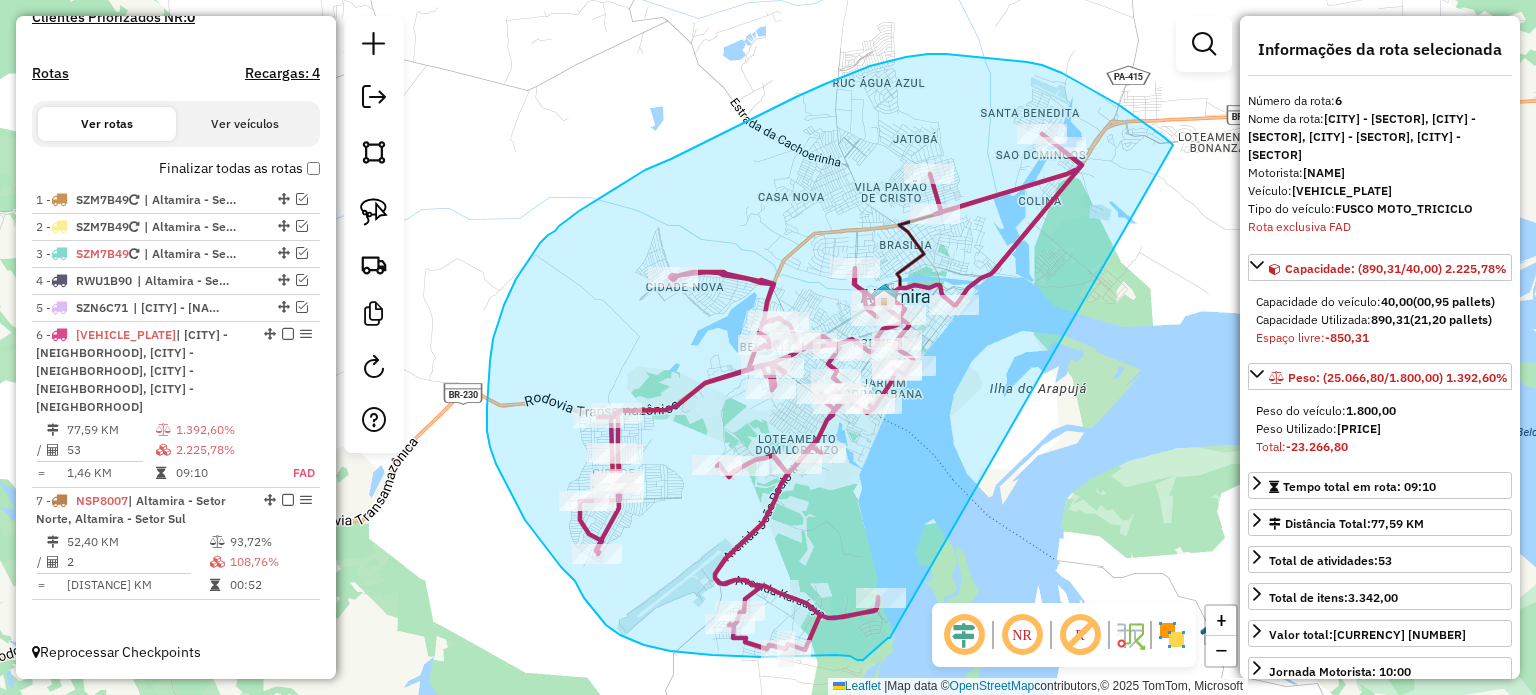 drag, startPoint x: 1173, startPoint y: 145, endPoint x: 892, endPoint y: 634, distance: 563.9876 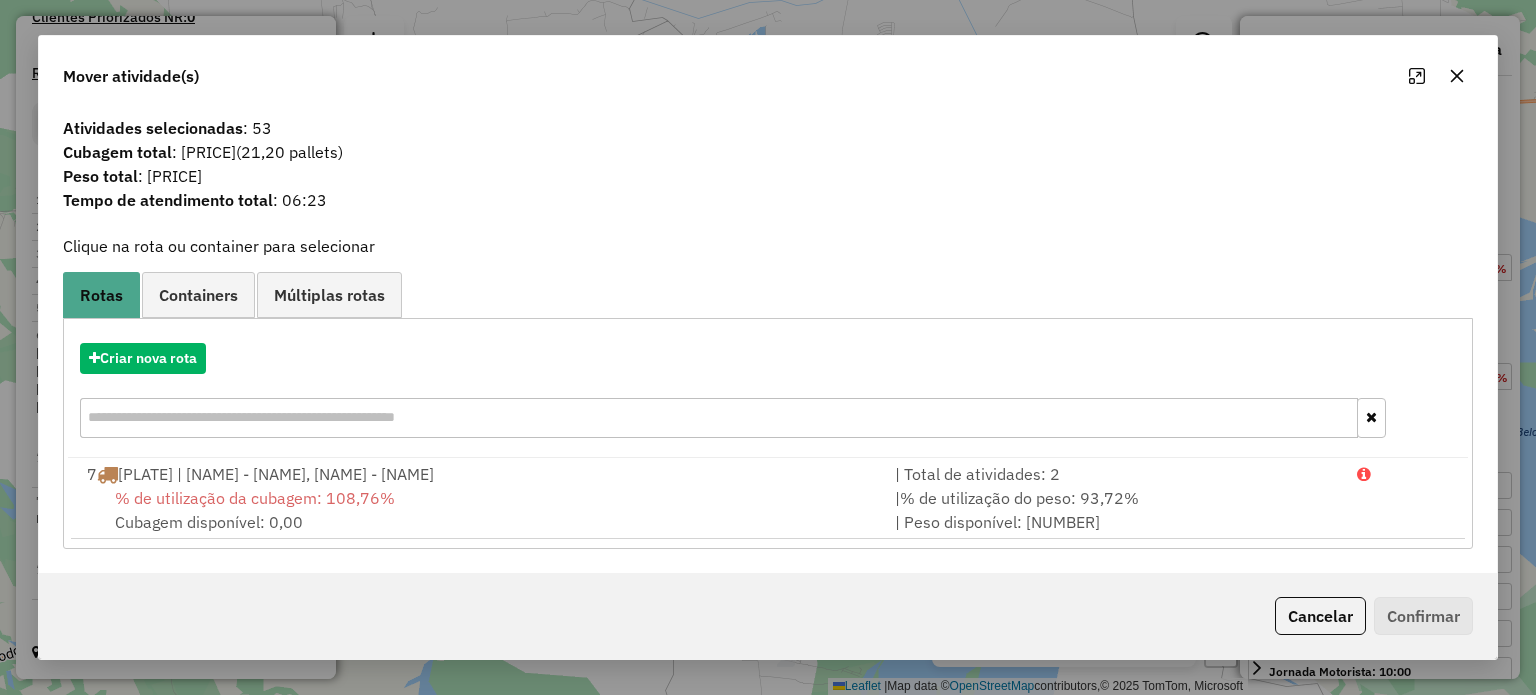 click 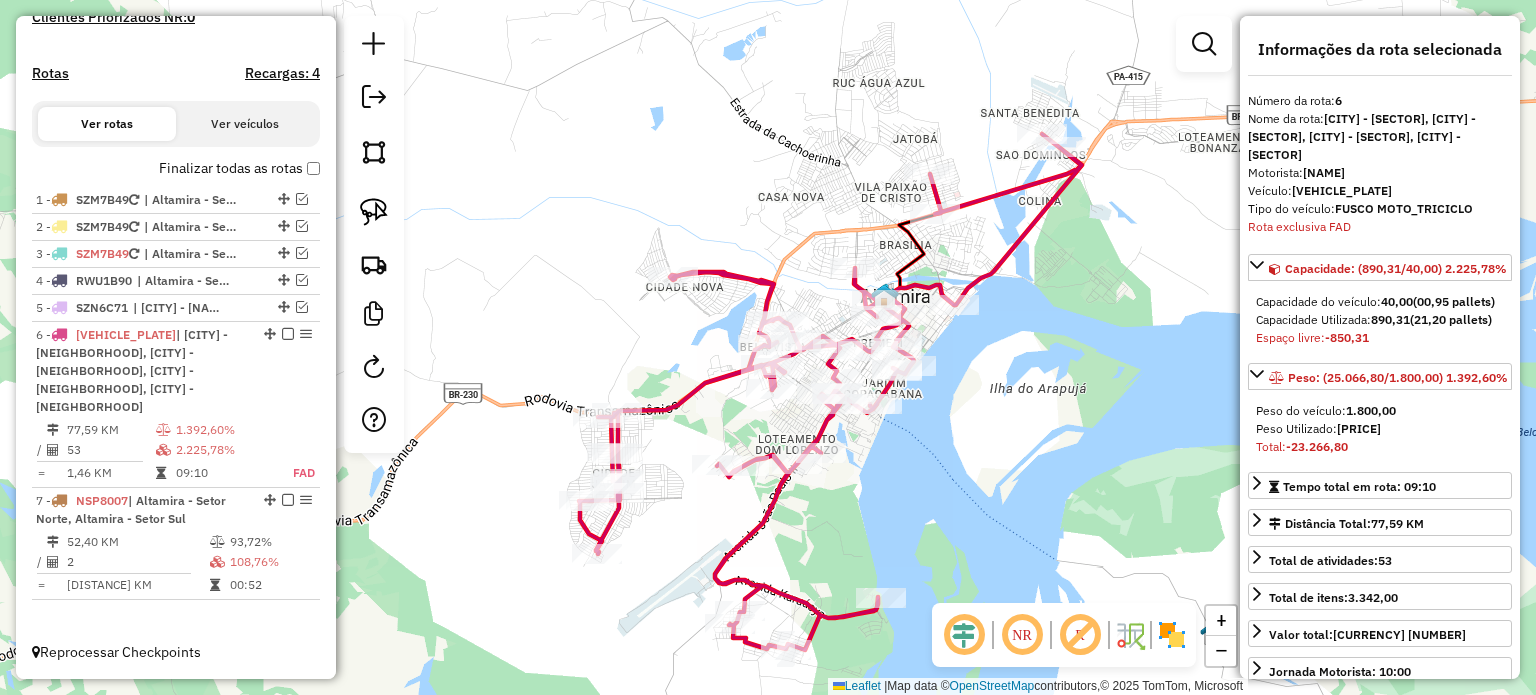 click on "Janela de atendimento Grade de atendimento Capacidade Transportadoras Veículos Cliente Pedidos  Rotas Selecione os dias de semana para filtrar as janelas de atendimento  Seg   Ter   Qua   Qui   Sex   Sáb   Dom  Informe o período da janela de atendimento: De: Até:  Filtrar exatamente a janela do cliente  Considerar janela de atendimento padrão  Selecione os dias de semana para filtrar as grades de atendimento  Seg   Ter   Qua   Qui   Sex   Sáb   Dom   Considerar clientes sem dia de atendimento cadastrado  Clientes fora do dia de atendimento selecionado Filtrar as atividades entre os valores definidos abaixo:  Peso mínimo:  ****  Peso máximo:  ****  Cubagem mínima:   Cubagem máxima:   De:   Até:  Filtrar as atividades entre o tempo de atendimento definido abaixo:  De:   Até:   Considerar capacidade total dos clientes não roteirizados Transportadora: Selecione um ou mais itens Tipo de veículo: Selecione um ou mais itens Veículo: Selecione um ou mais itens Motorista: Selecione um ou mais itens De:" 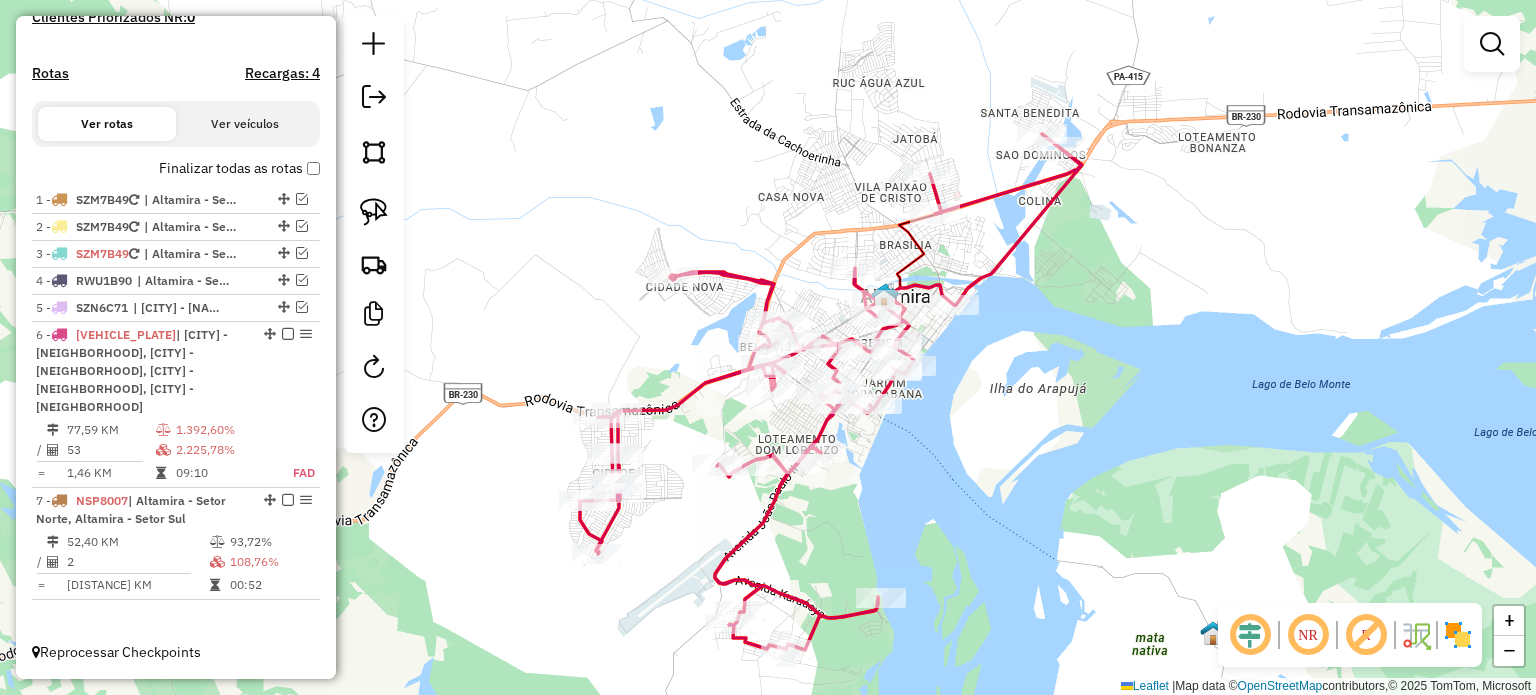 click at bounding box center (1492, 44) 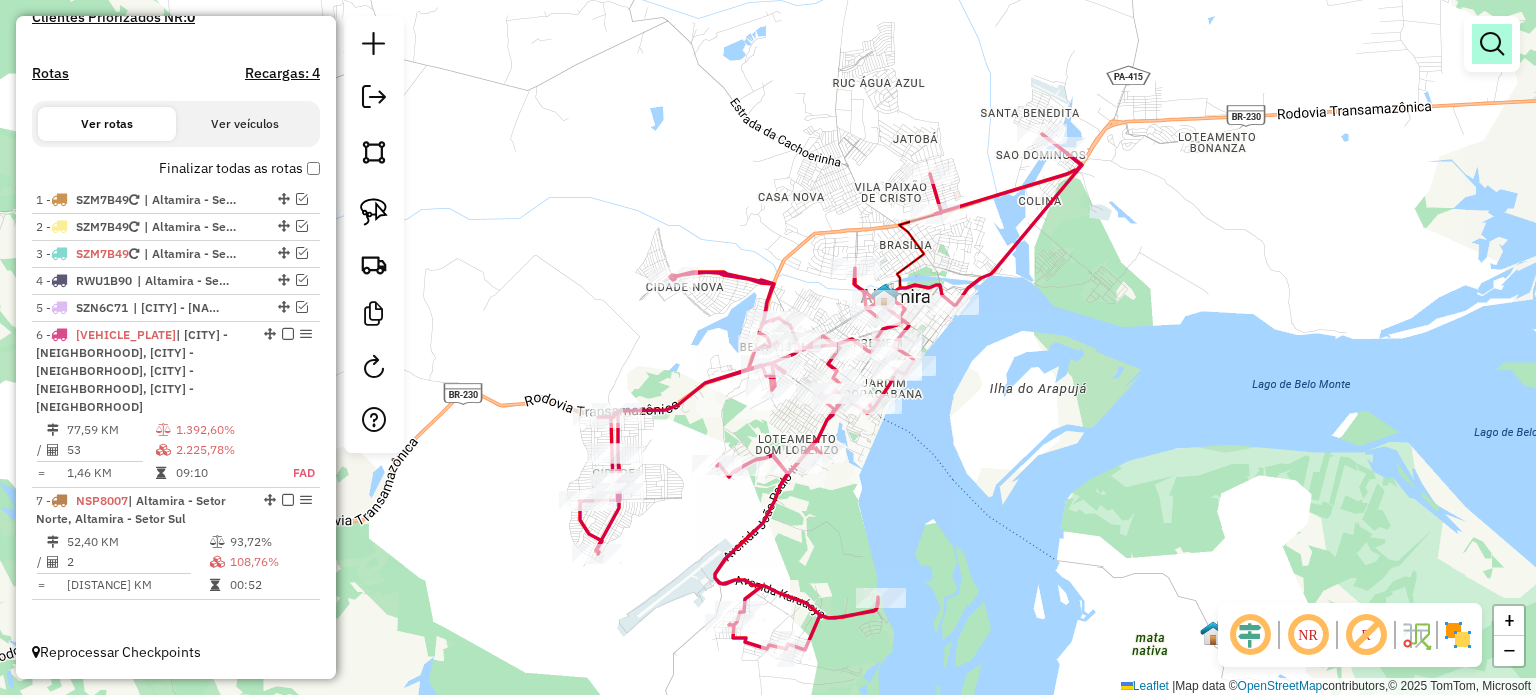 click at bounding box center [1492, 44] 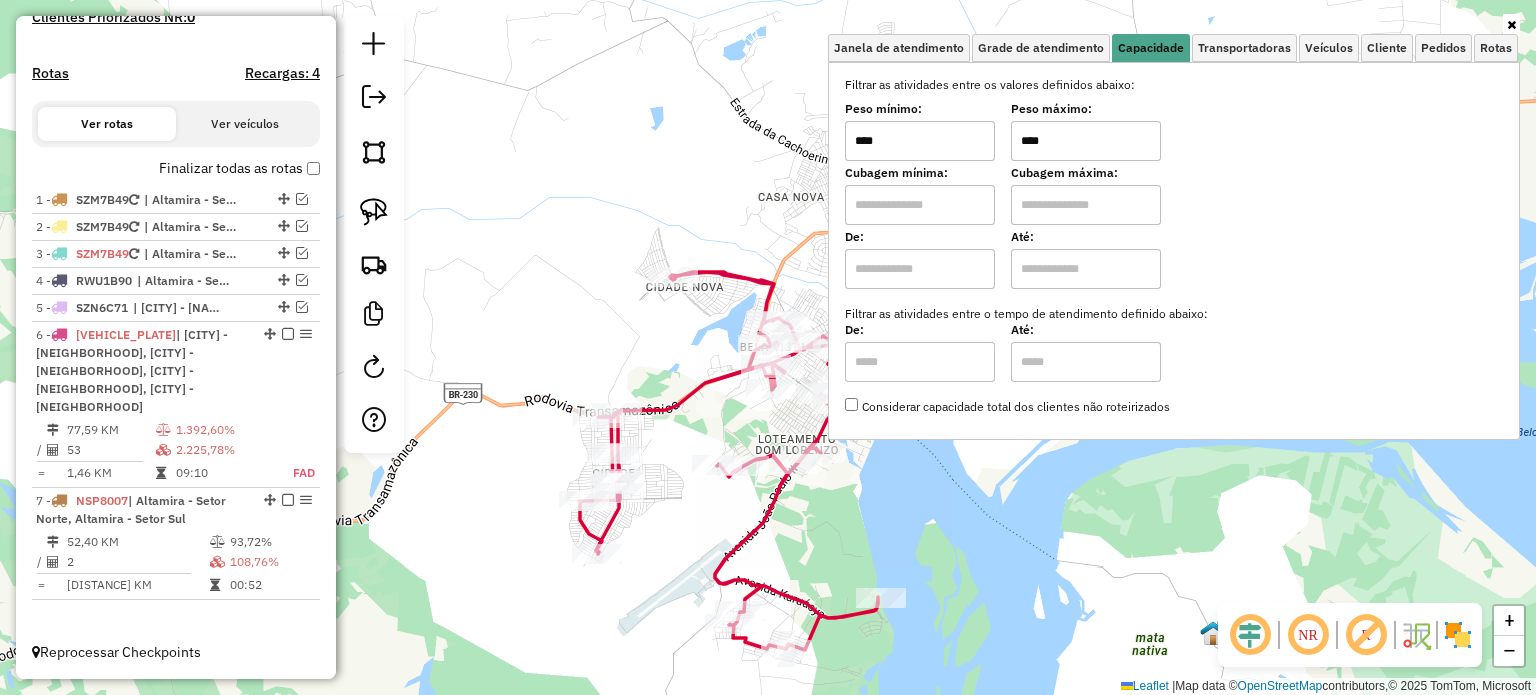 drag, startPoint x: 931, startPoint y: 142, endPoint x: 752, endPoint y: 136, distance: 179.10052 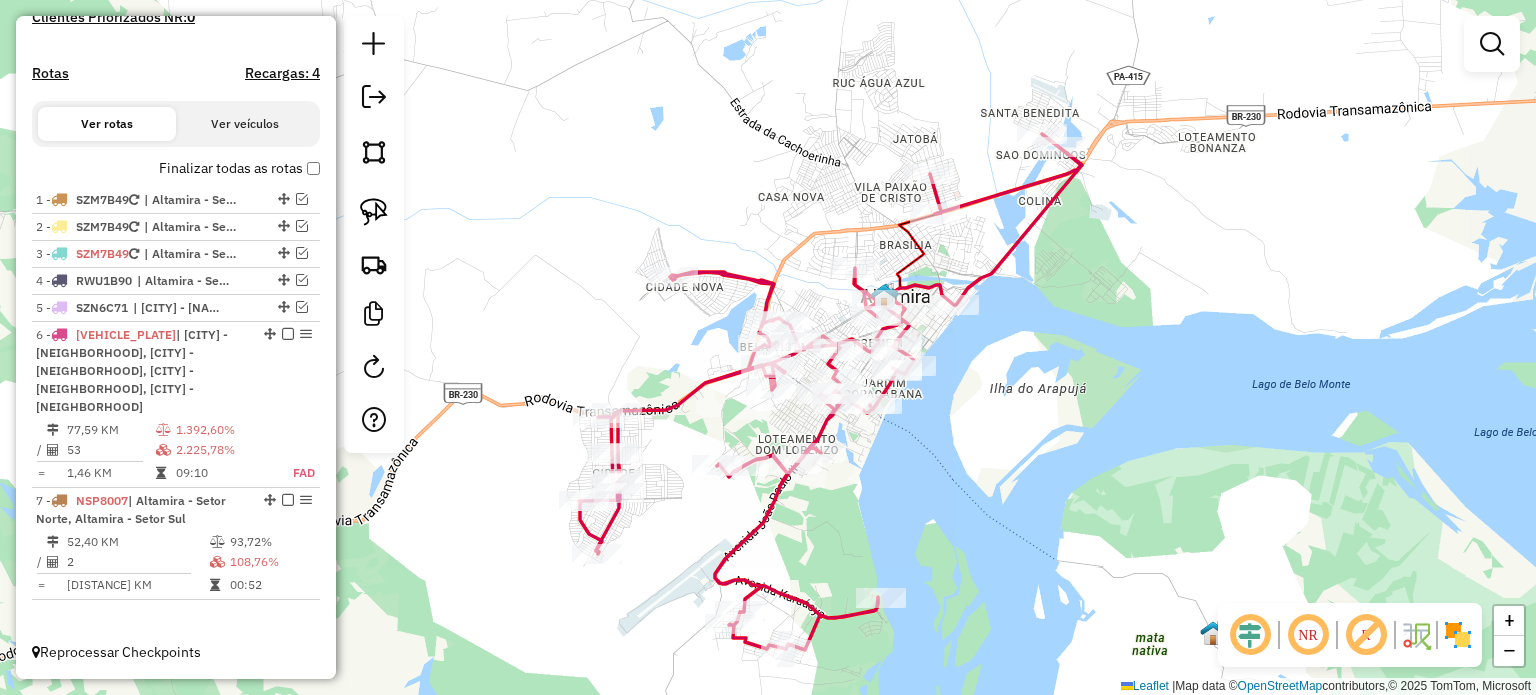 click at bounding box center (1492, 44) 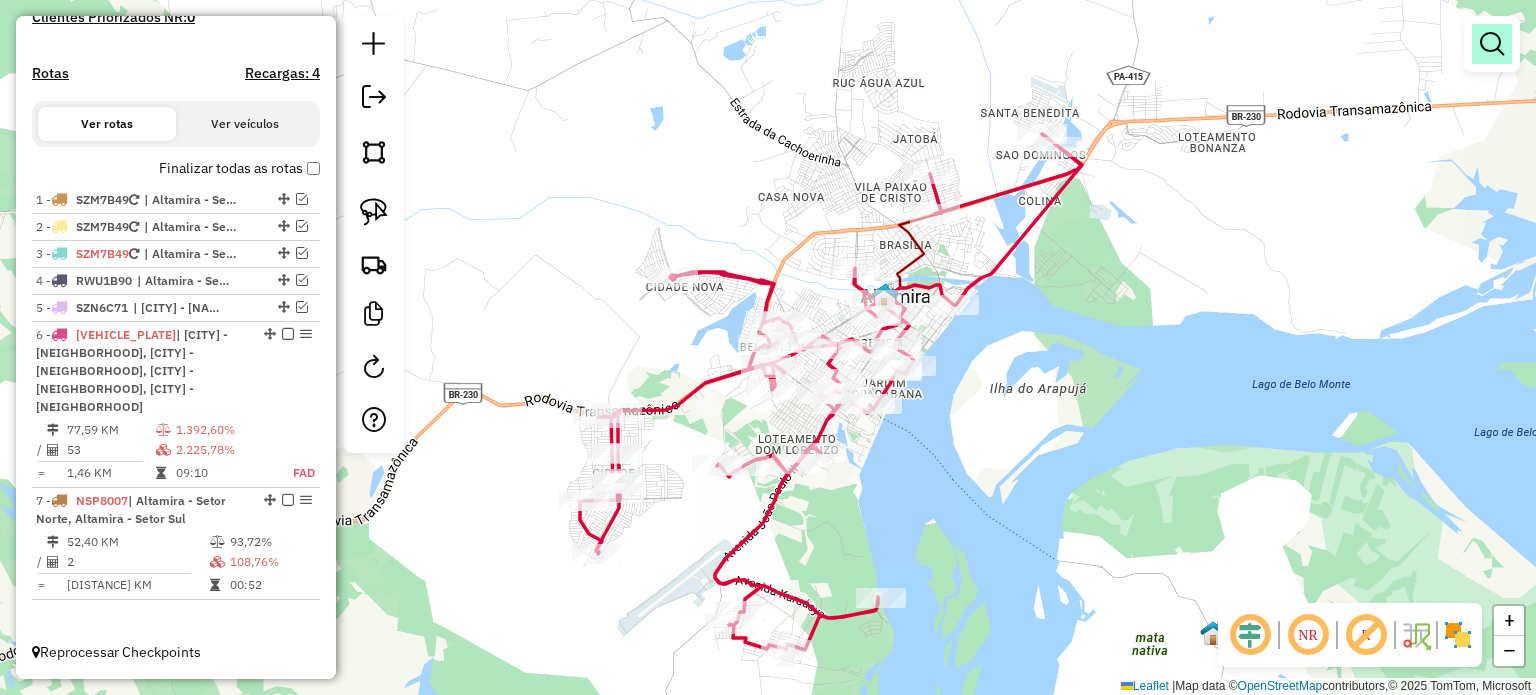 click at bounding box center (1492, 44) 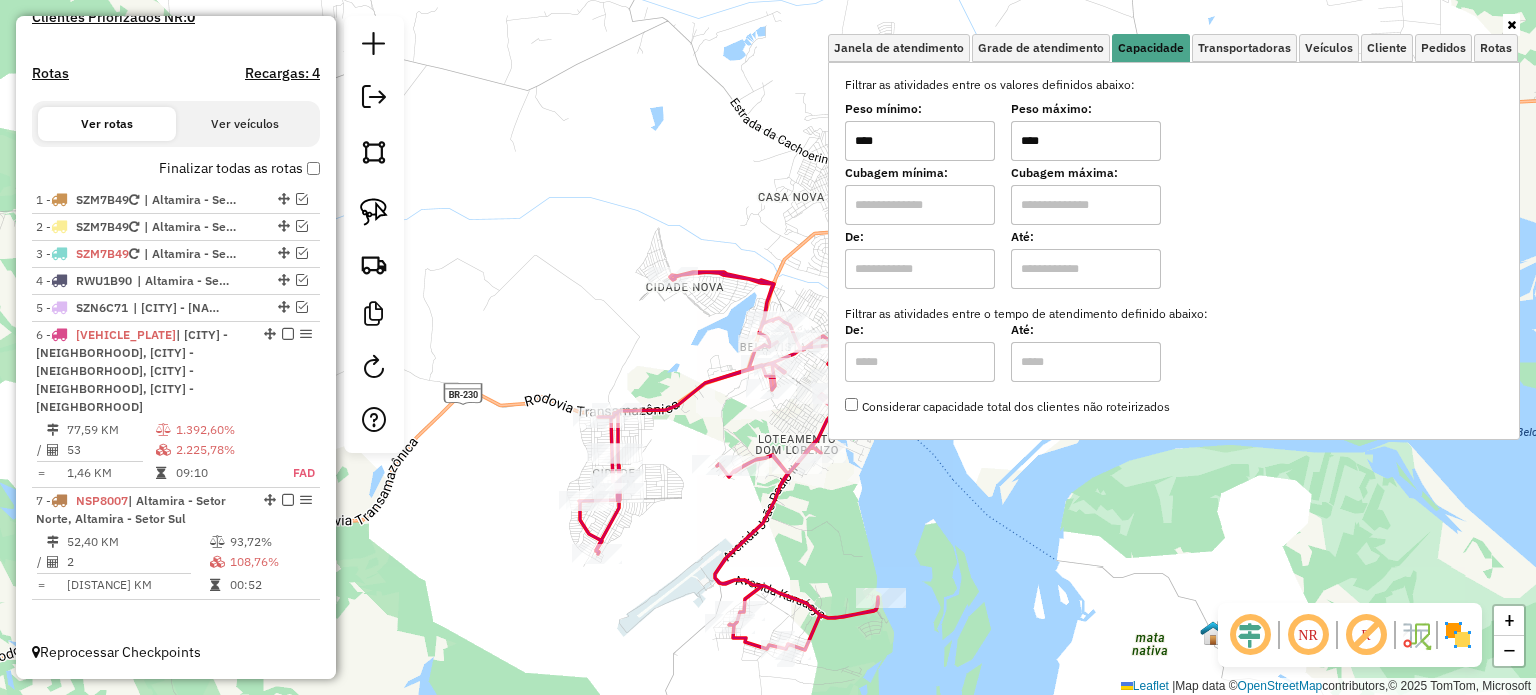 click on "****" at bounding box center (920, 141) 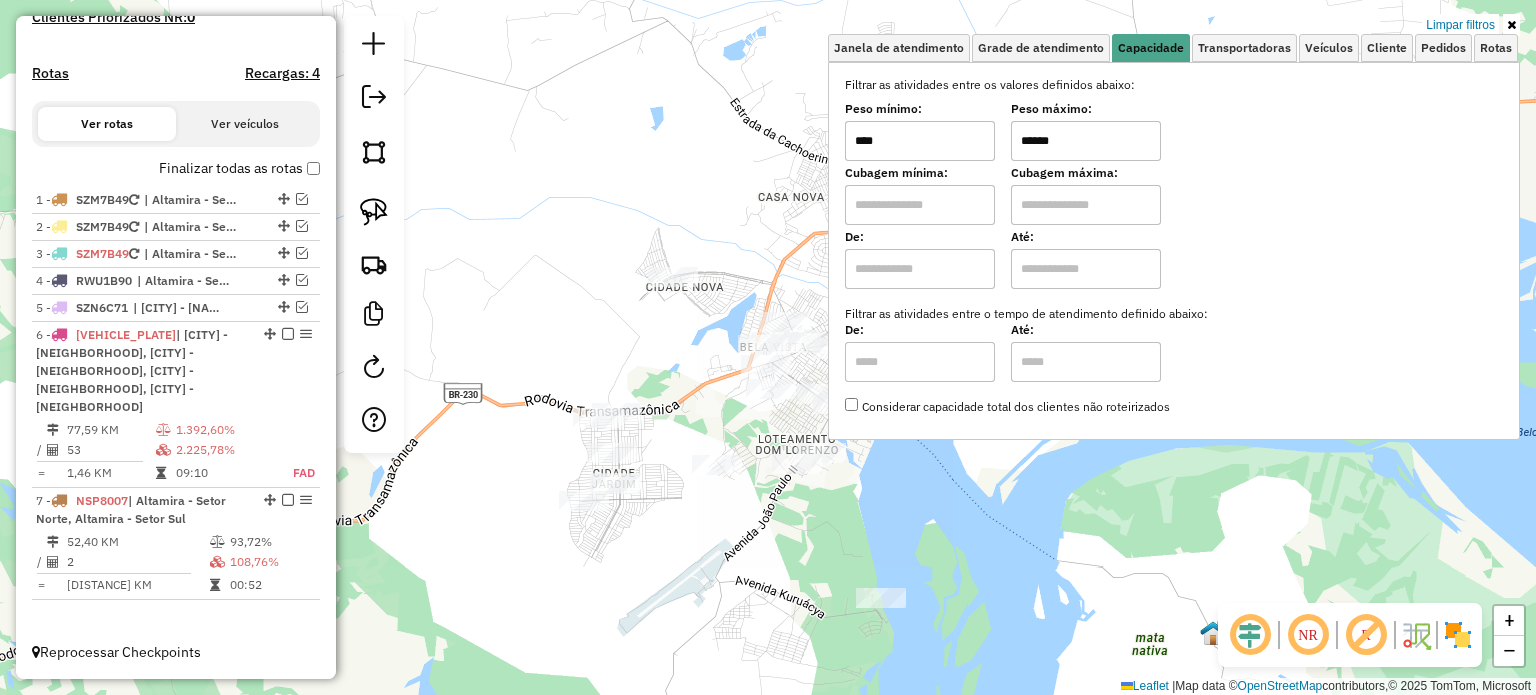 type on "******" 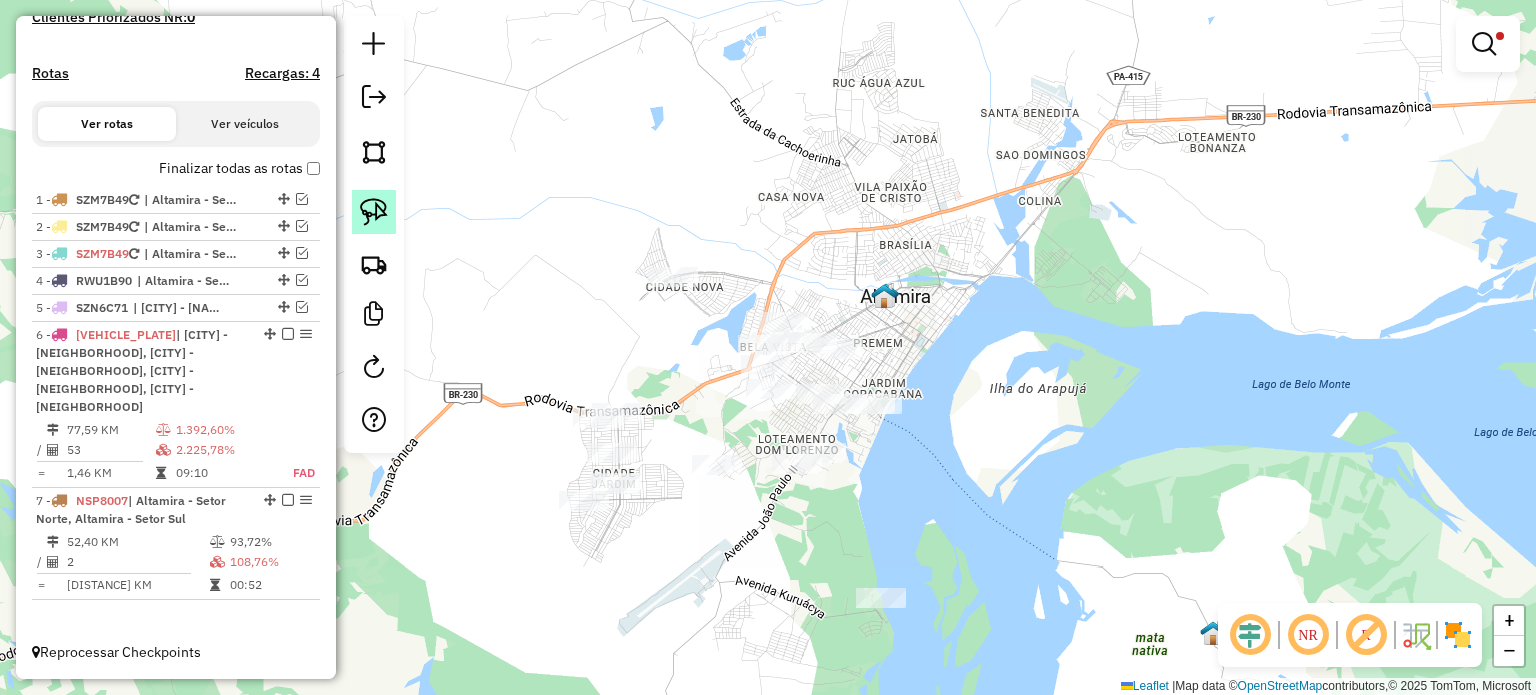 click 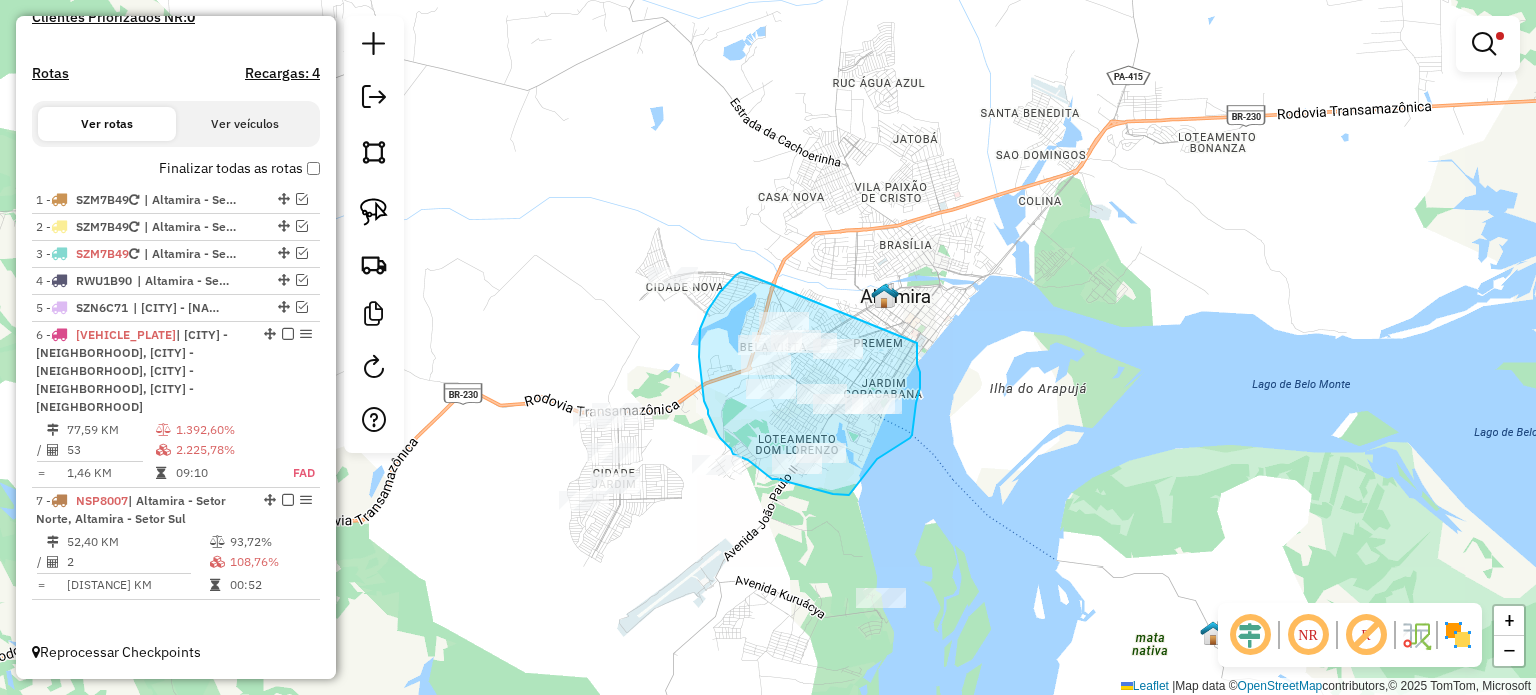 drag, startPoint x: 741, startPoint y: 272, endPoint x: 917, endPoint y: 343, distance: 189.78145 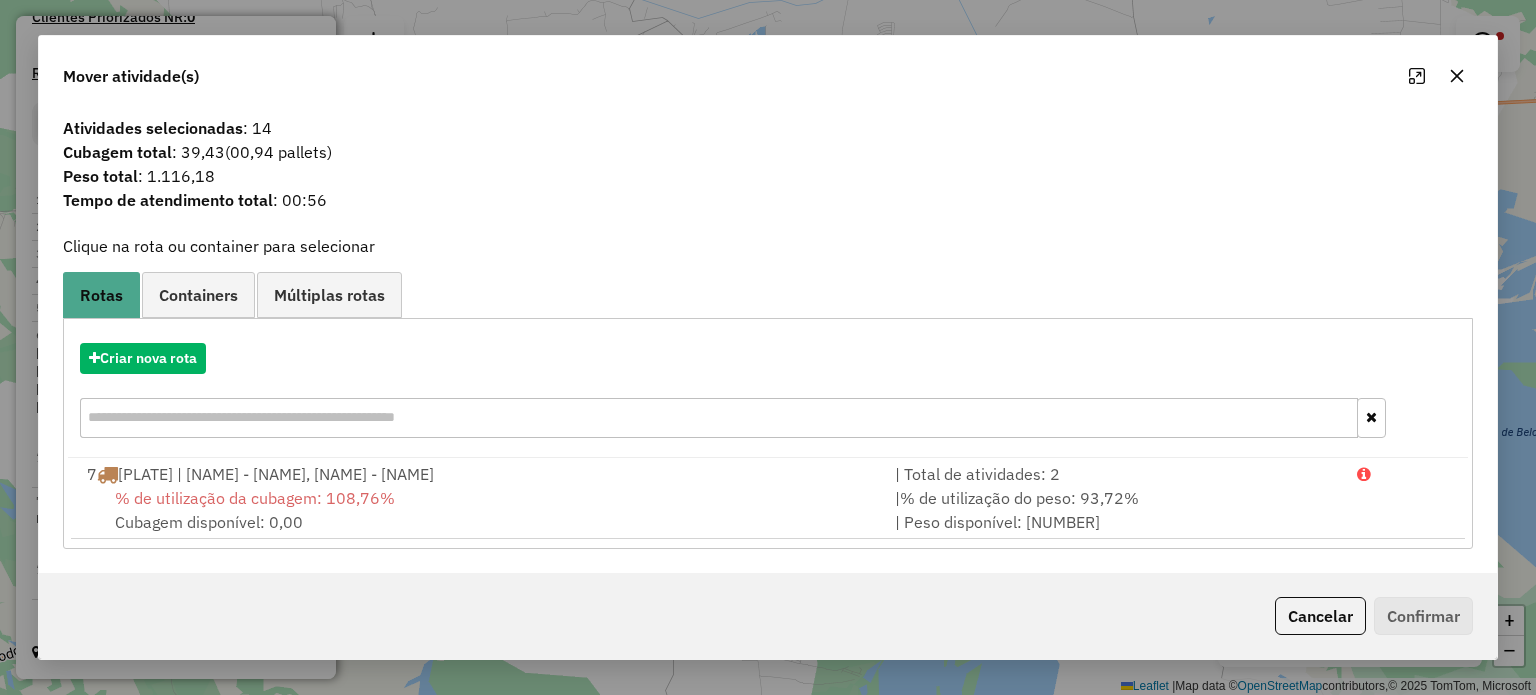 click 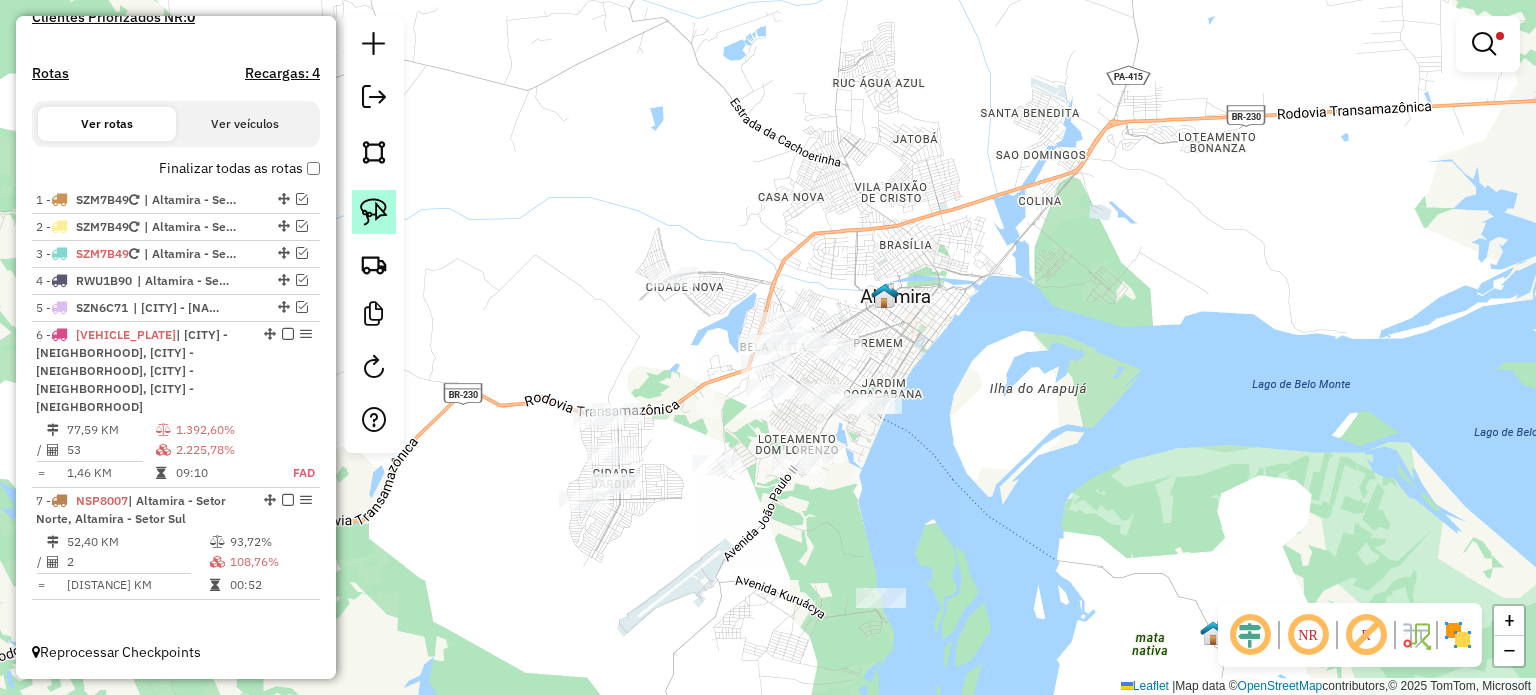 click 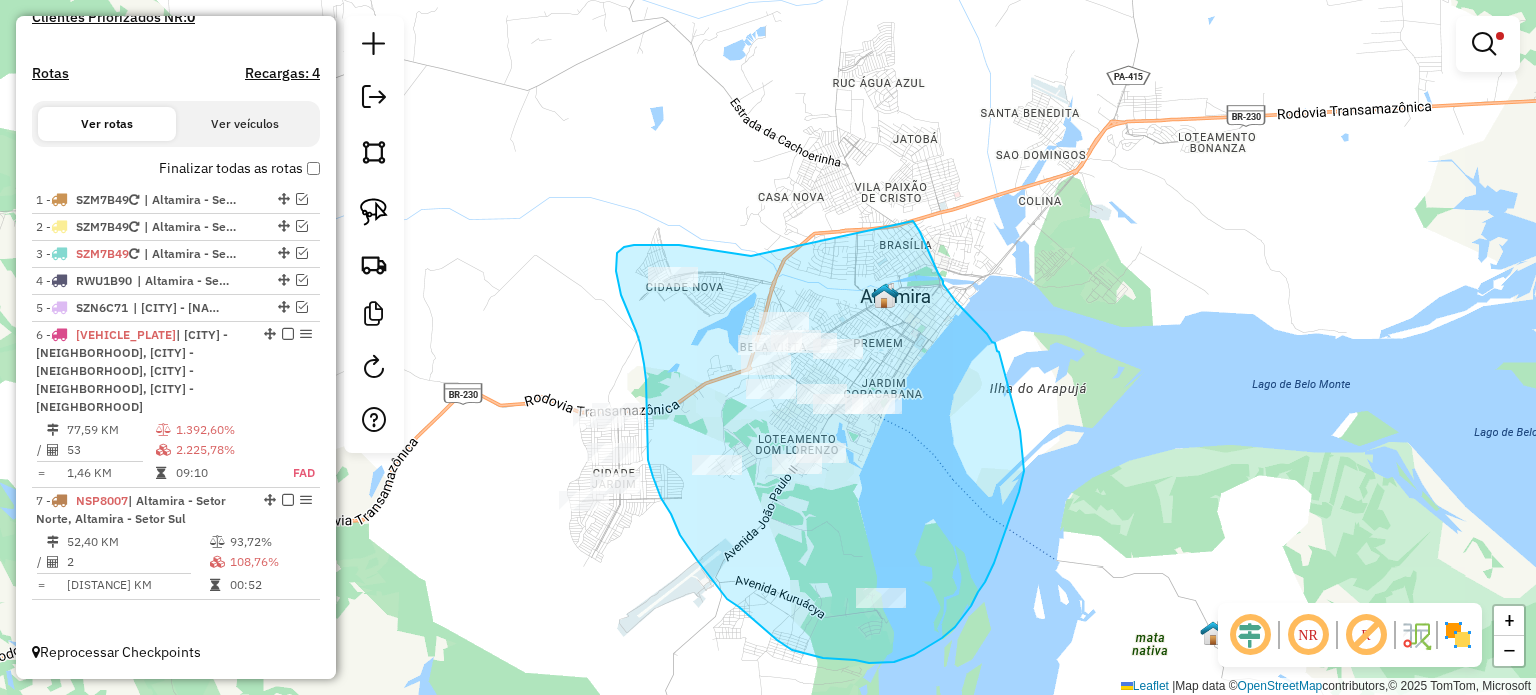 drag, startPoint x: 751, startPoint y: 256, endPoint x: 913, endPoint y: 222, distance: 165.52945 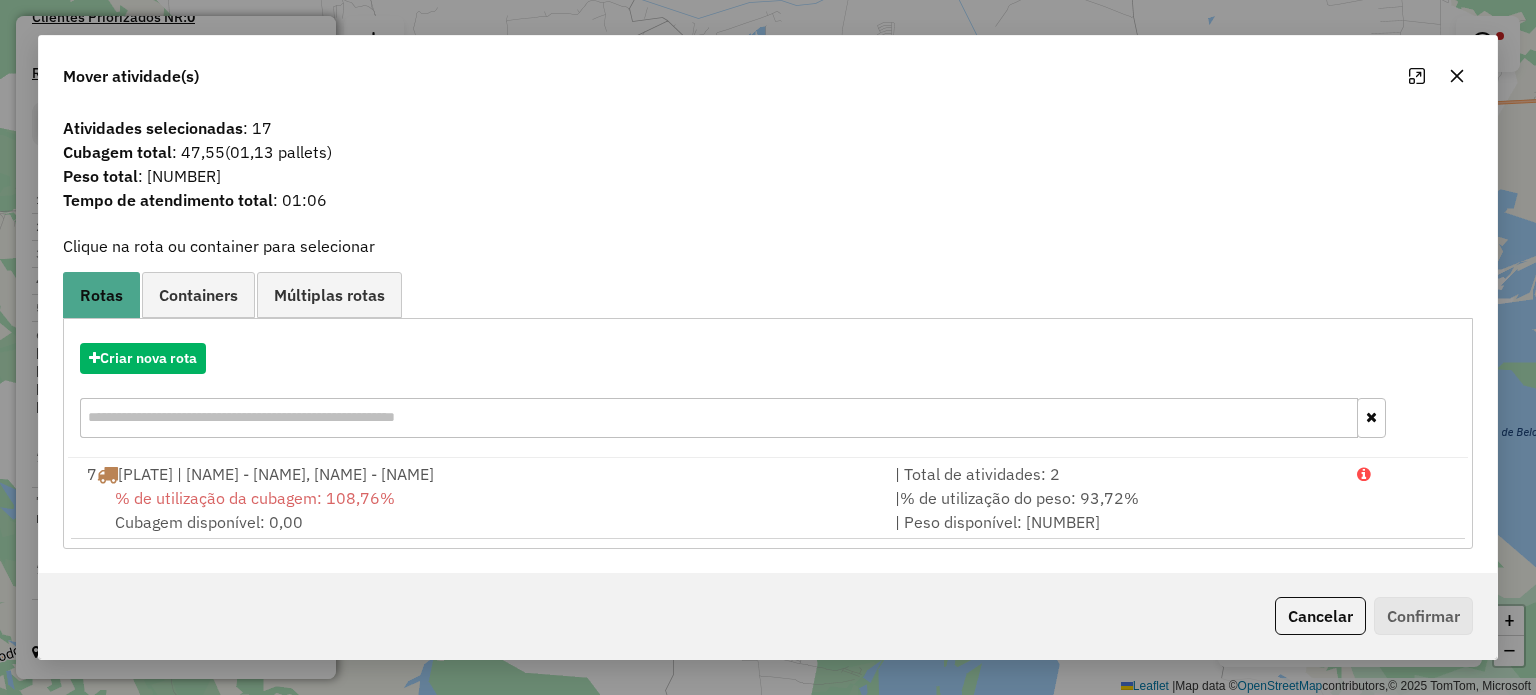 click 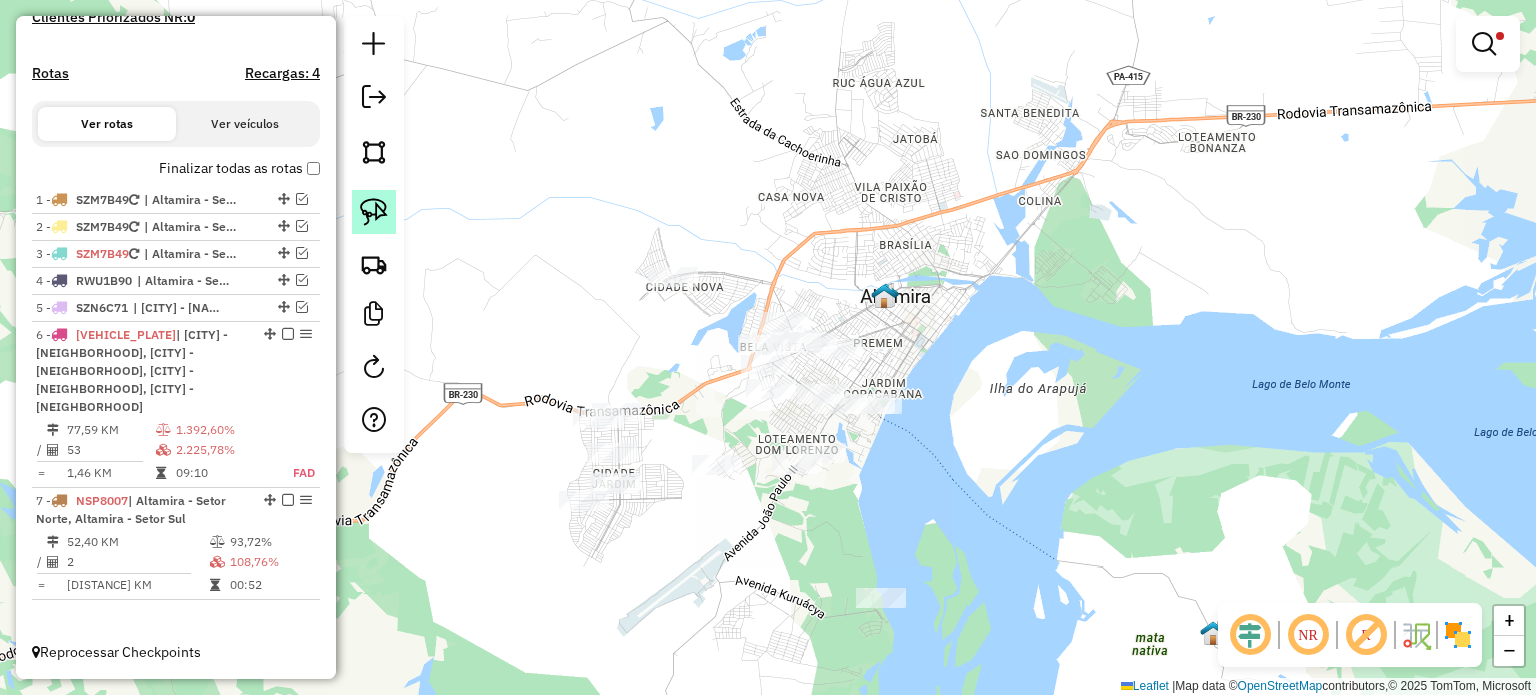 click 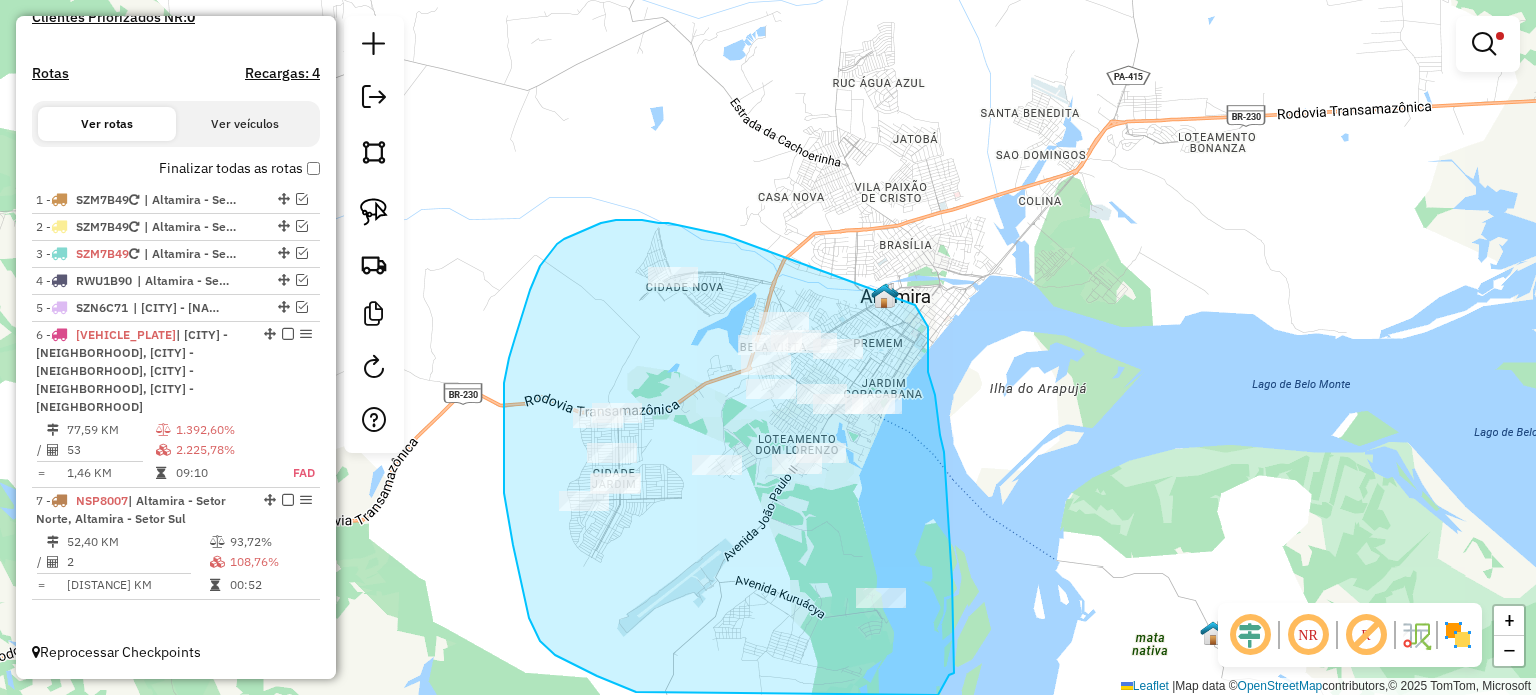 drag, startPoint x: 724, startPoint y: 235, endPoint x: 914, endPoint y: 304, distance: 202.14104 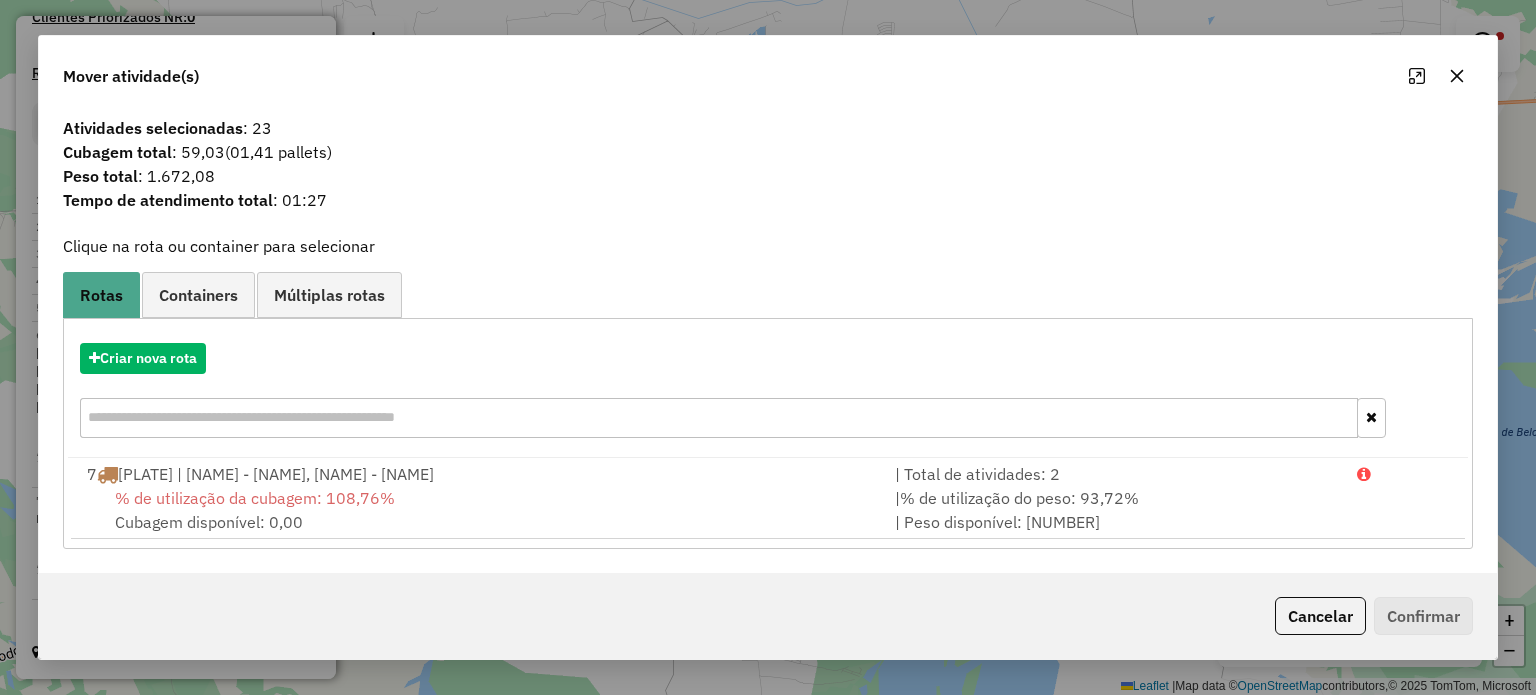 click 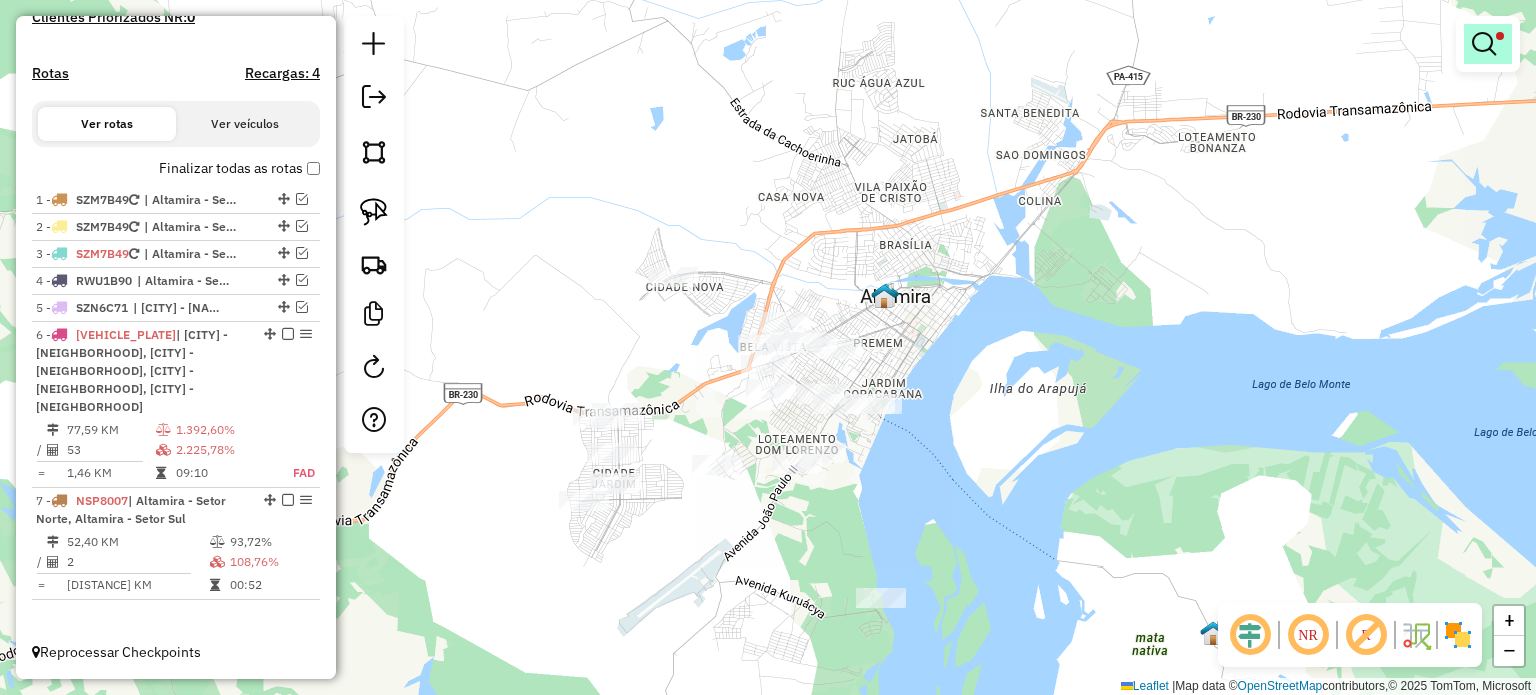 click at bounding box center (1488, 44) 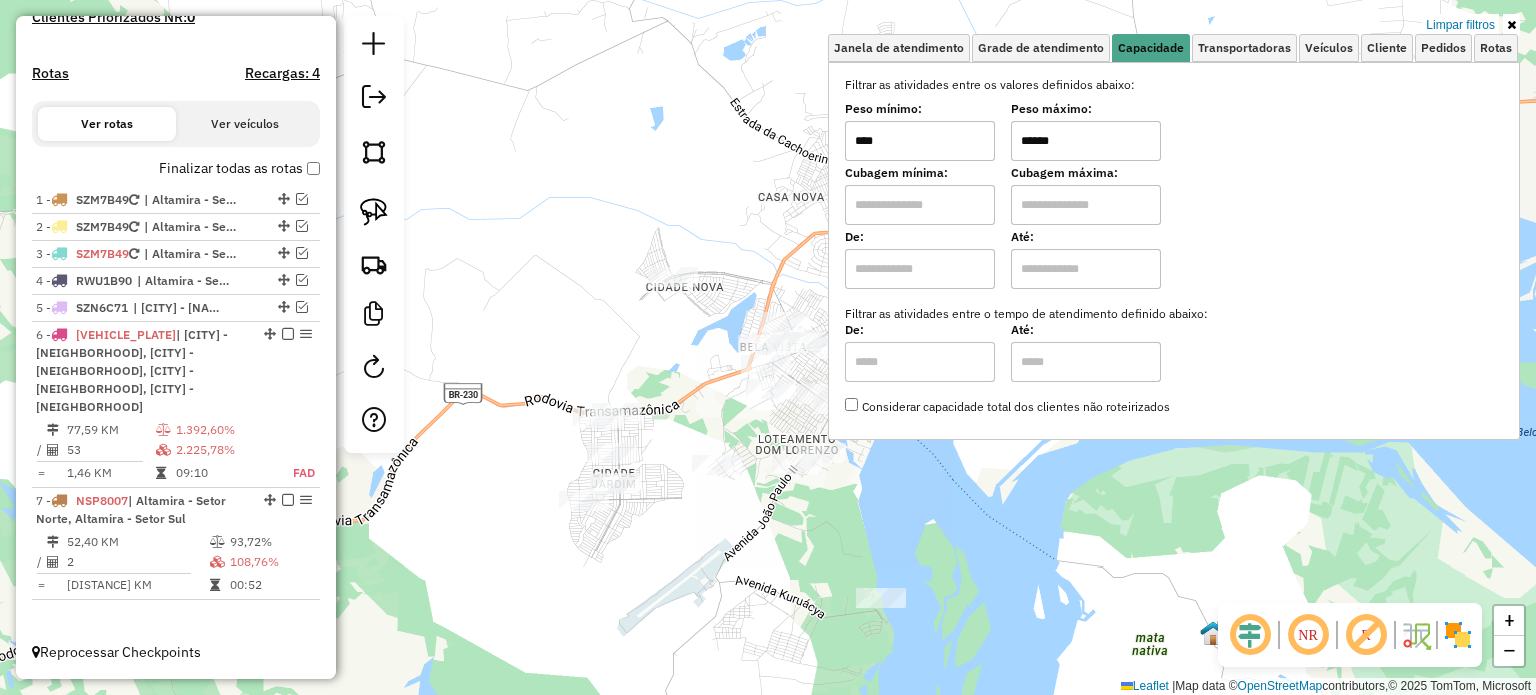 click on "******" at bounding box center [1086, 141] 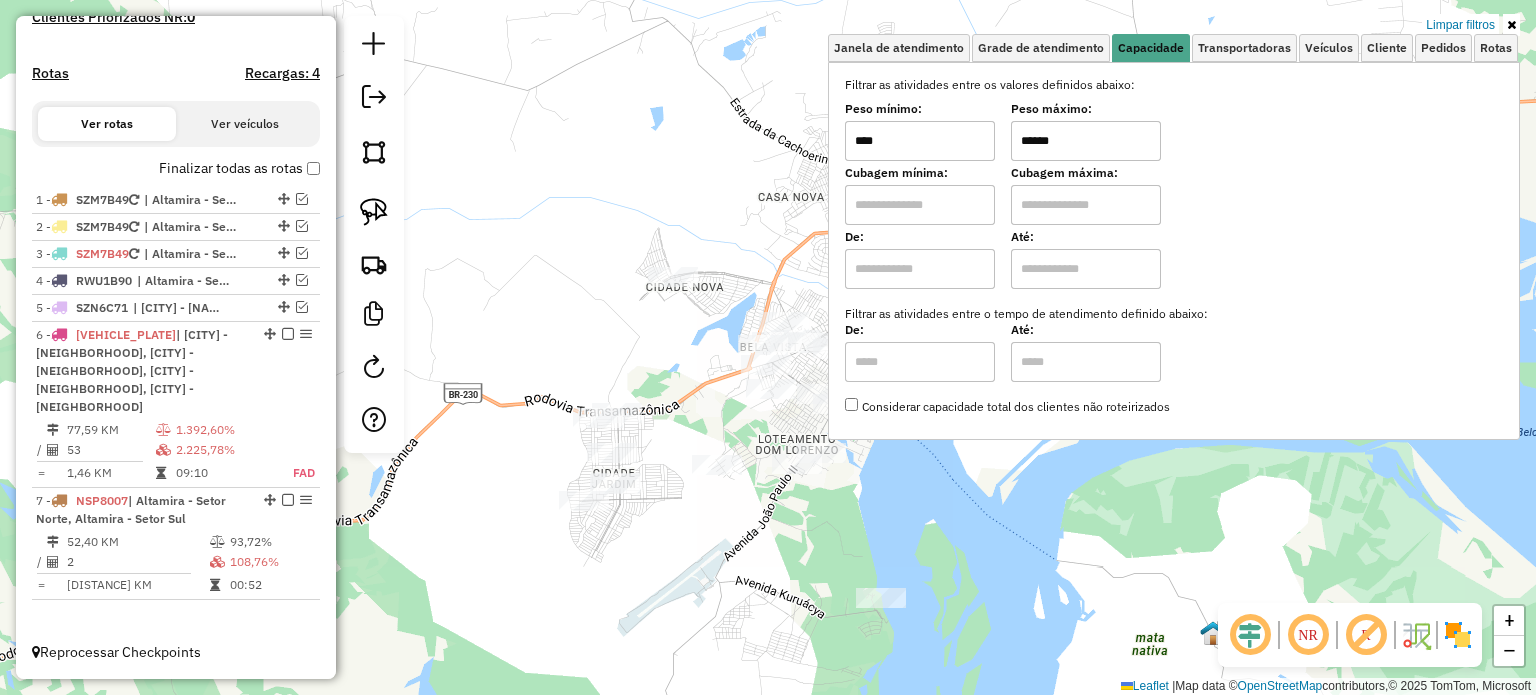 click on "Limpar filtros Janela de atendimento Grade de atendimento Capacidade Transportadoras Veículos Cliente Pedidos  Rotas Selecione os dias de semana para filtrar as janelas de atendimento  Seg   Ter   Qua   Qui   Sex   Sáb   Dom  Informe o período da janela de atendimento: De: Até:  Filtrar exatamente a janela do cliente  Considerar janela de atendimento padrão  Selecione os dias de semana para filtrar as grades de atendimento  Seg   Ter   Qua   Qui   Sex   Sáb   Dom   Considerar clientes sem dia de atendimento cadastrado  Clientes fora do dia de atendimento selecionado Filtrar as atividades entre os valores definidos abaixo:  Peso mínimo:  ****  Peso máximo:  ******  Cubagem mínima:   Cubagem máxima:   De:   Até:  Filtrar as atividades entre o tempo de atendimento definido abaixo:  De:   Até:   Considerar capacidade total dos clientes não roteirizados Transportadora: Selecione um ou mais itens Tipo de veículo: Selecione um ou mais itens Veículo: Selecione um ou mais itens Motorista: Nome: Rótulo:" 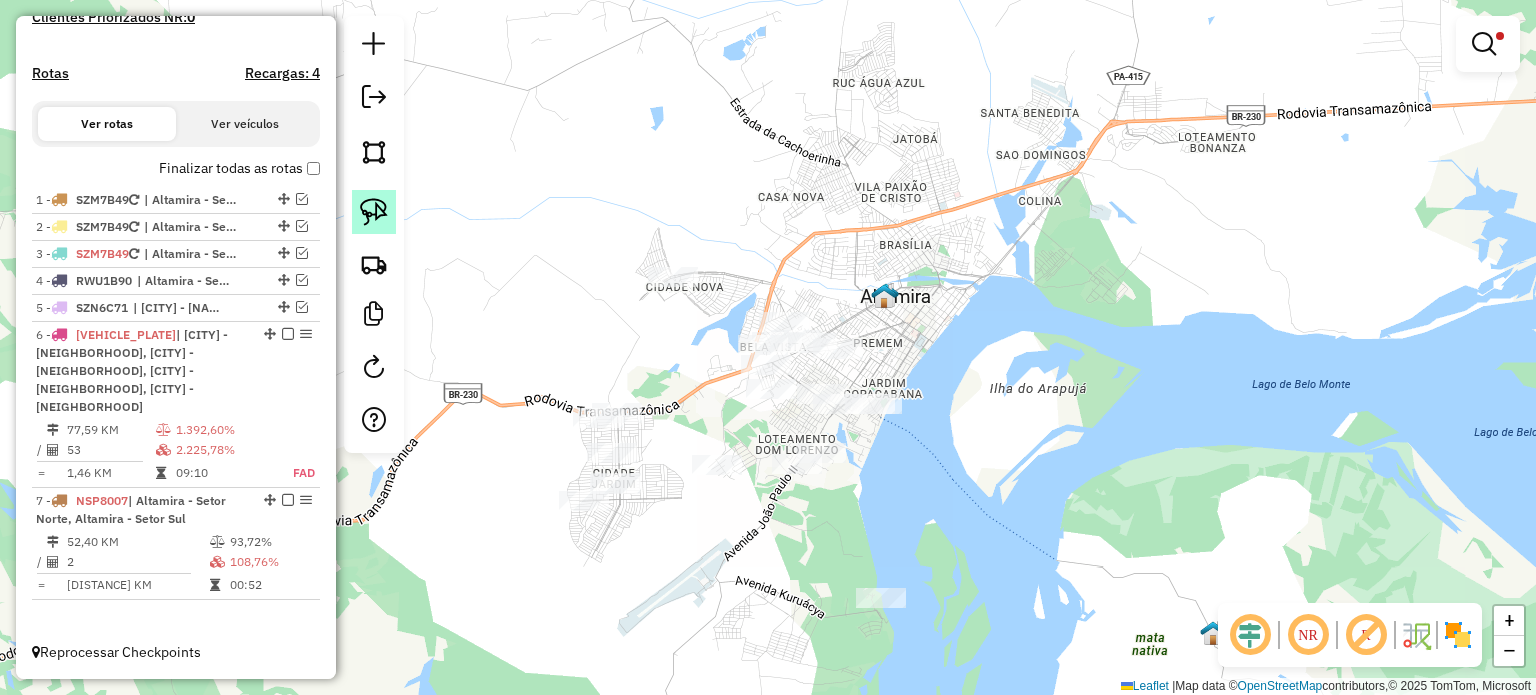 click 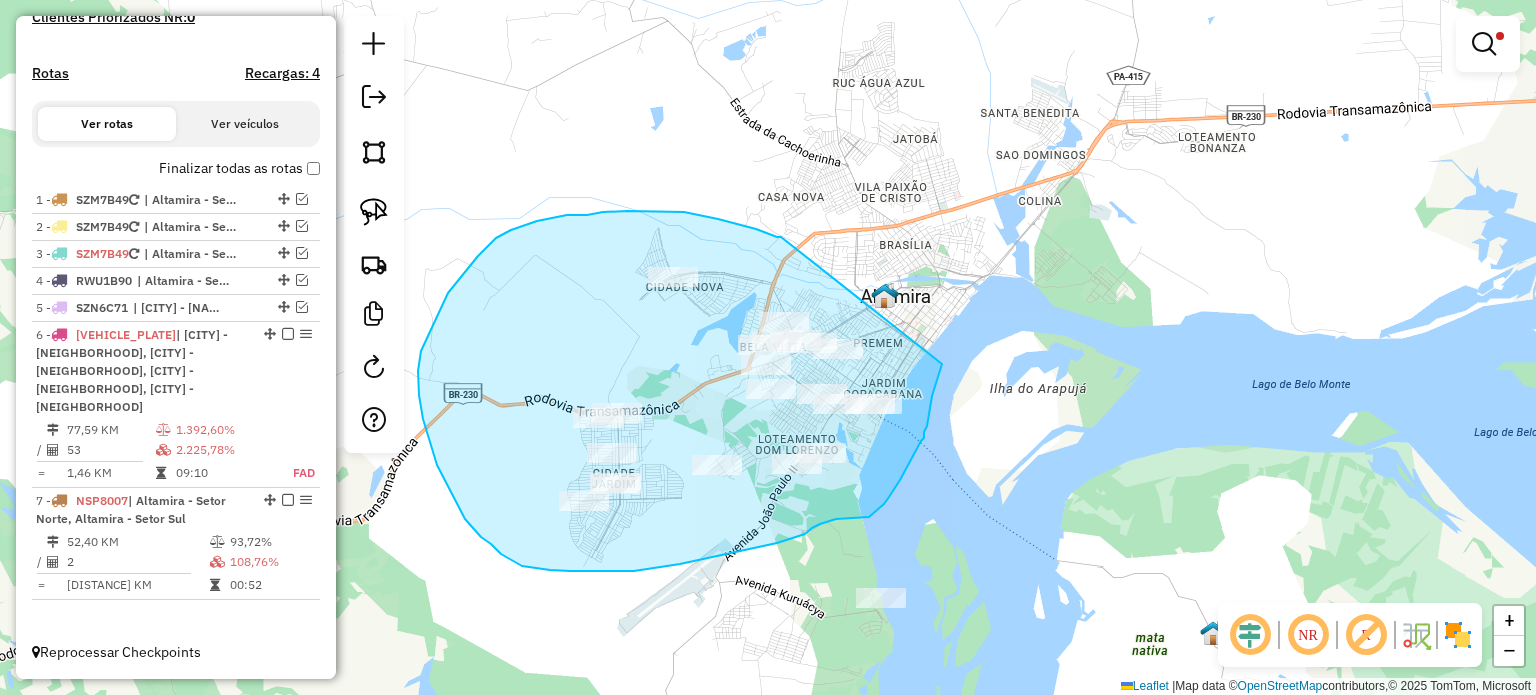 drag, startPoint x: 781, startPoint y: 237, endPoint x: 942, endPoint y: 364, distance: 205.06097 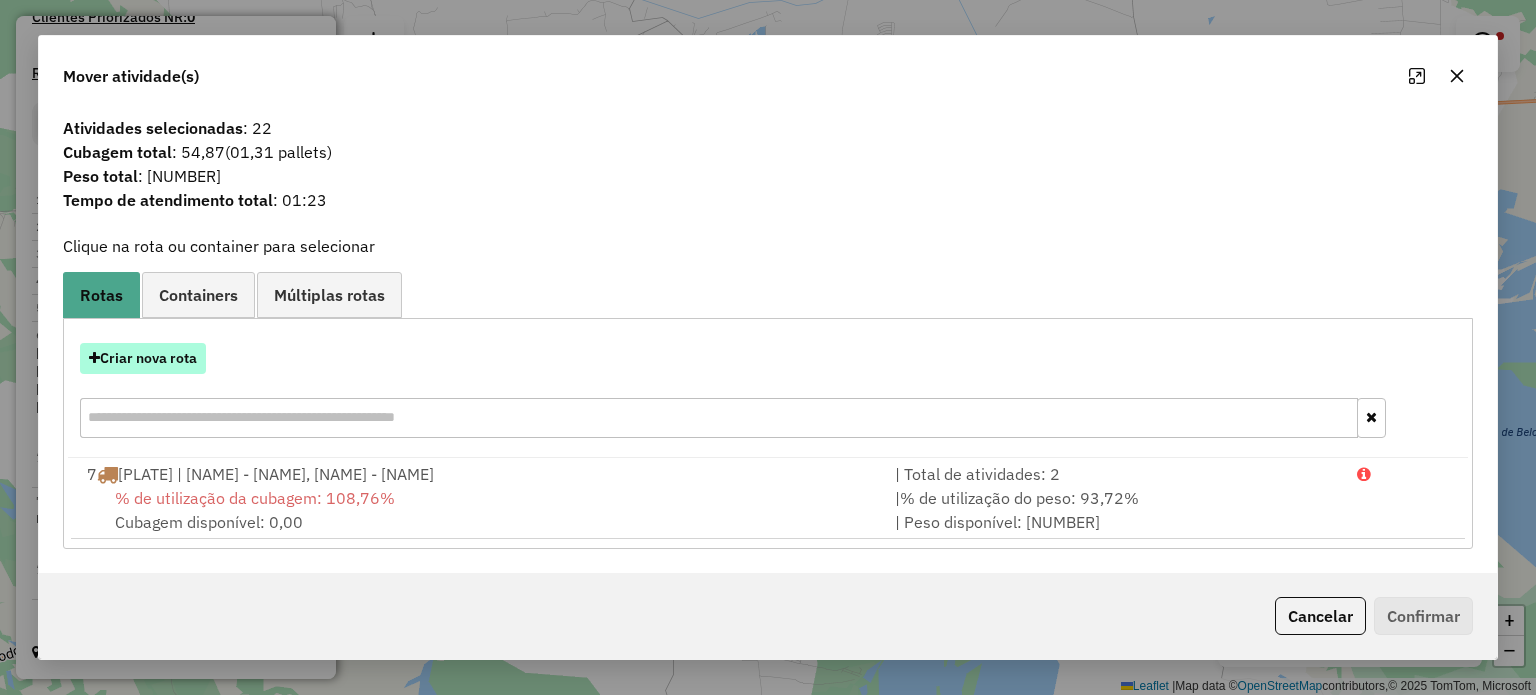 click on "Criar nova rota" at bounding box center [143, 358] 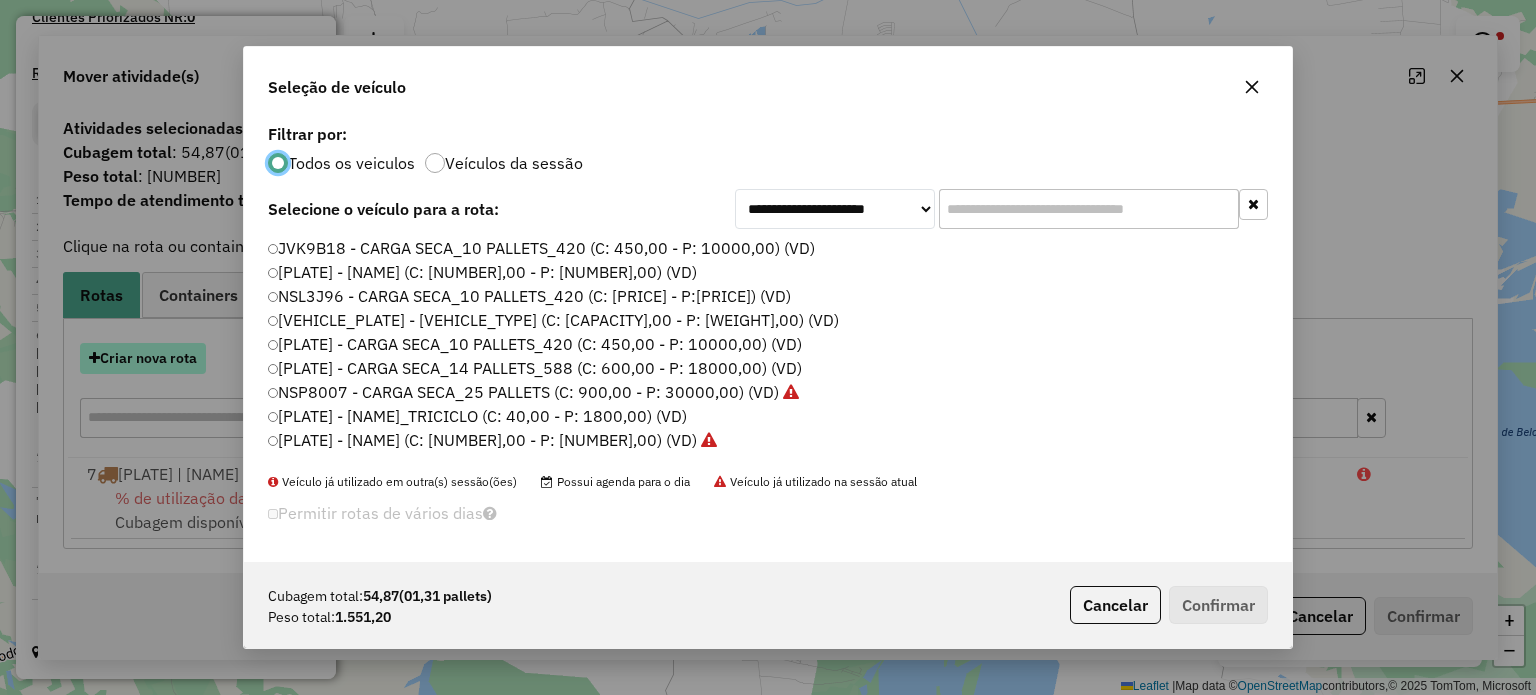 scroll, scrollTop: 10, scrollLeft: 6, axis: both 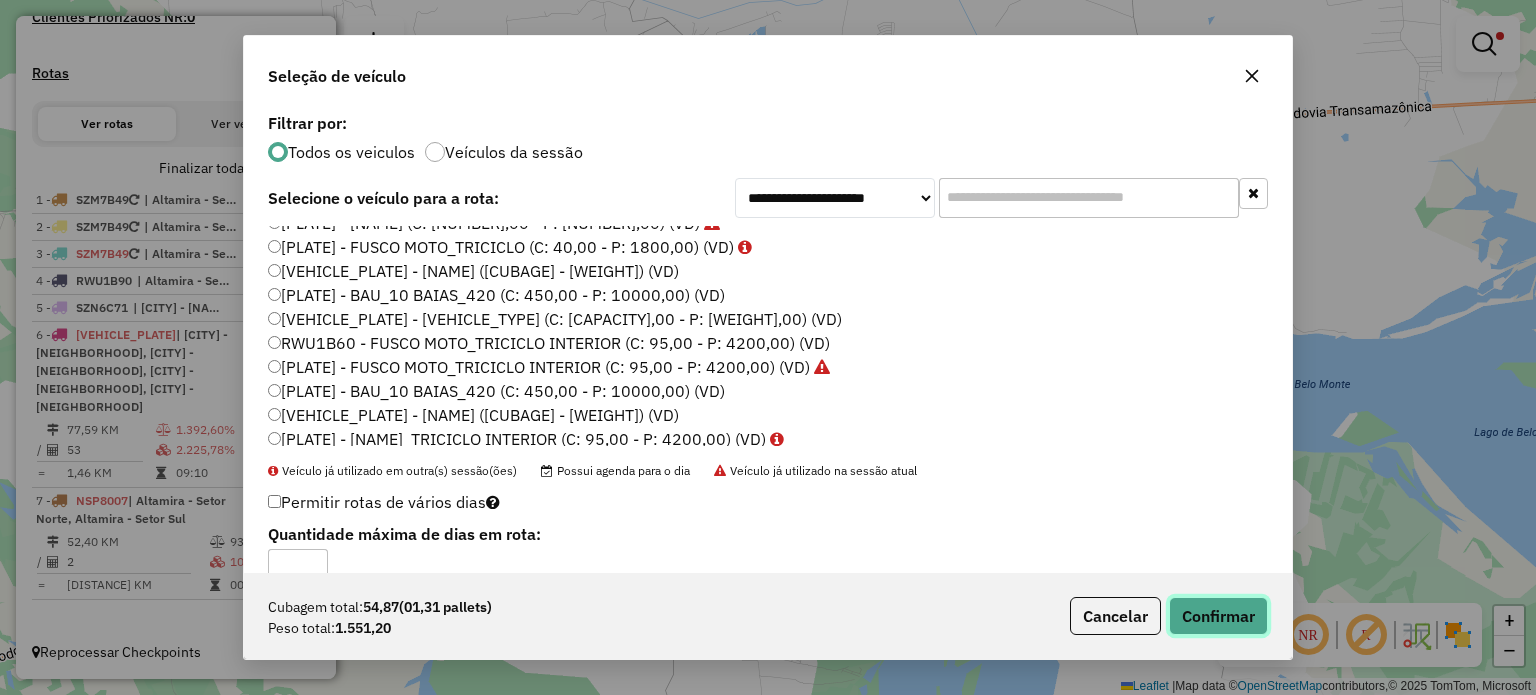 click on "Confirmar" 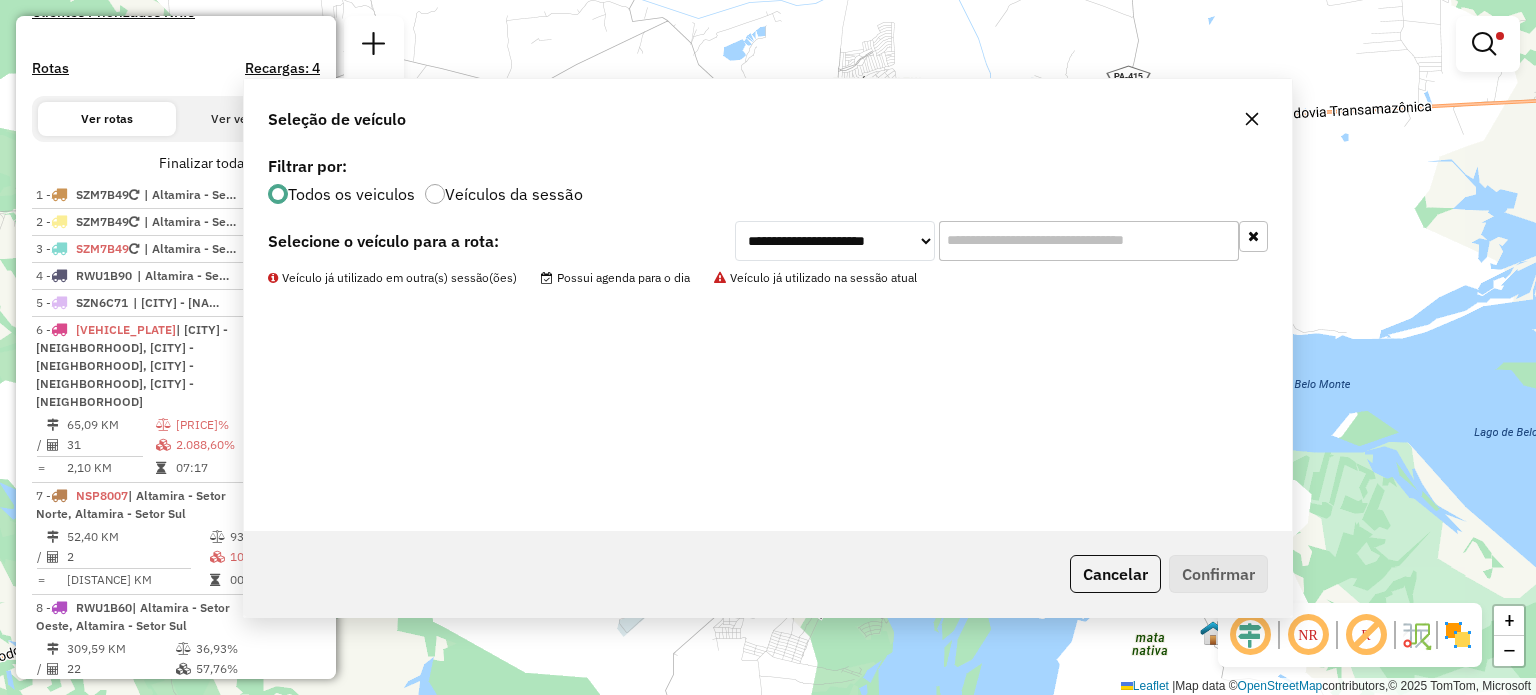 scroll, scrollTop: 692, scrollLeft: 0, axis: vertical 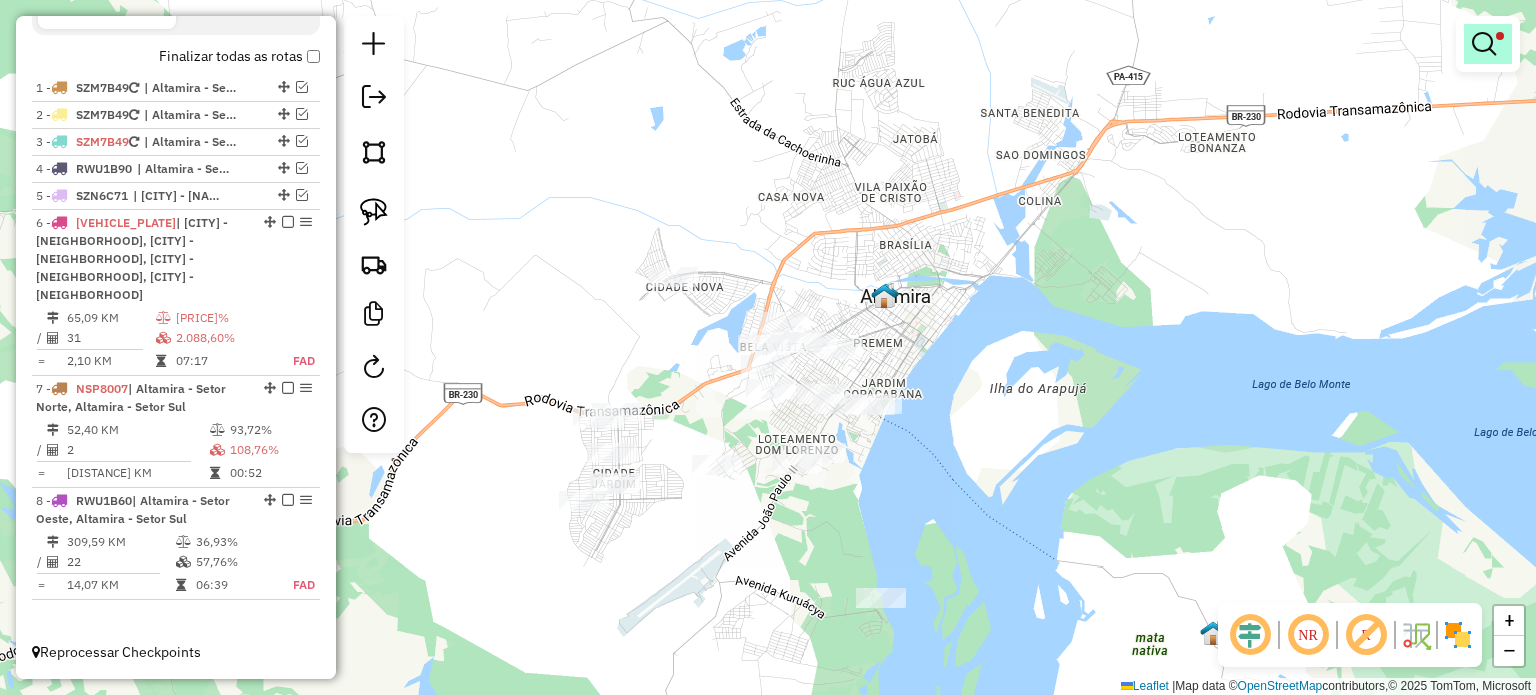 click at bounding box center (1488, 44) 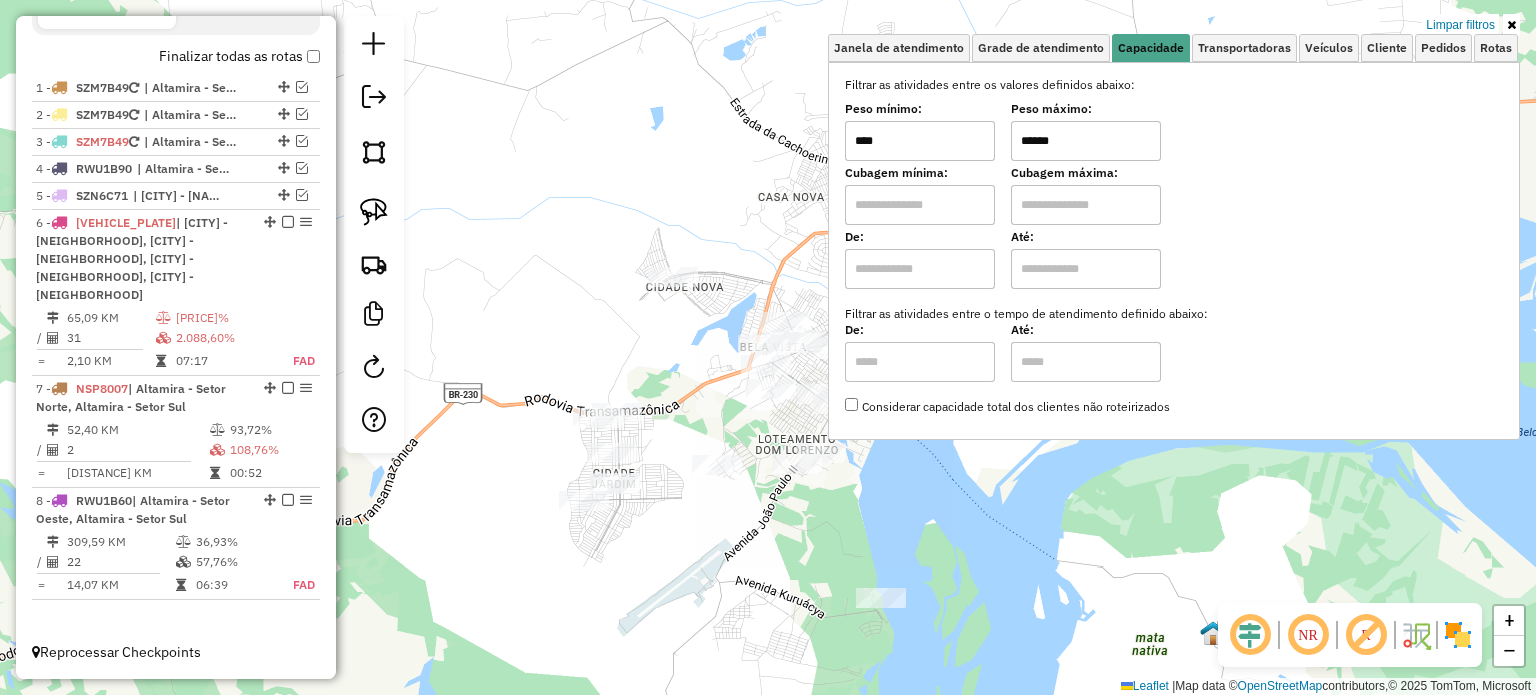 click on "******" at bounding box center (1086, 141) 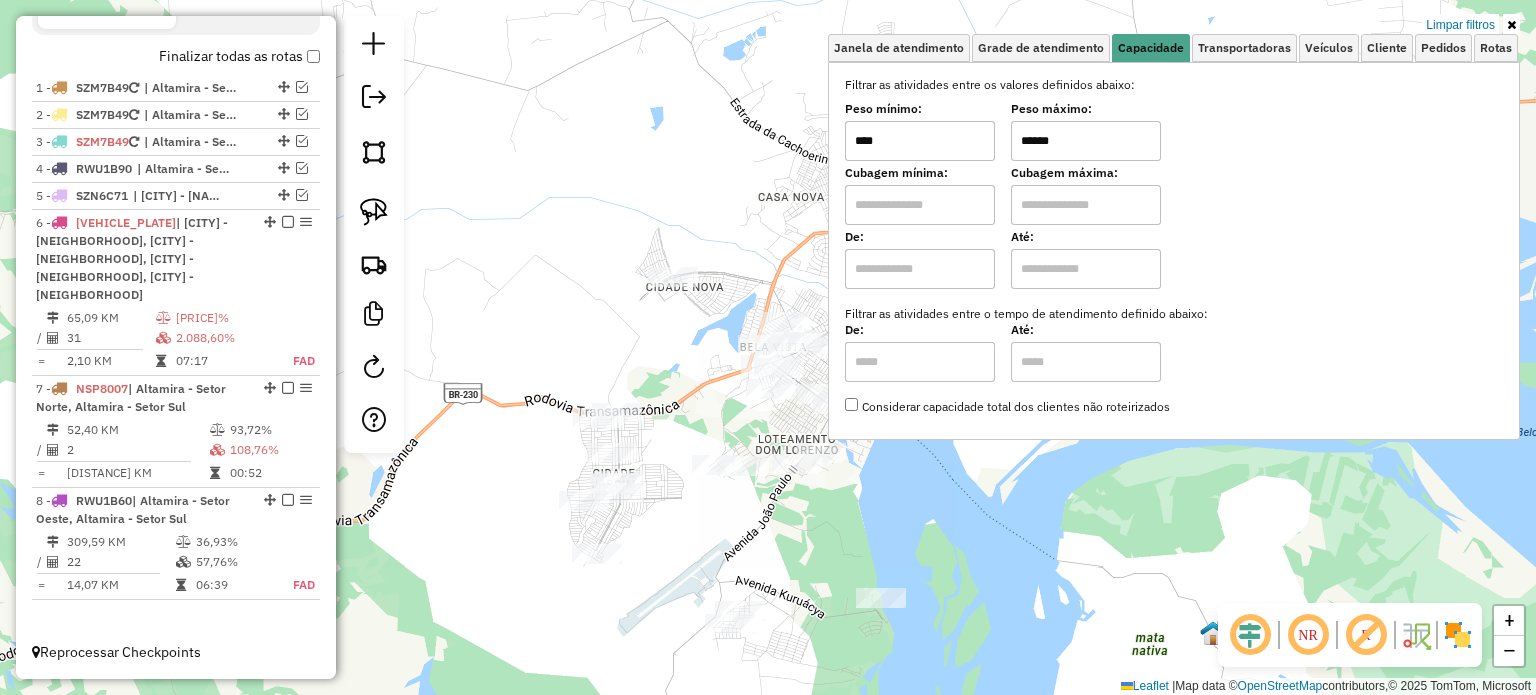 type on "******" 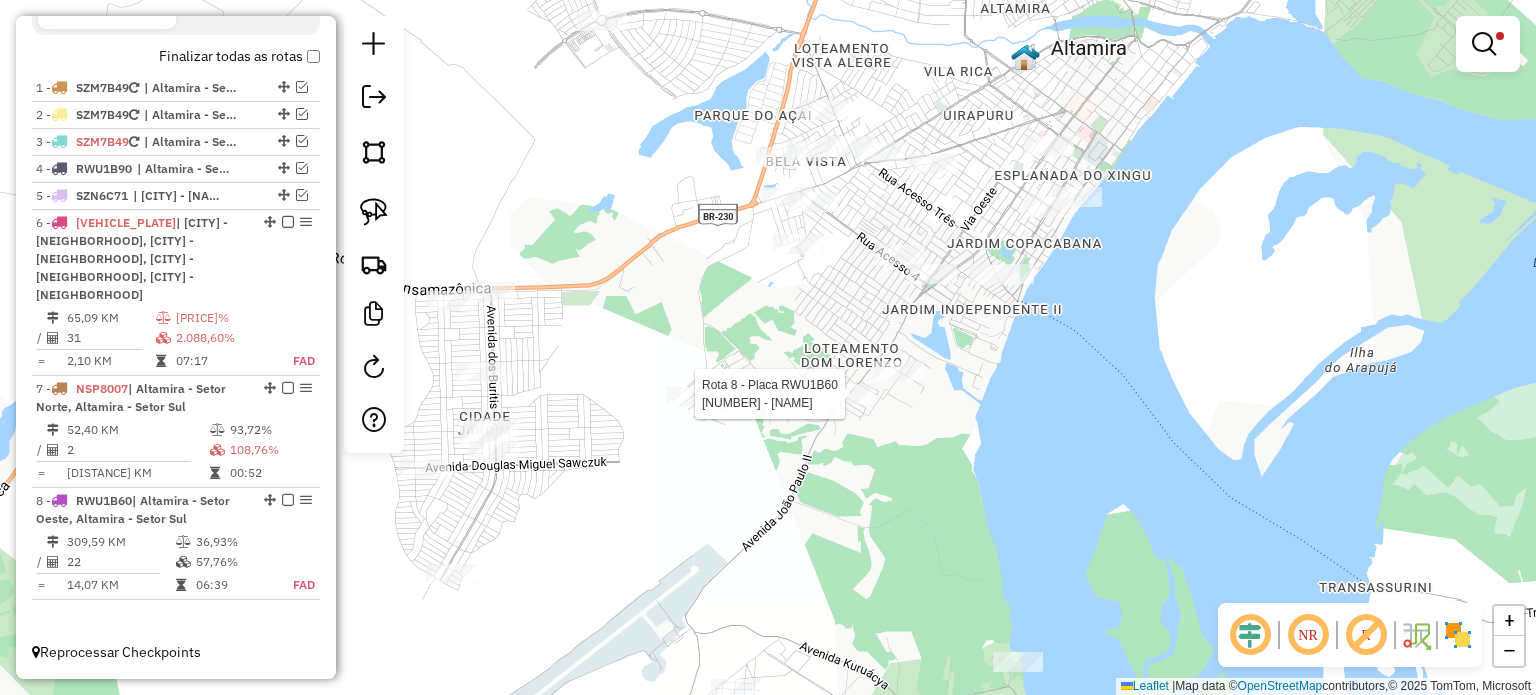 select on "**********" 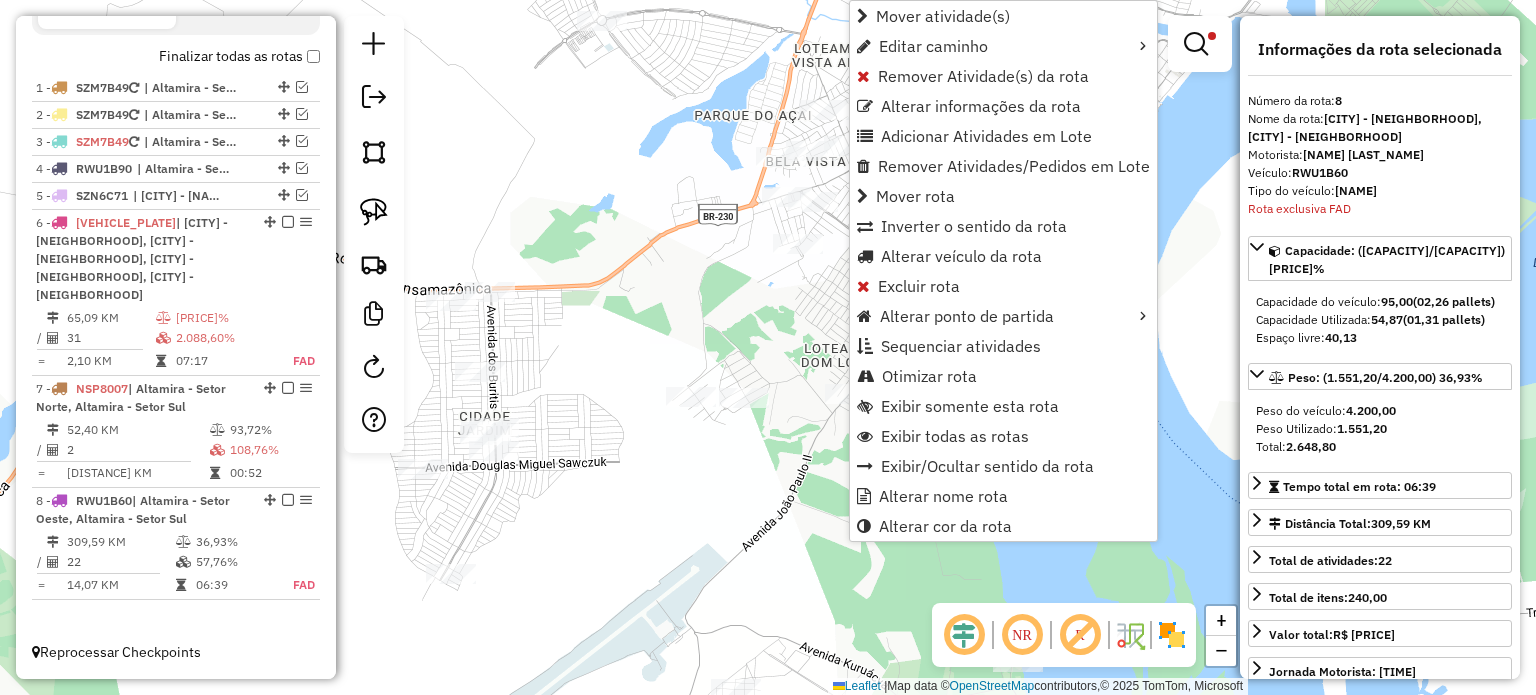 scroll, scrollTop: 696, scrollLeft: 0, axis: vertical 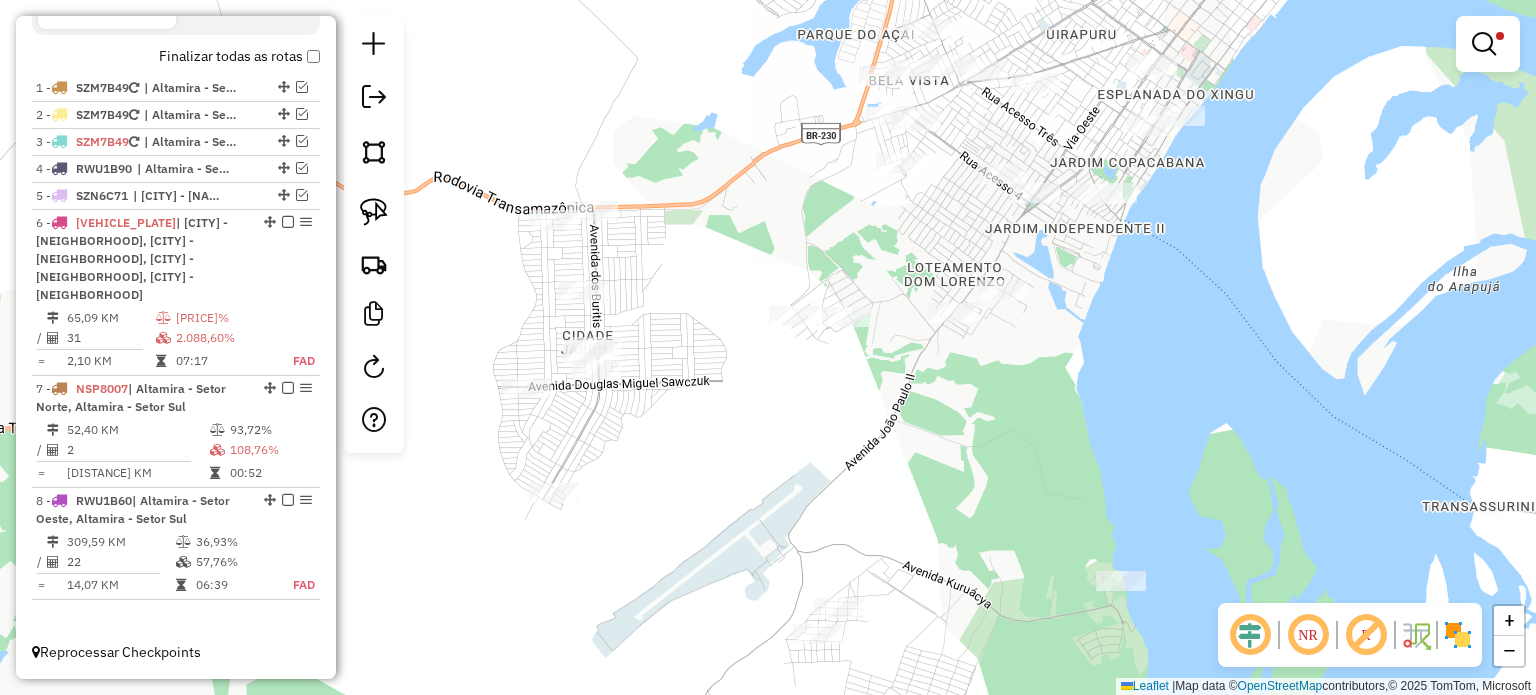 drag, startPoint x: 661, startPoint y: 525, endPoint x: 765, endPoint y: 442, distance: 133.06013 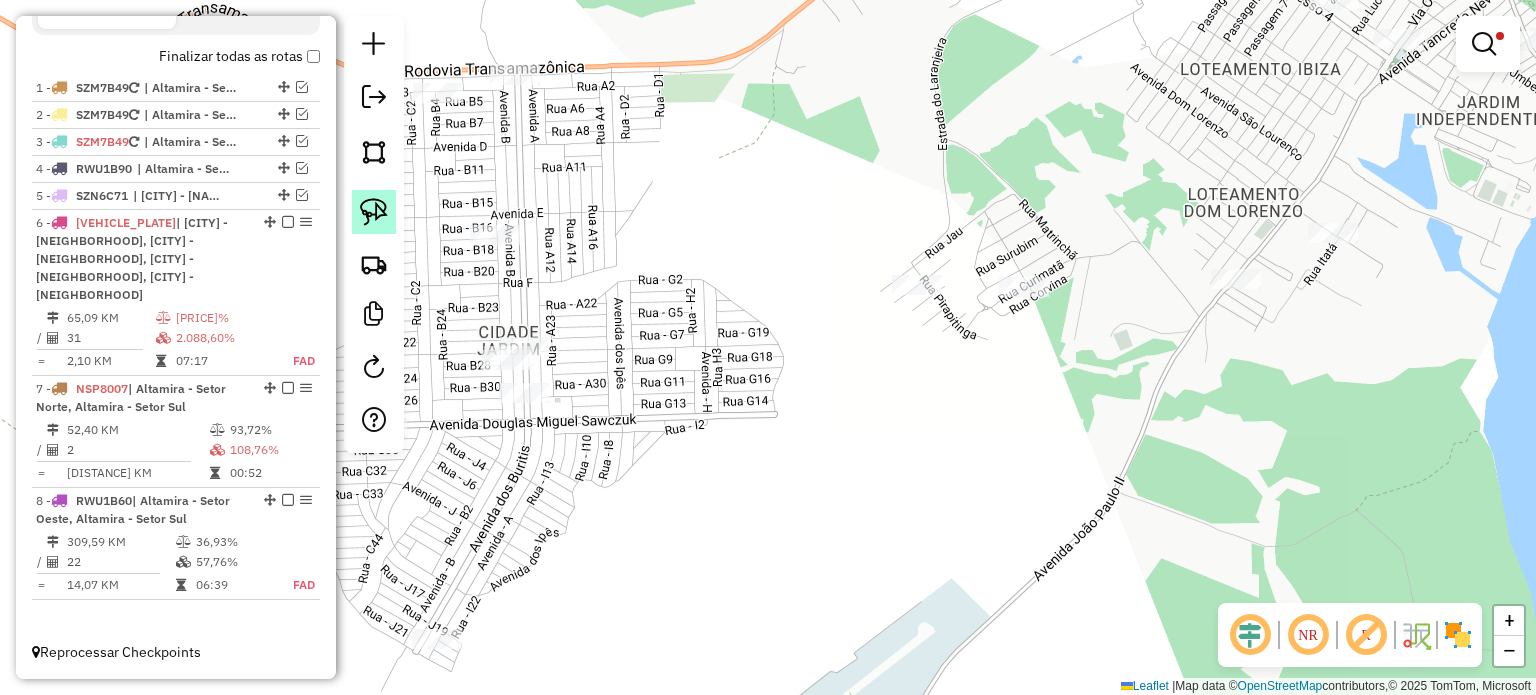 click 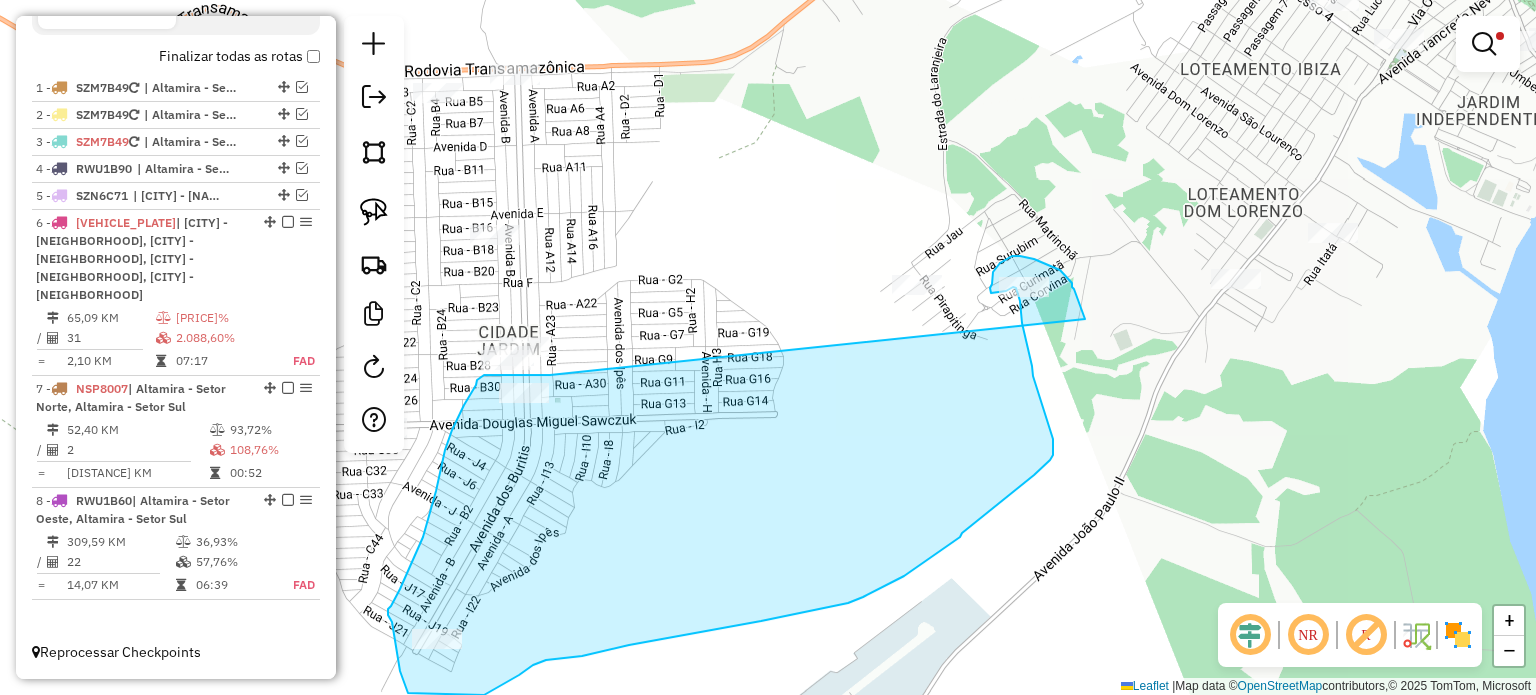 drag, startPoint x: 550, startPoint y: 375, endPoint x: 1085, endPoint y: 319, distance: 537.92285 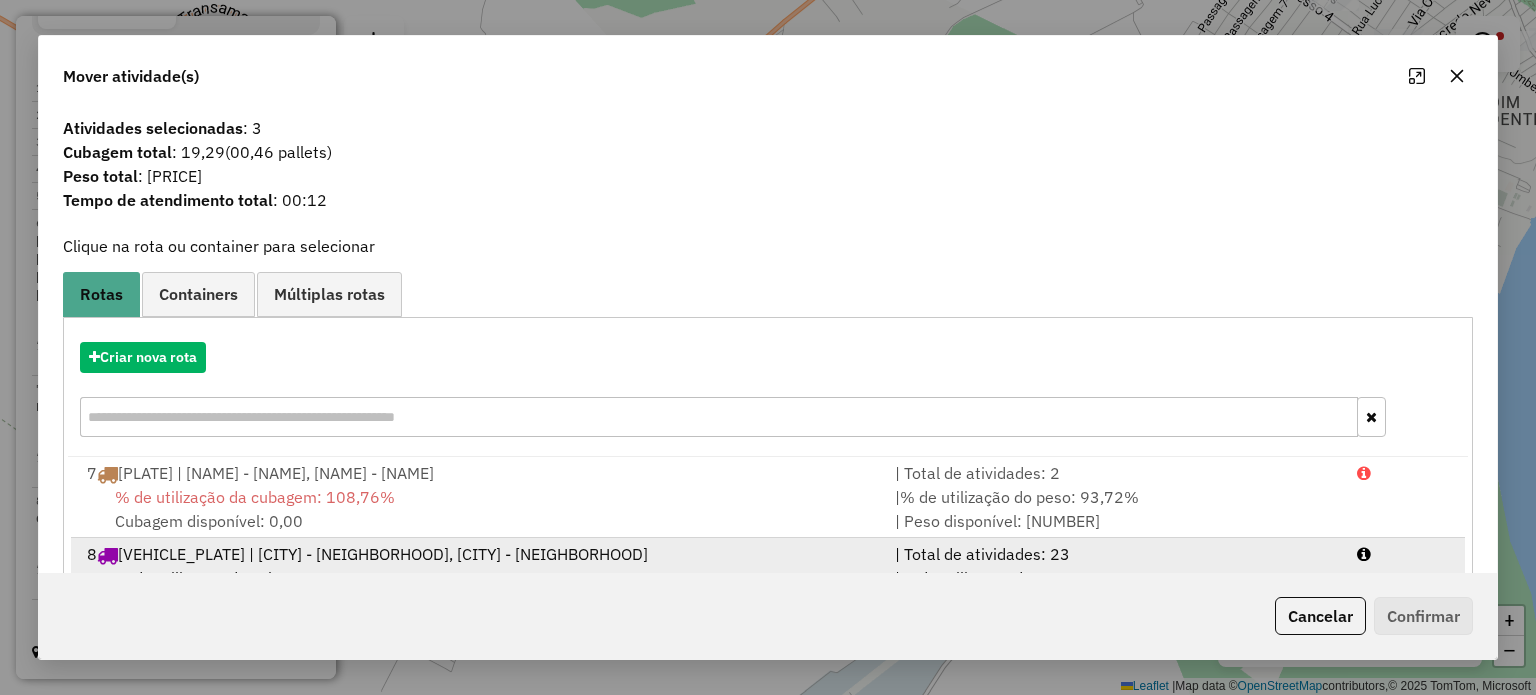 click on "[NUMBER] [PLATE] | [CITY] - [NAME], [CITY] - [NAME]" at bounding box center [479, 554] 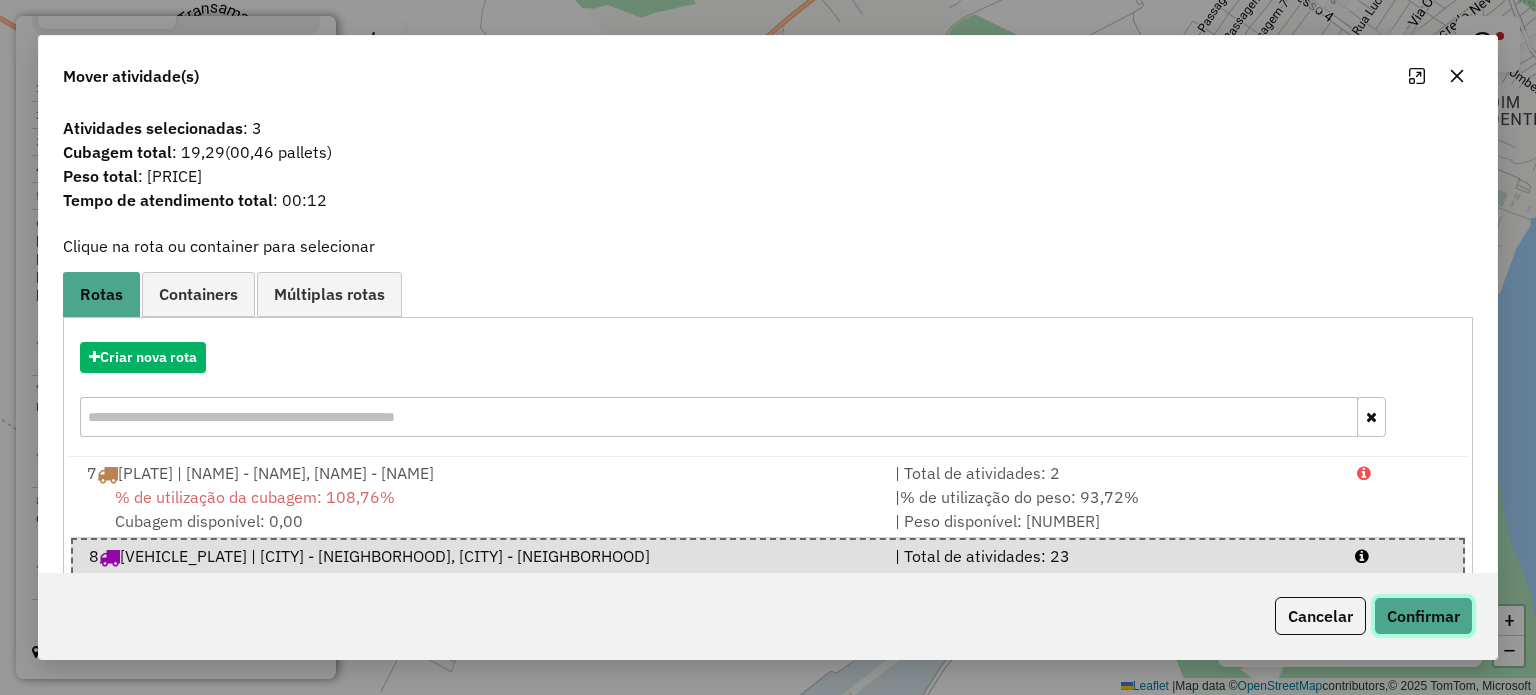 click on "Confirmar" 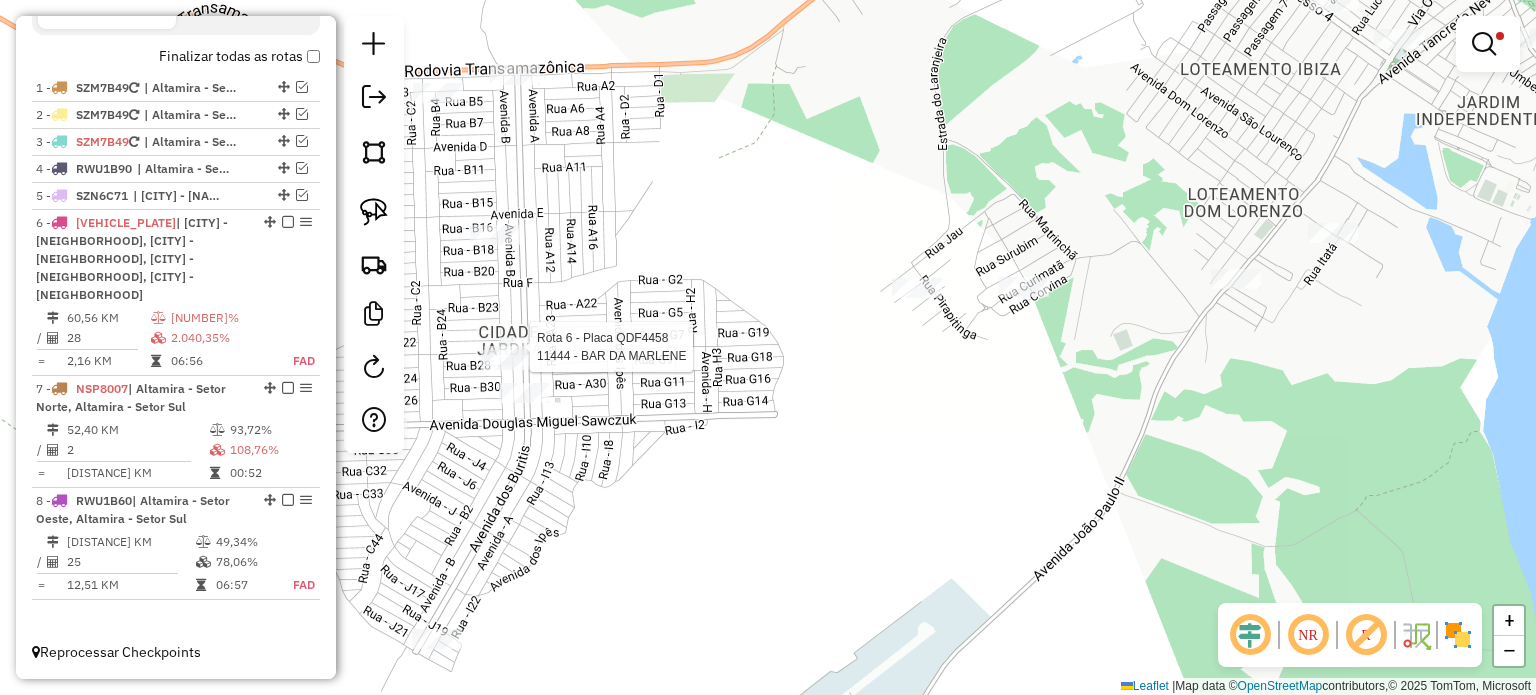 select on "**********" 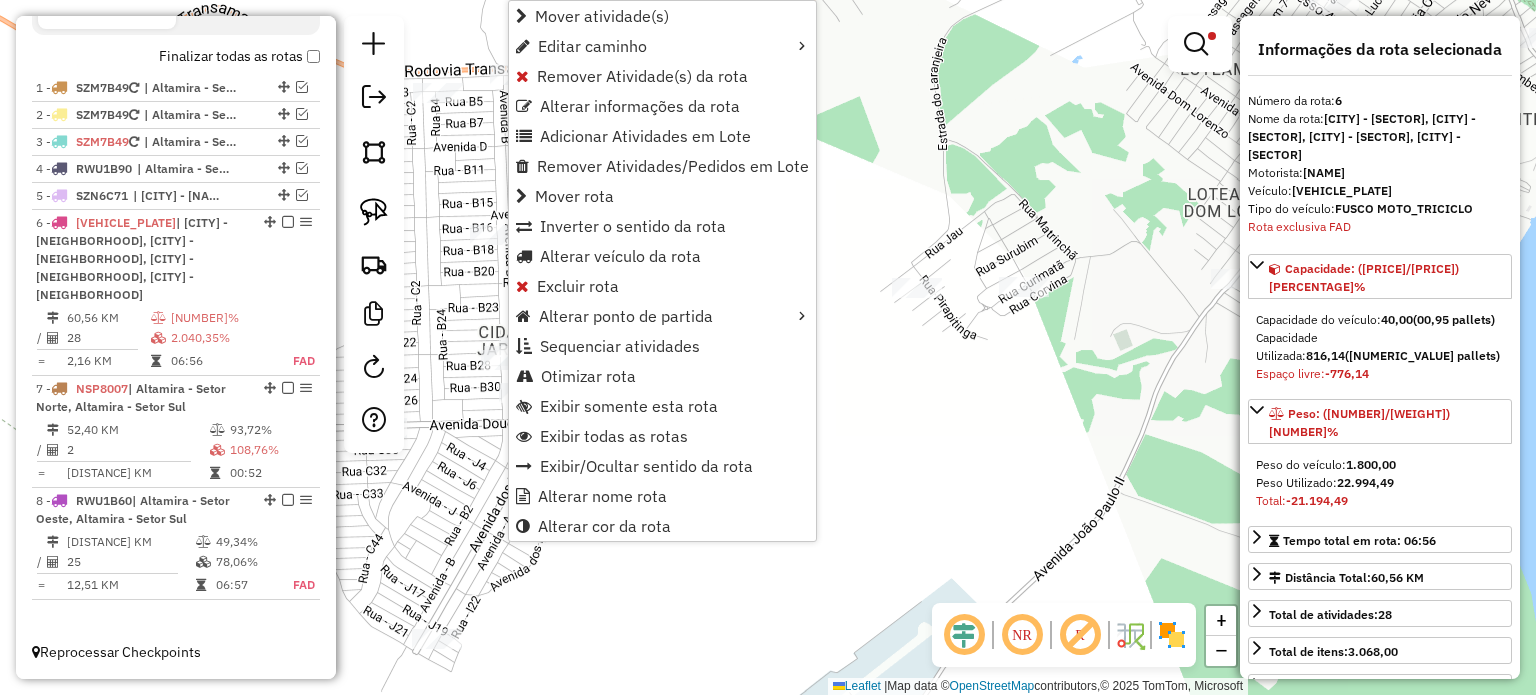 click on "Limpar filtros Janela de atendimento Grade de atendimento Capacidade Transportadoras Veículos Cliente Pedidos  Rotas Selecione os dias de semana para filtrar as janelas de atendimento  Seg   Ter   Qua   Qui   Sex   Sáb   Dom  Informe o período da janela de atendimento: De: Até:  Filtrar exatamente a janela do cliente  Considerar janela de atendimento padrão  Selecione os dias de semana para filtrar as grades de atendimento  Seg   Ter   Qua   Qui   Sex   Sáb   Dom   Considerar clientes sem dia de atendimento cadastrado  Clientes fora do dia de atendimento selecionado Filtrar as atividades entre os valores definidos abaixo:  Peso mínimo:  ****  Peso máximo:  ******  Cubagem mínima:   Cubagem máxima:   De:   Até:  Filtrar as atividades entre o tempo de atendimento definido abaixo:  De:   Até:   Considerar capacidade total dos clientes não roteirizados Transportadora: Selecione um ou mais itens Tipo de veículo: Selecione um ou mais itens Veículo: Selecione um ou mais itens Motorista: Nome: Rótulo:" 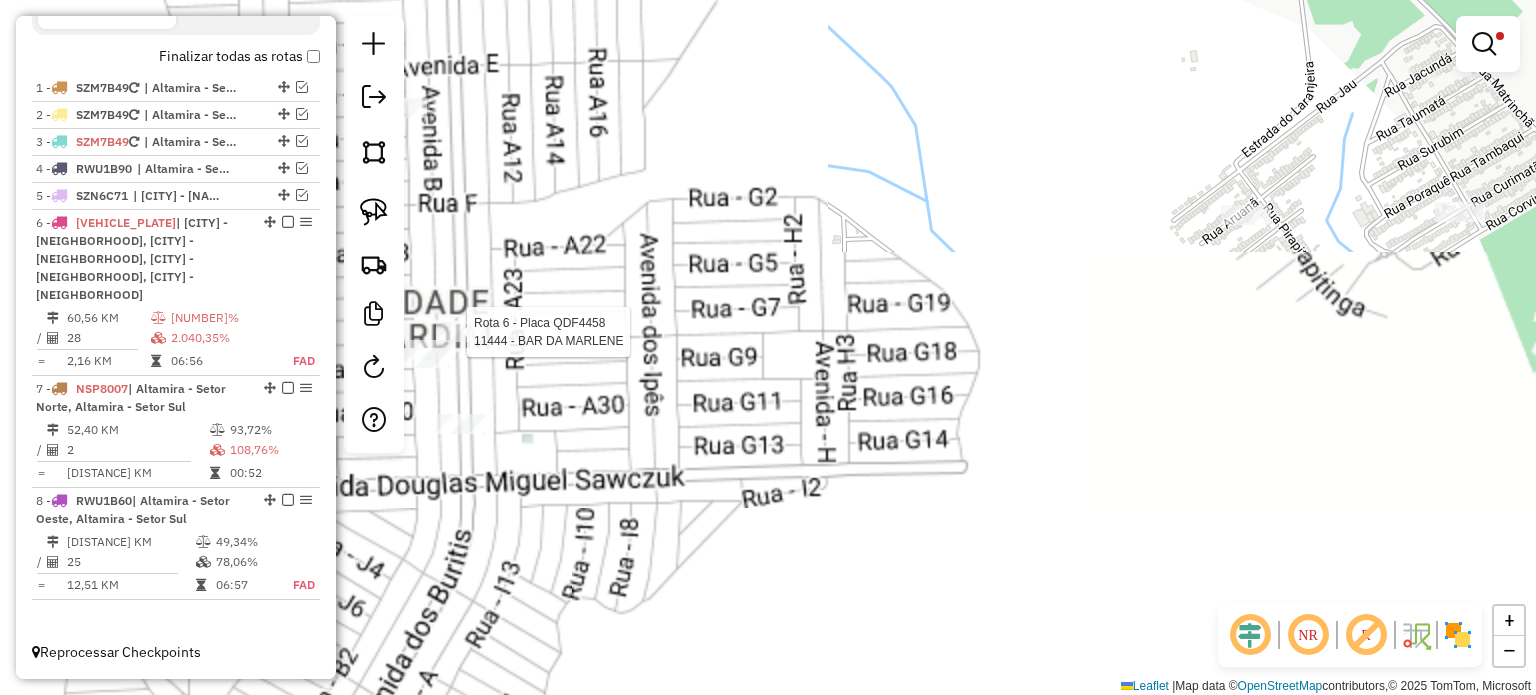 select on "**********" 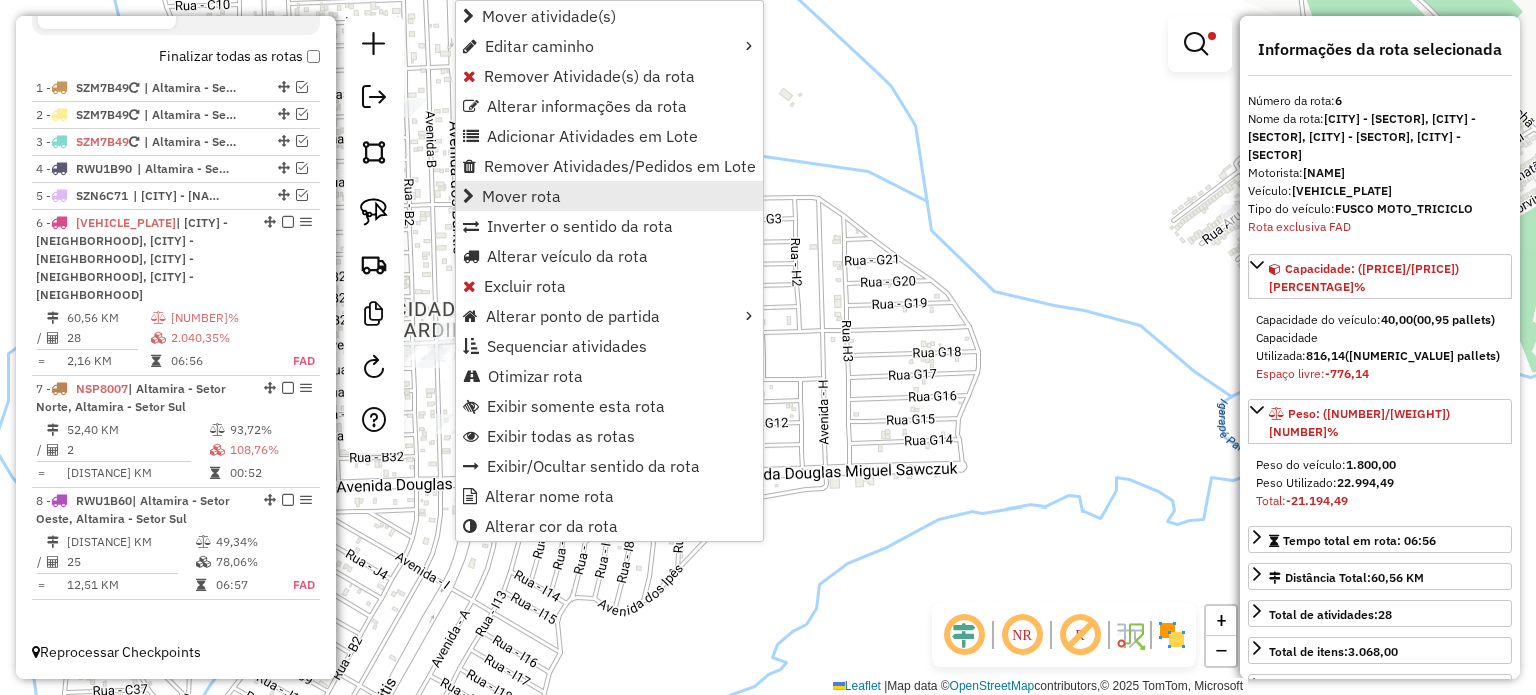 click on "Mover rota" at bounding box center [609, 196] 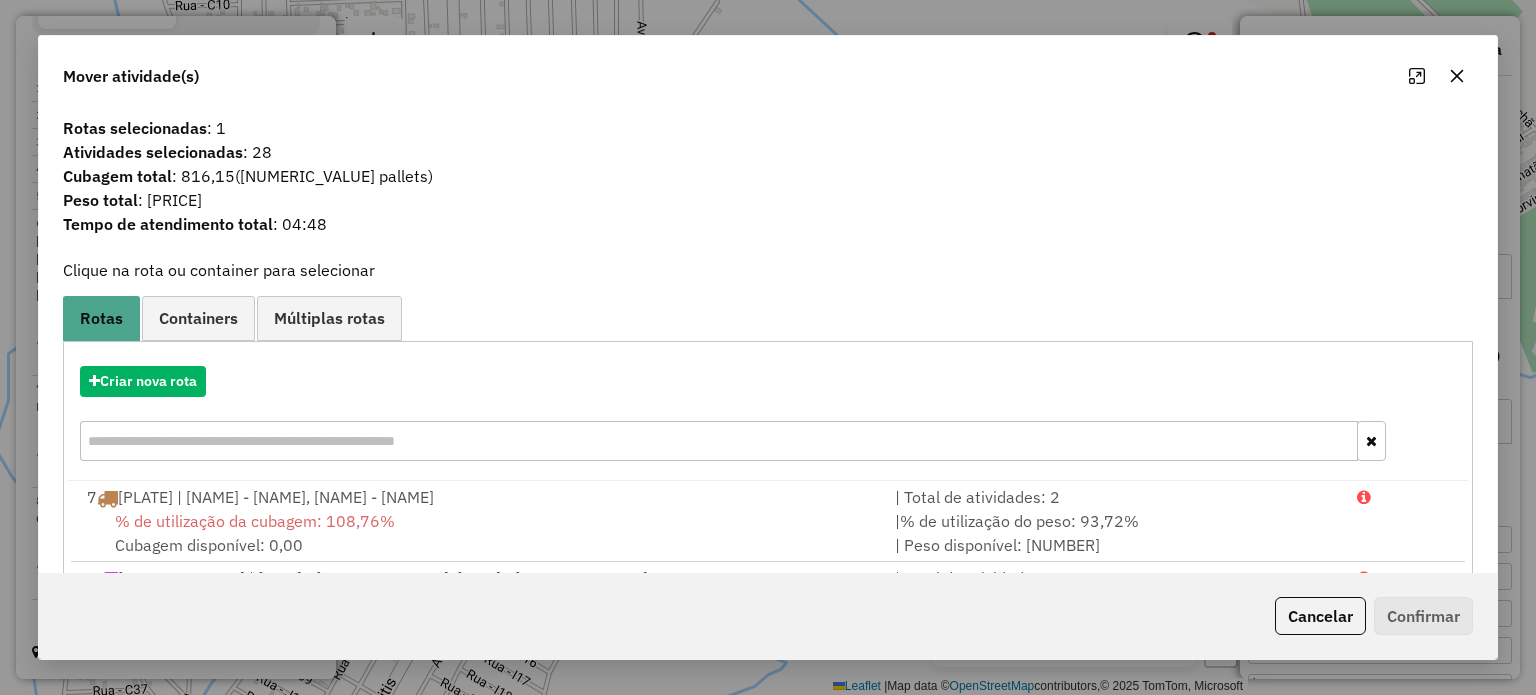 scroll, scrollTop: 103, scrollLeft: 0, axis: vertical 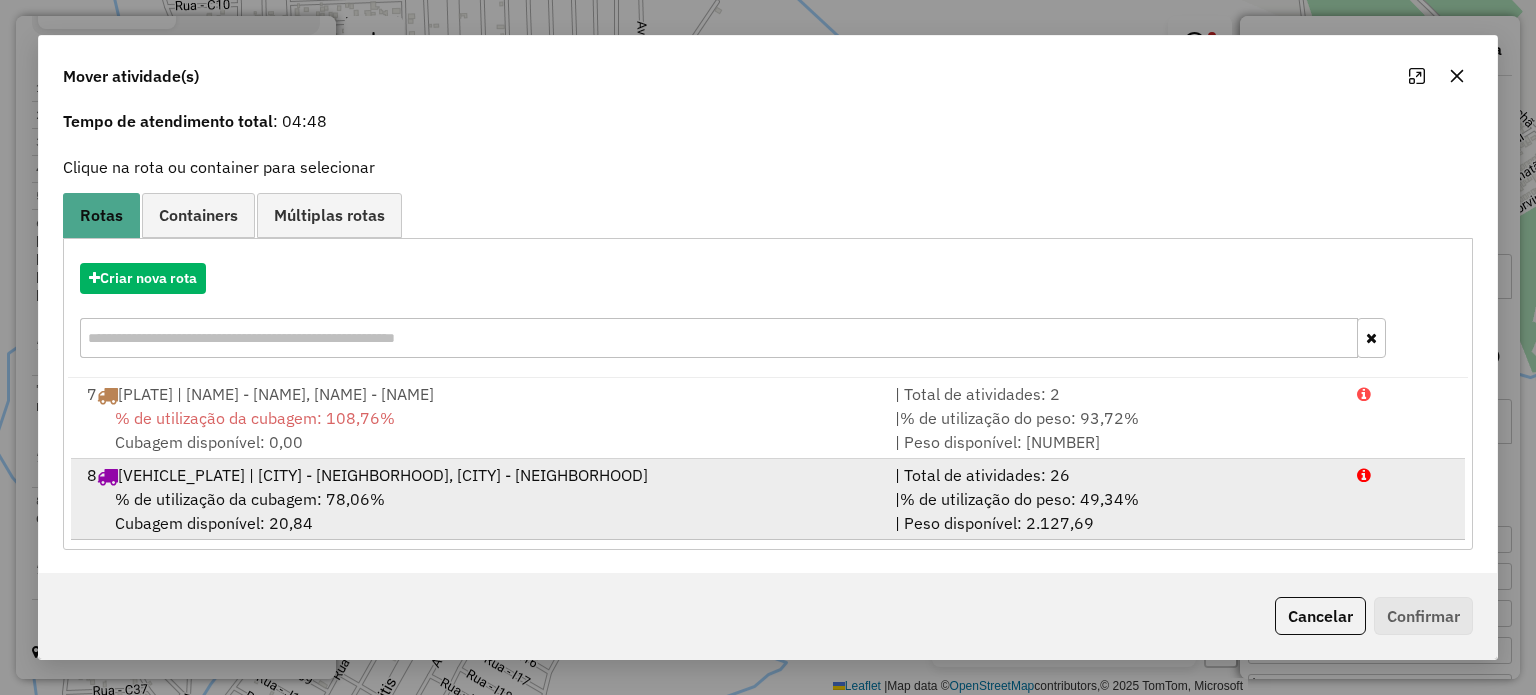 click on "% de utilização da cubagem: [NUMBER]%  Cubagem disponível: [NUMBER]" at bounding box center [479, 511] 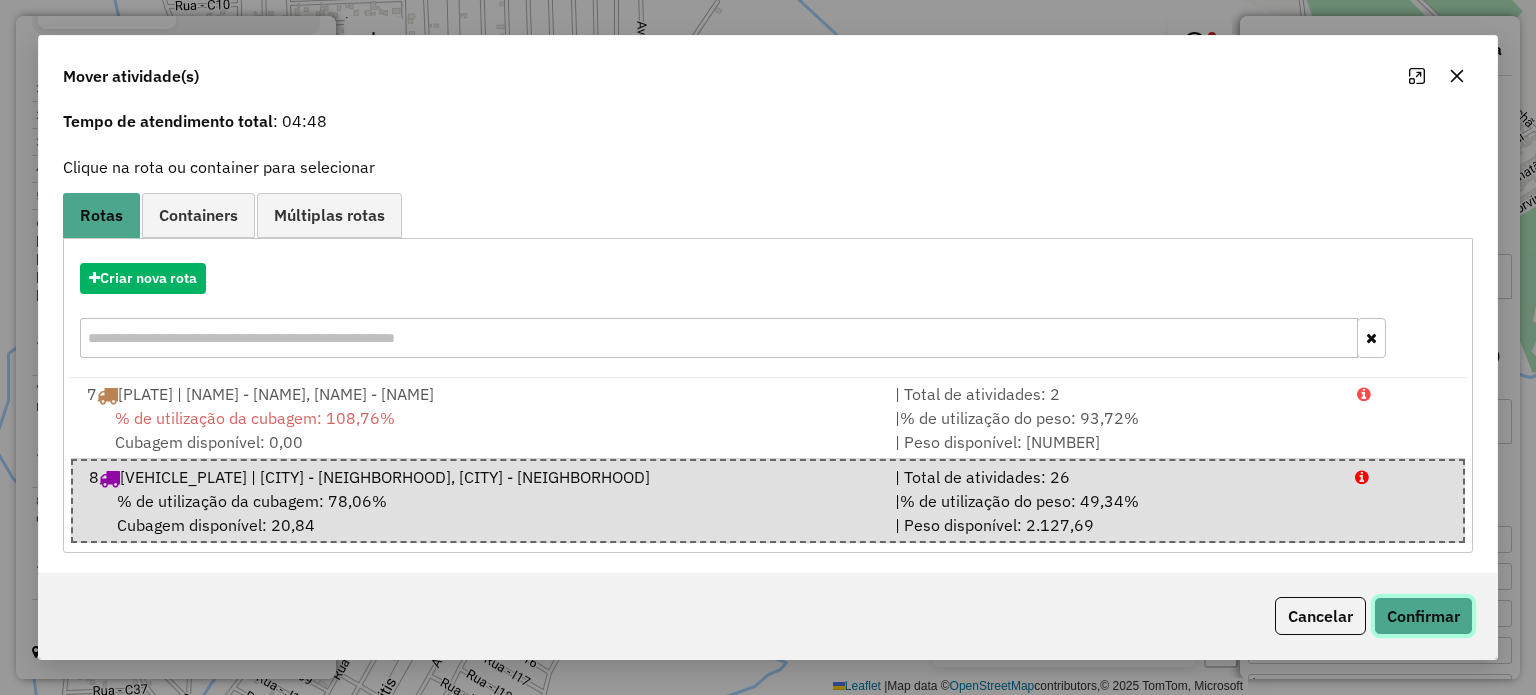 click on "Confirmar" 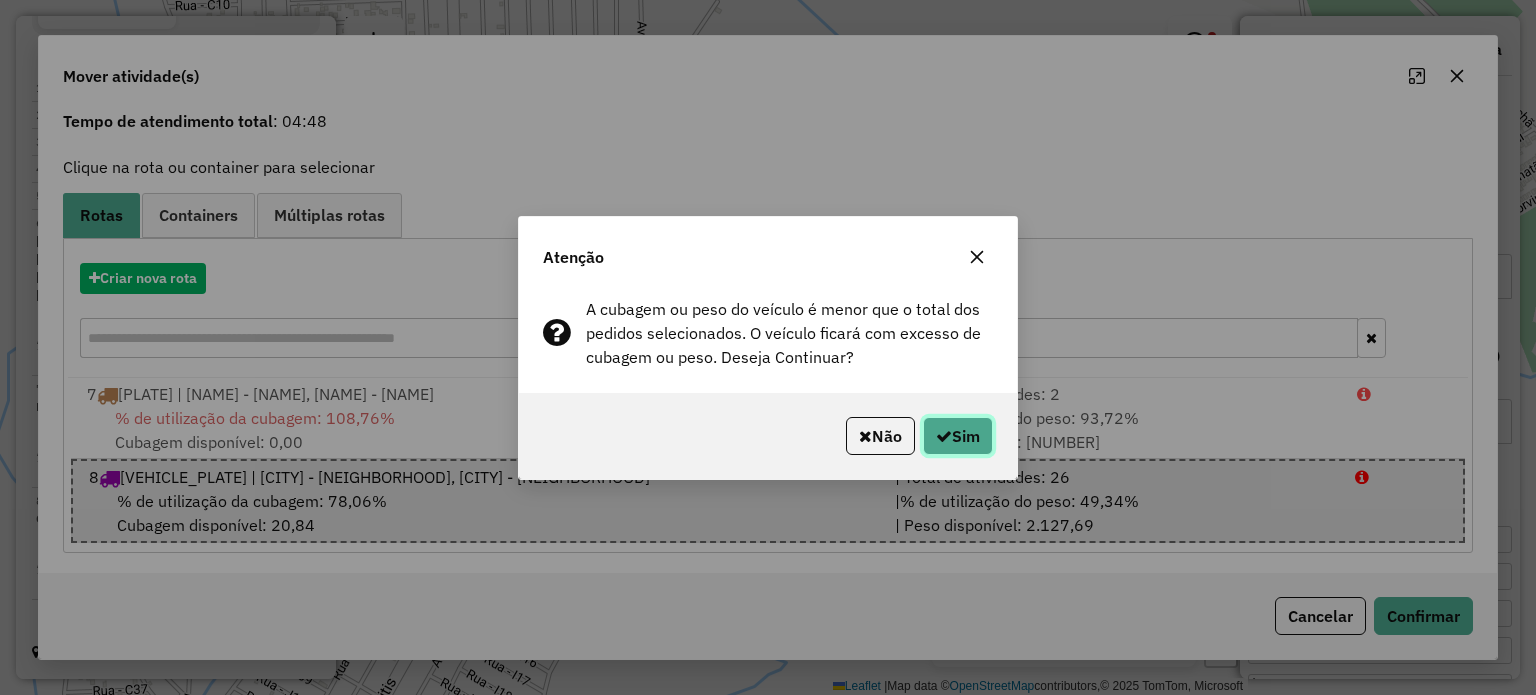 click 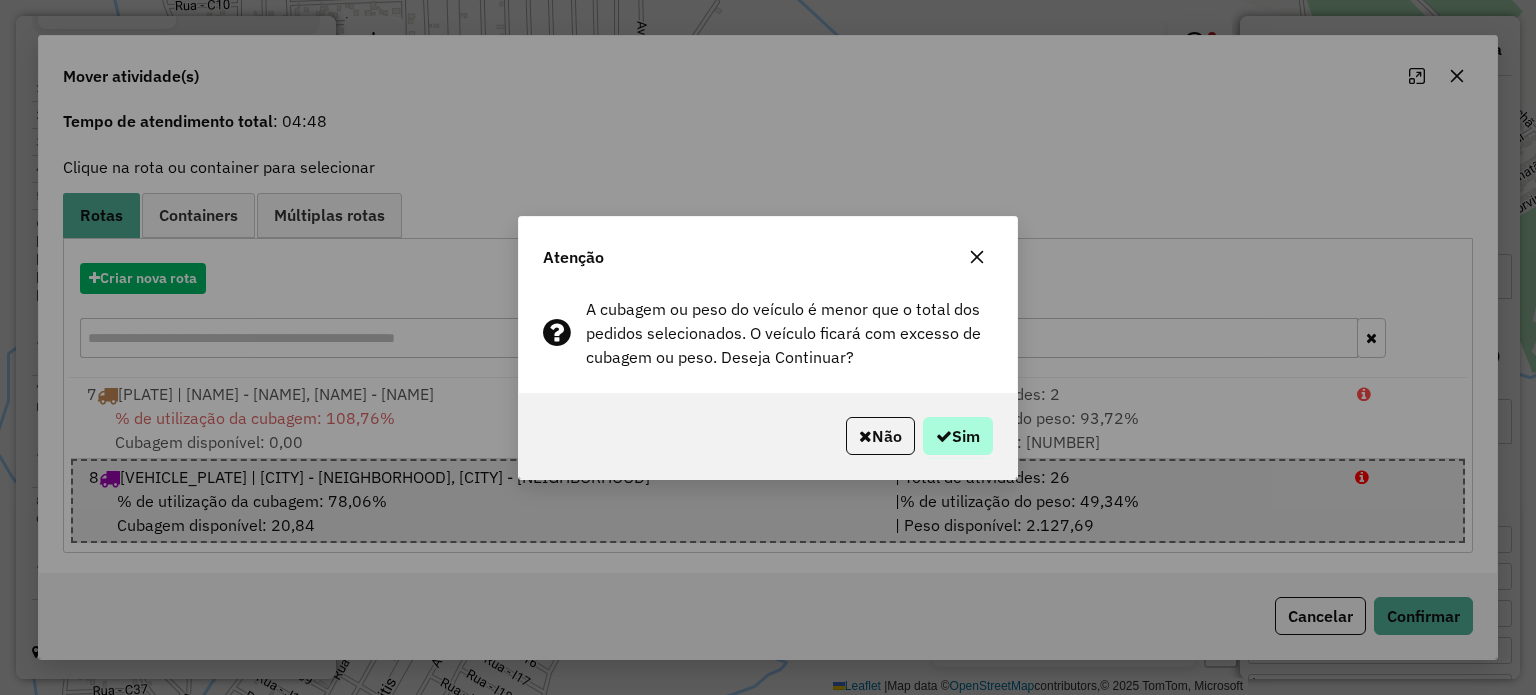 scroll, scrollTop: 0, scrollLeft: 0, axis: both 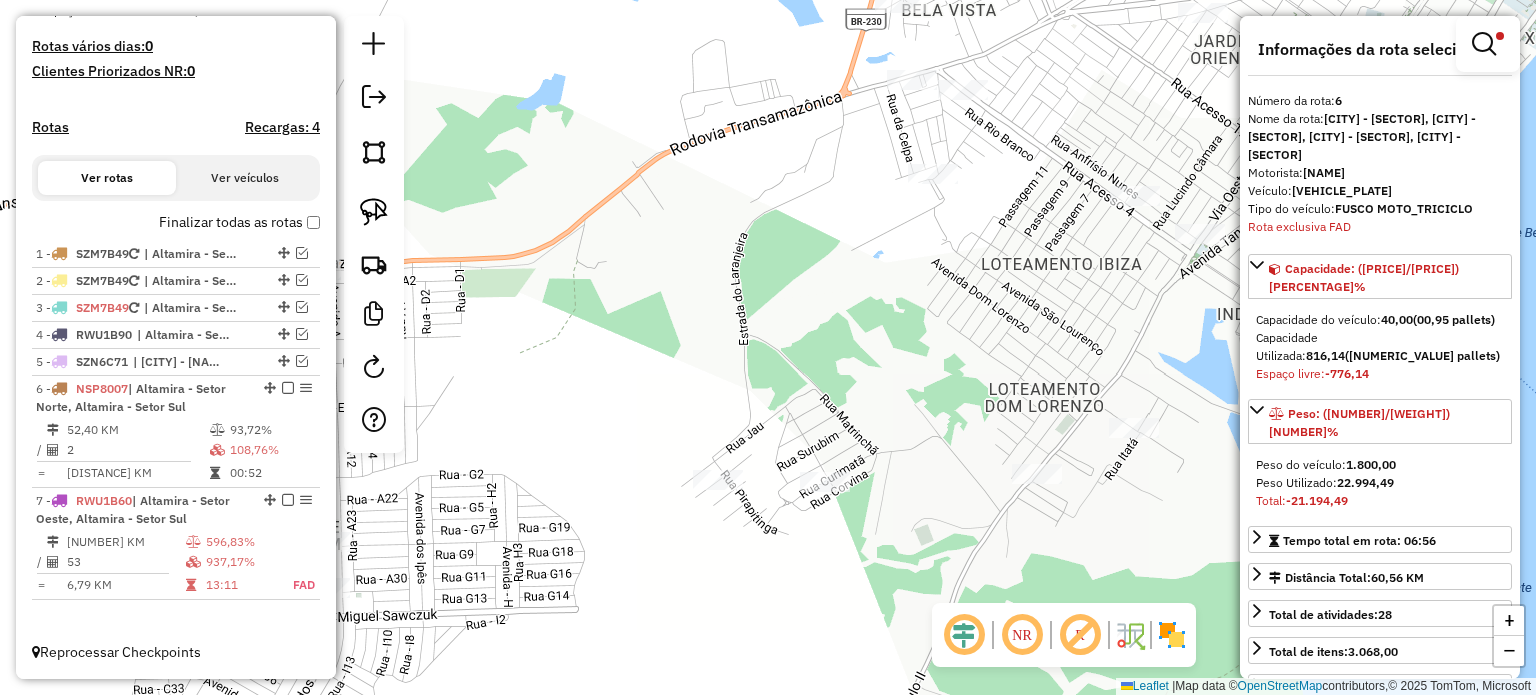 drag, startPoint x: 804, startPoint y: 119, endPoint x: 512, endPoint y: 364, distance: 381.16794 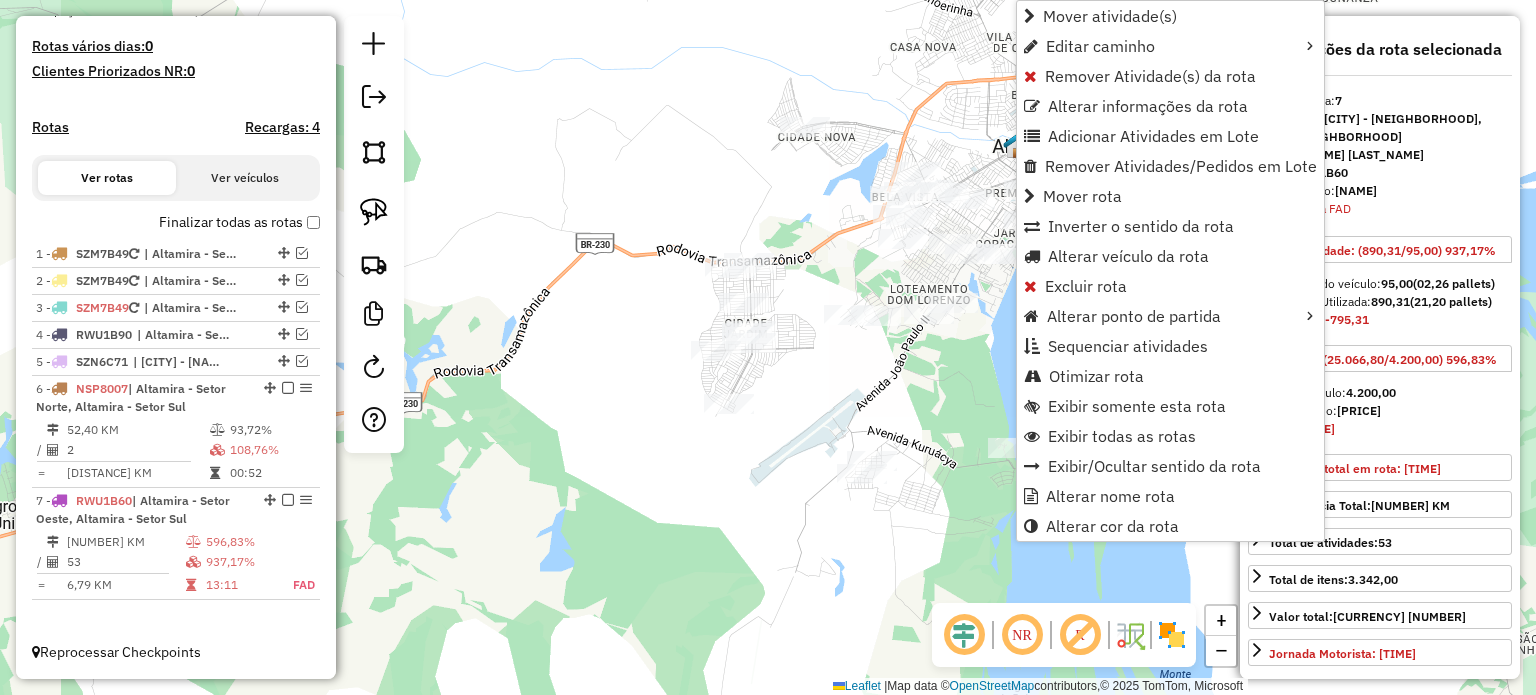 click on "Limpar filtros Janela de atendimento Grade de atendimento Capacidade Transportadoras Veículos Cliente Pedidos  Rotas Selecione os dias de semana para filtrar as janelas de atendimento  Seg   Ter   Qua   Qui   Sex   Sáb   Dom  Informe o período da janela de atendimento: De: Até:  Filtrar exatamente a janela do cliente  Considerar janela de atendimento padrão  Selecione os dias de semana para filtrar as grades de atendimento  Seg   Ter   Qua   Qui   Sex   Sáb   Dom   Considerar clientes sem dia de atendimento cadastrado  Clientes fora do dia de atendimento selecionado Filtrar as atividades entre os valores definidos abaixo:  Peso mínimo:  ****  Peso máximo:  ******  Cubagem mínima:   Cubagem máxima:   De:   Até:  Filtrar as atividades entre o tempo de atendimento definido abaixo:  De:   Até:   Considerar capacidade total dos clientes não roteirizados Transportadora: Selecione um ou mais itens Tipo de veículo: Selecione um ou mais itens Veículo: Selecione um ou mais itens Motorista: Nome: Rótulo:" 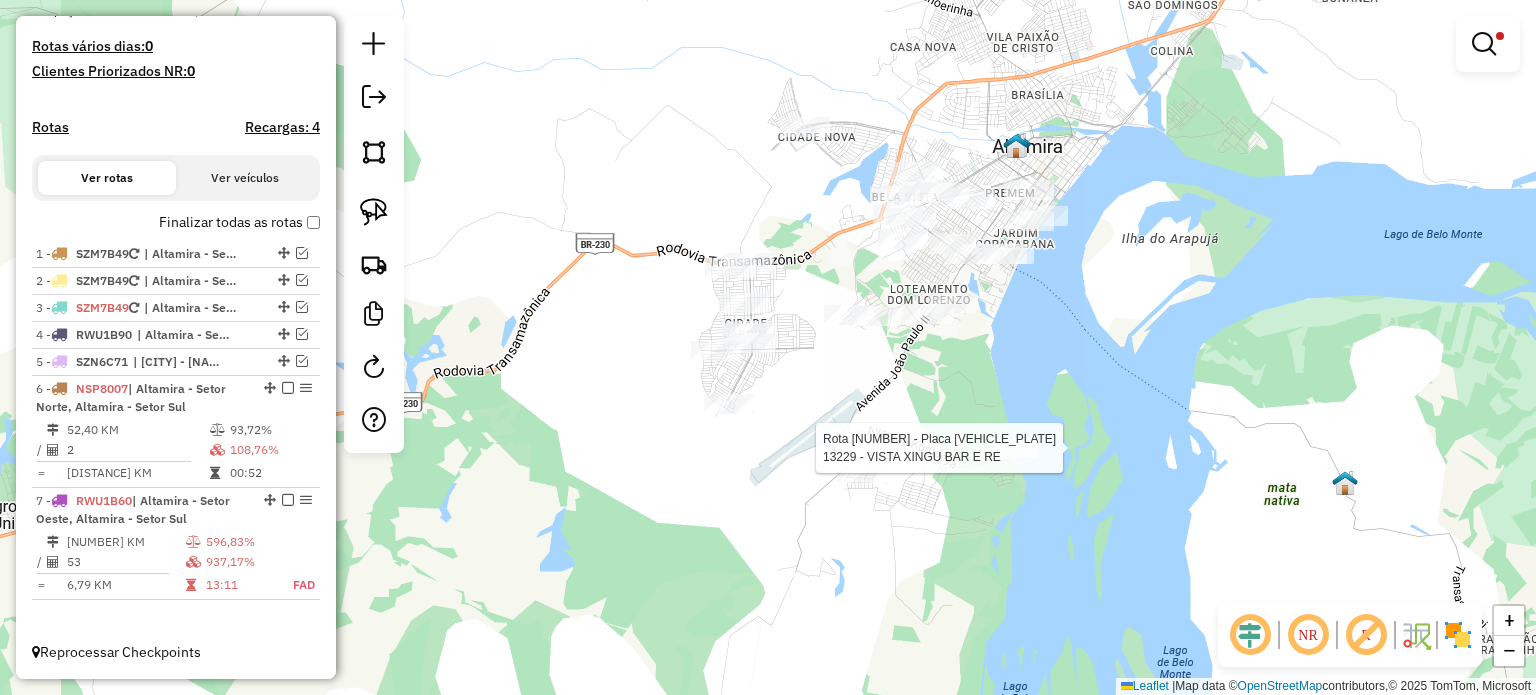click 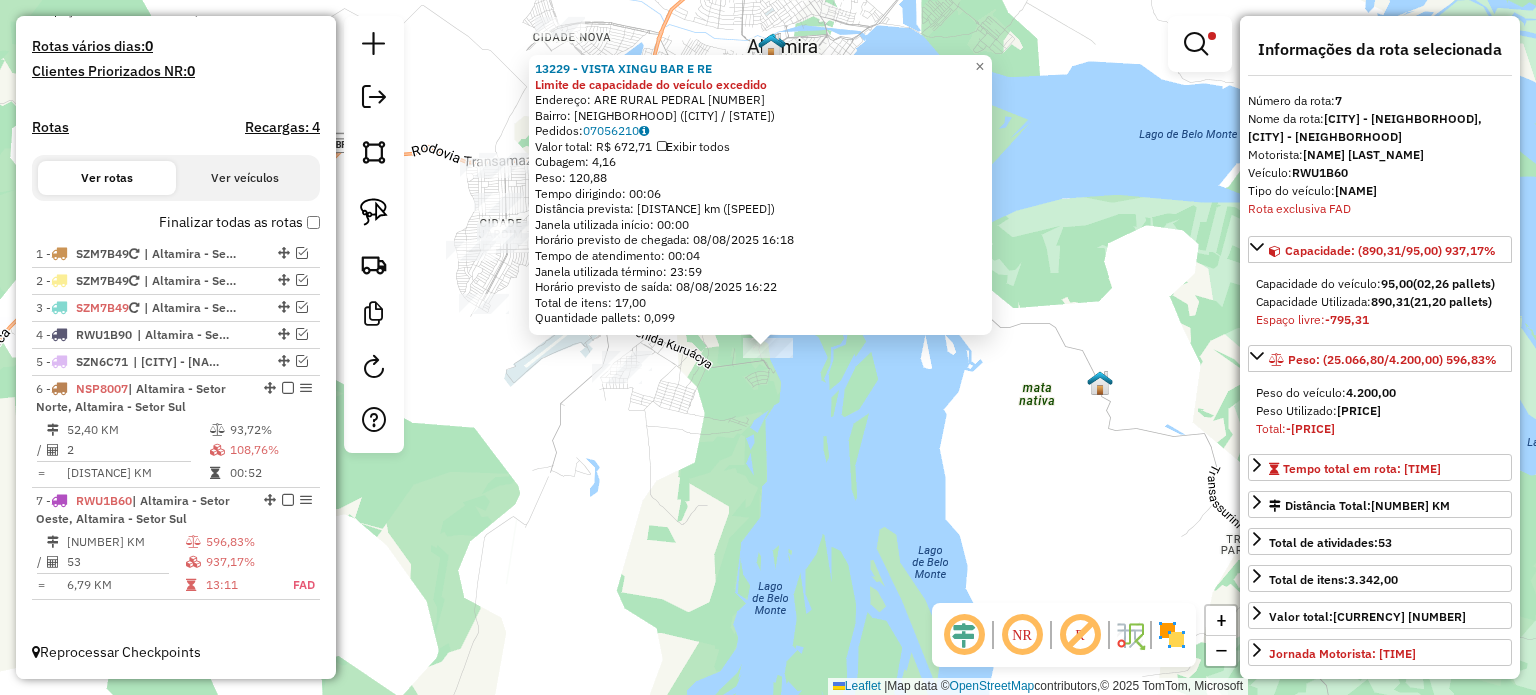 click on "Endereço: ARE RURAL PEDRAL [NUMBER] Bairro: PEDRAL ([CITY] / [STATE]) Pedidos: [NUMBER] Valor total: [CURRENCY] [NUMBER] Exibir todos Cubagem: [NUMBER] Peso: [NUMBER] Tempo dirigindo: [TIME] Distância prevista: [NUMBER] km ([NUMBER] km/h) Janela utilizada início: [TIME] Horário previsto de chegada: [DATE] [TIME] Tempo de atendimento: [TIME] Janela utilizada término: [TIME] Horário previsto de saída: [DATE] [TIME] Total de itens: [NUMBER] Quantidade pallets: [NUMBER] × Limpar filtros Janela de atendimento Grade de atendimento Capacidade Transportadoras Veículos Cliente Pedidos Rotas Selecione os dias de semana para filtrar as janelas de atendimento Seg Ter Qua Qui Sex Sáb Dom Informe o período da janela de atendimento: De: [DATE] Até: [DATE] Filtrar exatamente a janela do cliente Considerar janela de atendimento padrão Selecione os dias de semana para filtrar as grades de atendimento Seg Ter Qua Qui Sex Sáb Dom" 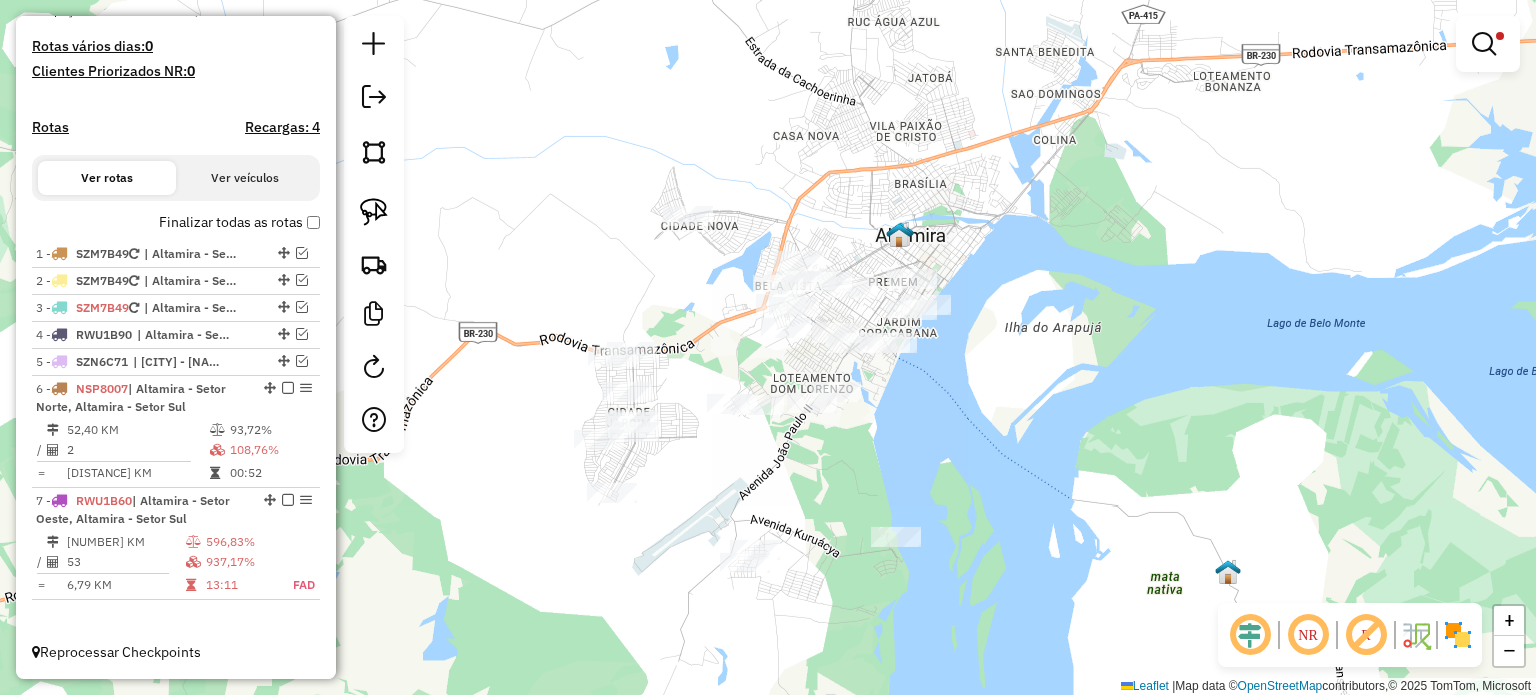 drag, startPoint x: 700, startPoint y: 275, endPoint x: 833, endPoint y: 459, distance: 227.03523 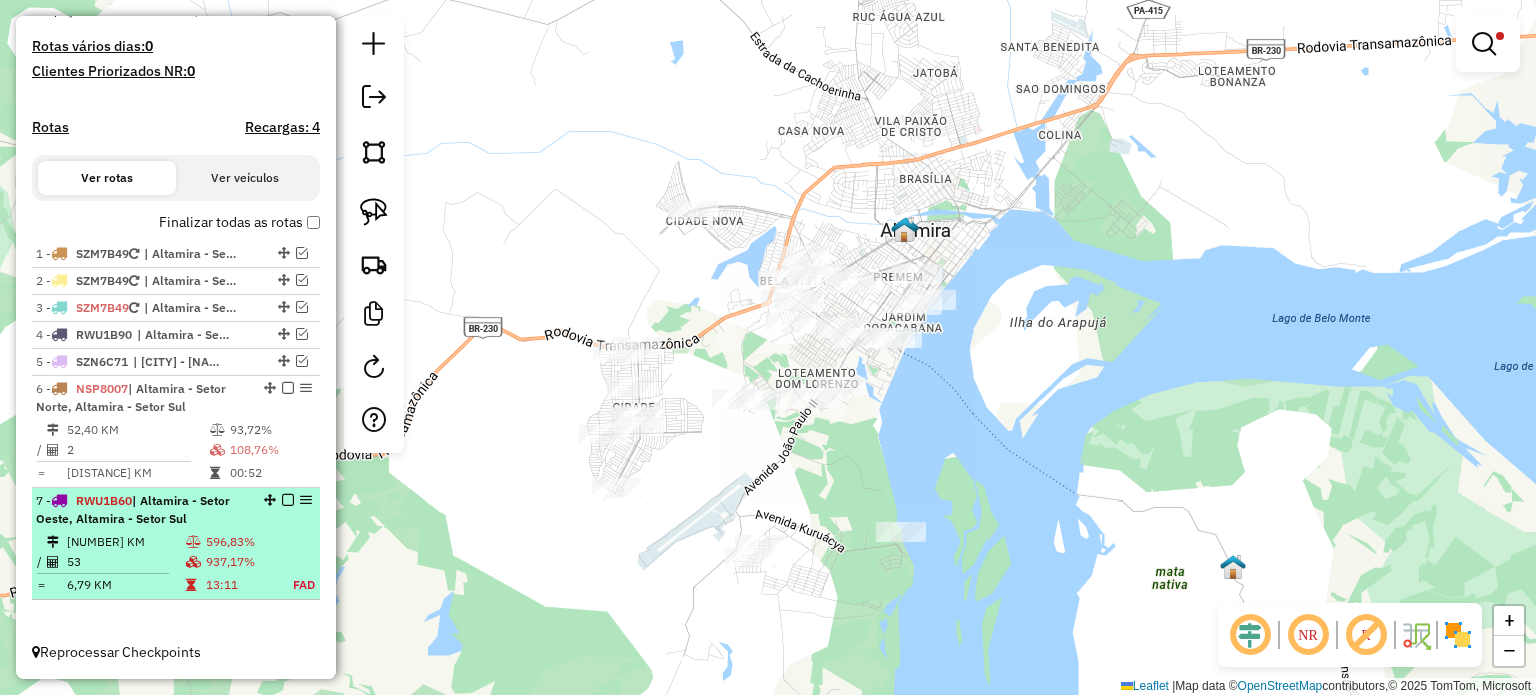 click on "| Altamira - Setor Oeste, Altamira - Setor Sul" at bounding box center [133, 509] 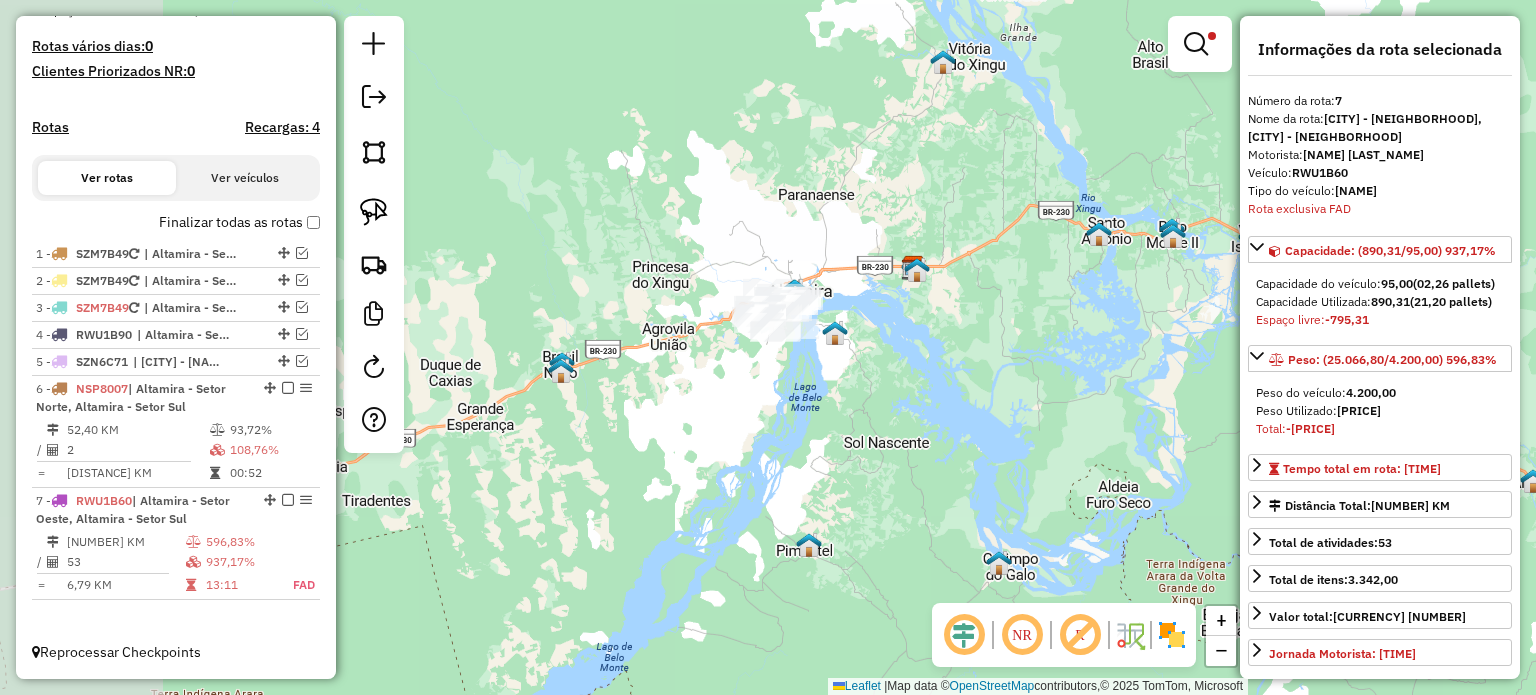 drag, startPoint x: 528, startPoint y: 406, endPoint x: 898, endPoint y: 399, distance: 370.06622 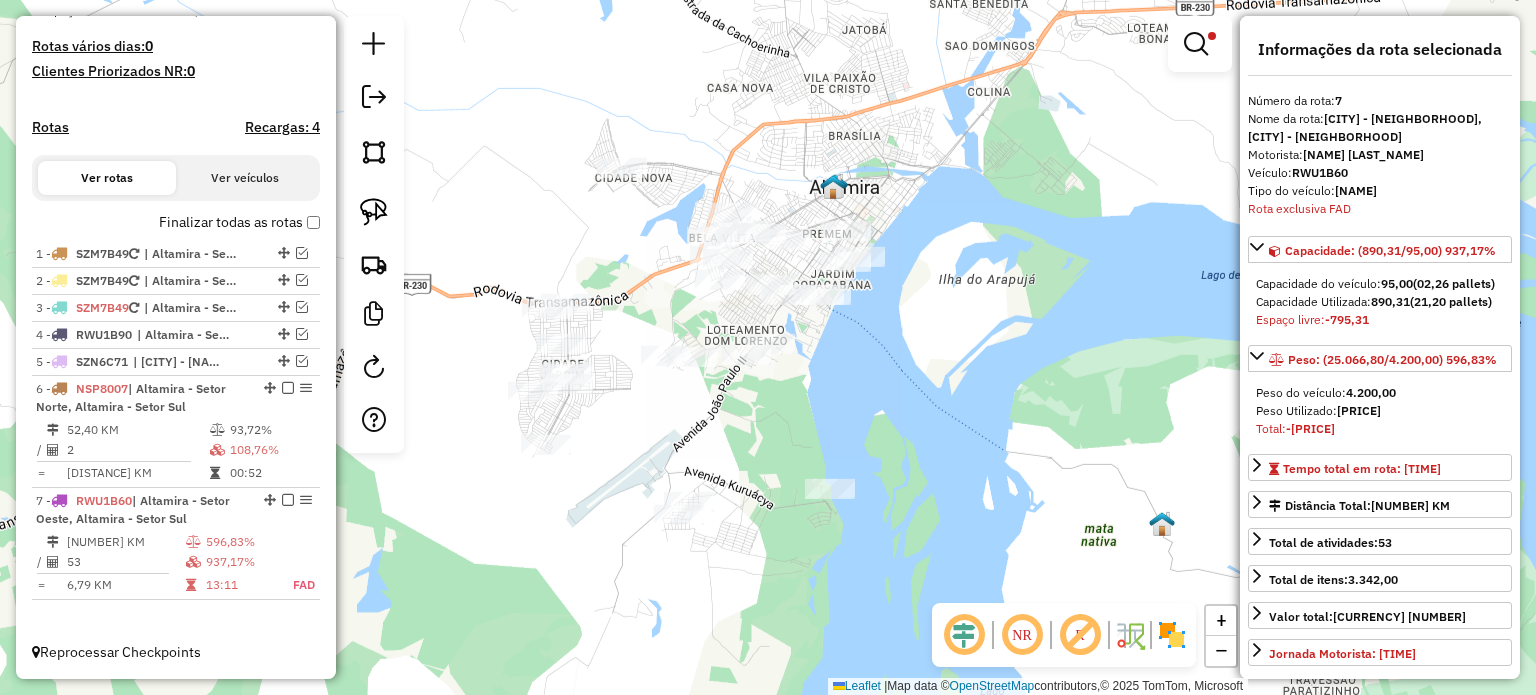 drag, startPoint x: 768, startPoint y: 233, endPoint x: 768, endPoint y: 404, distance: 171 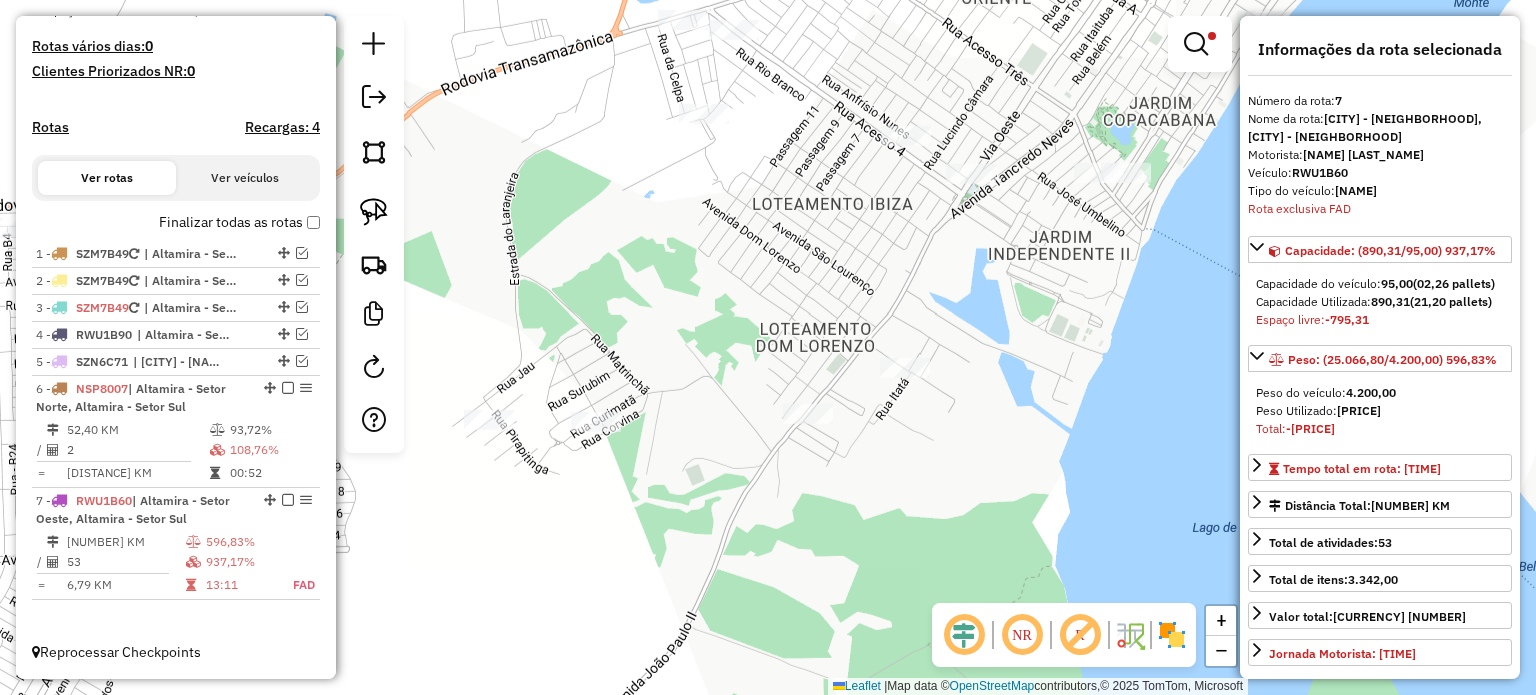 drag, startPoint x: 604, startPoint y: 375, endPoint x: 800, endPoint y: 275, distance: 220.03636 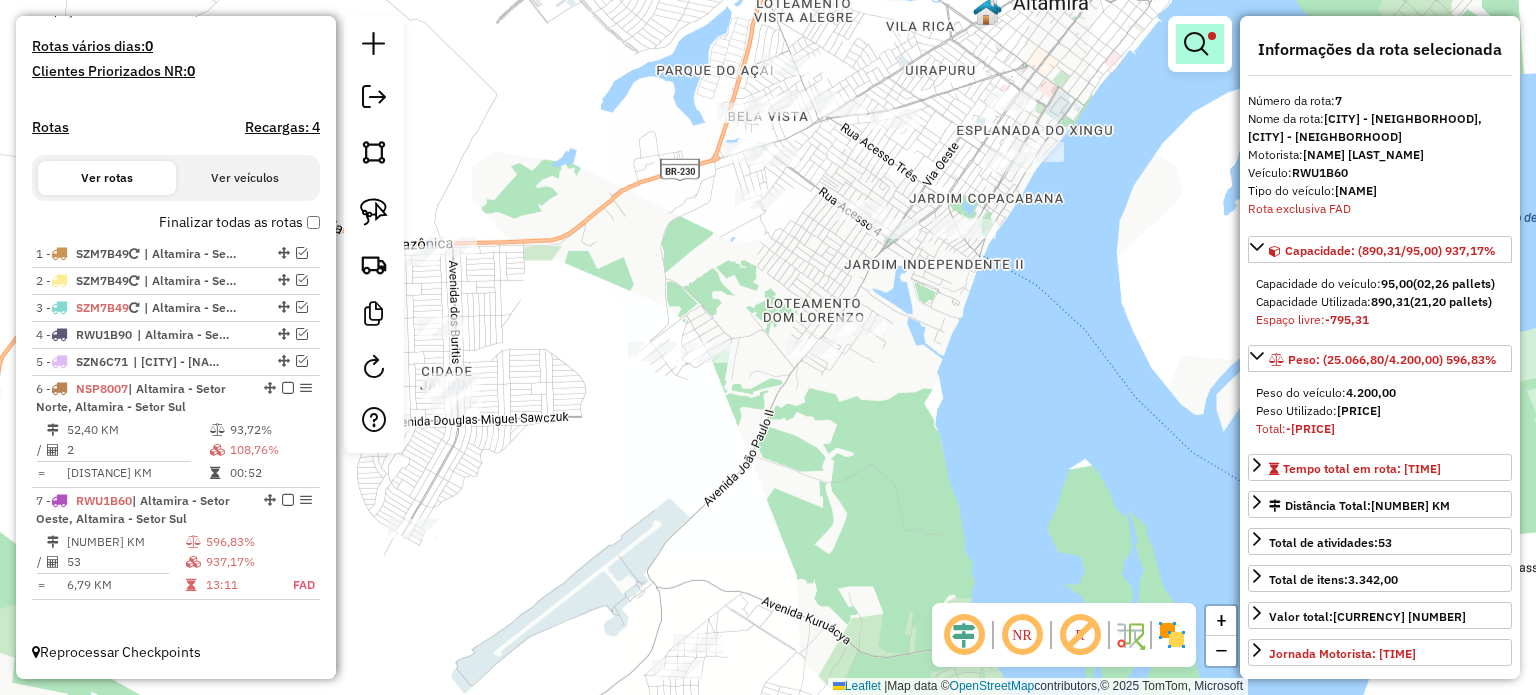 click at bounding box center (1196, 44) 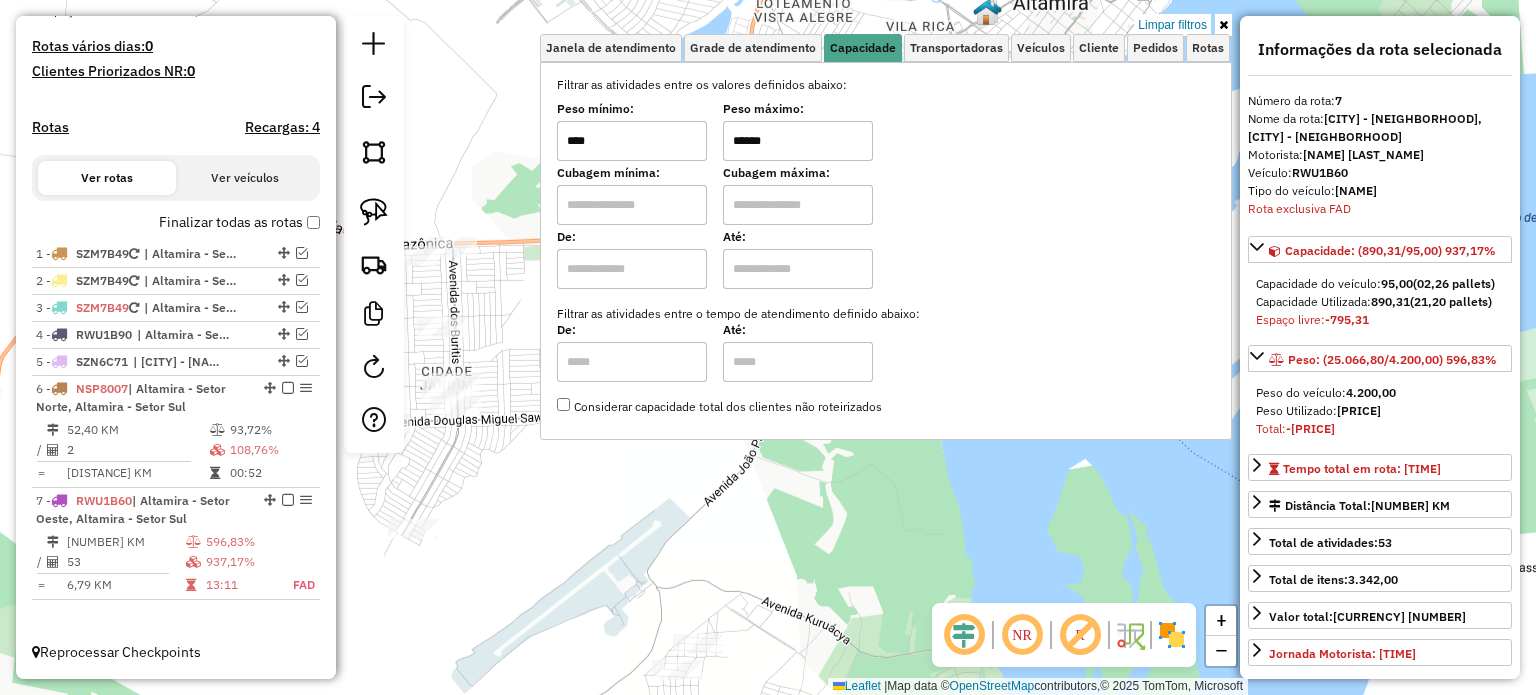 click on "******" at bounding box center (798, 141) 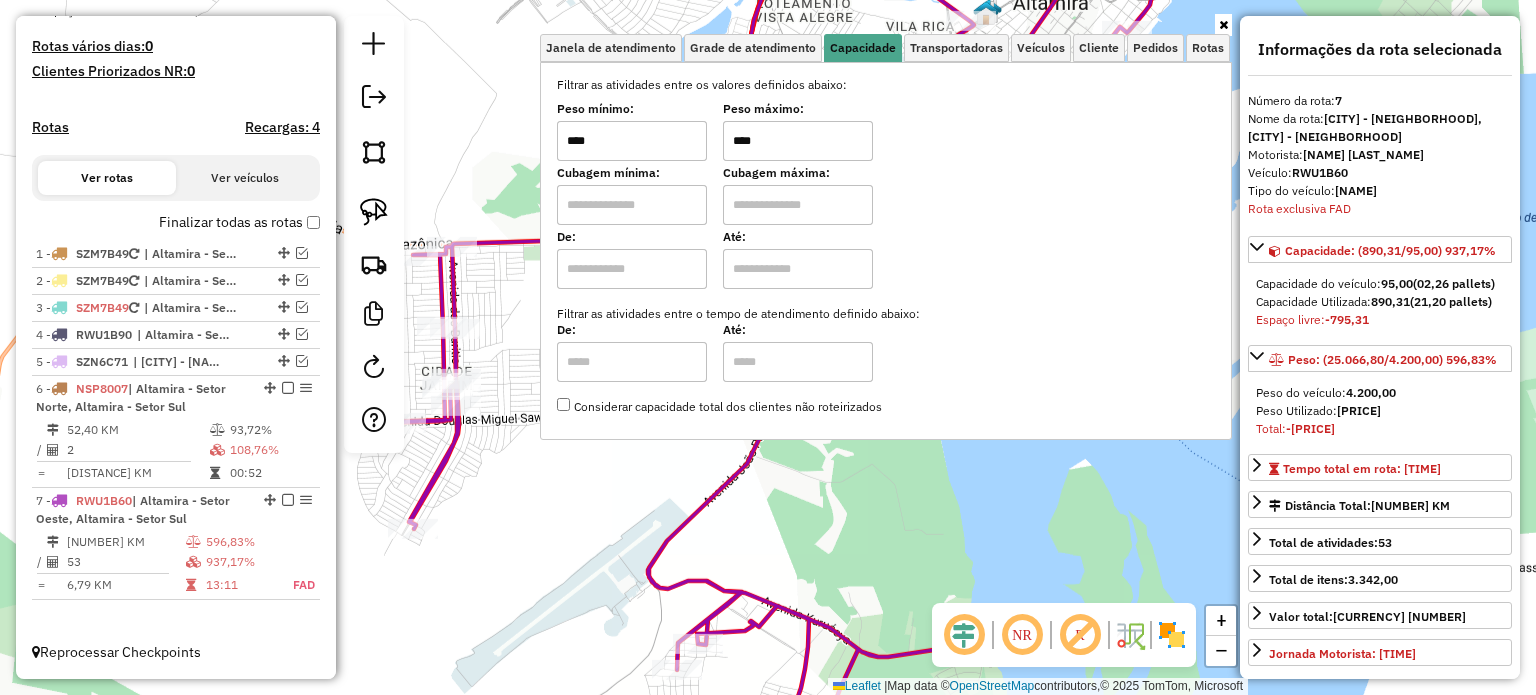 type on "****" 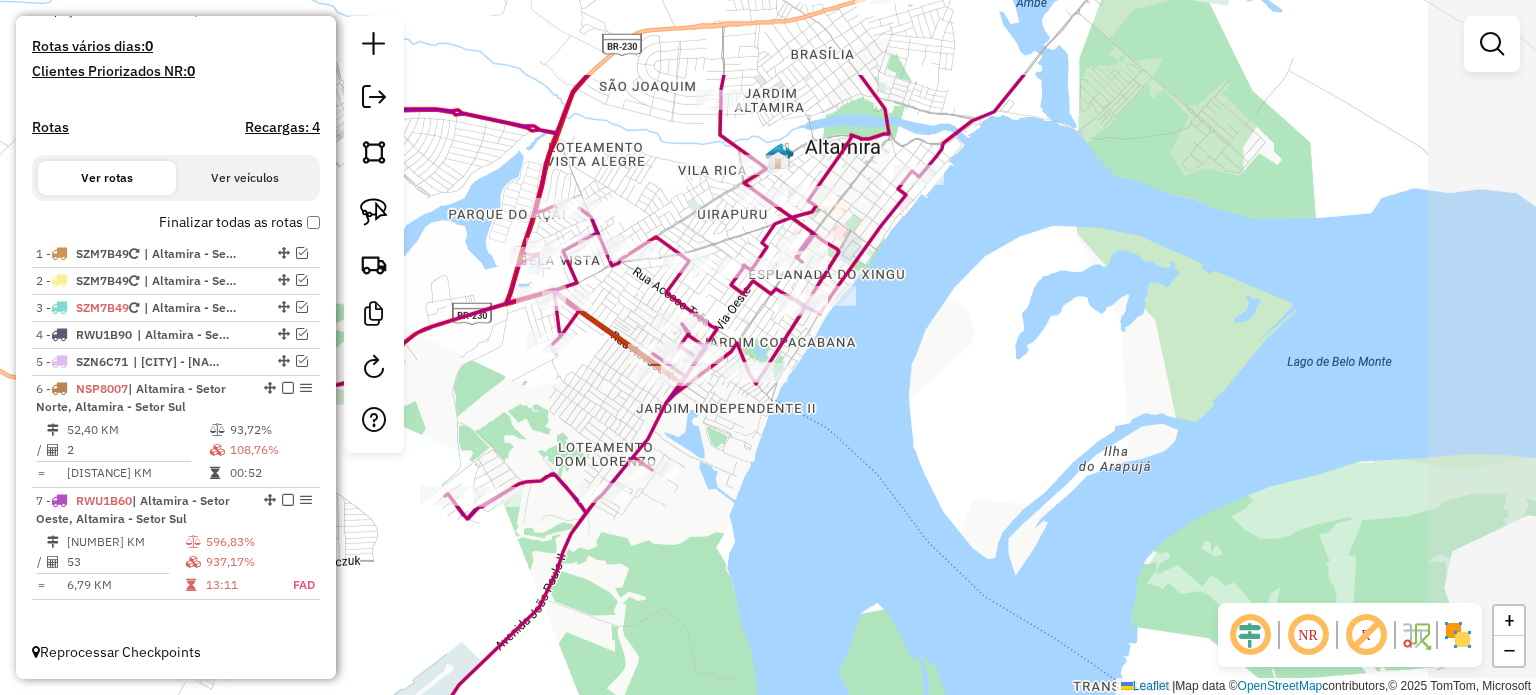 drag, startPoint x: 944, startPoint y: 419, endPoint x: 735, endPoint y: 563, distance: 253.80504 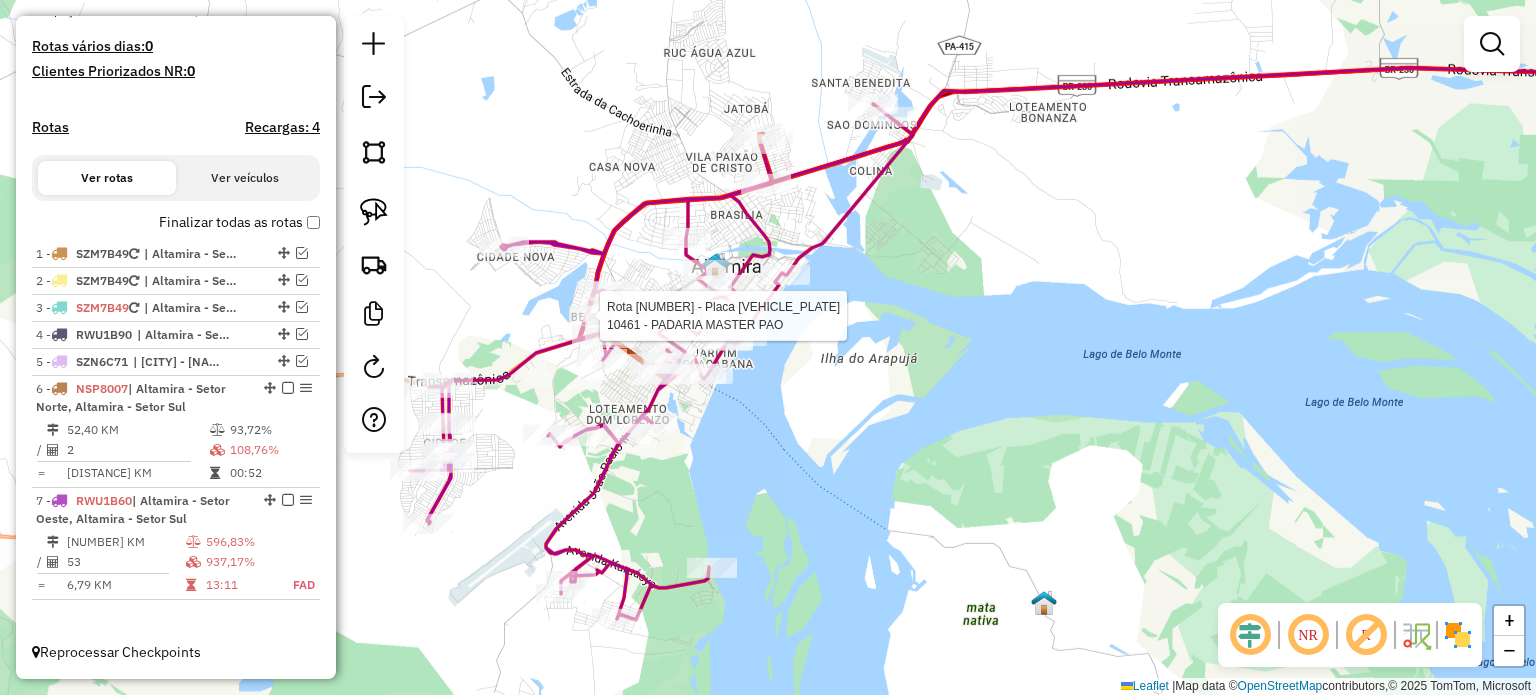 select on "**********" 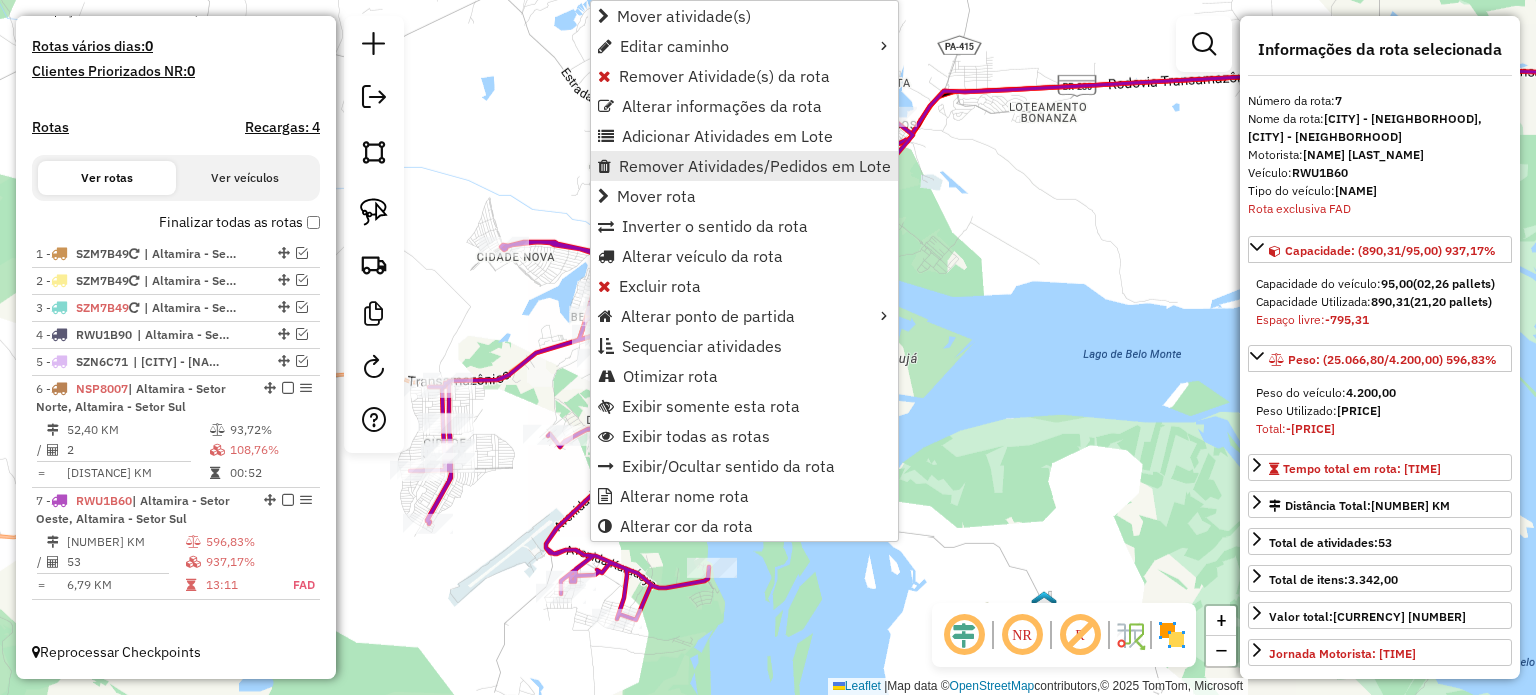 click on "Remover Atividades/Pedidos em Lote" at bounding box center [755, 166] 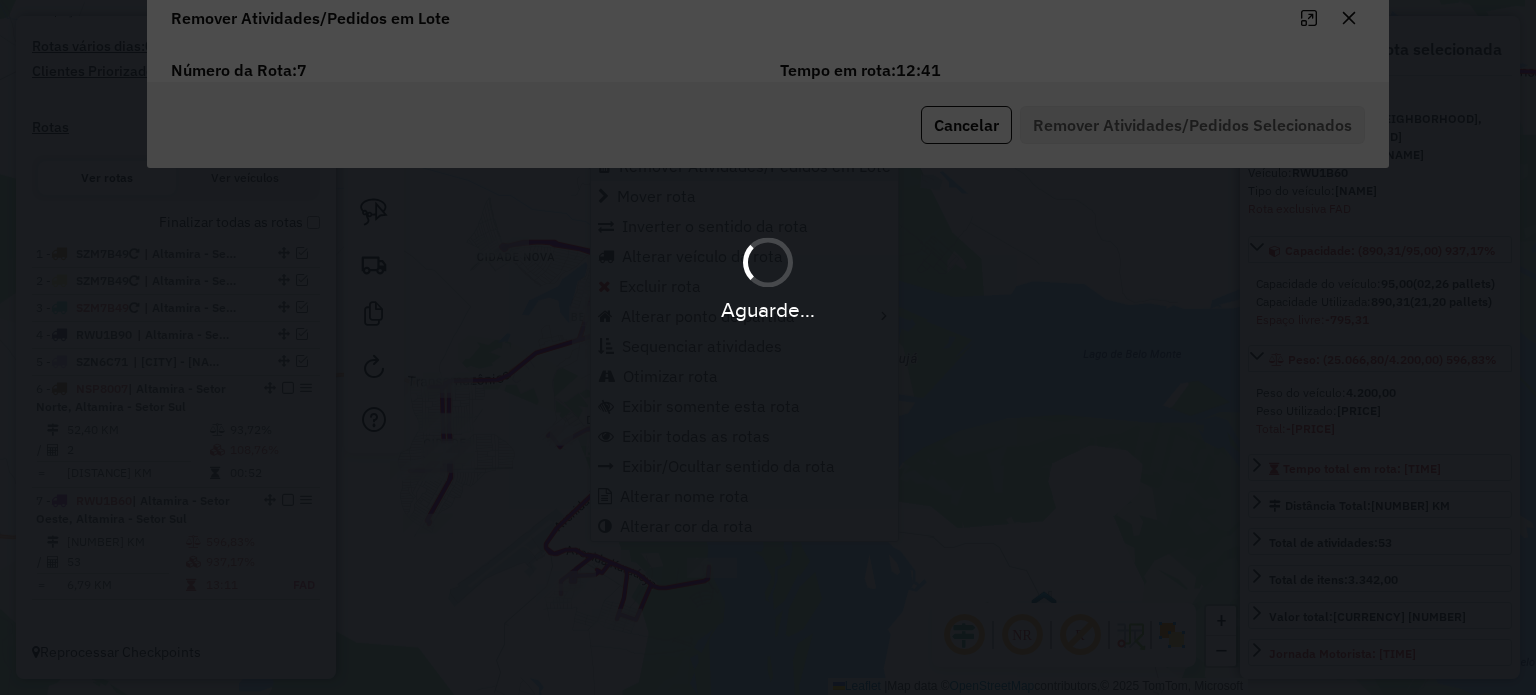 scroll, scrollTop: 81, scrollLeft: 0, axis: vertical 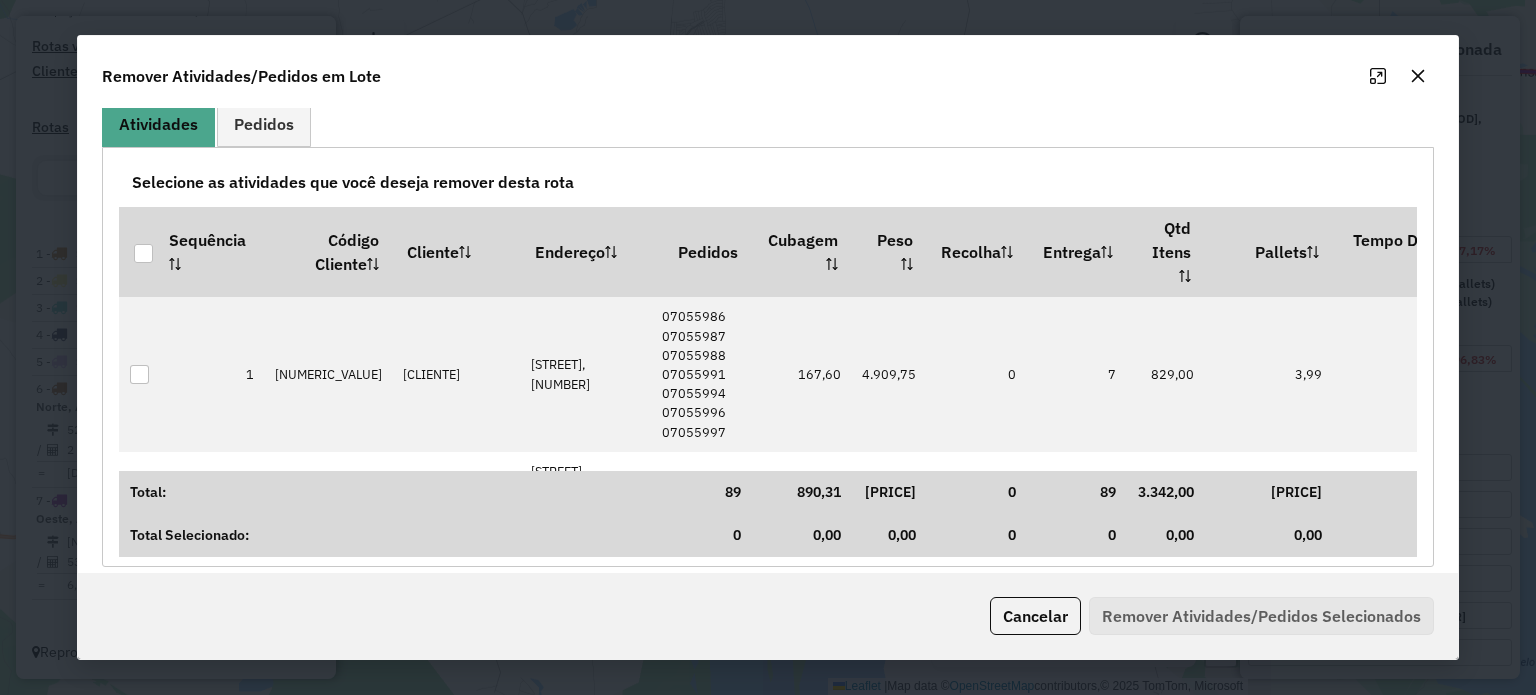 click 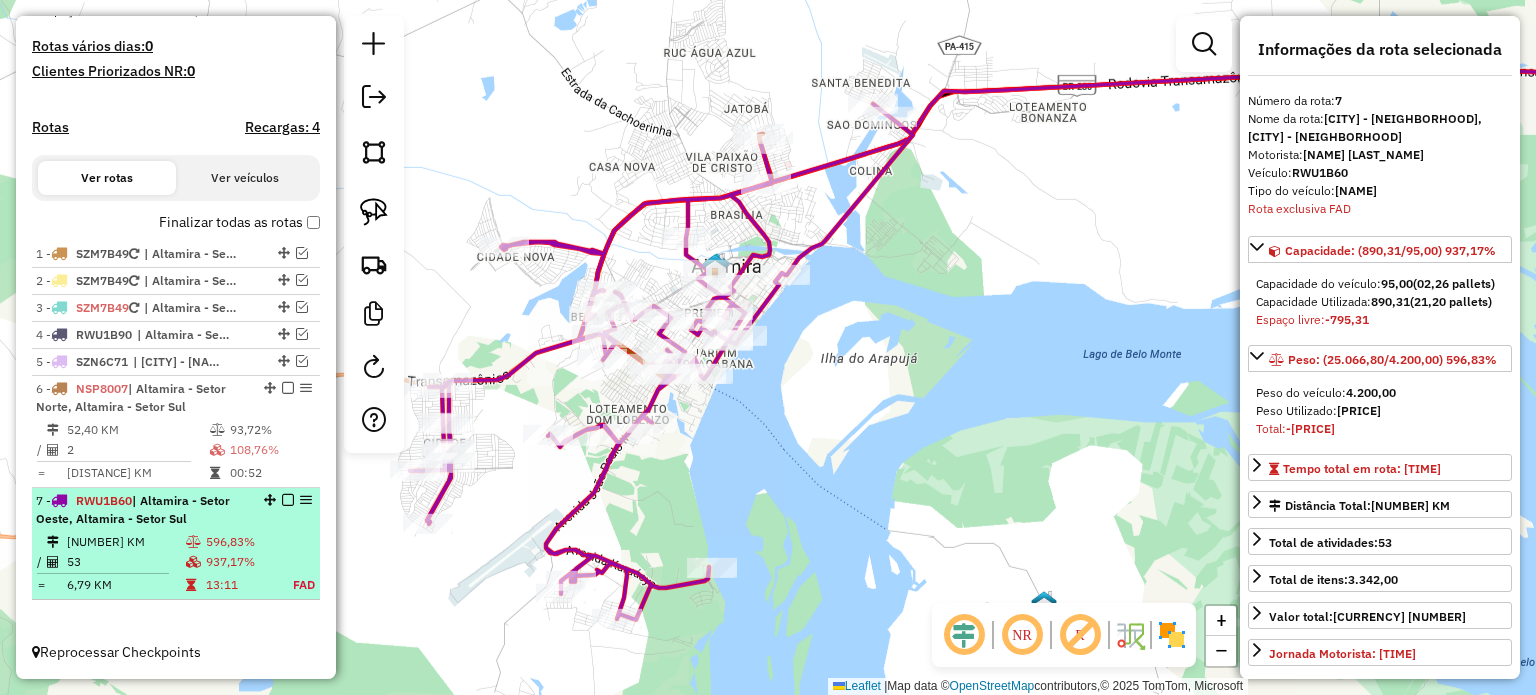 click on "53" at bounding box center [125, 562] 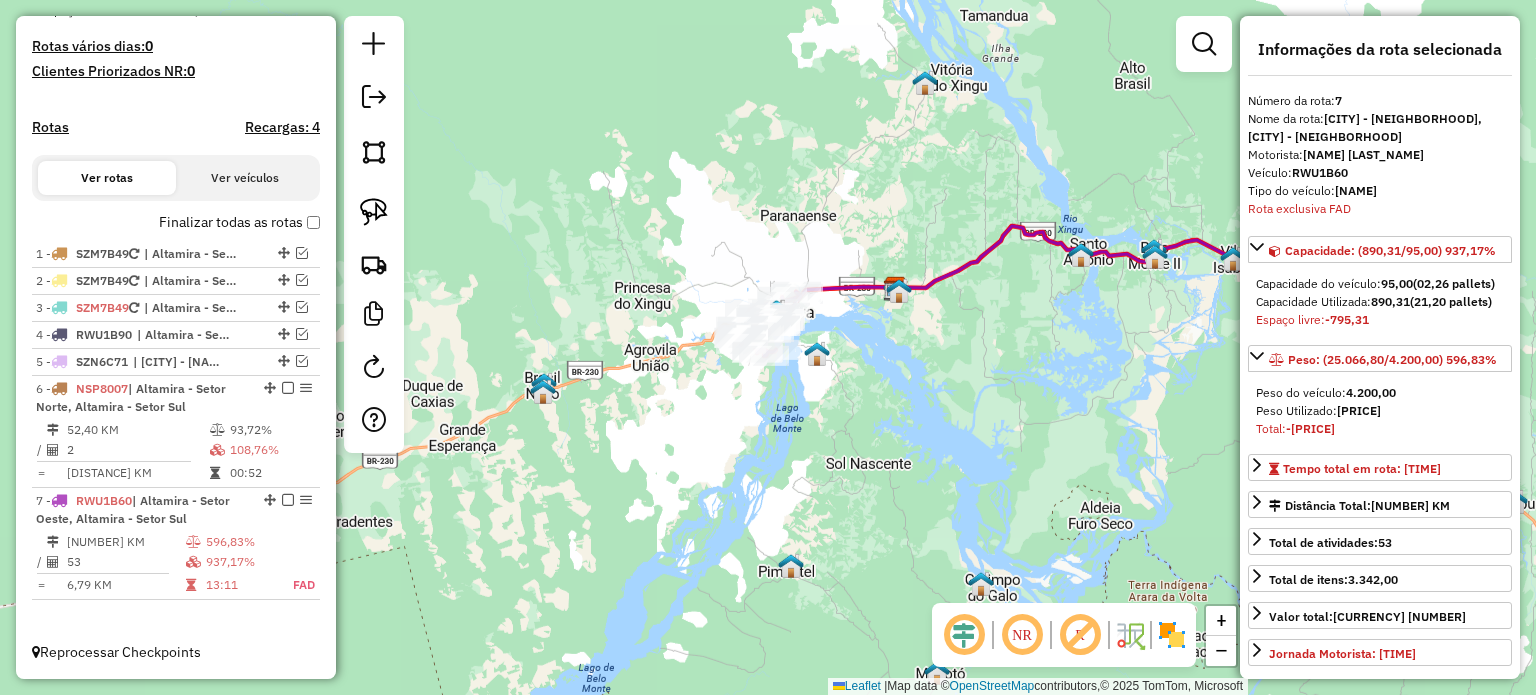 drag, startPoint x: 478, startPoint y: 423, endPoint x: 836, endPoint y: 439, distance: 358.35736 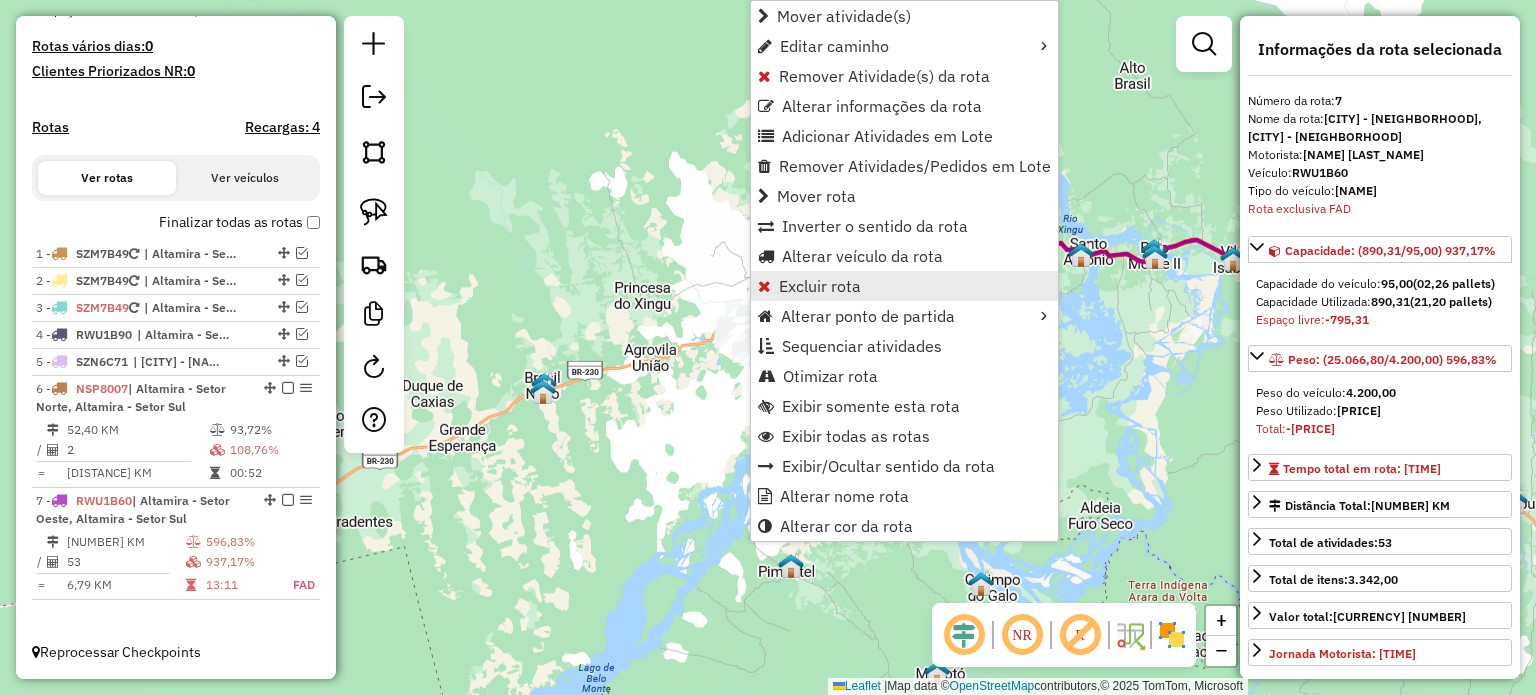 click on "Excluir rota" at bounding box center (820, 286) 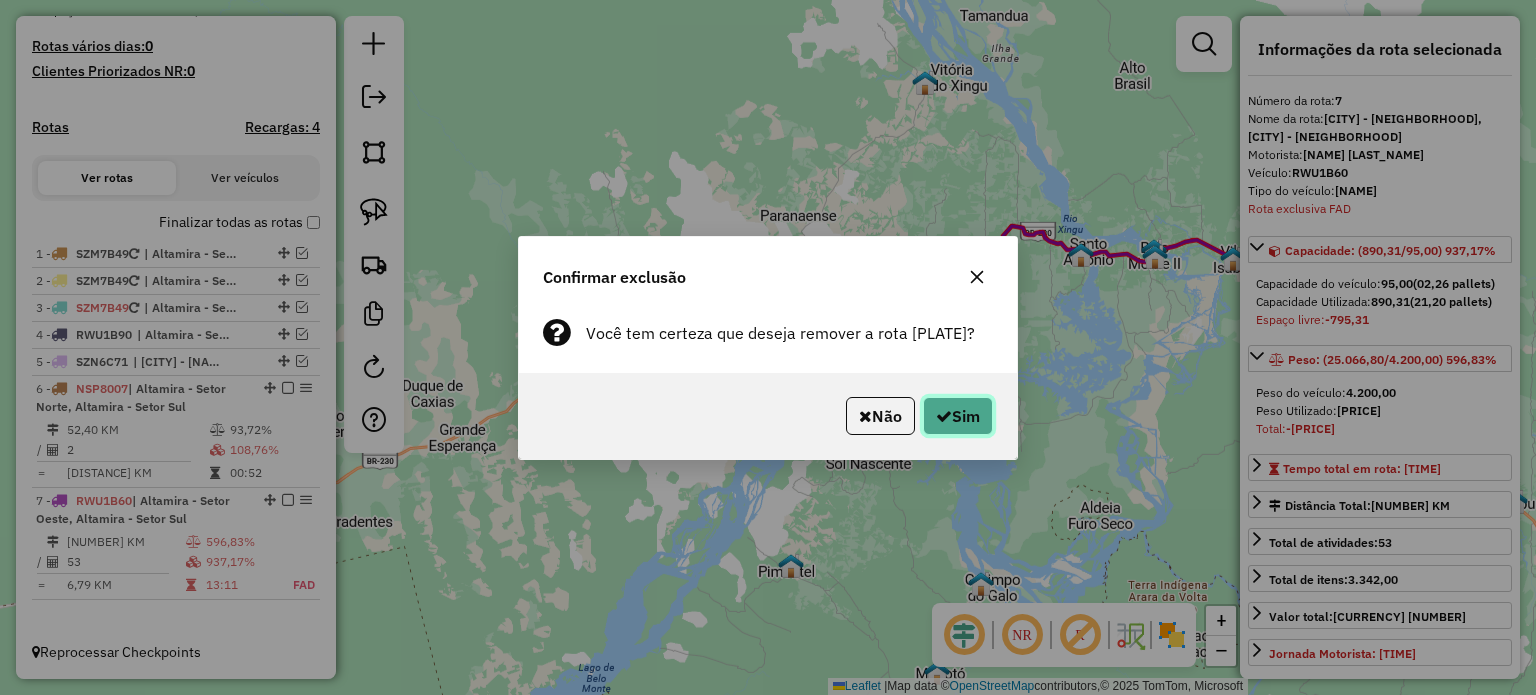 click on "Sim" 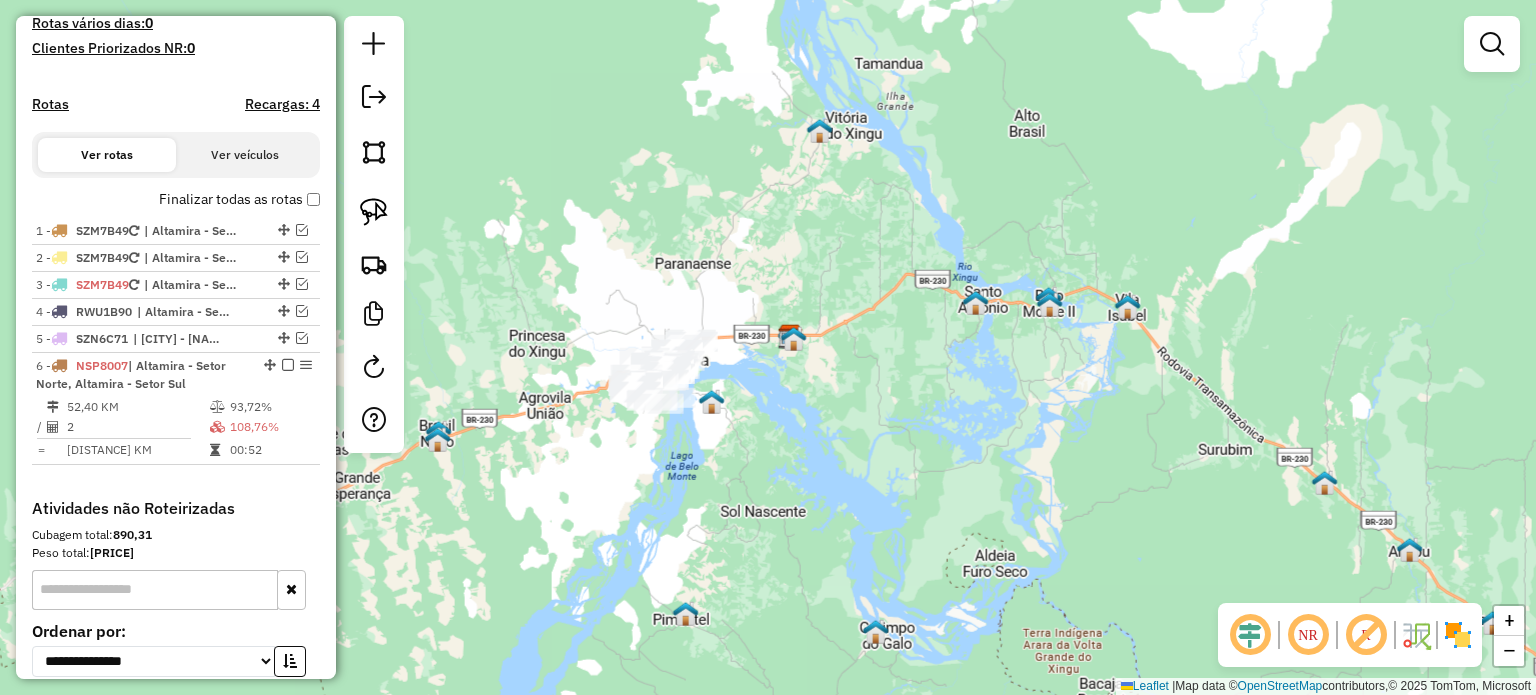 scroll, scrollTop: 696, scrollLeft: 0, axis: vertical 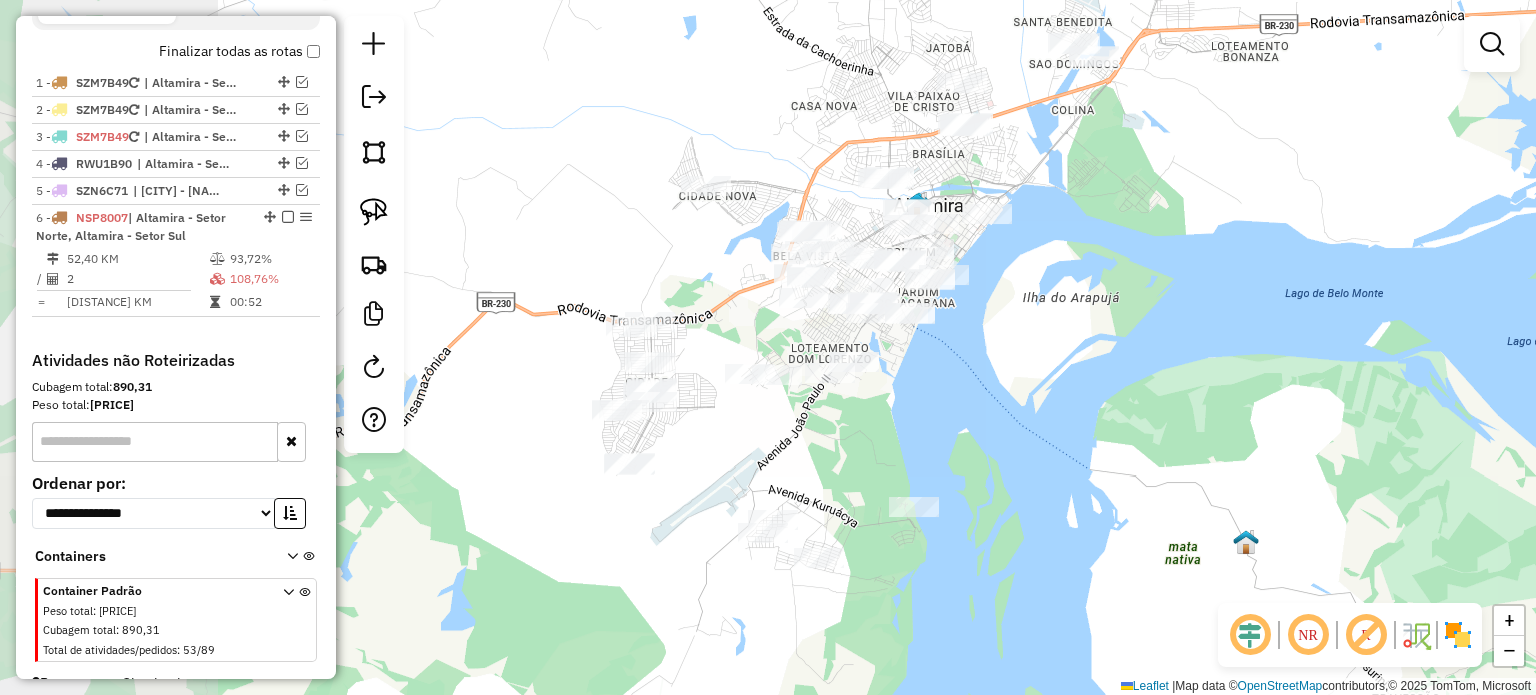 drag, startPoint x: 649, startPoint y: 440, endPoint x: 932, endPoint y: 341, distance: 299.81662 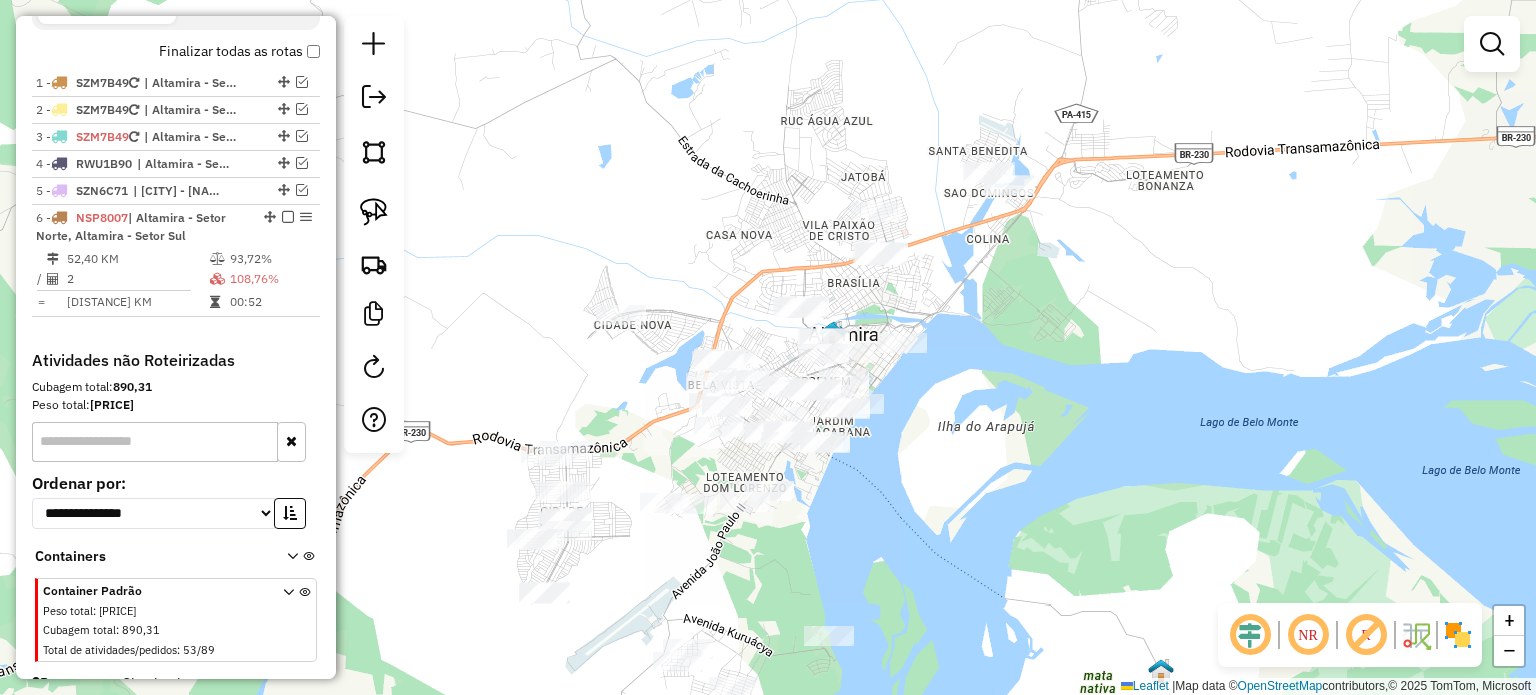 drag, startPoint x: 631, startPoint y: 78, endPoint x: 543, endPoint y: 209, distance: 157.81319 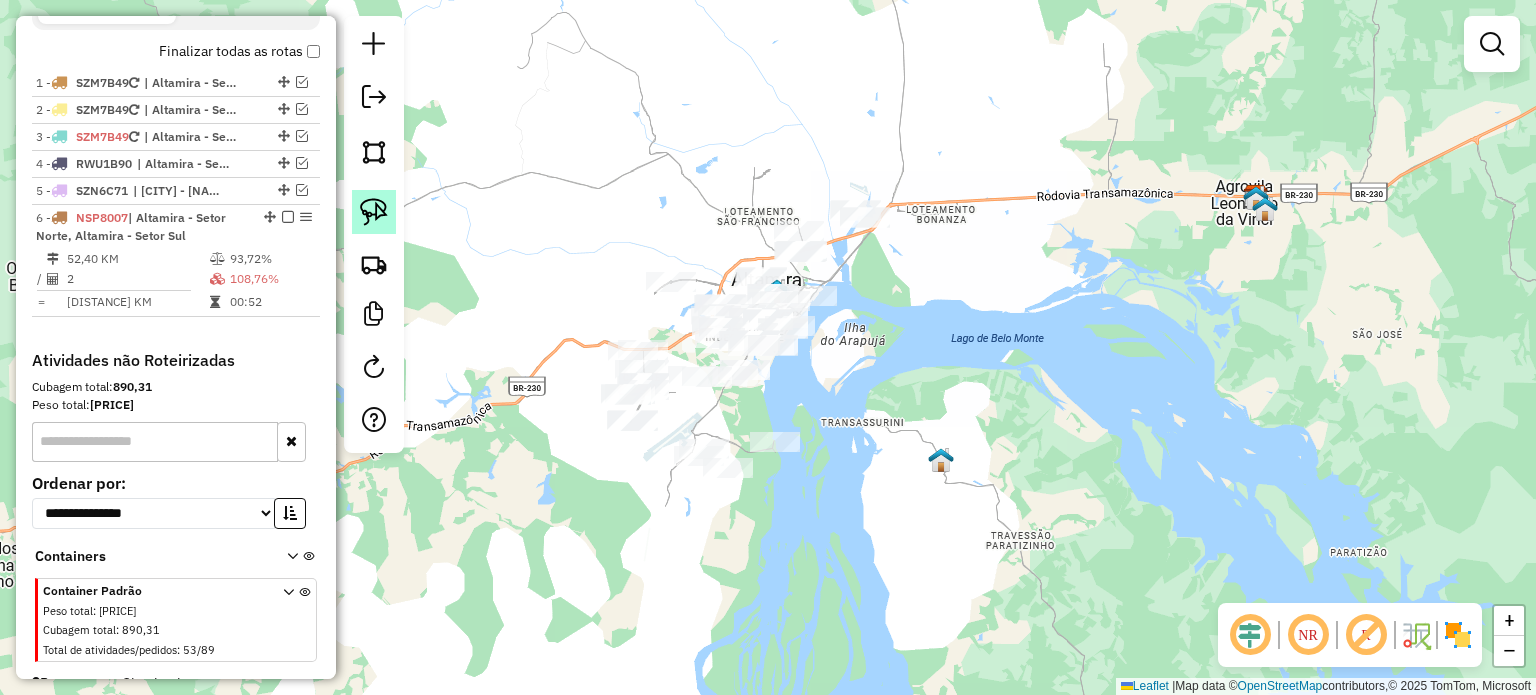 click 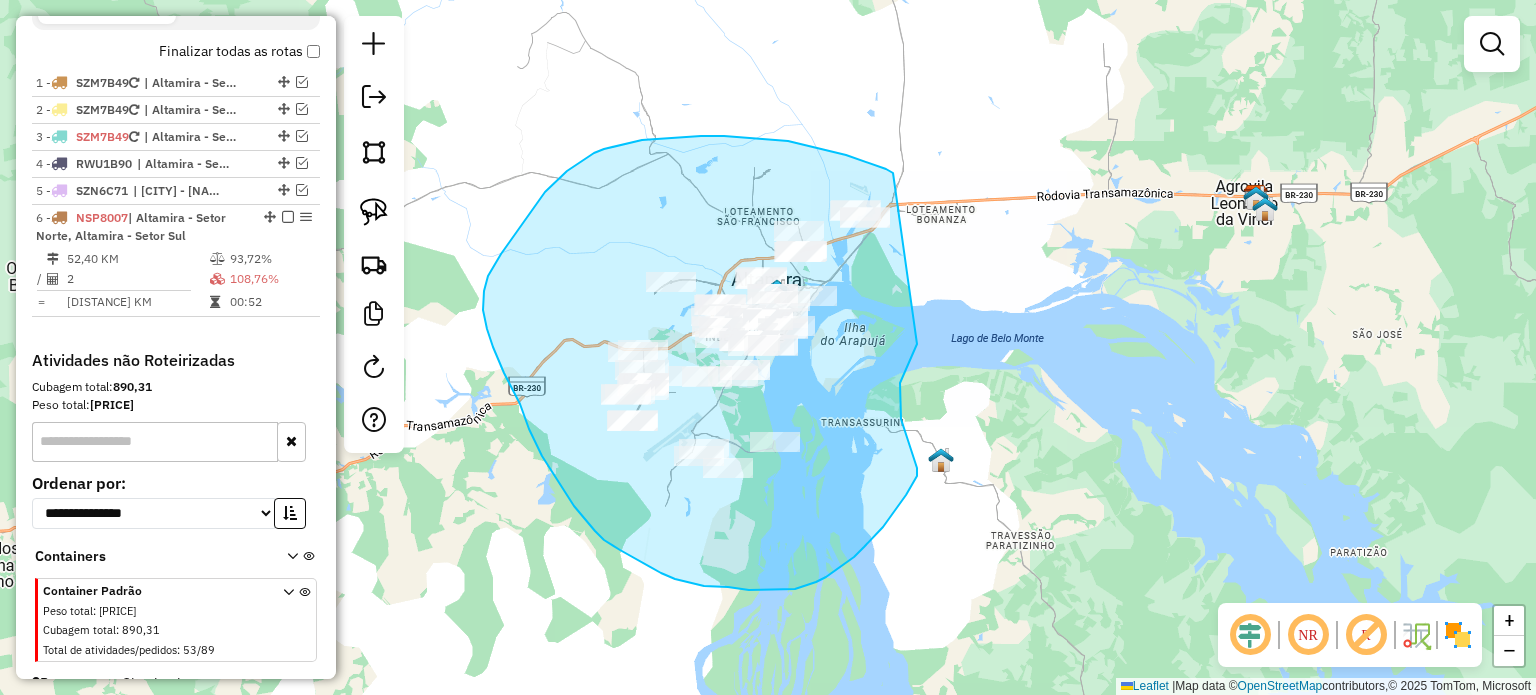 drag, startPoint x: 876, startPoint y: 166, endPoint x: 924, endPoint y: 331, distance: 171.84004 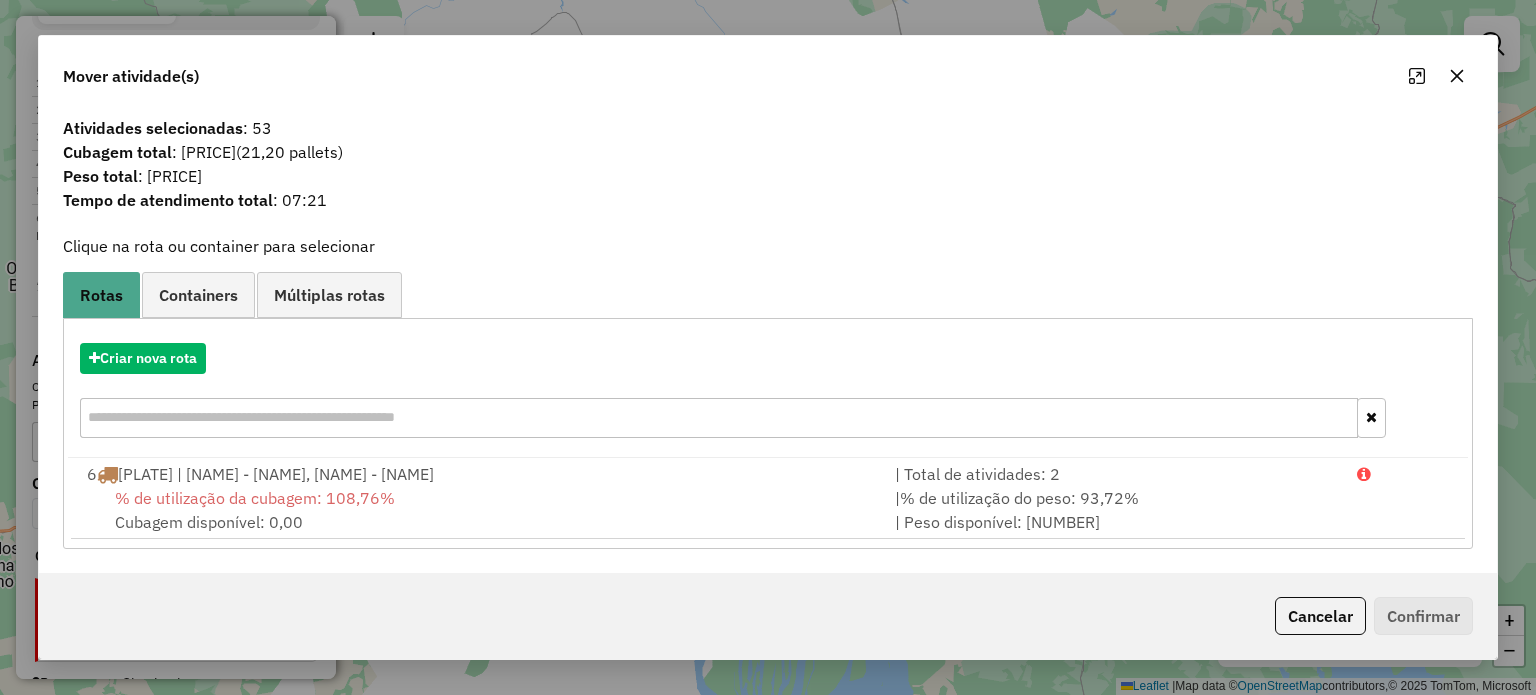 click 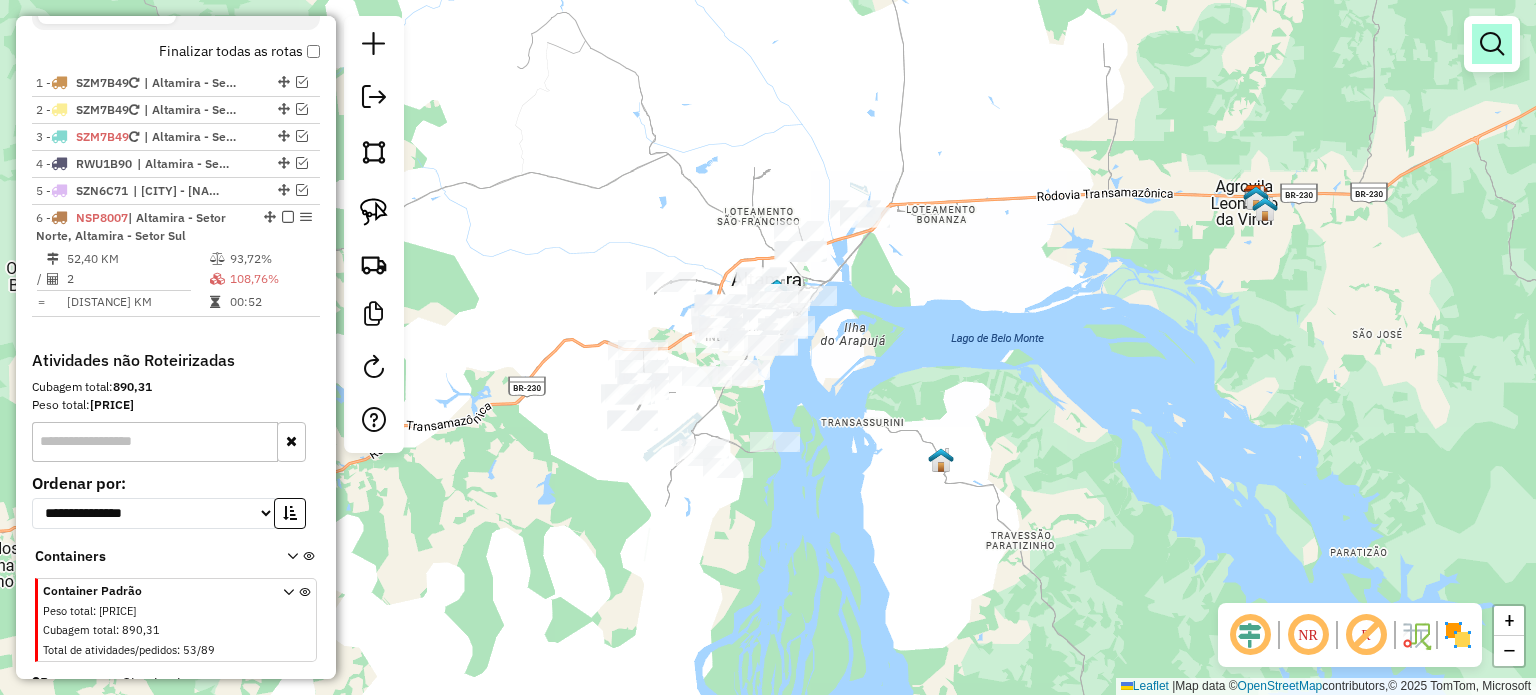 click at bounding box center [1492, 44] 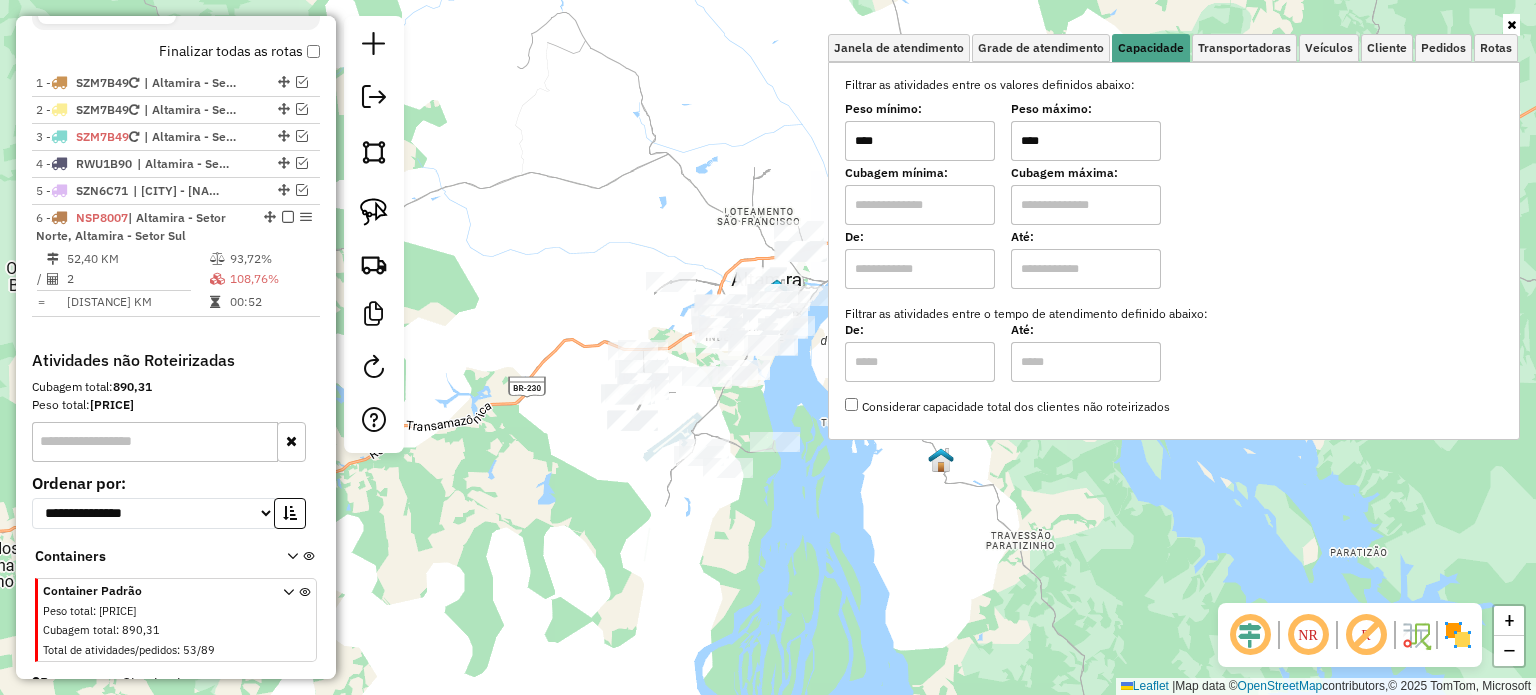 click on "****" at bounding box center [920, 141] 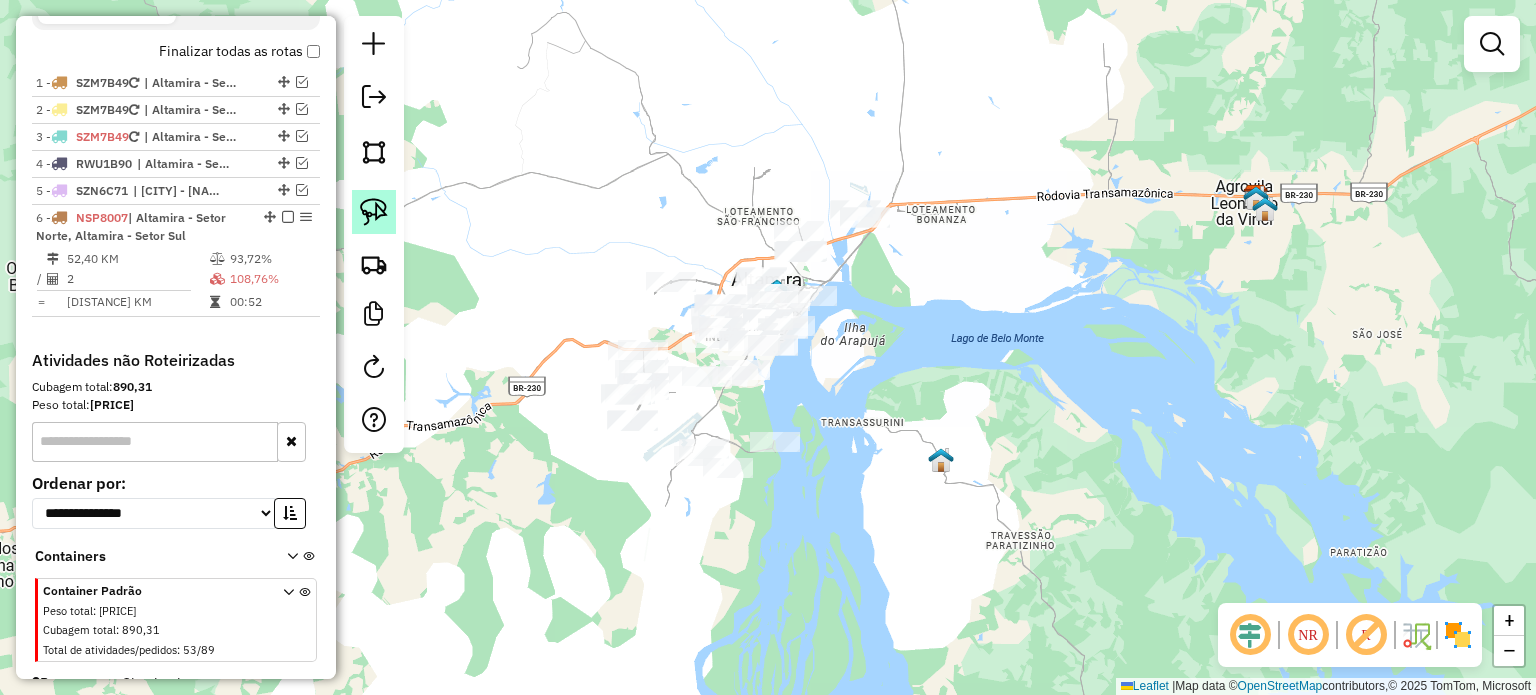 click 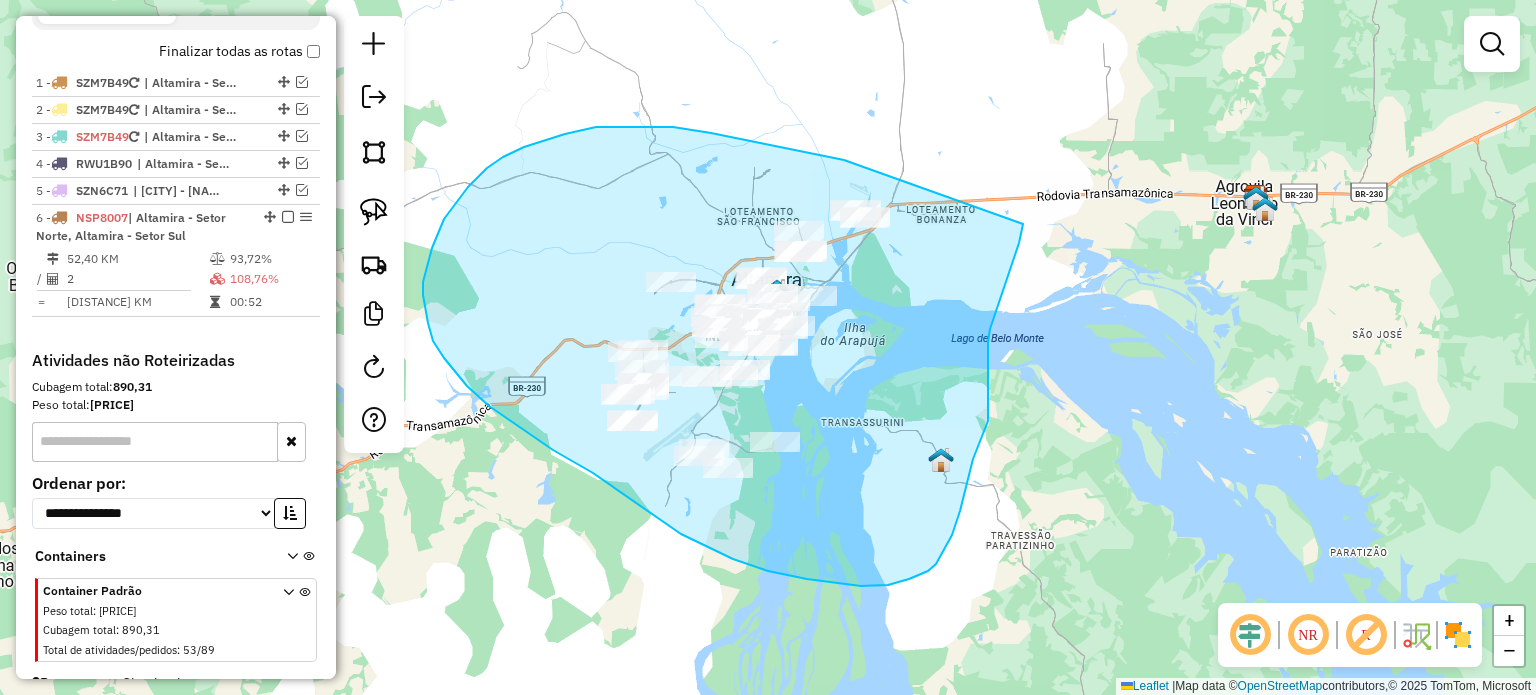 drag, startPoint x: 844, startPoint y: 160, endPoint x: 1023, endPoint y: 224, distance: 190.09735 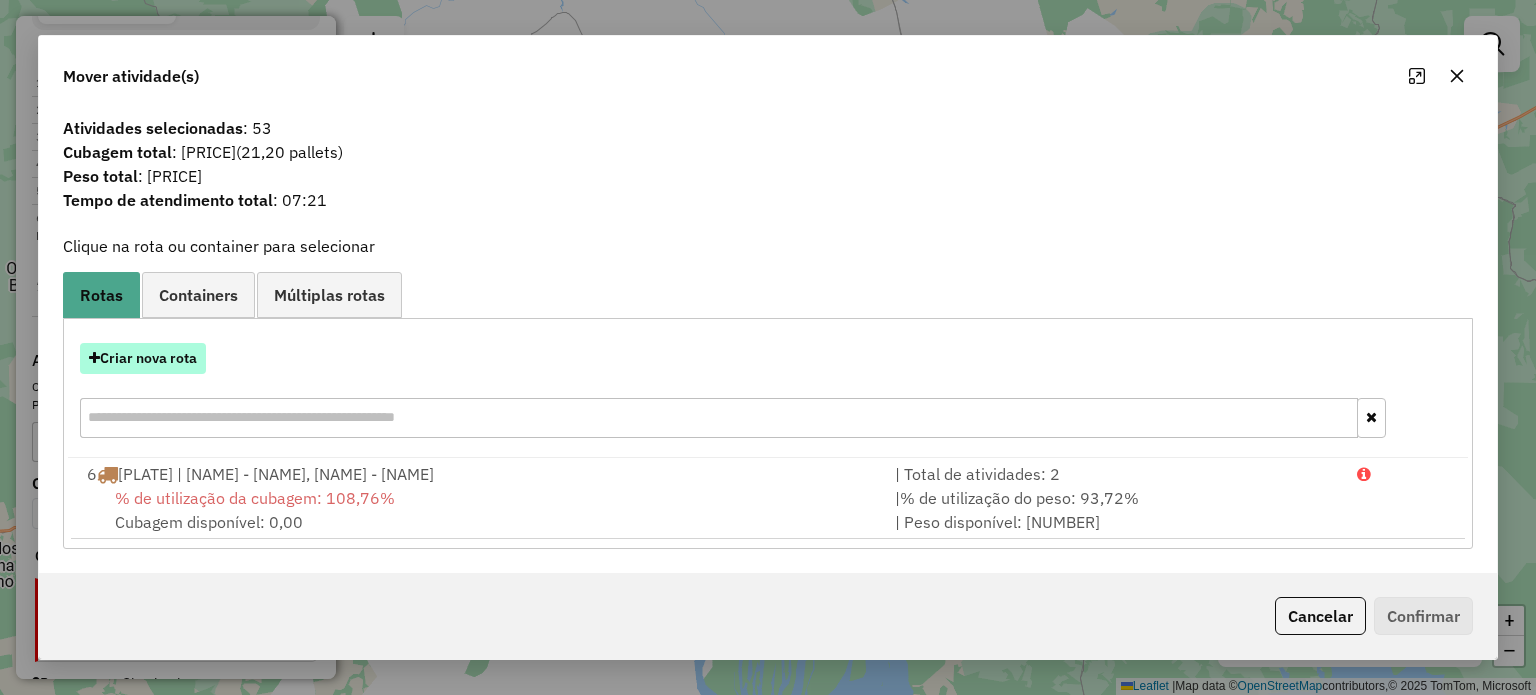 click on "Criar nova rota" at bounding box center [143, 358] 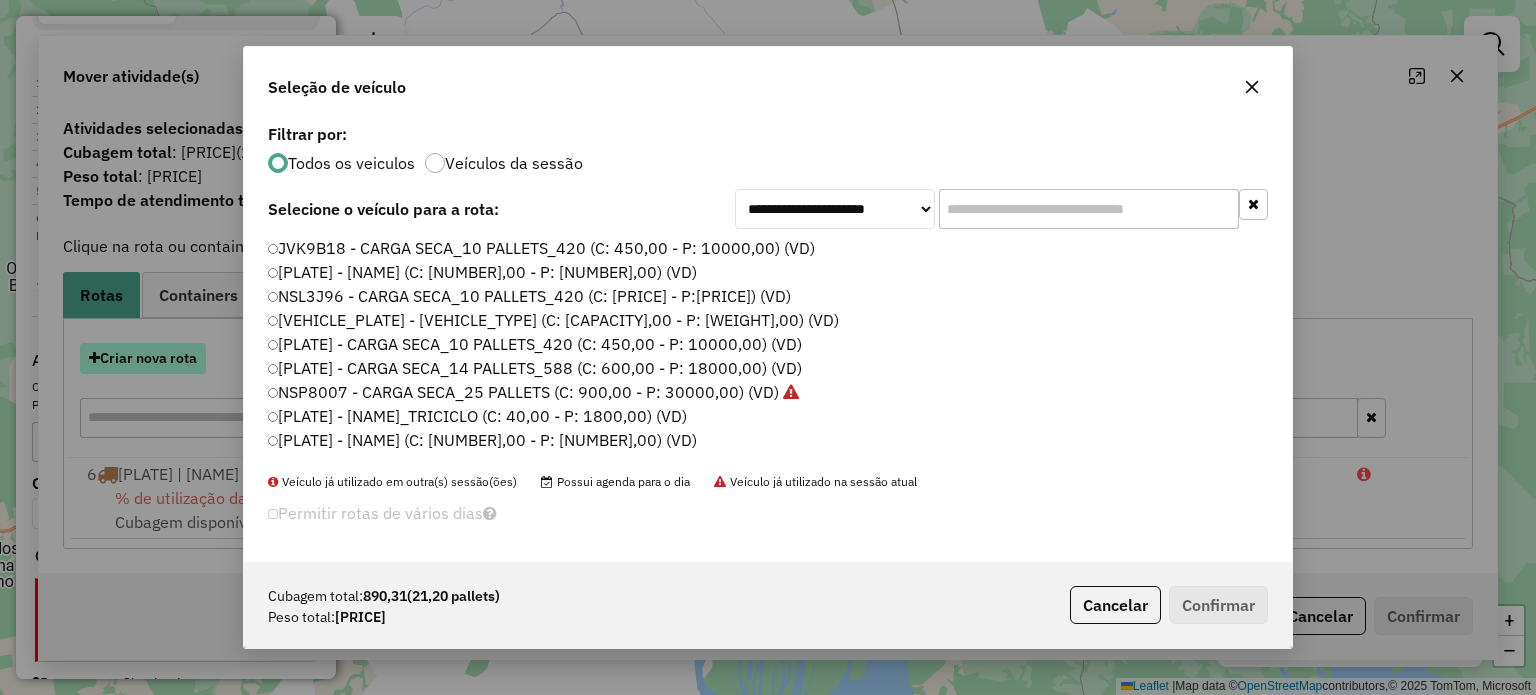 scroll, scrollTop: 10, scrollLeft: 6, axis: both 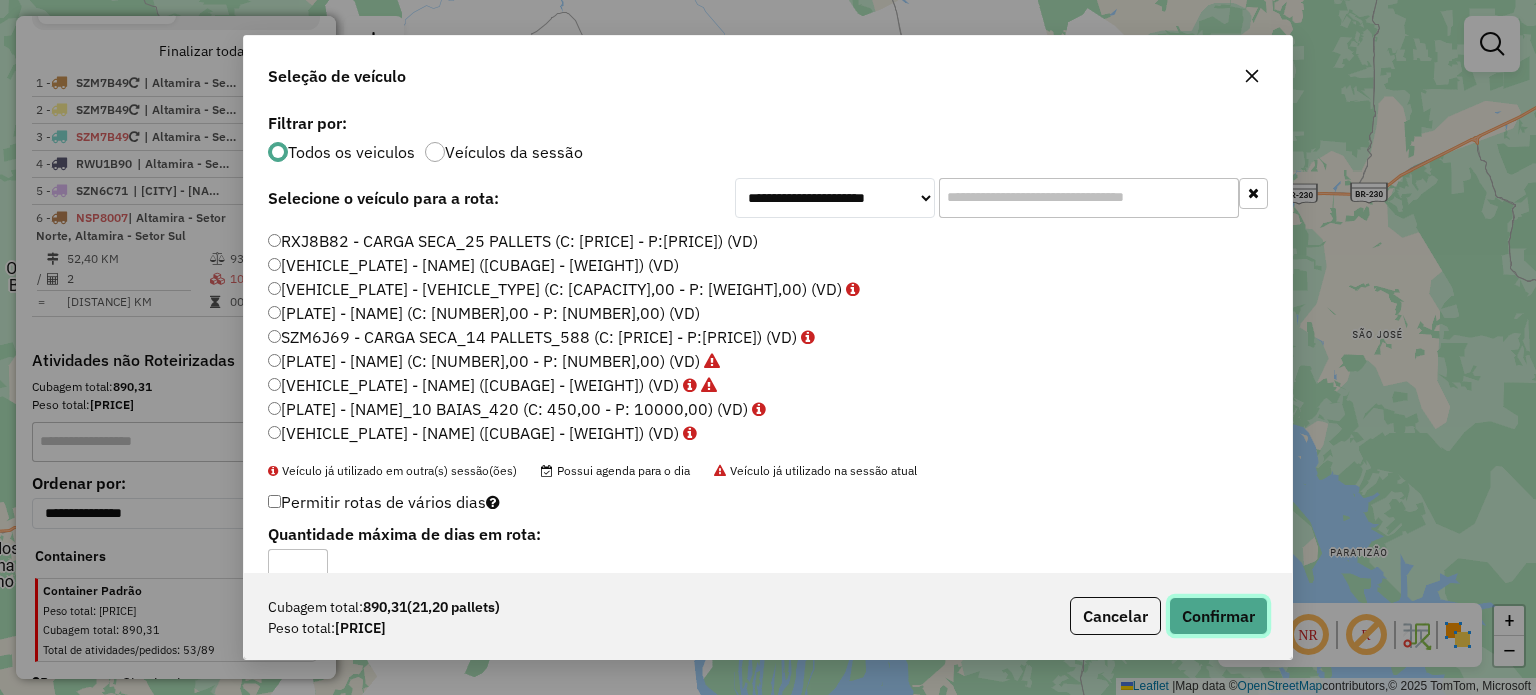 click on "Confirmar" 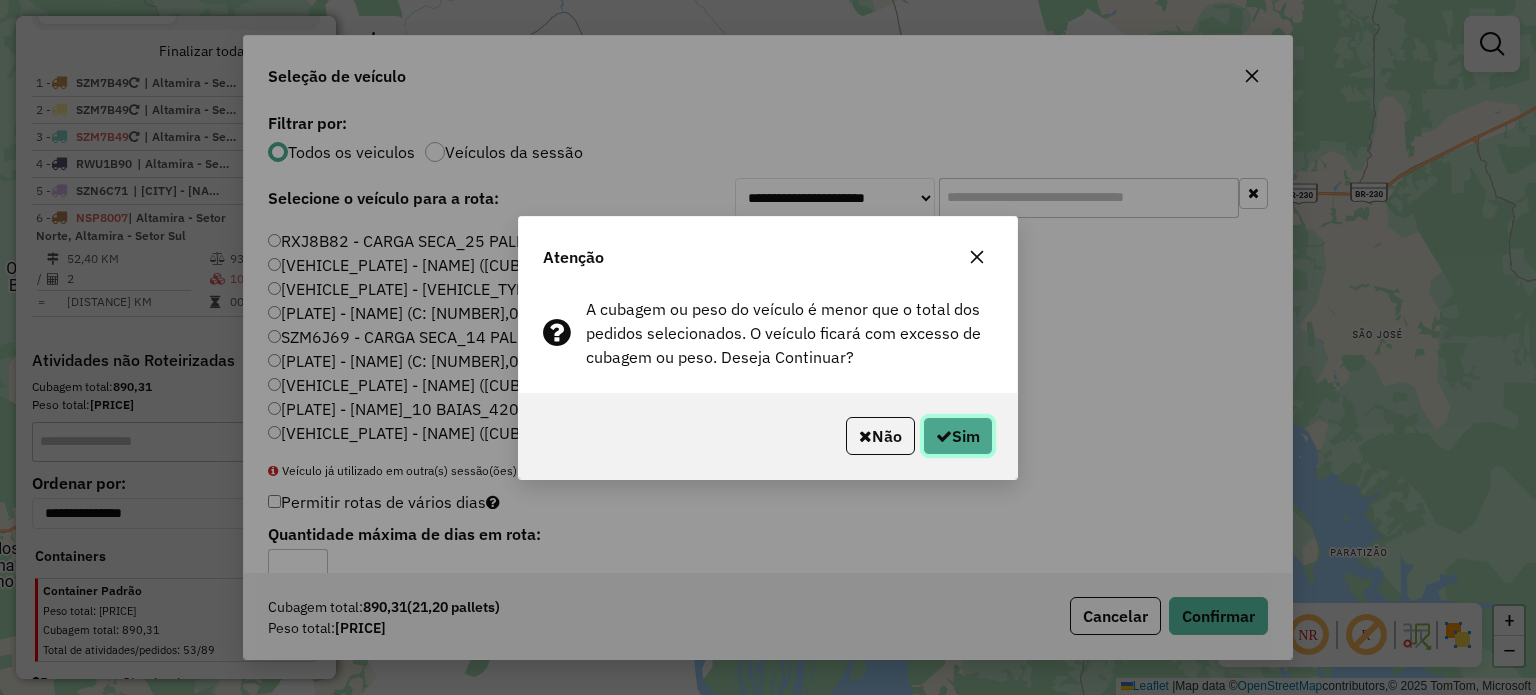 click 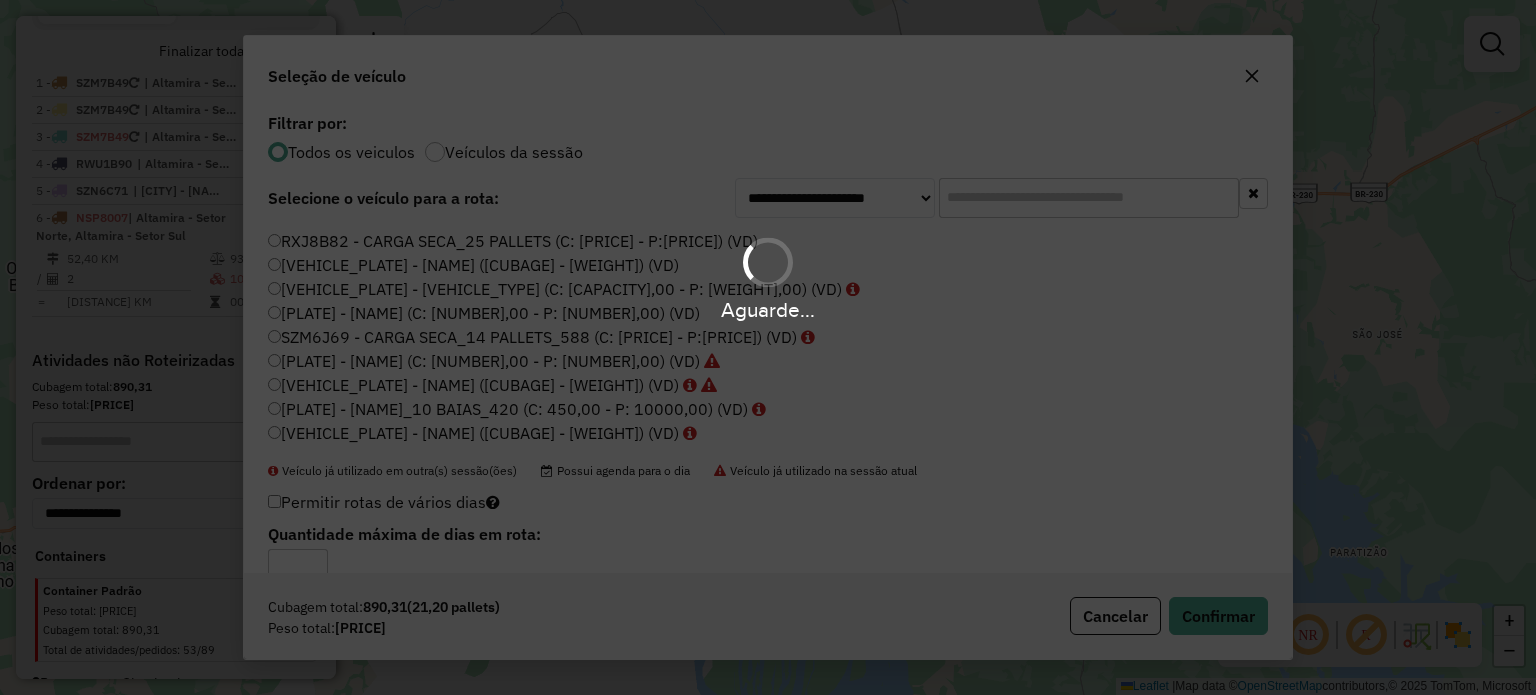scroll, scrollTop: 584, scrollLeft: 0, axis: vertical 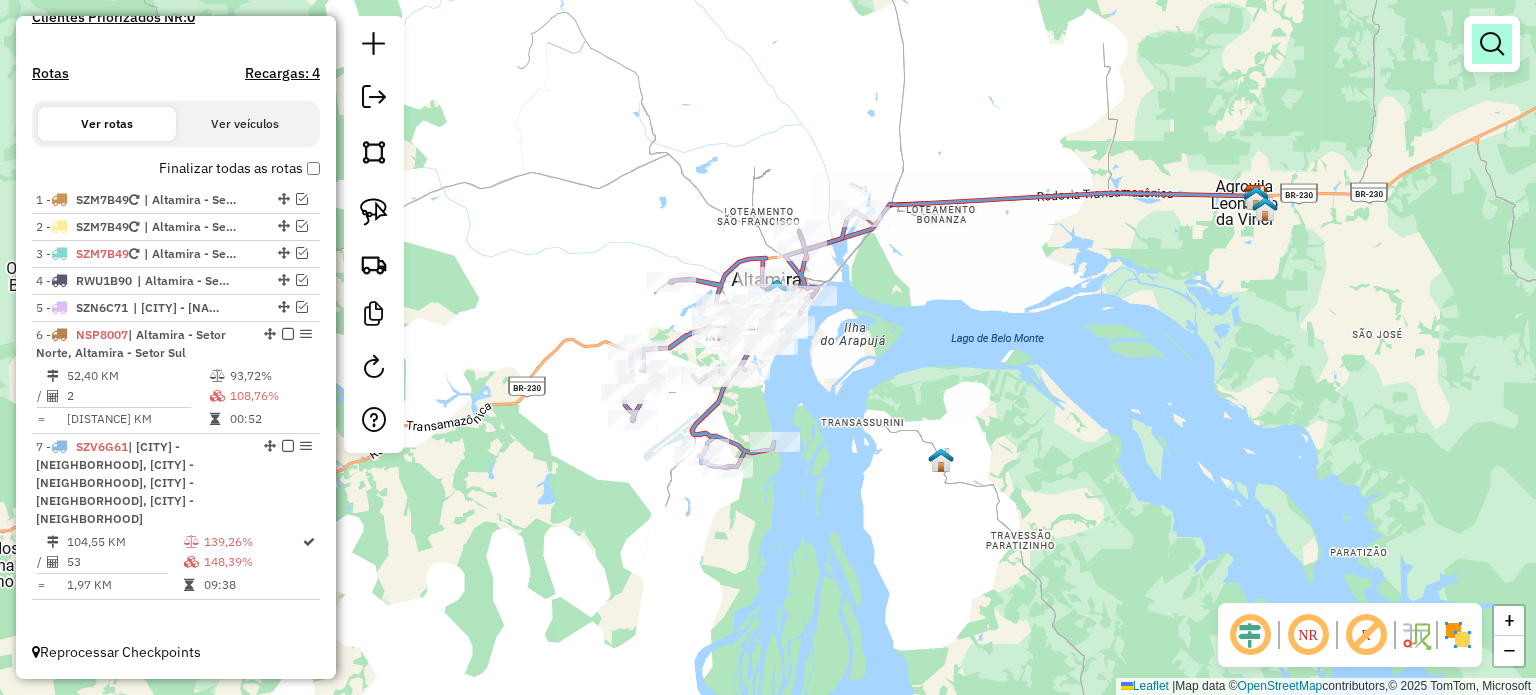 click at bounding box center [1492, 44] 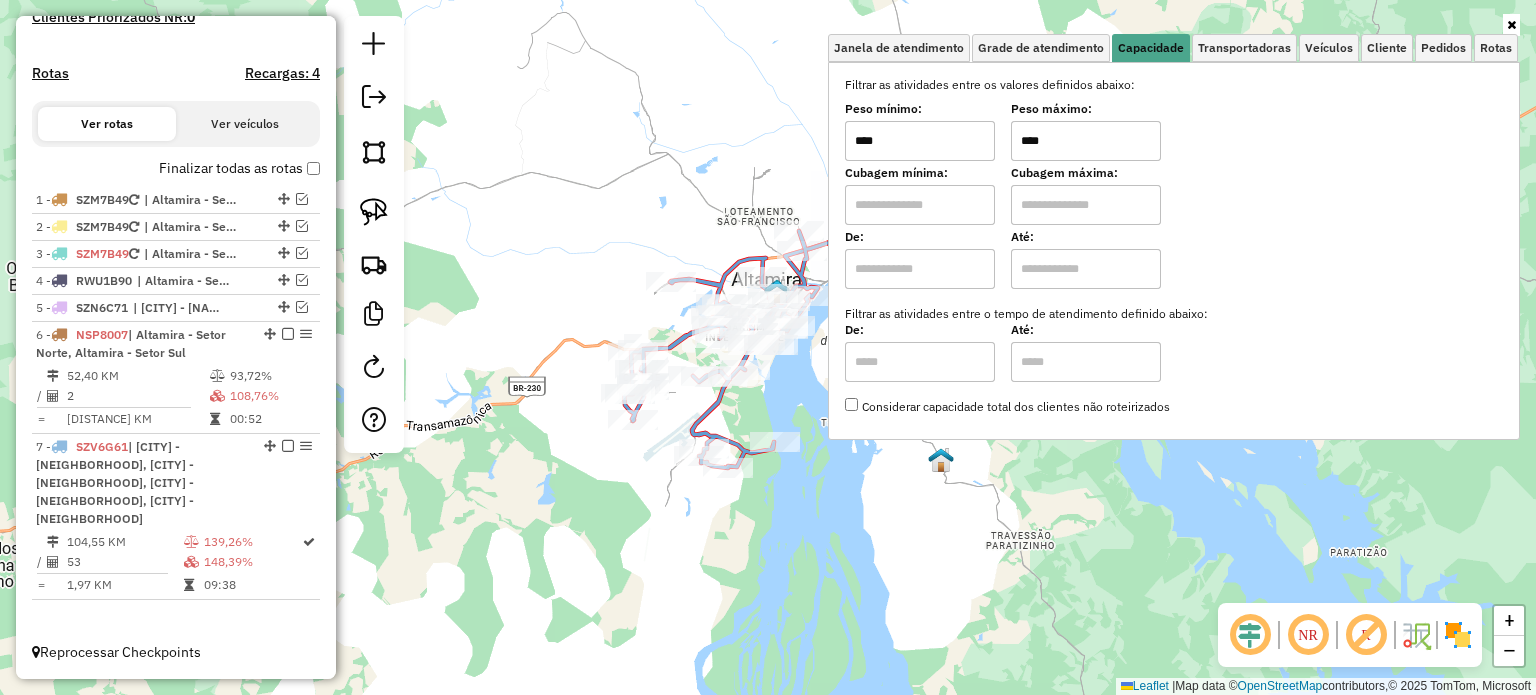 click on "****" at bounding box center [920, 141] 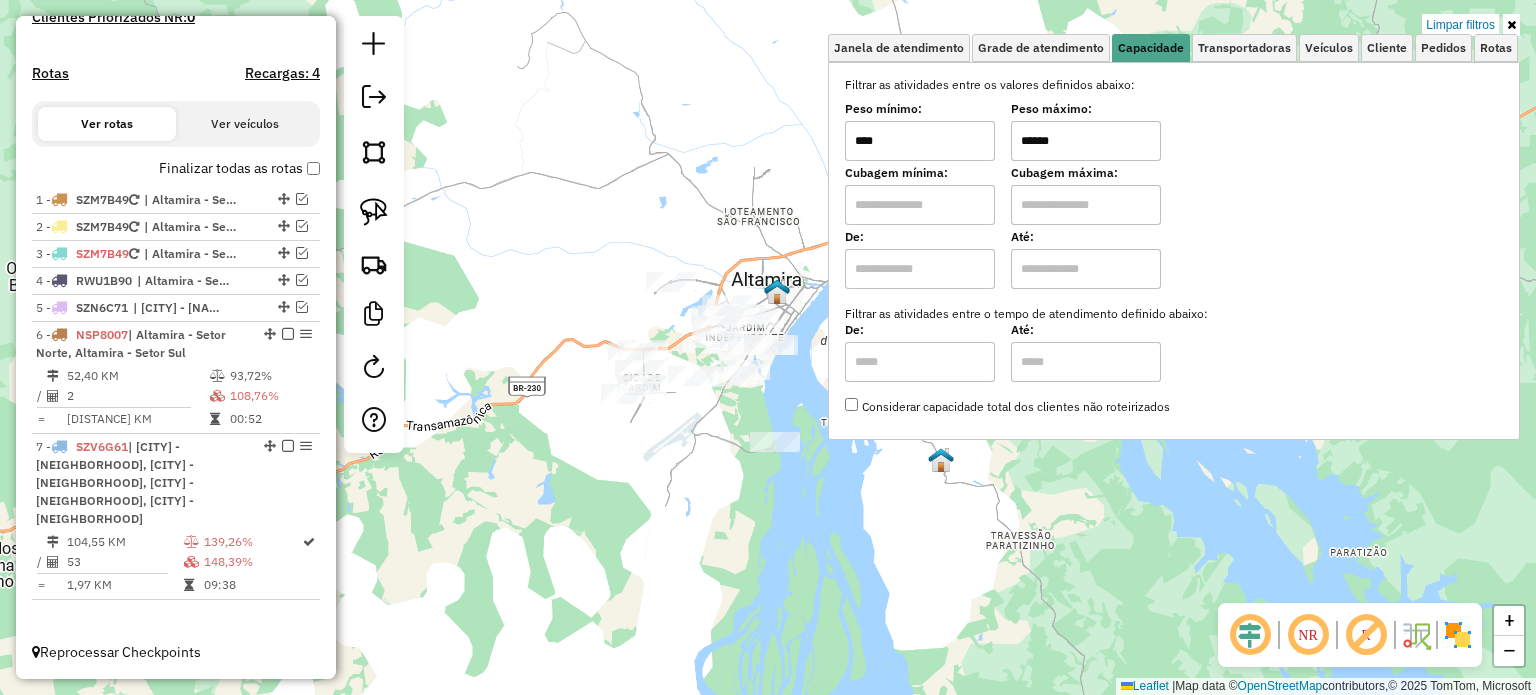 type on "******" 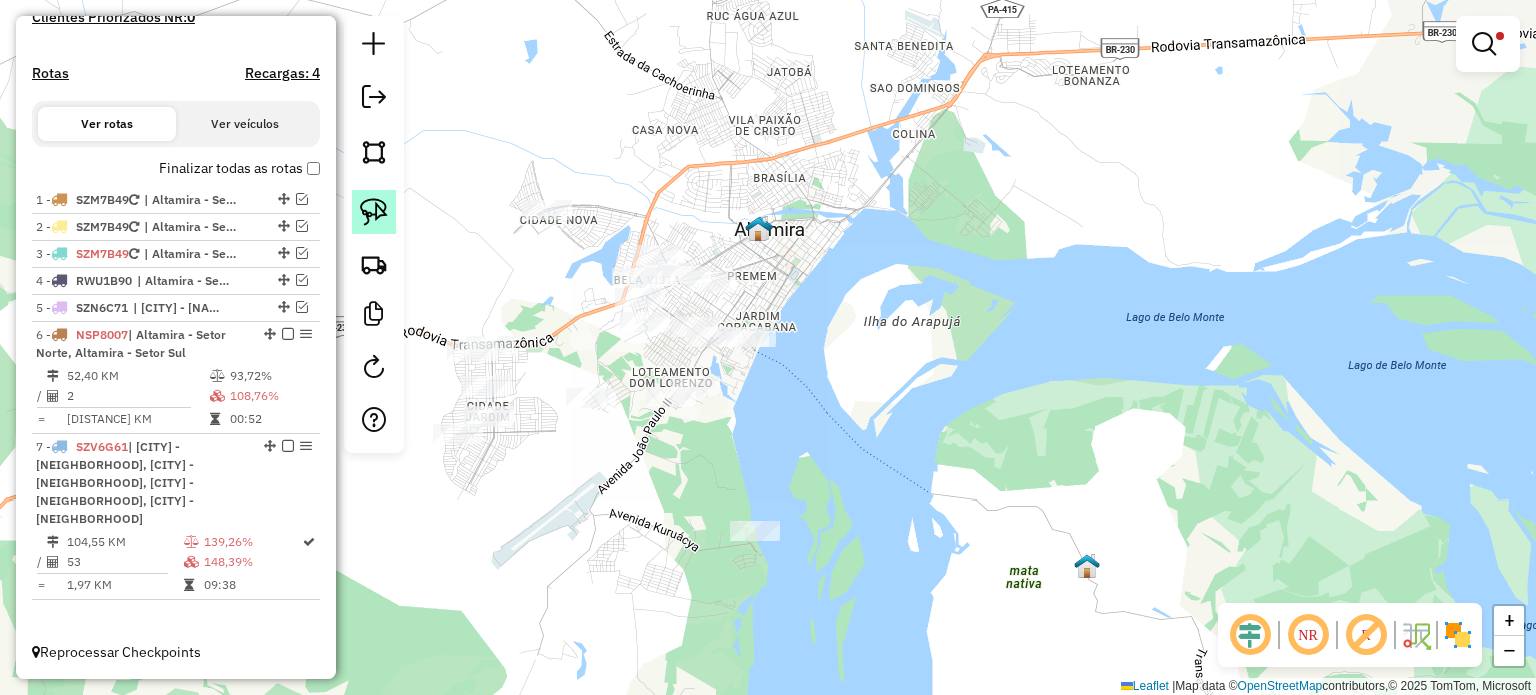 click 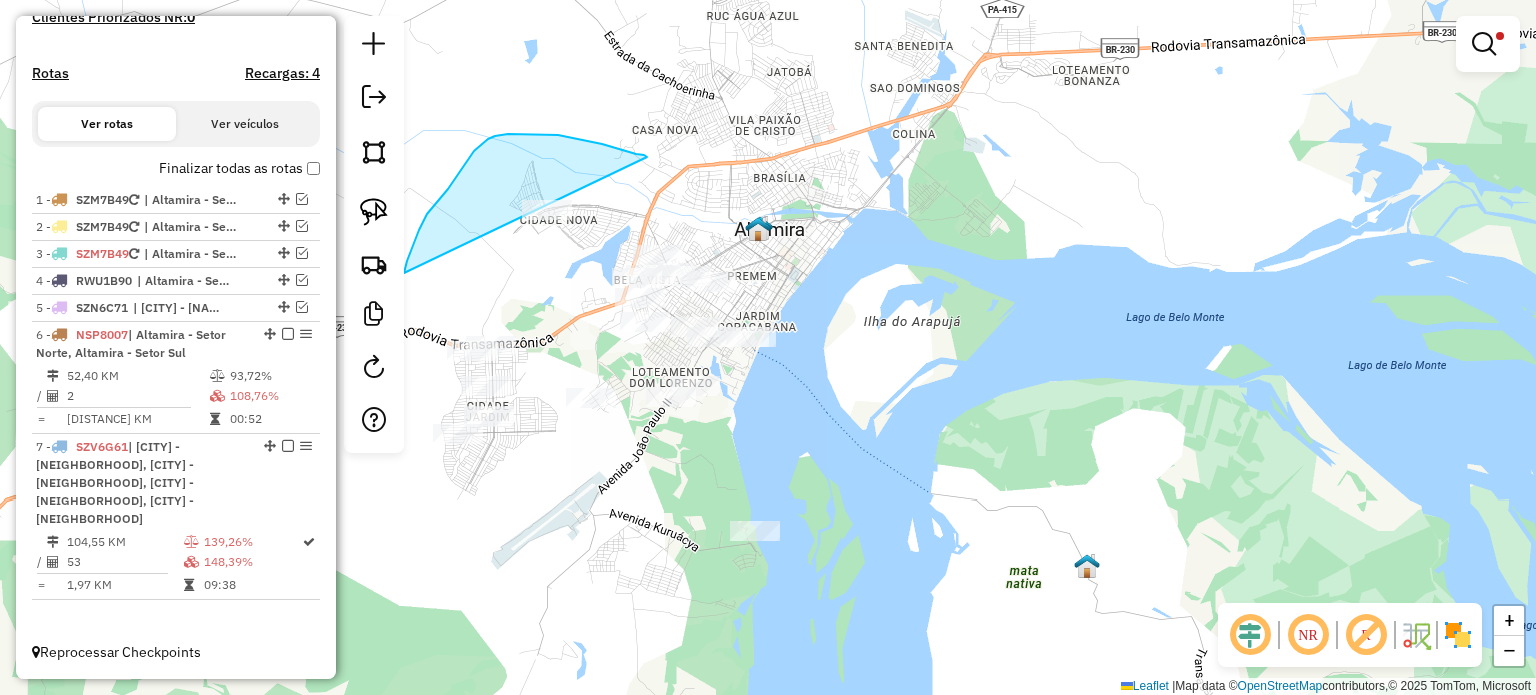 drag, startPoint x: 647, startPoint y: 157, endPoint x: 400, endPoint y: 434, distance: 371.1307 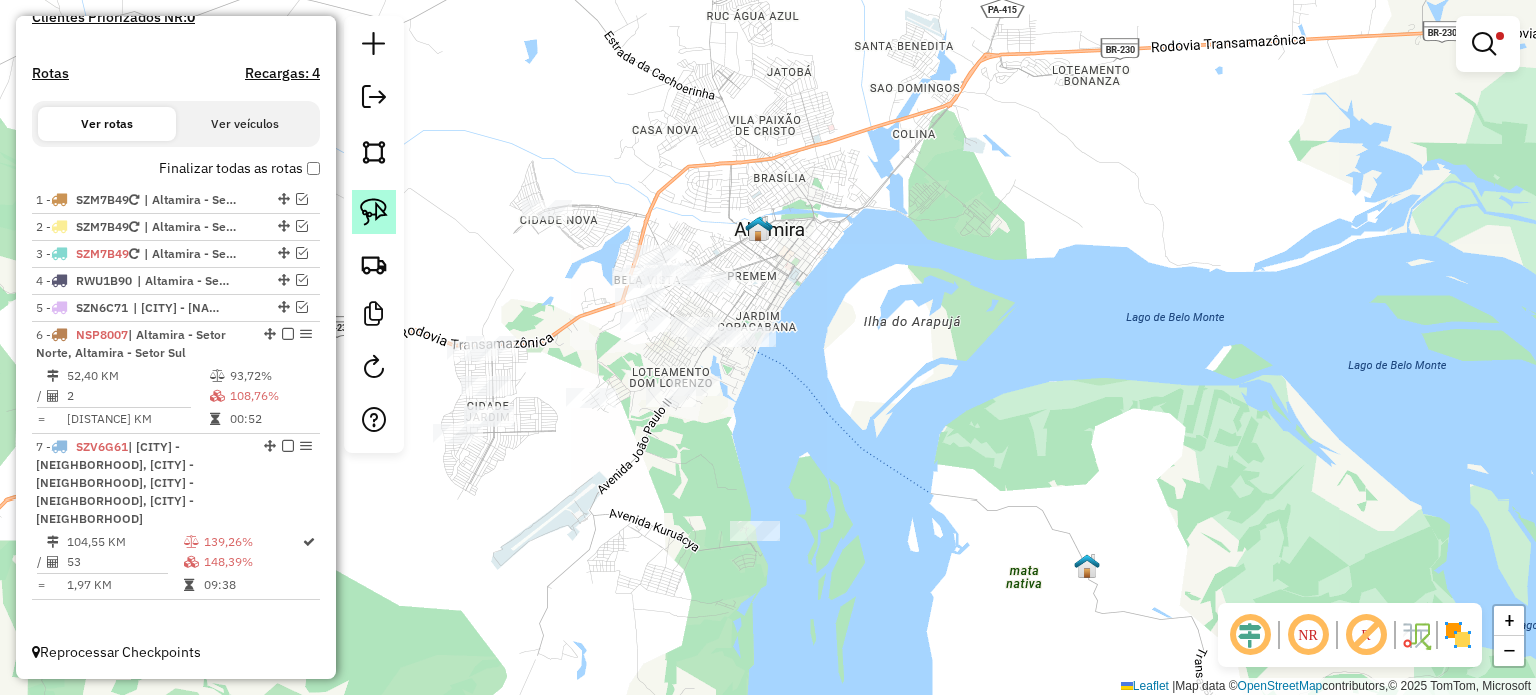 click 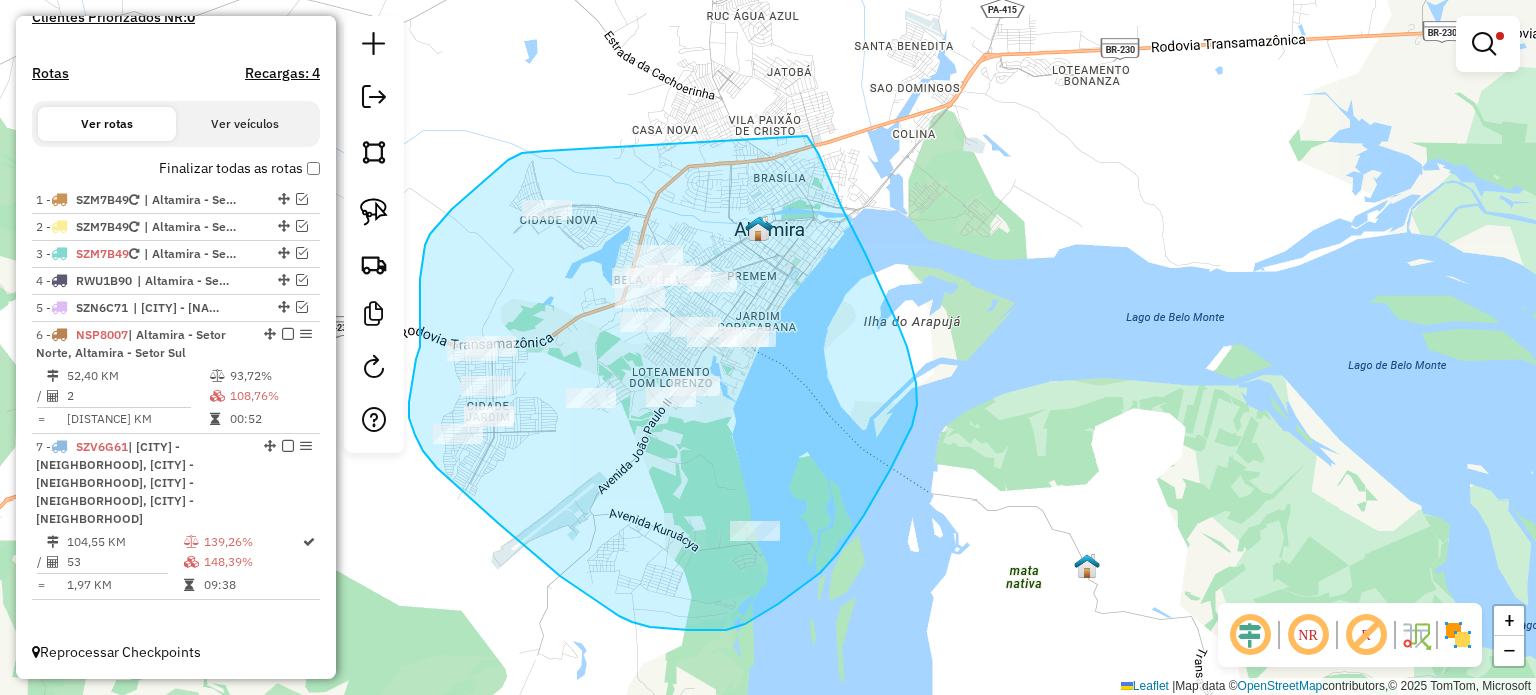 drag, startPoint x: 545, startPoint y: 151, endPoint x: 798, endPoint y: 125, distance: 254.33246 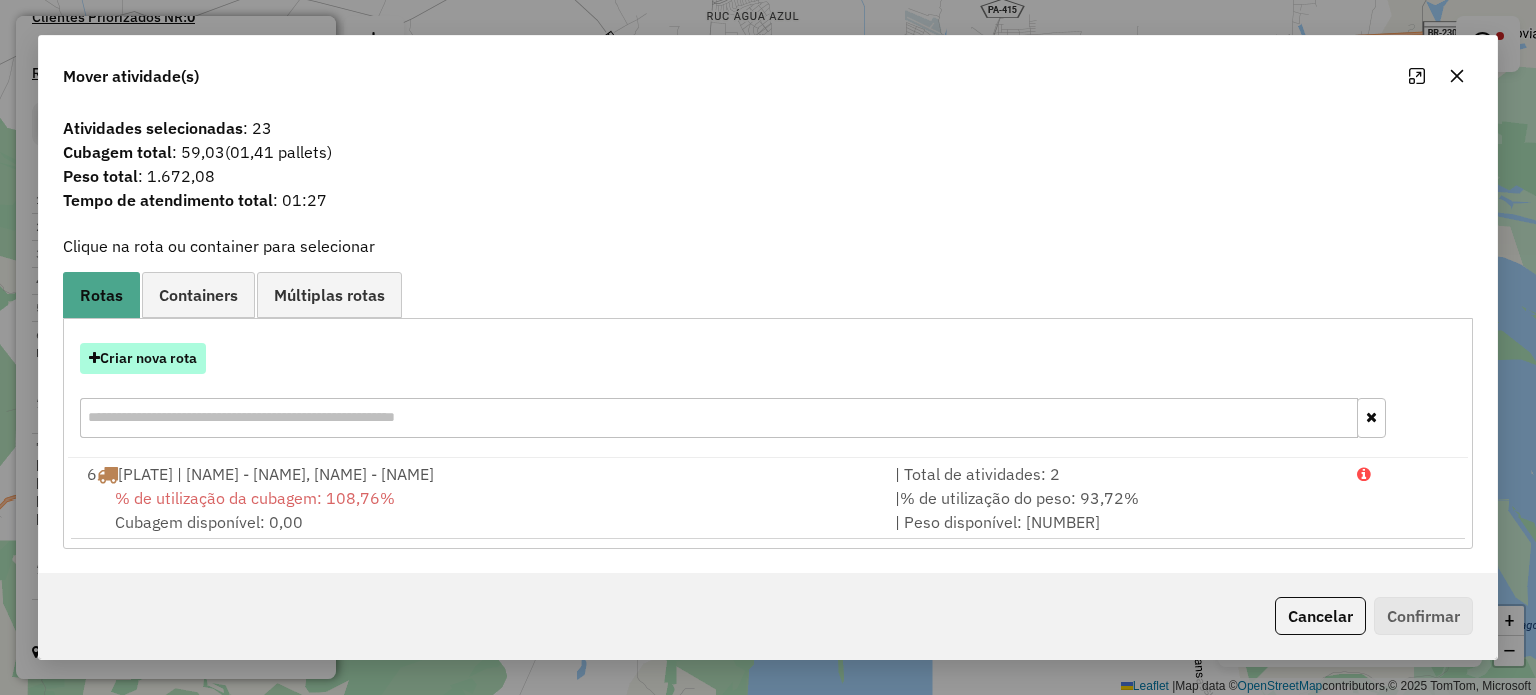 click on "Criar nova rota" at bounding box center [143, 358] 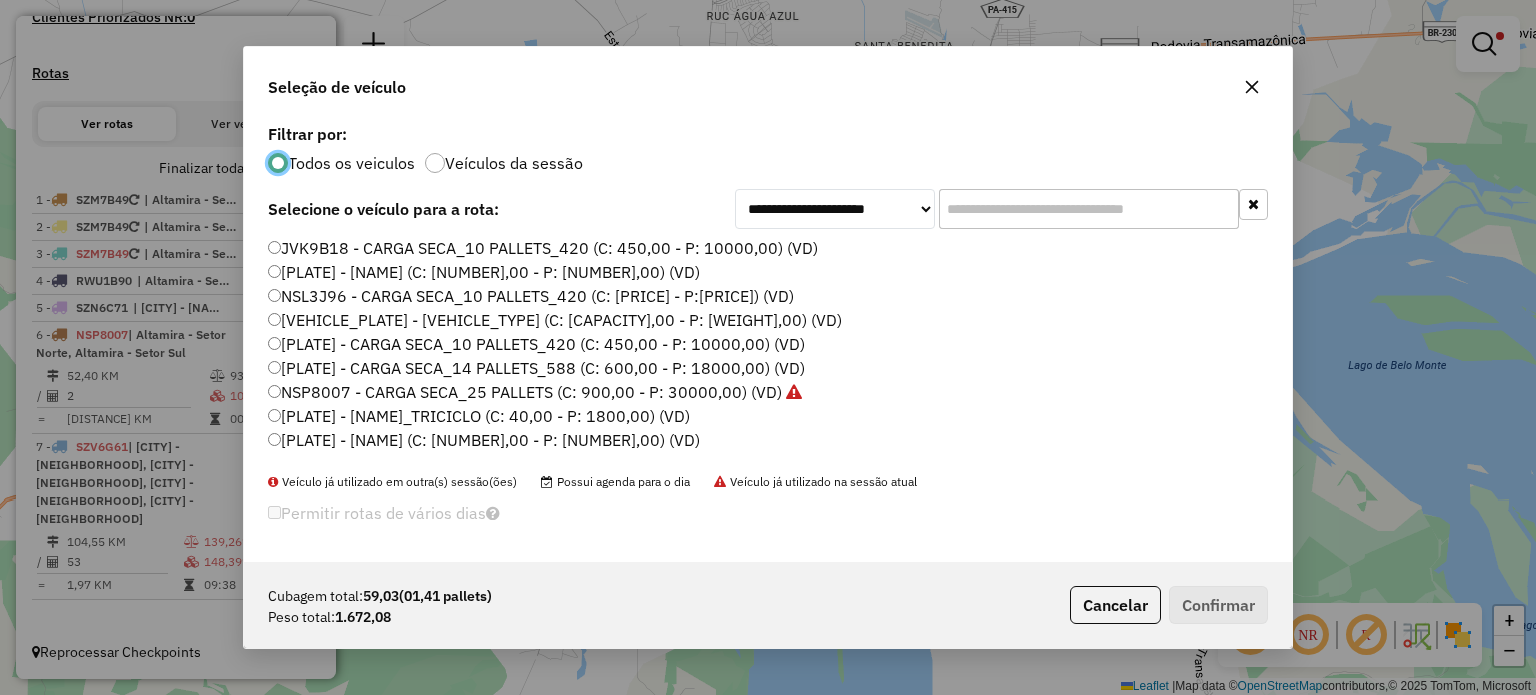 scroll, scrollTop: 10, scrollLeft: 6, axis: both 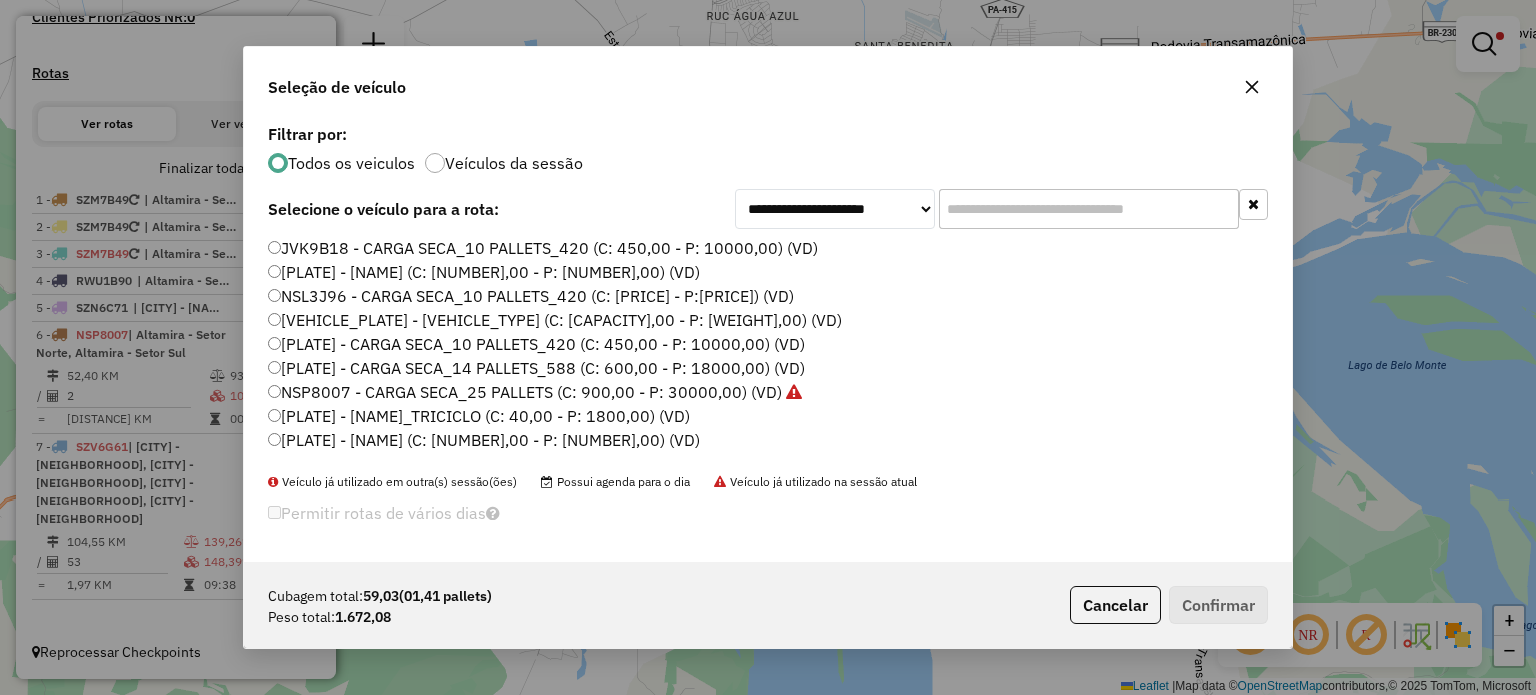 drag, startPoint x: 1268, startPoint y: 261, endPoint x: 1264, endPoint y: 307, distance: 46.173584 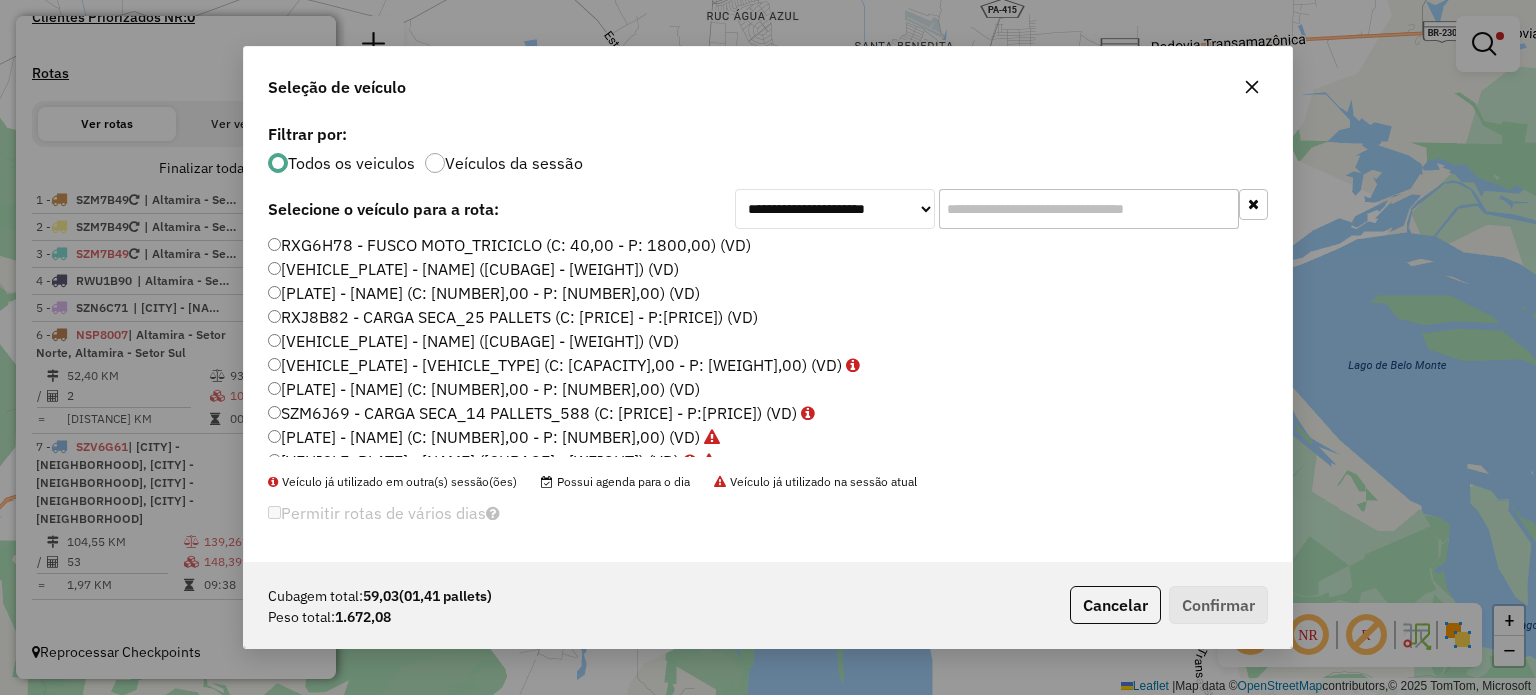 scroll, scrollTop: 594, scrollLeft: 0, axis: vertical 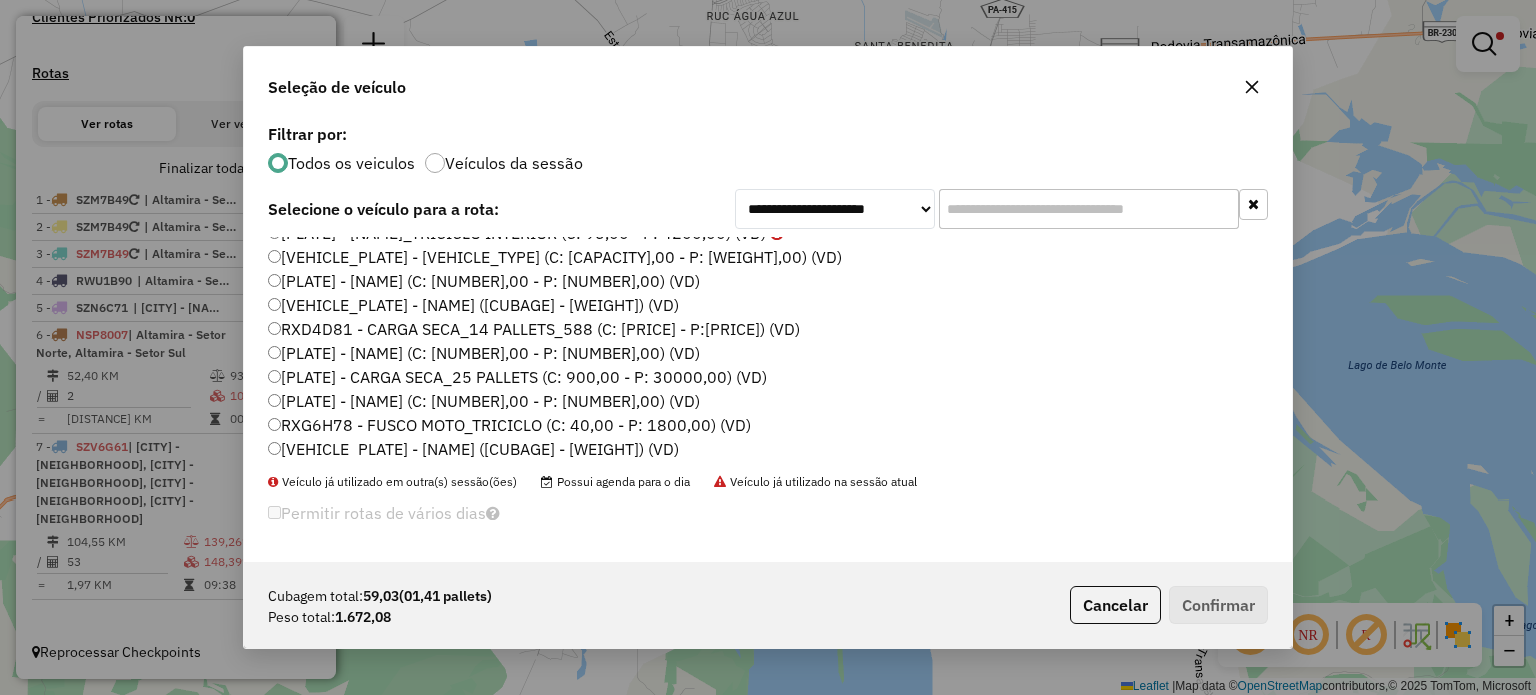 click 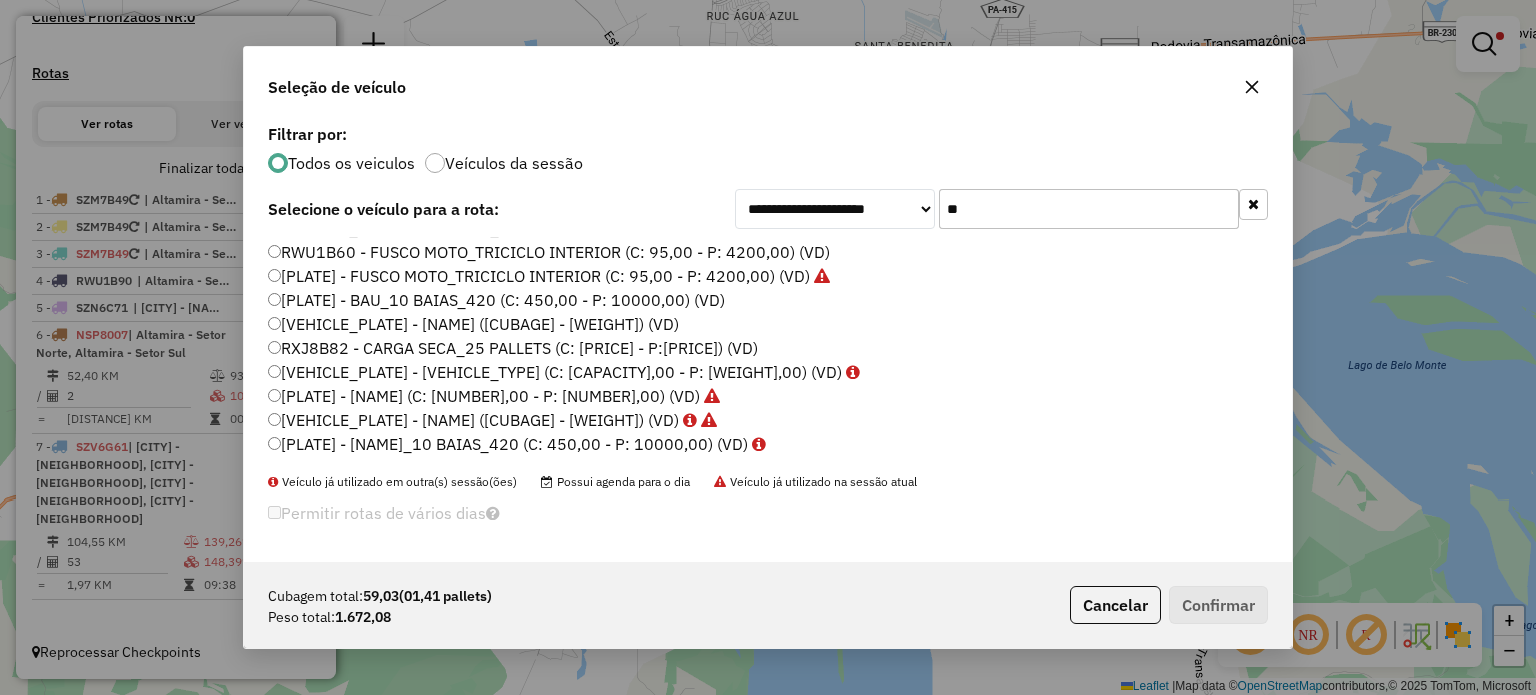 scroll, scrollTop: 0, scrollLeft: 0, axis: both 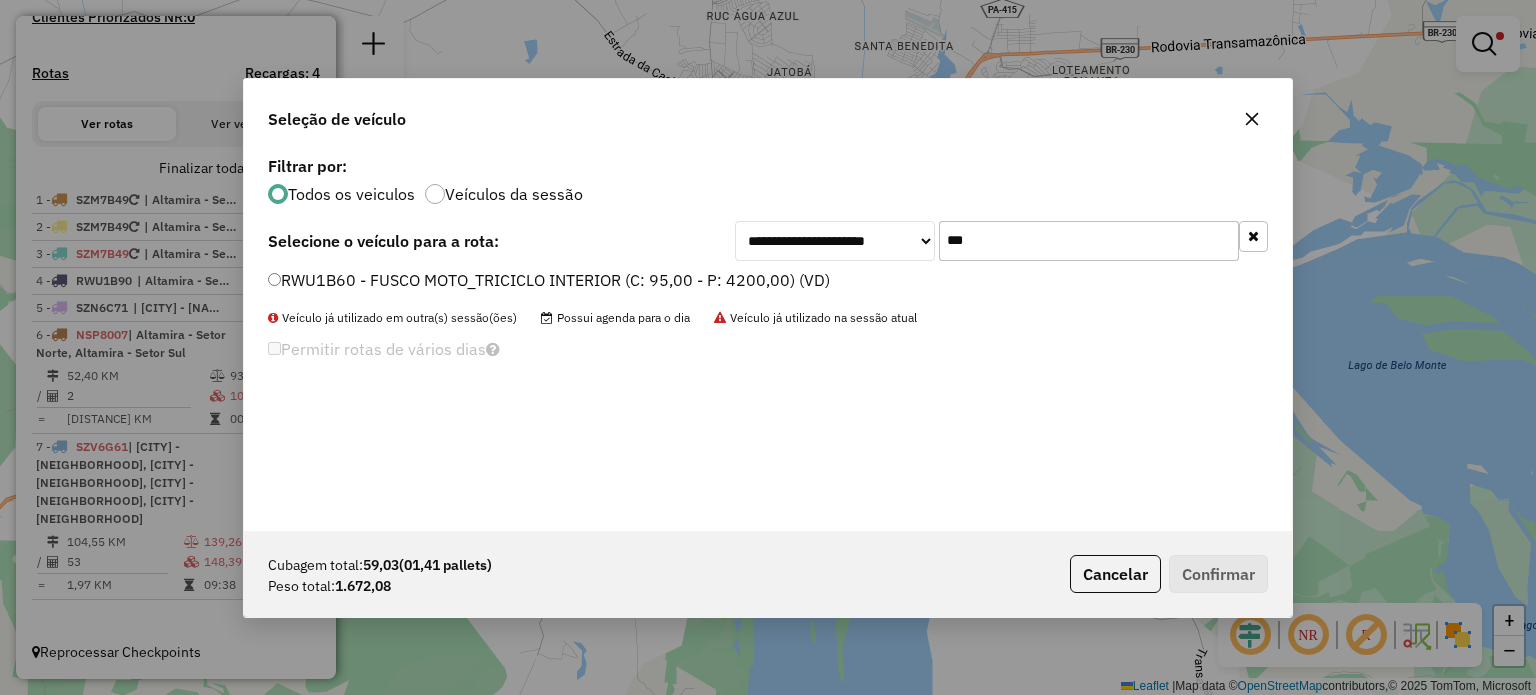 type on "***" 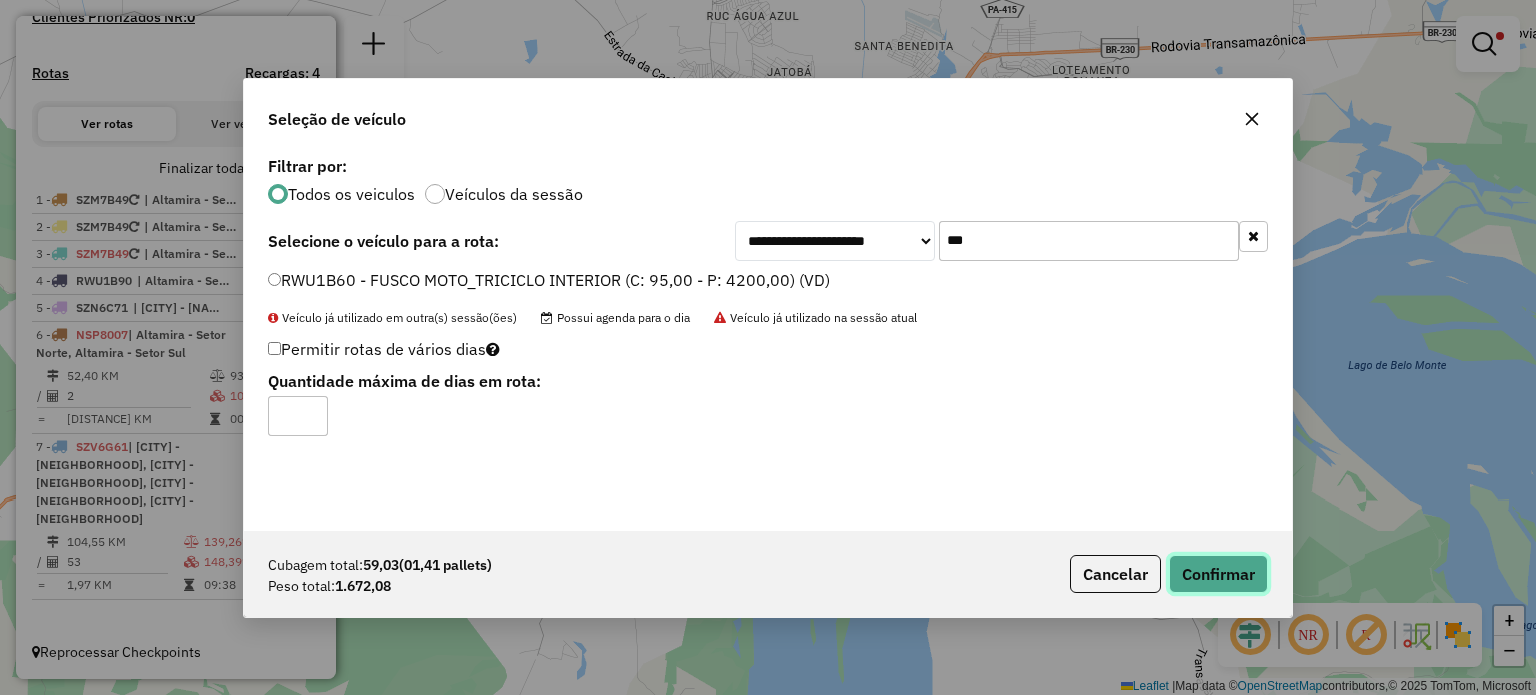 click on "Confirmar" 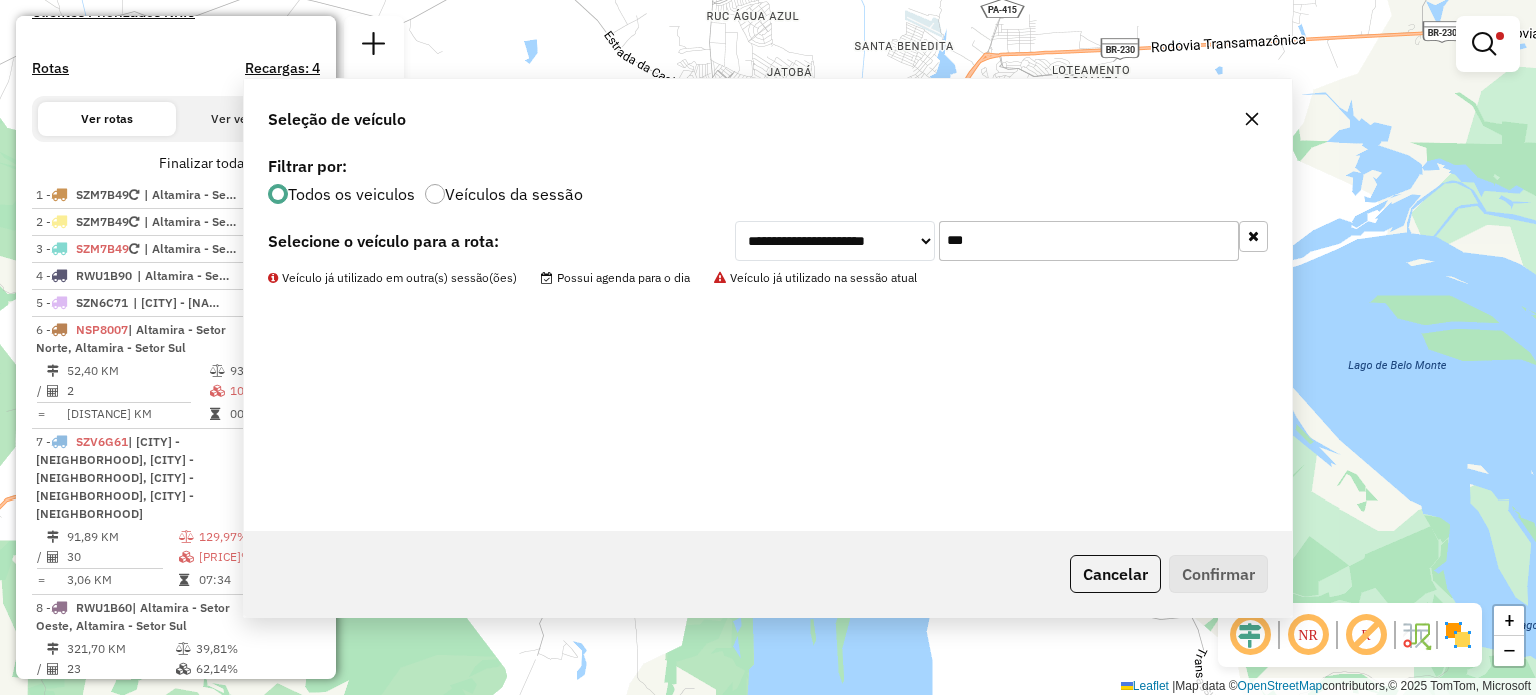 scroll, scrollTop: 696, scrollLeft: 0, axis: vertical 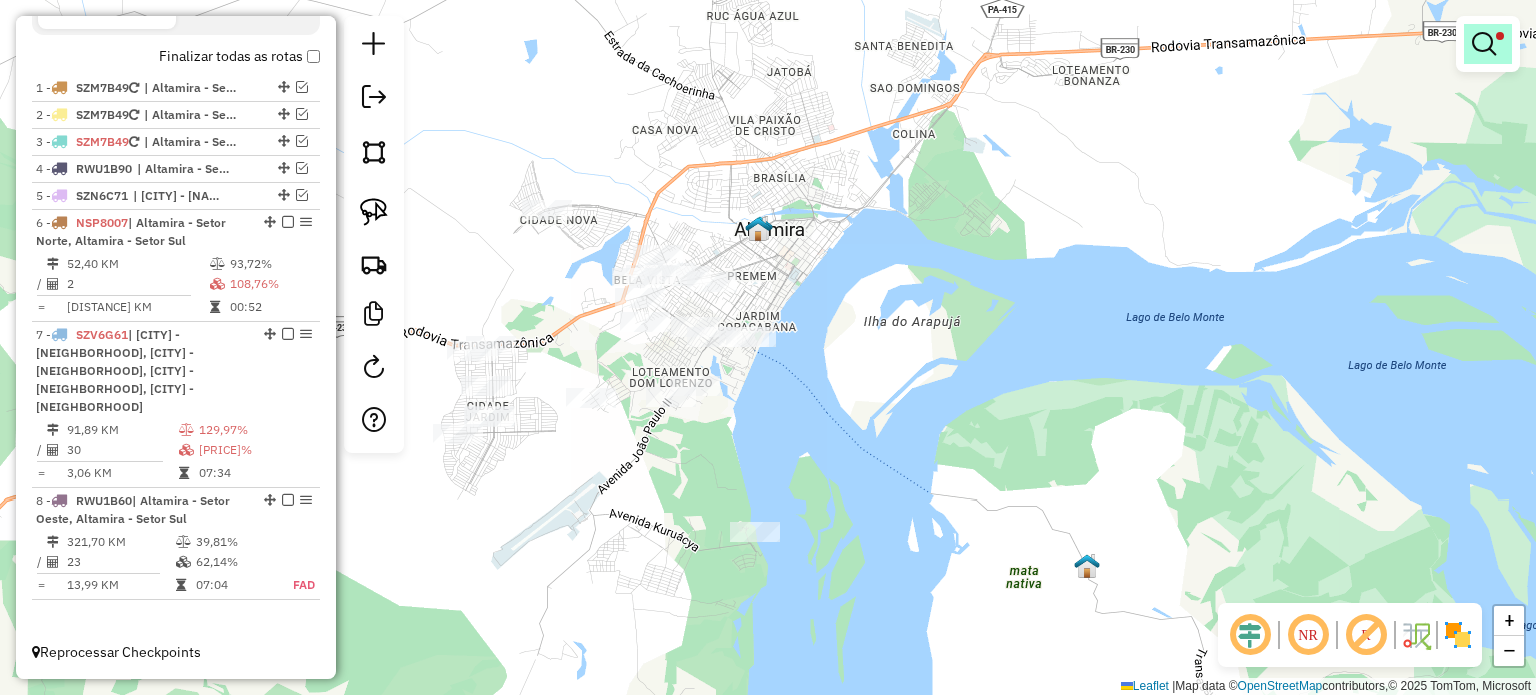 click at bounding box center (1488, 44) 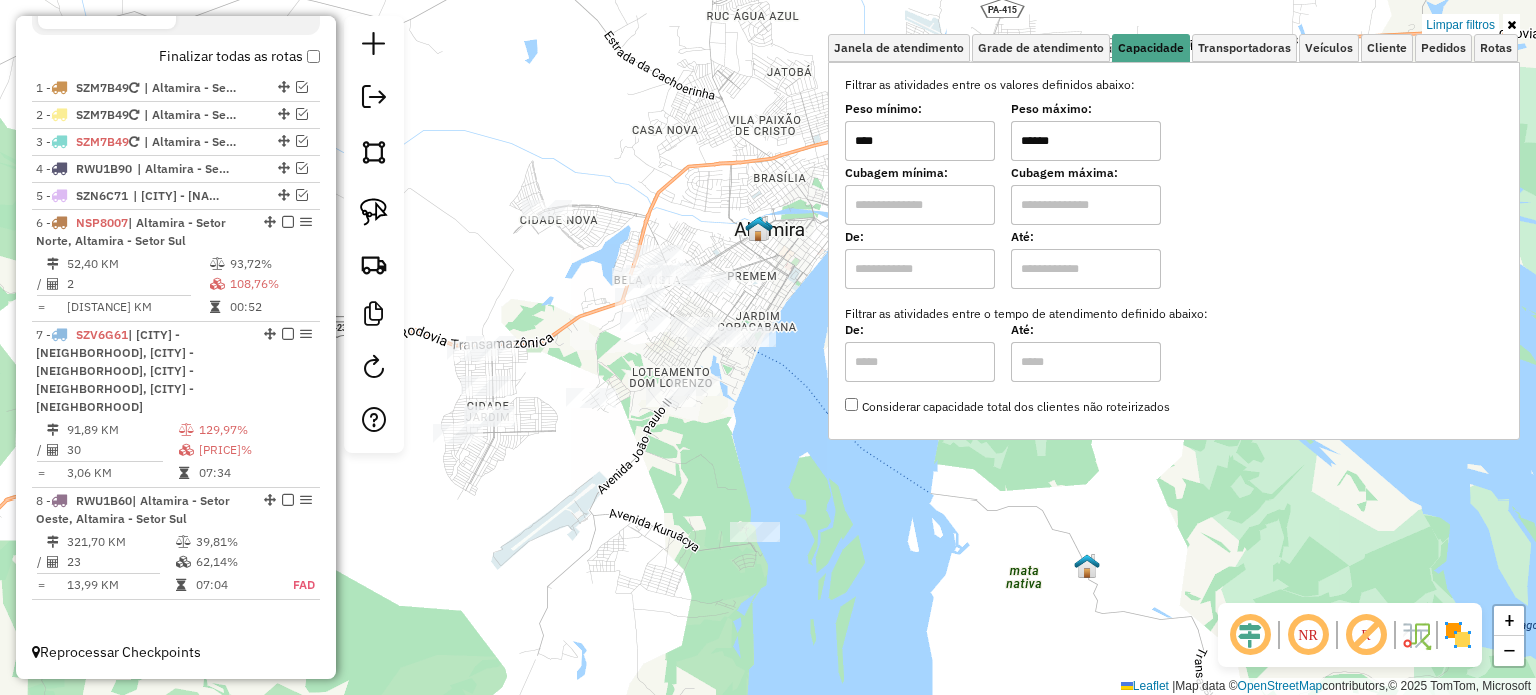 drag, startPoint x: 1076, startPoint y: 139, endPoint x: 1020, endPoint y: 142, distance: 56.0803 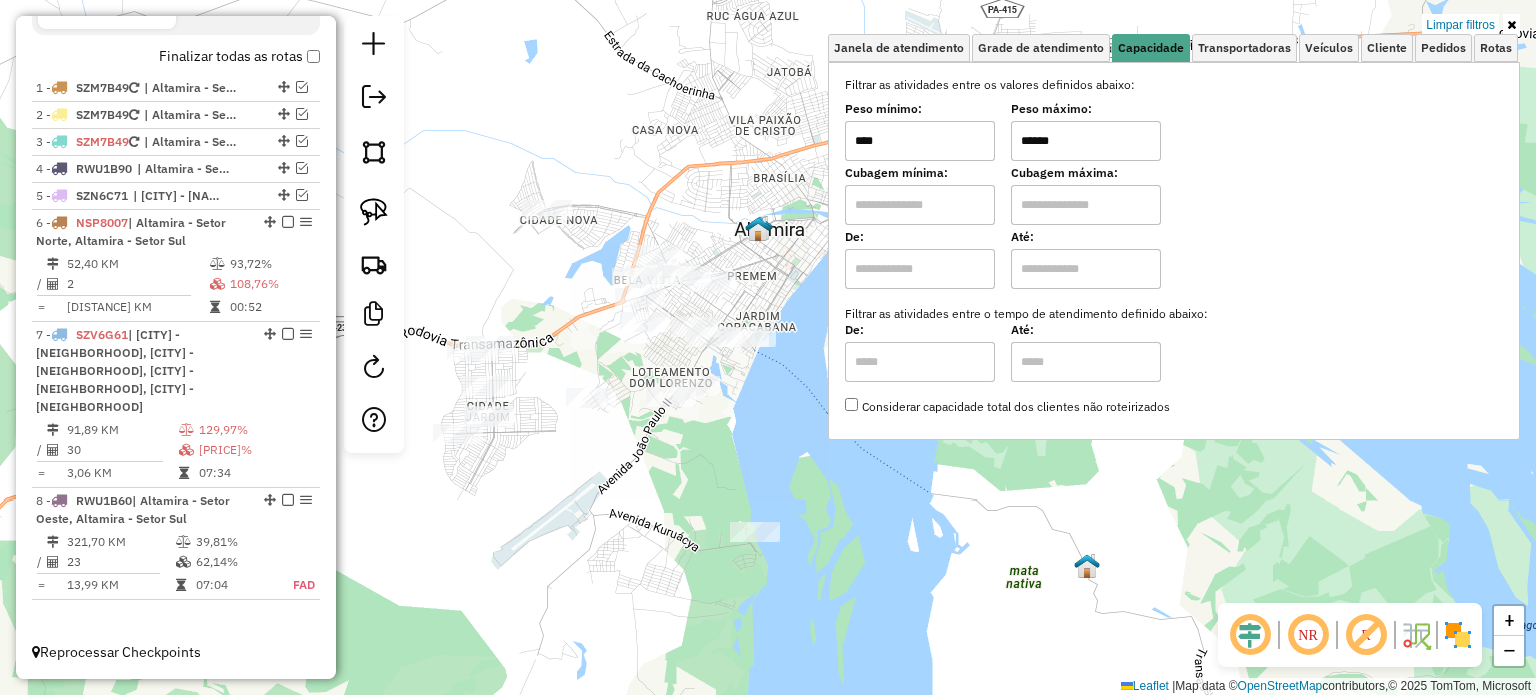 drag, startPoint x: 896, startPoint y: 141, endPoint x: 826, endPoint y: 139, distance: 70.028564 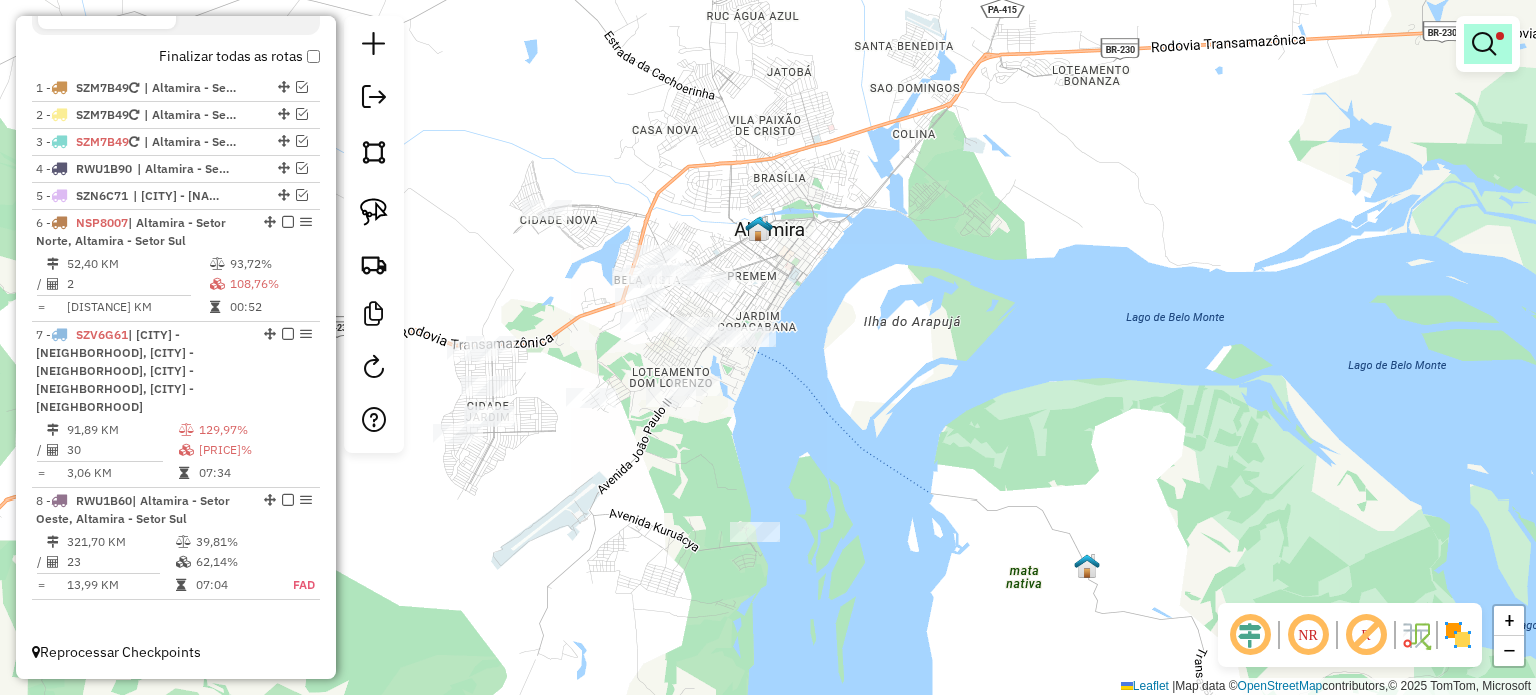 click at bounding box center (1484, 44) 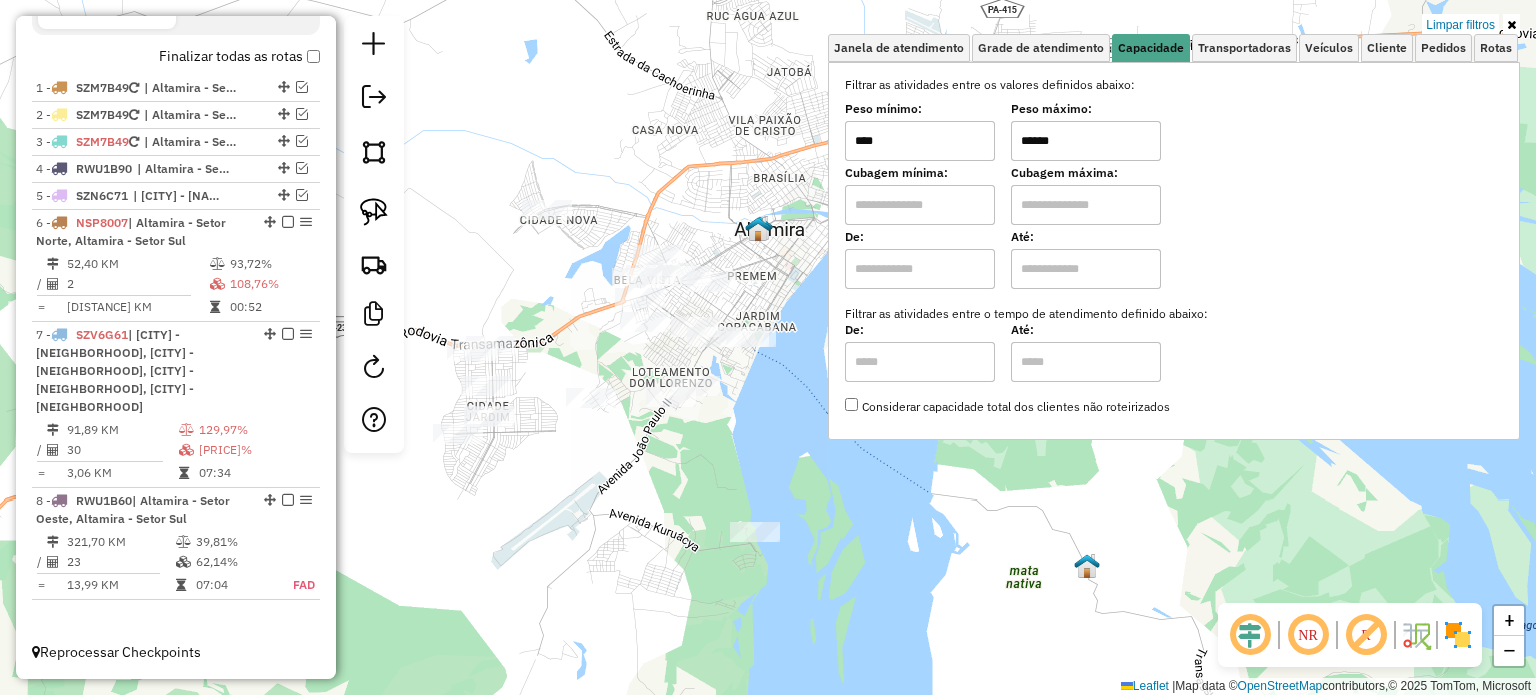 click on "****" at bounding box center (920, 141) 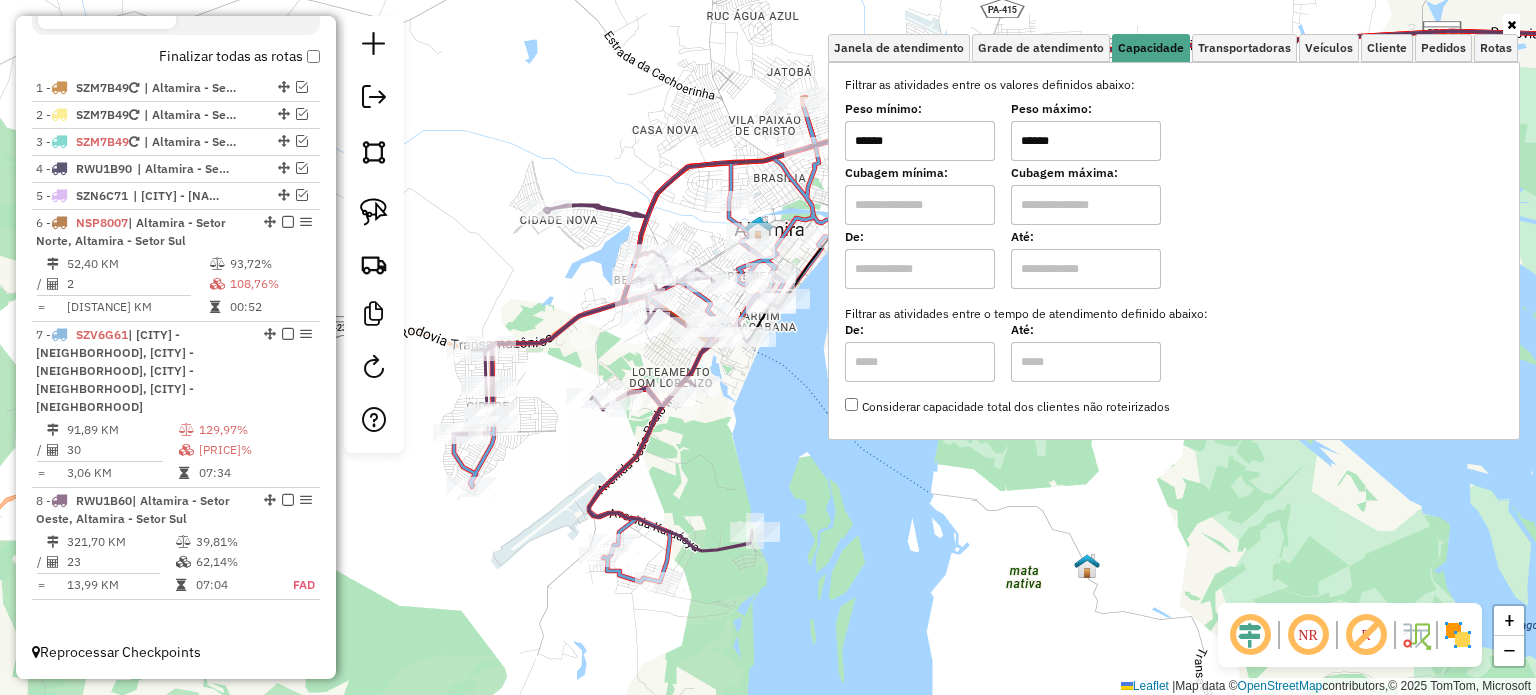 type on "******" 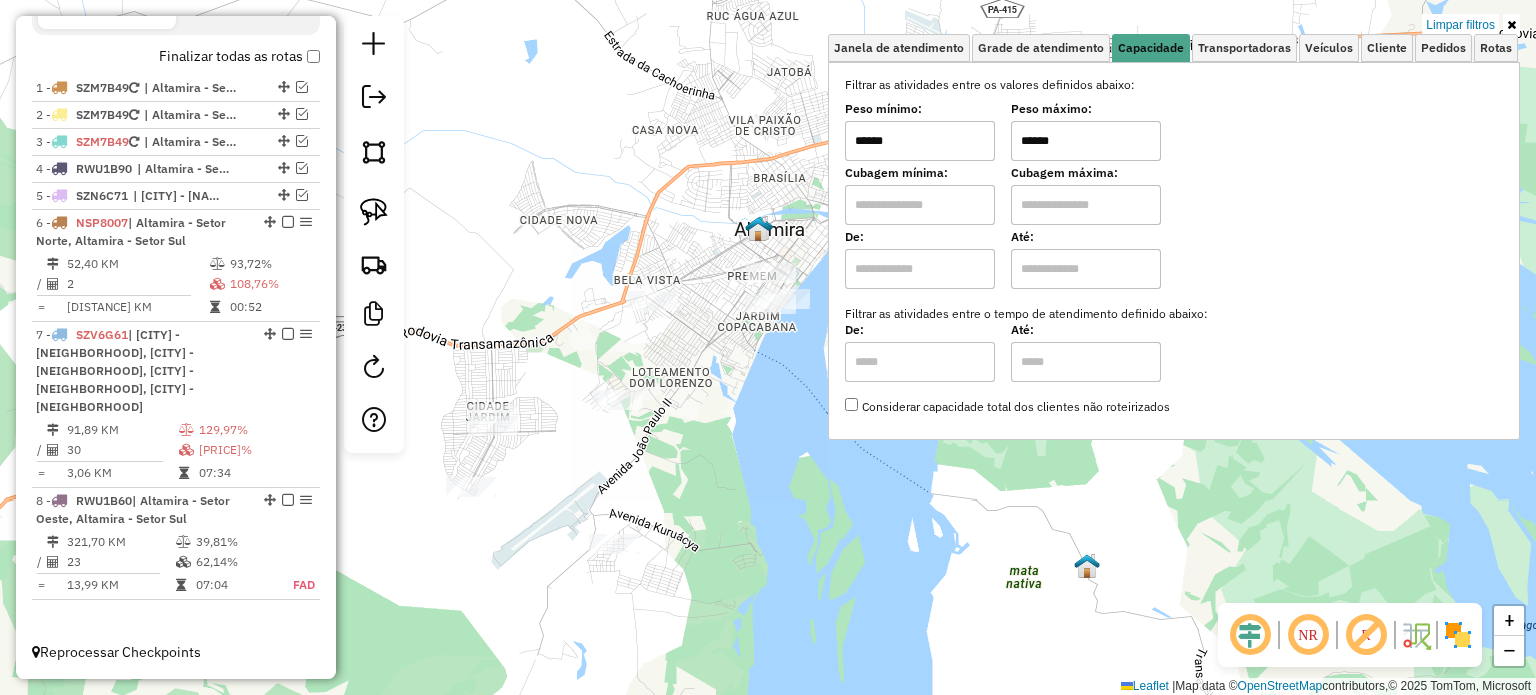 type on "******" 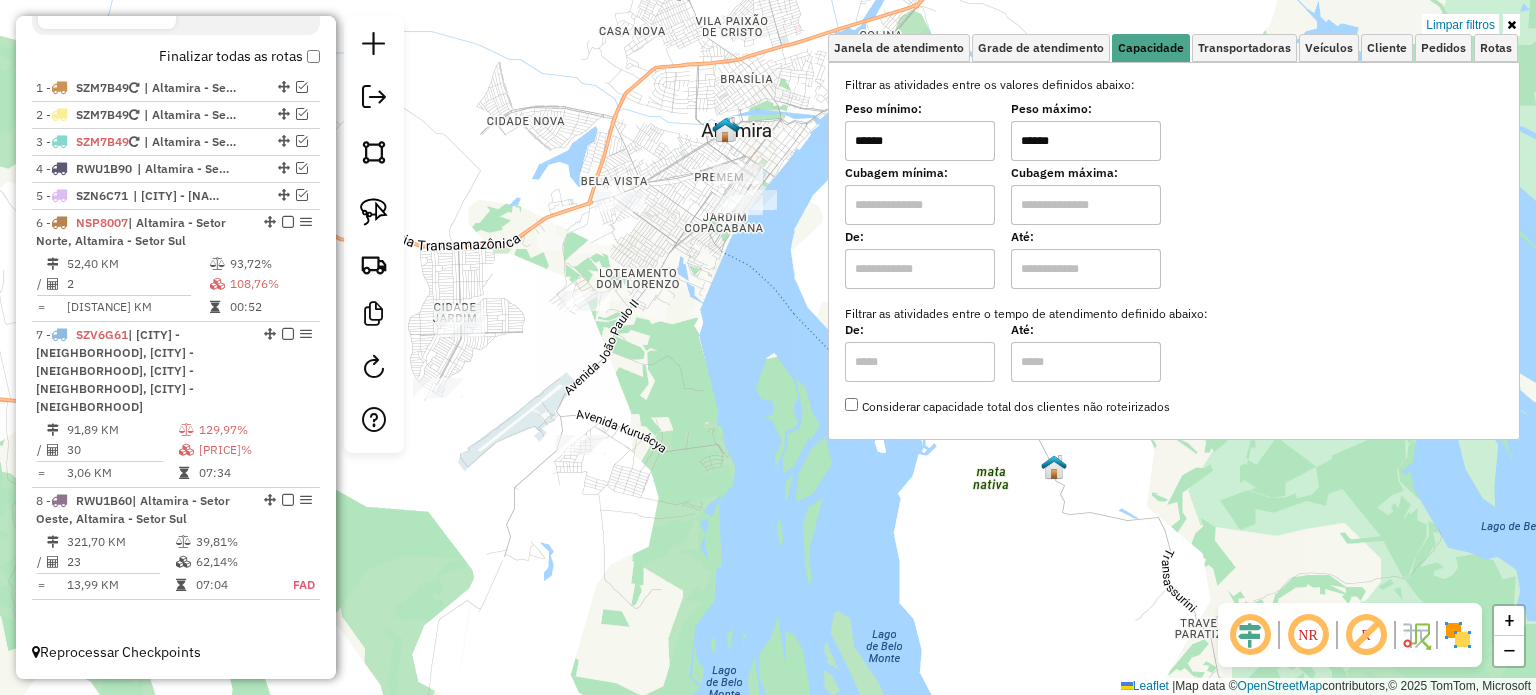 drag, startPoint x: 711, startPoint y: 407, endPoint x: 678, endPoint y: 308, distance: 104.35516 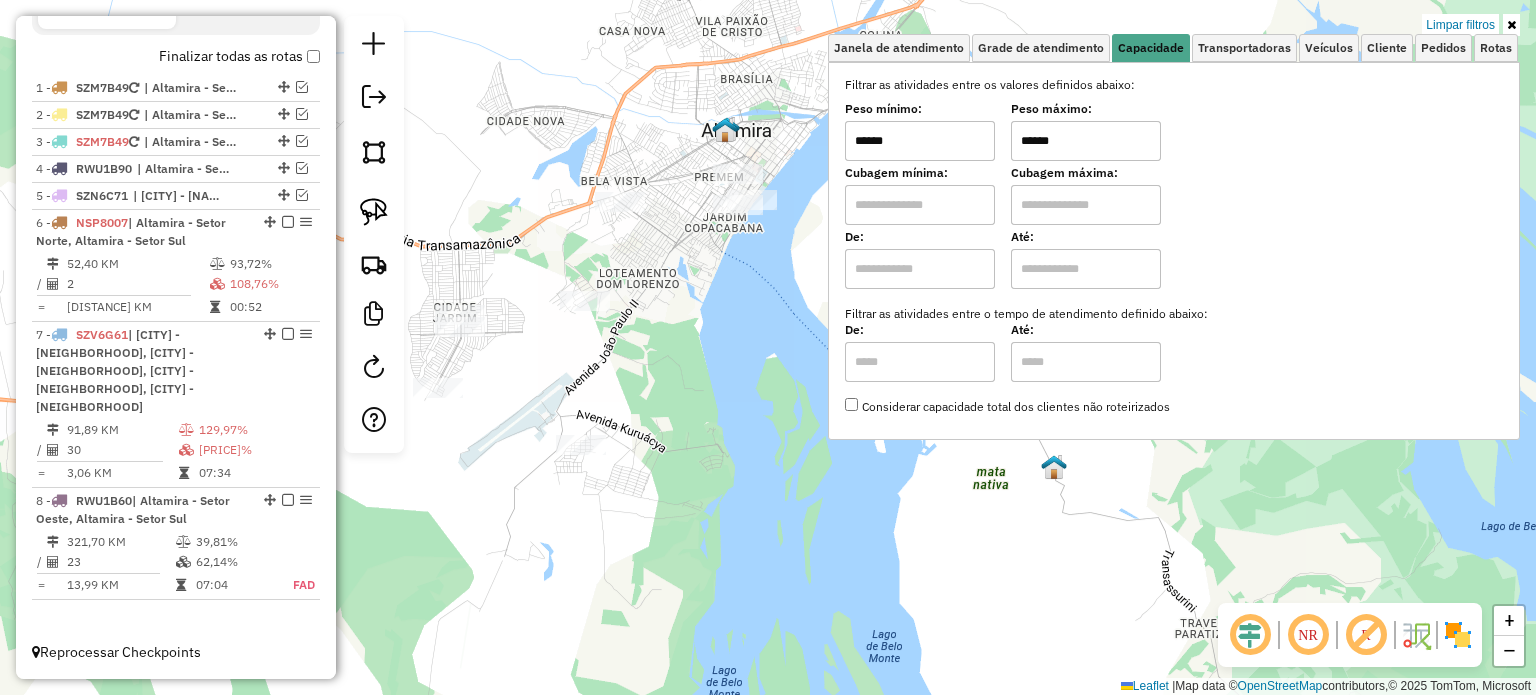 click on "******" at bounding box center (920, 141) 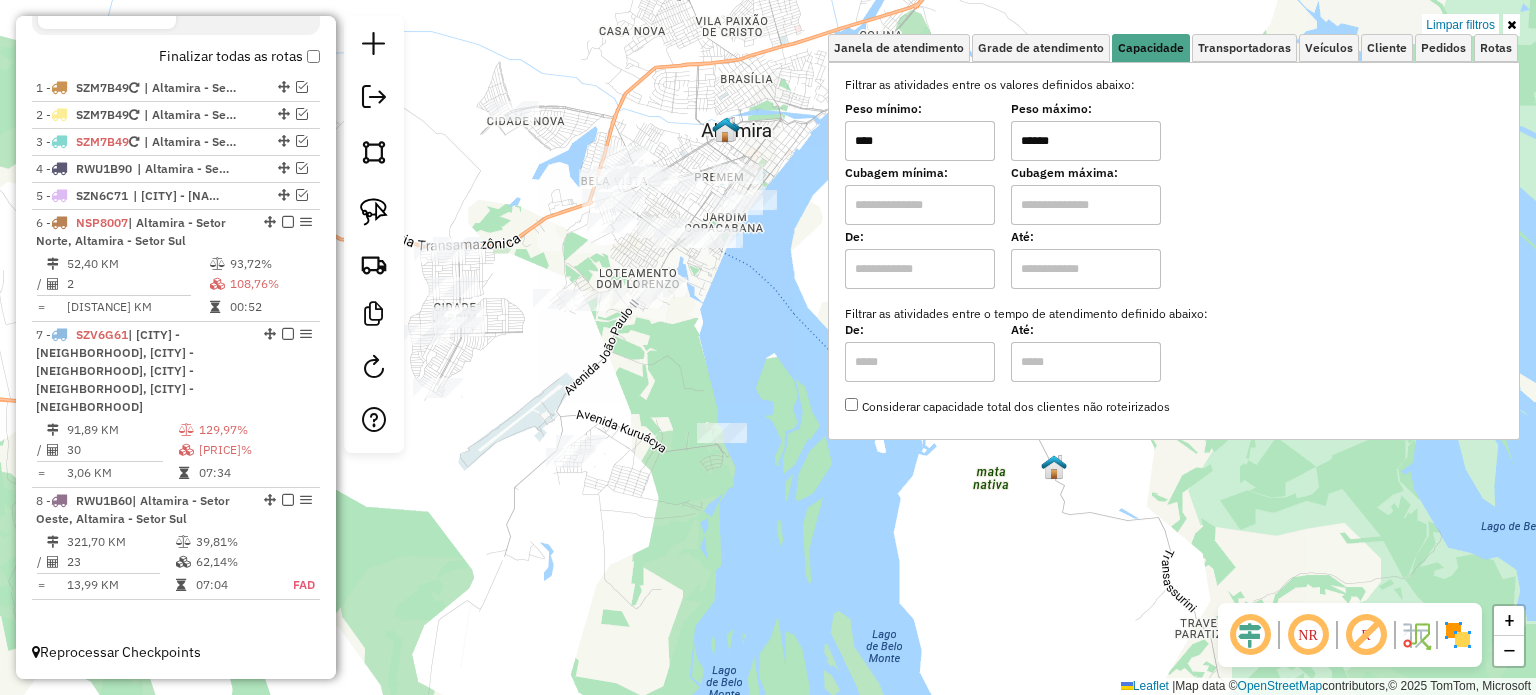 type on "****" 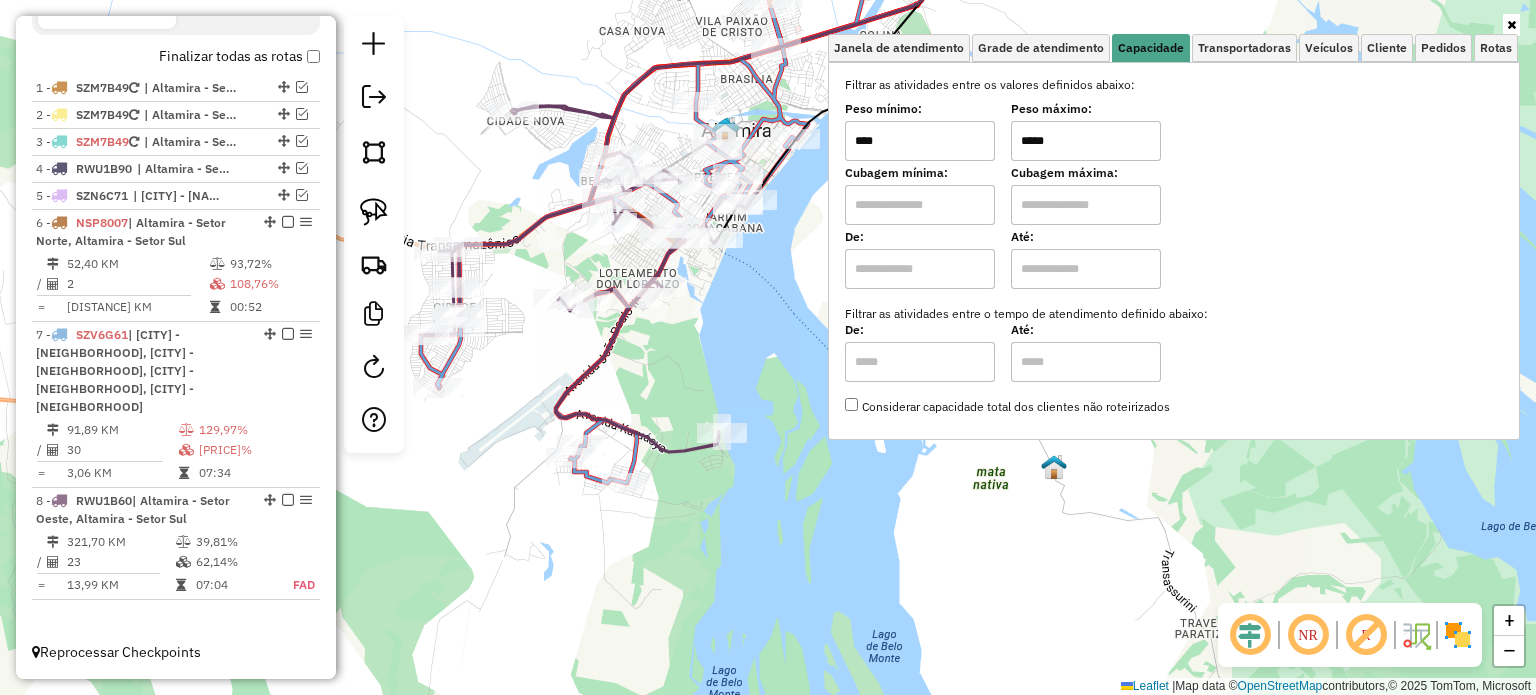 type on "******" 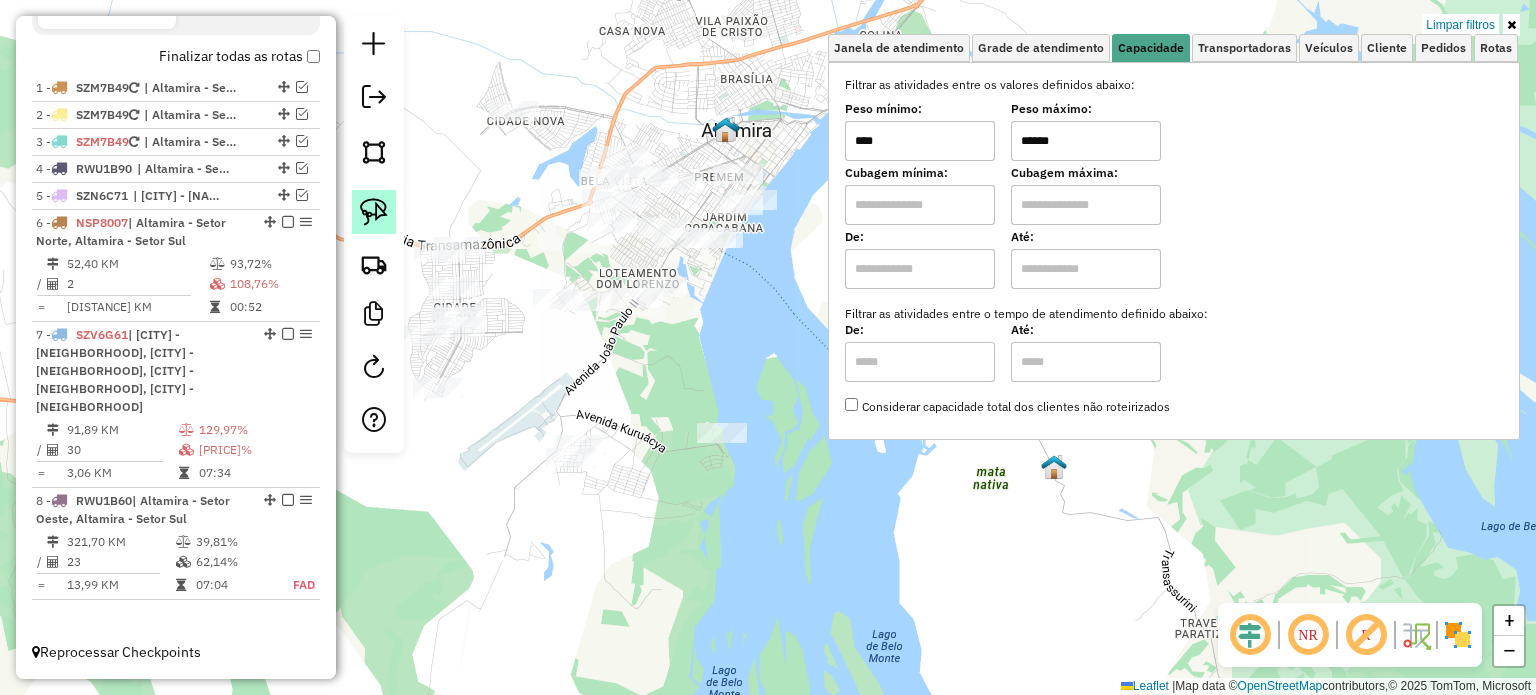 click 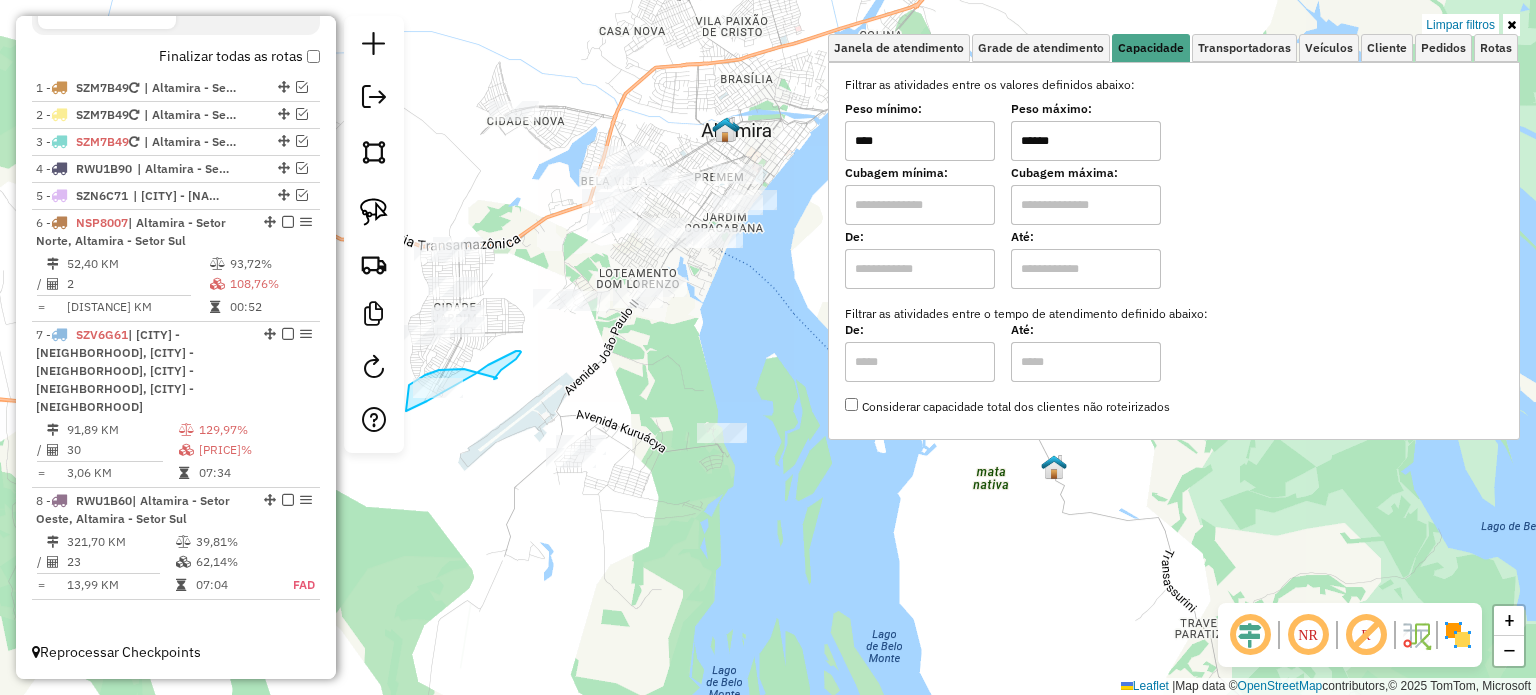 drag, startPoint x: 464, startPoint y: 369, endPoint x: 500, endPoint y: 375, distance: 36.496574 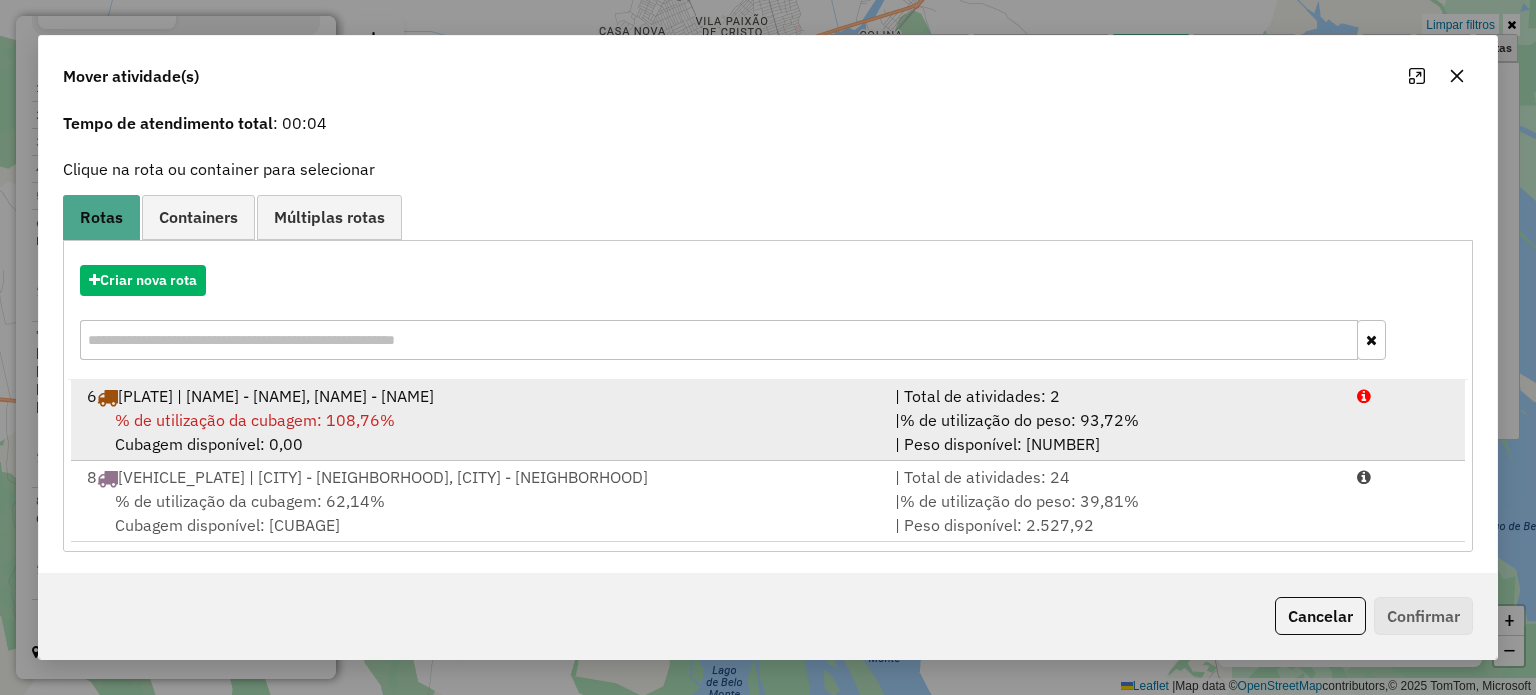scroll, scrollTop: 79, scrollLeft: 0, axis: vertical 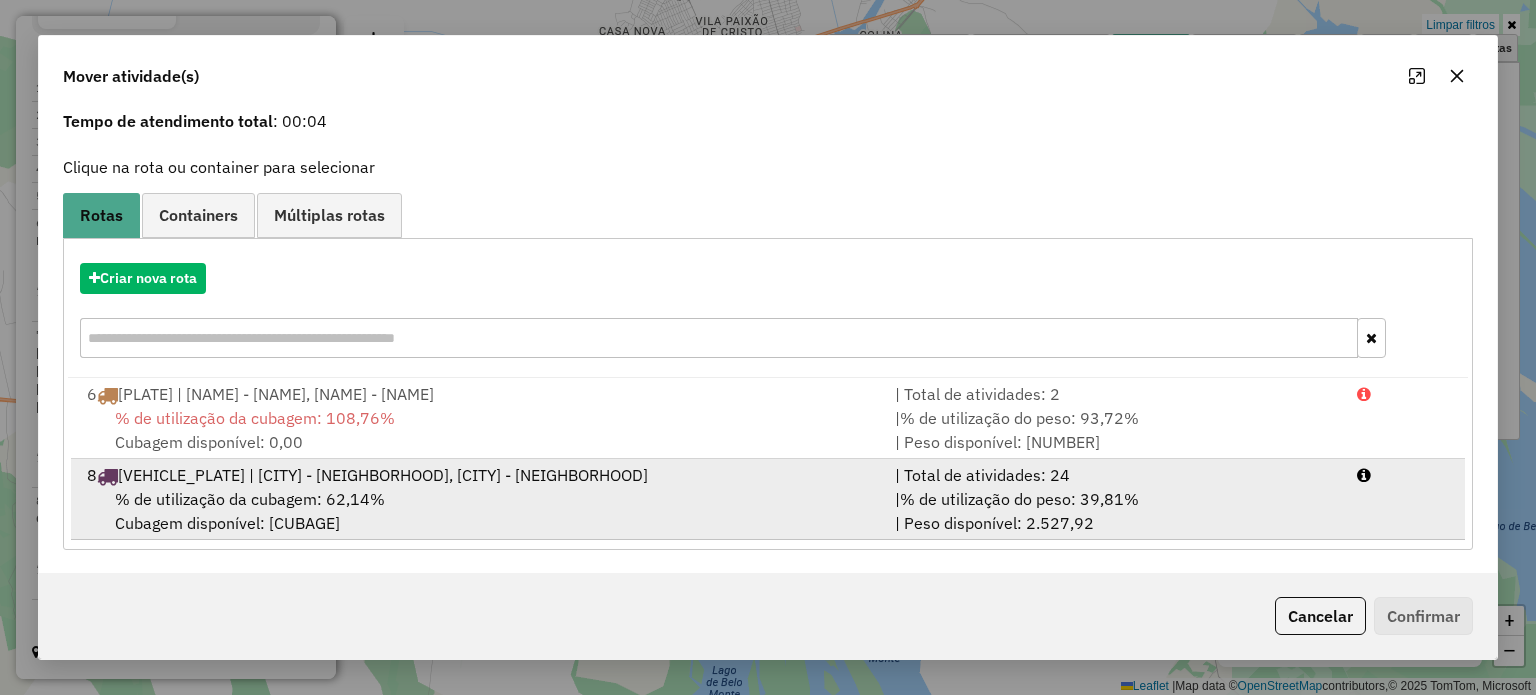 click on "[NUMBER] [PLATE] | [CITY] - [NAME], [CITY] - [NAME]" at bounding box center [479, 475] 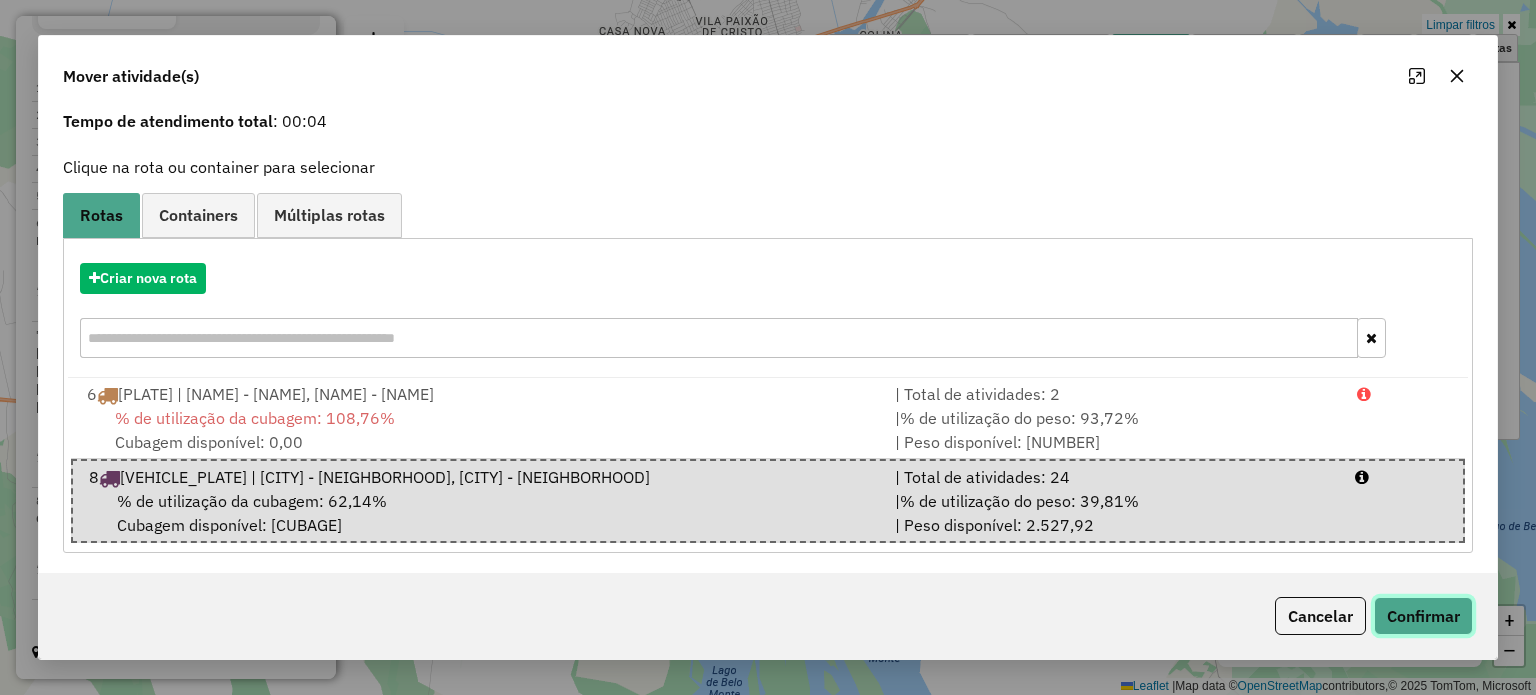 click on "Confirmar" 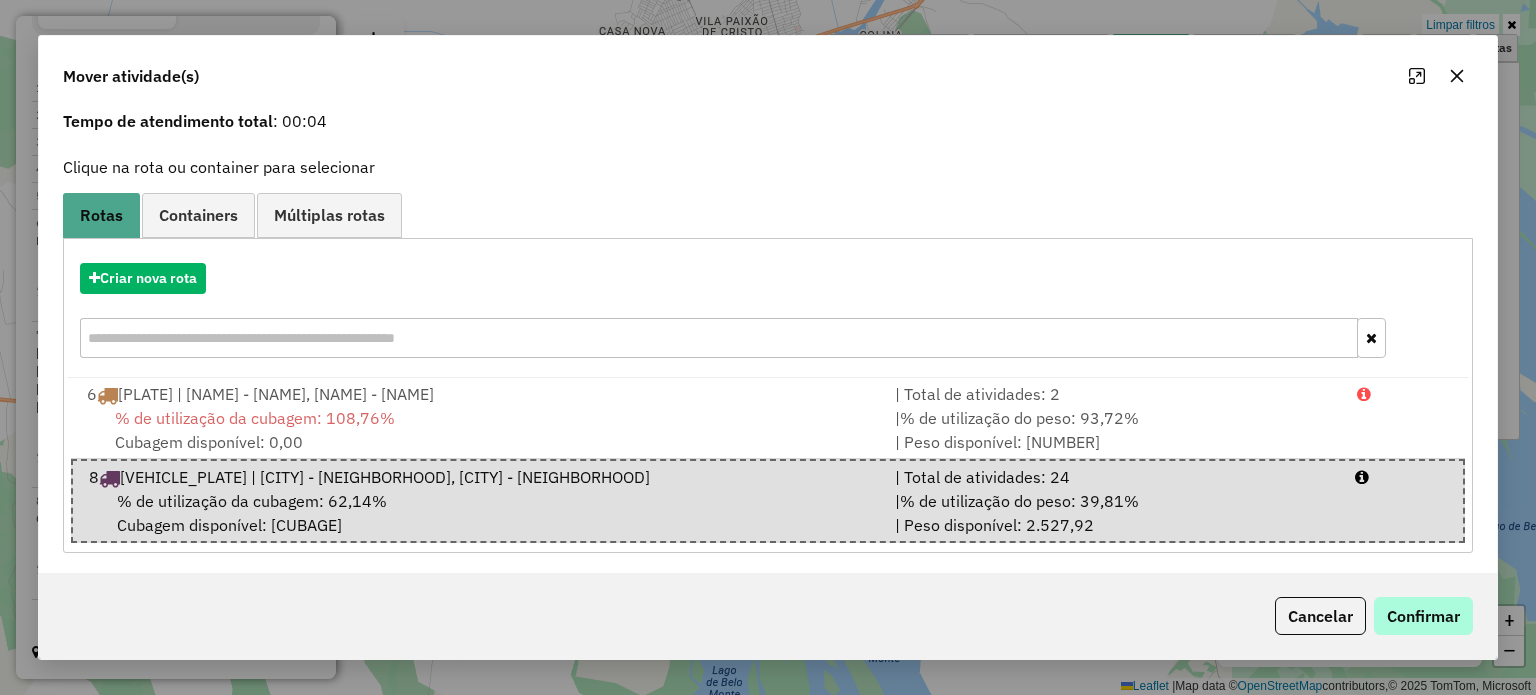 click on "Aguarde..." at bounding box center (0, 0) 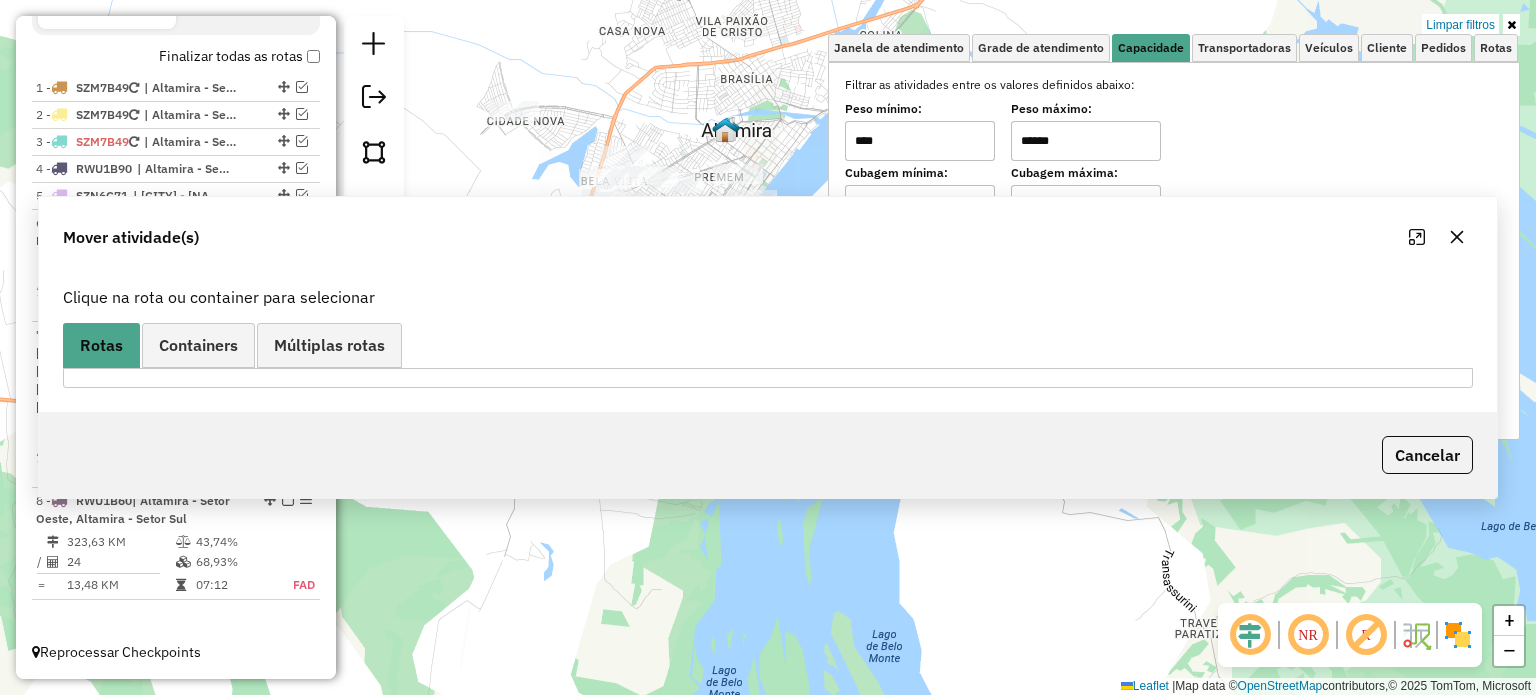 scroll, scrollTop: 0, scrollLeft: 0, axis: both 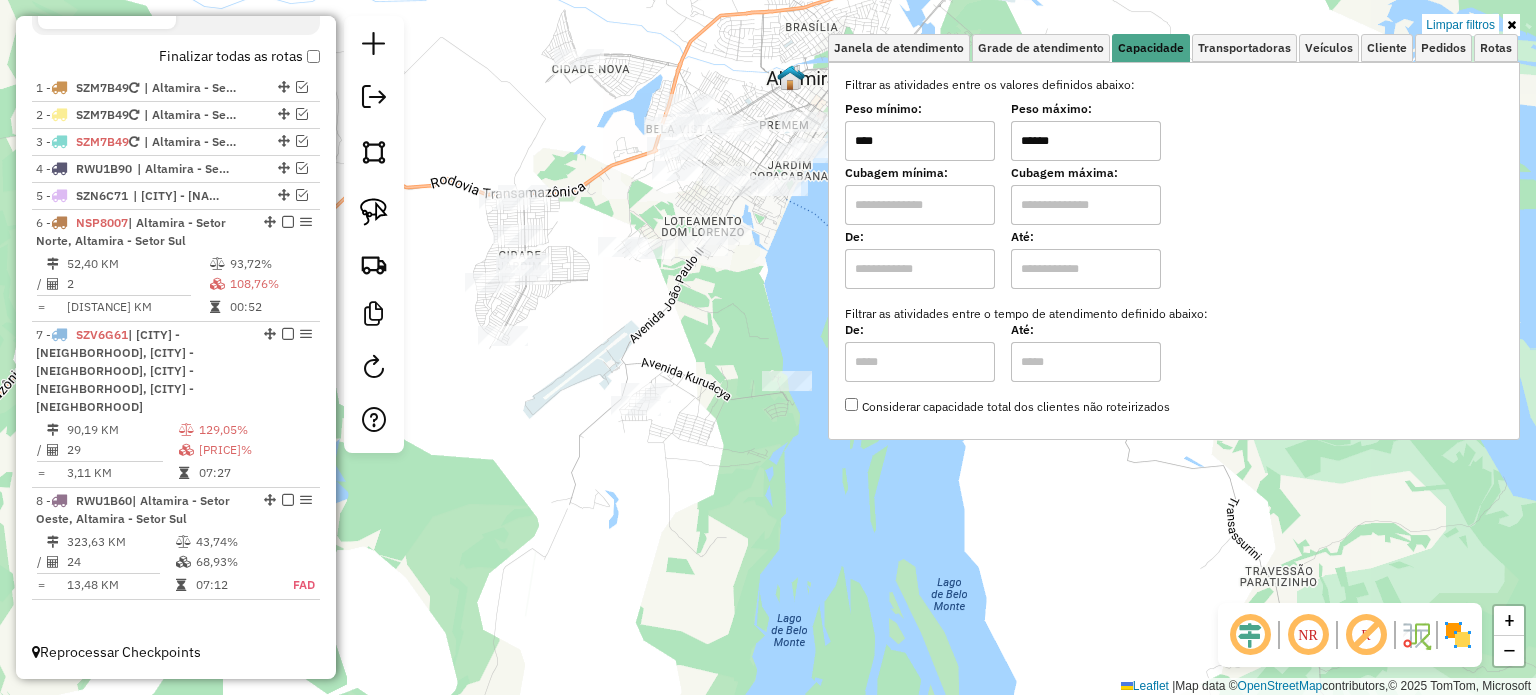drag, startPoint x: 463, startPoint y: 387, endPoint x: 532, endPoint y: 336, distance: 85.8021 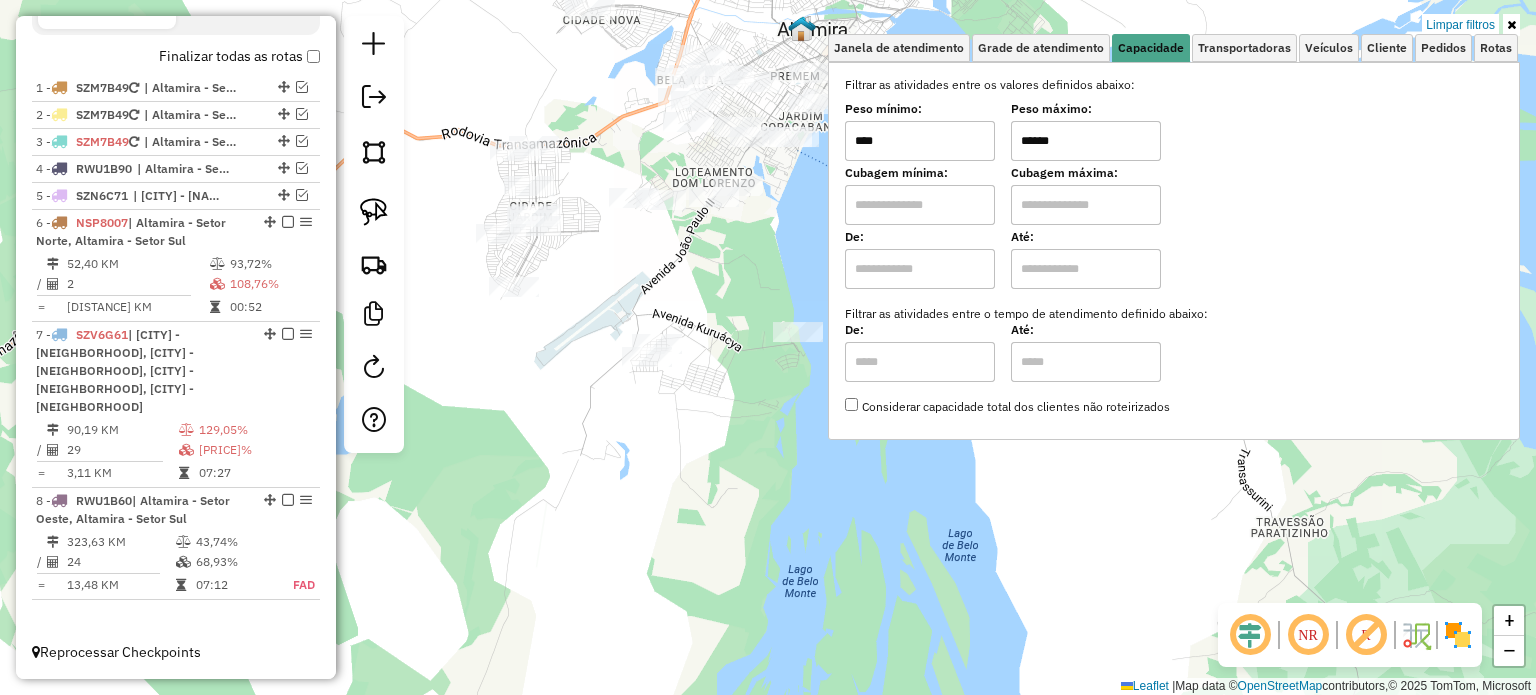 drag, startPoint x: 580, startPoint y: 299, endPoint x: 587, endPoint y: 257, distance: 42.579338 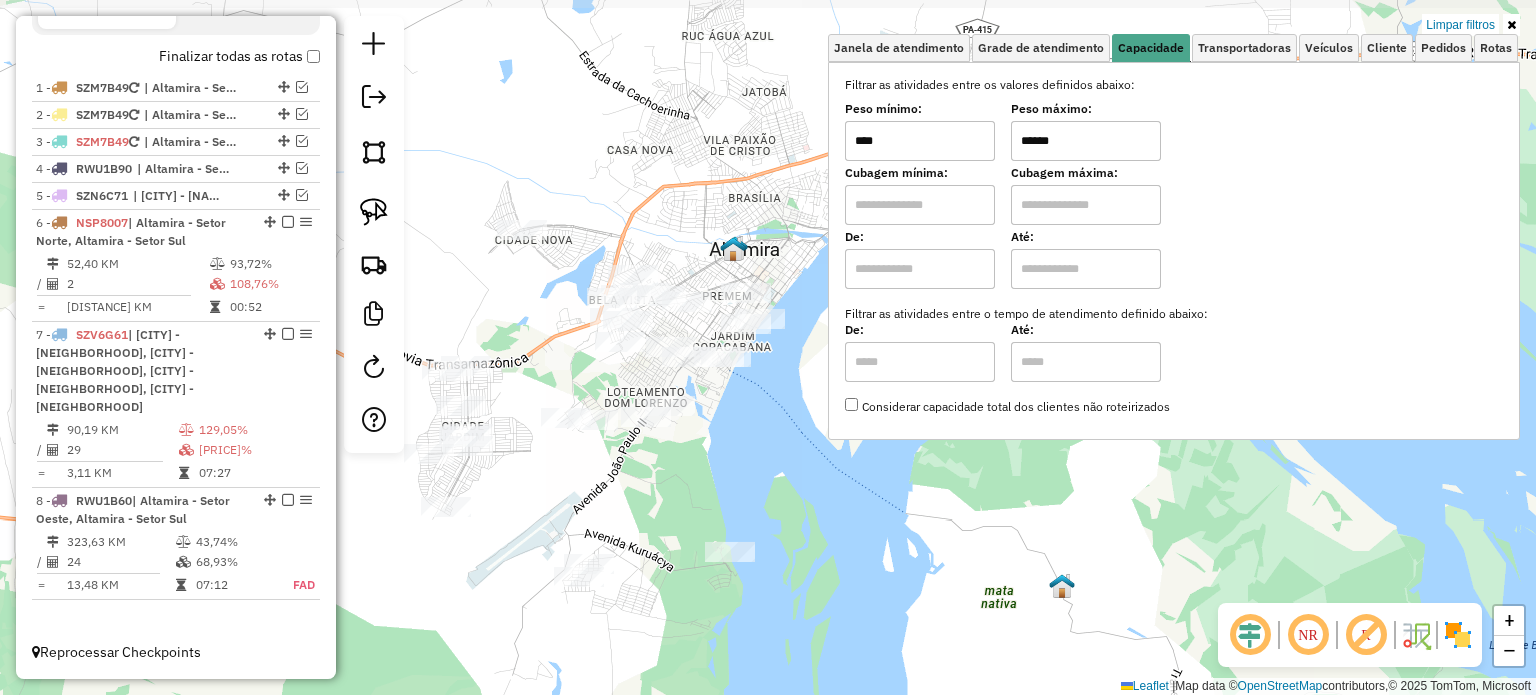 drag, startPoint x: 604, startPoint y: 299, endPoint x: 536, endPoint y: 510, distance: 221.68672 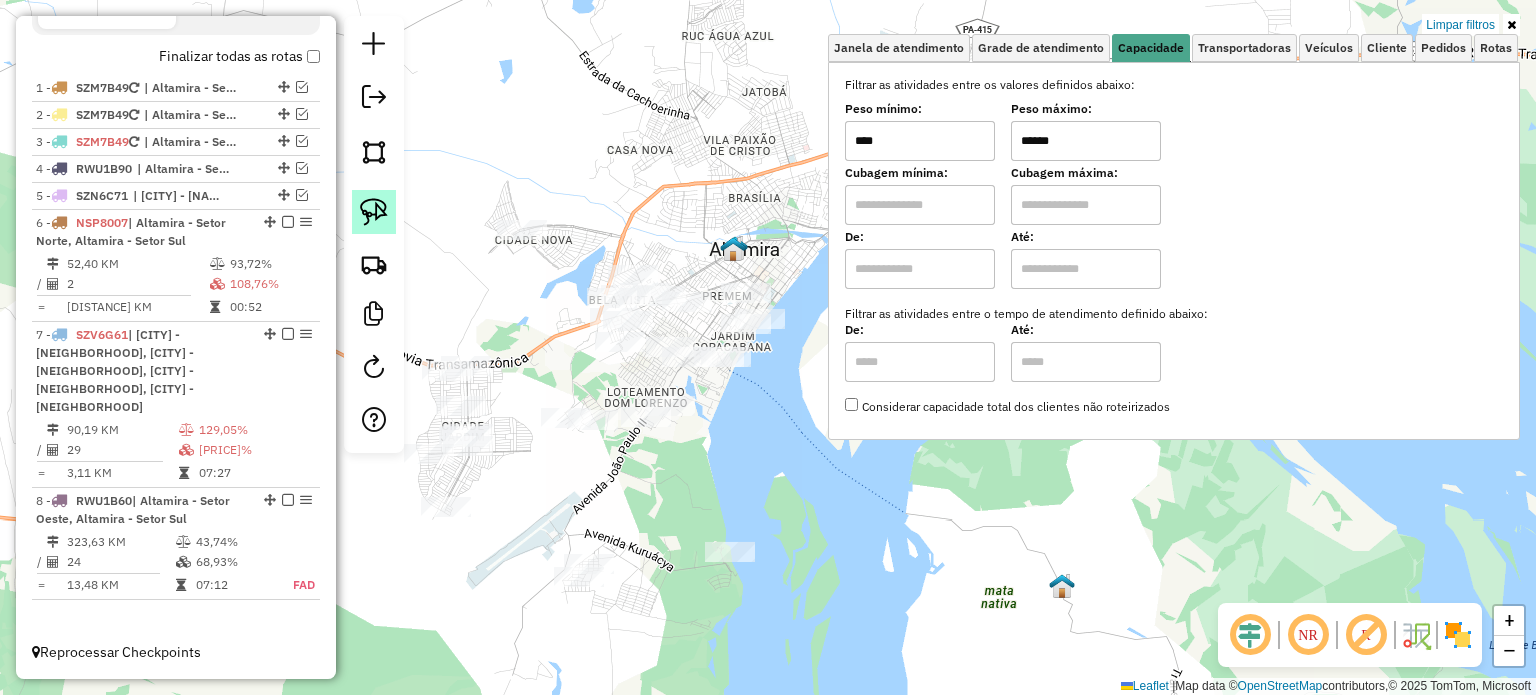 click 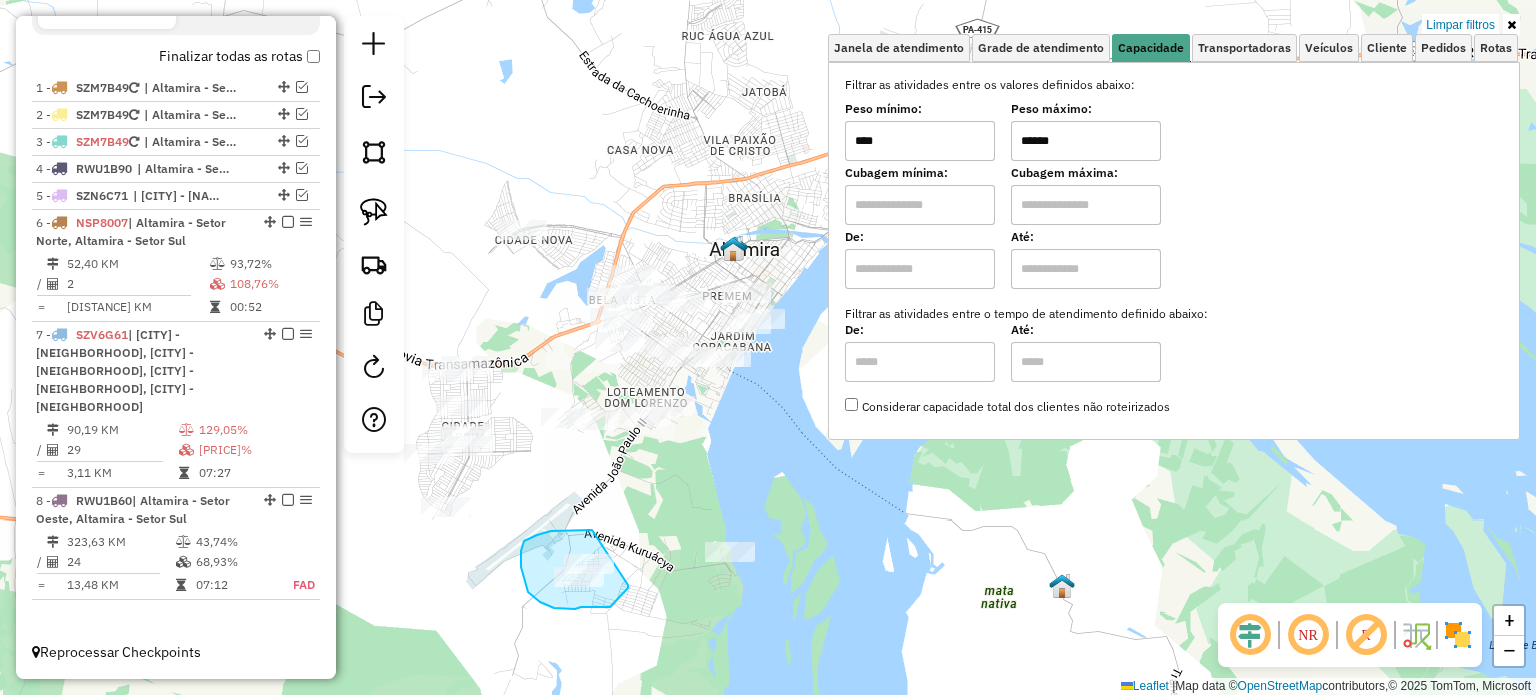 drag, startPoint x: 592, startPoint y: 530, endPoint x: 628, endPoint y: 585, distance: 65.734314 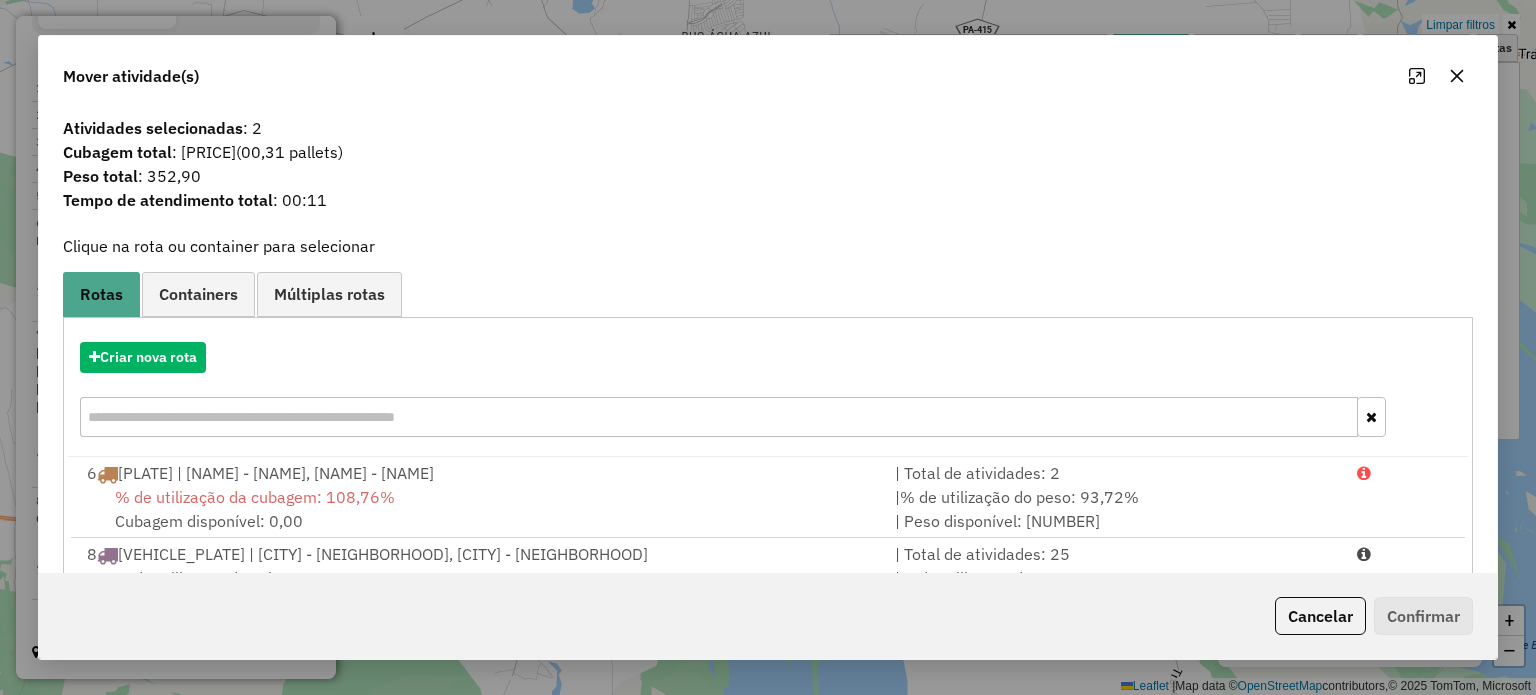click on "[NUMBER] [PLATE] | [CITY] - [NAME], [CITY] - [NAME]" at bounding box center [479, 554] 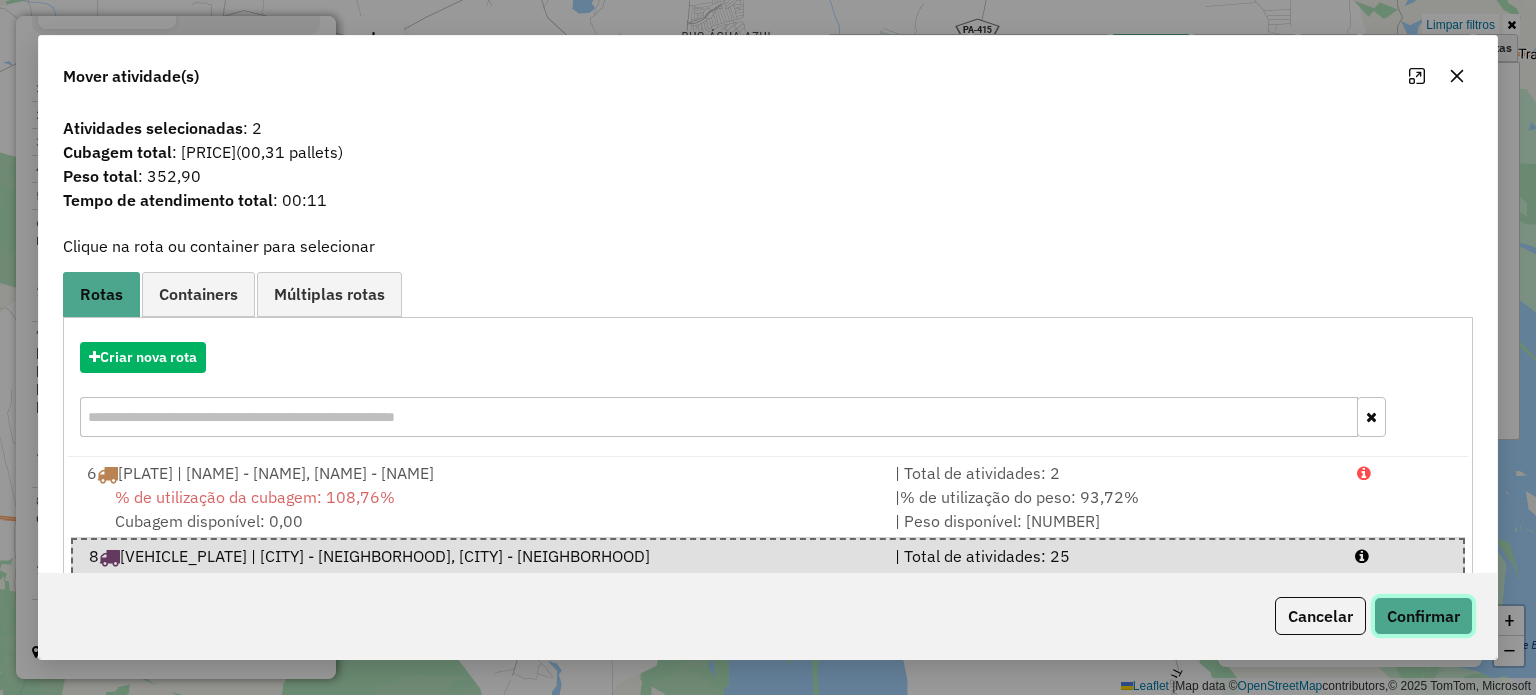 click on "Confirmar" 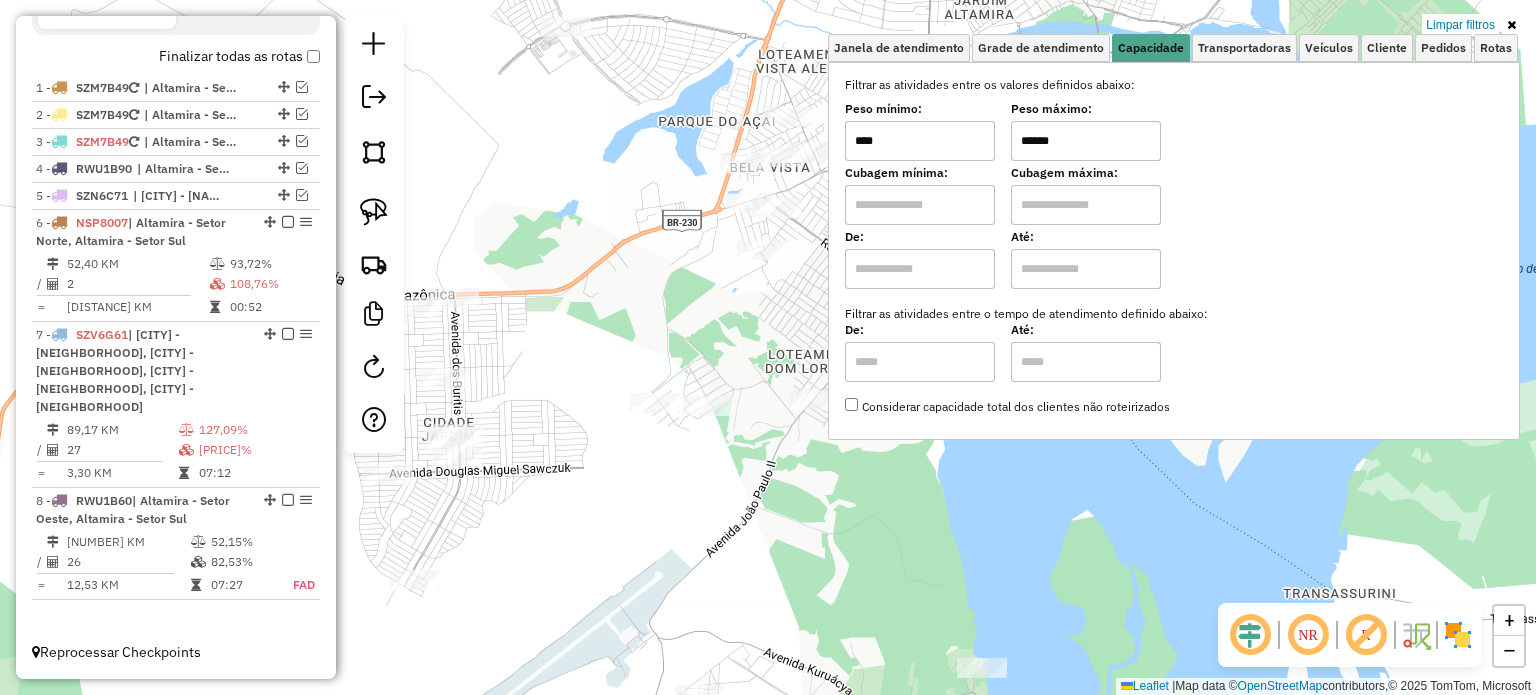 drag, startPoint x: 449, startPoint y: 474, endPoint x: 531, endPoint y: 559, distance: 118.10589 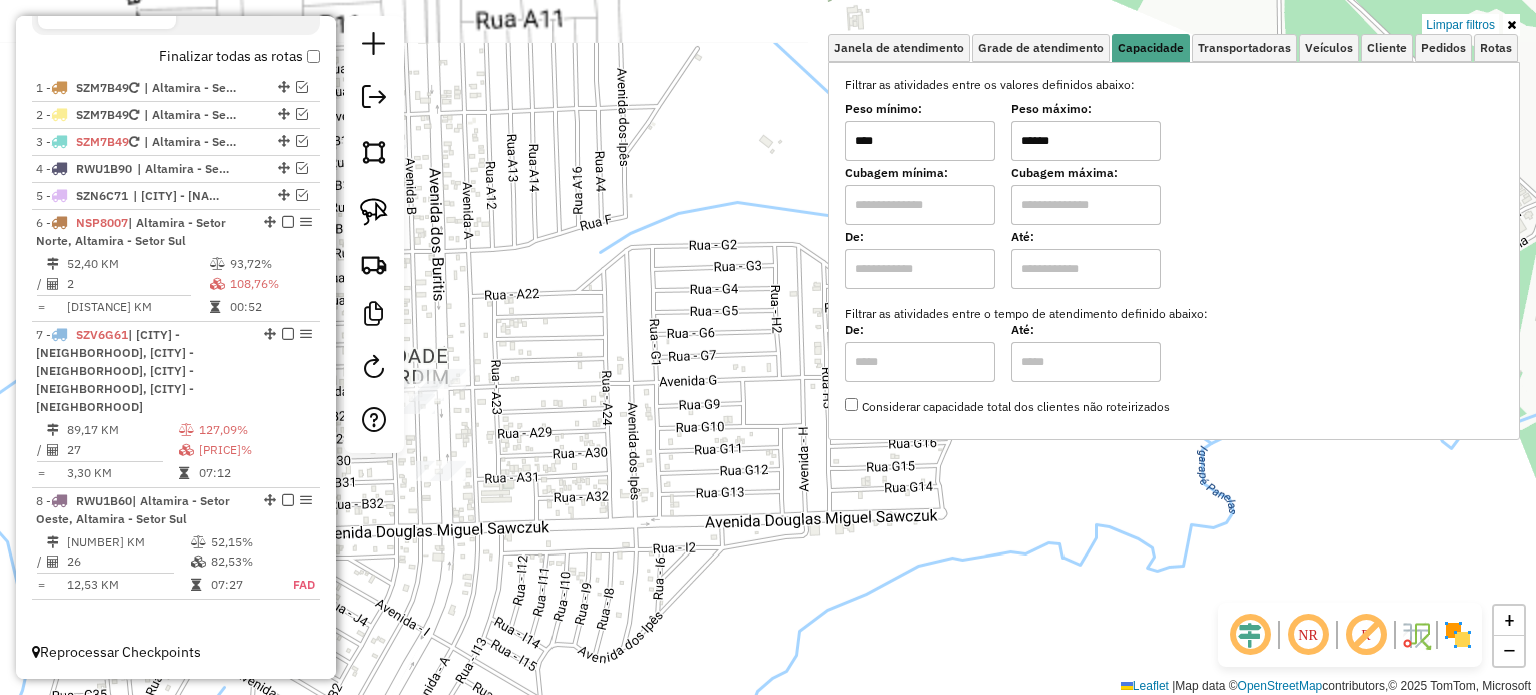 click on "Limpar filtros Janela de atendimento Grade de atendimento Capacidade Transportadoras Veículos Cliente Pedidos  Rotas Selecione os dias de semana para filtrar as janelas de atendimento  Seg   Ter   Qua   Qui   Sex   Sáb   Dom  Informe o período da janela de atendimento: De: Até:  Filtrar exatamente a janela do cliente  Considerar janela de atendimento padrão  Selecione os dias de semana para filtrar as grades de atendimento  Seg   Ter   Qua   Qui   Sex   Sáb   Dom   Considerar clientes sem dia de atendimento cadastrado  Clientes fora do dia de atendimento selecionado Filtrar as atividades entre os valores definidos abaixo:  Peso mínimo:  ****  Peso máximo:  ******  Cubagem mínima:   Cubagem máxima:   De:   Até:  Filtrar as atividades entre o tempo de atendimento definido abaixo:  De:   Até:   Considerar capacidade total dos clientes não roteirizados Transportadora: Selecione um ou mais itens Tipo de veículo: Selecione um ou mais itens Veículo: Selecione um ou mais itens Motorista: Nome: Rótulo:" 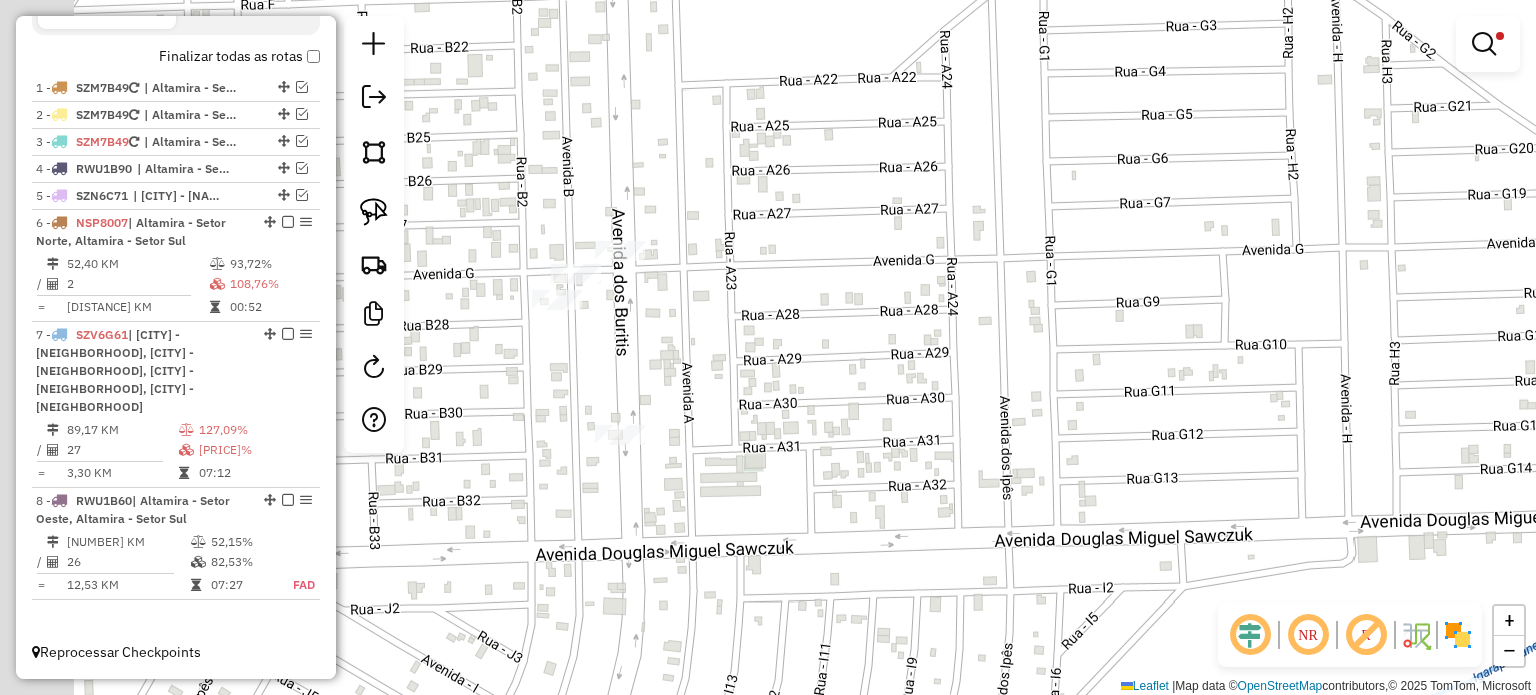 drag, startPoint x: 511, startPoint y: 464, endPoint x: 820, endPoint y: 453, distance: 309.19574 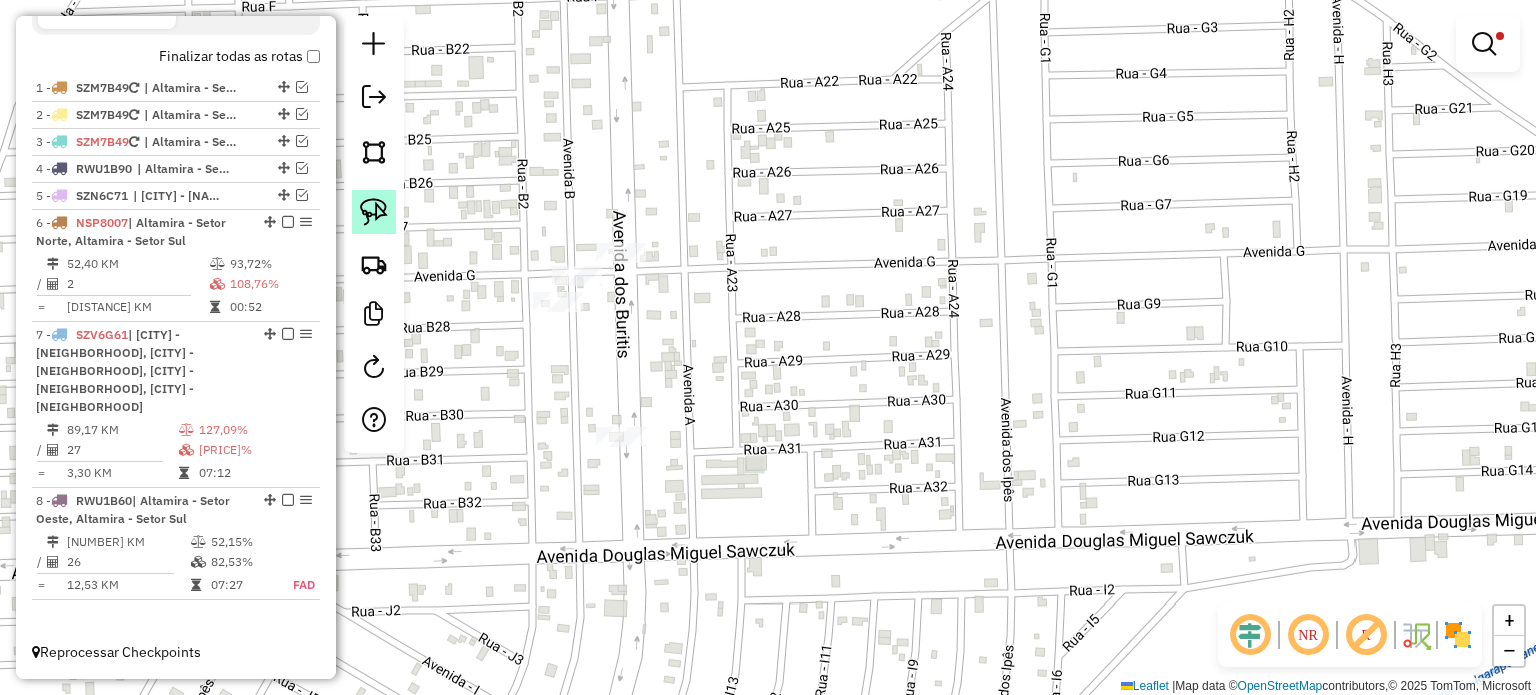 click 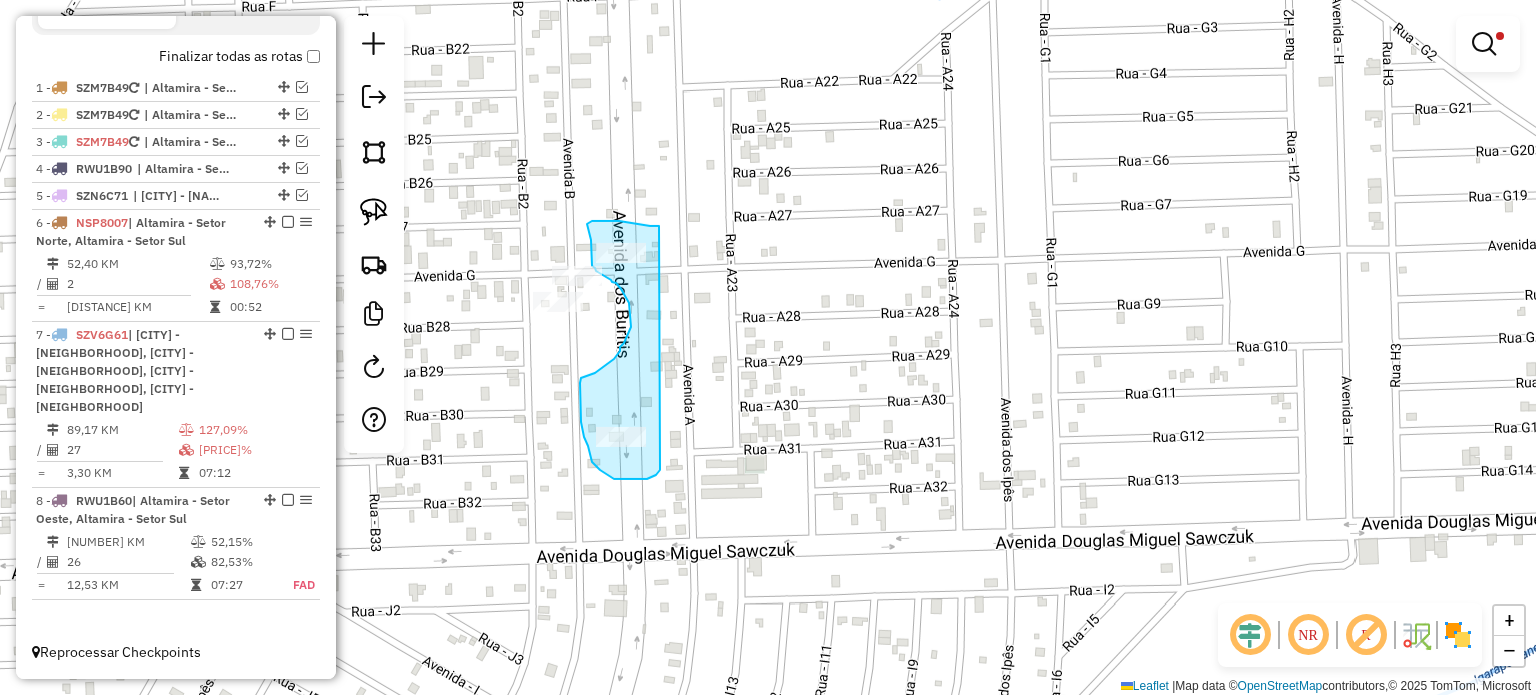 drag, startPoint x: 659, startPoint y: 226, endPoint x: 664, endPoint y: 465, distance: 239.05229 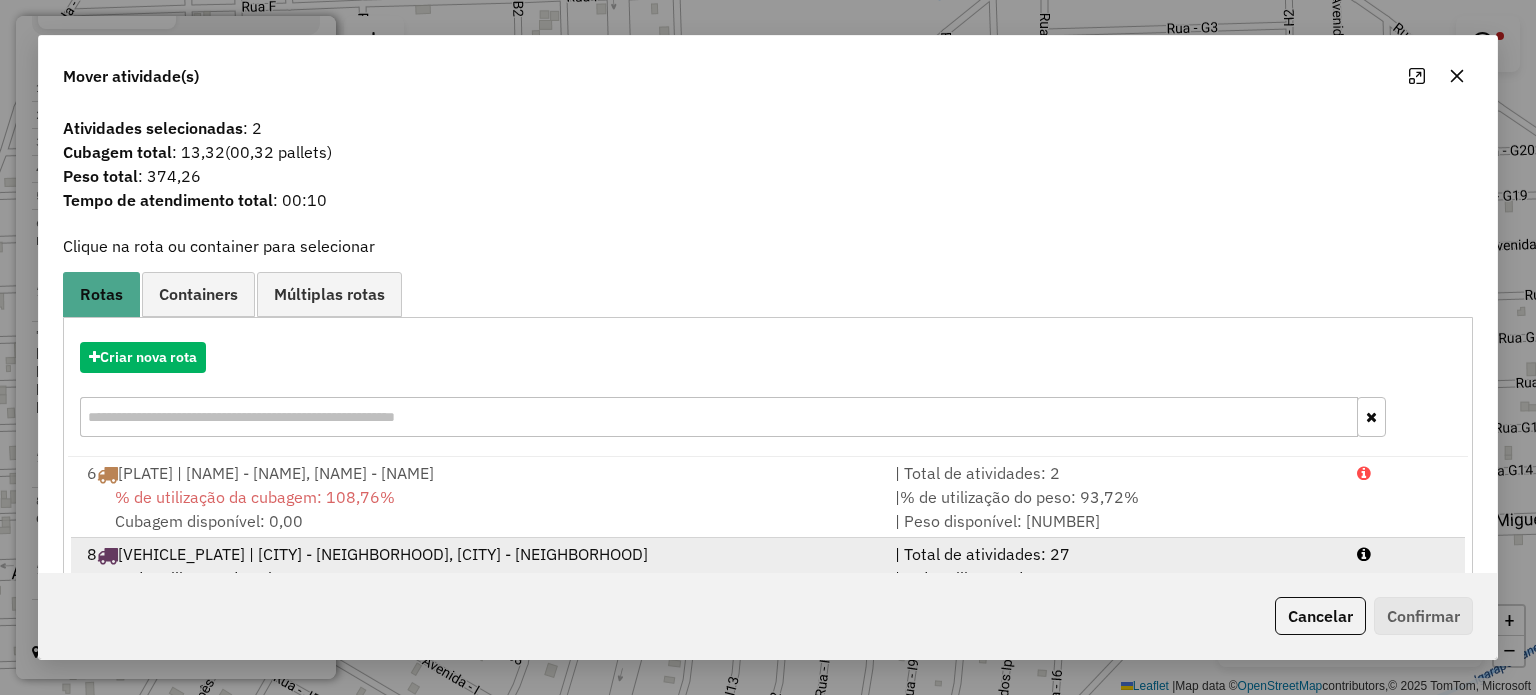 click on "[NUMBER] [PLATE] | [CITY] - [NAME], [CITY] - [NAME]" at bounding box center (479, 554) 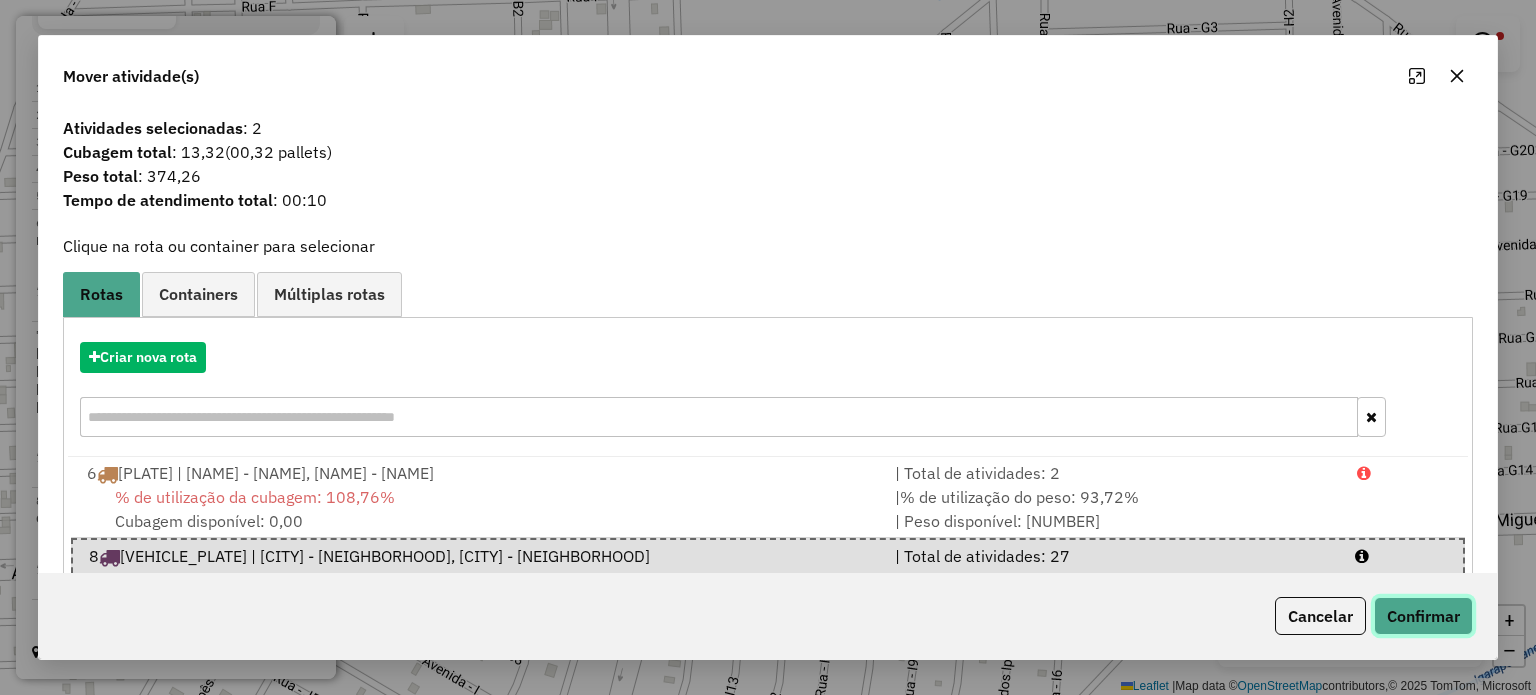 click on "Confirmar" 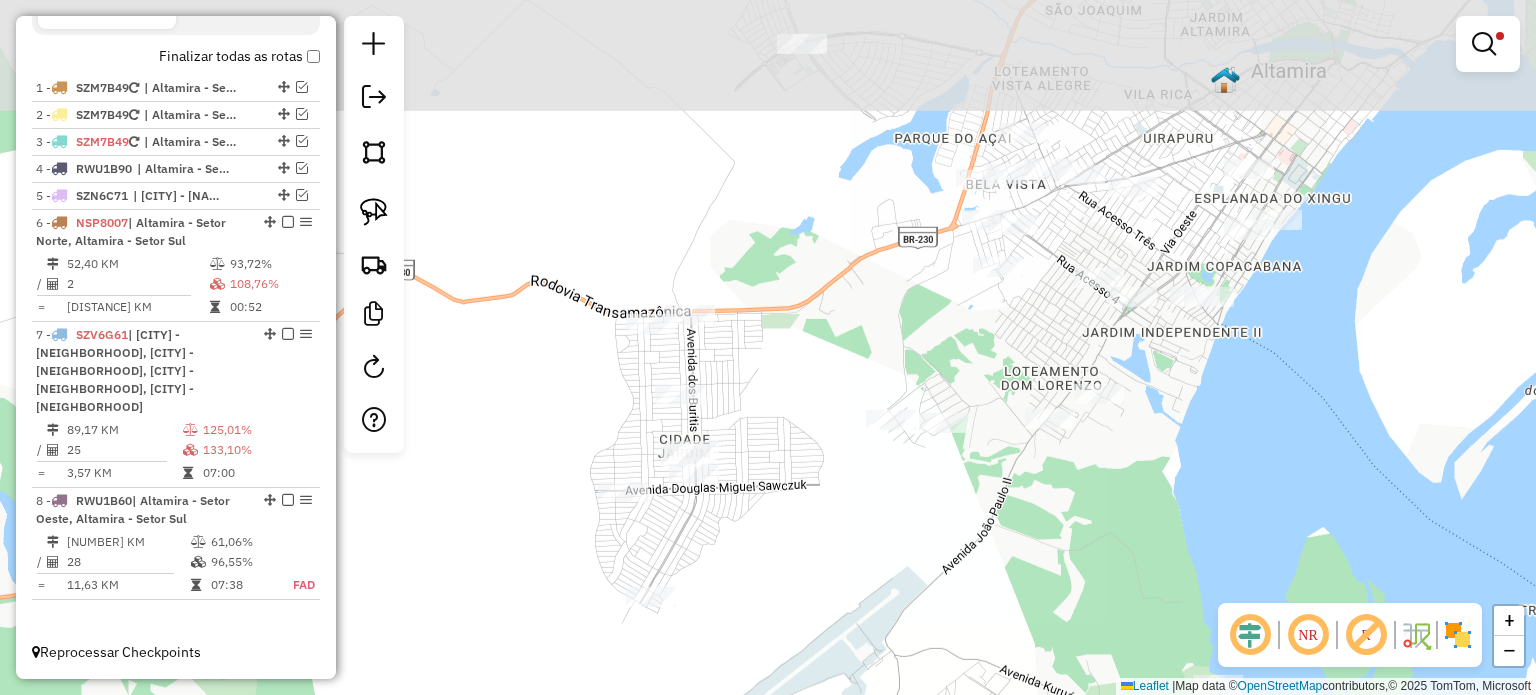 drag, startPoint x: 968, startPoint y: 339, endPoint x: 897, endPoint y: 517, distance: 191.63768 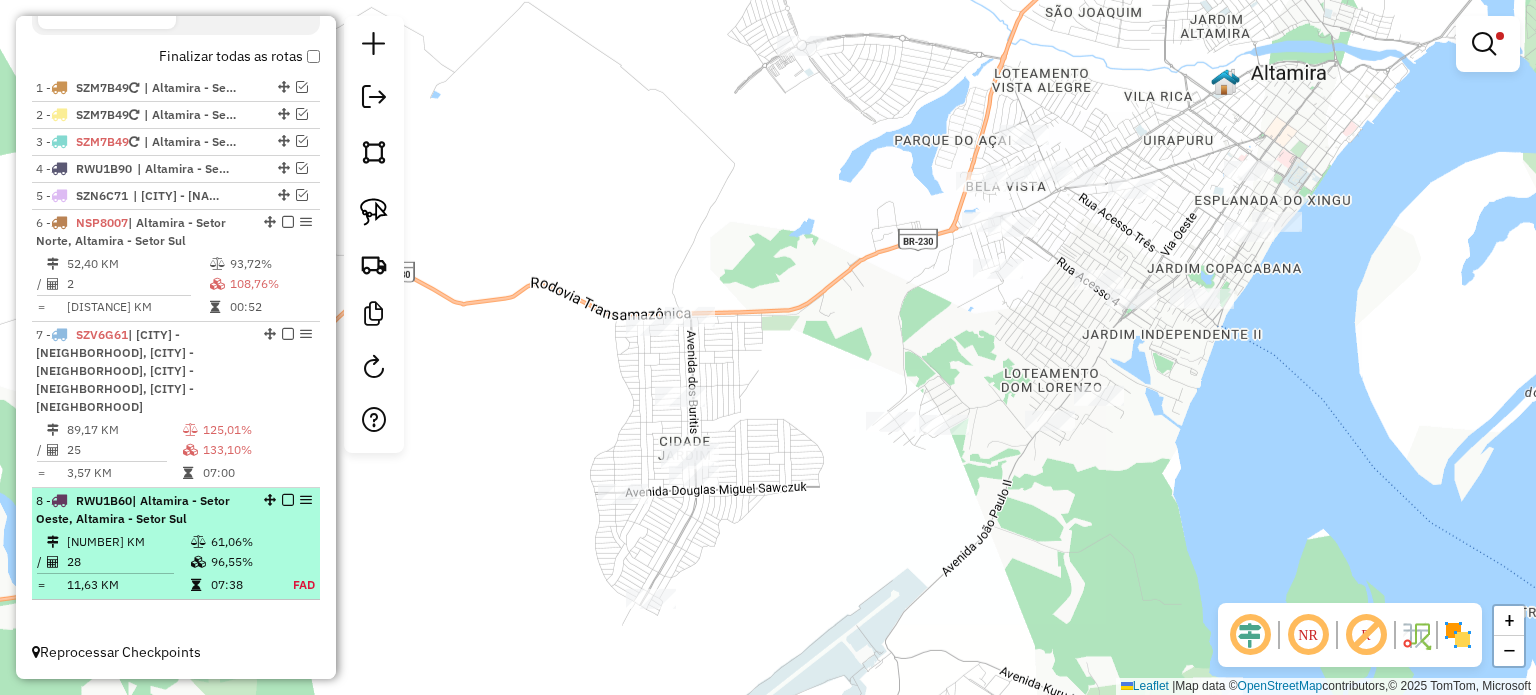 click on "8 -       RWU1B60   | Altamira - Setor Oeste, Altamira - Setor Sul" at bounding box center (142, 510) 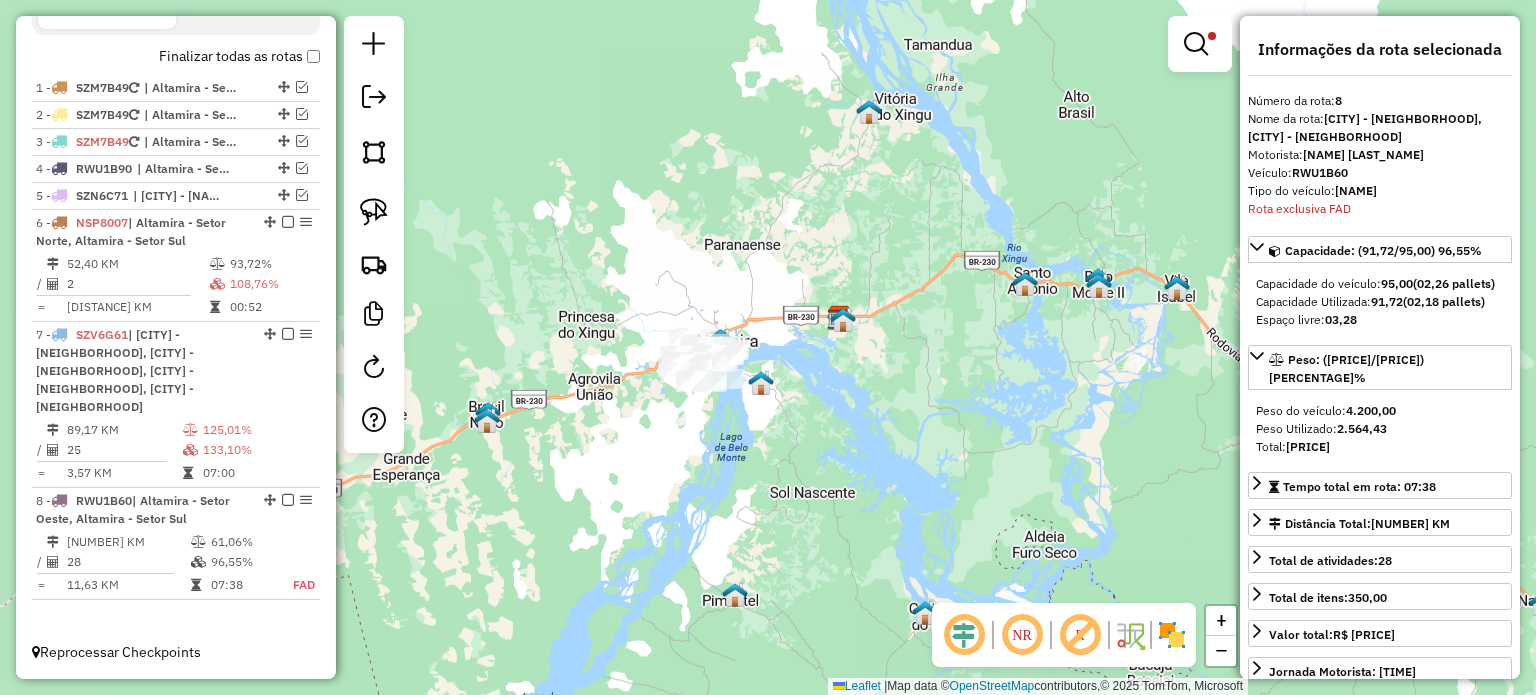 drag, startPoint x: 486, startPoint y: 397, endPoint x: 788, endPoint y: 443, distance: 305.48322 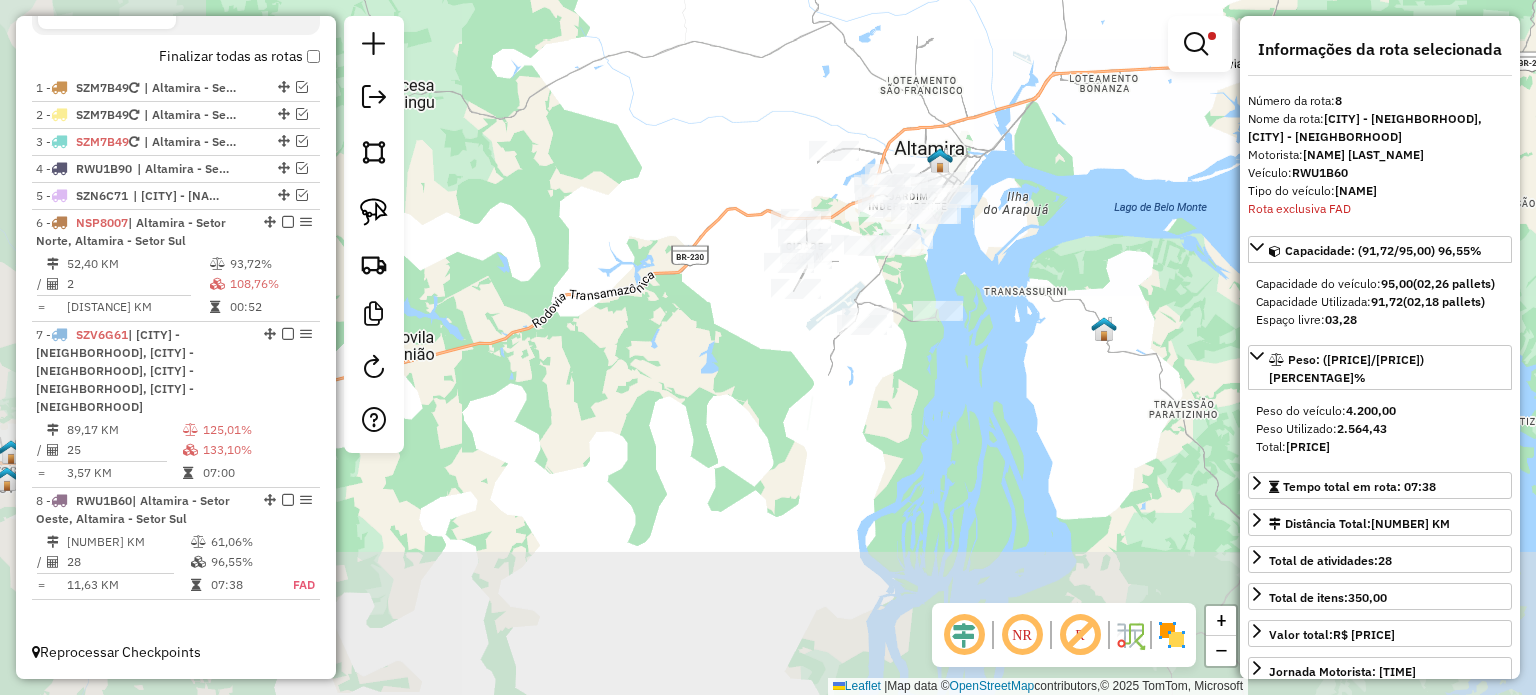 drag, startPoint x: 592, startPoint y: 361, endPoint x: 935, endPoint y: 90, distance: 437.13843 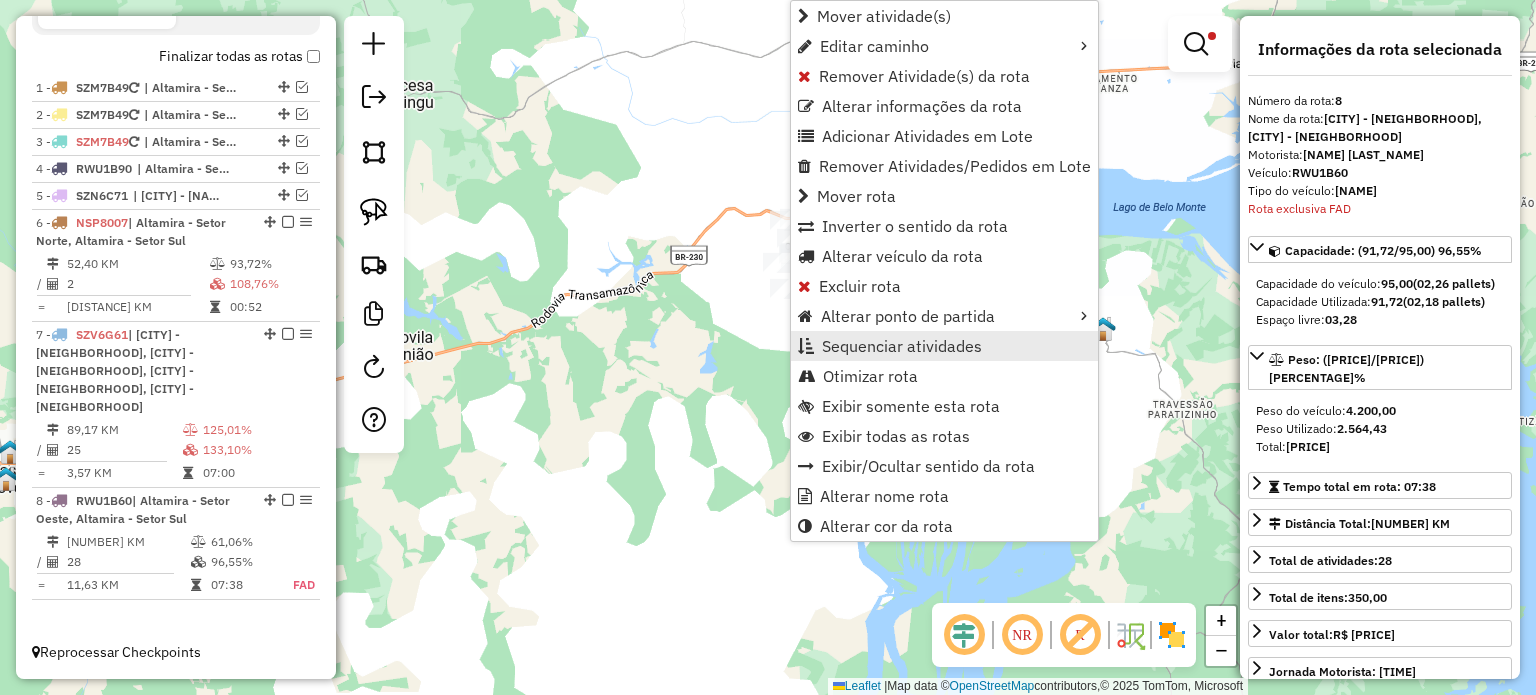 click on "Sequenciar atividades" at bounding box center (902, 346) 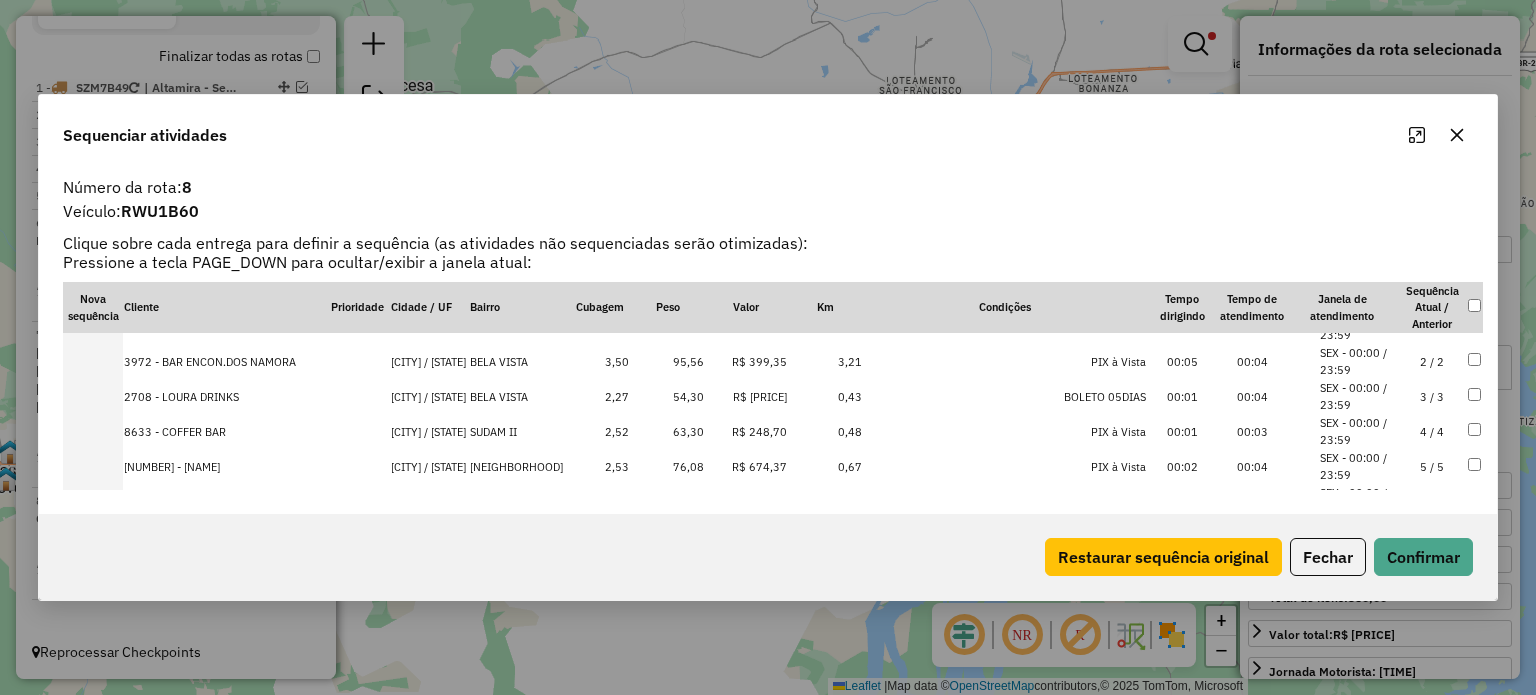 scroll, scrollTop: 0, scrollLeft: 0, axis: both 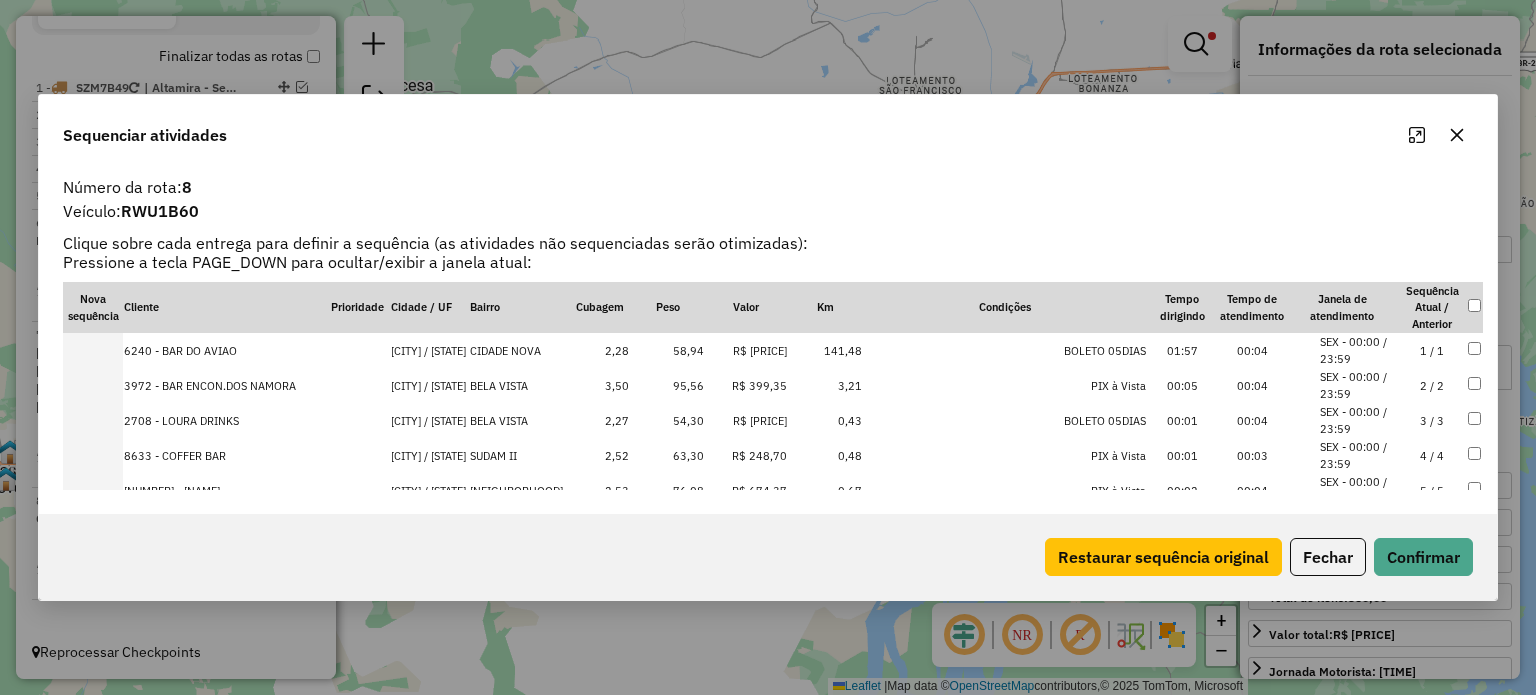 click 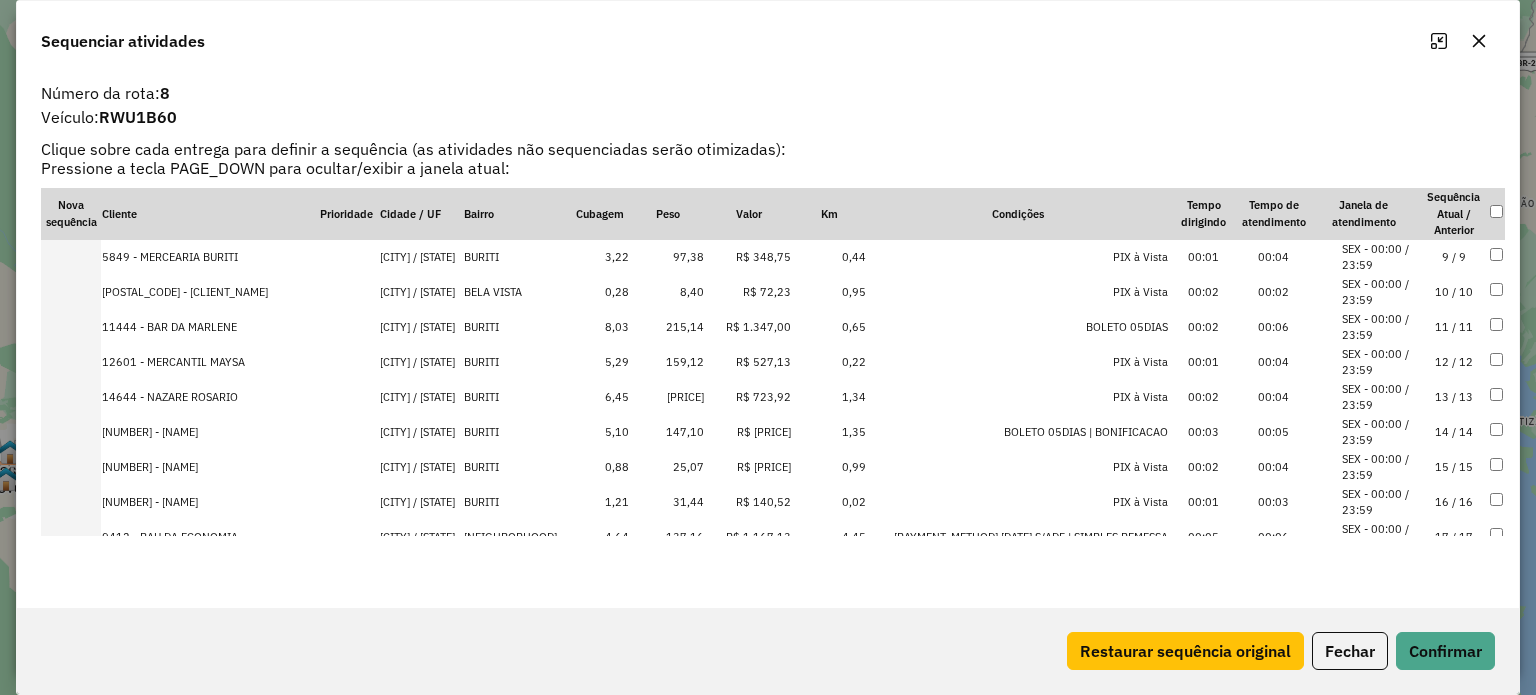 scroll, scrollTop: 0, scrollLeft: 0, axis: both 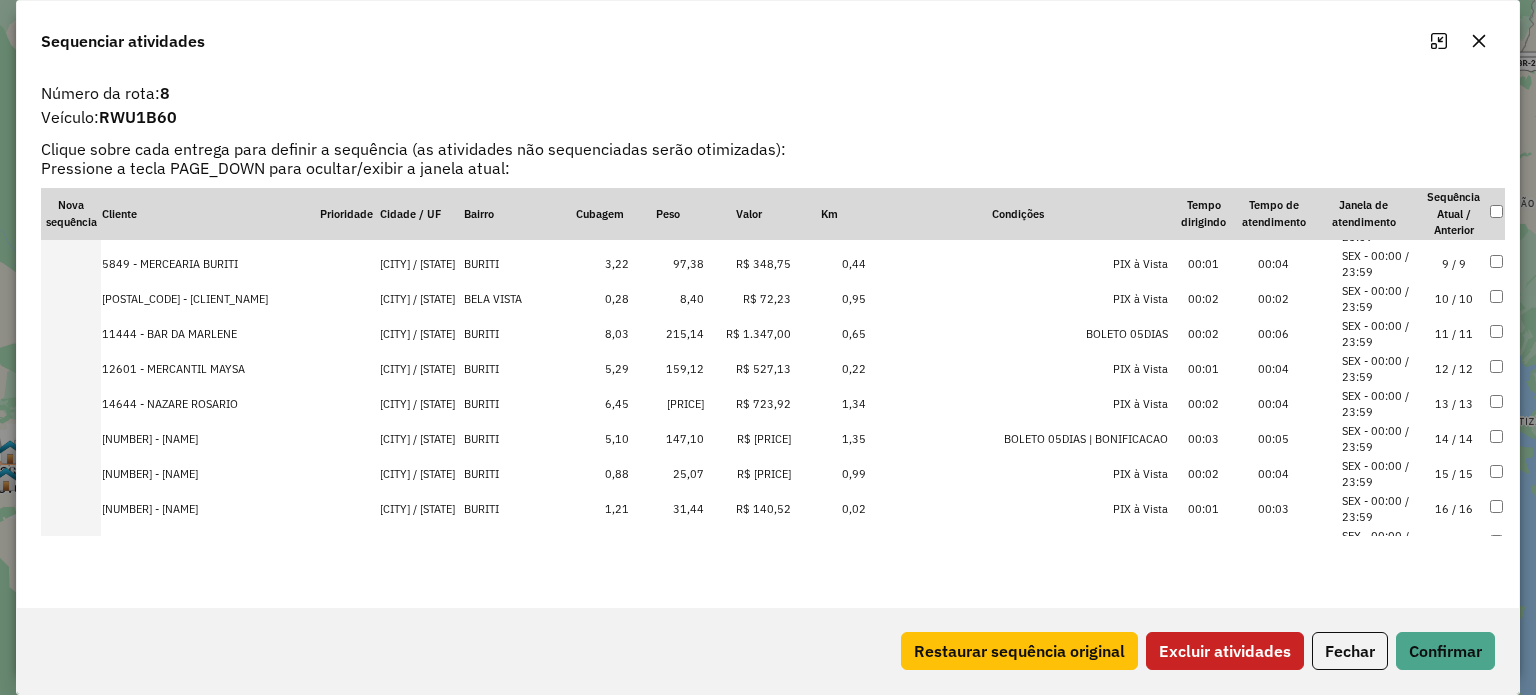 click on "Número da rota:  [NUMBER] Veículo:  [PLATE] Clique sobre cada entrega para definir a sequência (as atividades não sequenciadas serão otimizadas): Pressione a tecla PAGE_DOWN para ocultar/exibir a janela atual:  Nova sequência   Cliente   Prioridade  Cidade / UF Bairro  Cubagem   Peso   Valor   Km   Condições   Tempo dirigindo   Tempo de atendimento   Janela de atendimento   Sequência Atual / Anterior      [NUMBER] - [NAME]      [NAME] / [STATE] [NAME]  [AMOUNT]   [AMOUNT]   [CURRENCY] [AMOUNT]   [AMOUNT]   [NAME] [NUMBER]   [TIME]   [TIME]  [NAME] - [TIME] / [TIME]  1 / 1      [NUMBER] - [NAME]      [NAME] / [STATE] [NAME]  [AMOUNT]   [AMOUNT]   [CURRENCY] [AMOUNT]   [AMOUNT]   [NAME]   [TIME]  [TIME]  [NAME] - [TIME] / [TIME]  2 / 2      [NUMBER] - [NAME]      [NAME] / [STATE] [NAME]  [AMOUNT]   [AMOUNT]   [CURRENCY] [AMOUNT]   [AMOUNT]   [NAME] [NUMBER]   [TIME]   [TIME]  [NAME] - [TIME] / [TIME]  3 / 3      [NUMBER] - [NAME]      [NAME] / [STATE] [NAME]  [AMOUNT]   [AMOUNT]   [CURRENCY] [AMOUNT]   [AMOUNT]   [NAME]   [TIME]   [TIME]  [NAME] - [TIME] / [TIME]  4 / 4         [AMOUNT]" 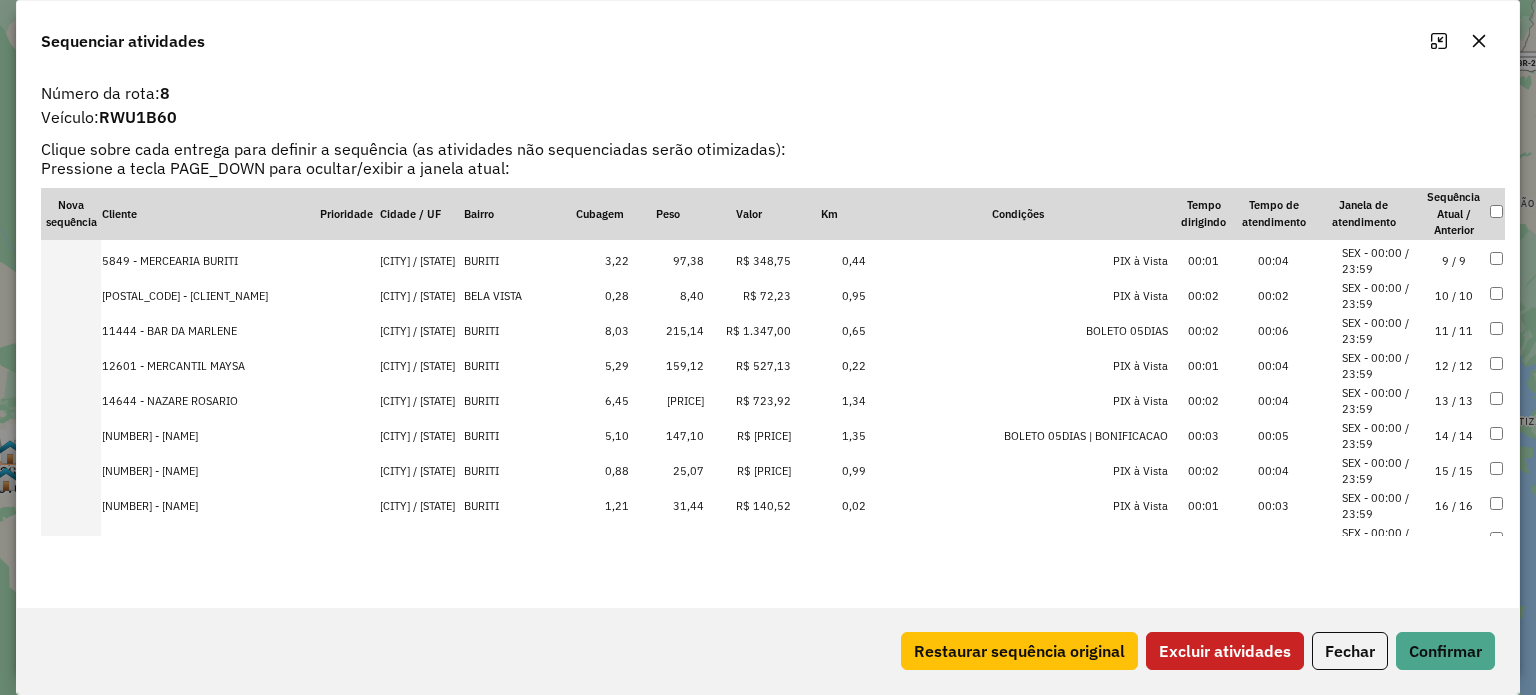 scroll, scrollTop: 283, scrollLeft: 0, axis: vertical 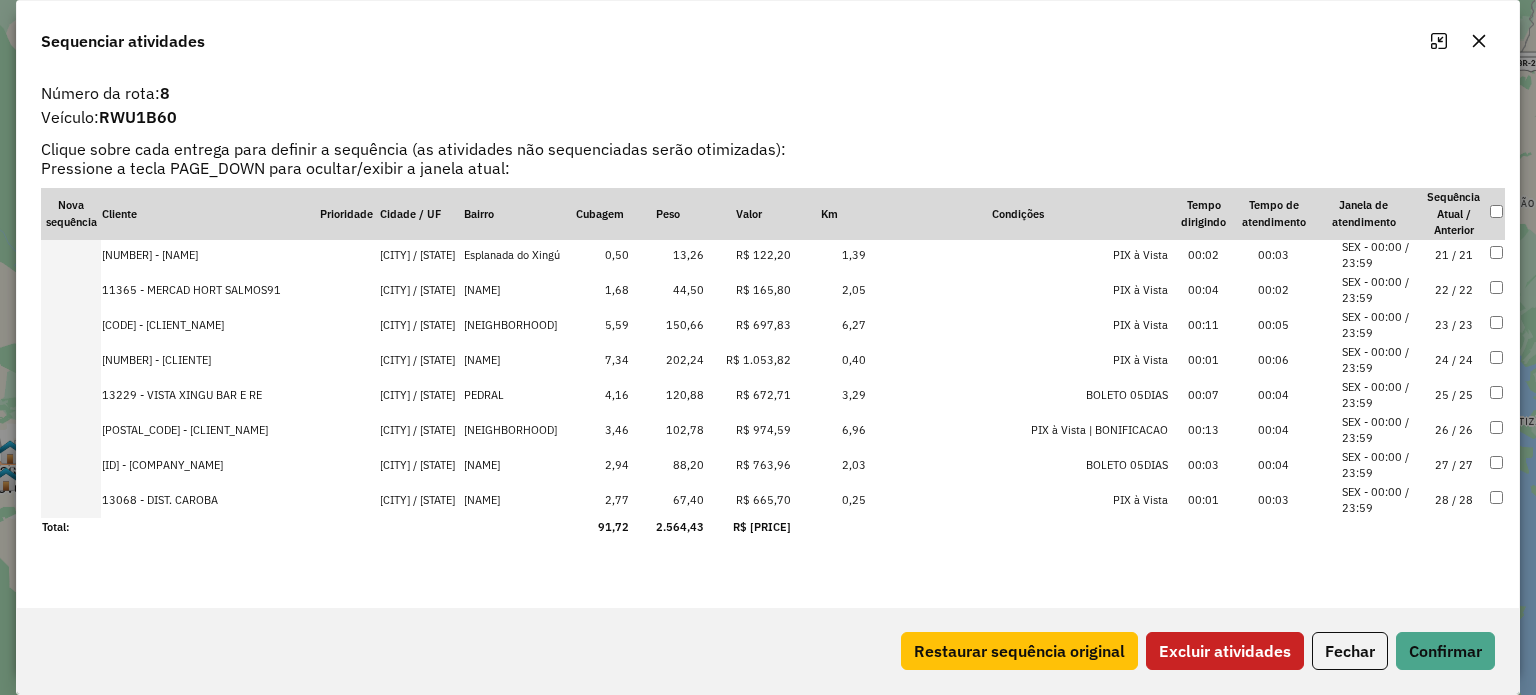 click 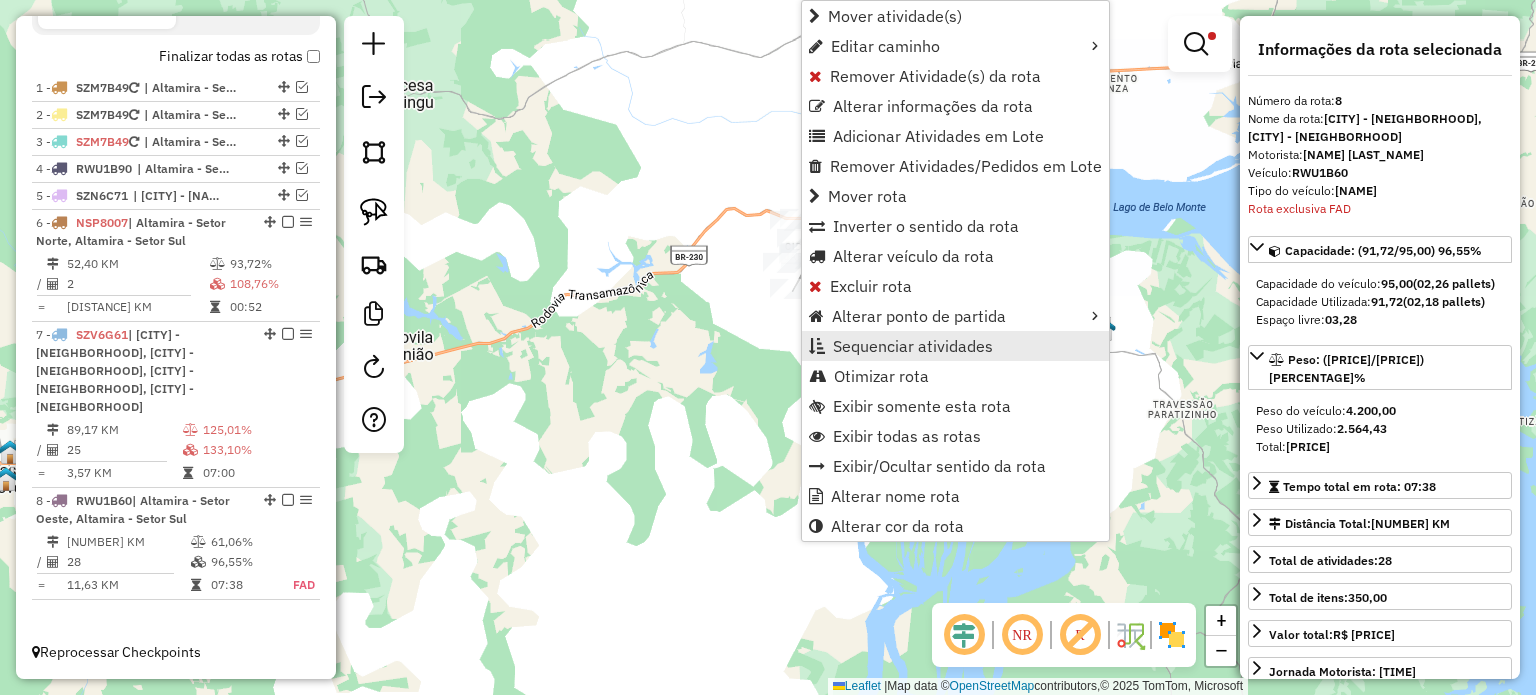 click on "Sequenciar atividades" at bounding box center [913, 346] 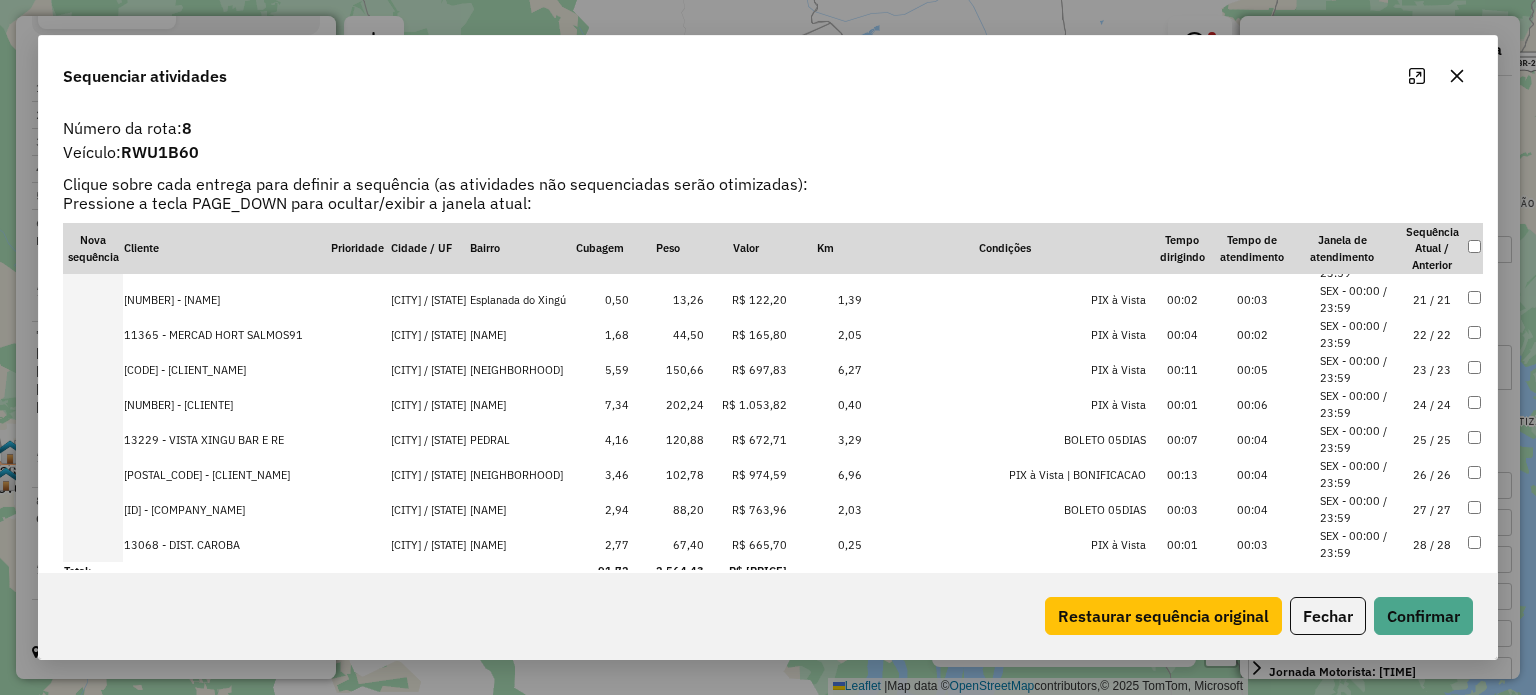 scroll, scrollTop: 702, scrollLeft: 0, axis: vertical 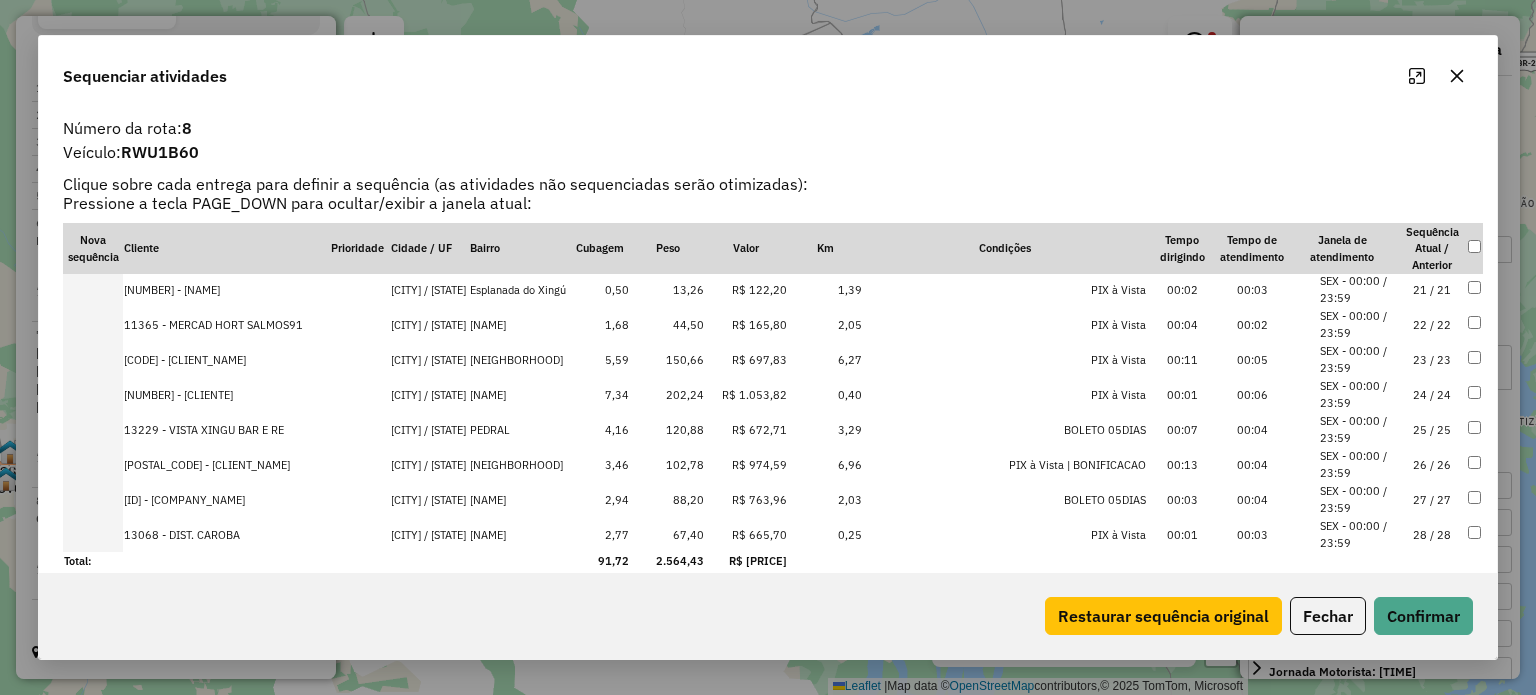 click 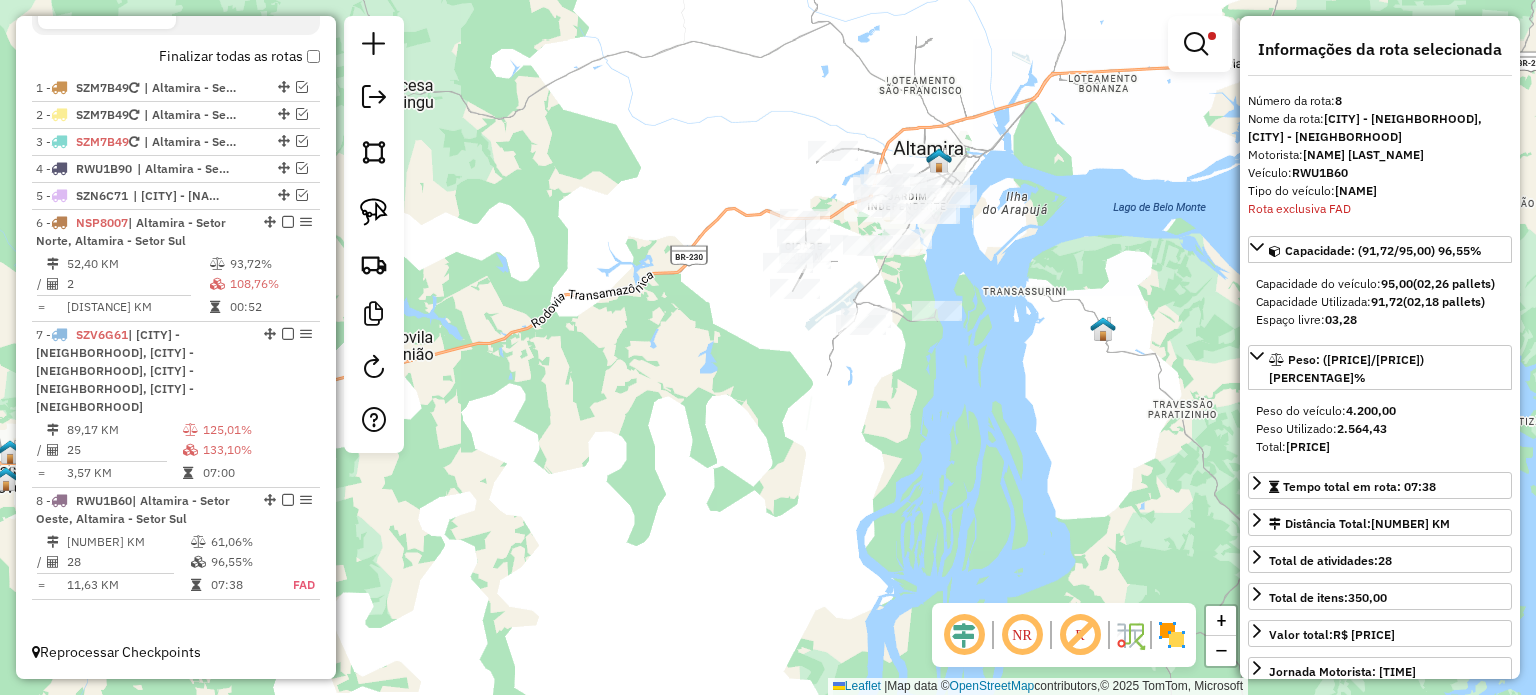click on "Limpar filtros Janela de atendimento Grade de atendimento Capacidade Transportadoras Veículos Cliente Pedidos  Rotas Selecione os dias de semana para filtrar as janelas de atendimento  Seg   Ter   Qua   Qui   Sex   Sáb   Dom  Informe o período da janela de atendimento: De: Até:  Filtrar exatamente a janela do cliente  Considerar janela de atendimento padrão  Selecione os dias de semana para filtrar as grades de atendimento  Seg   Ter   Qua   Qui   Sex   Sáb   Dom   Considerar clientes sem dia de atendimento cadastrado  Clientes fora do dia de atendimento selecionado Filtrar as atividades entre os valores definidos abaixo:  Peso mínimo:  ****  Peso máximo:  ******  Cubagem mínima:   Cubagem máxima:   De:   Até:  Filtrar as atividades entre o tempo de atendimento definido abaixo:  De:   Até:   Considerar capacidade total dos clientes não roteirizados Transportadora: Selecione um ou mais itens Tipo de veículo: Selecione um ou mais itens Veículo: Selecione um ou mais itens Motorista: Nome: Rótulo:" 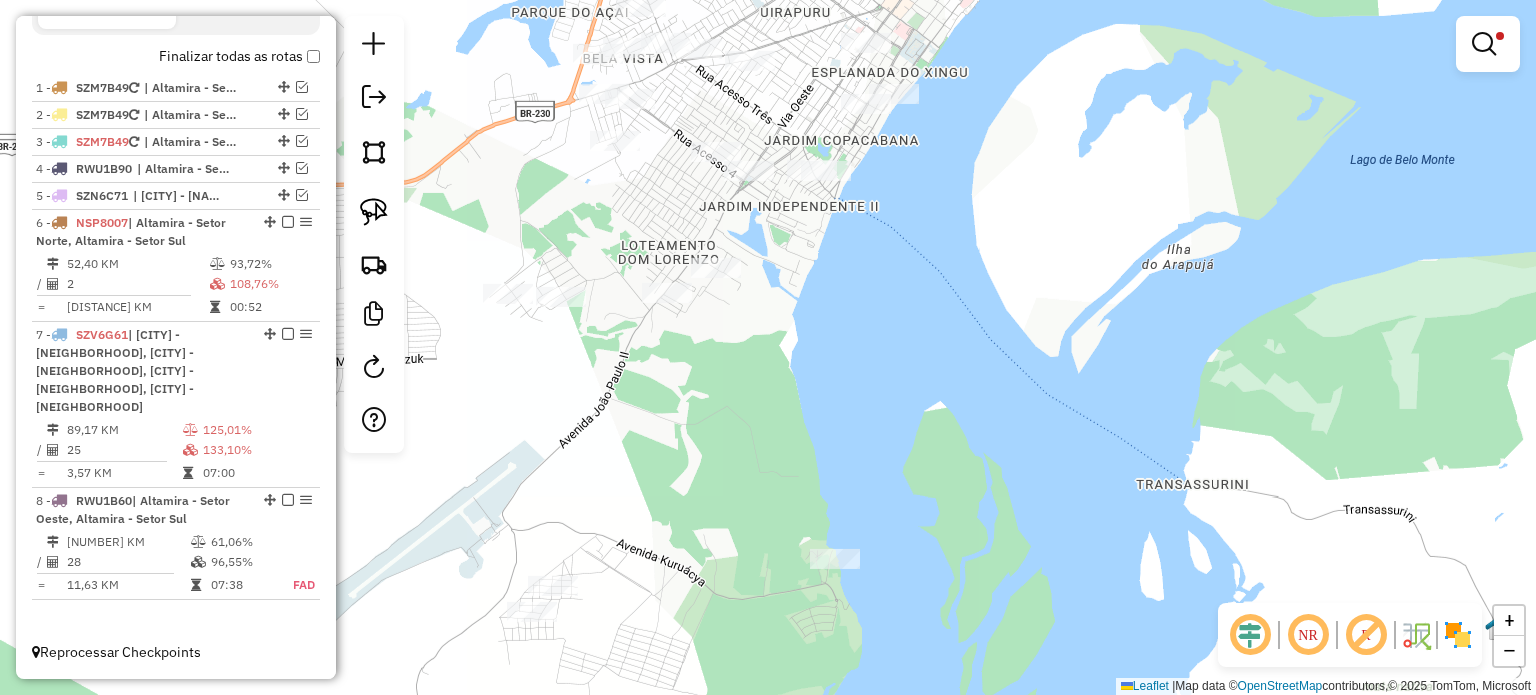 click on "Limpar filtros Janela de atendimento Grade de atendimento Capacidade Transportadoras Veículos Cliente Pedidos  Rotas Selecione os dias de semana para filtrar as janelas de atendimento  Seg   Ter   Qua   Qui   Sex   Sáb   Dom  Informe o período da janela de atendimento: De: Até:  Filtrar exatamente a janela do cliente  Considerar janela de atendimento padrão  Selecione os dias de semana para filtrar as grades de atendimento  Seg   Ter   Qua   Qui   Sex   Sáb   Dom   Considerar clientes sem dia de atendimento cadastrado  Clientes fora do dia de atendimento selecionado Filtrar as atividades entre os valores definidos abaixo:  Peso mínimo:  ****  Peso máximo:  ******  Cubagem mínima:   Cubagem máxima:   De:   Até:  Filtrar as atividades entre o tempo de atendimento definido abaixo:  De:   Até:   Considerar capacidade total dos clientes não roteirizados Transportadora: Selecione um ou mais itens Tipo de veículo: Selecione um ou mais itens Veículo: Selecione um ou mais itens Motorista: Nome: Rótulo:" 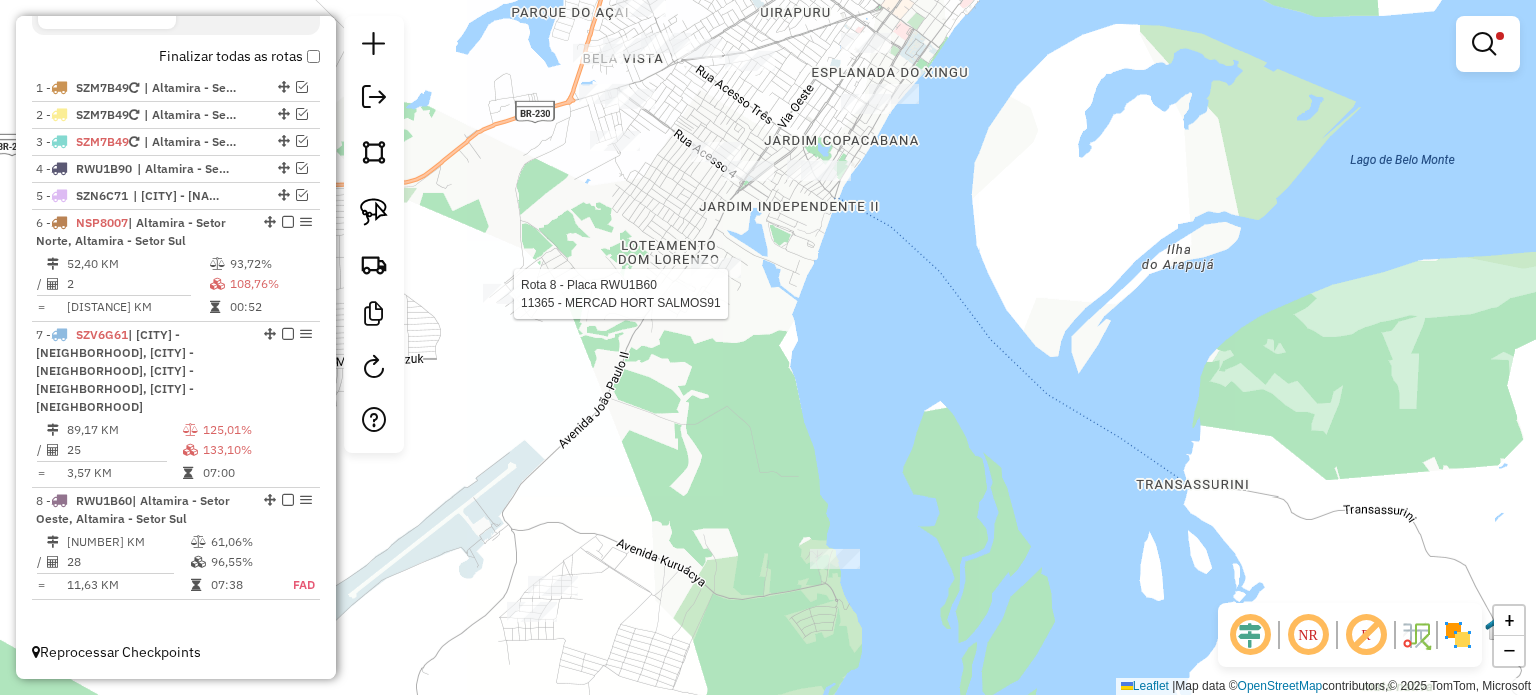 select on "**********" 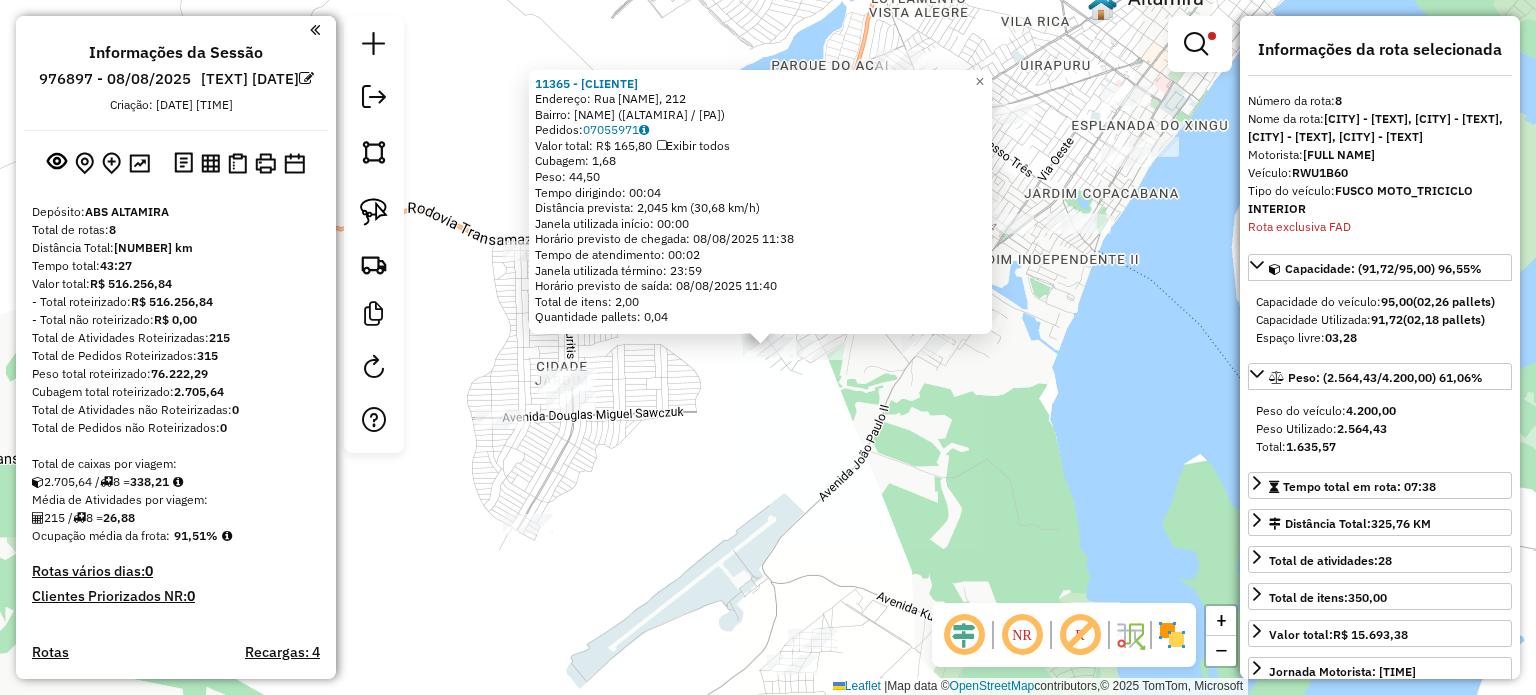 select on "**********" 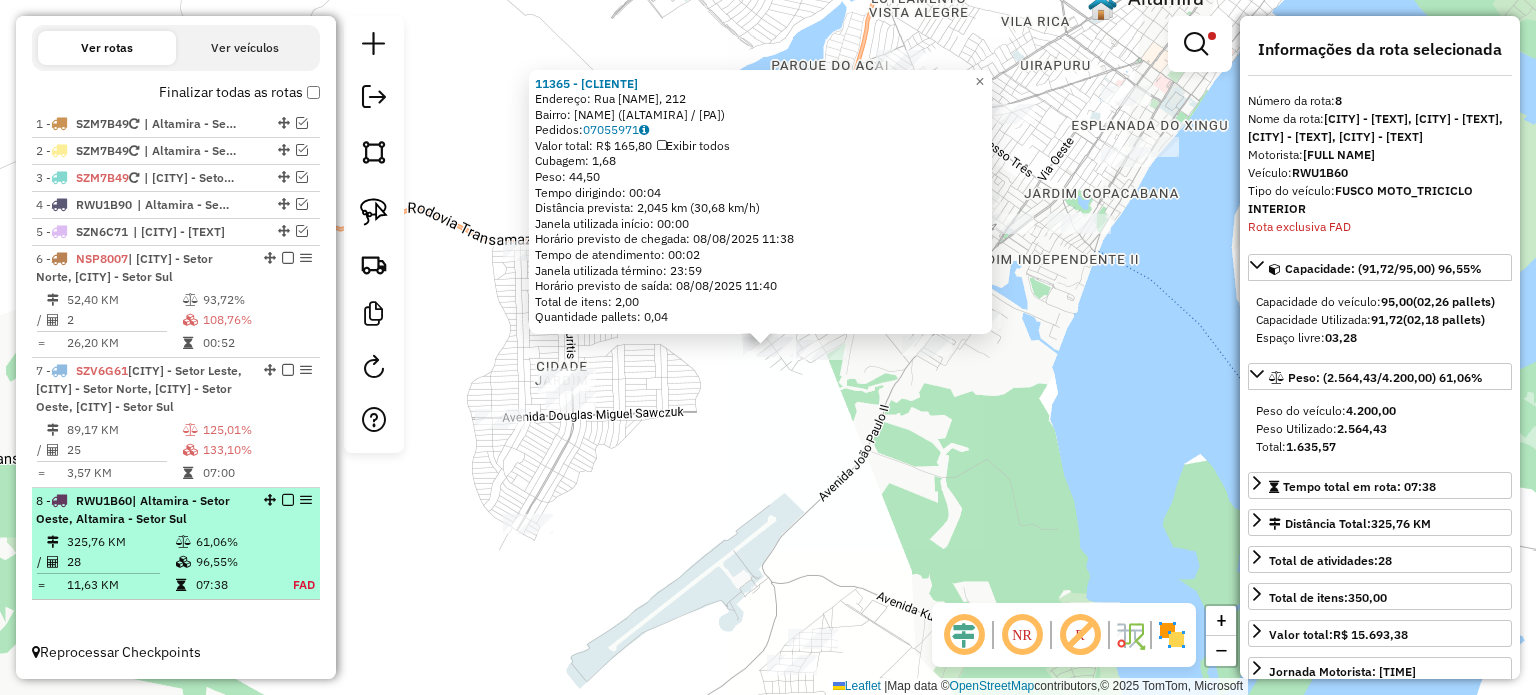 click at bounding box center [288, 500] 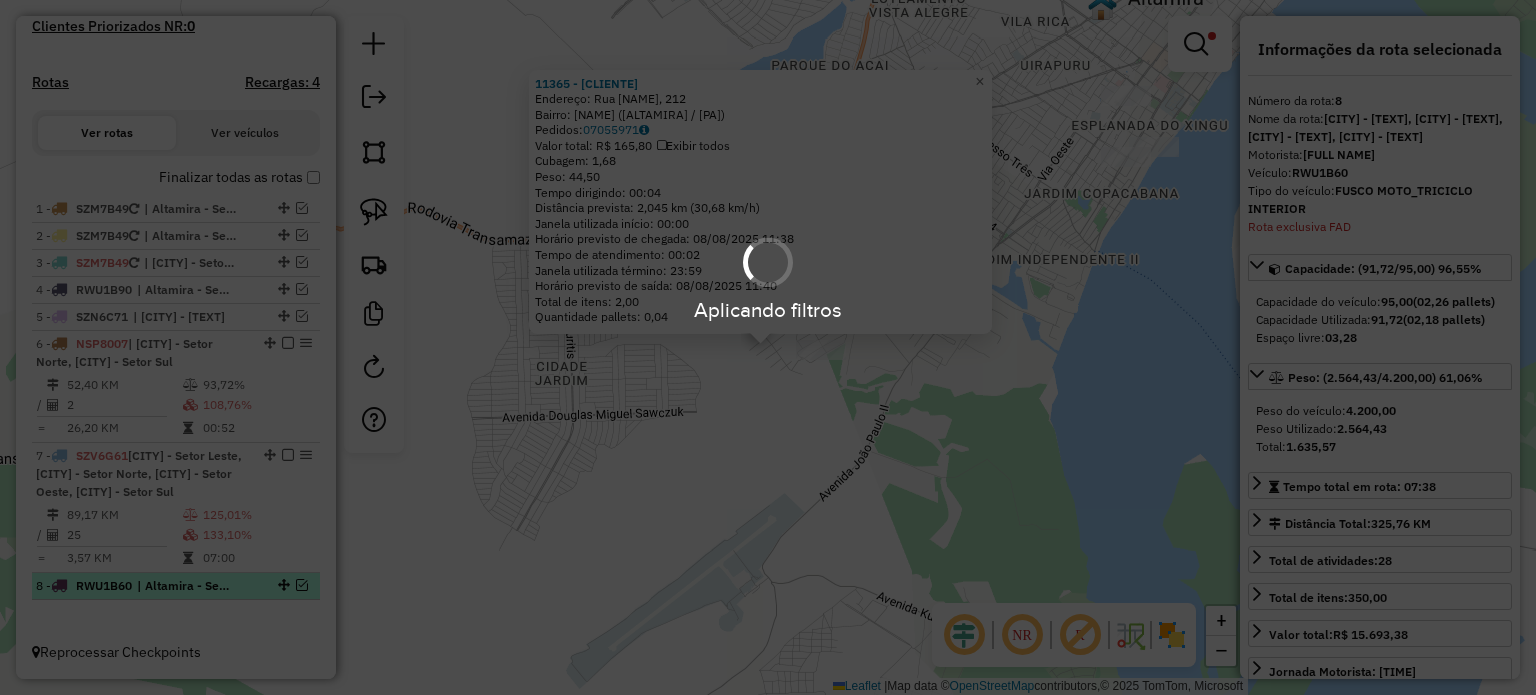 scroll, scrollTop: 611, scrollLeft: 0, axis: vertical 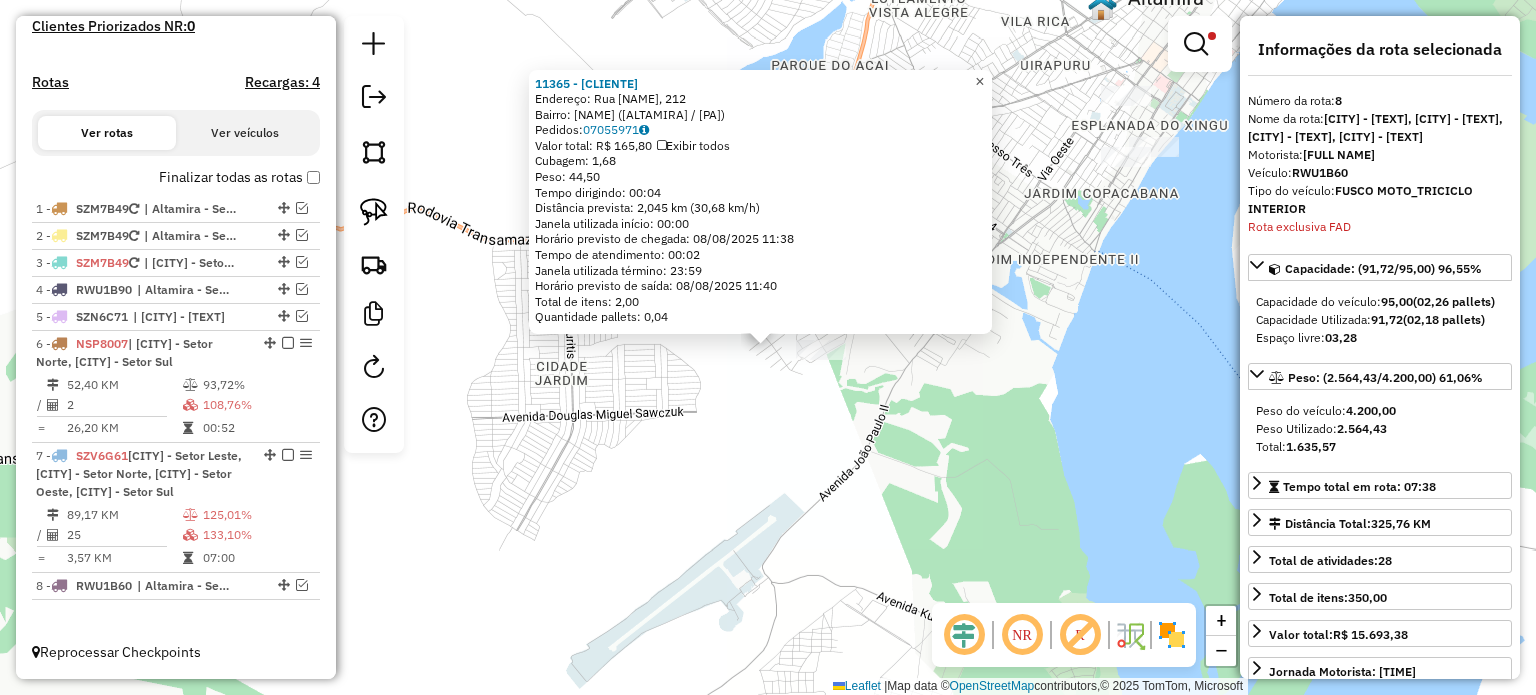 click on "×" 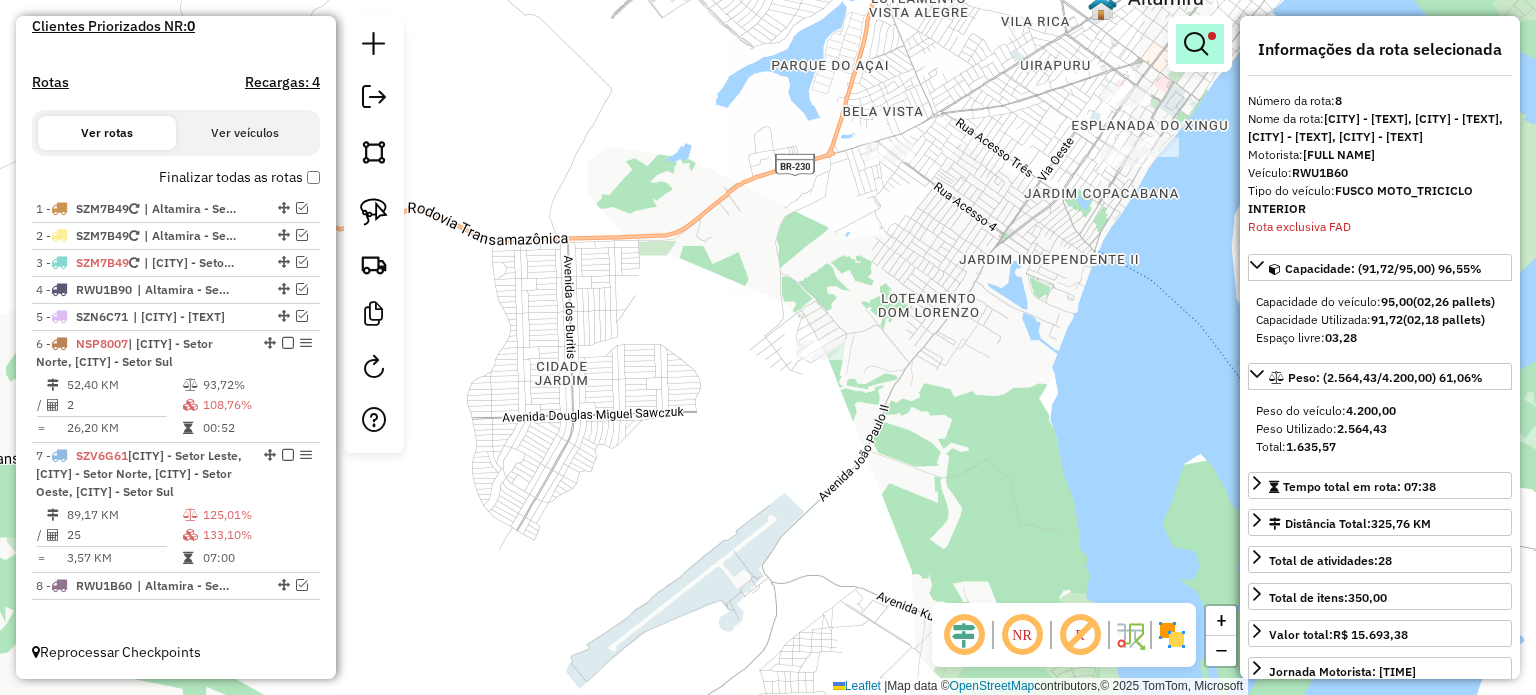 click at bounding box center (1200, 44) 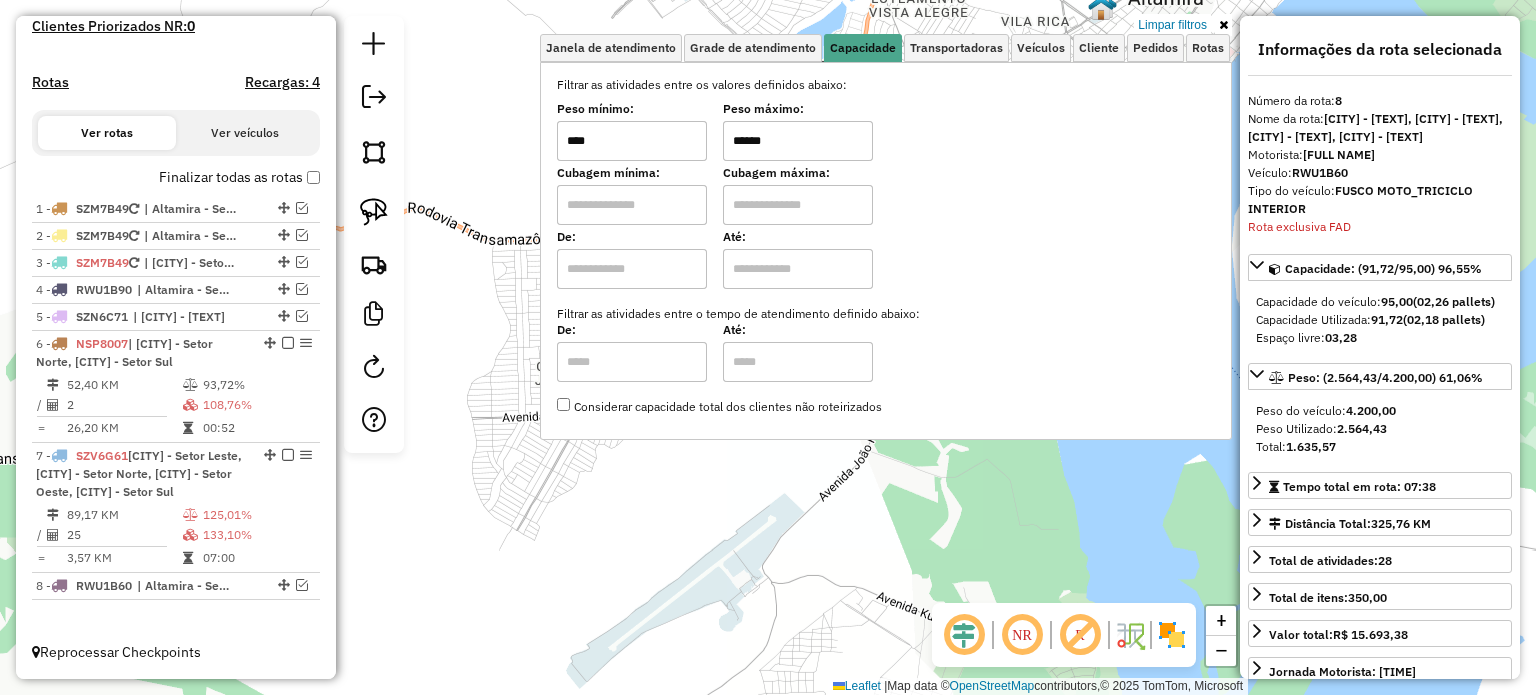 click on "******" at bounding box center [798, 141] 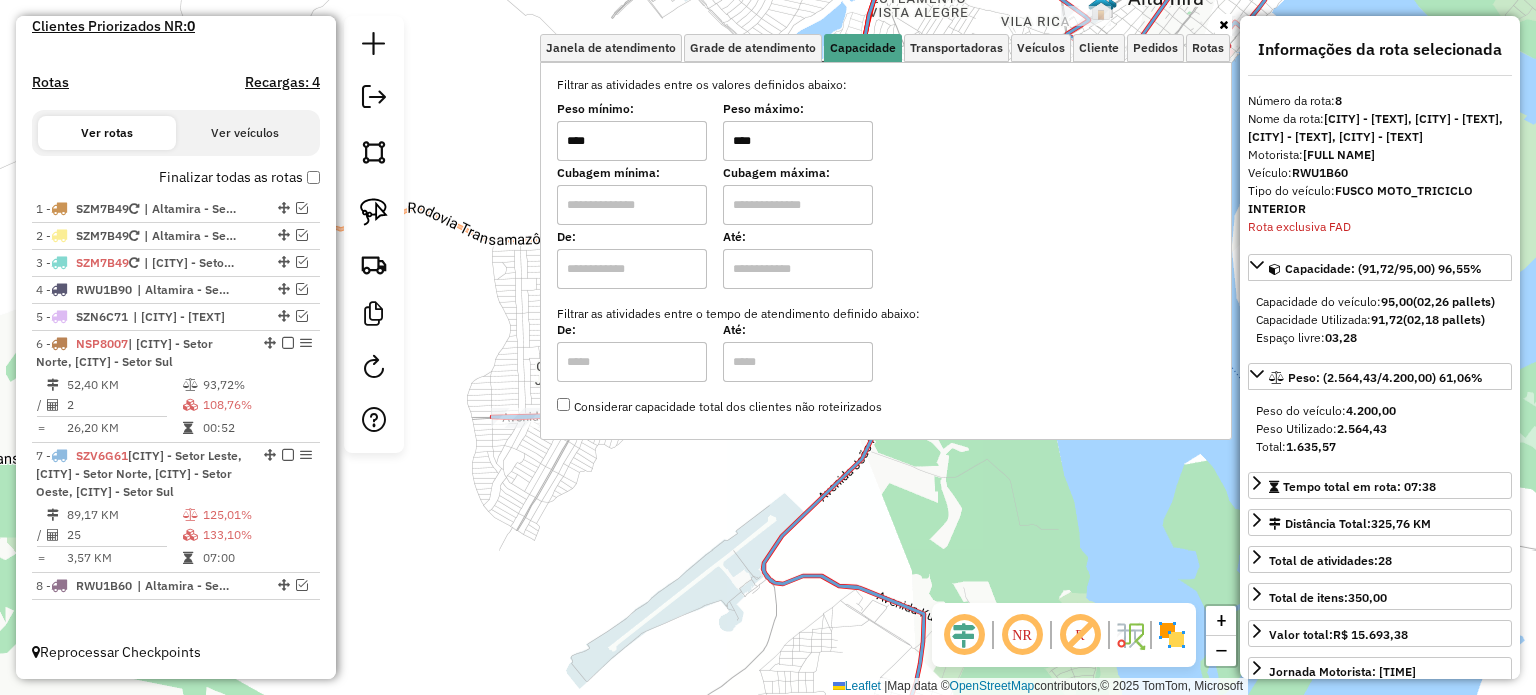 type on "****" 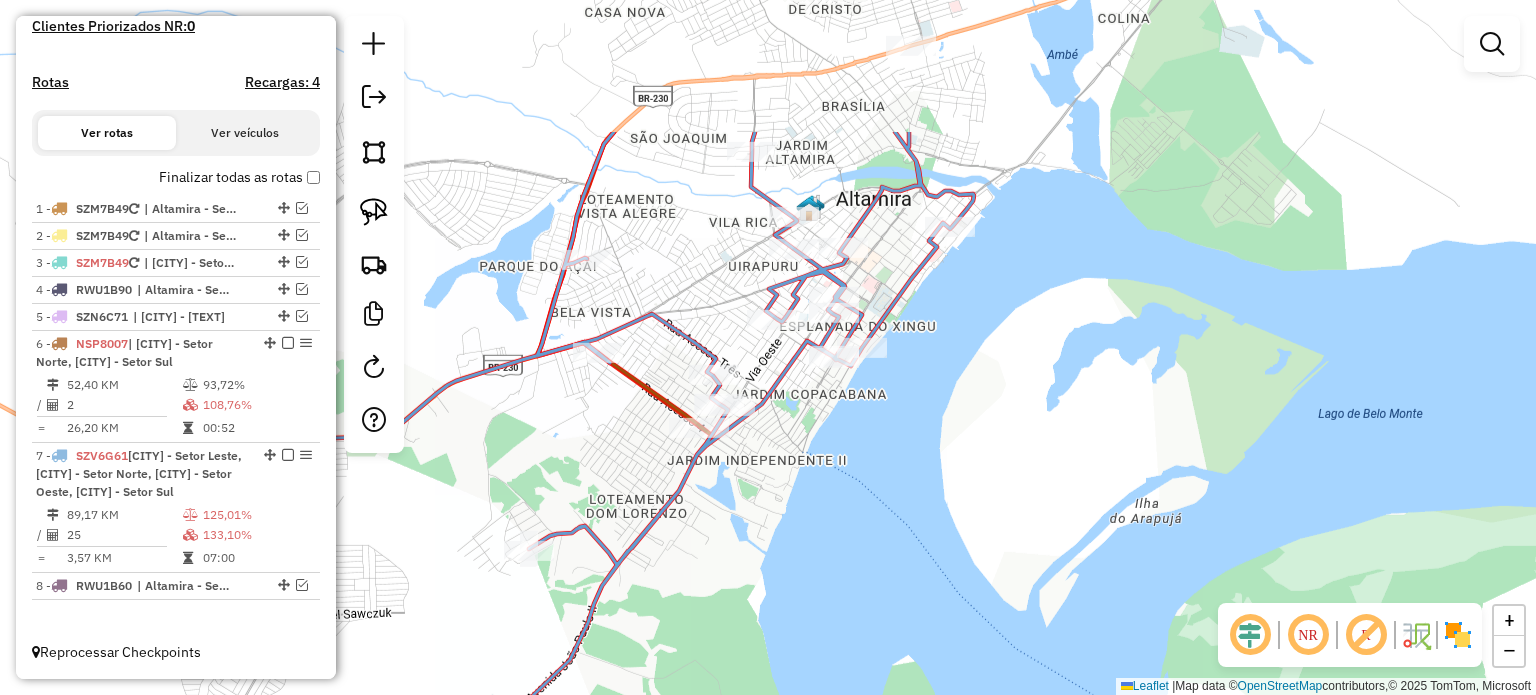 drag, startPoint x: 880, startPoint y: 260, endPoint x: 591, endPoint y: 461, distance: 352.02557 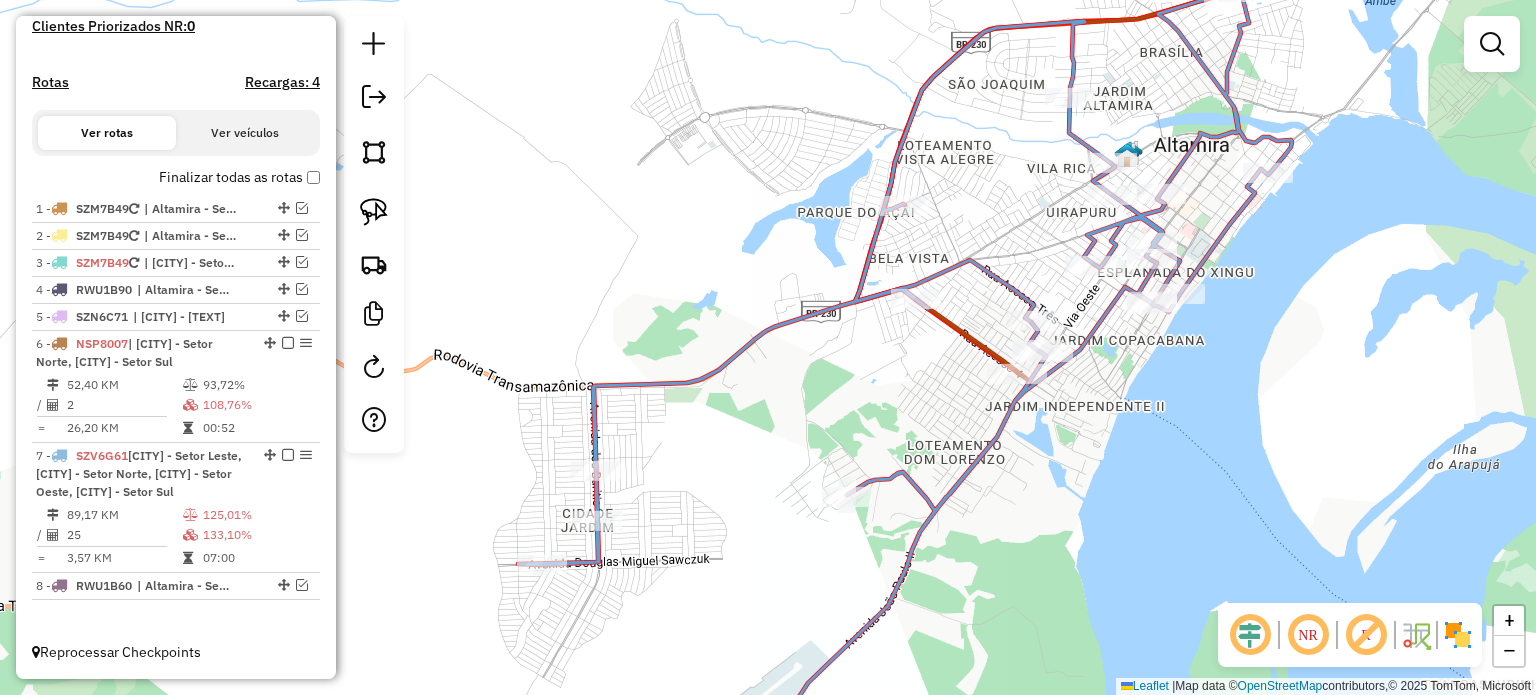 drag, startPoint x: 605, startPoint y: 420, endPoint x: 920, endPoint y: 366, distance: 319.59506 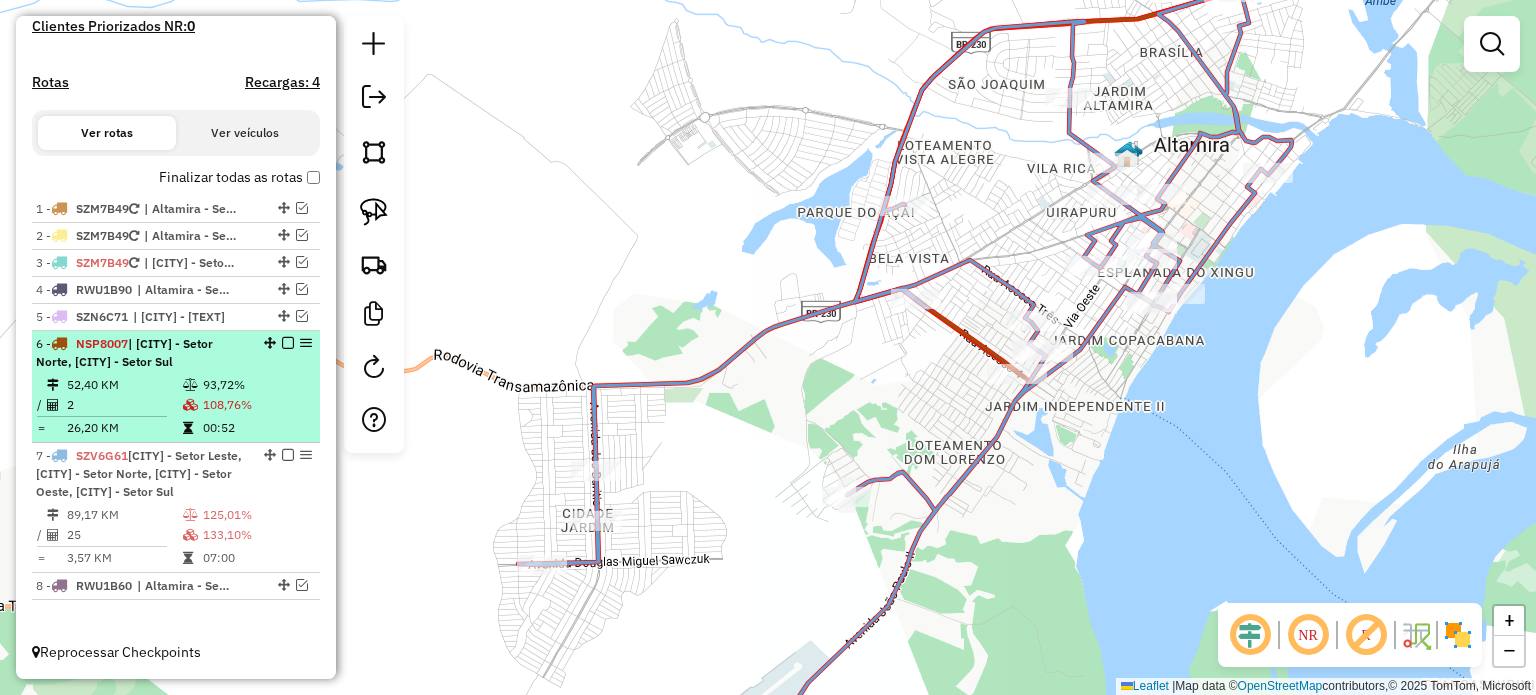 click at bounding box center [288, 343] 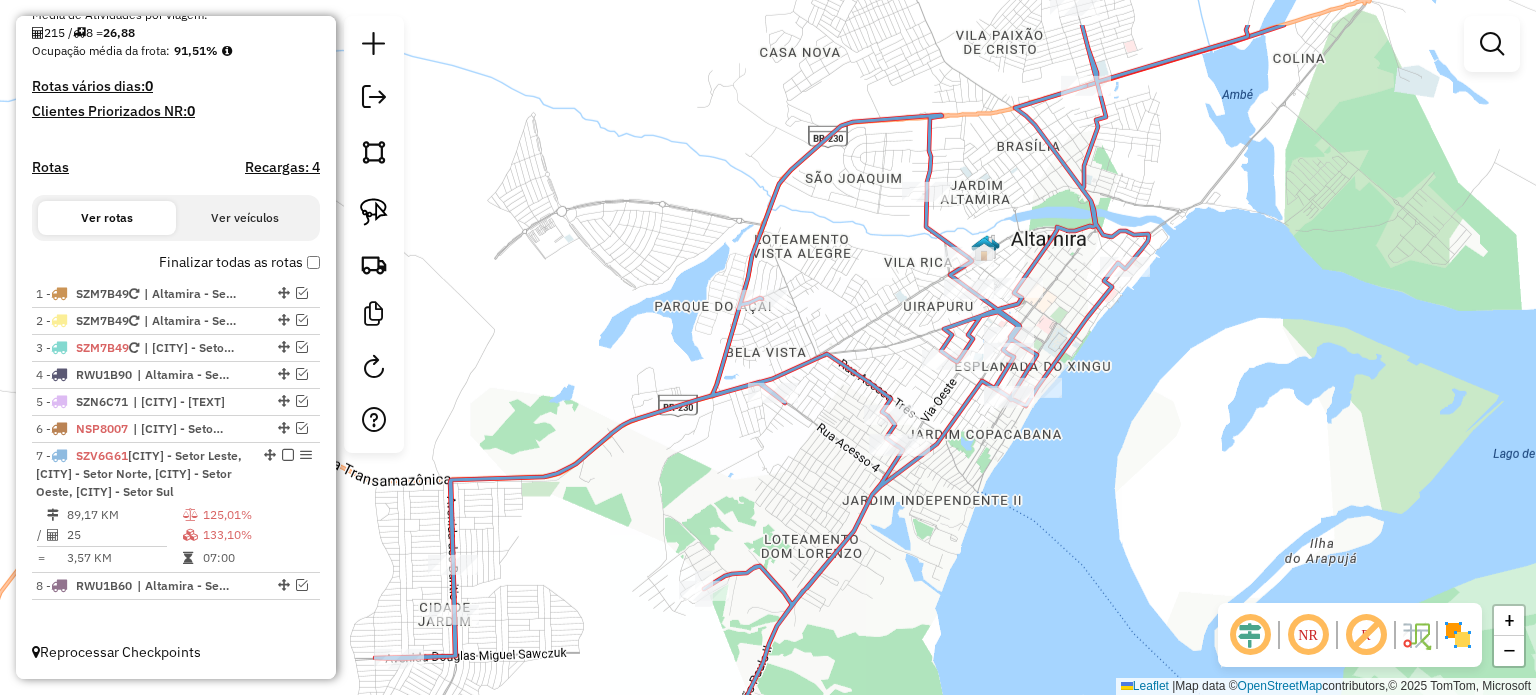 drag, startPoint x: 1066, startPoint y: 210, endPoint x: 922, endPoint y: 304, distance: 171.96512 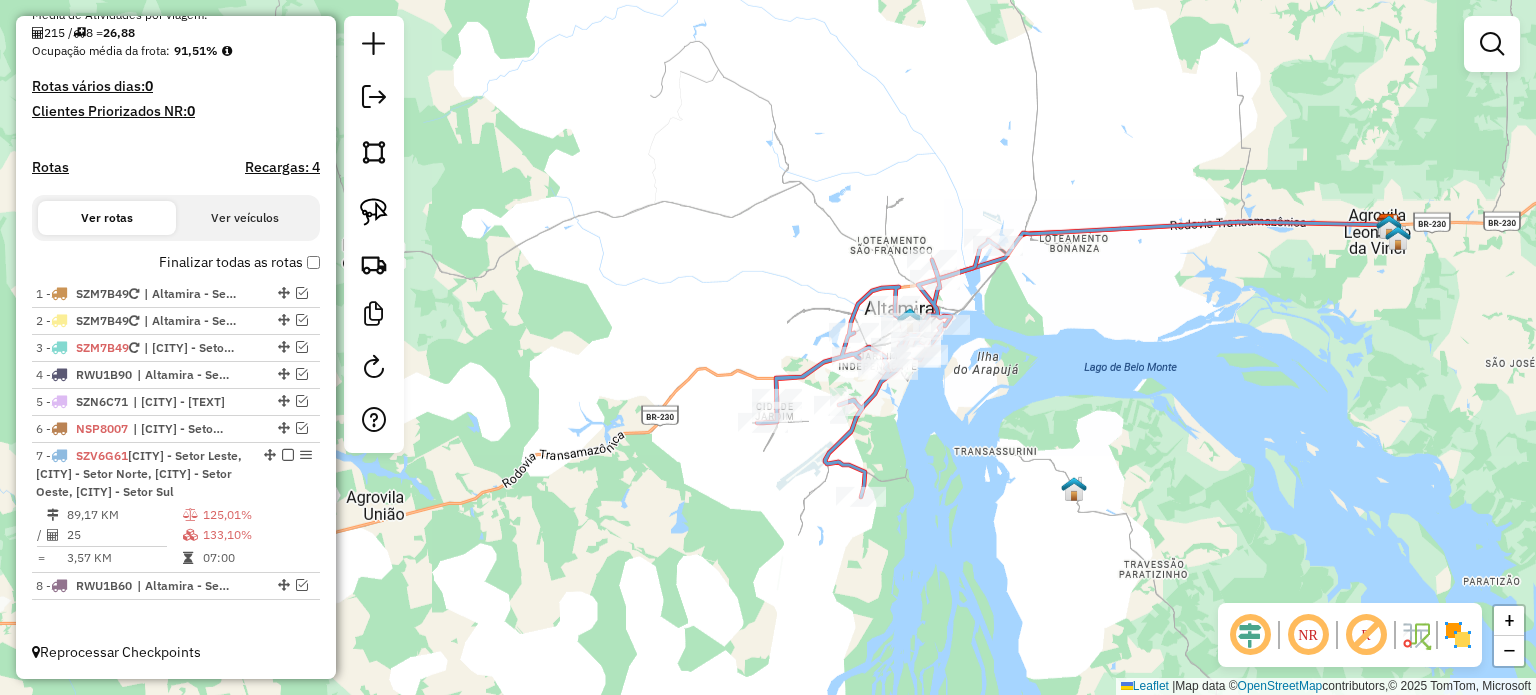 drag, startPoint x: 1069, startPoint y: 289, endPoint x: 962, endPoint y: 390, distance: 147.13939 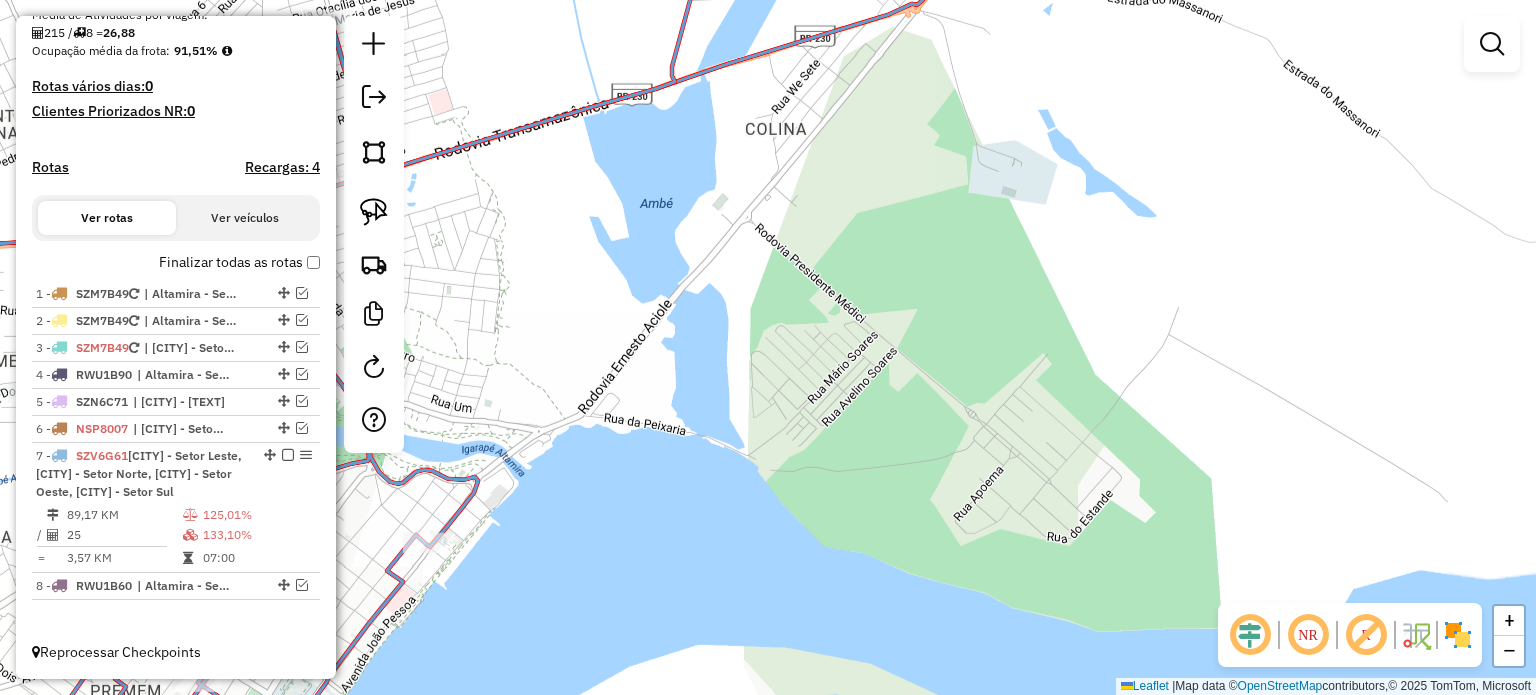 click on "Janela de atendimento Grade de atendimento Capacidade Transportadoras Veículos Cliente Pedidos  Rotas Selecione os dias de semana para filtrar as janelas de atendimento  Seg   Ter   Qua   Qui   Sex   Sáb   Dom  Informe o período da janela de atendimento: De: Até:  Filtrar exatamente a janela do cliente  Considerar janela de atendimento padrão  Selecione os dias de semana para filtrar as grades de atendimento  Seg   Ter   Qua   Qui   Sex   Sáb   Dom   Considerar clientes sem dia de atendimento cadastrado  Clientes fora do dia de atendimento selecionado Filtrar as atividades entre os valores definidos abaixo:  Peso mínimo:  ****  Peso máximo:  ****  Cubagem mínima:   Cubagem máxima:   De:   Até:  Filtrar as atividades entre o tempo de atendimento definido abaixo:  De:   Até:   Considerar capacidade total dos clientes não roteirizados Transportadora: Selecione um ou mais itens Tipo de veículo: Selecione um ou mais itens Veículo: Selecione um ou mais itens Motorista: Selecione um ou mais itens De:" 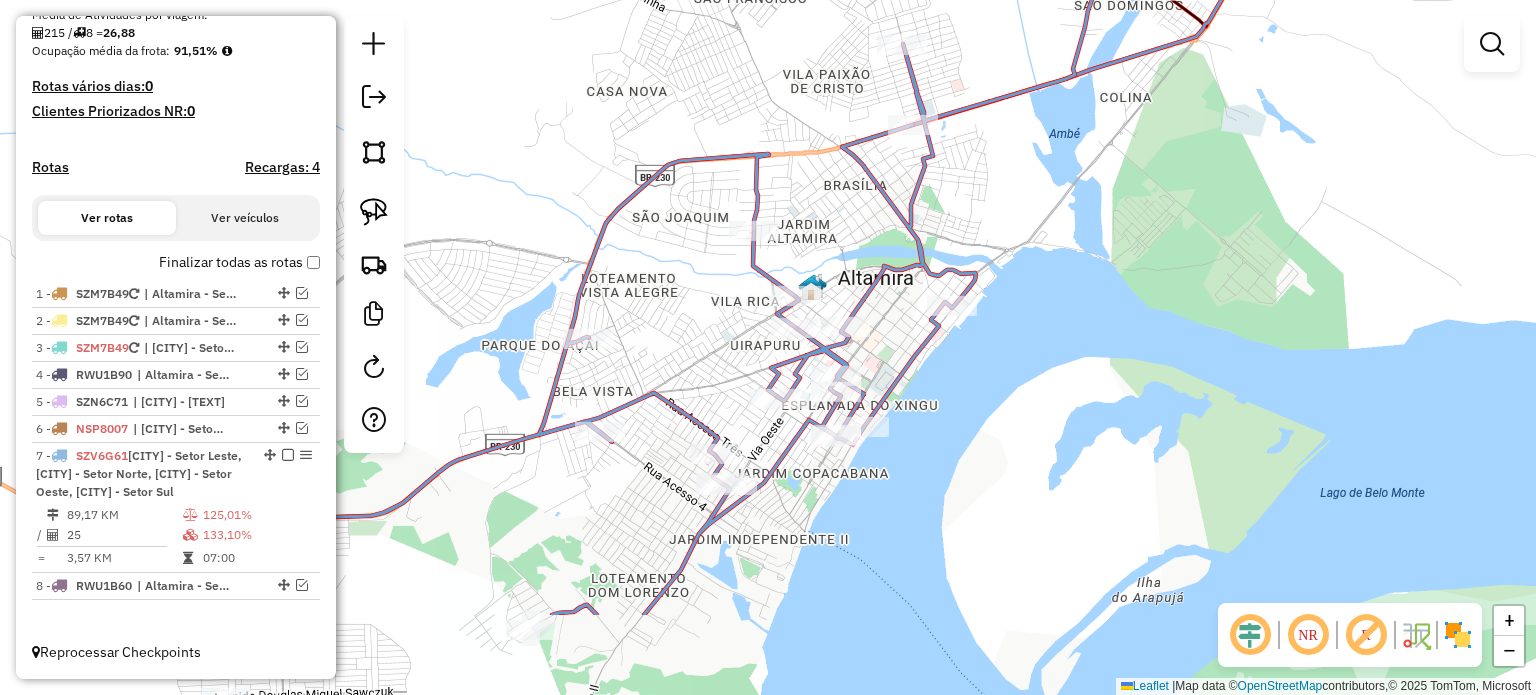 drag, startPoint x: 558, startPoint y: 399, endPoint x: 912, endPoint y: 235, distance: 390.14355 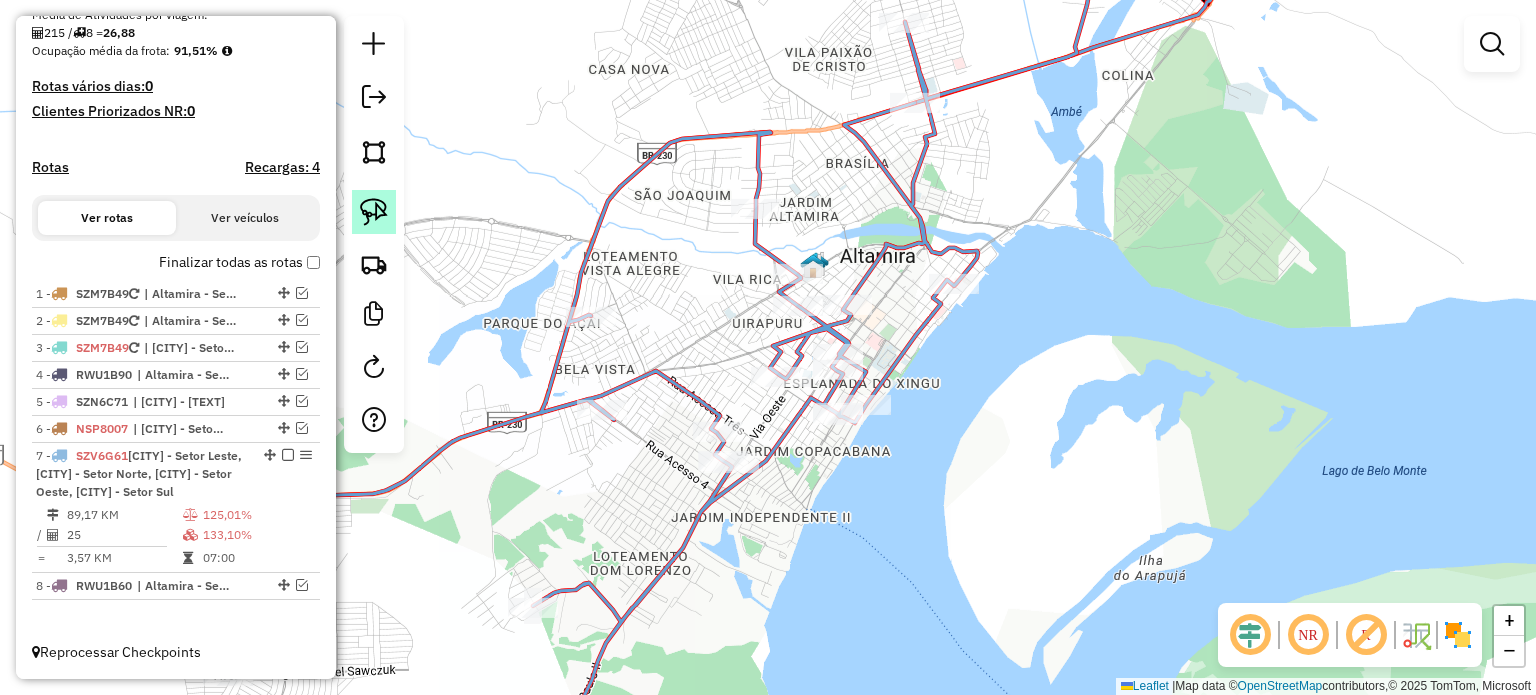 click 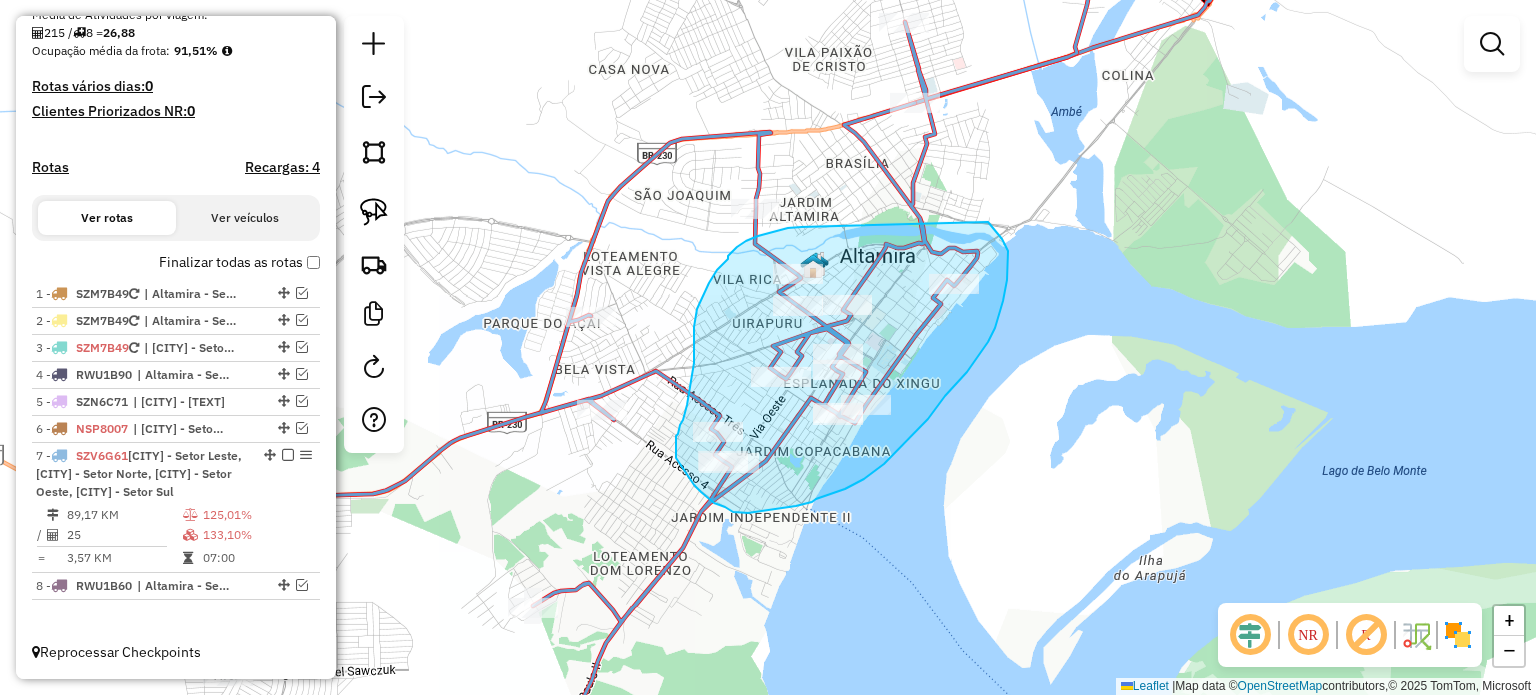drag, startPoint x: 802, startPoint y: 227, endPoint x: 982, endPoint y: 214, distance: 180.46883 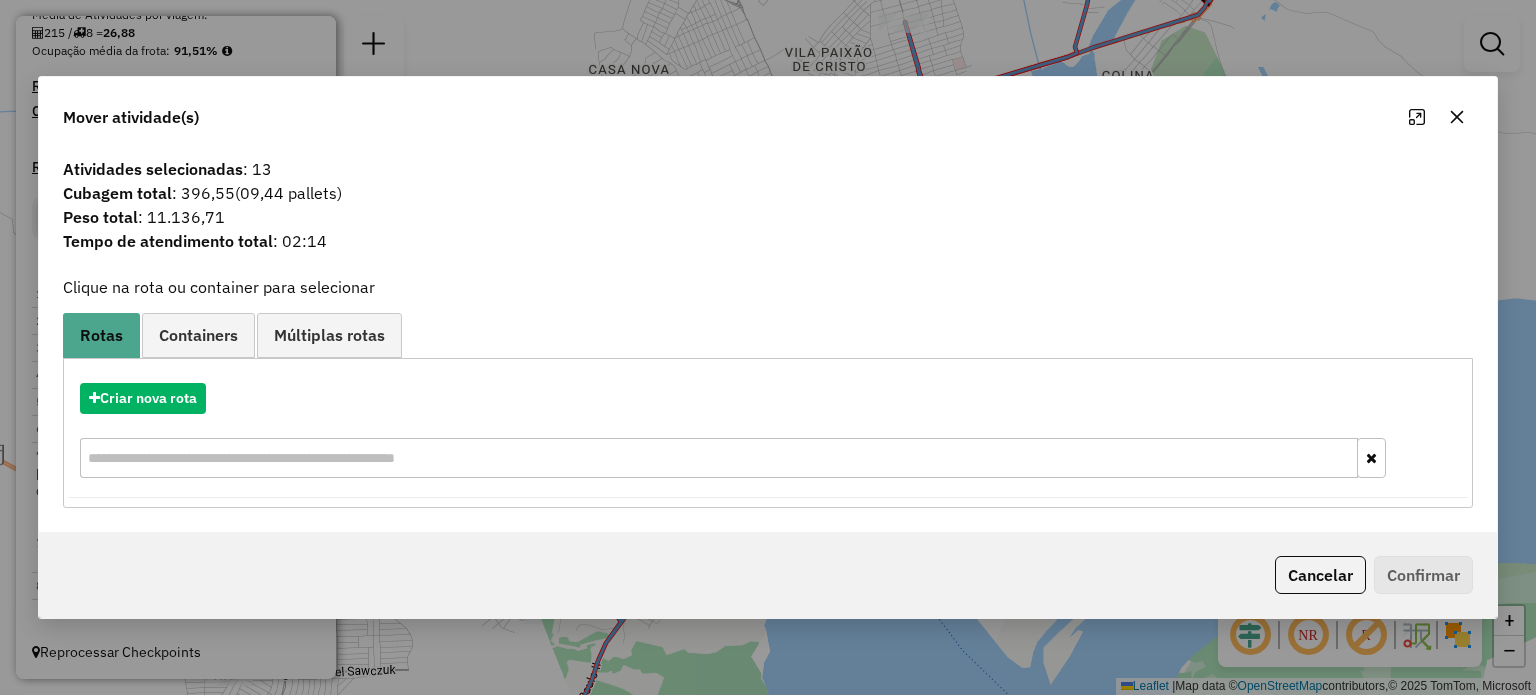 click 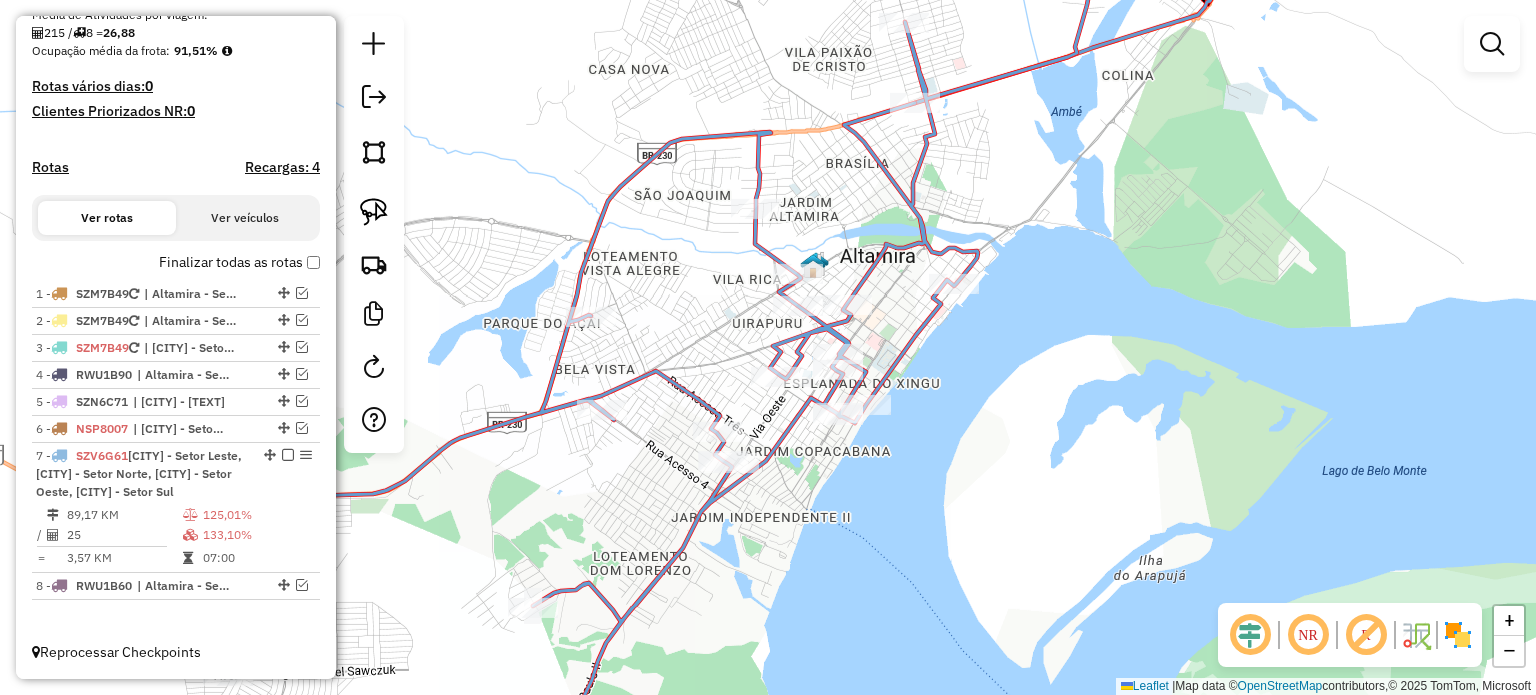 drag, startPoint x: 1232, startPoint y: 150, endPoint x: 1277, endPoint y: 265, distance: 123.49089 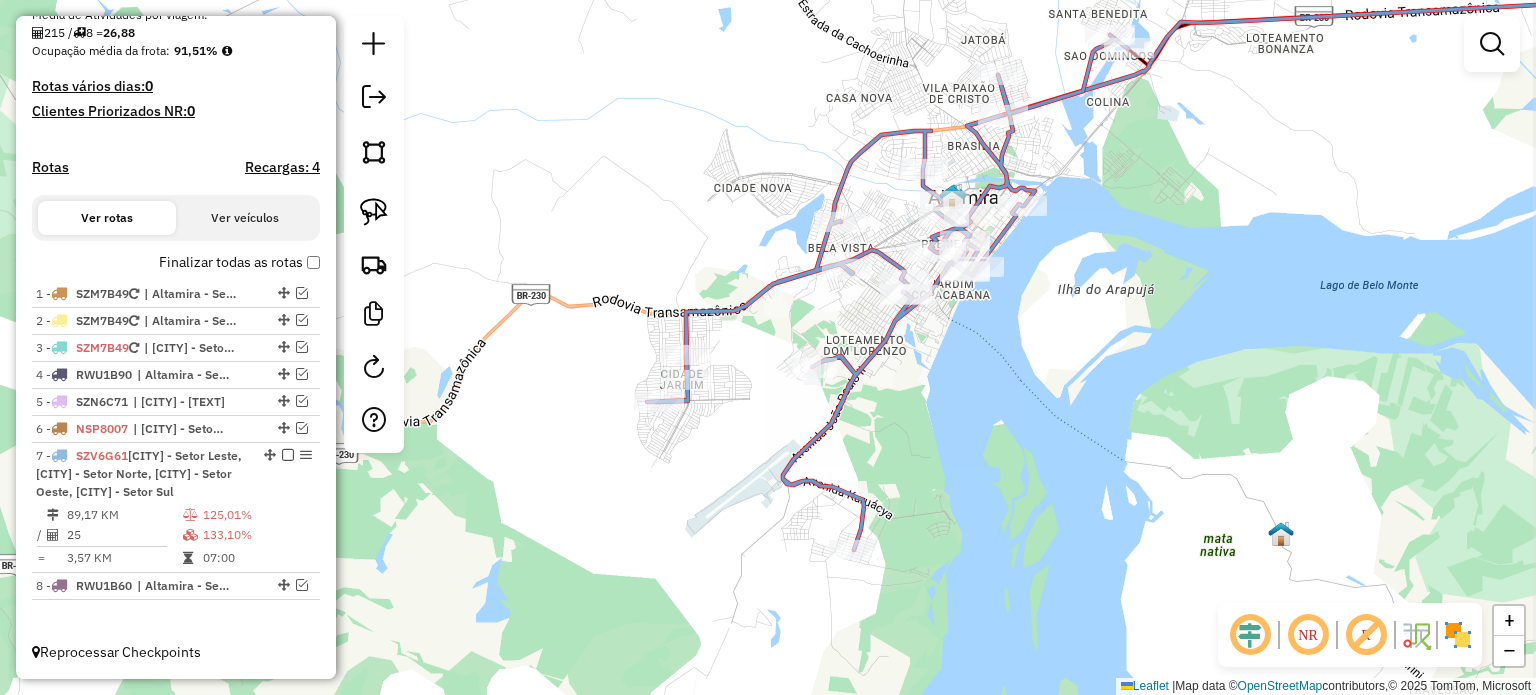 drag, startPoint x: 1214, startPoint y: 357, endPoint x: 1124, endPoint y: 295, distance: 109.28861 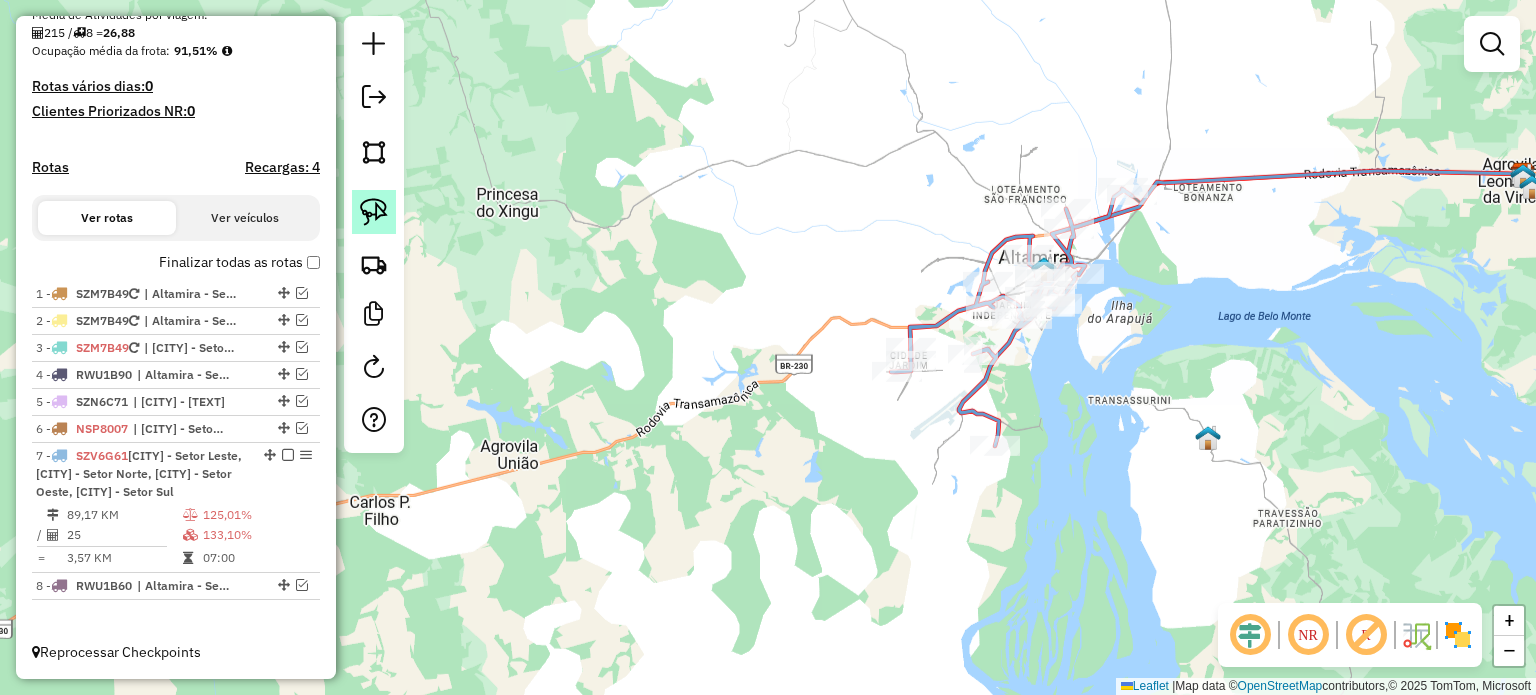click 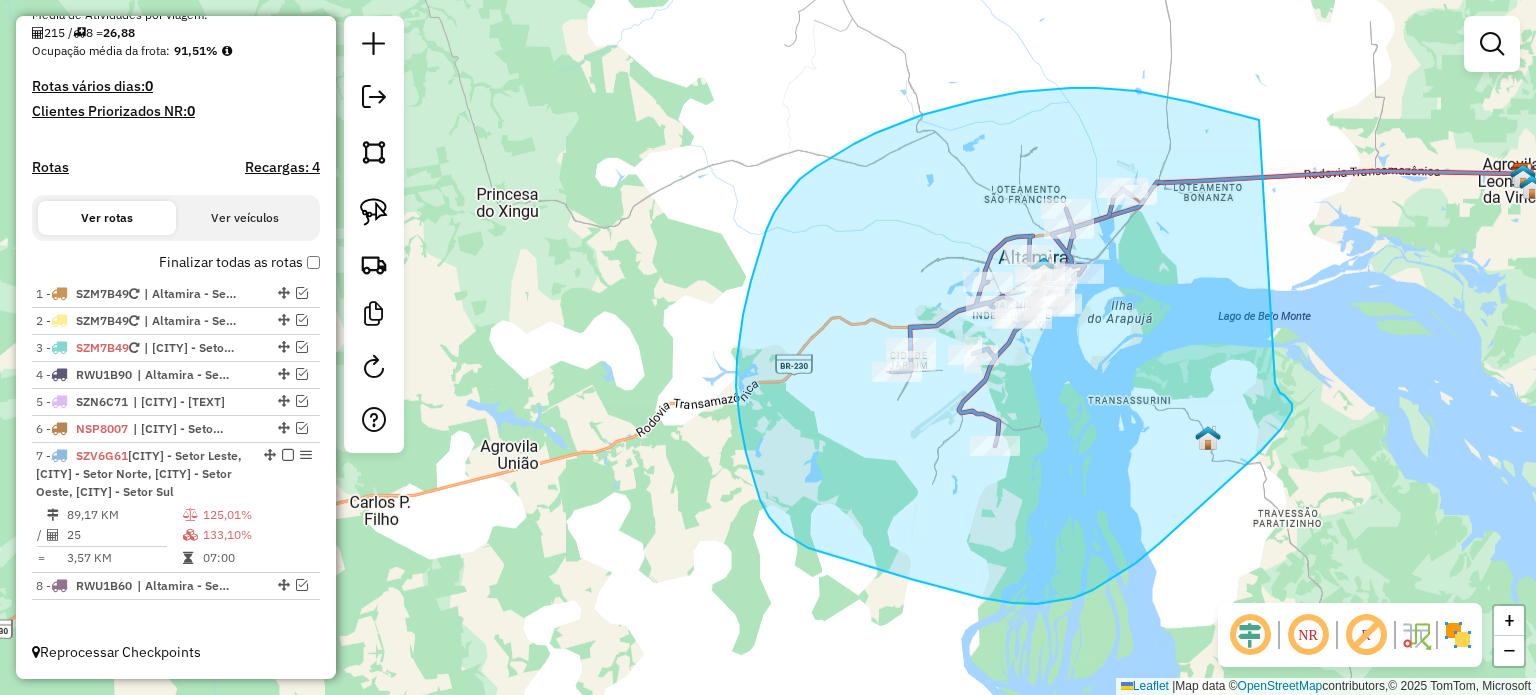 drag, startPoint x: 1245, startPoint y: 117, endPoint x: 1272, endPoint y: 374, distance: 258.4144 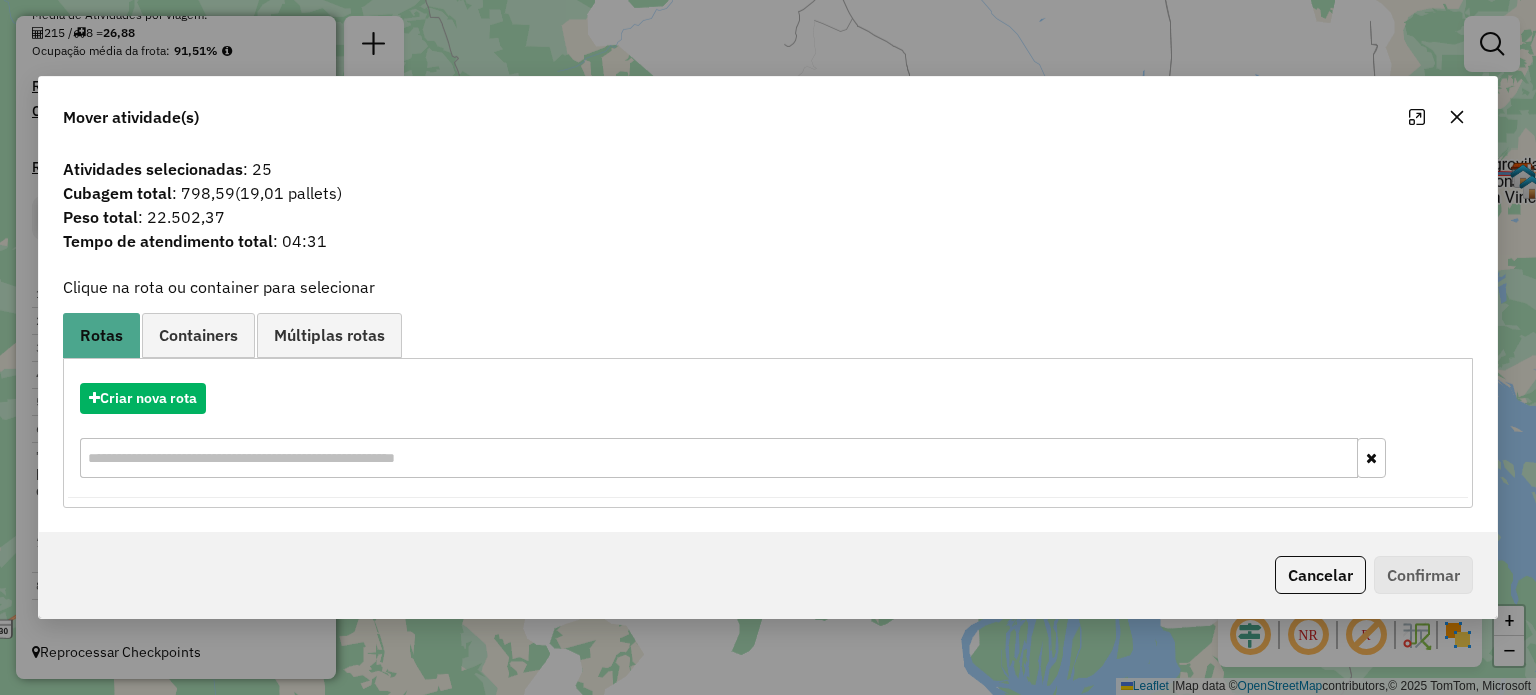 click 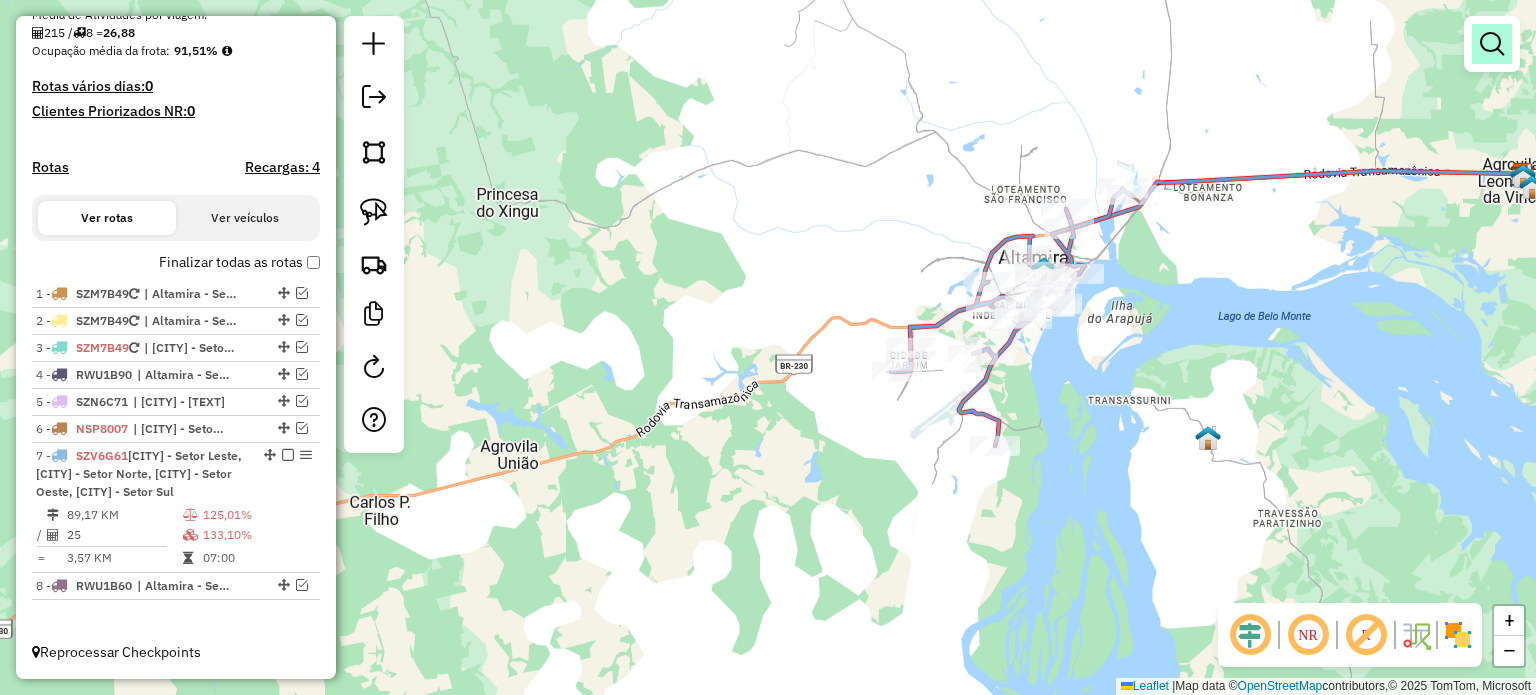 click at bounding box center [1492, 44] 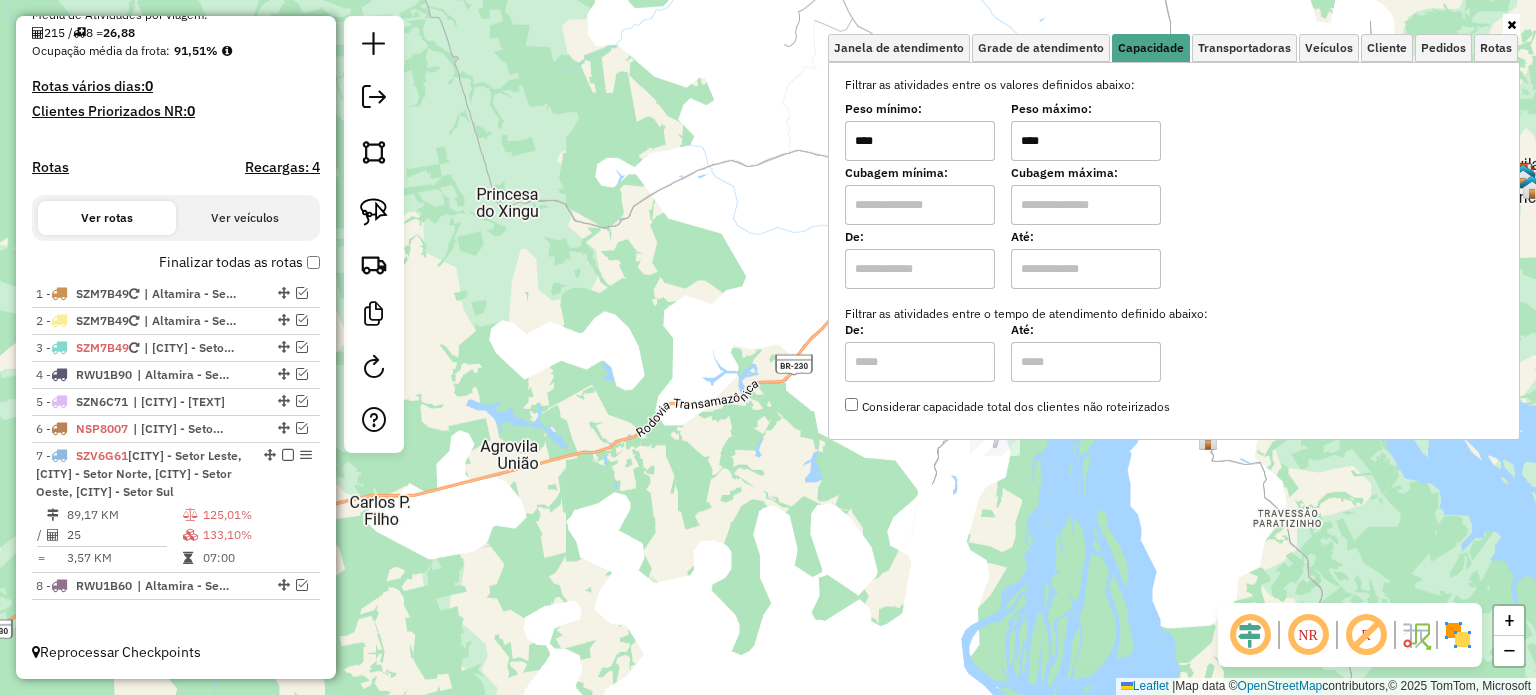 drag, startPoint x: 899, startPoint y: 137, endPoint x: 786, endPoint y: 138, distance: 113.004425 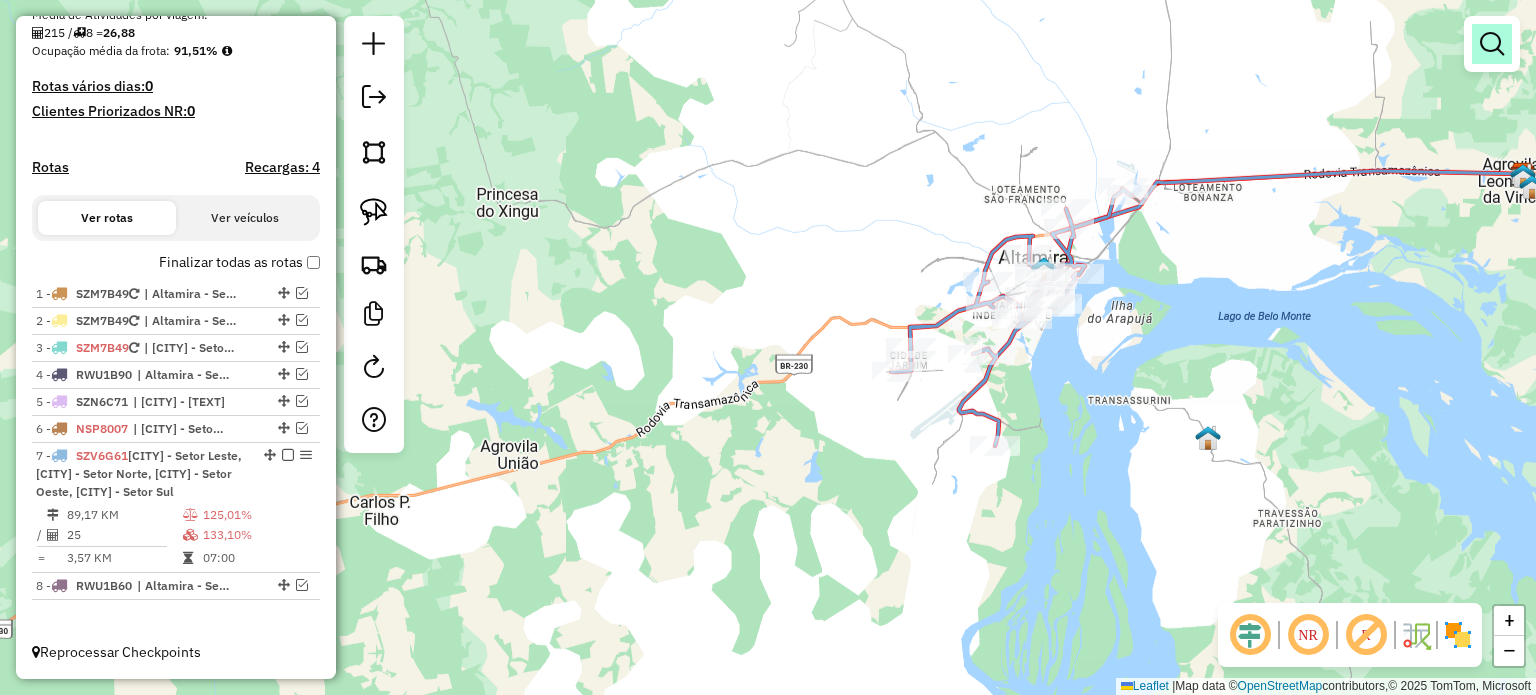 click at bounding box center (1492, 44) 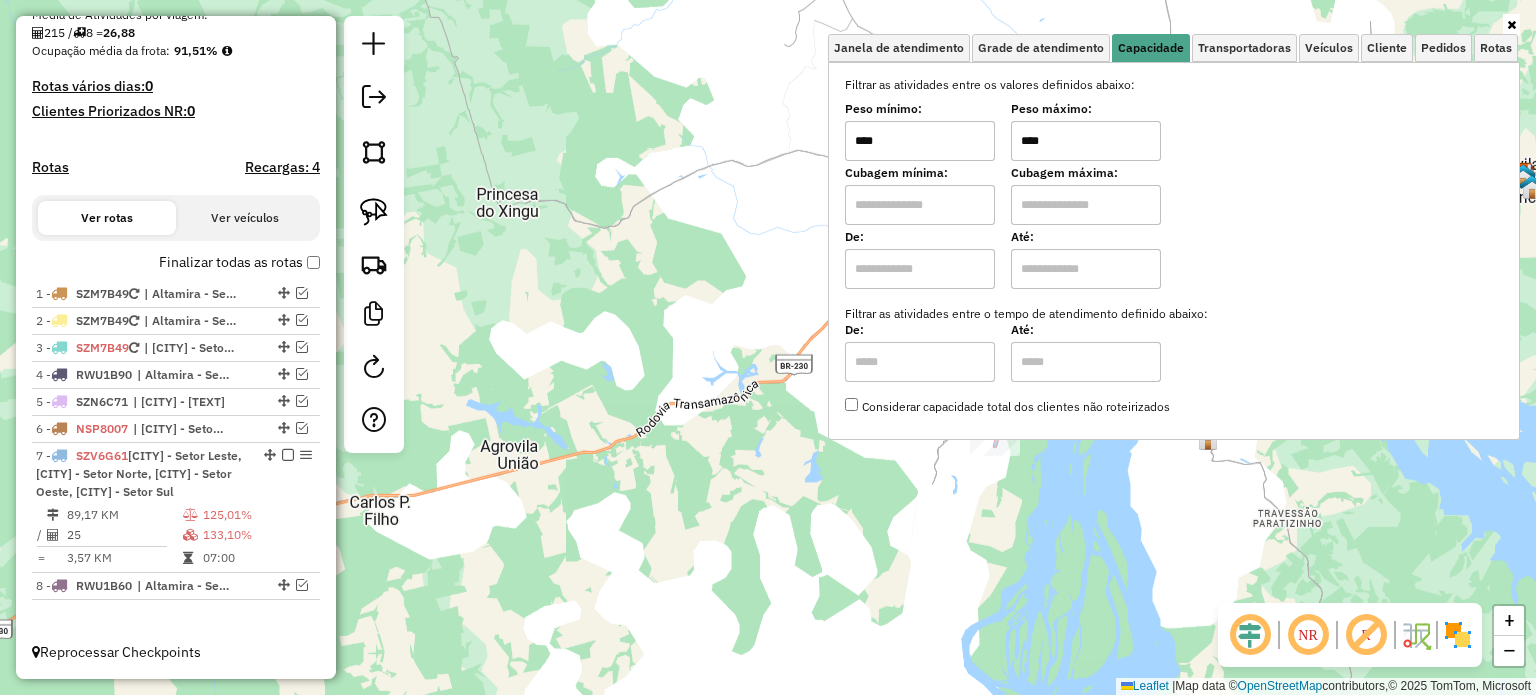 click on "****" at bounding box center [920, 141] 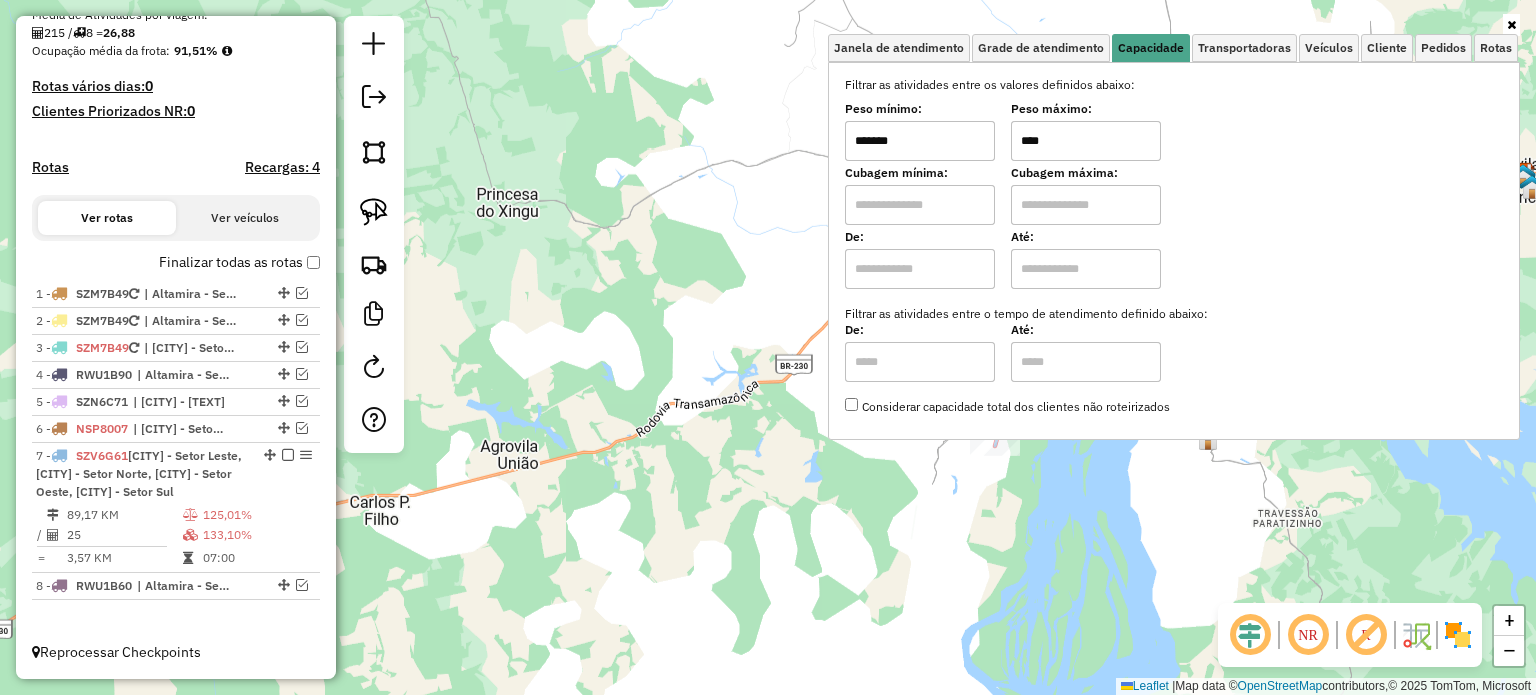 type on "*******" 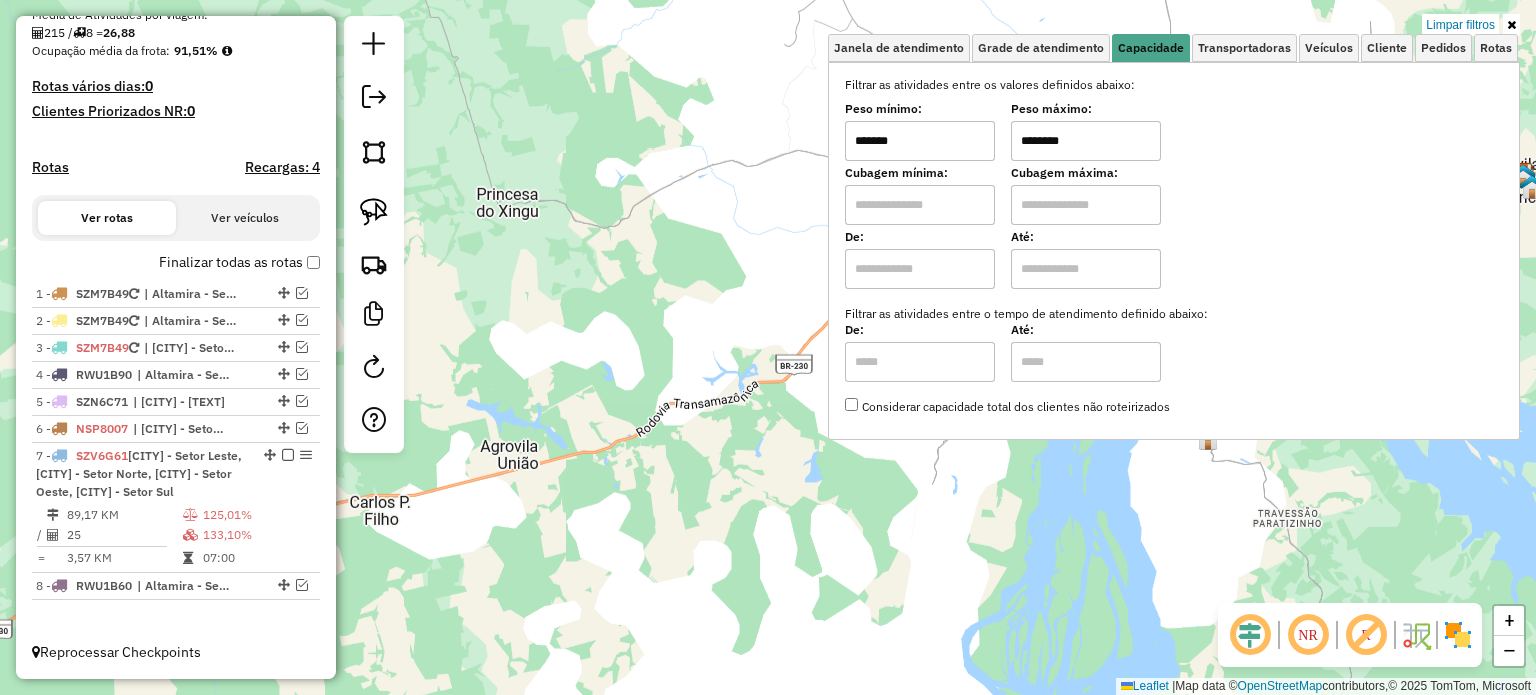 type on "********" 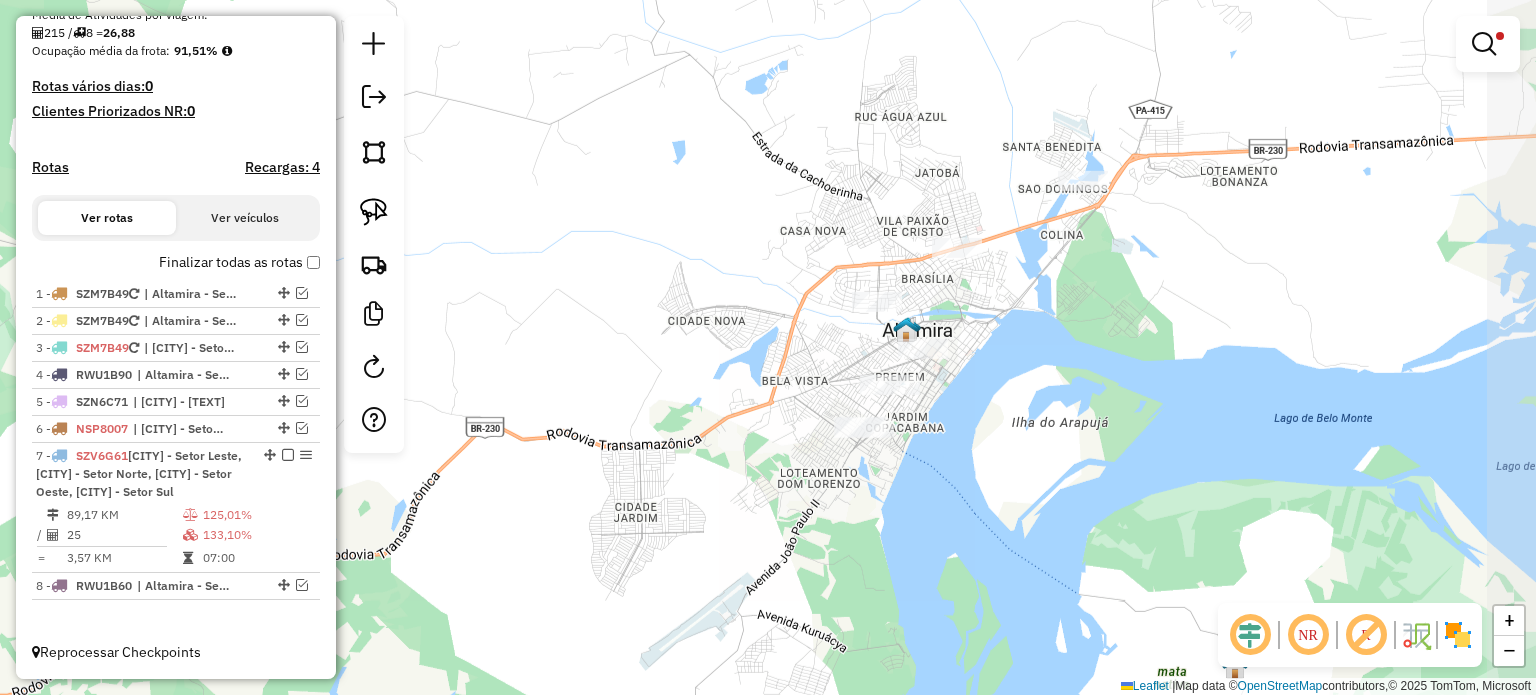 drag, startPoint x: 1136, startPoint y: 235, endPoint x: 1032, endPoint y: 300, distance: 122.641754 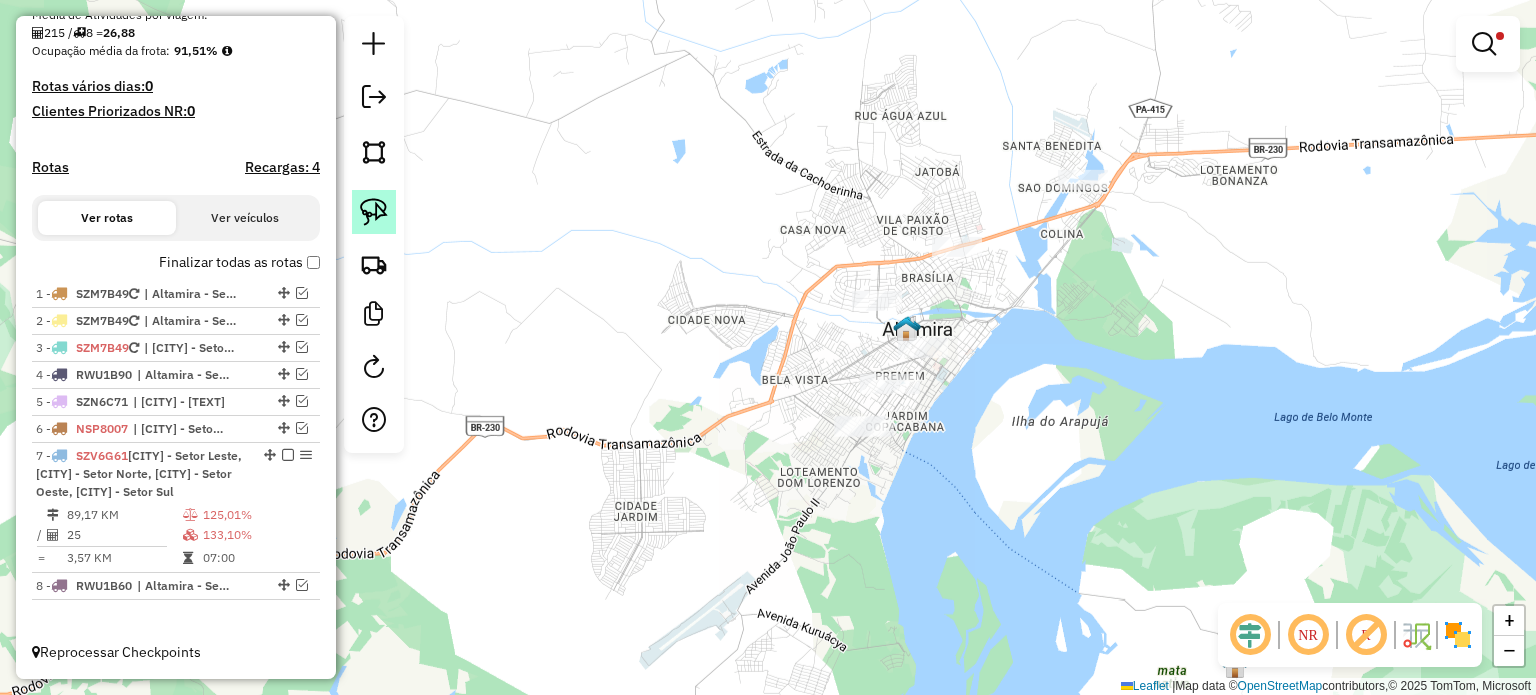 click 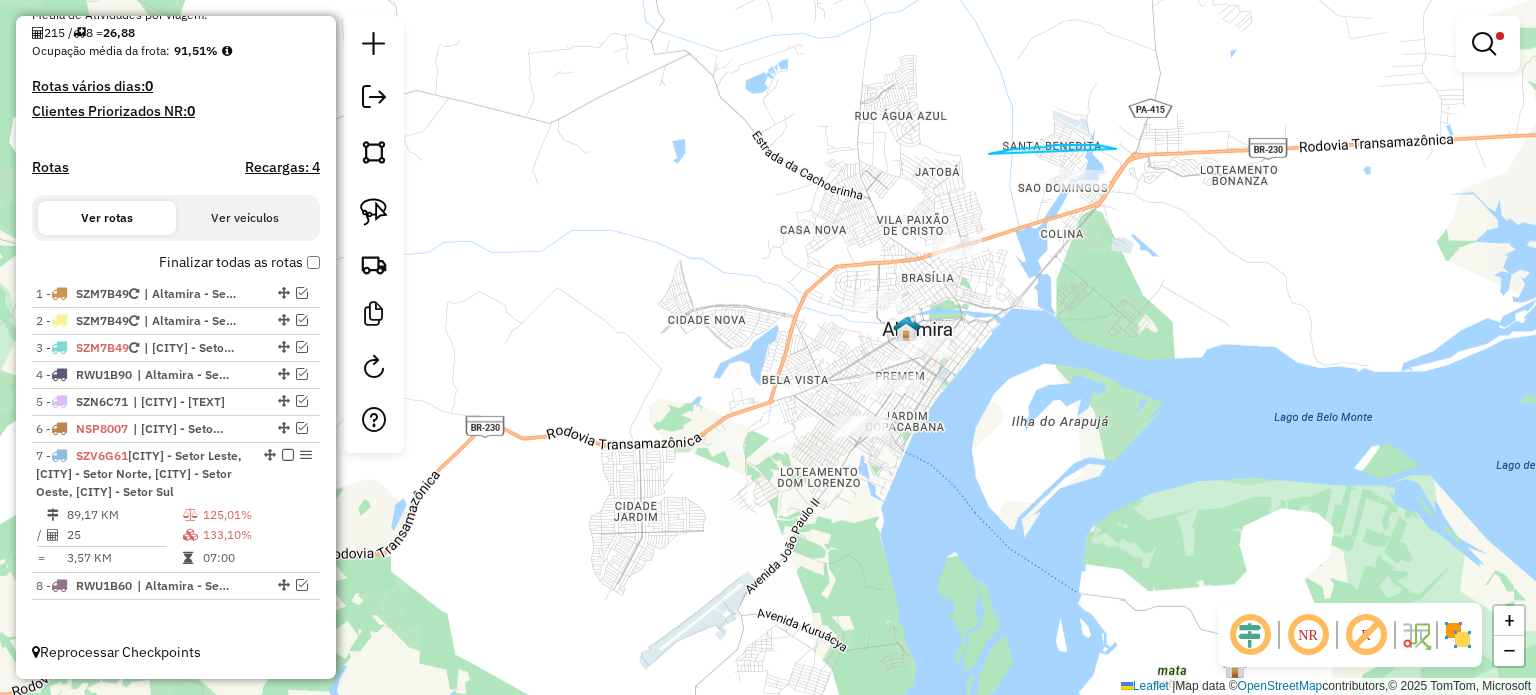 drag, startPoint x: 1116, startPoint y: 149, endPoint x: 992, endPoint y: 155, distance: 124.14507 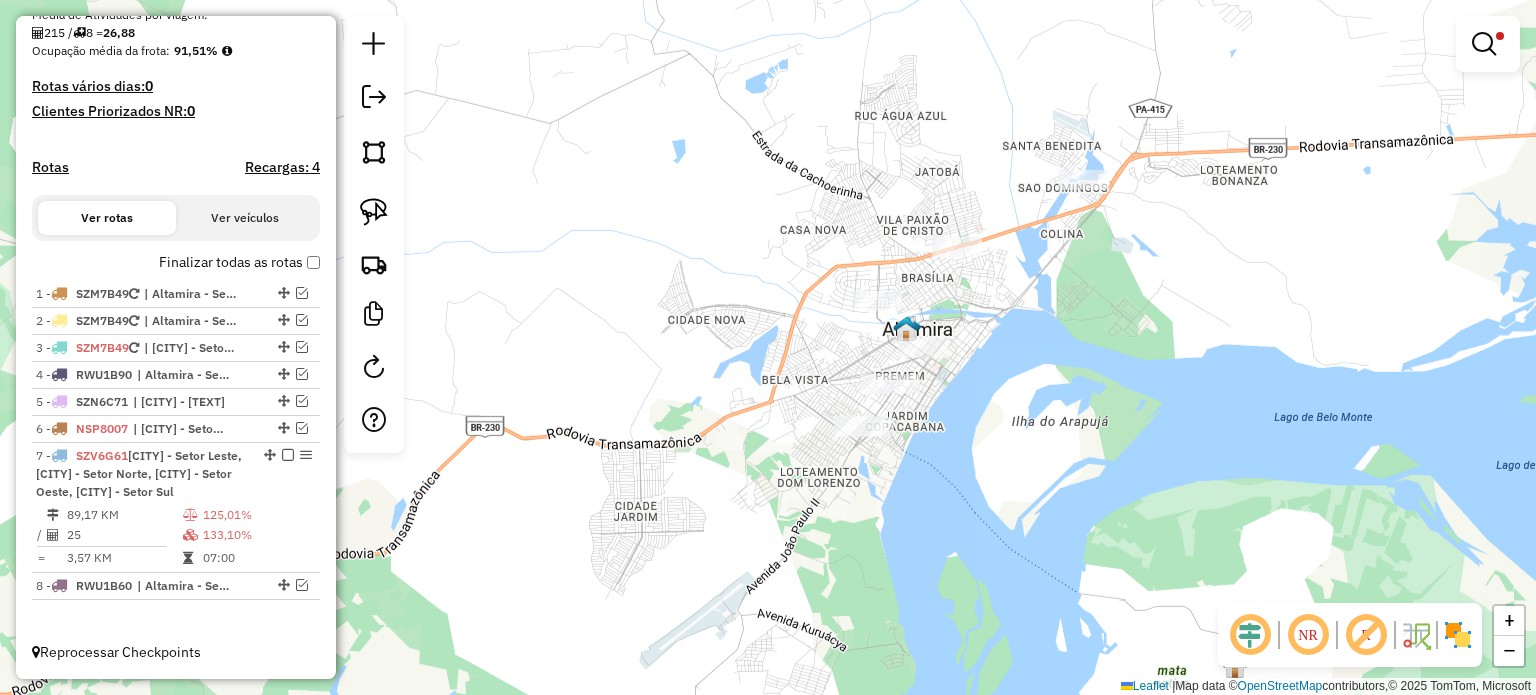 click on "Limpar filtros Janela de atendimento Grade de atendimento Capacidade Transportadoras Veículos Cliente Pedidos  Rotas Selecione os dias de semana para filtrar as janelas de atendimento  Seg   Ter   Qua   Qui   Sex   Sáb   Dom  Informe o período da janela de atendimento: De: Até:  Filtrar exatamente a janela do cliente  Considerar janela de atendimento padrão  Selecione os dias de semana para filtrar as grades de atendimento  Seg   Ter   Qua   Qui   Sex   Sáb   Dom   Considerar clientes sem dia de atendimento cadastrado  Clientes fora do dia de atendimento selecionado Filtrar as atividades entre os valores definidos abaixo:  Peso mínimo:  *******  Peso máximo:  ********  Cubagem mínima:   Cubagem máxima:   De:   Até:  Filtrar as atividades entre o tempo de atendimento definido abaixo:  De:   Até:   Considerar capacidade total dos clientes não roteirizados Transportadora: Selecione um ou mais itens Tipo de veículo: Selecione um ou mais itens Veículo: Selecione um ou mais itens Motorista: Nome: De:" 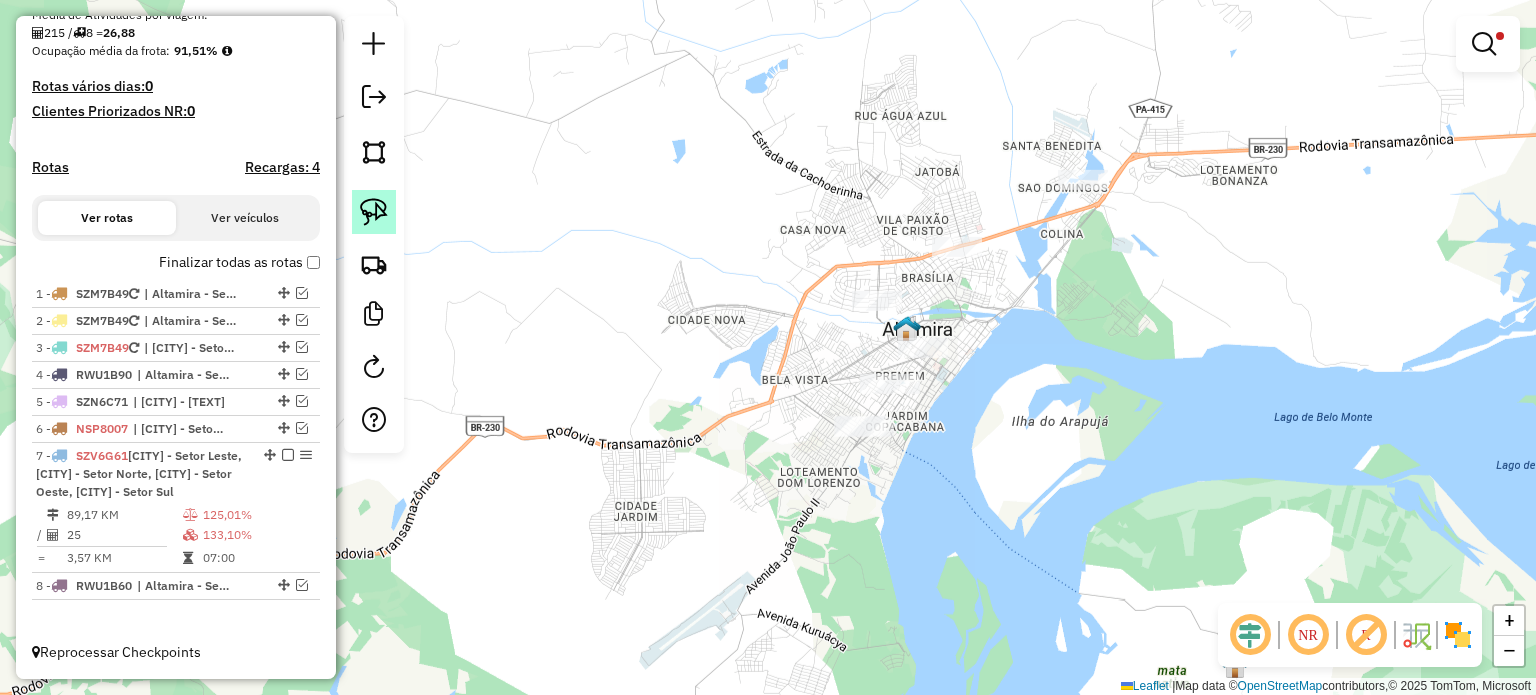 click 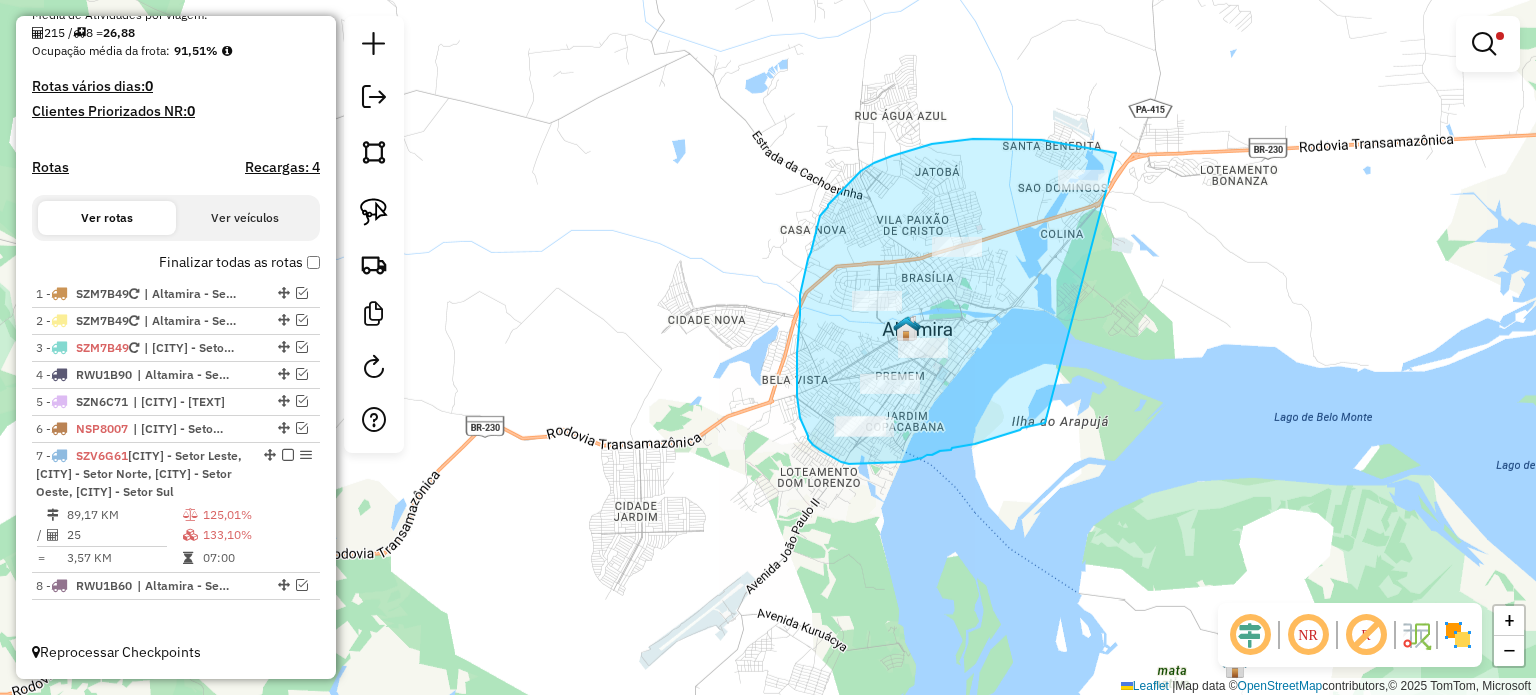 drag, startPoint x: 1116, startPoint y: 153, endPoint x: 1045, endPoint y: 423, distance: 279.17917 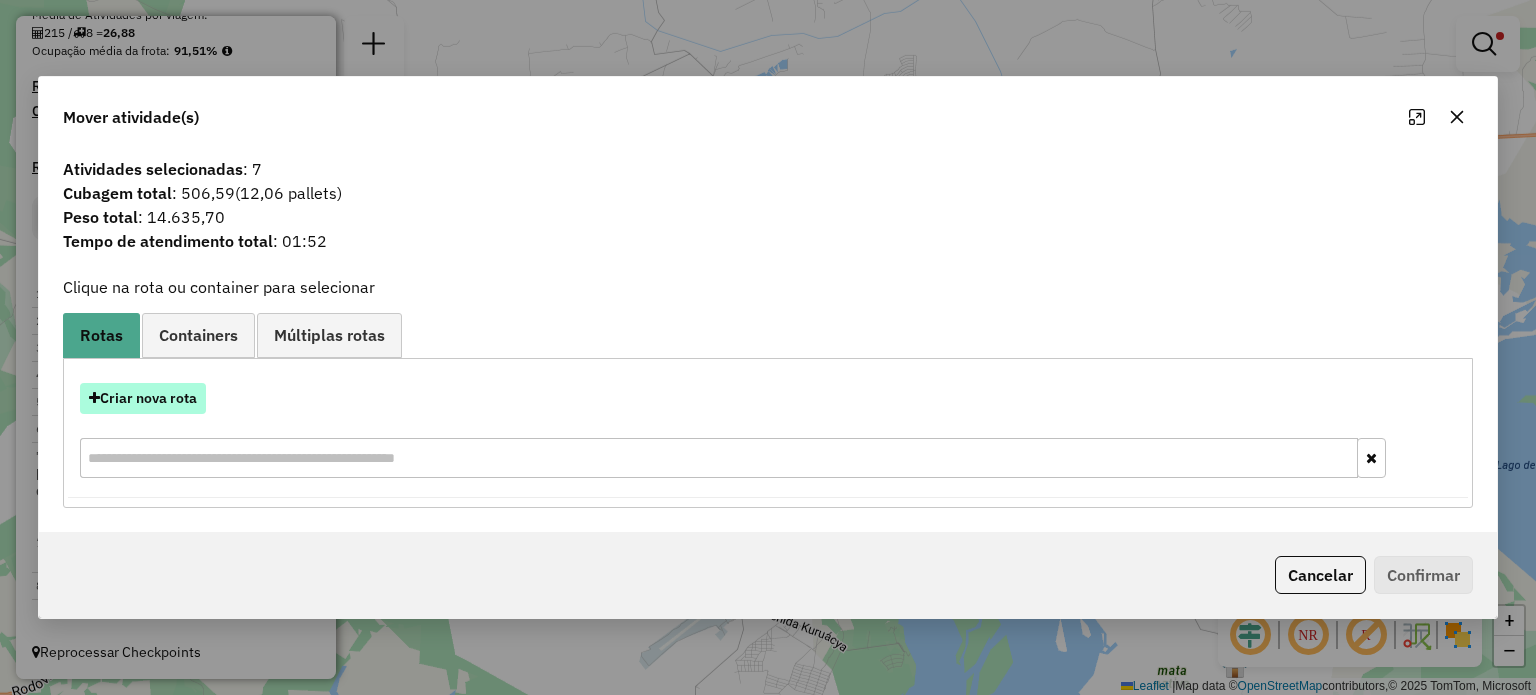 click on "Criar nova rota" at bounding box center [143, 398] 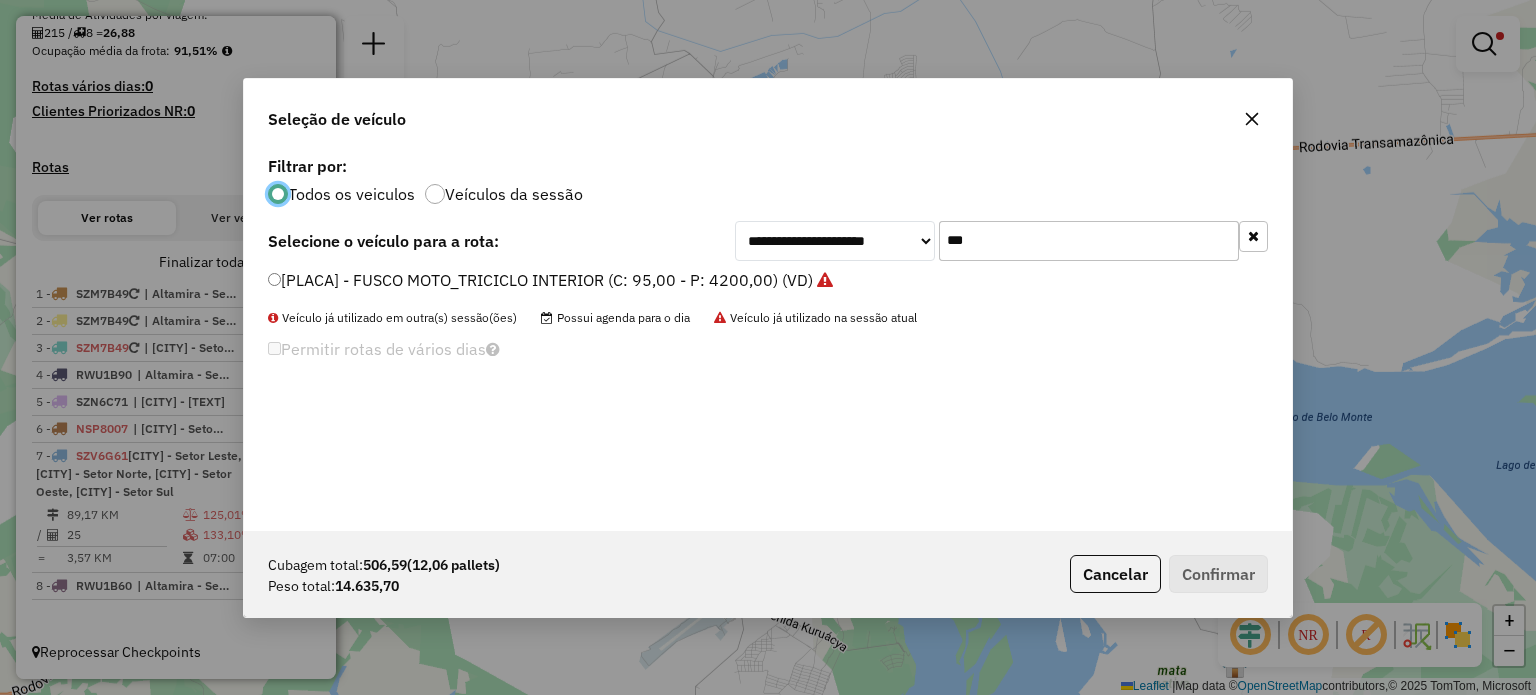 scroll, scrollTop: 10, scrollLeft: 6, axis: both 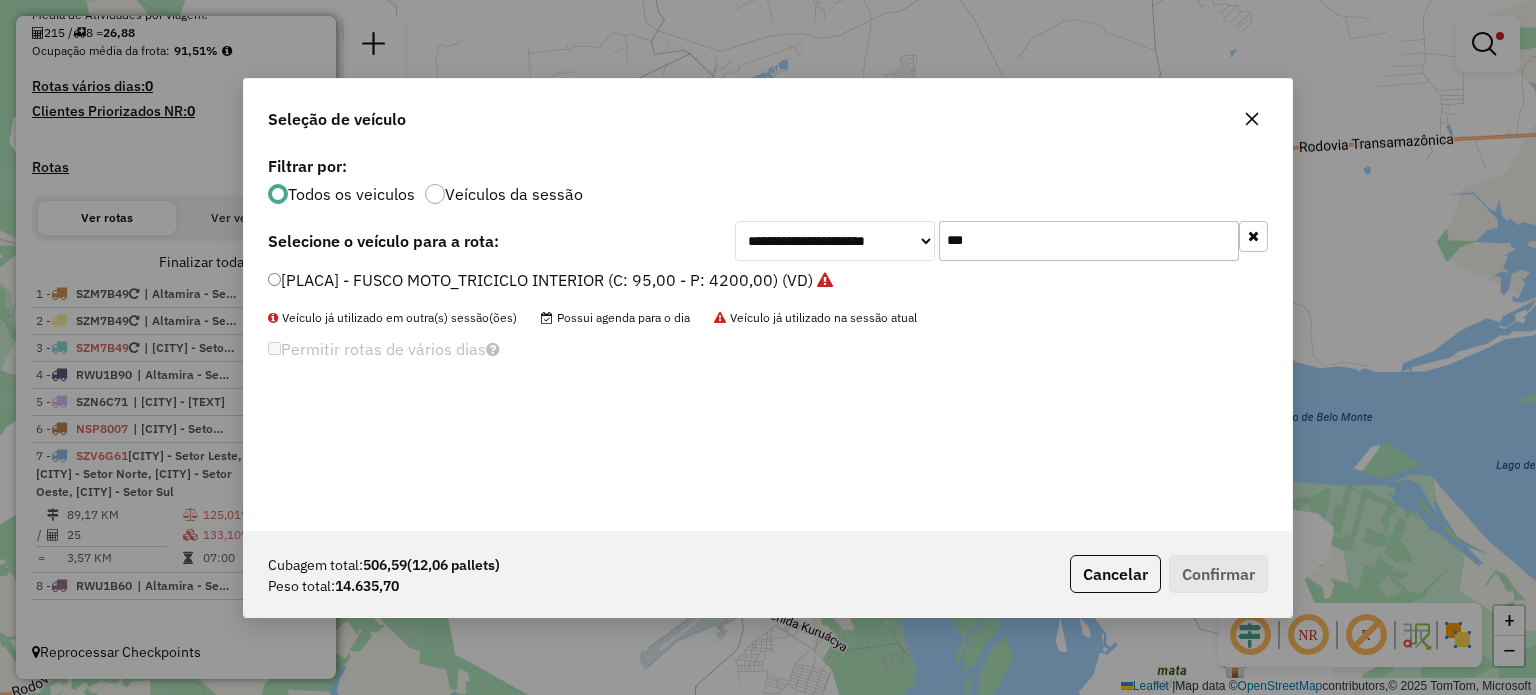 click on "***" 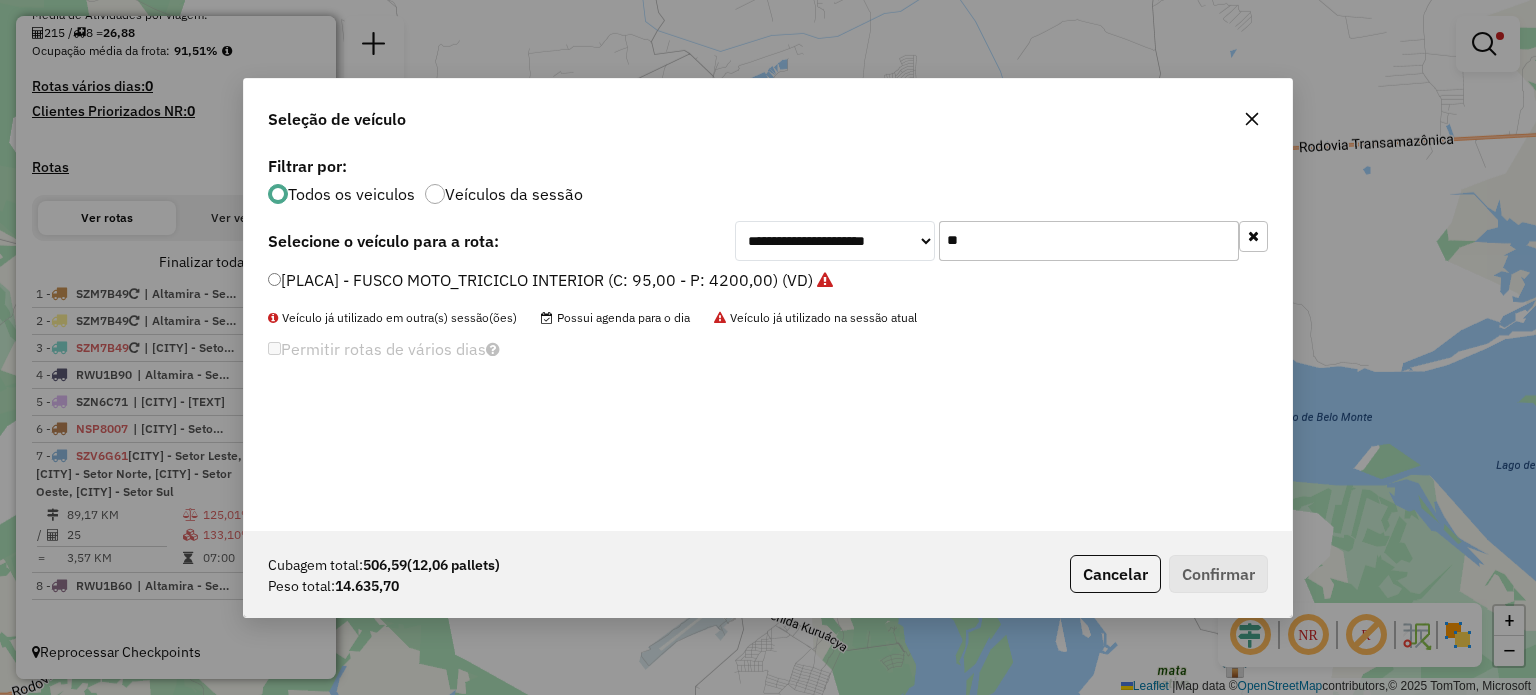type on "*" 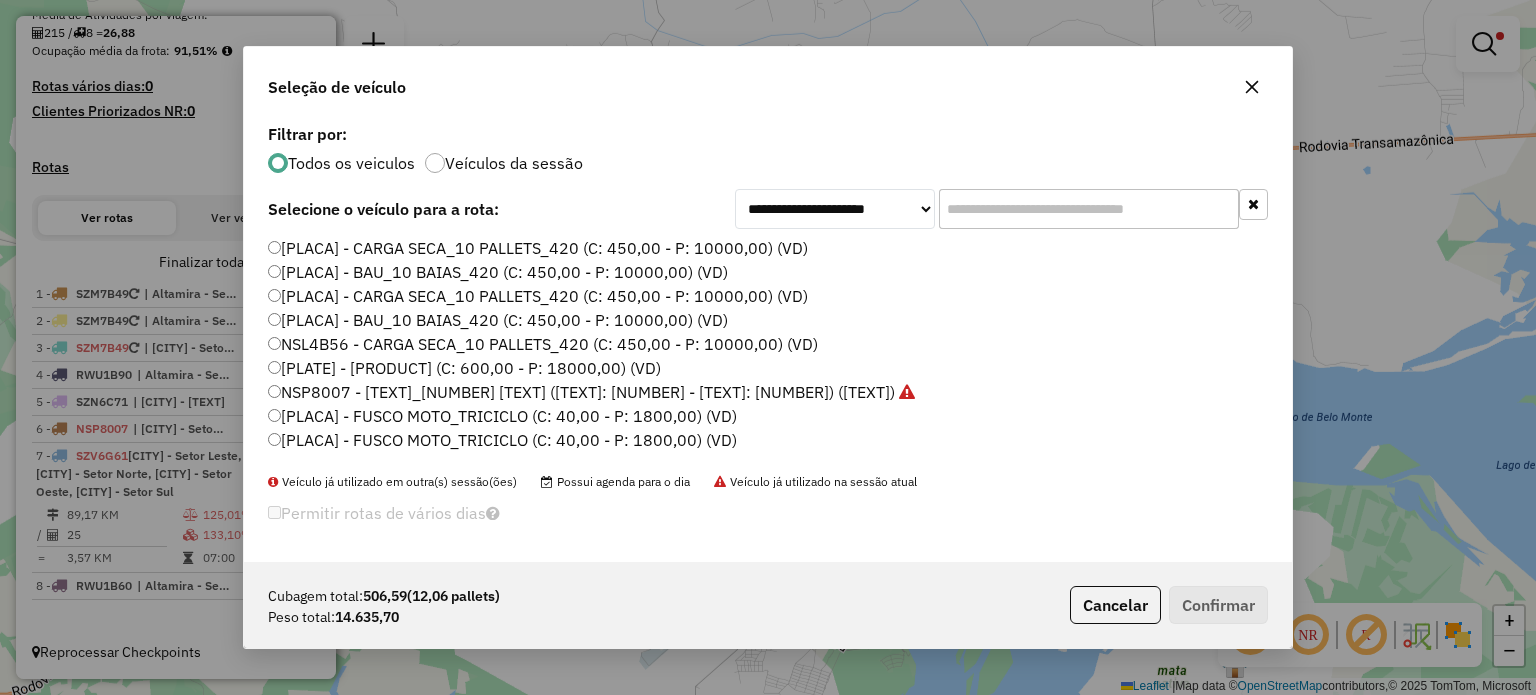 type 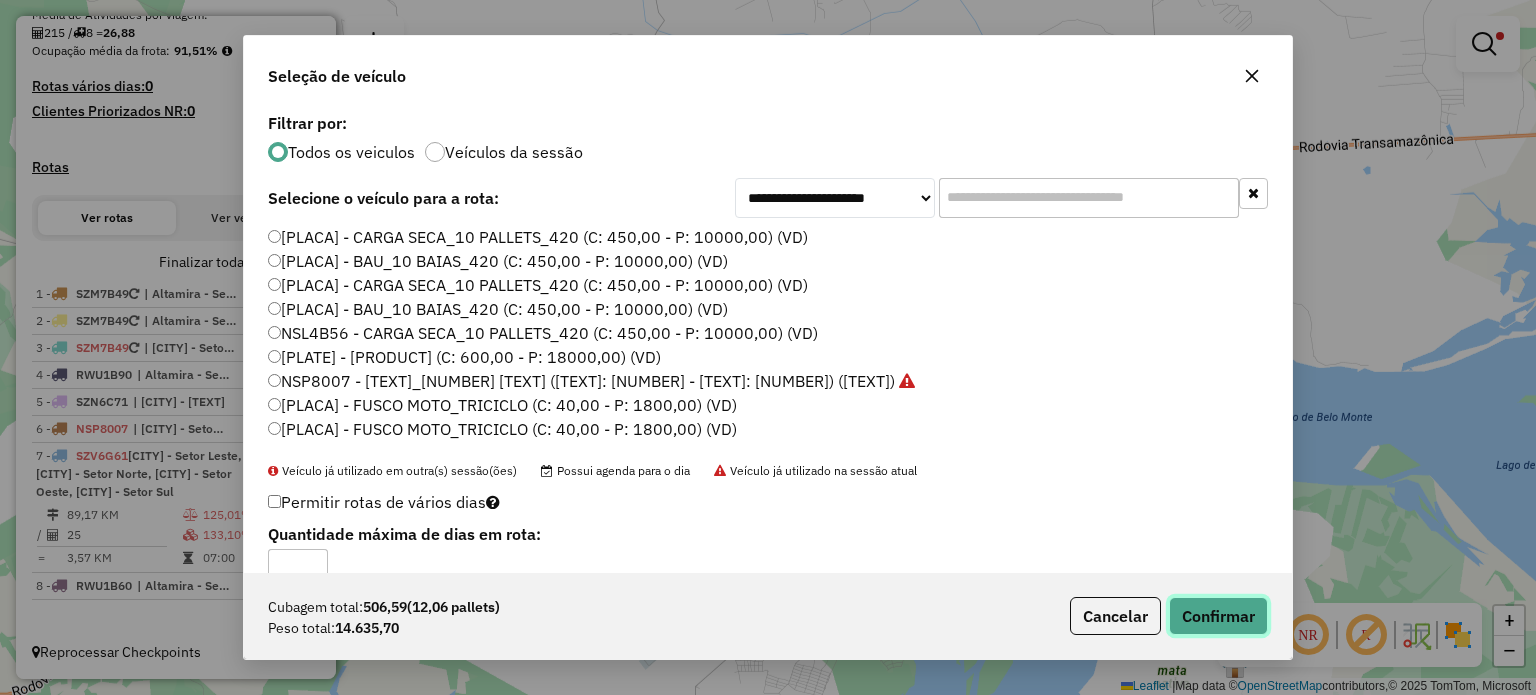 click on "Confirmar" 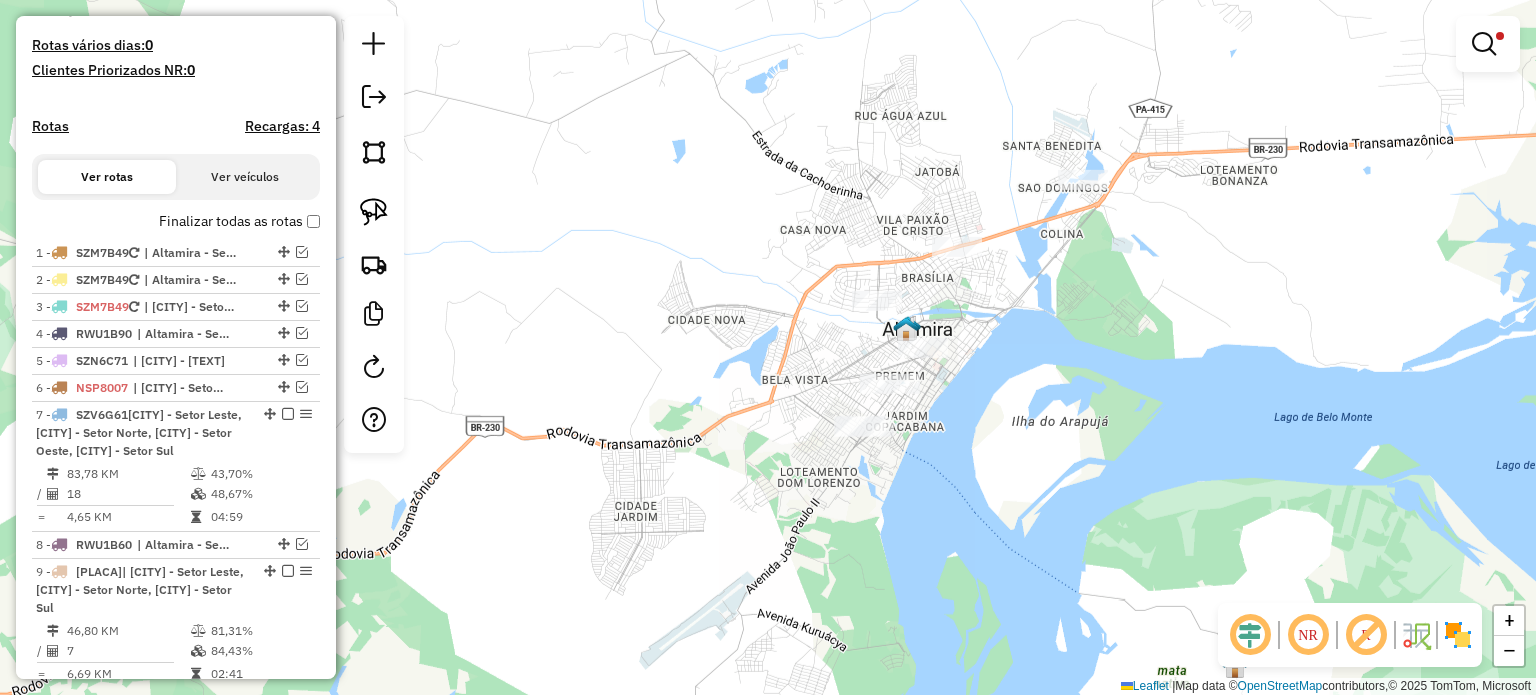 scroll, scrollTop: 656, scrollLeft: 0, axis: vertical 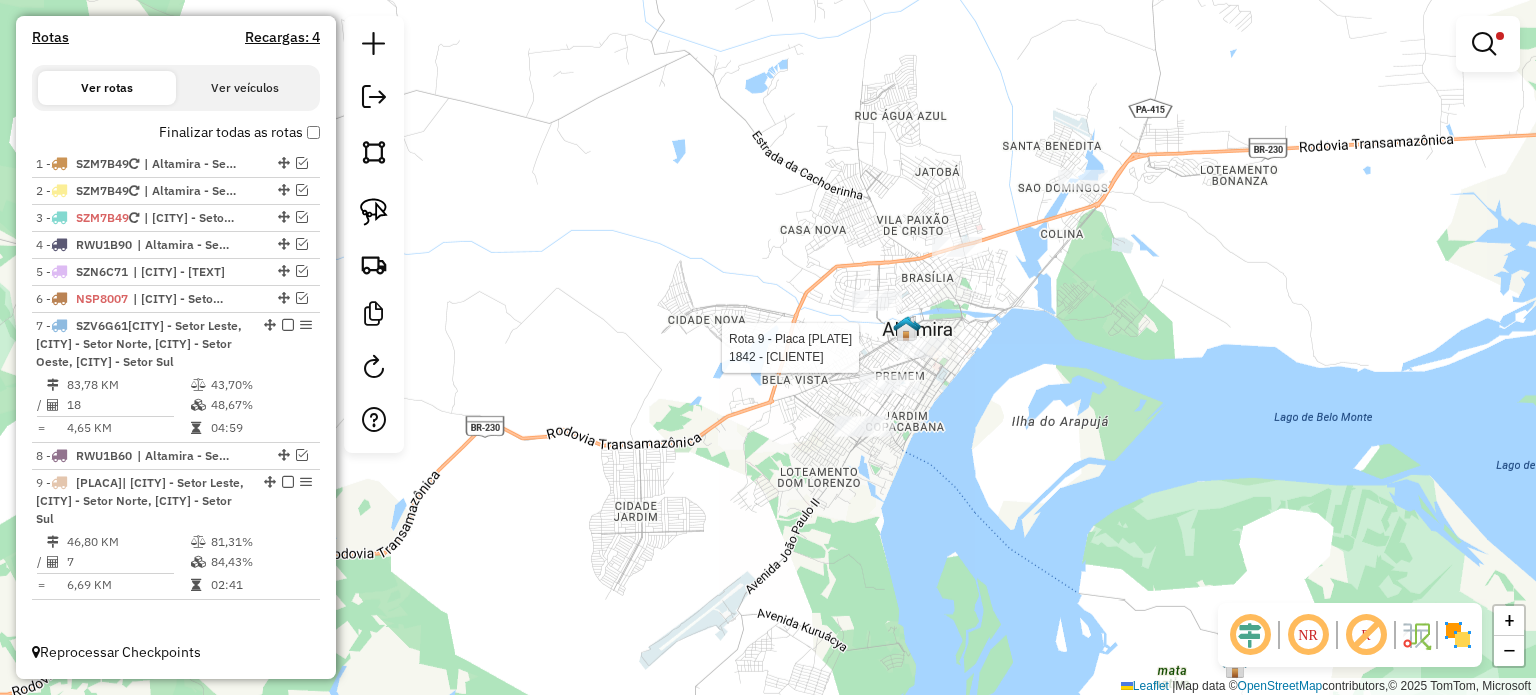select on "**********" 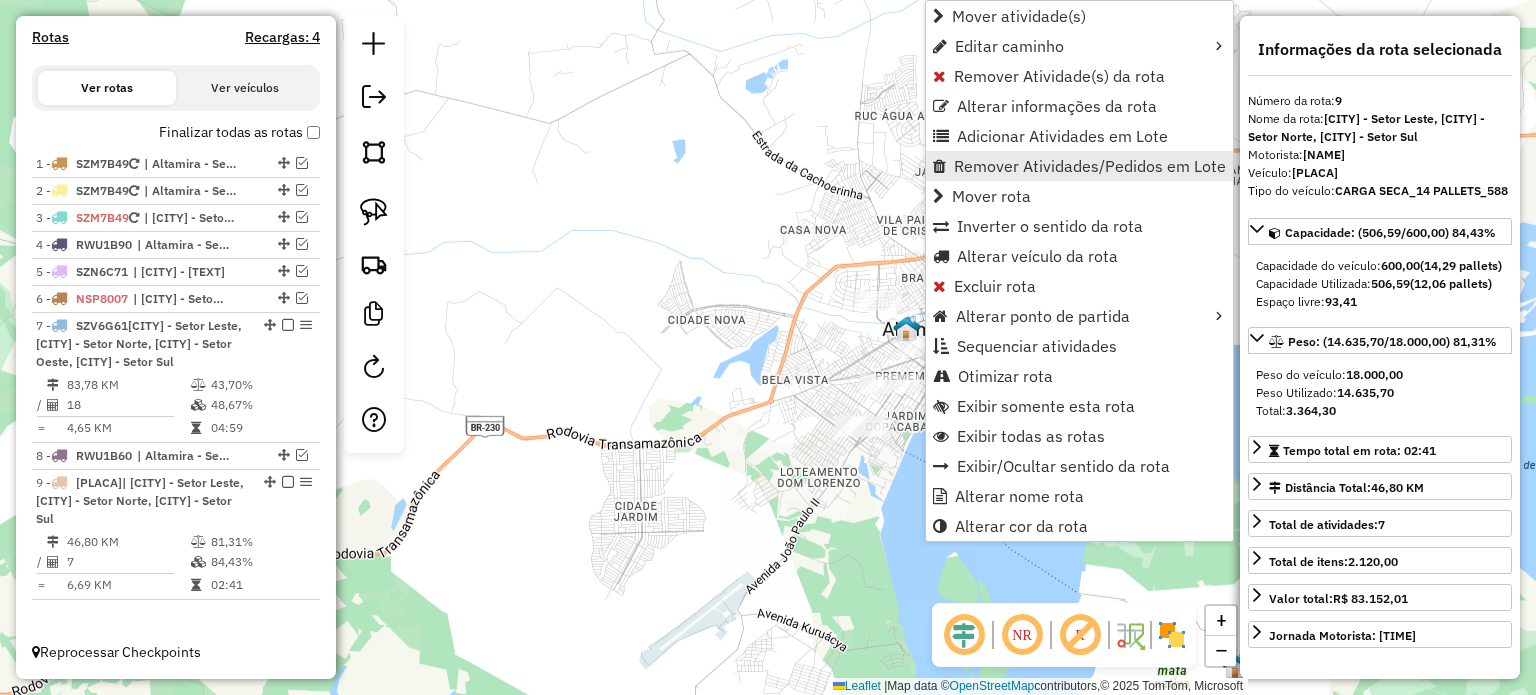 click on "Remover Atividades/Pedidos em Lote" at bounding box center (1090, 166) 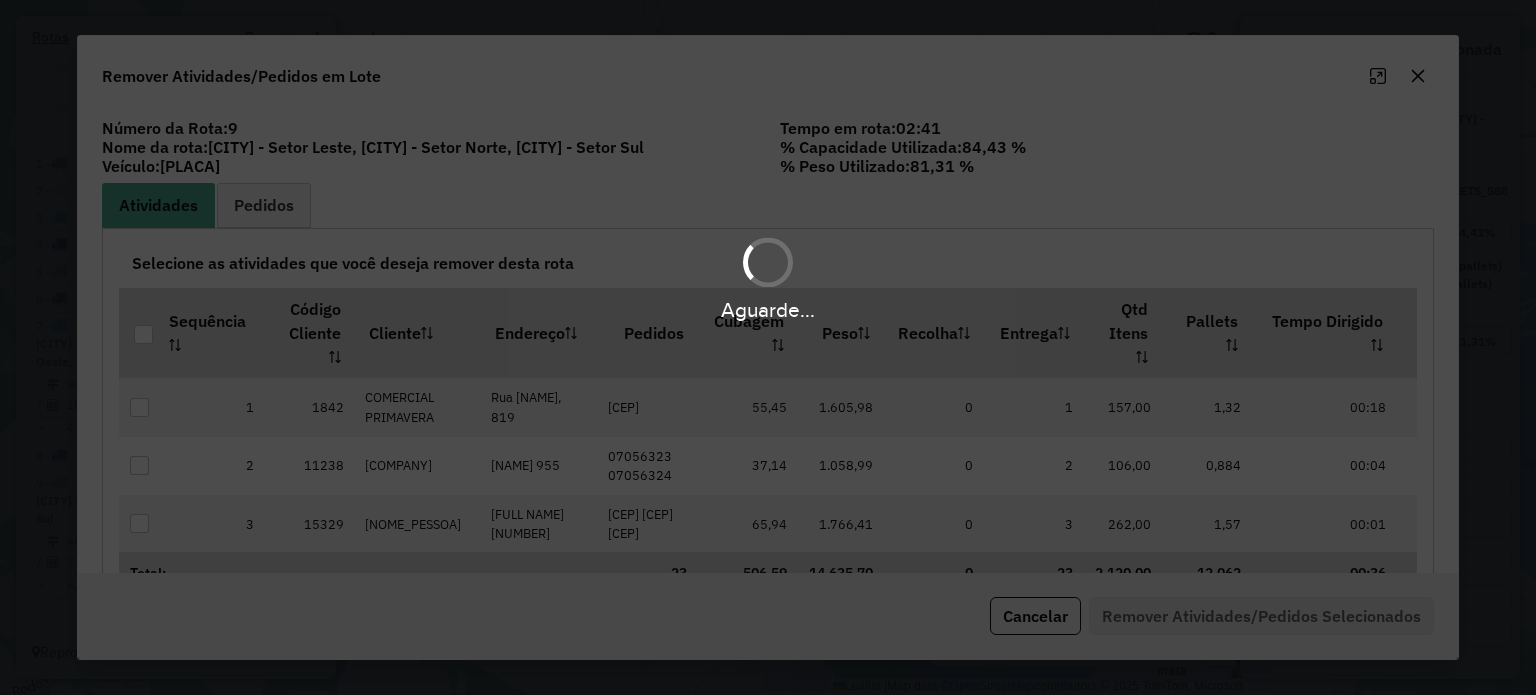 scroll, scrollTop: 81, scrollLeft: 0, axis: vertical 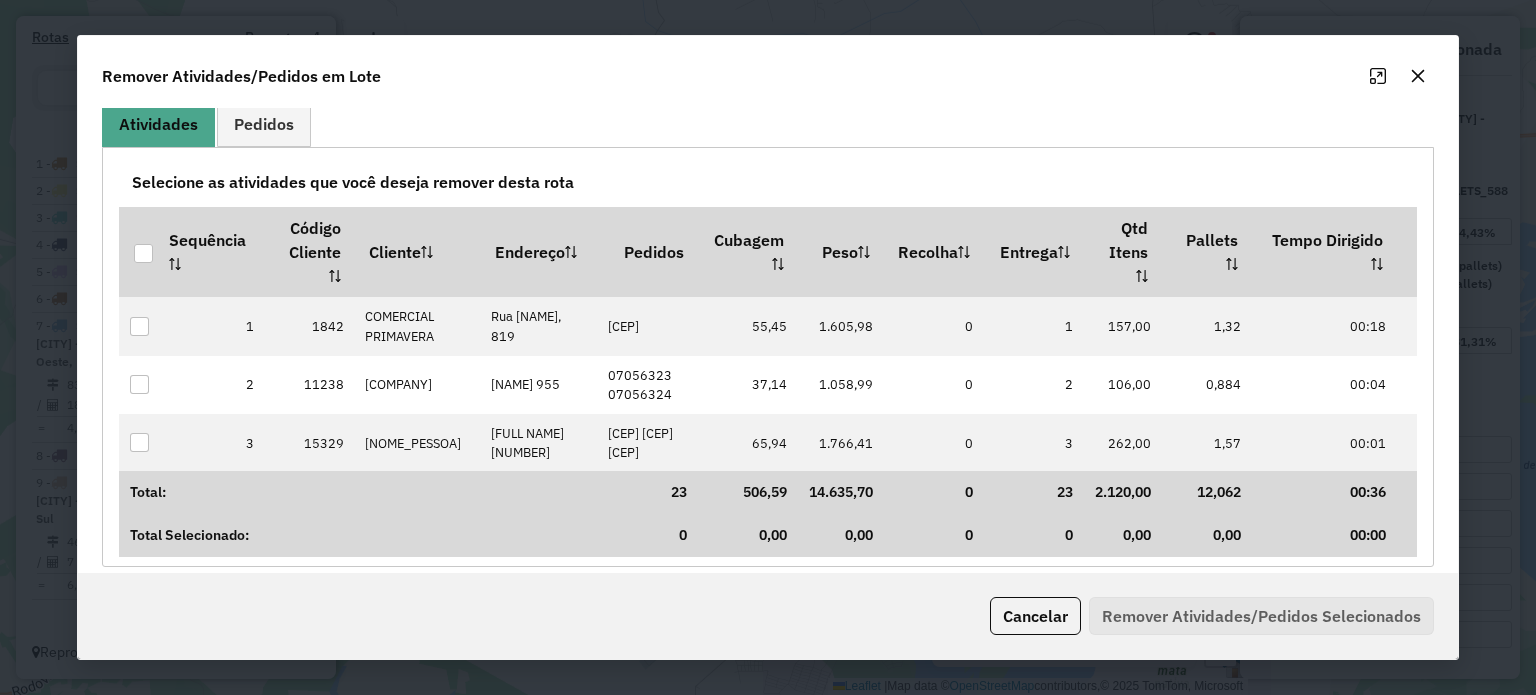 click 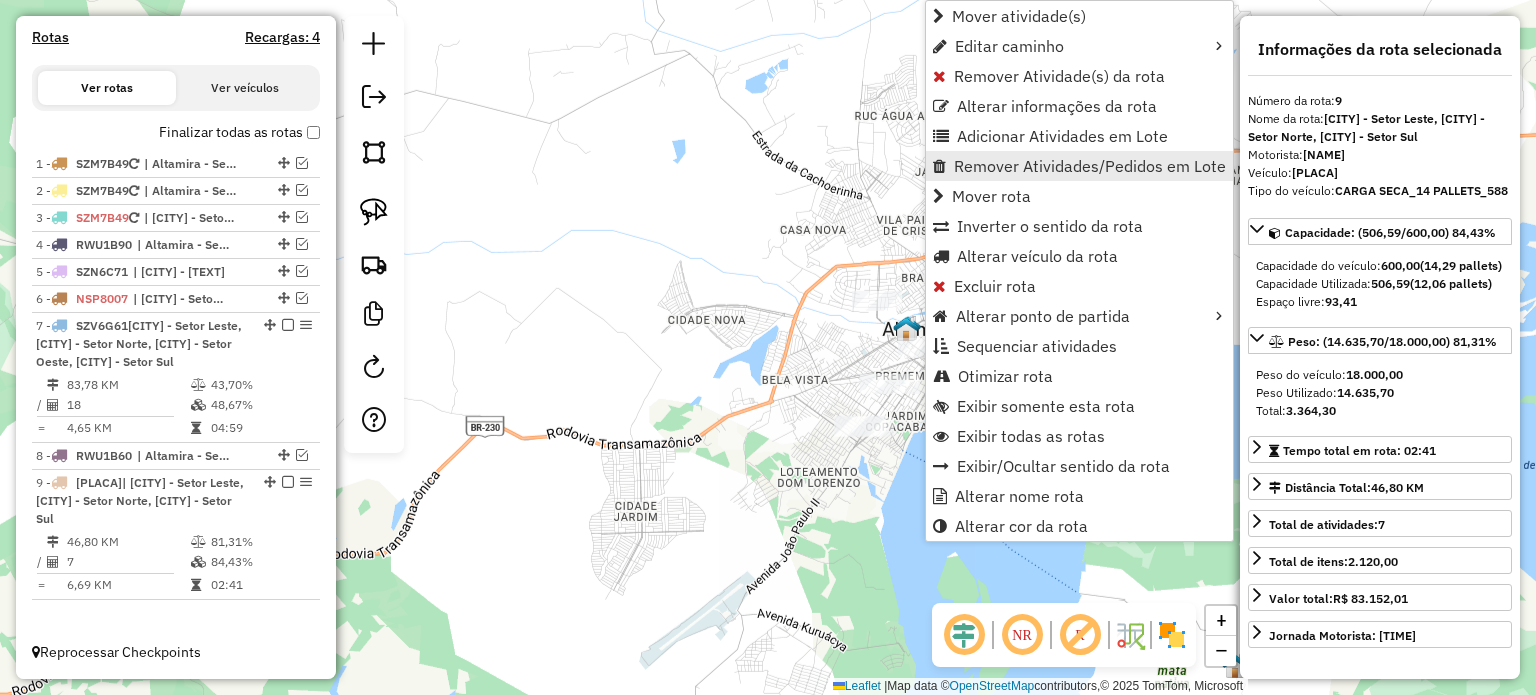 click on "Remover Atividades/Pedidos em Lote" at bounding box center [1090, 166] 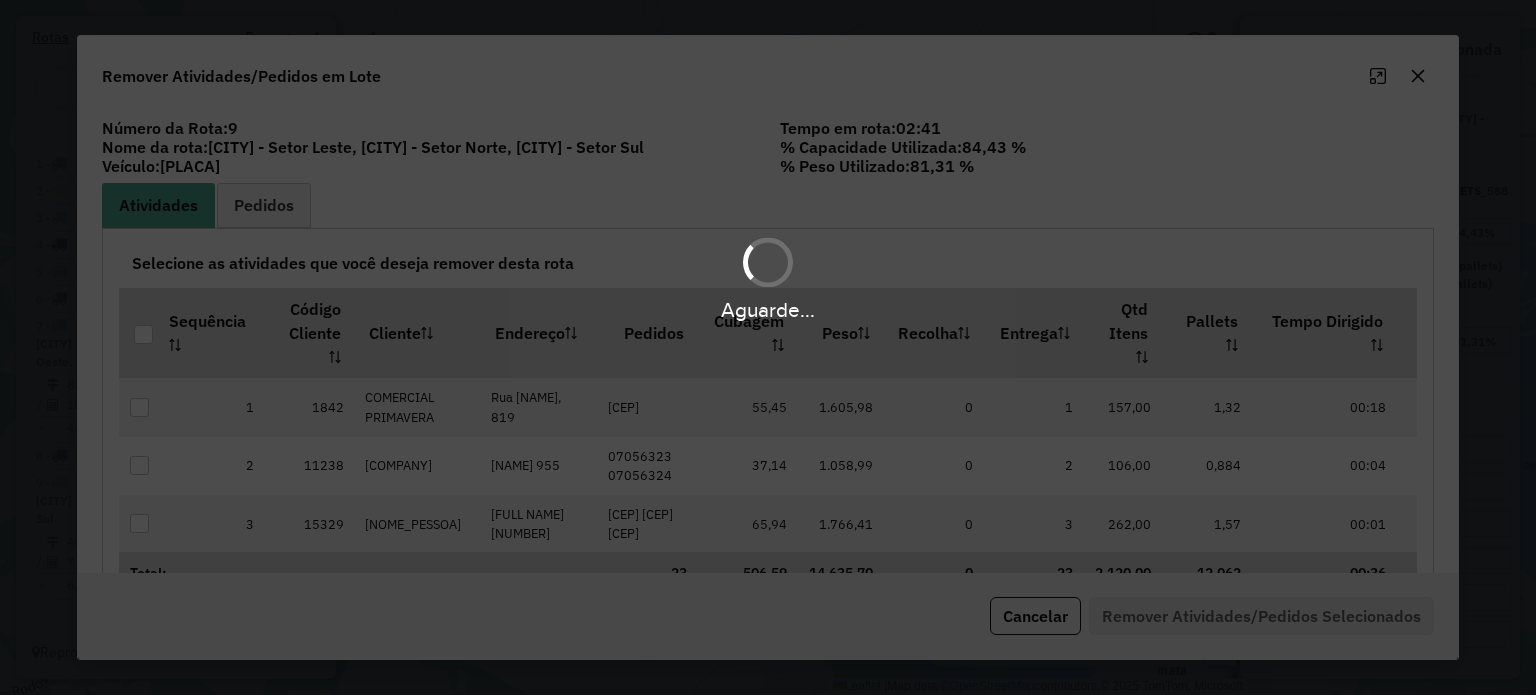 scroll, scrollTop: 81, scrollLeft: 0, axis: vertical 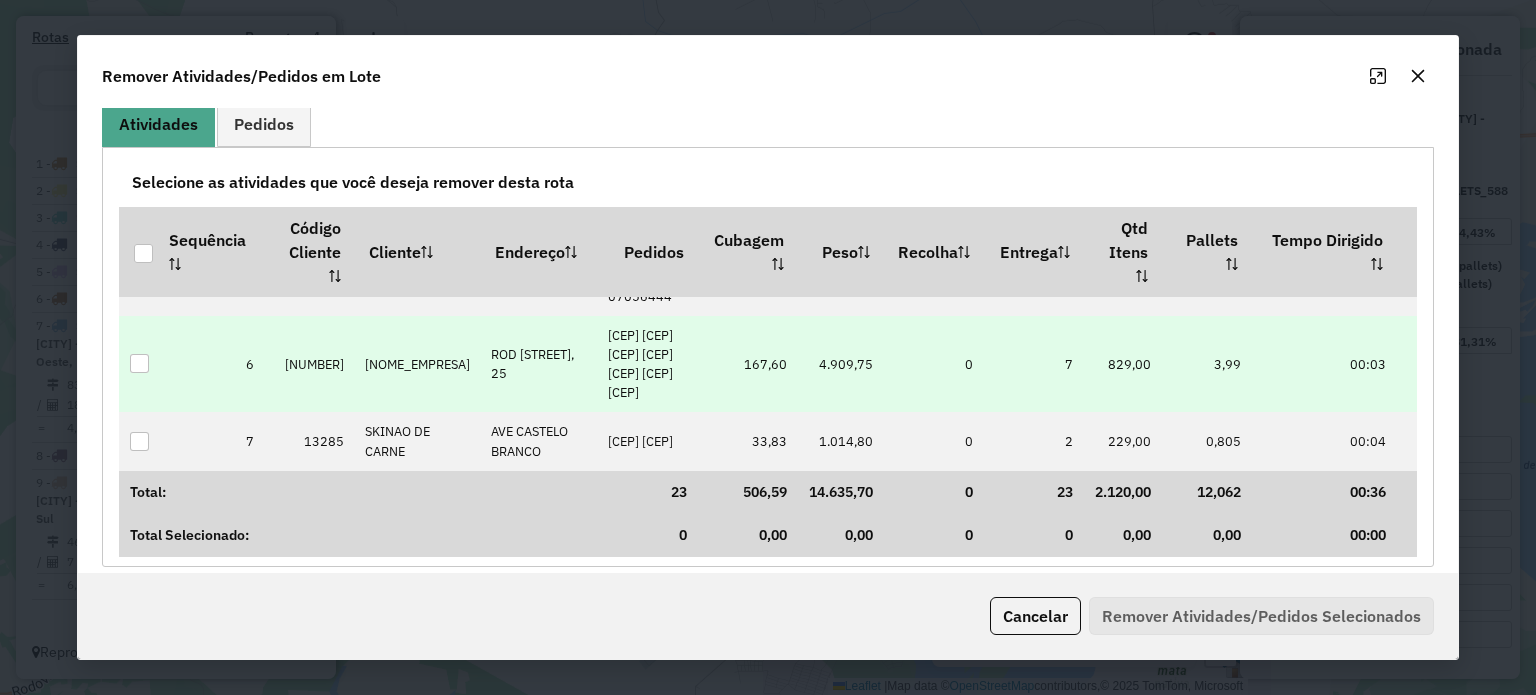 click at bounding box center [139, 363] 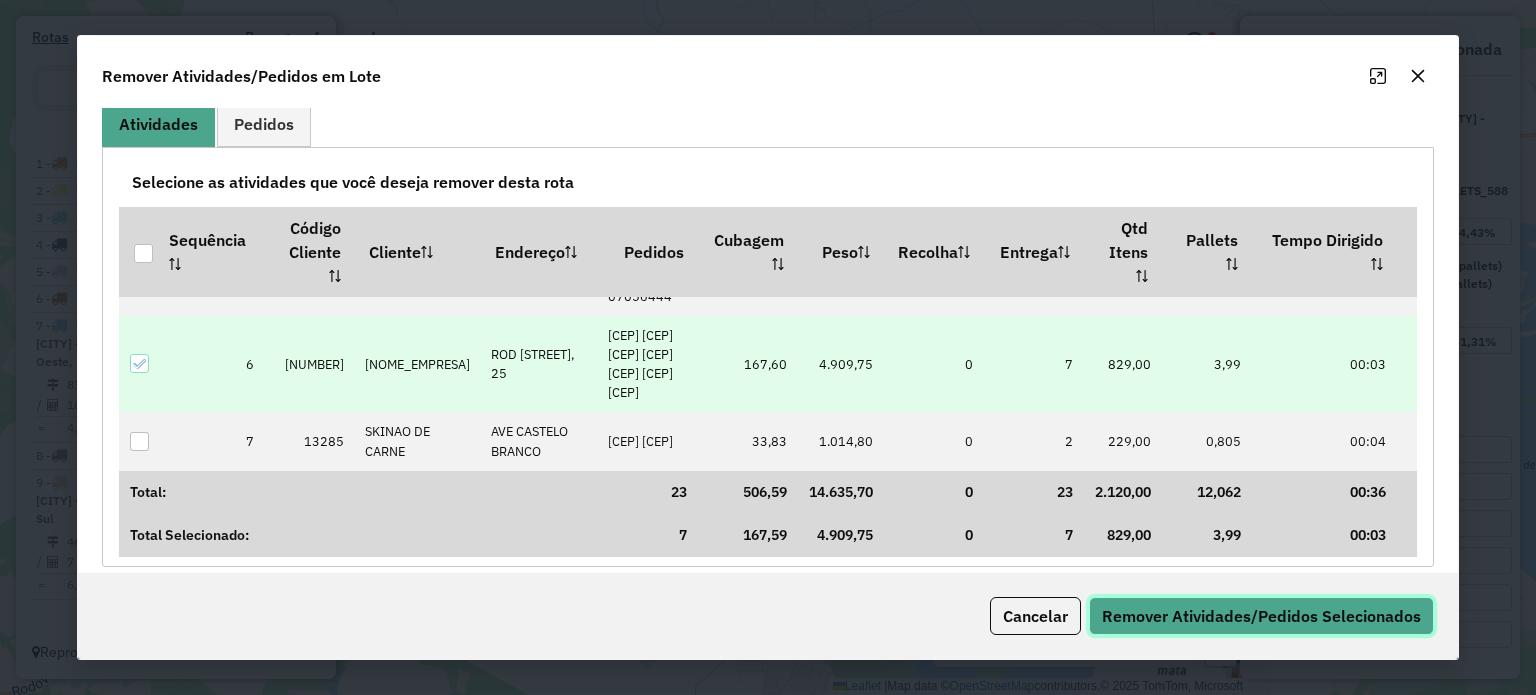 click on "Remover Atividades/Pedidos Selecionados" 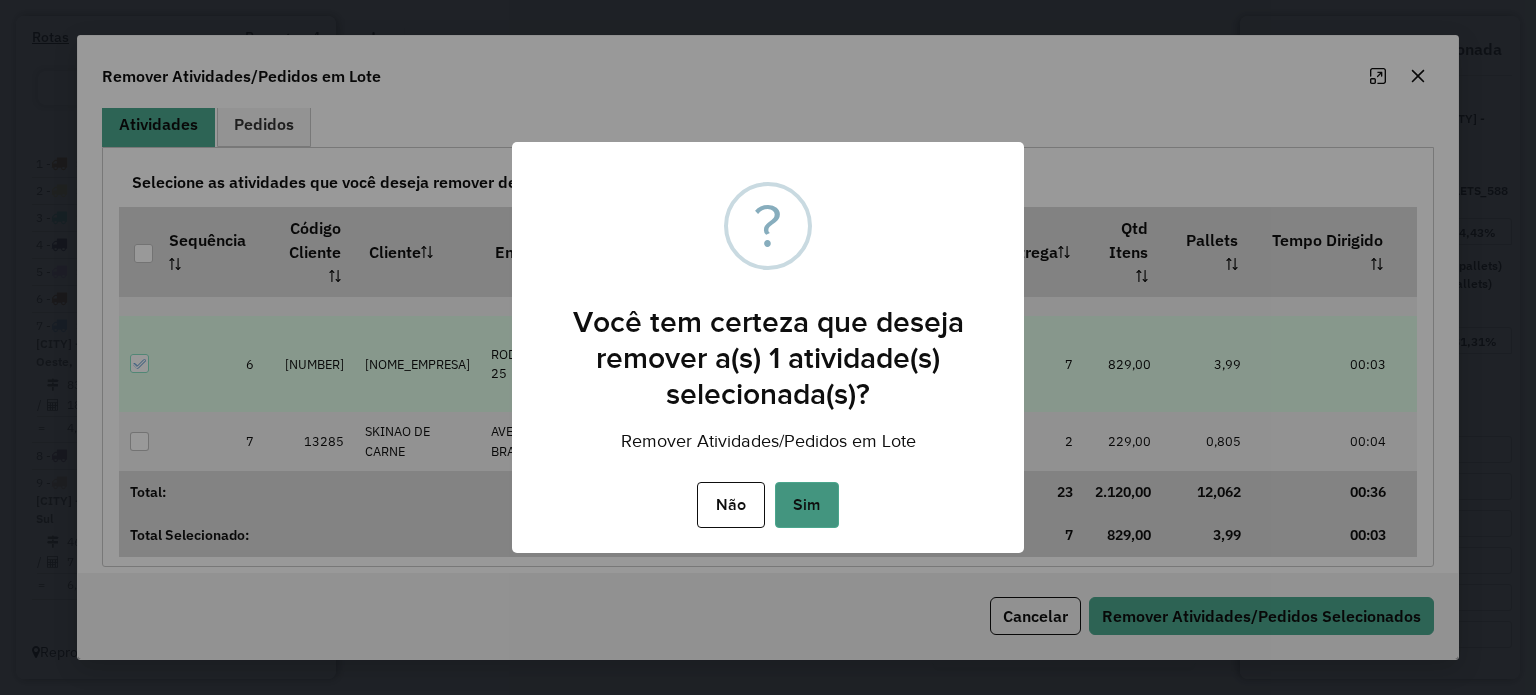 click on "Sim" at bounding box center [807, 505] 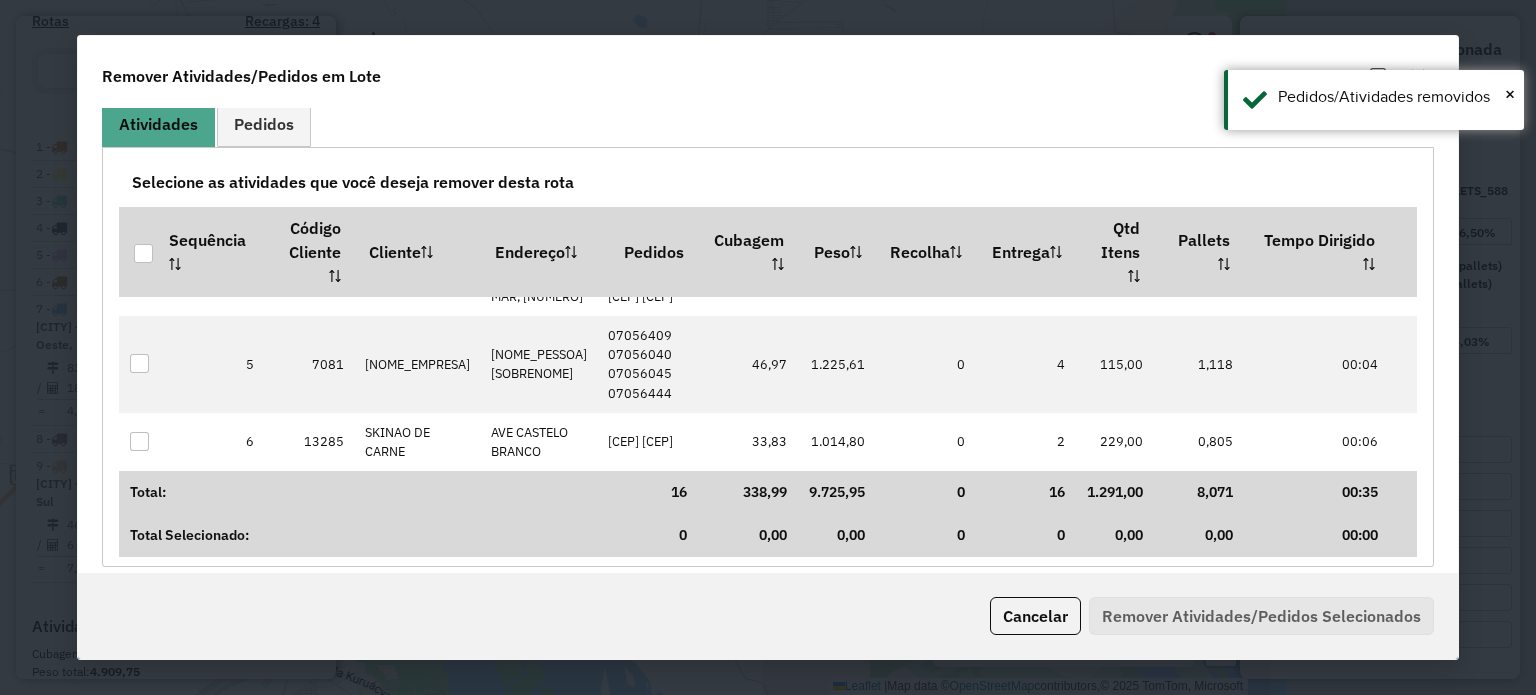 scroll, scrollTop: 296, scrollLeft: 0, axis: vertical 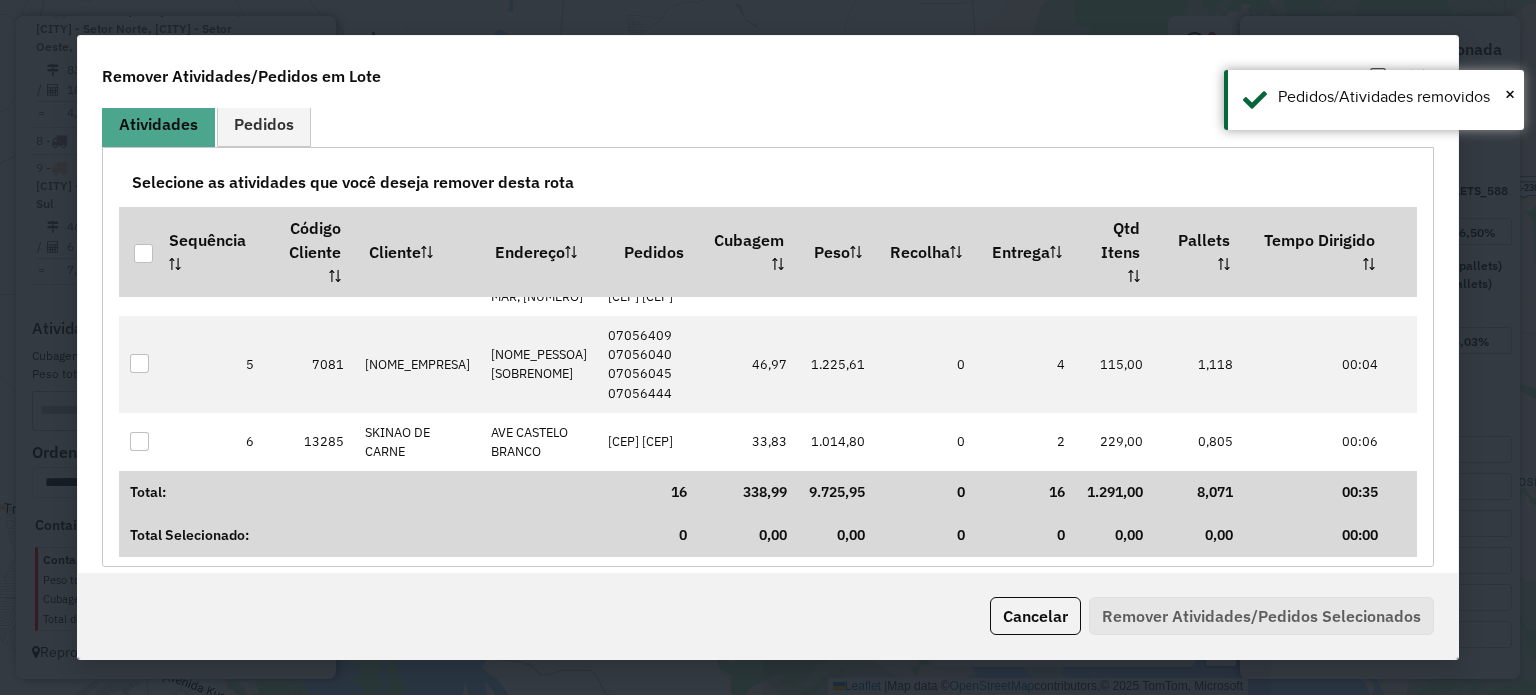 click on "Remover Atividades/Pedidos em Lote" 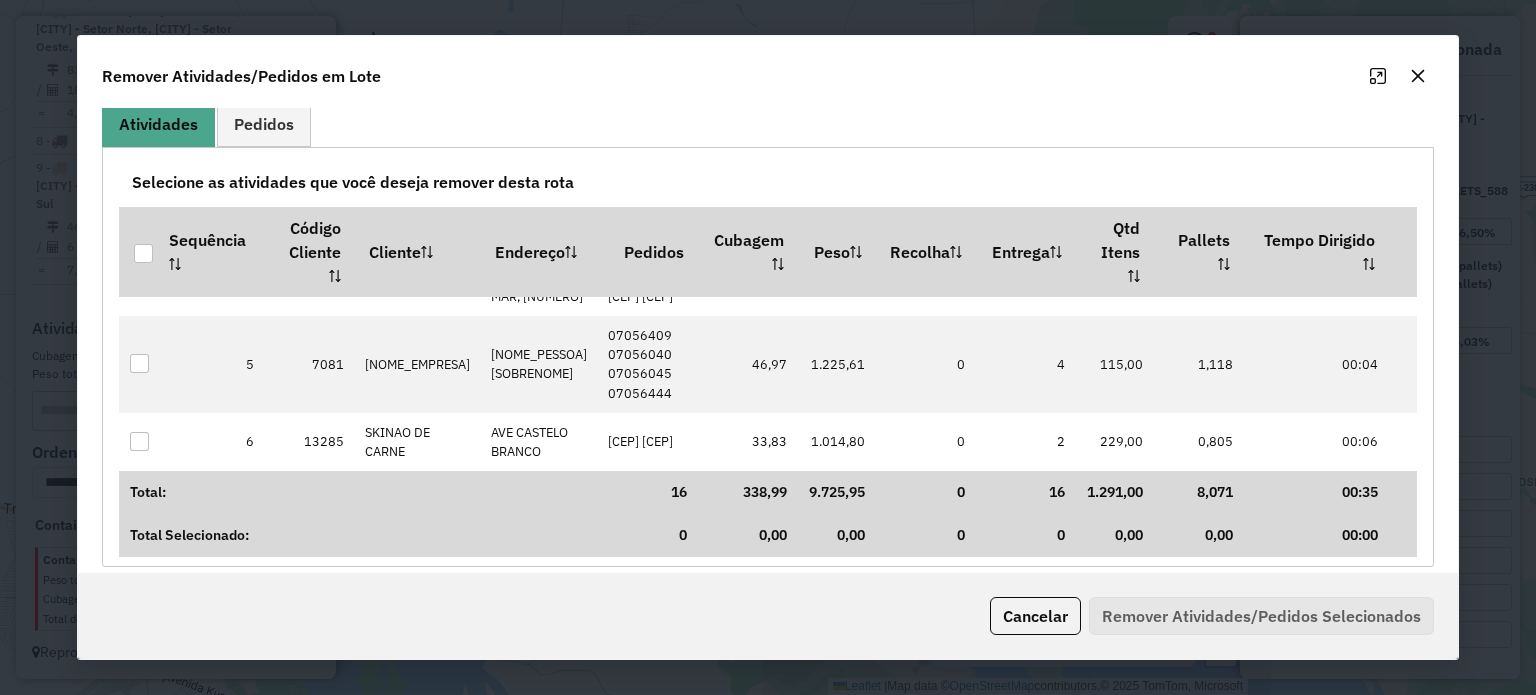 click 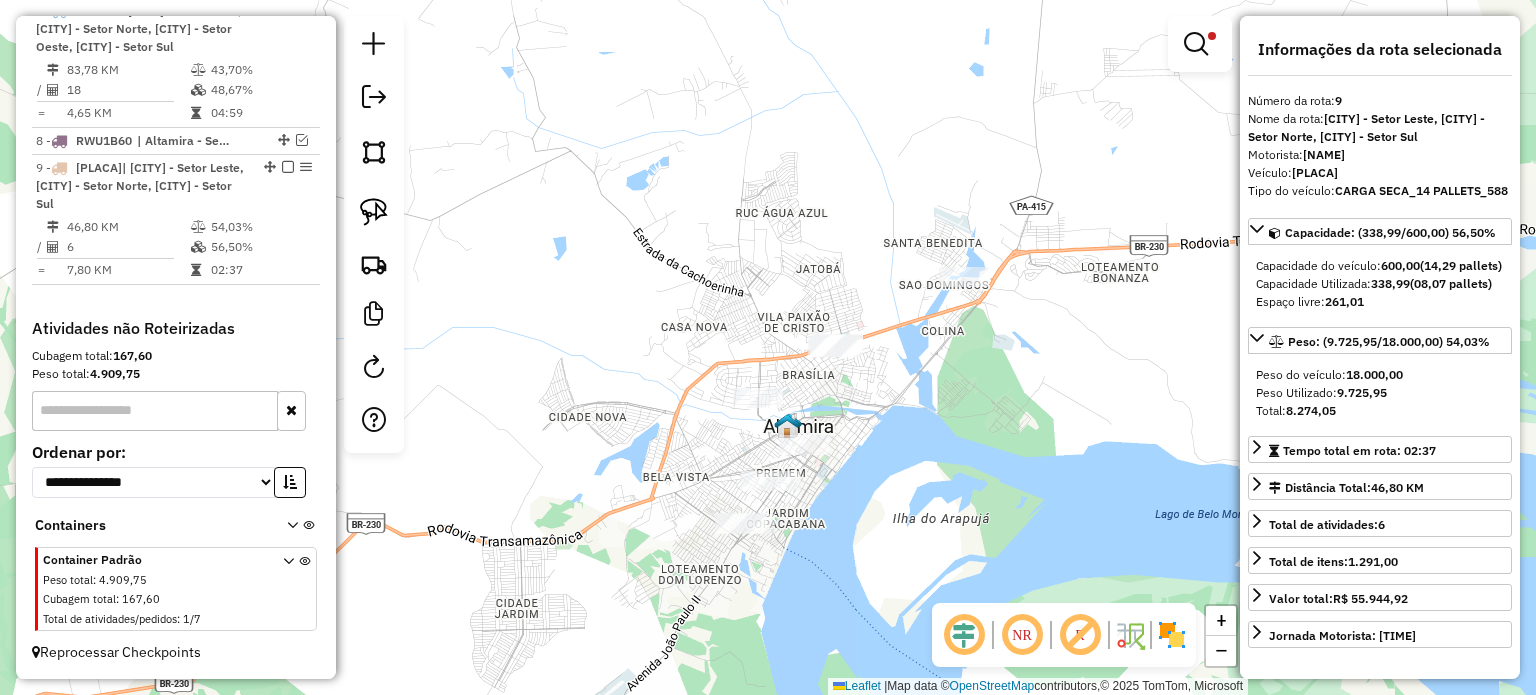 drag, startPoint x: 724, startPoint y: 324, endPoint x: 1204, endPoint y: 351, distance: 480.7588 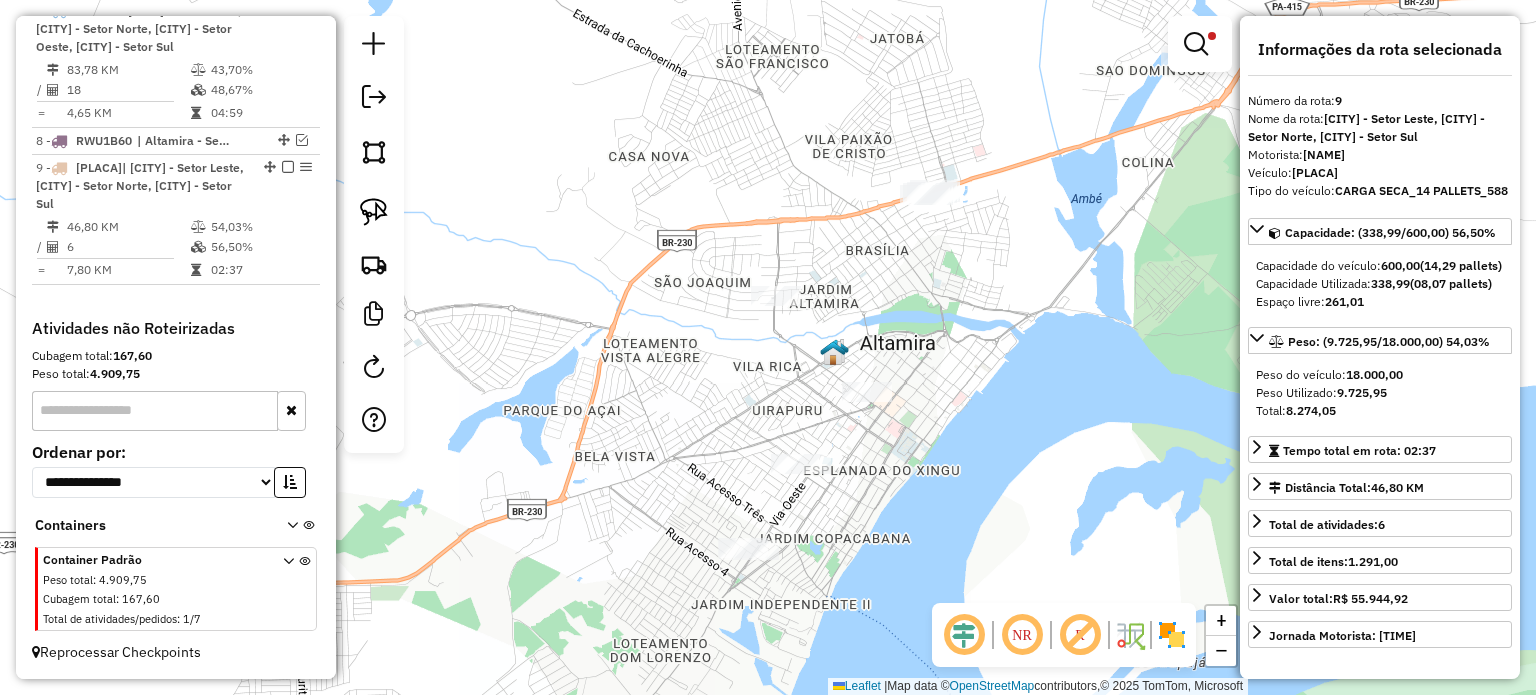 drag, startPoint x: 801, startPoint y: 446, endPoint x: 928, endPoint y: 287, distance: 203.49448 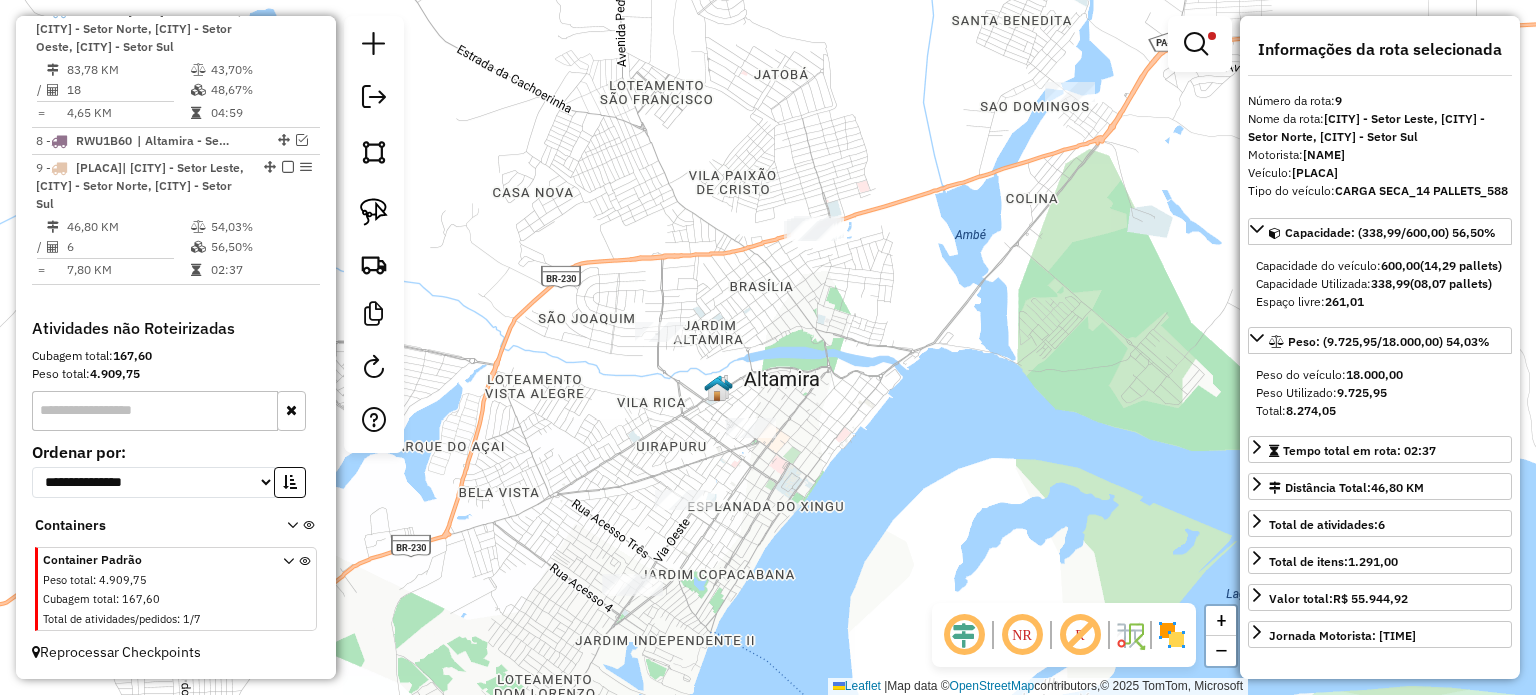 drag, startPoint x: 1073, startPoint y: 207, endPoint x: 957, endPoint y: 242, distance: 121.16518 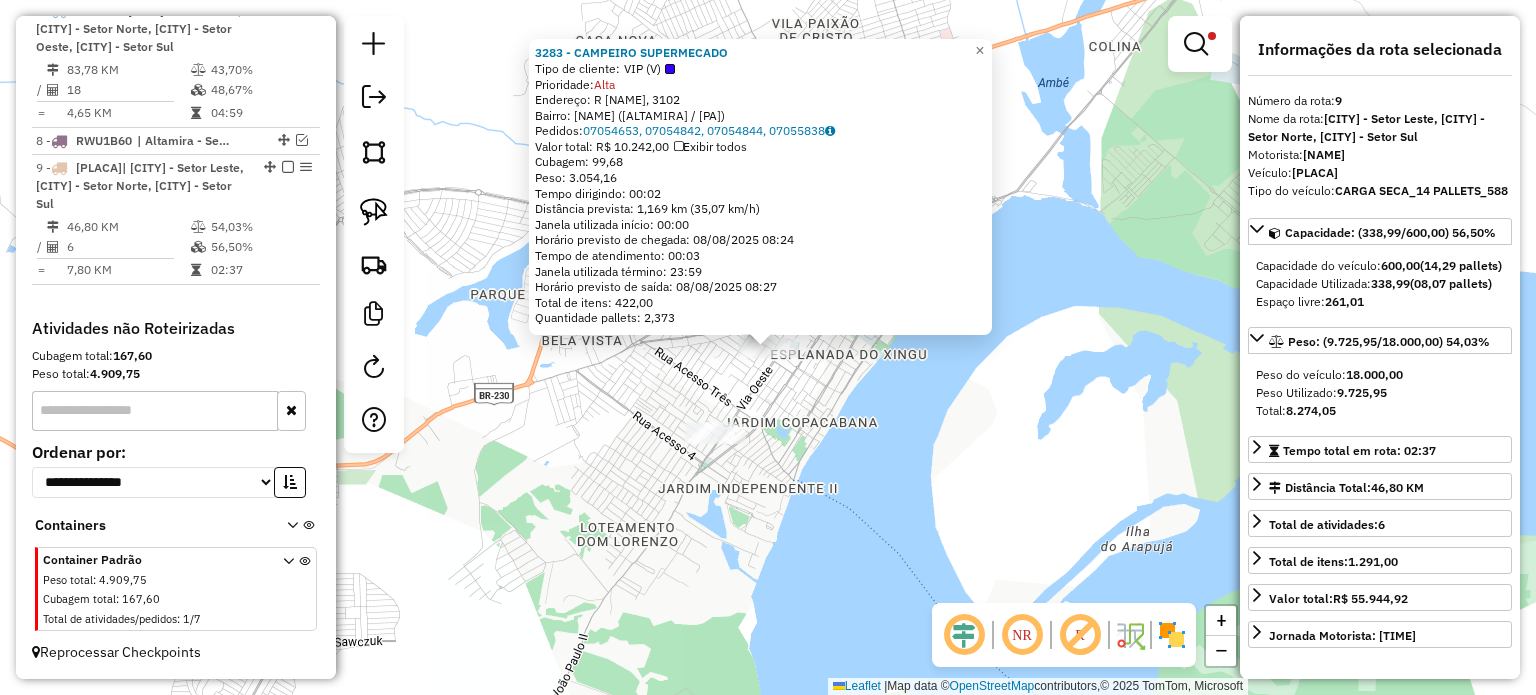 click on "3283 - CAMPEIRO SUPERMECADO  Tipo de cliente:   VIP (V)   Prioridade:  Alta  Endereço: R DRAGAO DO MAR, 3102   Bairro: PREMEM (ALTAMIRA / PA)   Pedidos:  07054653, 07054842, 07054844, 07055838   Valor total: R$ 10.242,00   Exibir todos   Cubagem: 99,68  Peso: 3.054,16  Tempo dirigindo: 00:02   Distância prevista: 1,169 km (35,07 km/h)   Janela utilizada início: 00:00   Horário previsto de chegada: 08/08/2025 08:24   Tempo de atendimento: 00:03   Janela utilizada término: 23:59   Horário previsto de saída: 08/08/2025 08:27   Total de itens: 422,00   Quantidade pallets: 2,373  × Limpar filtros Janela de atendimento Grade de atendimento Capacidade Transportadoras Veículos Cliente Pedidos  Rotas Selecione os dias de semana para filtrar as janelas de atendimento  Seg   Ter   Qua   Qui   Sex   Sáb   Dom  Informe o período da janela de atendimento: De: Até:  Filtrar exatamente a janela do cliente  Considerar janela de atendimento padrão  Selecione os dias de semana para filtrar as grades de atendimento" 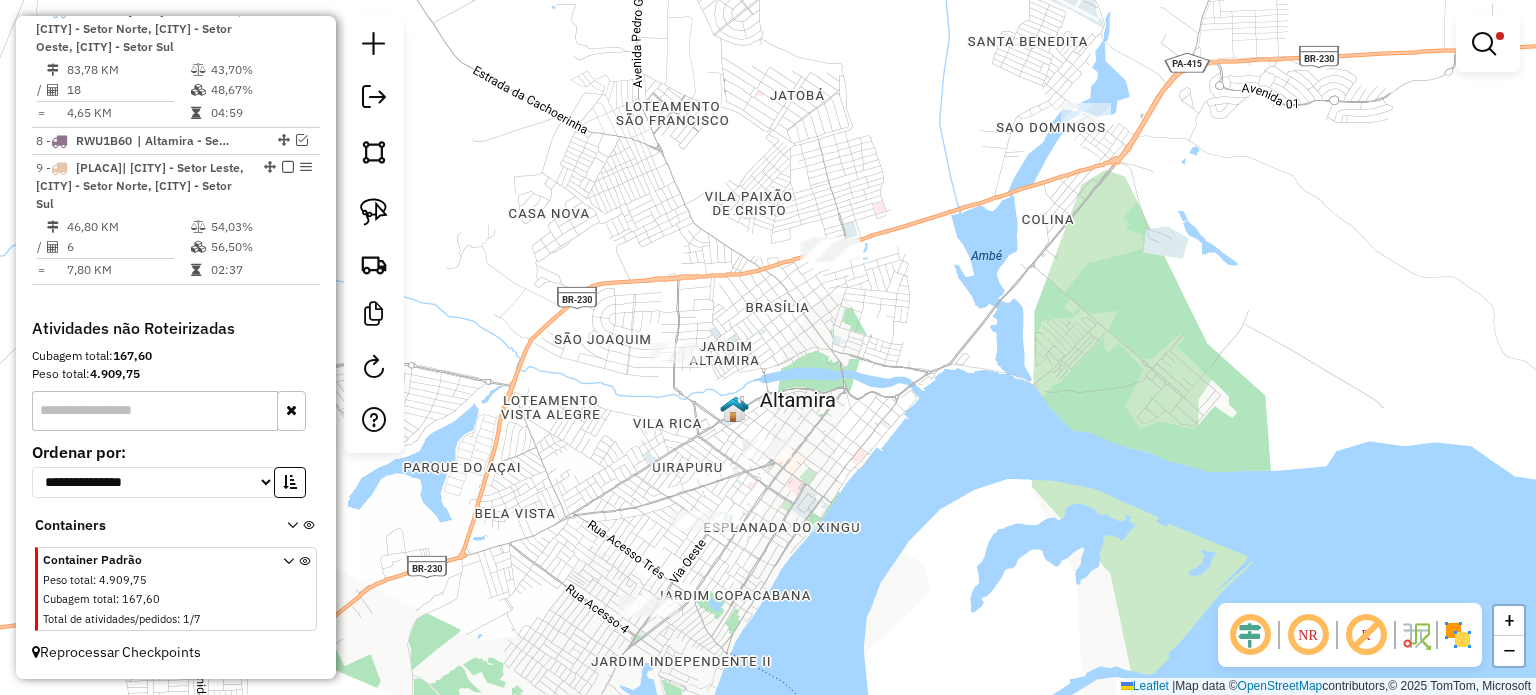 drag, startPoint x: 985, startPoint y: 180, endPoint x: 918, endPoint y: 352, distance: 184.58873 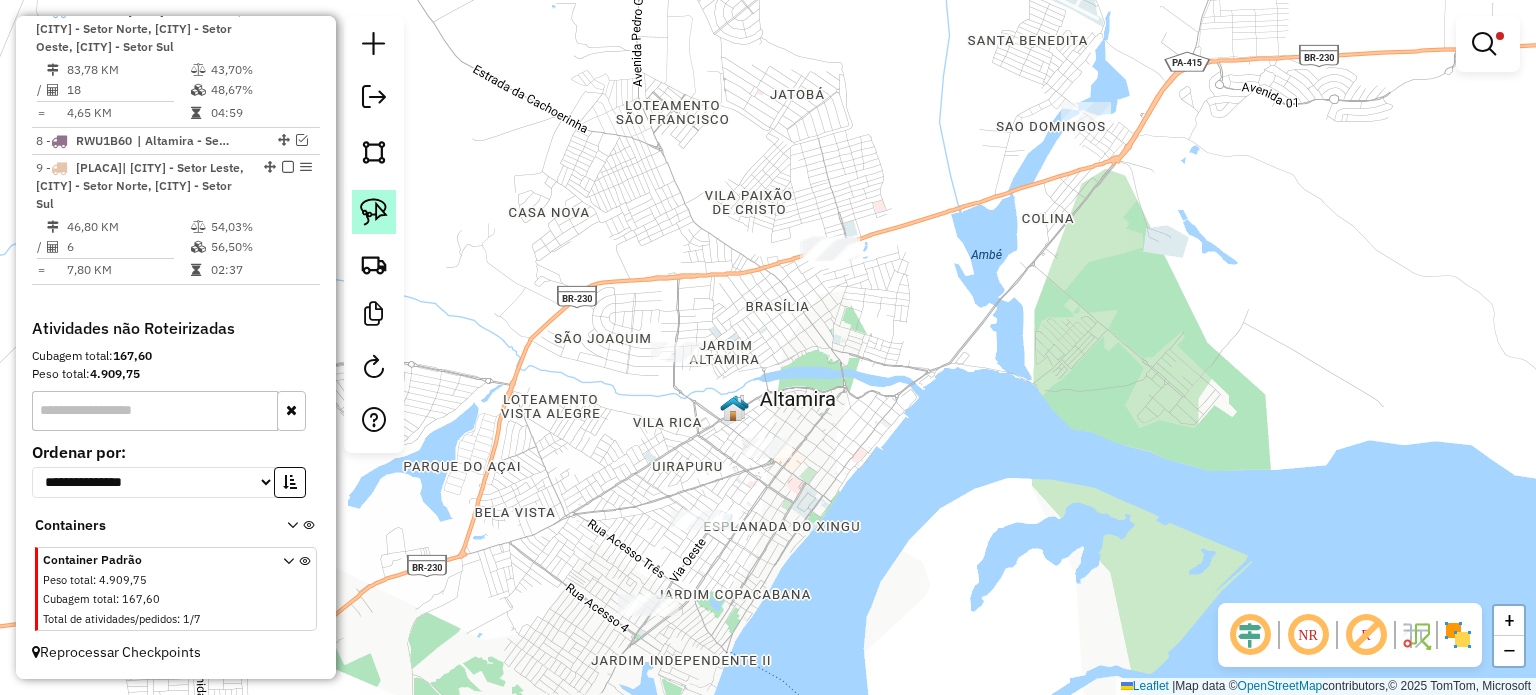 click 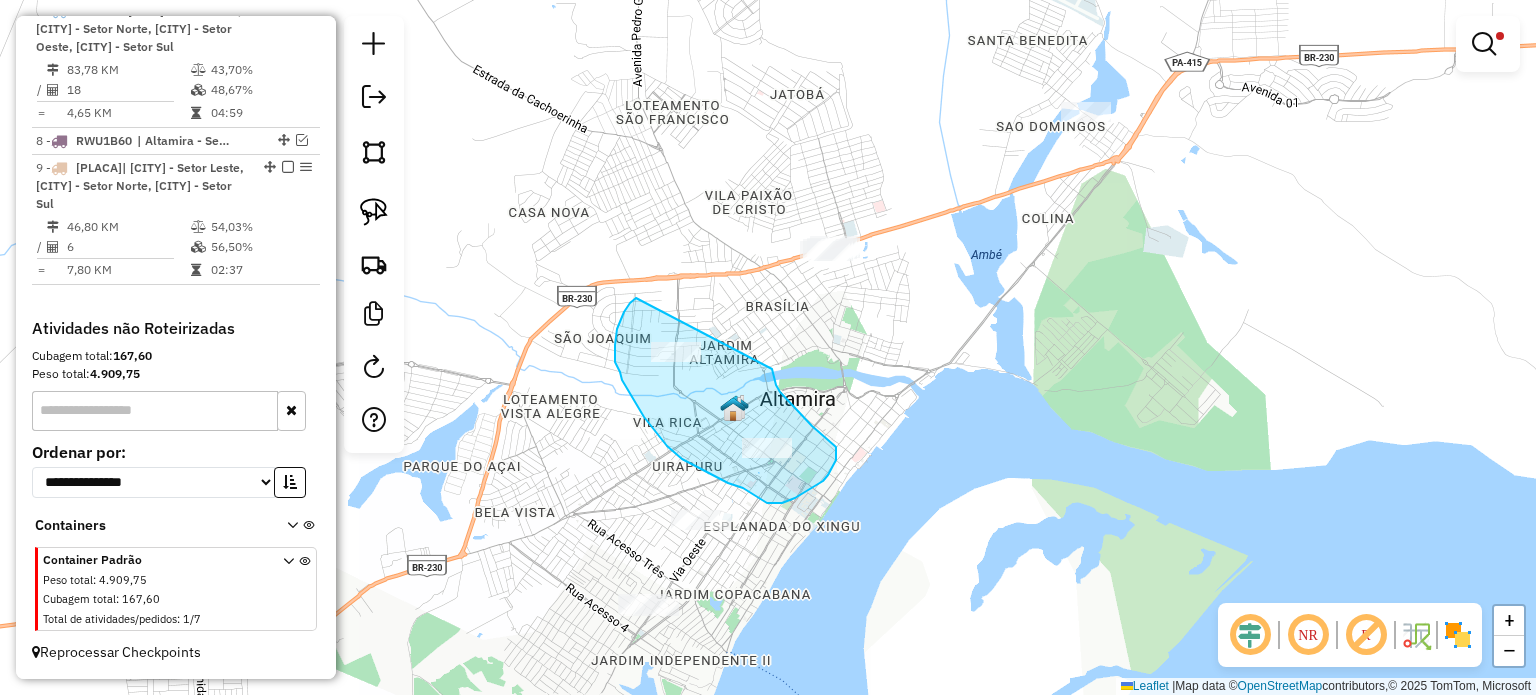 drag, startPoint x: 636, startPoint y: 298, endPoint x: 770, endPoint y: 352, distance: 144.47145 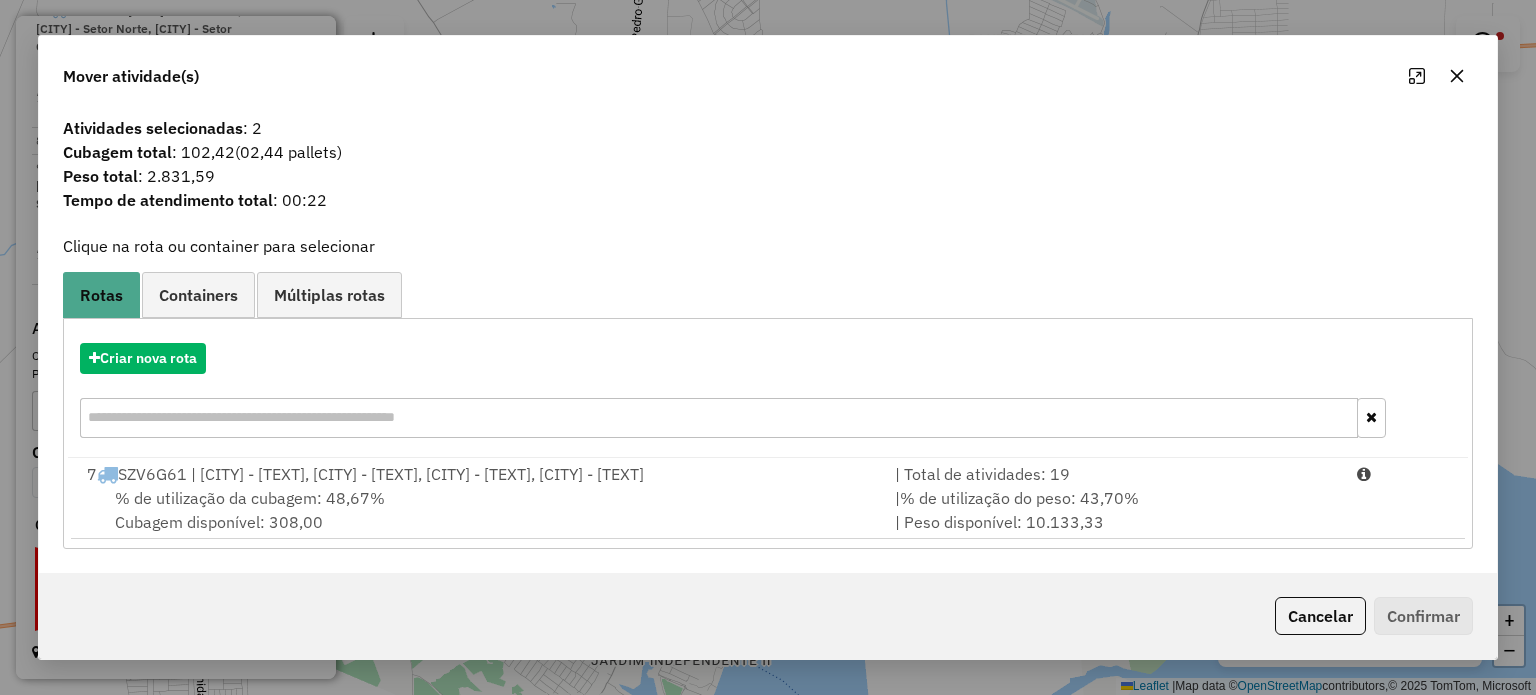 click 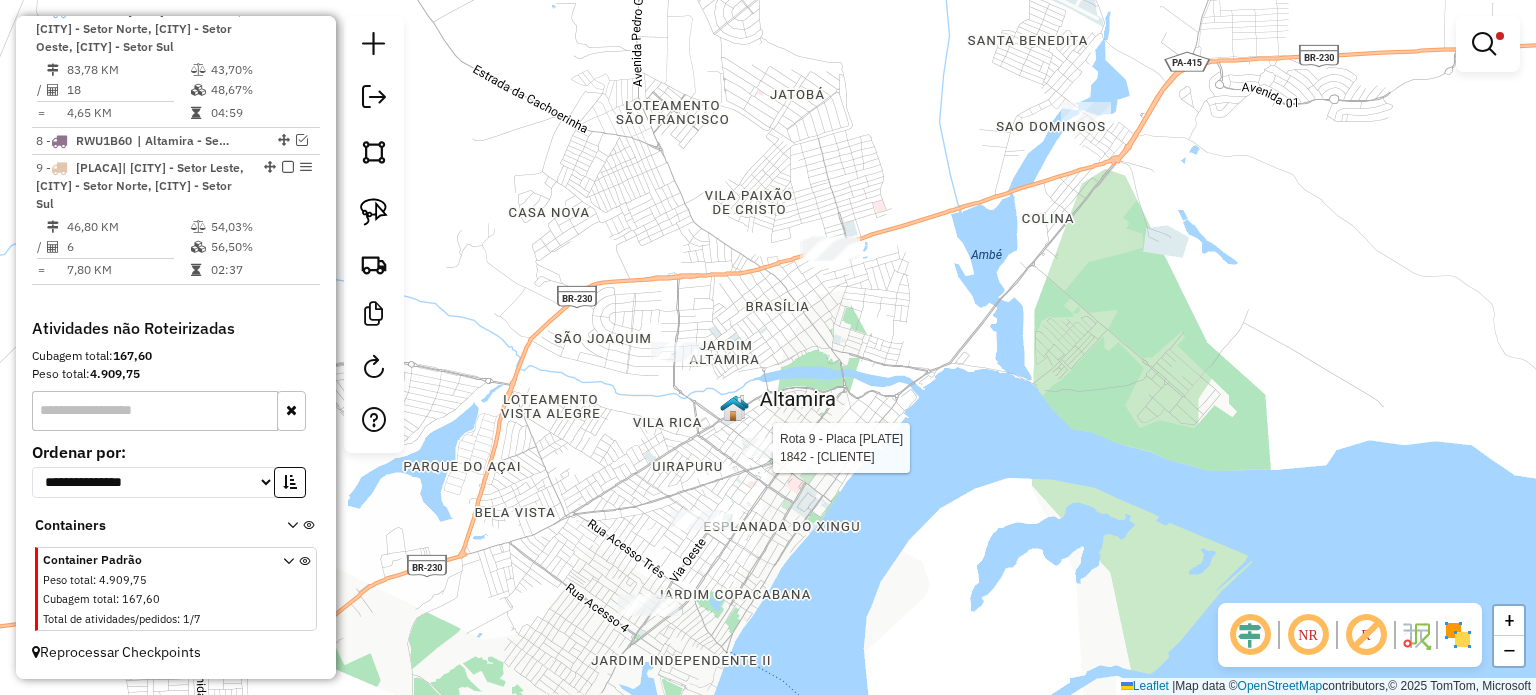 select on "**********" 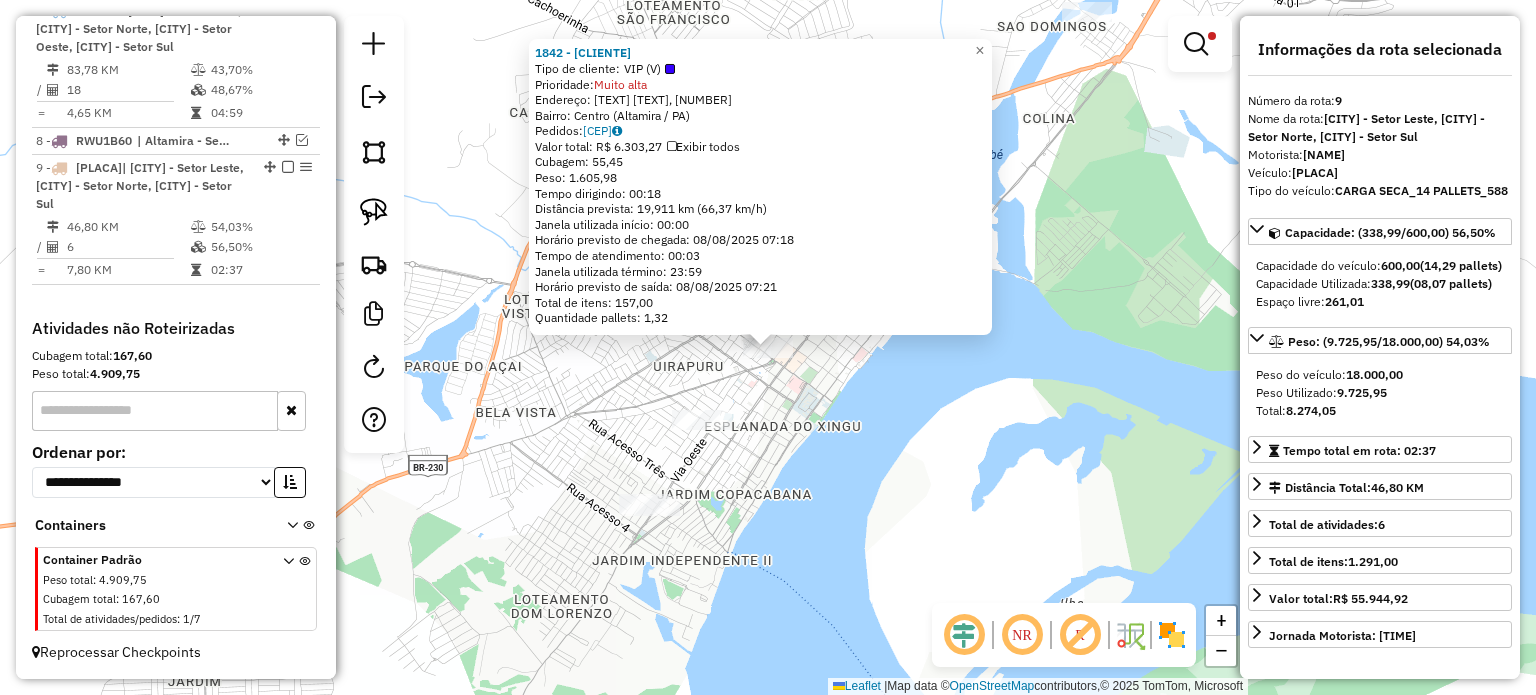 click on "1842 - COMERCIAL PRIMAVERA  Tipo de cliente:   VIP (V)   Prioridade:  Muito alta  Endereço: Rua Anchieta, 819   Bairro: Centro (Altamira / PA)   Pedidos:  07056433   Valor total: R$ 6.303,27   Exibir todos   Cubagem: 55,45  Peso: 1.605,98  Tempo dirigindo: 00:18   Distância prevista: 19,911 km (66,37 km/h)   Janela utilizada início: 00:00   Horário previsto de chegada: 08/08/2025 07:18   Tempo de atendimento: 00:03   Janela utilizada término: 23:59   Horário previsto de saída: 08/08/2025 07:21   Total de itens: 157,00   Quantidade pallets: 1,32  × Limpar filtros Janela de atendimento Grade de atendimento Capacidade Transportadoras Veículos Cliente Pedidos  Rotas Selecione os dias de semana para filtrar as janelas de atendimento  Seg   Ter   Qua   Qui   Sex   Sáb   Dom  Informe o período da janela de atendimento: De: Até:  Filtrar exatamente a janela do cliente  Considerar janela de atendimento padrão  Selecione os dias de semana para filtrar as grades de atendimento  Seg   Ter   Qua   Qui   Sex" 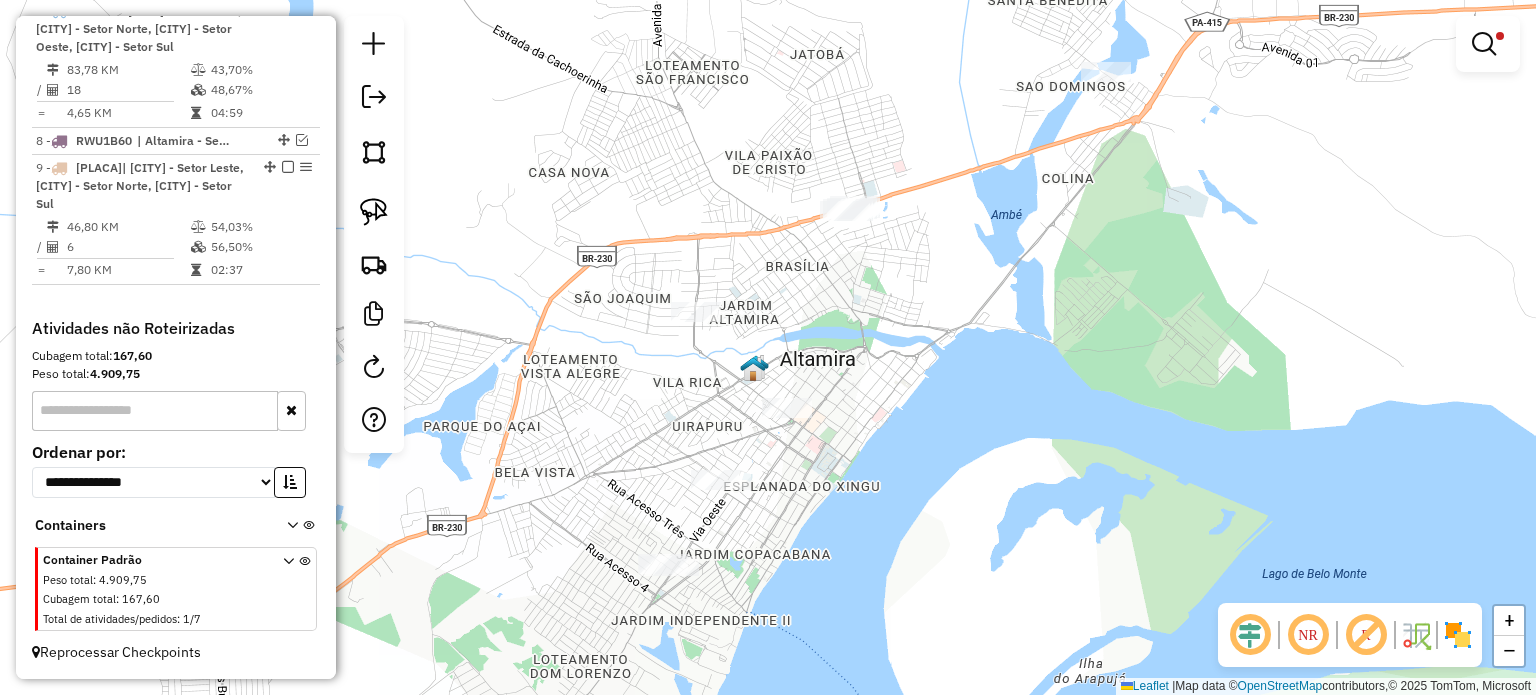 drag, startPoint x: 980, startPoint y: 138, endPoint x: 997, endPoint y: 199, distance: 63.324562 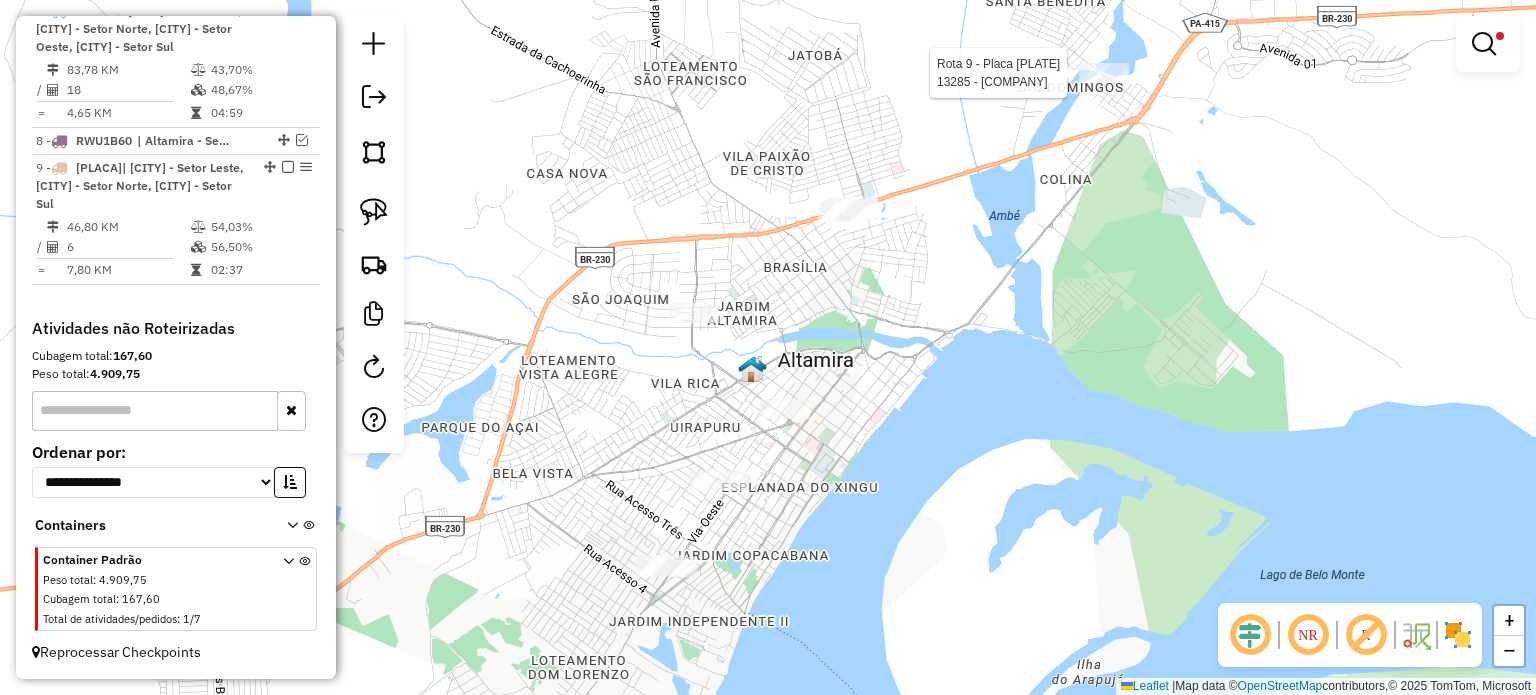 select on "**********" 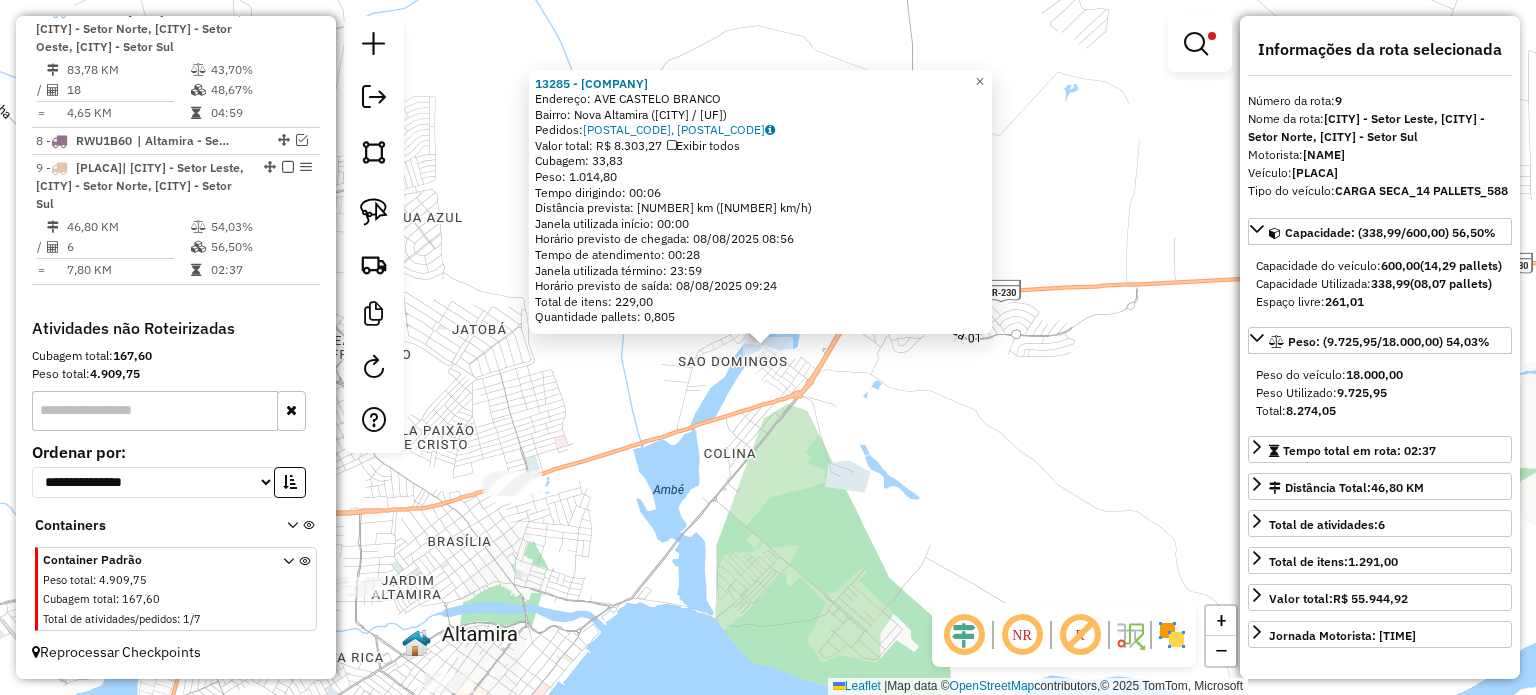 click on "13285 - SKINAO DE CARNE  Endereço: AVE CASTELO BRANCO    Bairro: Nova Altamira (Altamira / PA)   Pedidos:  07056440, 07056441   Valor total: R$ 8.303,27   Exibir todos   Cubagem: 33,83  Peso: 1.014,80  Tempo dirigindo: 00:06   Distância prevista: 5,777 km (57,77 km/h)   Janela utilizada início: 00:00   Horário previsto de chegada: 08/08/2025 08:56   Tempo de atendimento: 00:28   Janela utilizada término: 23:59   Horário previsto de saída: 08/08/2025 09:24   Total de itens: 229,00   Quantidade pallets: 0,805  × Limpar filtros Janela de atendimento Grade de atendimento Capacidade Transportadoras Veículos Cliente Pedidos  Rotas Selecione os dias de semana para filtrar as janelas de atendimento  Seg   Ter   Qua   Qui   Sex   Sáb   Dom  Informe o período da janela de atendimento: De: Até:  Filtrar exatamente a janela do cliente  Considerar janela de atendimento padrão  Selecione os dias de semana para filtrar as grades de atendimento  Seg   Ter   Qua   Qui   Sex   Sáb   Dom   Peso mínimo:  ******* +" 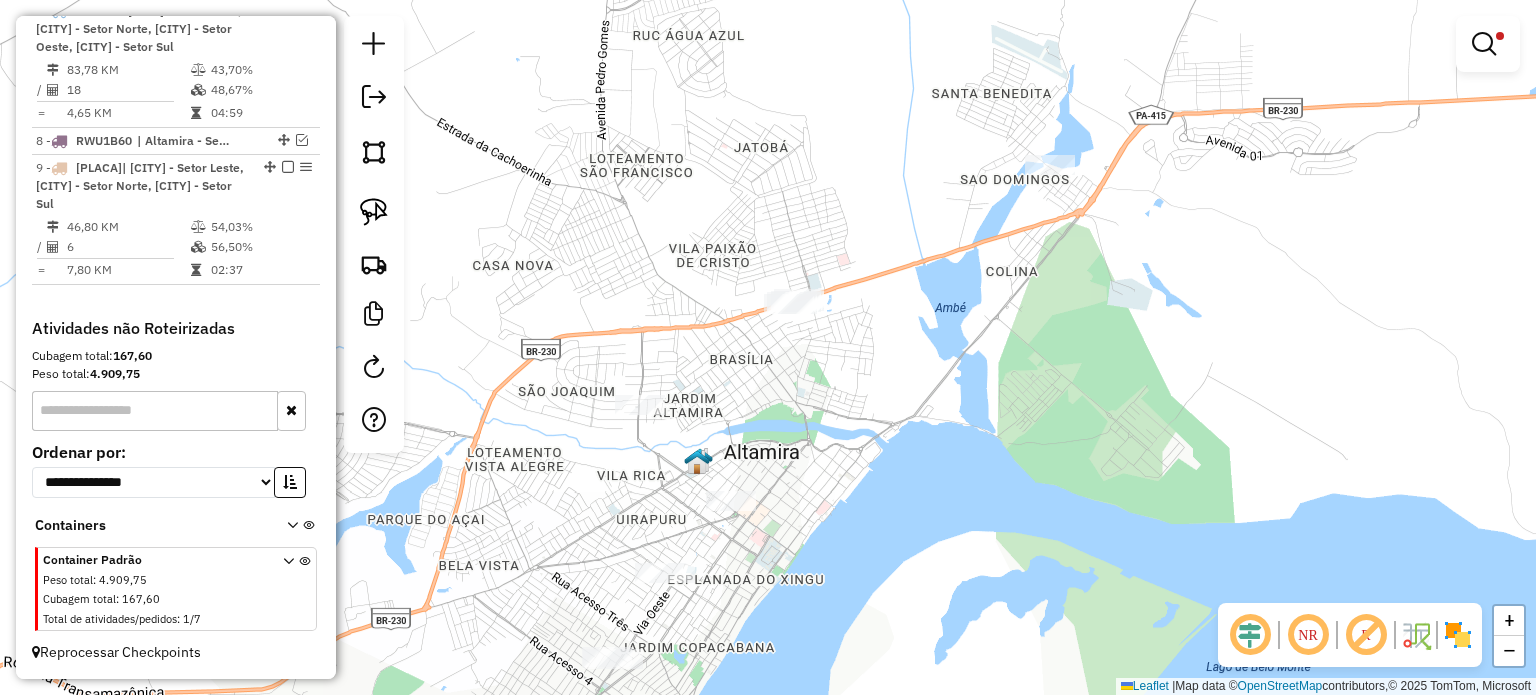 drag, startPoint x: 707, startPoint y: 296, endPoint x: 989, endPoint y: 114, distance: 335.63074 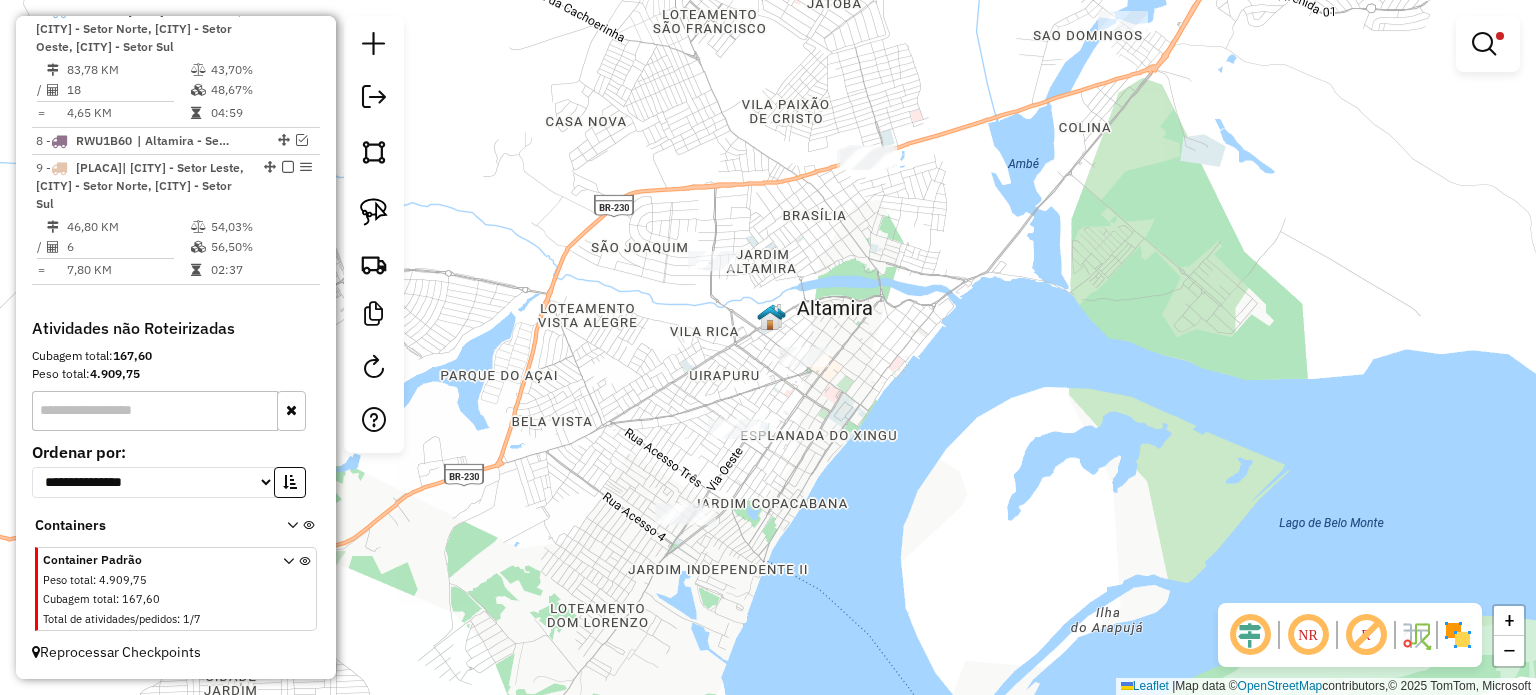 drag, startPoint x: 912, startPoint y: 299, endPoint x: 985, endPoint y: 155, distance: 161.44658 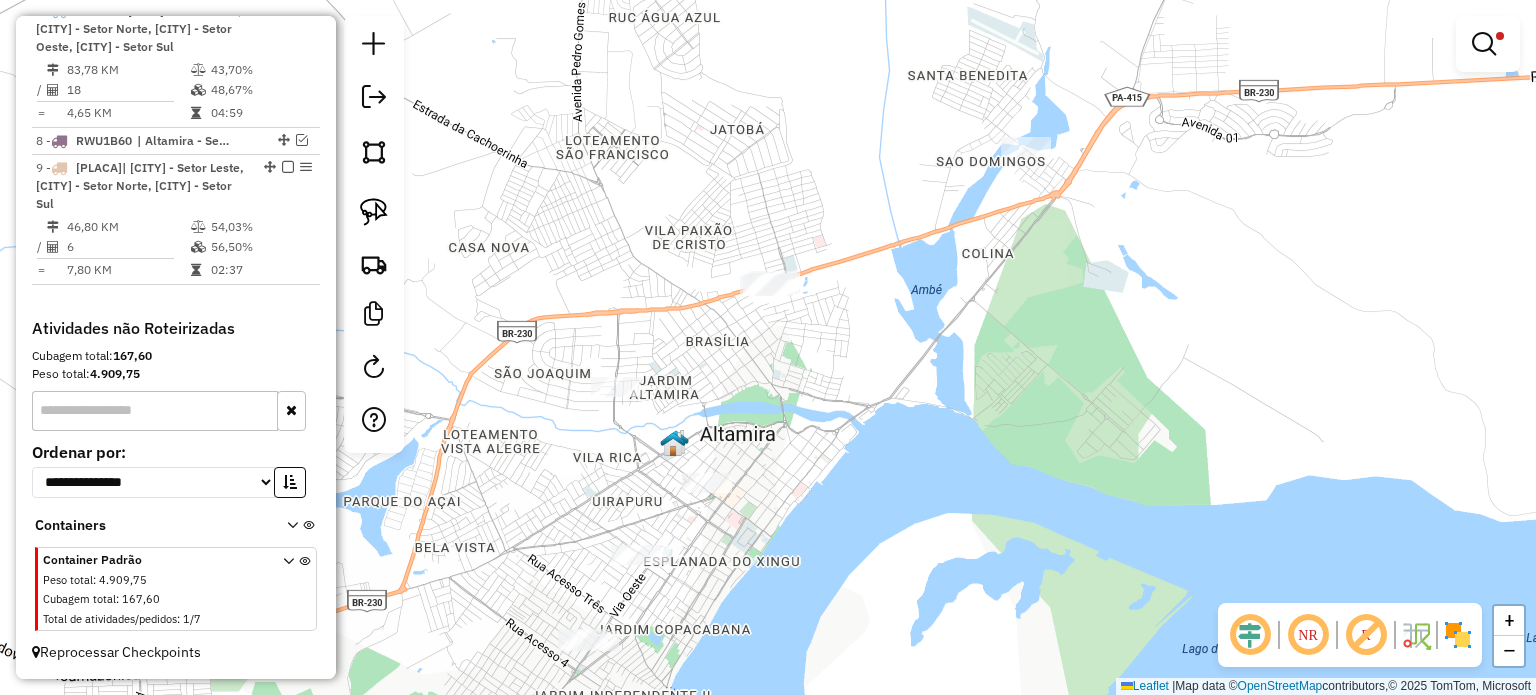 drag, startPoint x: 899, startPoint y: 202, endPoint x: 801, endPoint y: 328, distance: 159.62456 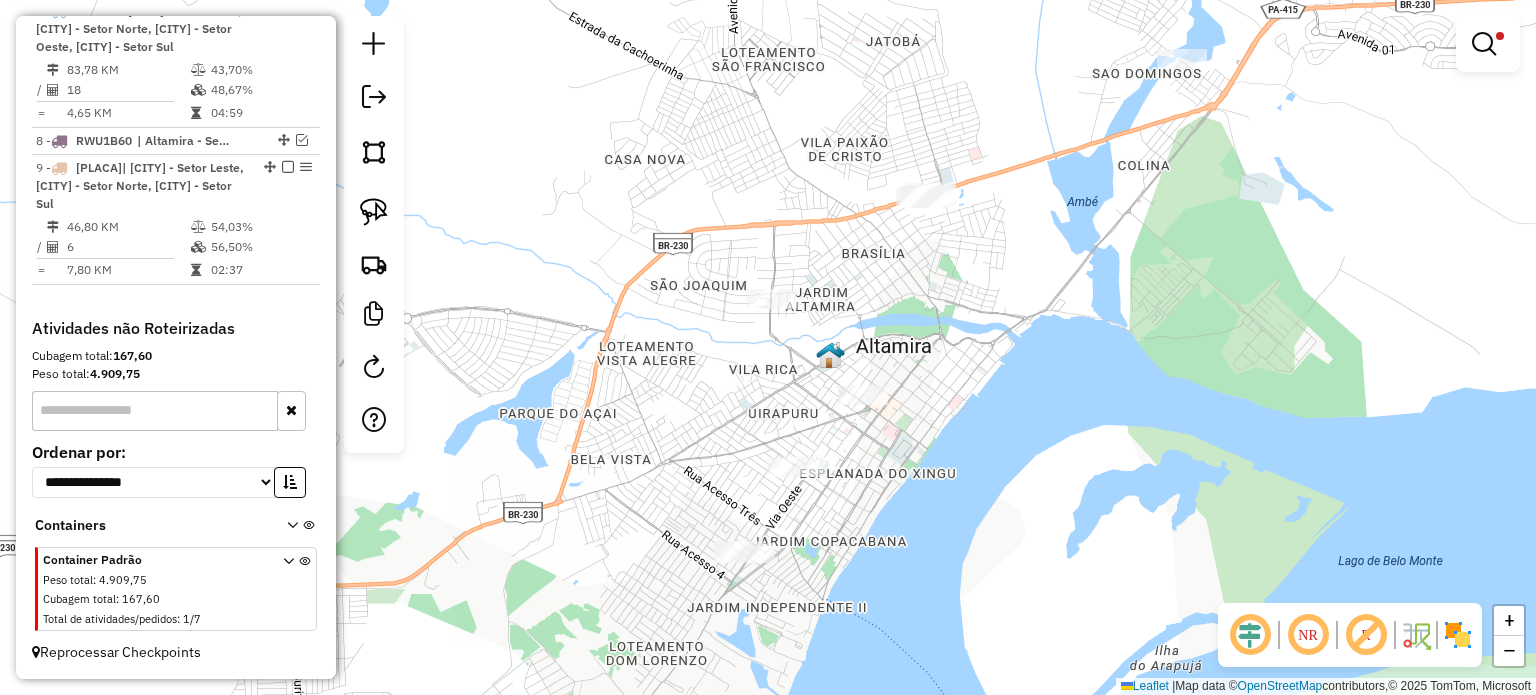 drag, startPoint x: 795, startPoint y: 353, endPoint x: 952, endPoint y: 265, distance: 179.98056 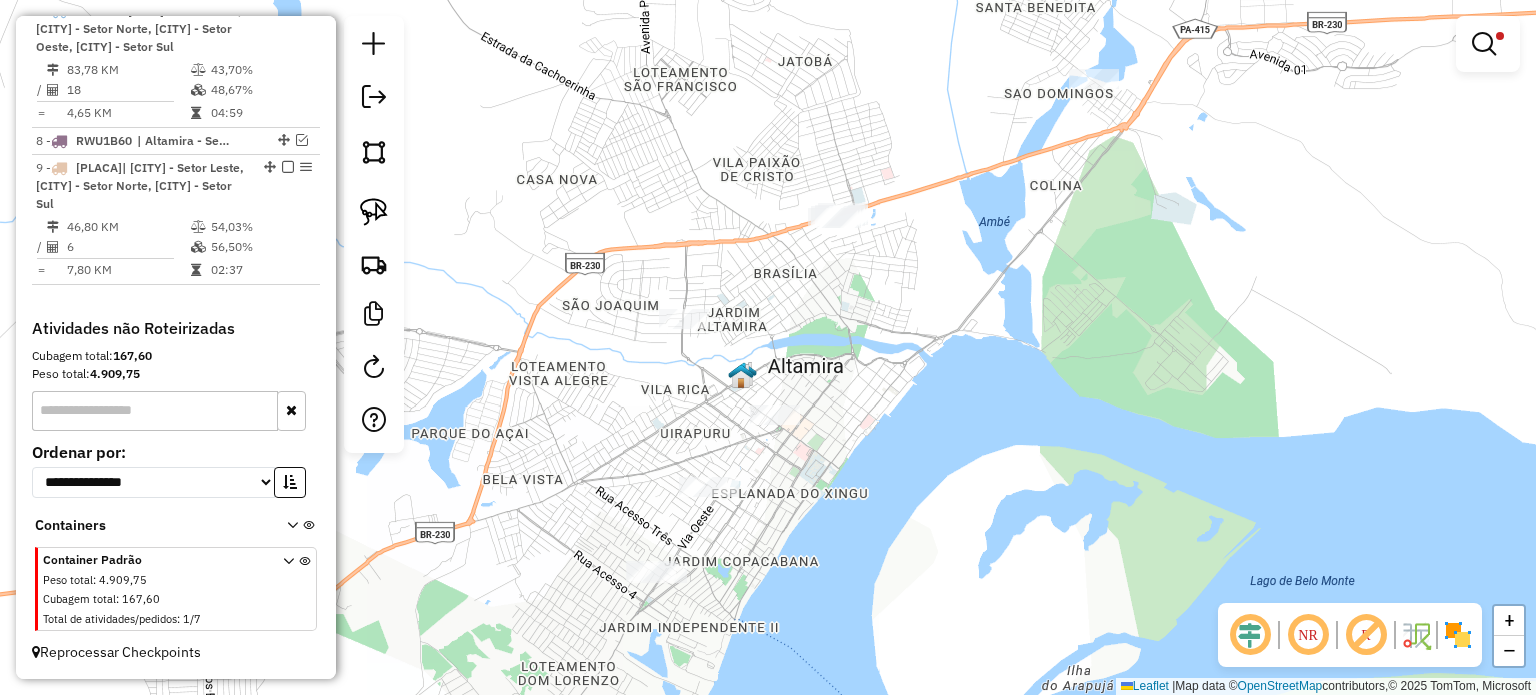 drag, startPoint x: 1108, startPoint y: 191, endPoint x: 1020, endPoint y: 211, distance: 90.24411 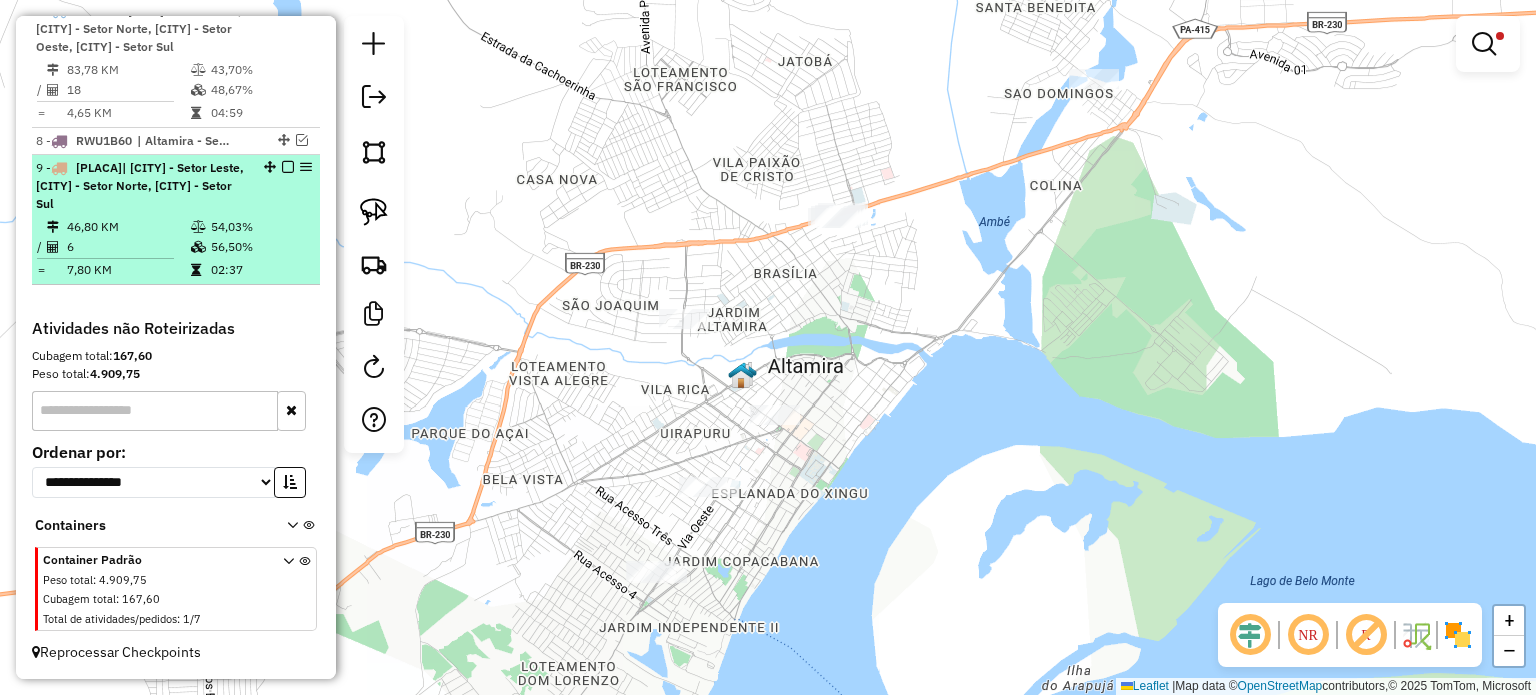 click at bounding box center [288, 167] 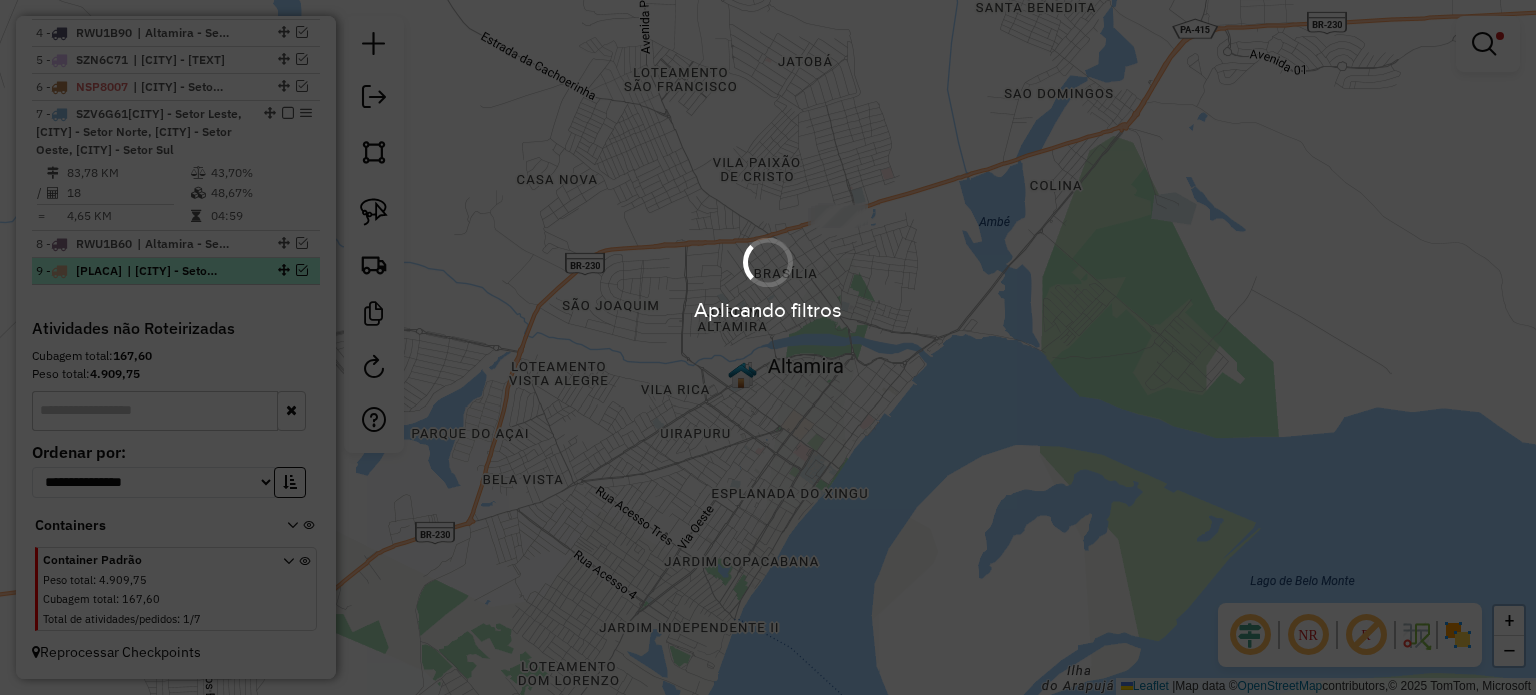 scroll, scrollTop: 892, scrollLeft: 0, axis: vertical 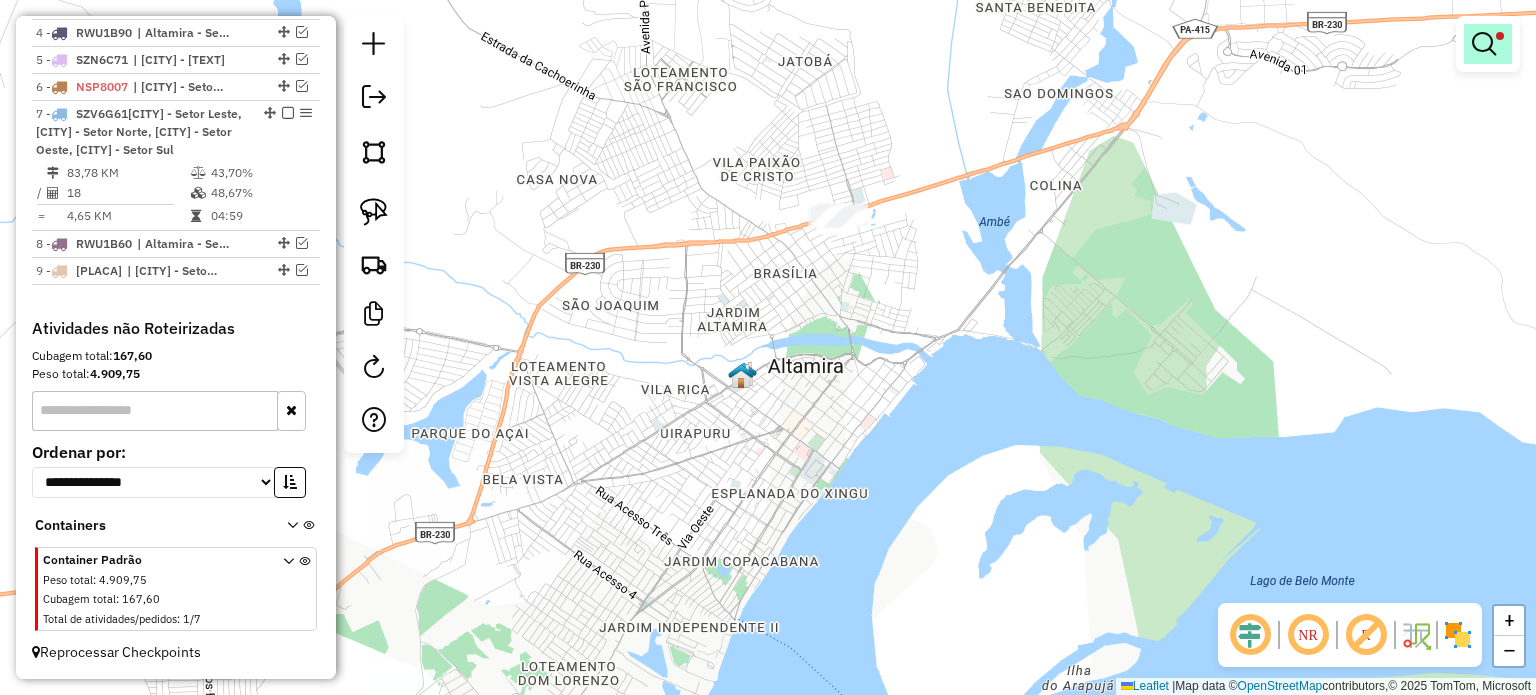 click at bounding box center [1484, 44] 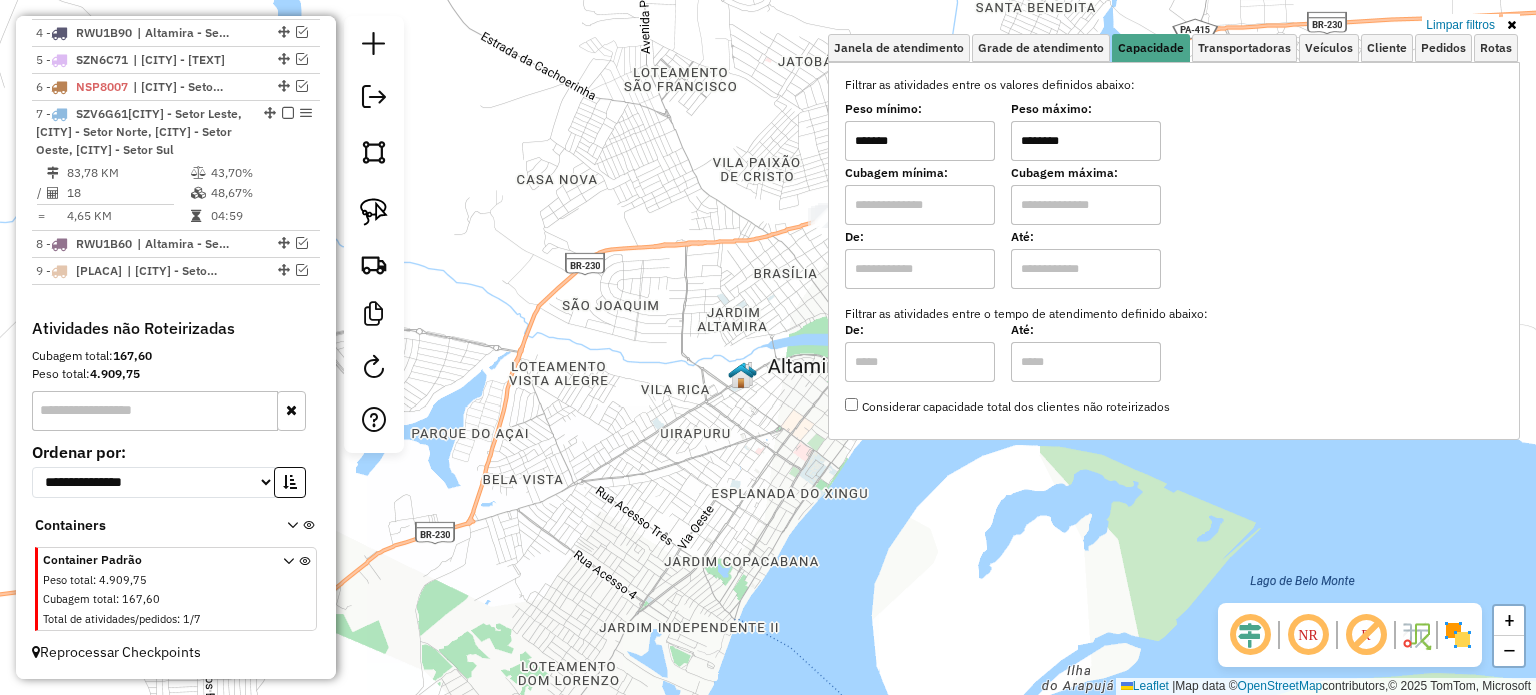 drag, startPoint x: 1097, startPoint y: 136, endPoint x: 898, endPoint y: 156, distance: 200.0025 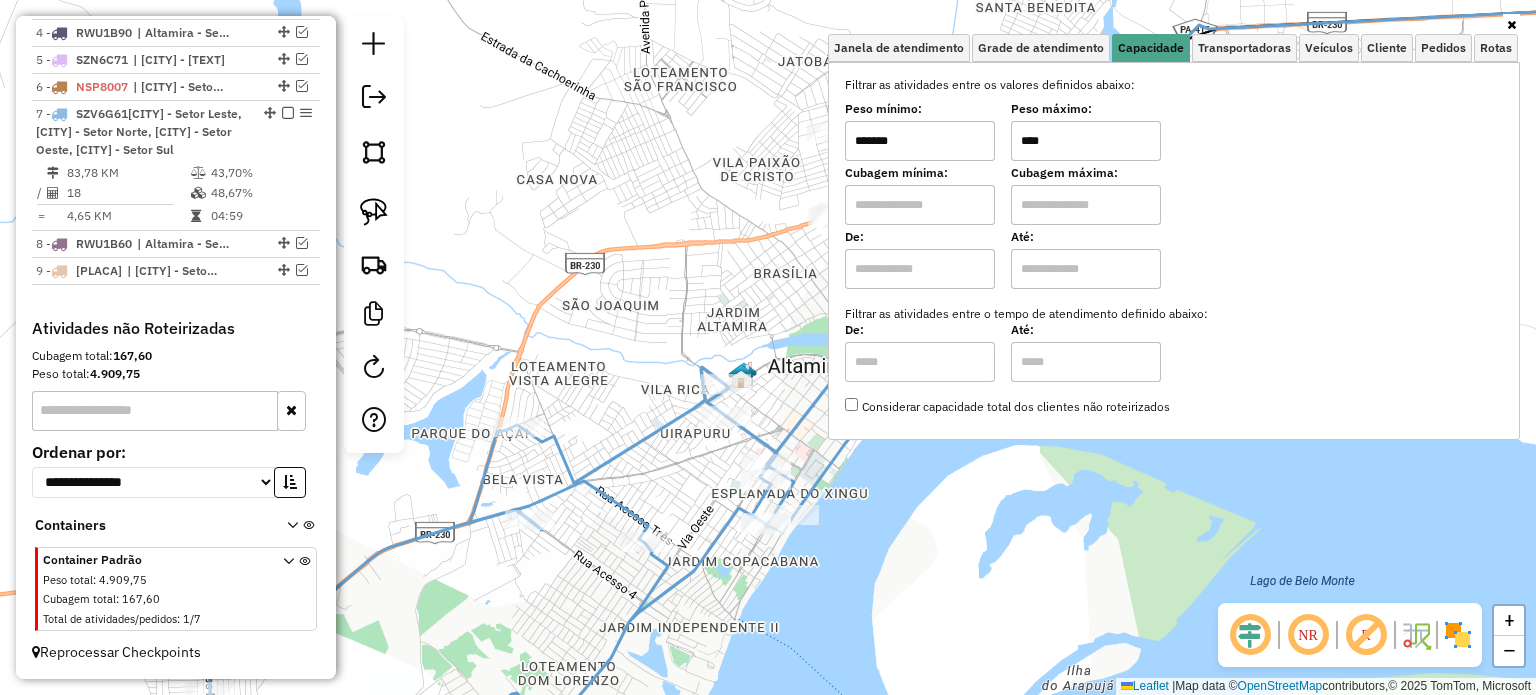 type on "****" 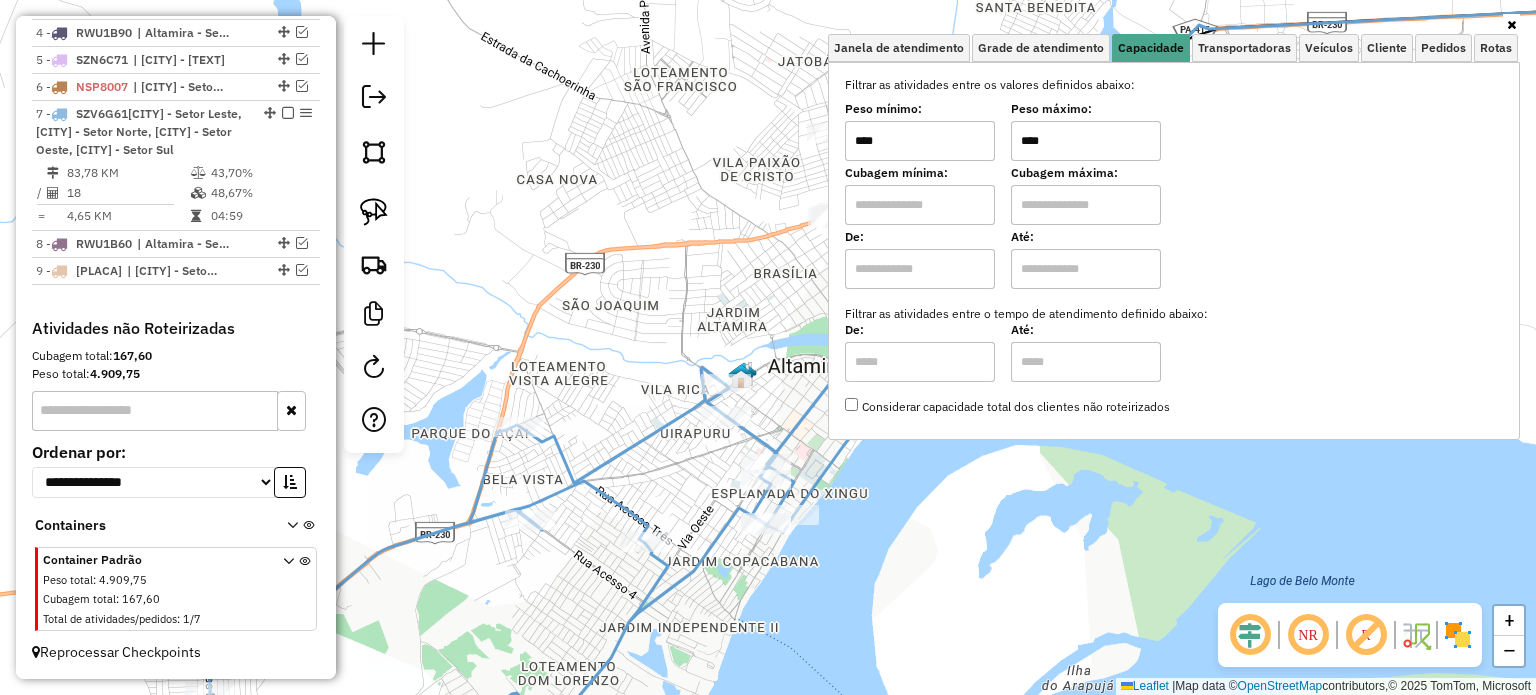type on "****" 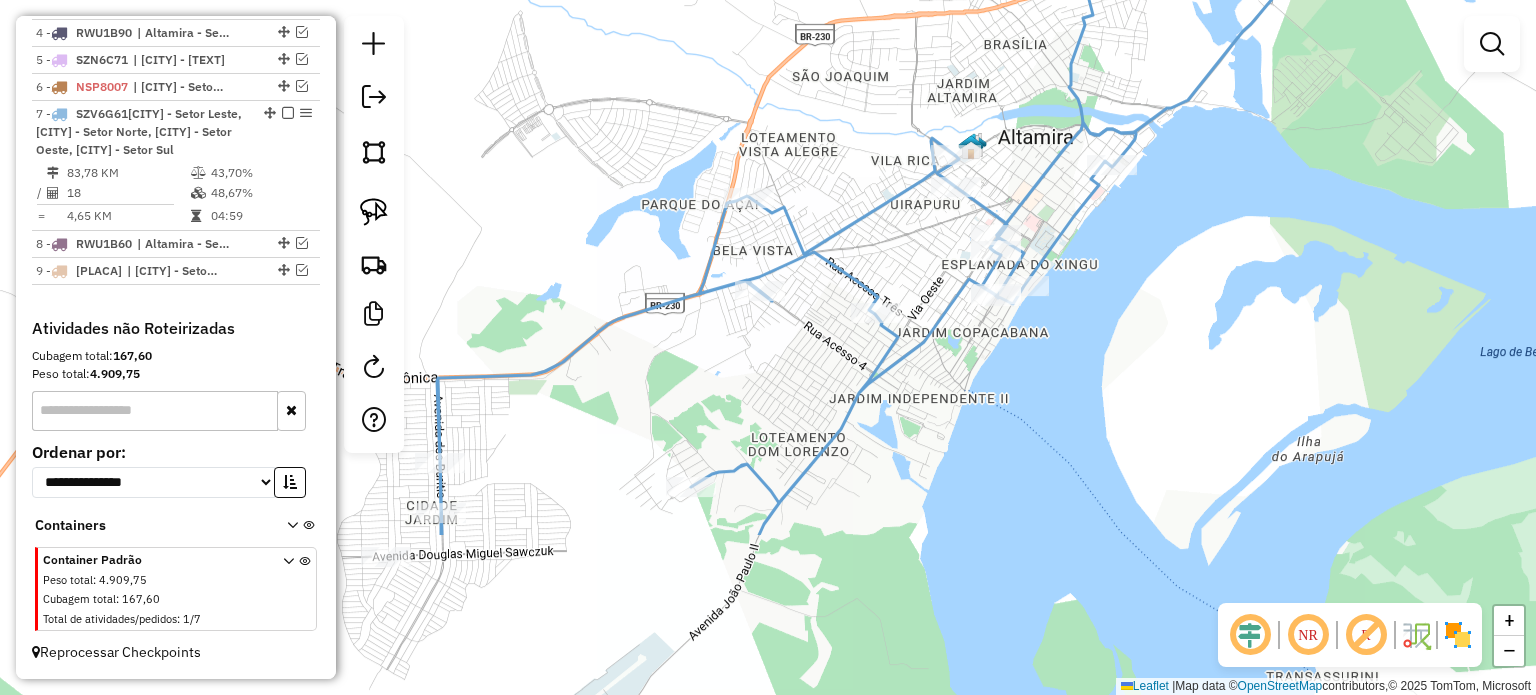 drag, startPoint x: 630, startPoint y: 479, endPoint x: 855, endPoint y: 256, distance: 316.787 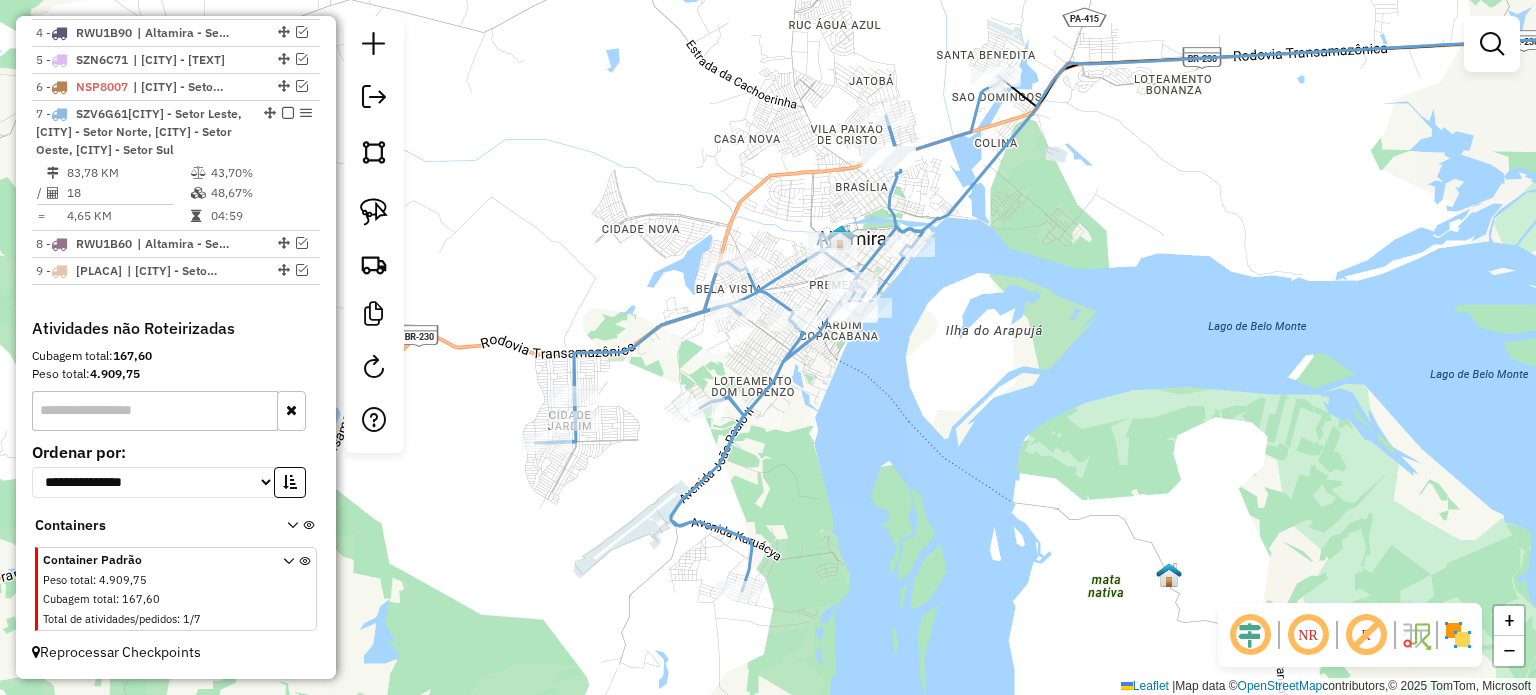 drag, startPoint x: 1035, startPoint y: 196, endPoint x: 965, endPoint y: 216, distance: 72.8011 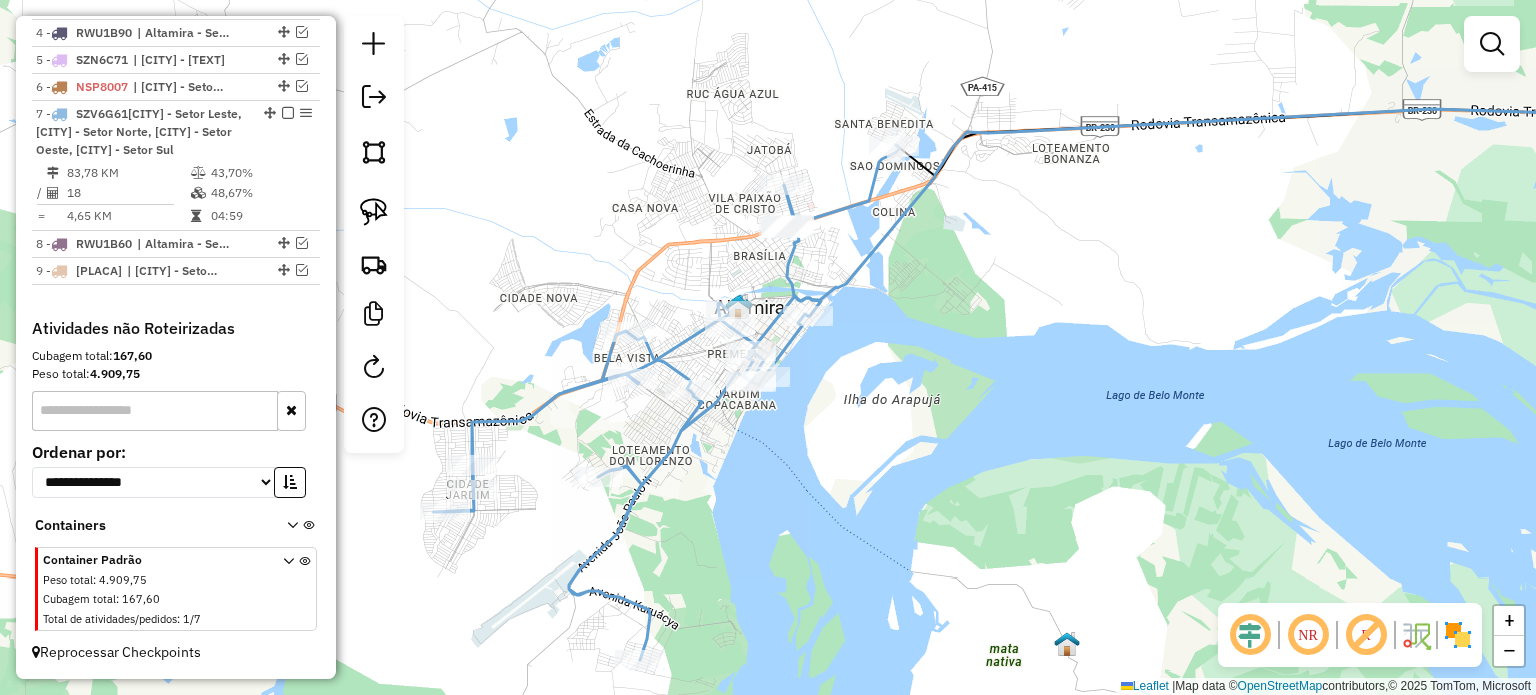 drag, startPoint x: 1022, startPoint y: 145, endPoint x: 920, endPoint y: 215, distance: 123.709335 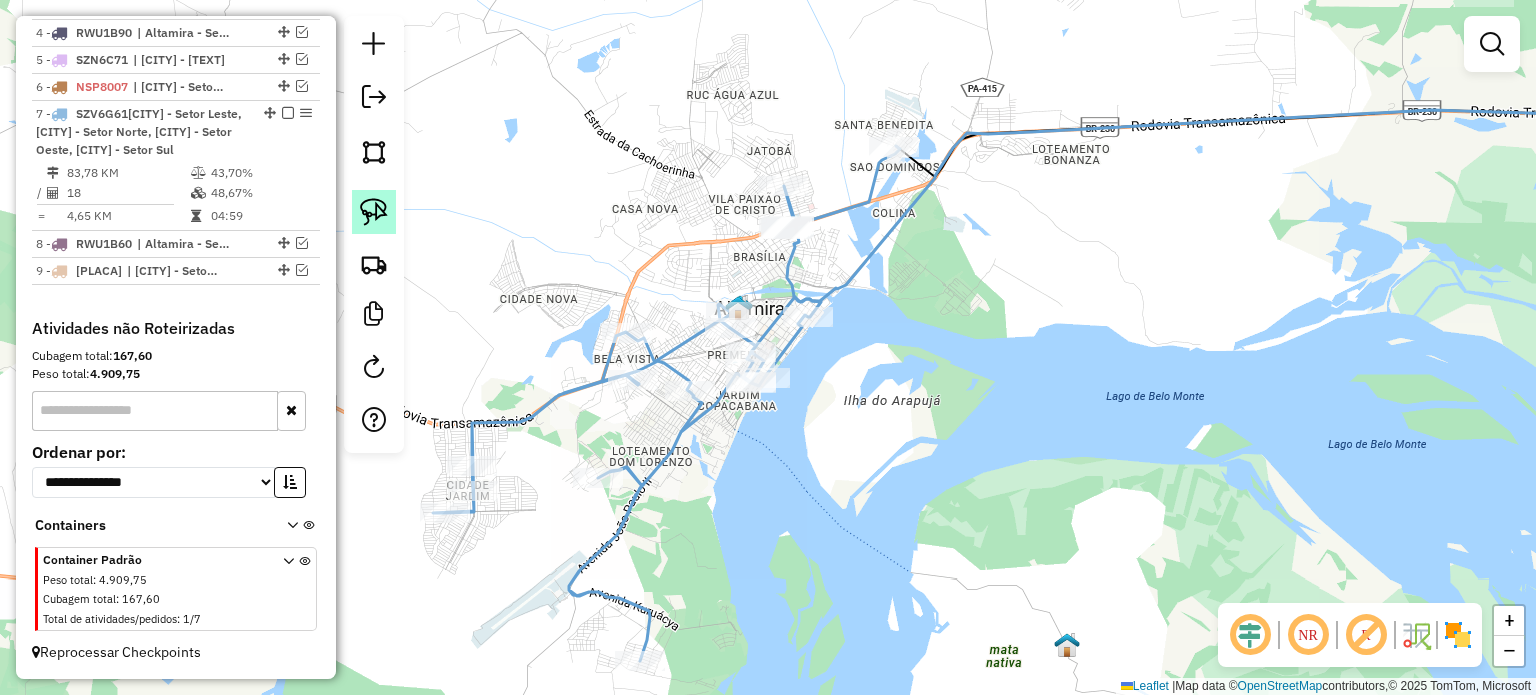 click 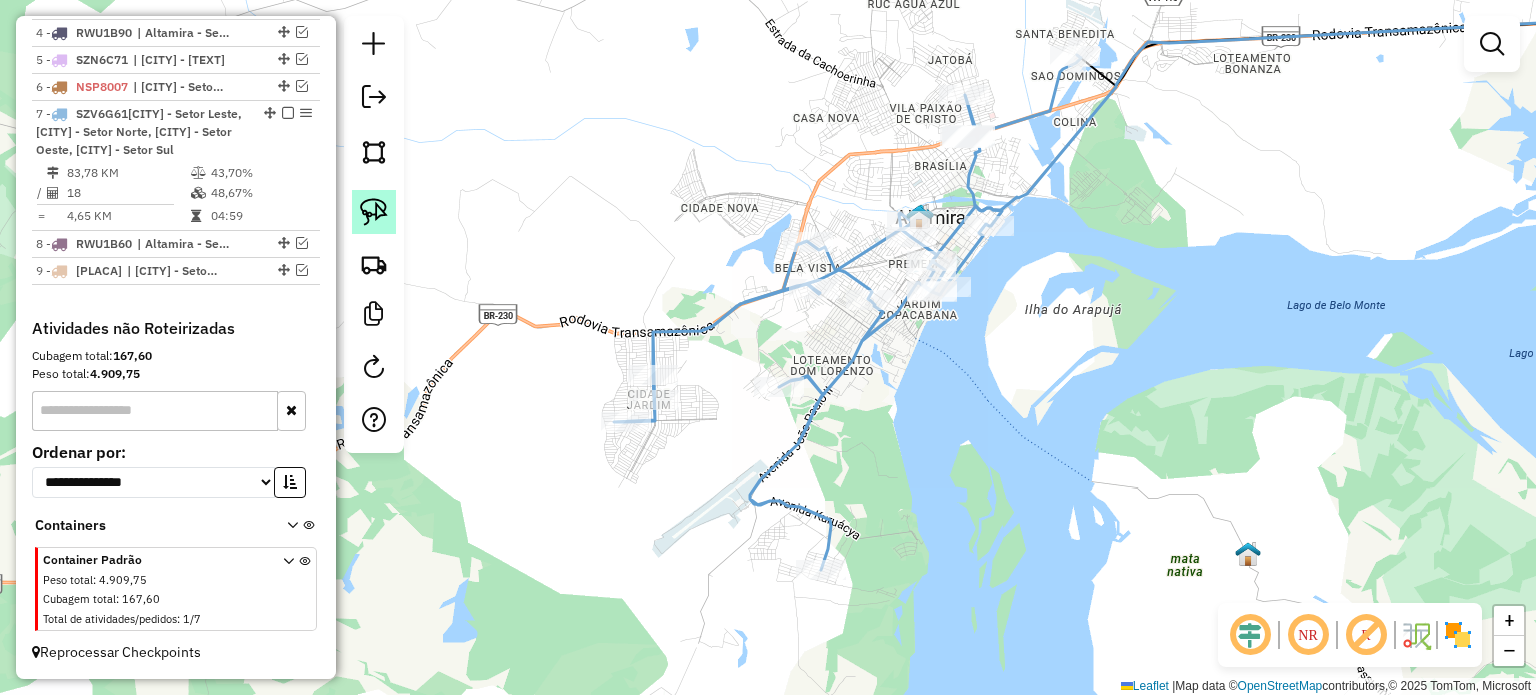click 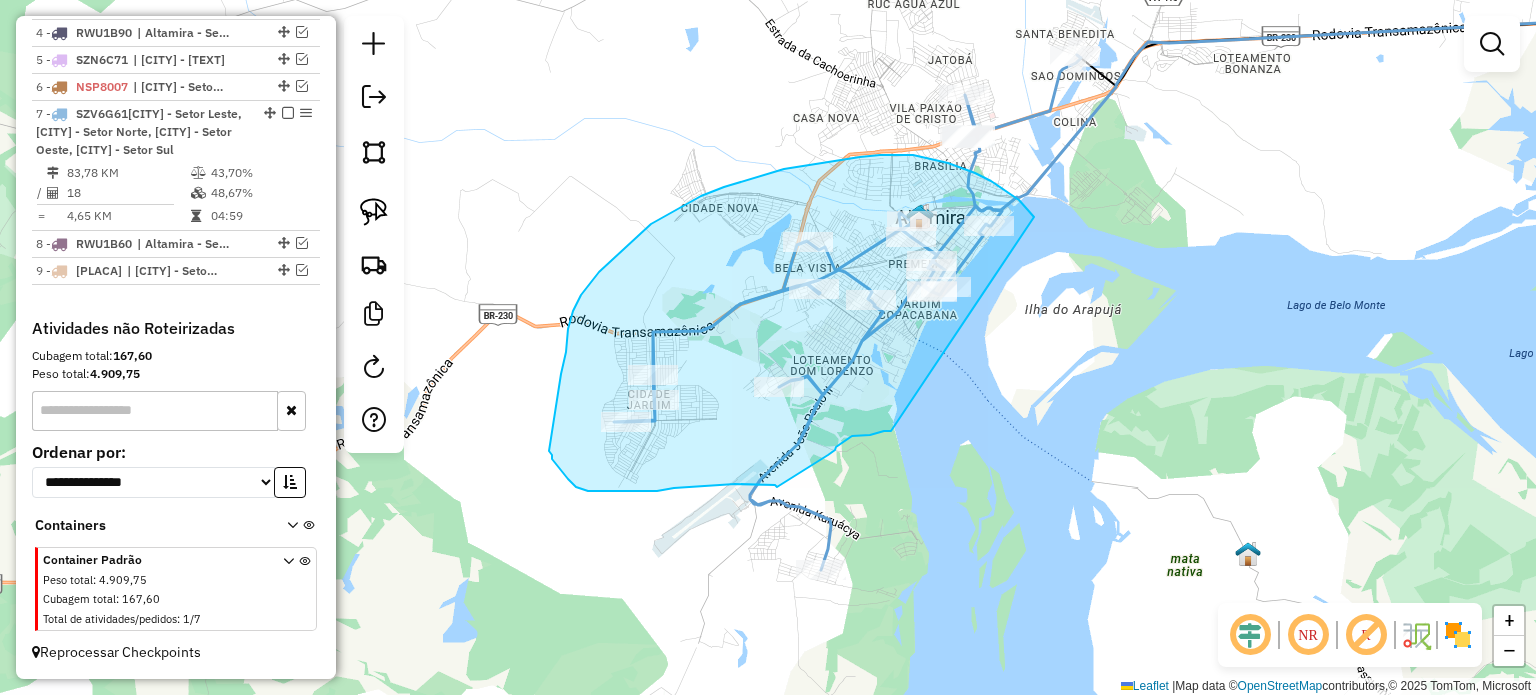 drag, startPoint x: 1034, startPoint y: 217, endPoint x: 891, endPoint y: 431, distance: 257.38104 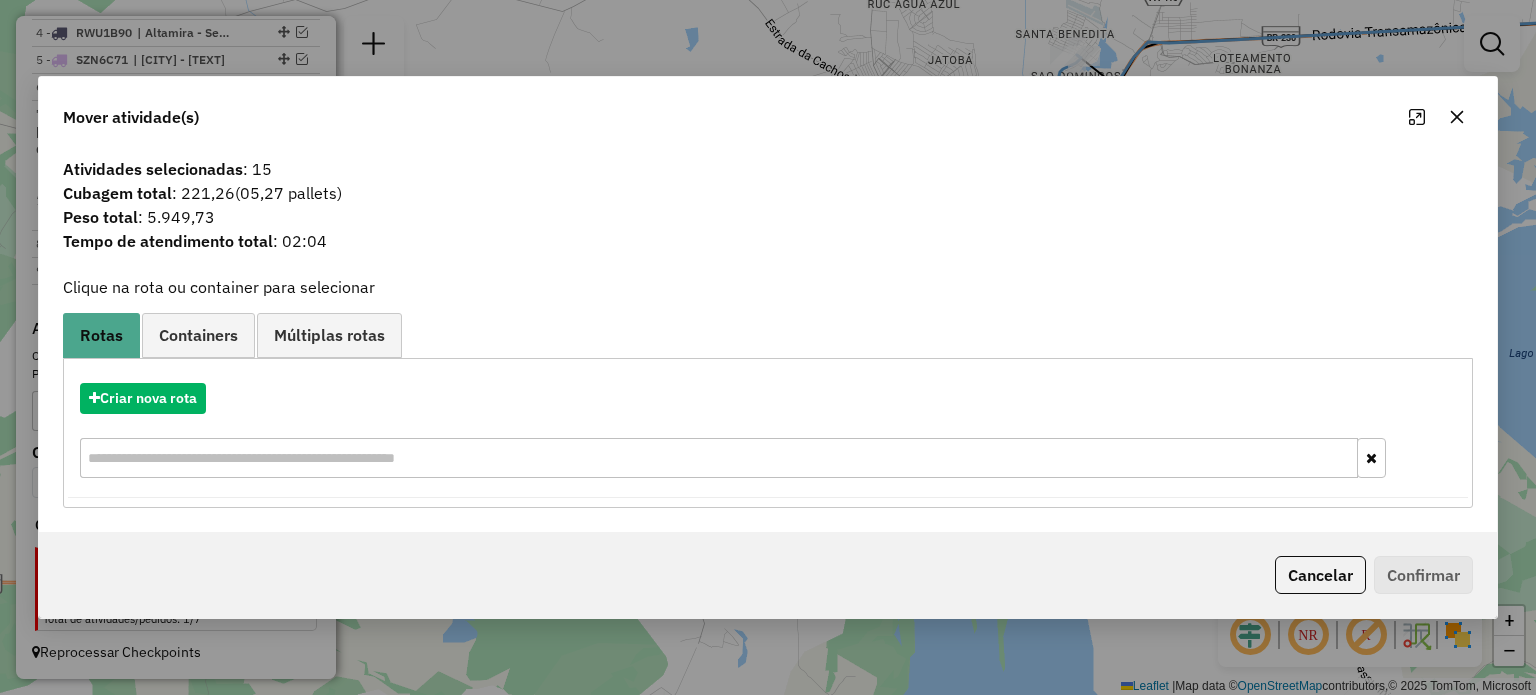 click 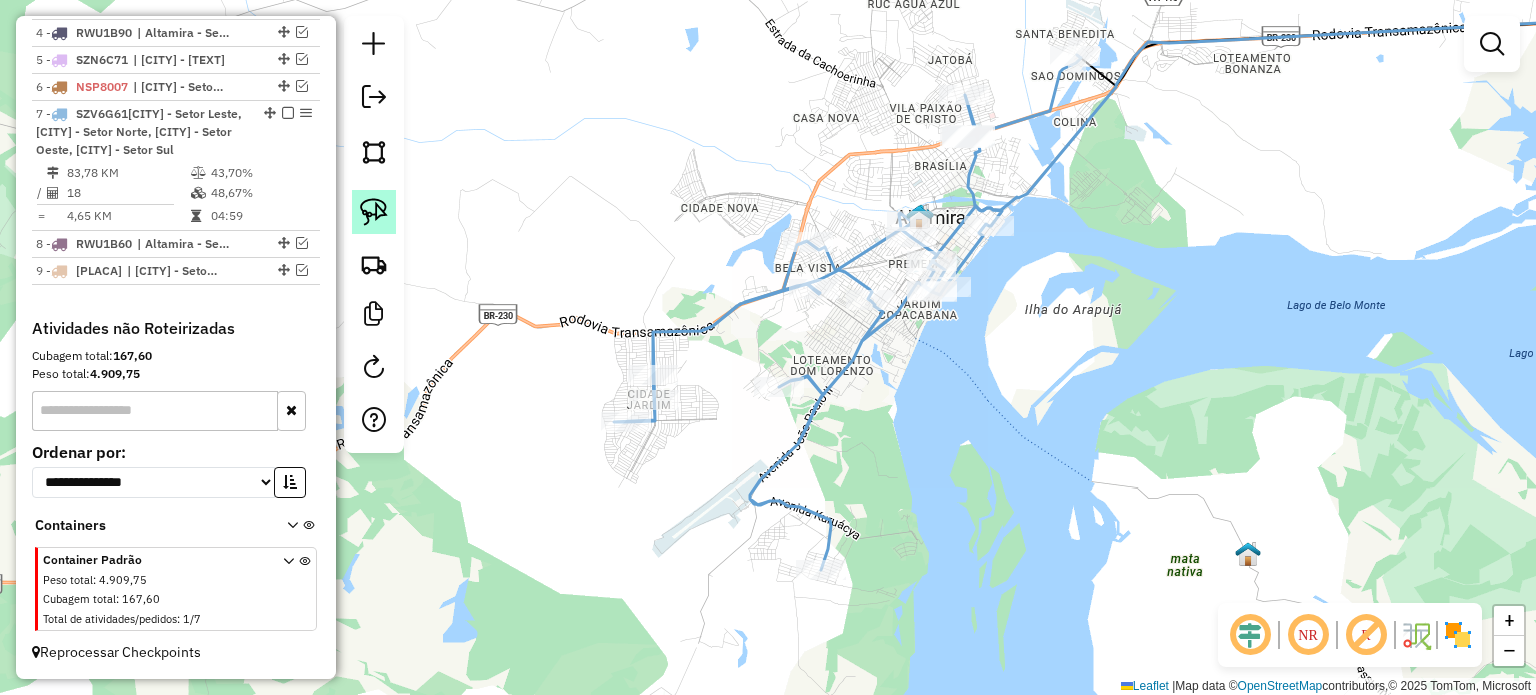 click 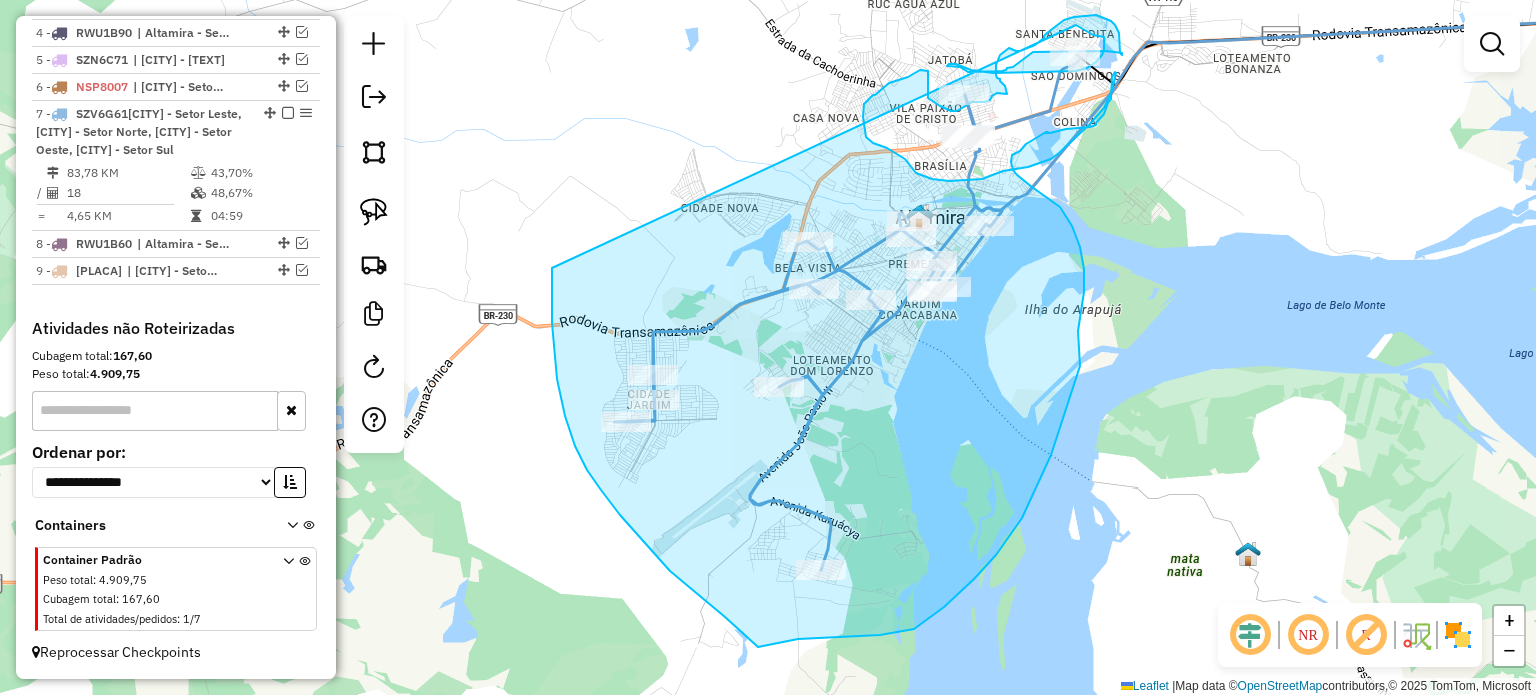 drag, startPoint x: 552, startPoint y: 268, endPoint x: 1076, endPoint y: 25, distance: 577.6028 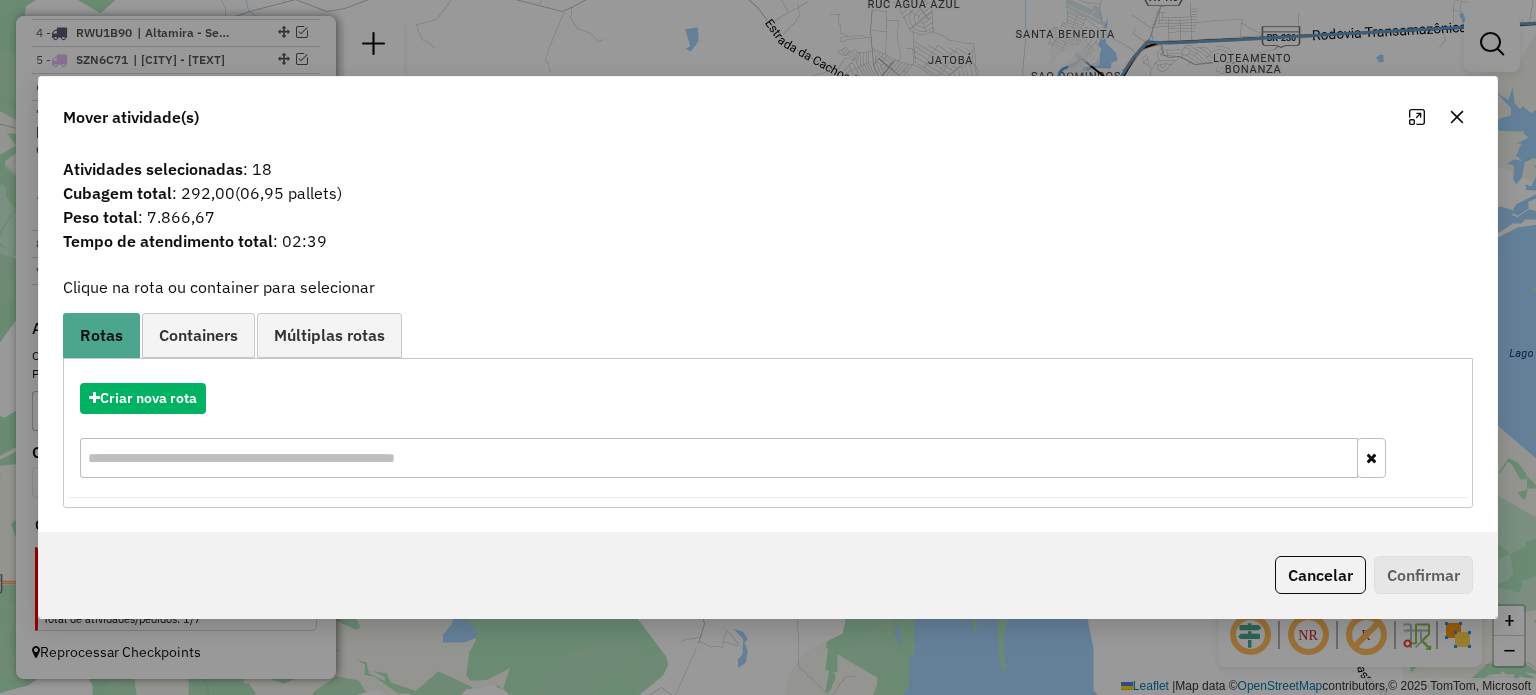 click 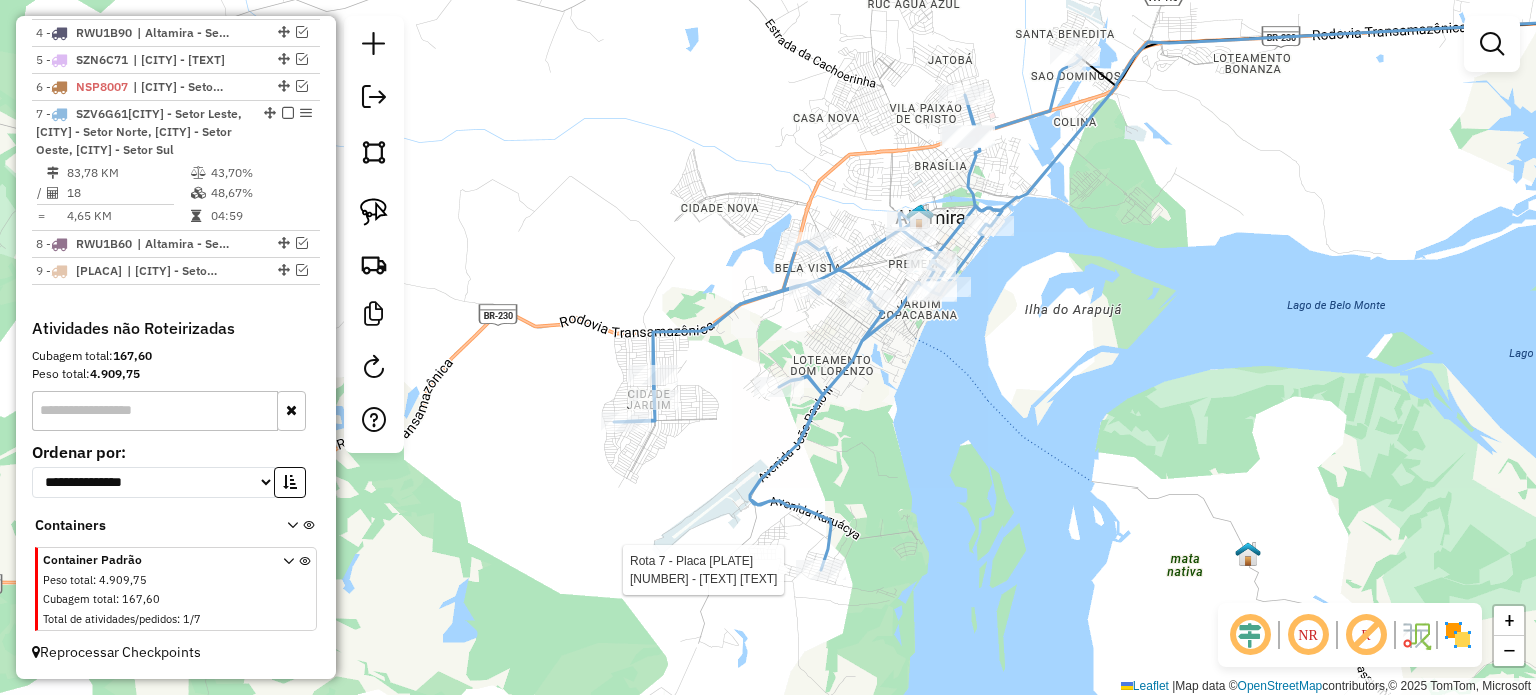 select on "**********" 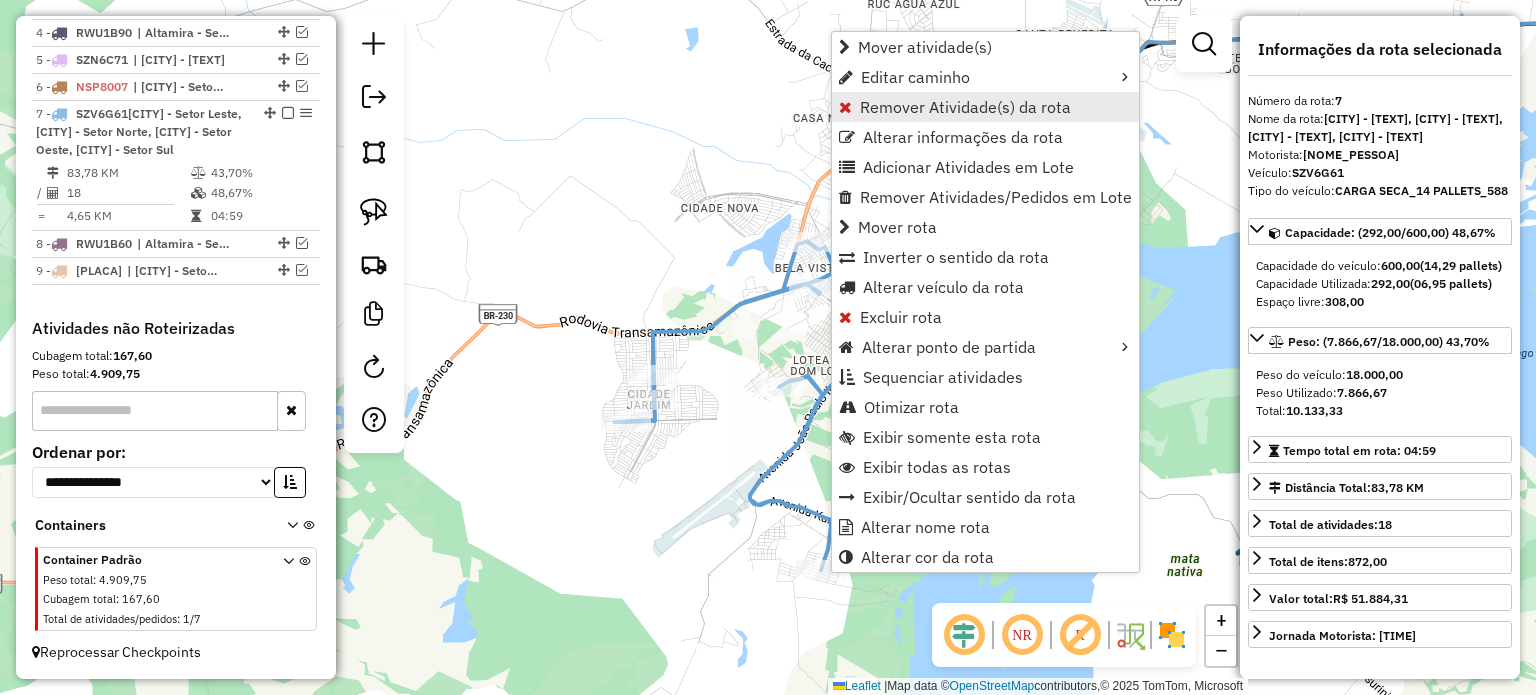 click on "Remover Atividade(s) da rota" at bounding box center [965, 107] 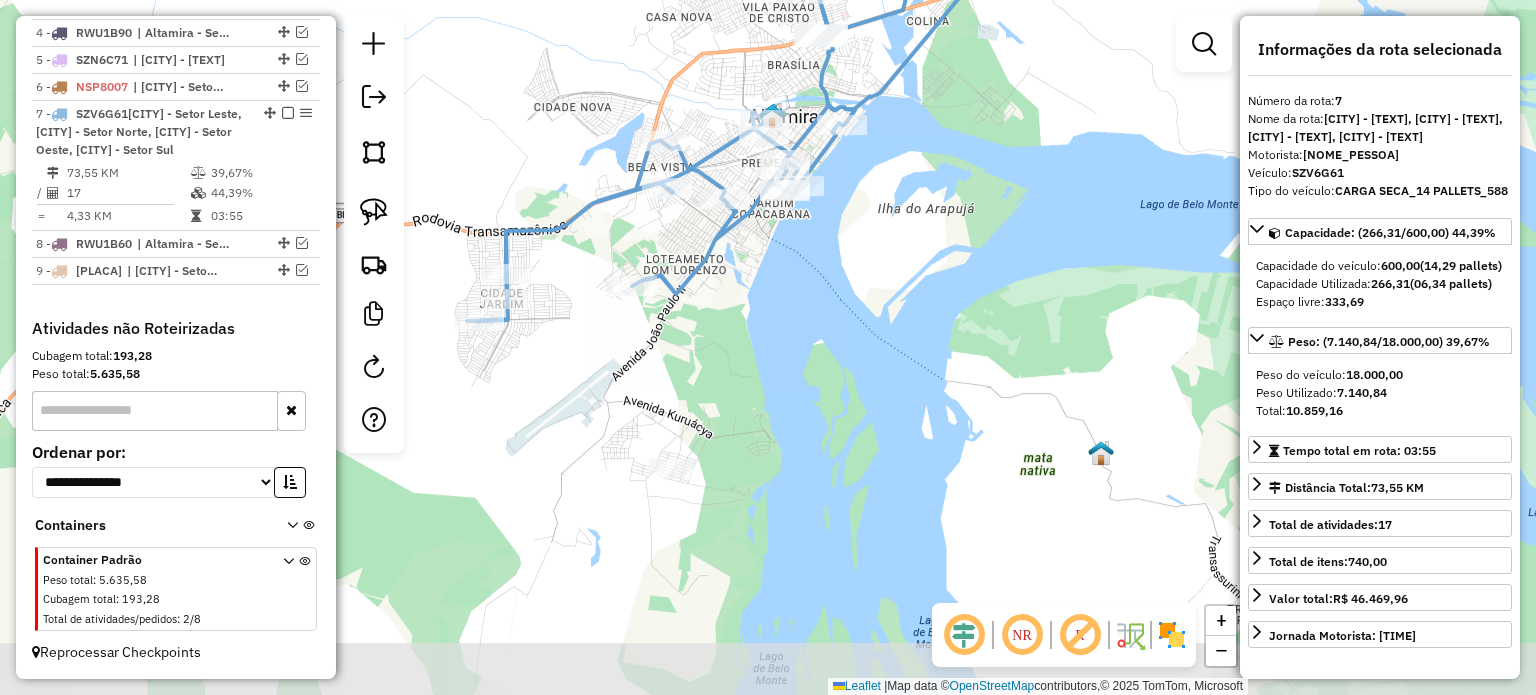 drag, startPoint x: 579, startPoint y: 522, endPoint x: 936, endPoint y: 275, distance: 434.1175 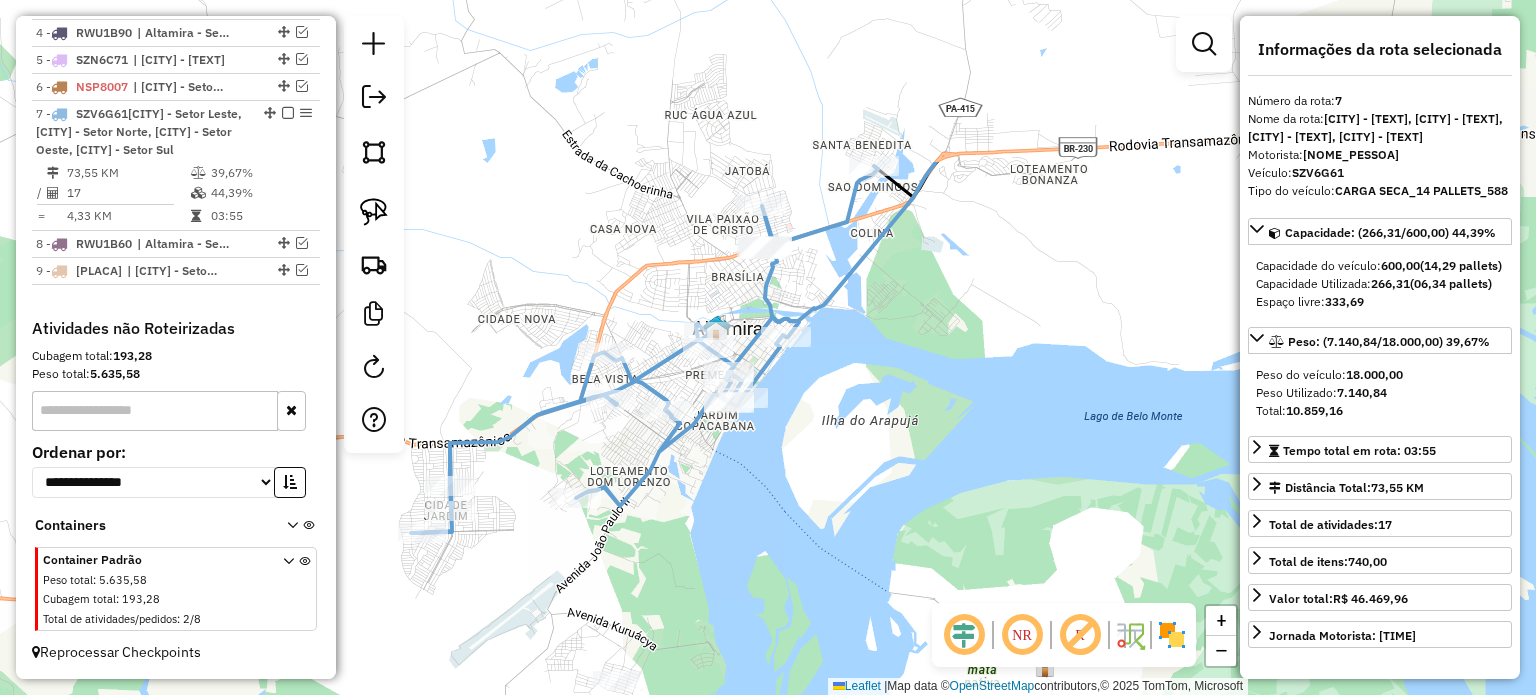 drag, startPoint x: 762, startPoint y: 239, endPoint x: 680, endPoint y: 471, distance: 246.06503 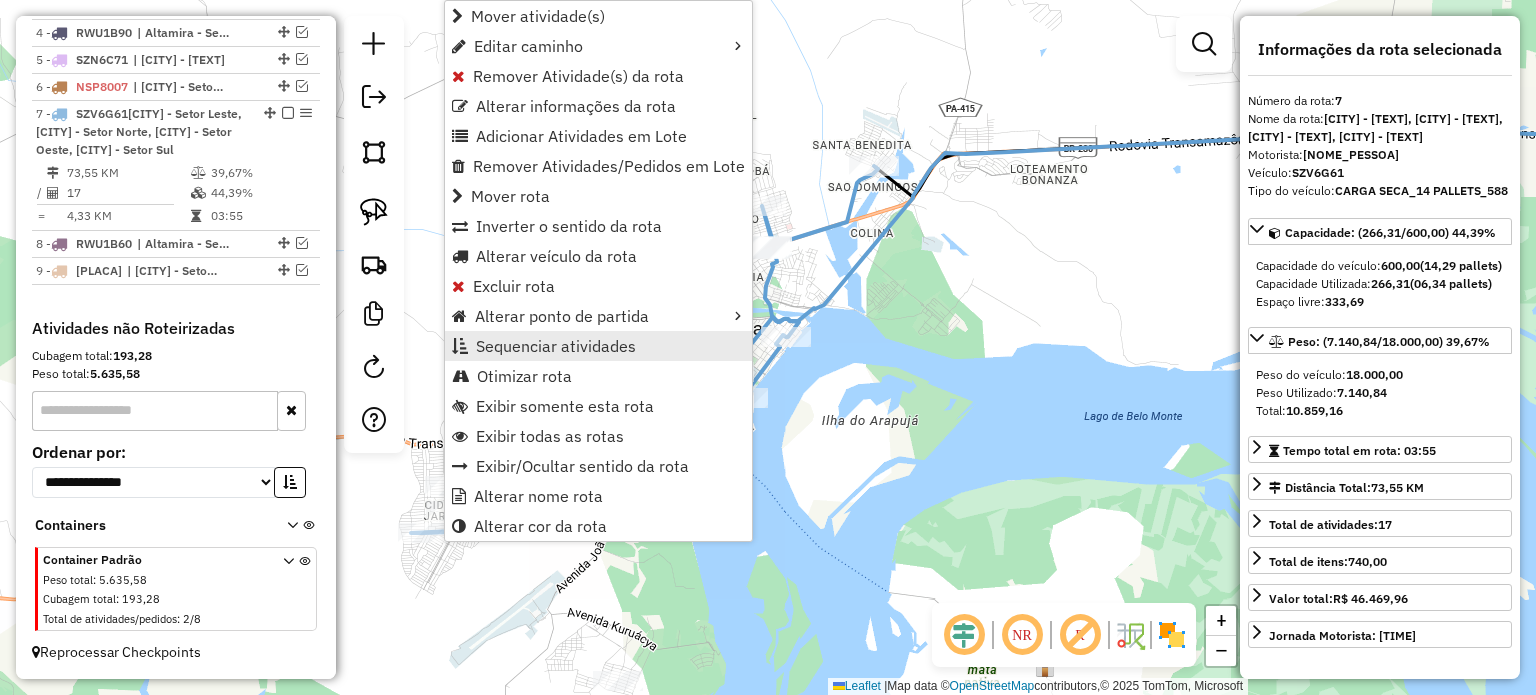 click on "Sequenciar atividades" at bounding box center [556, 346] 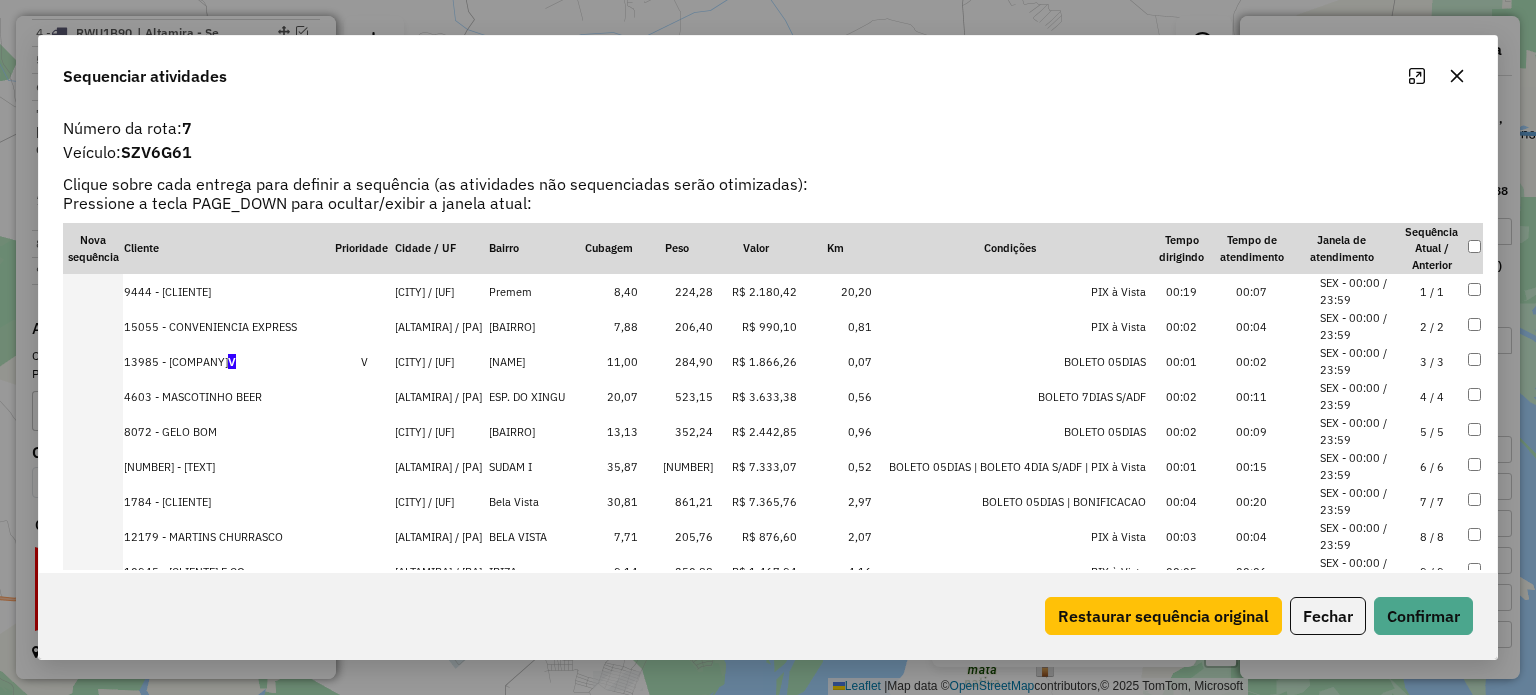 click 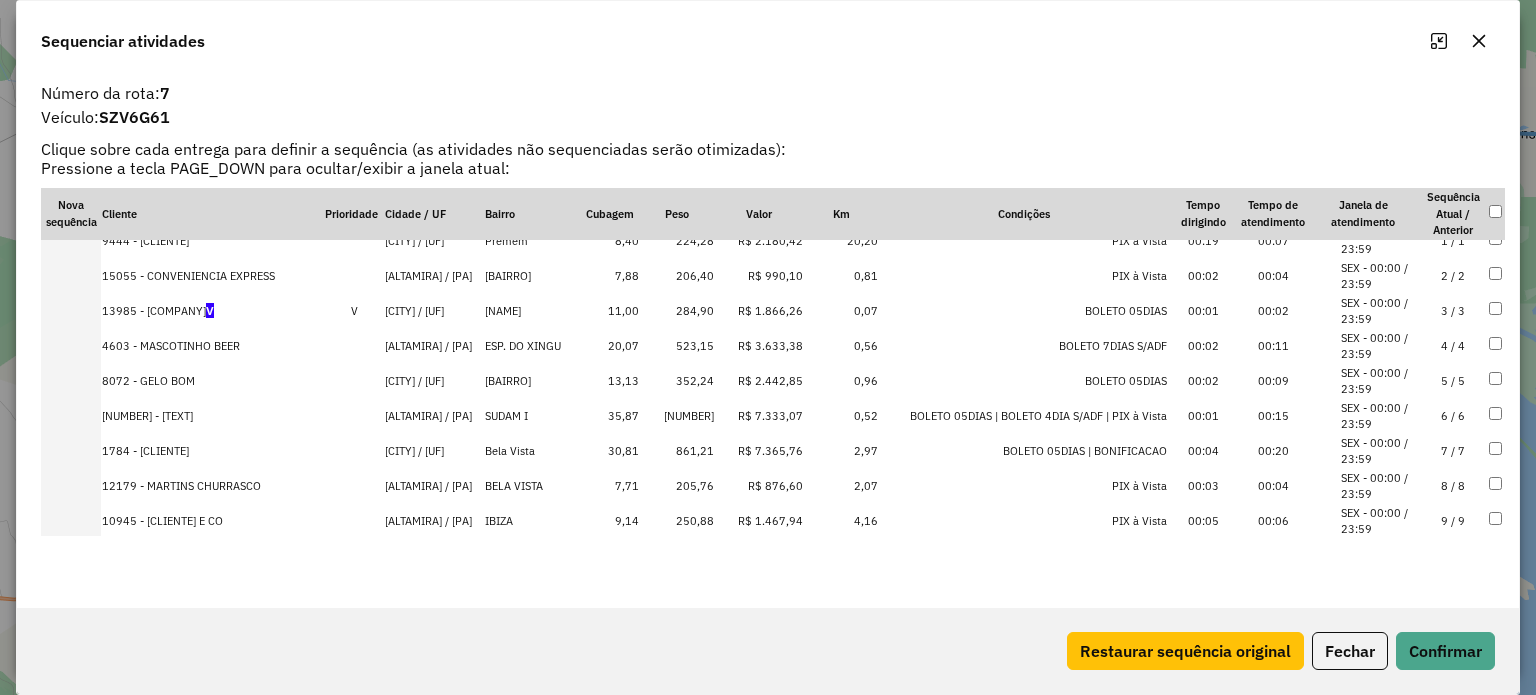 scroll, scrollTop: 0, scrollLeft: 0, axis: both 